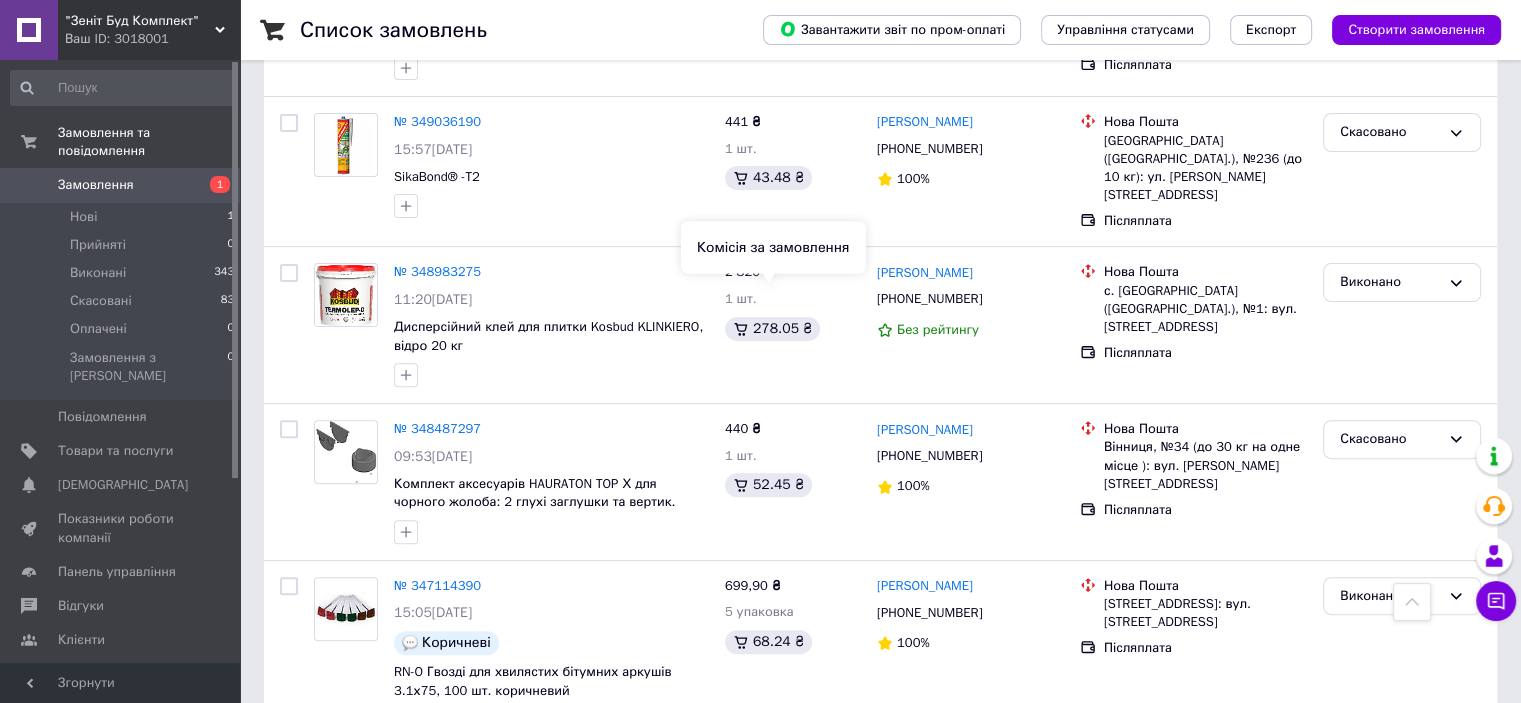 scroll, scrollTop: 0, scrollLeft: 0, axis: both 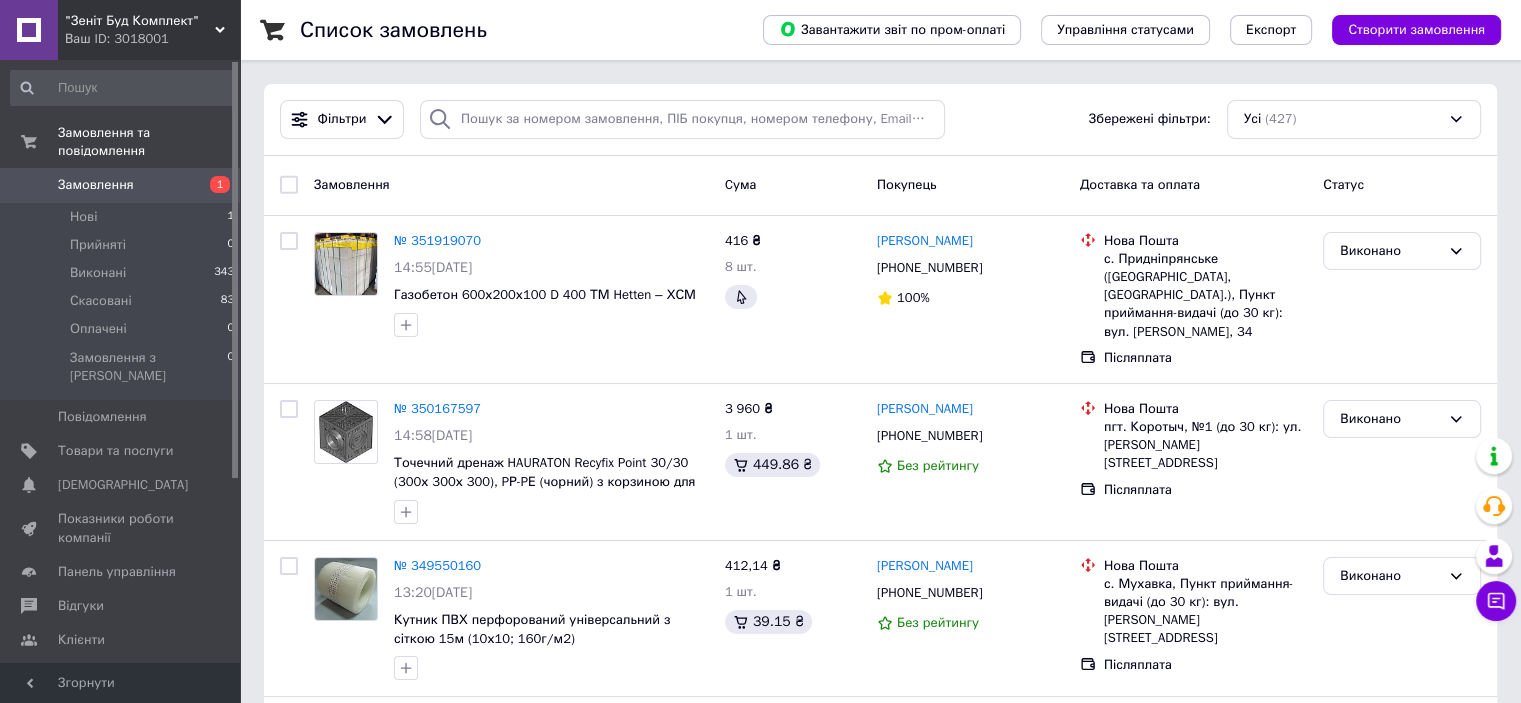 click on "Замовлення" at bounding box center (96, 185) 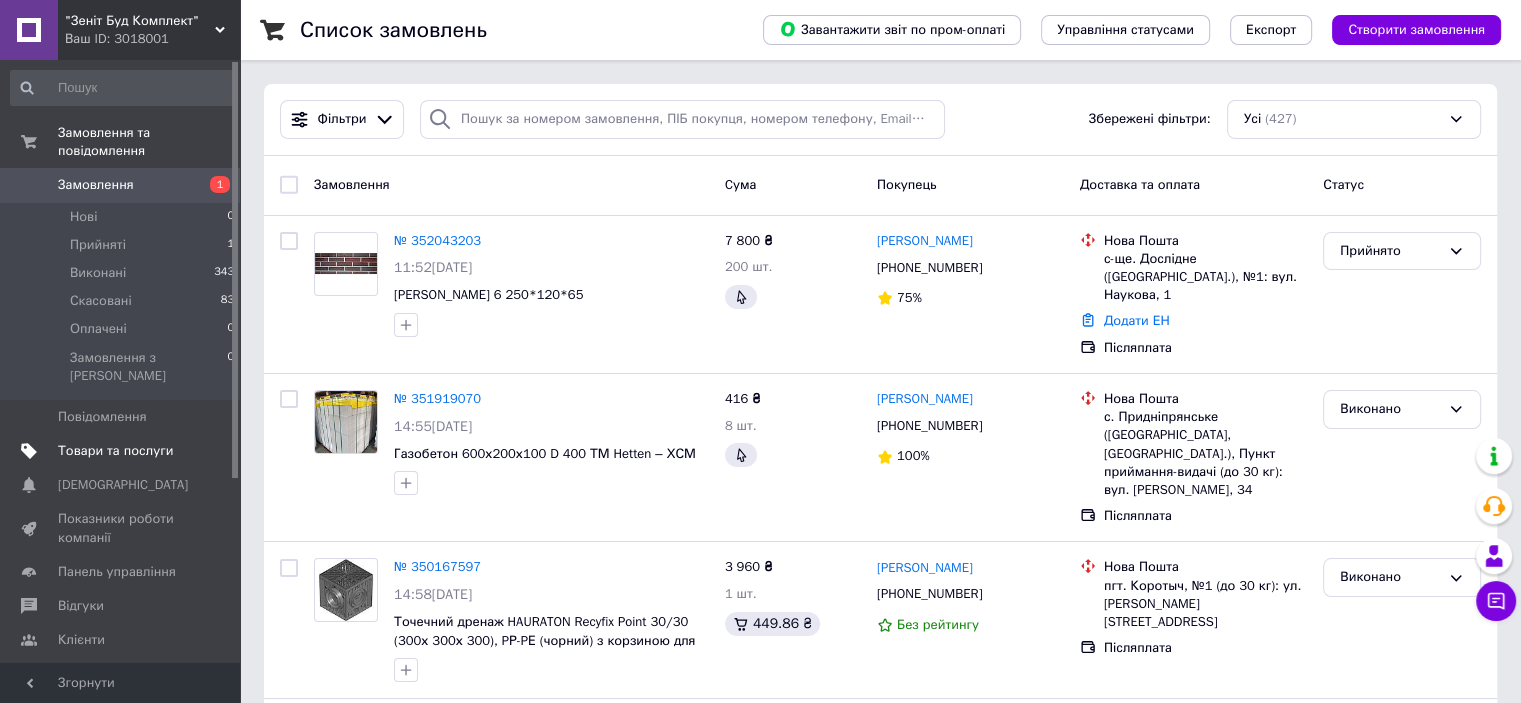 click on "Товари та послуги" at bounding box center [115, 451] 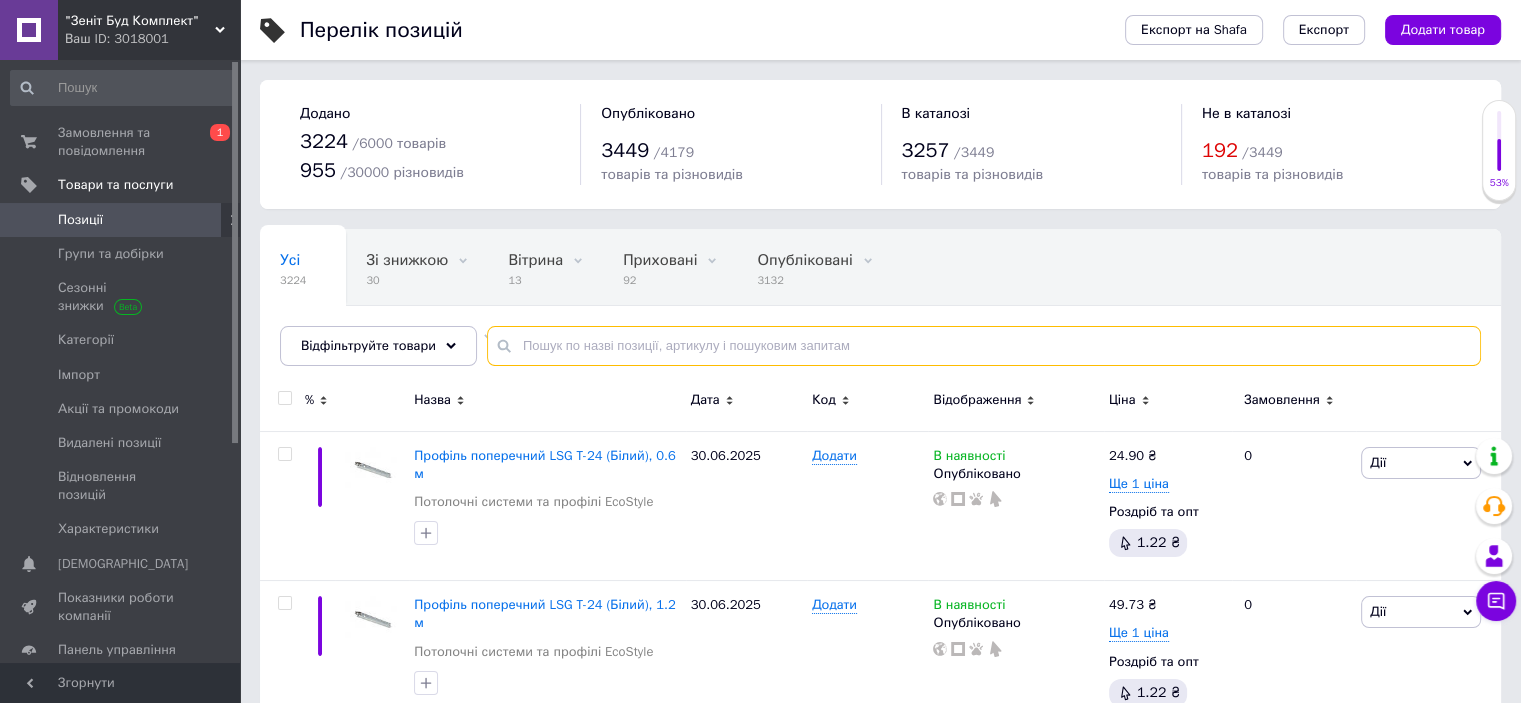 click at bounding box center [984, 346] 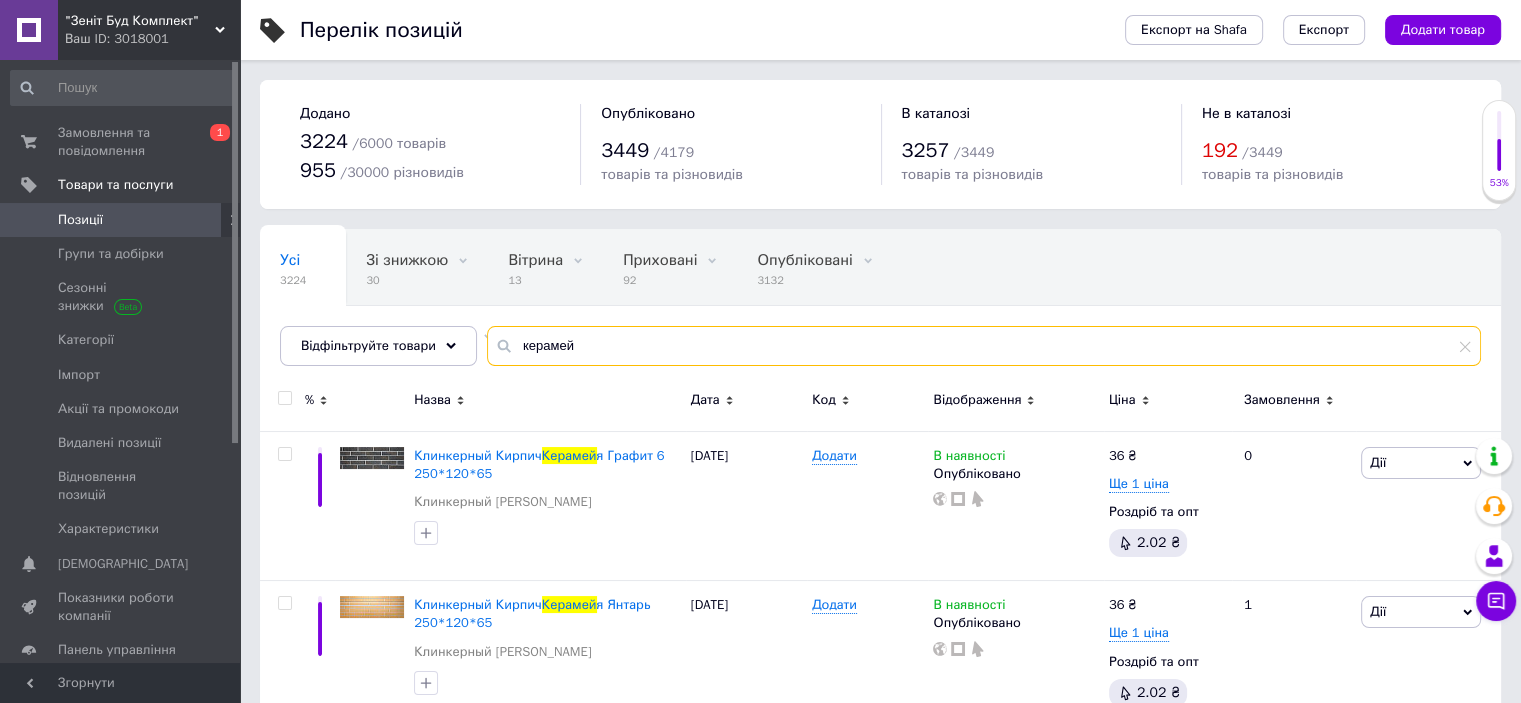 scroll, scrollTop: 200, scrollLeft: 0, axis: vertical 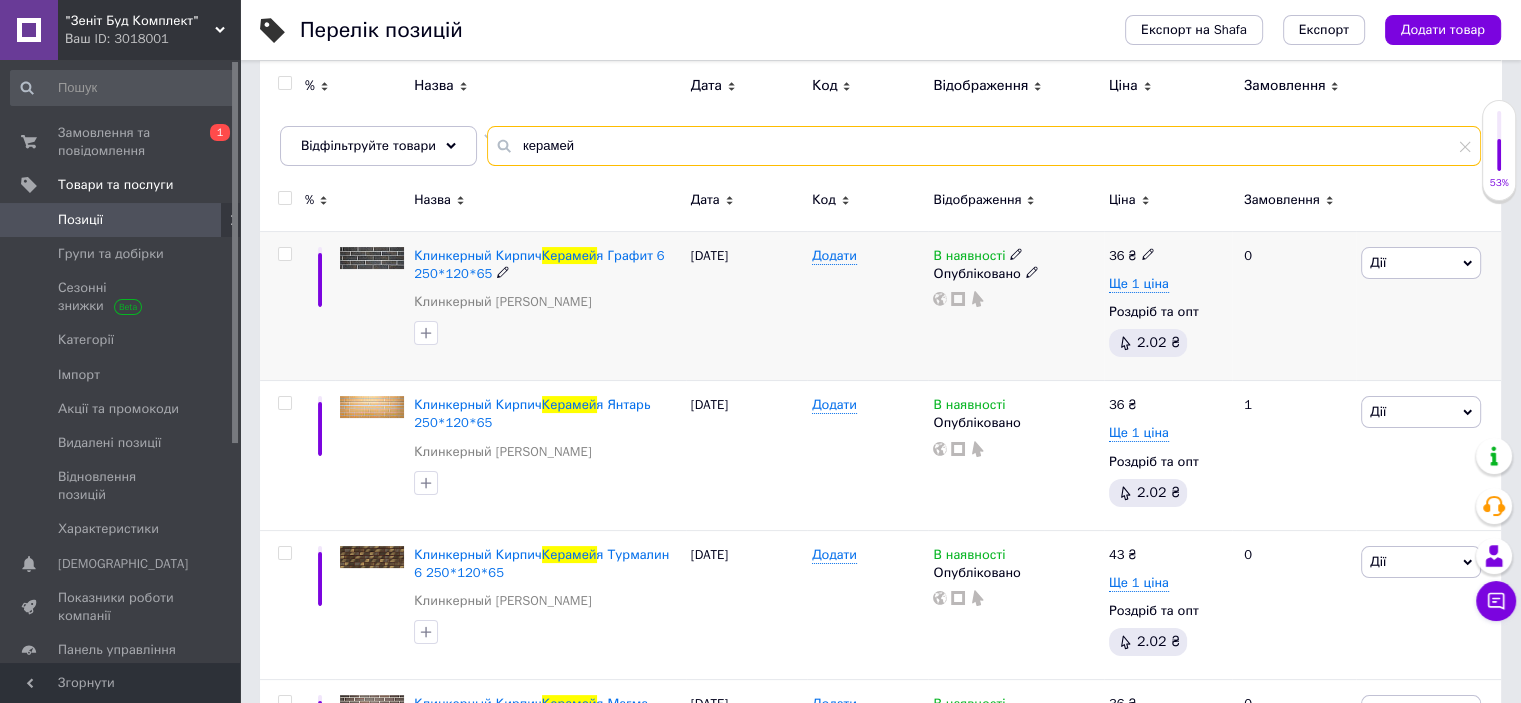 type on "керамей" 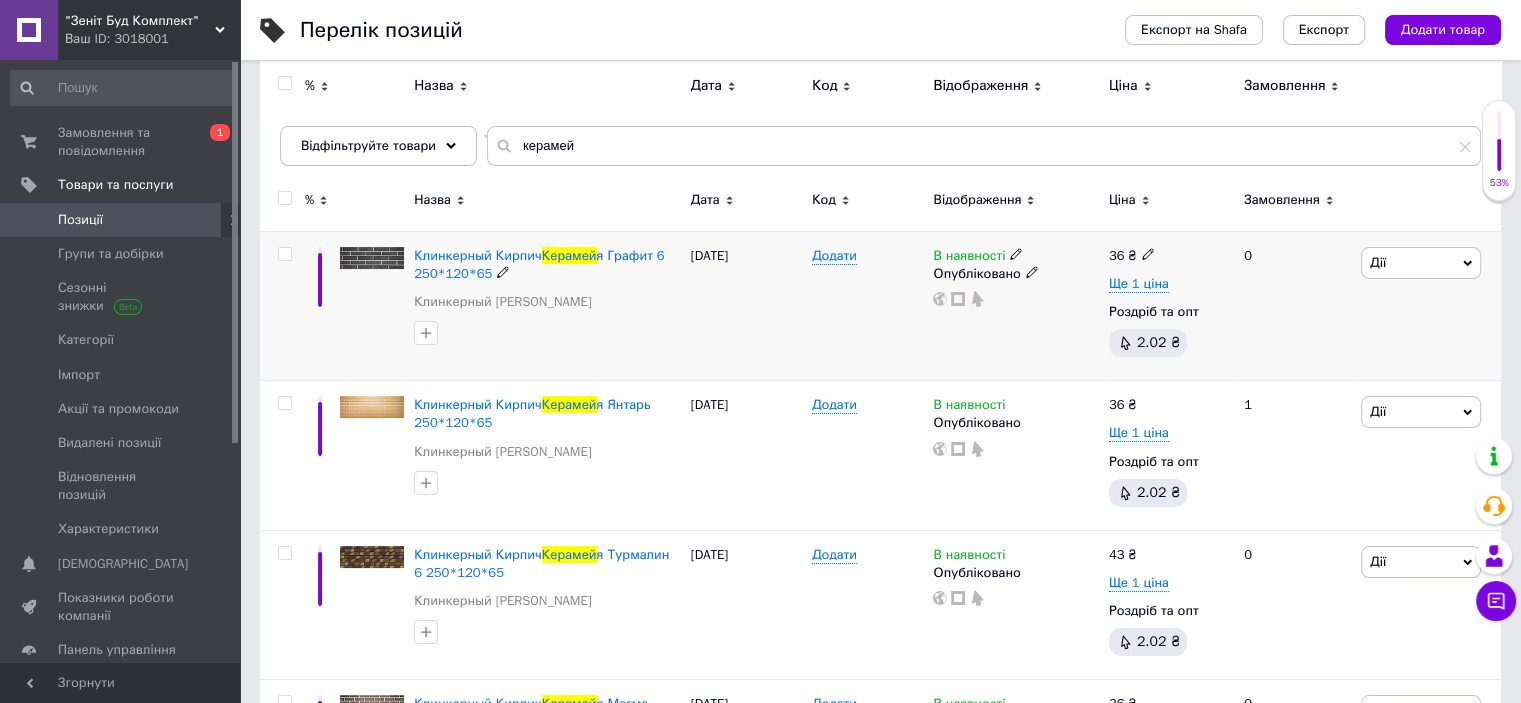 click on "36   ₴" at bounding box center (1132, 256) 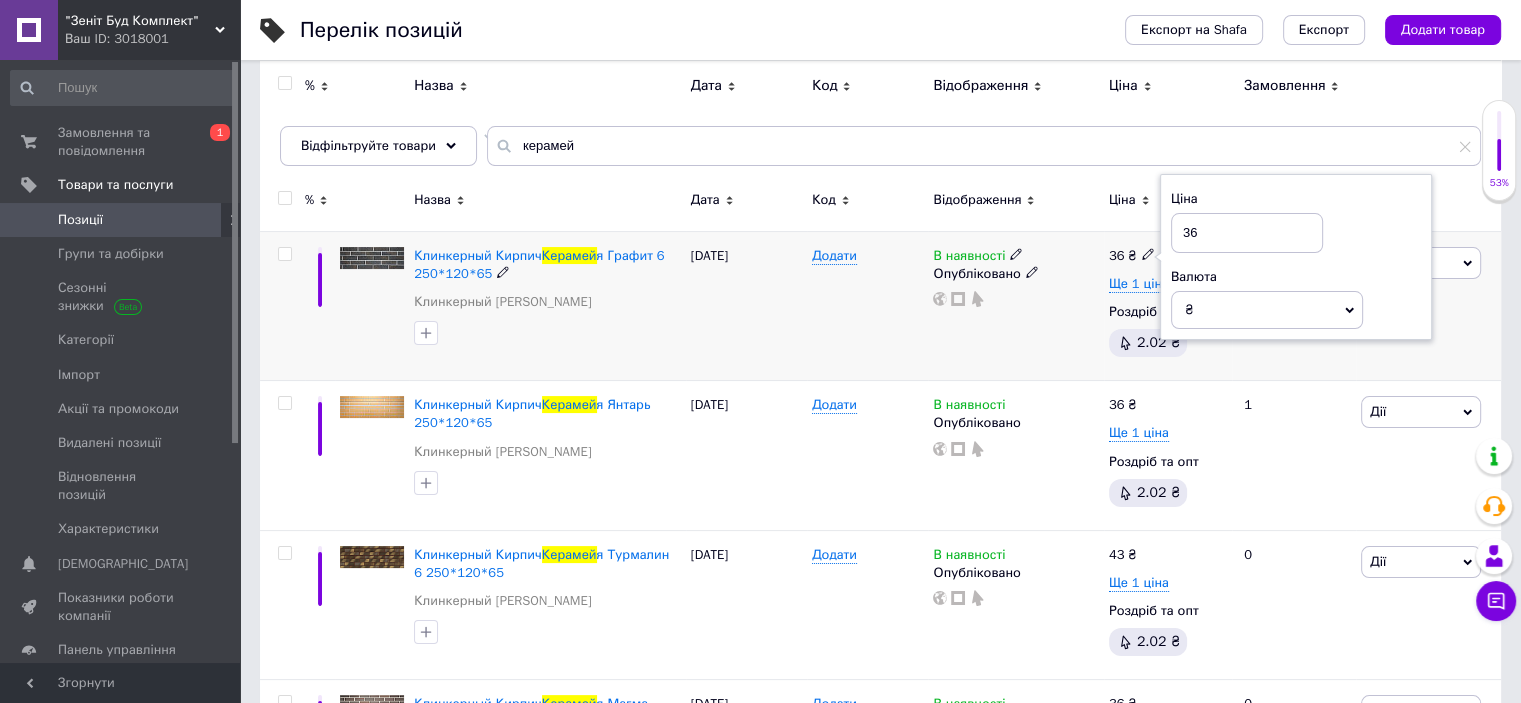 drag, startPoint x: 1237, startPoint y: 228, endPoint x: 1189, endPoint y: 233, distance: 48.259712 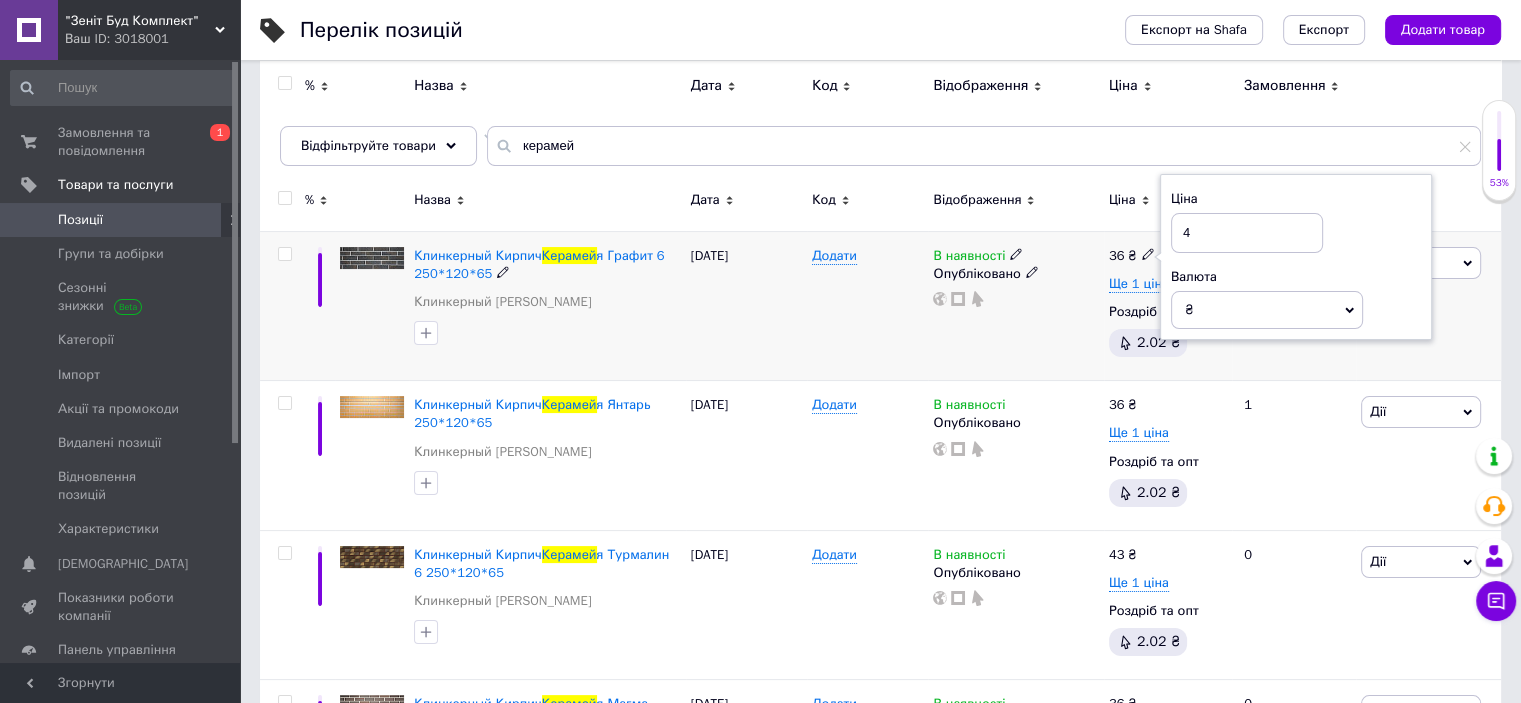 type on "42" 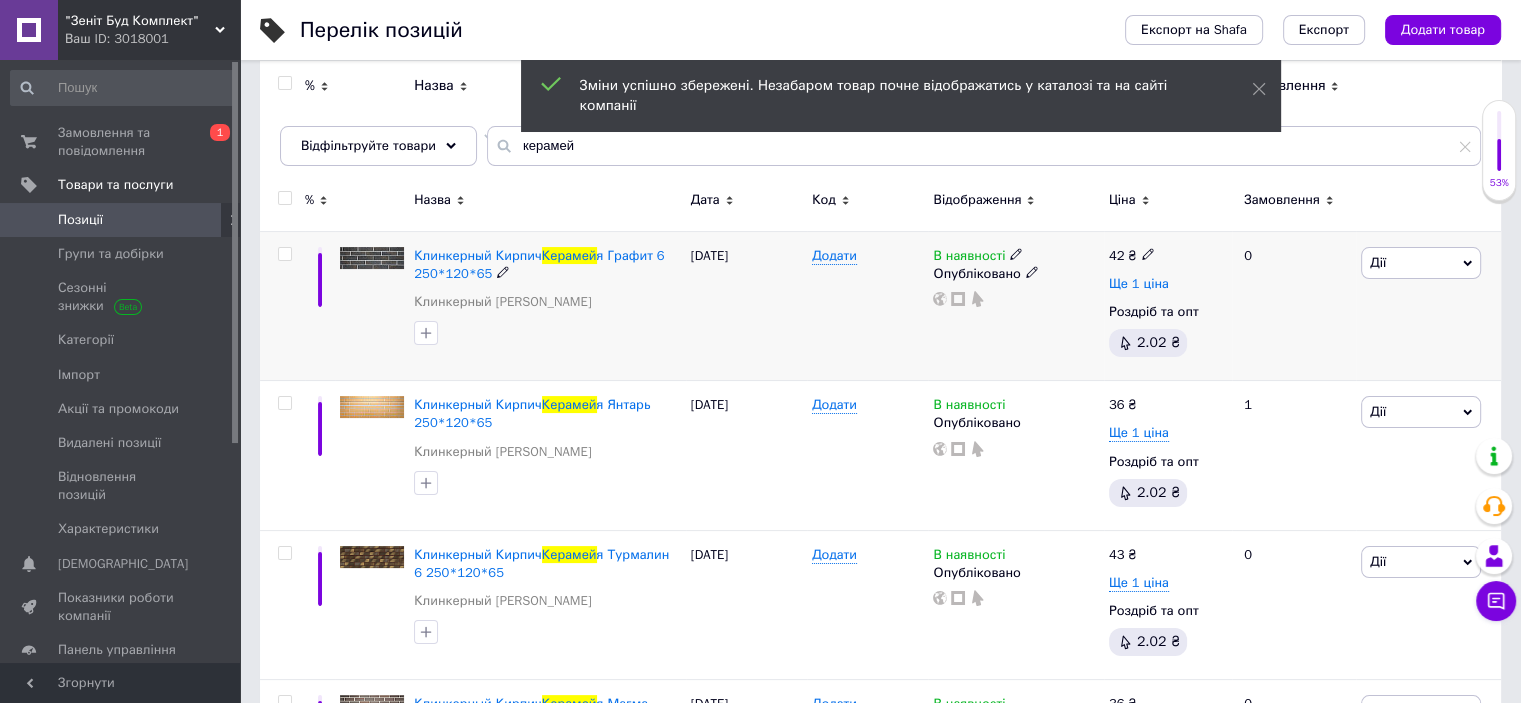 click on "Ще 1 ціна" at bounding box center [1139, 284] 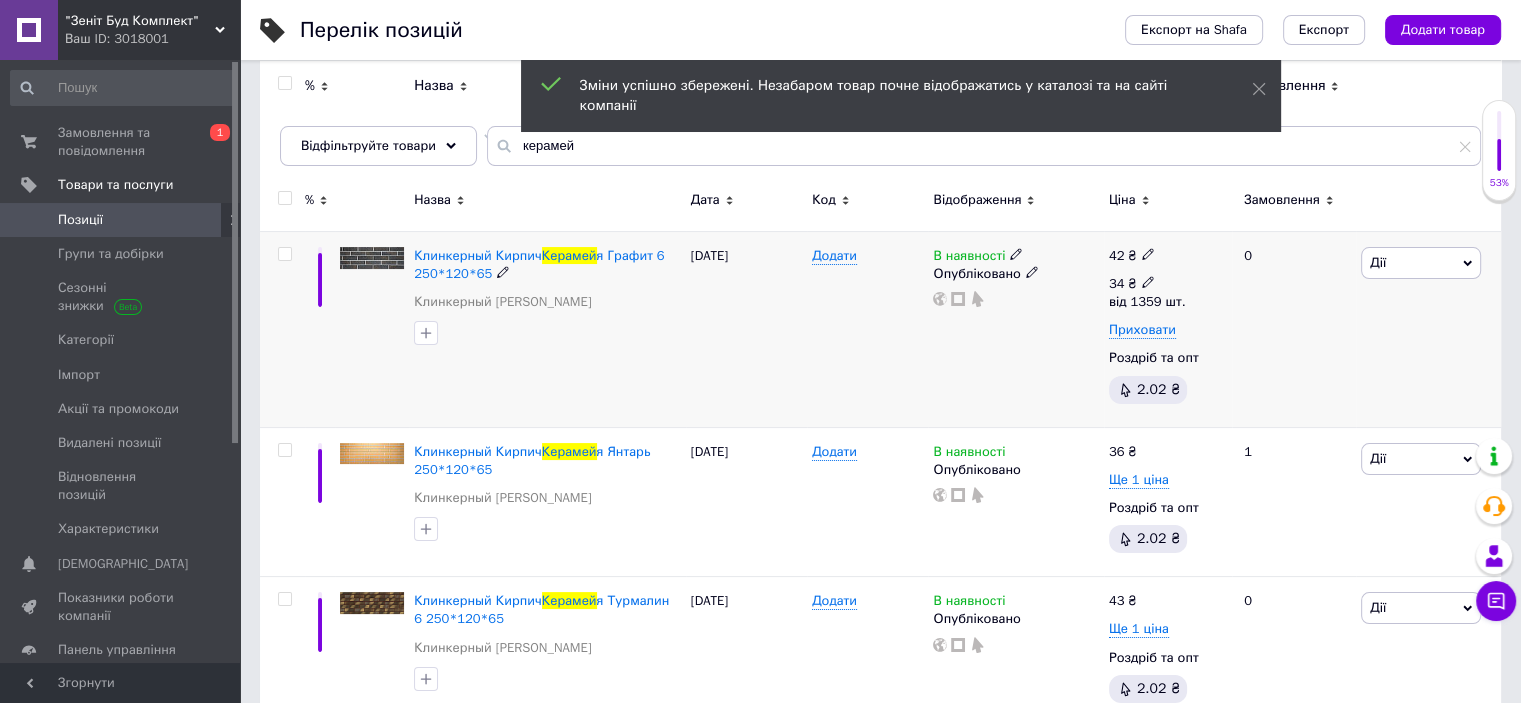 click 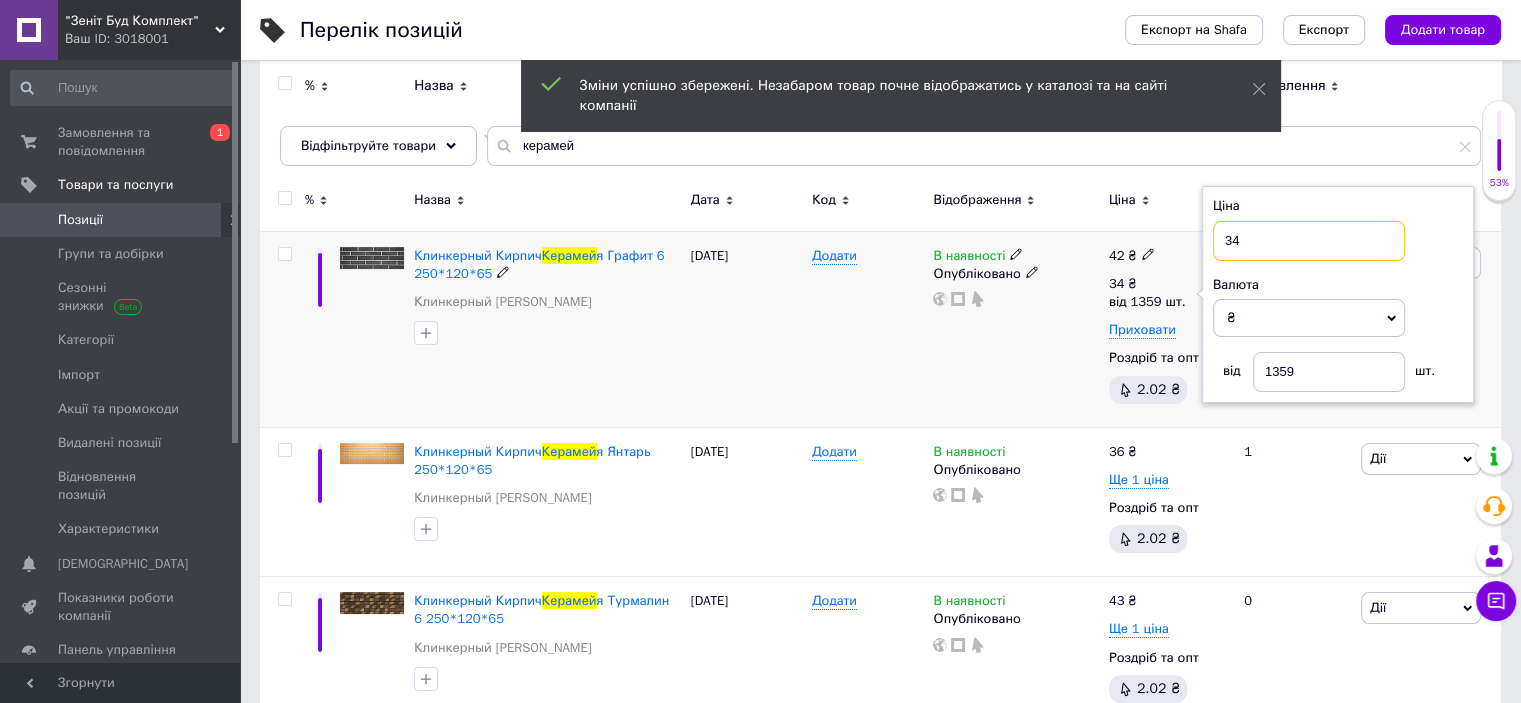 drag, startPoint x: 1247, startPoint y: 239, endPoint x: 1177, endPoint y: 240, distance: 70.00714 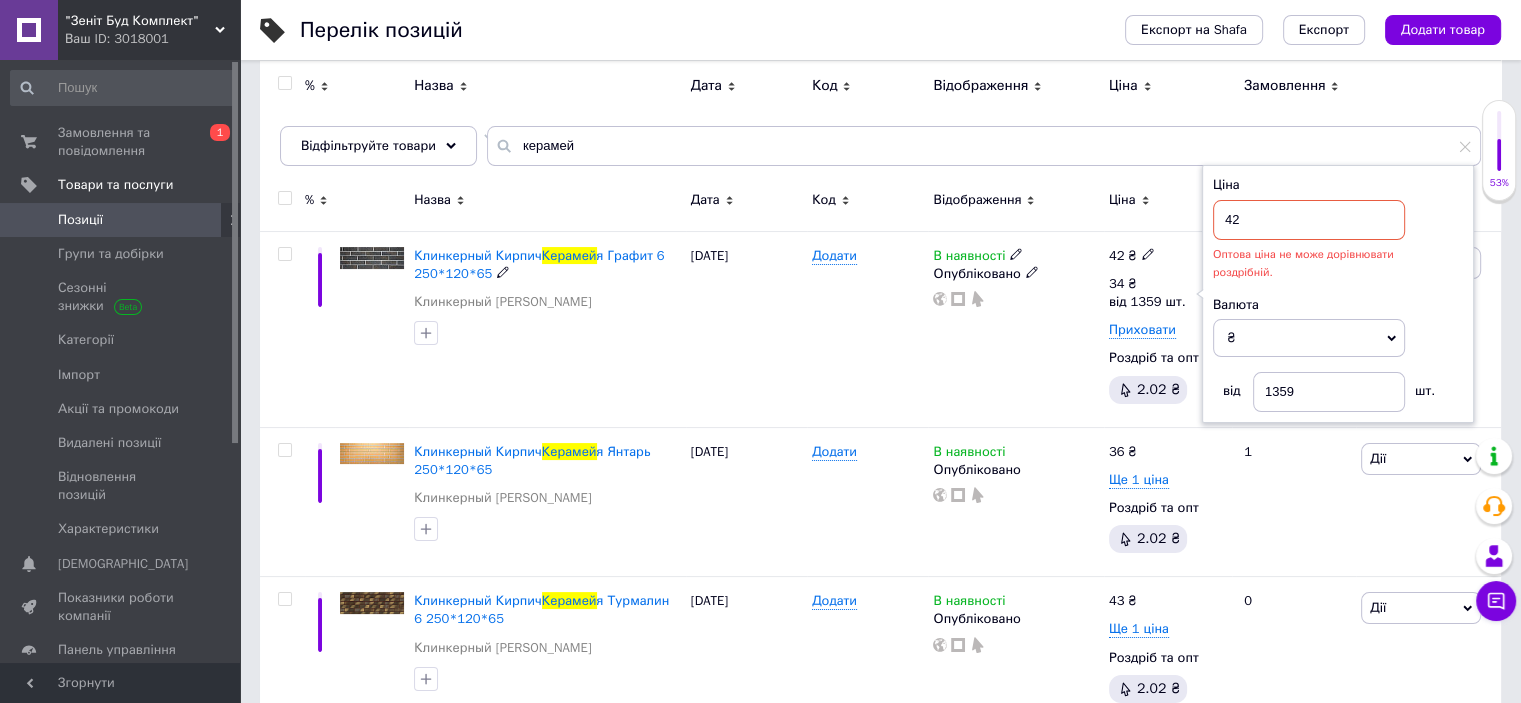 drag, startPoint x: 1258, startPoint y: 219, endPoint x: 1200, endPoint y: 217, distance: 58.034473 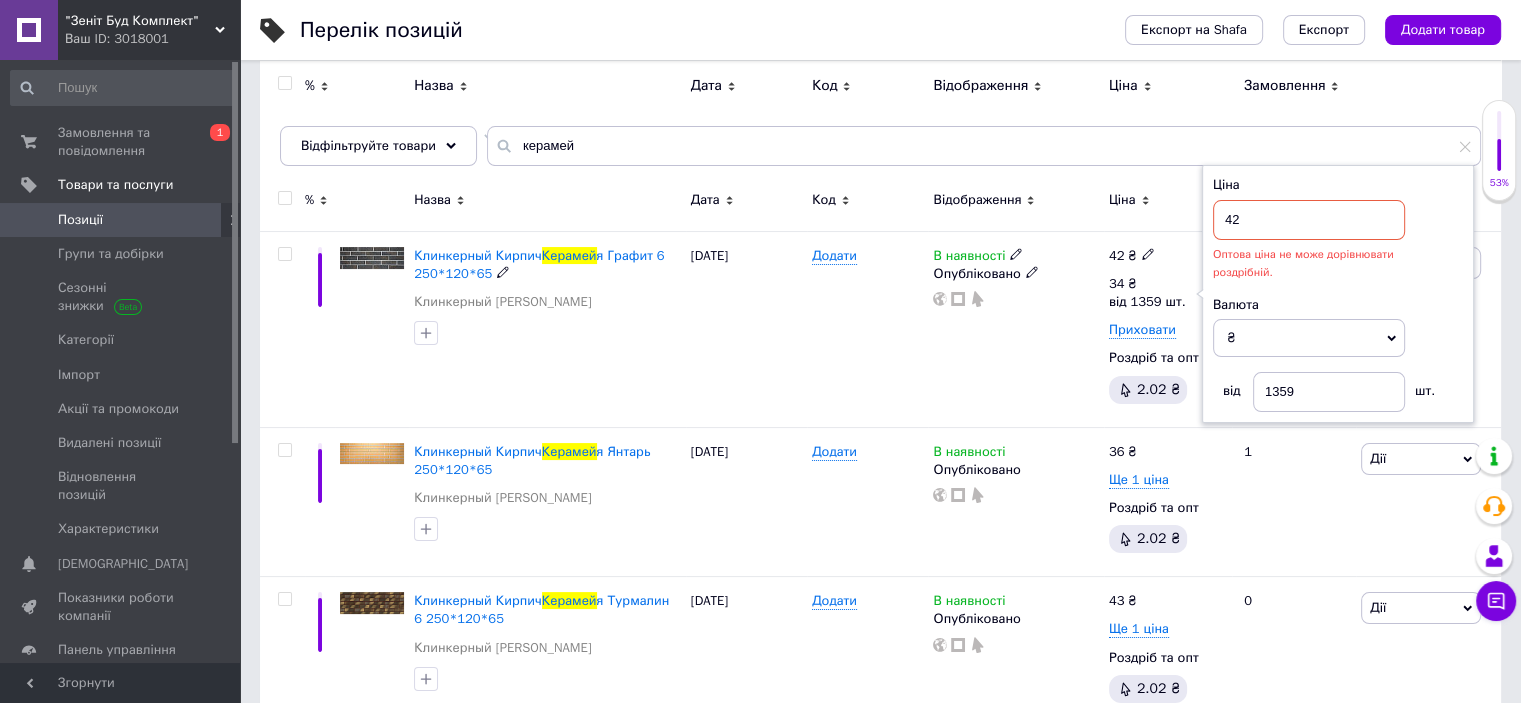 type on "42" 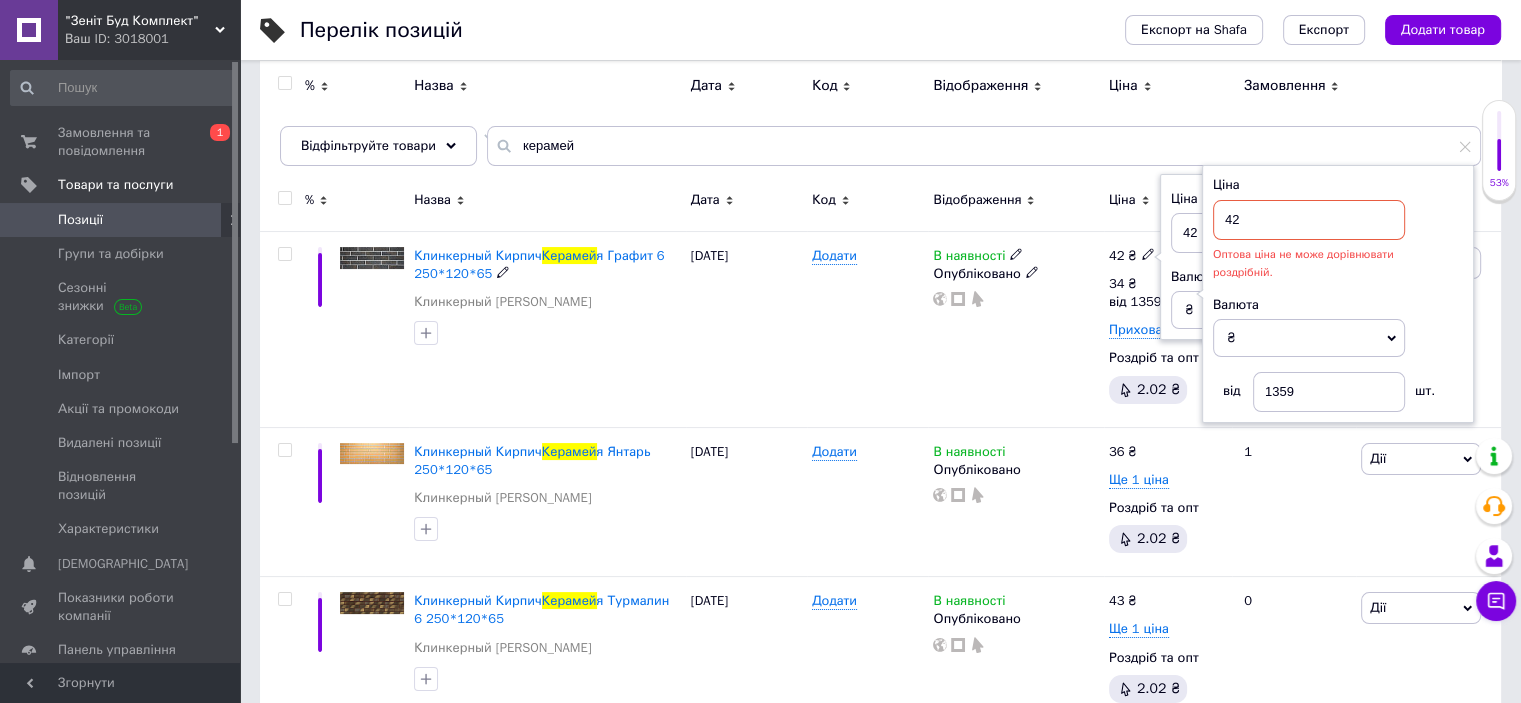 click on "42" at bounding box center (1247, 233) 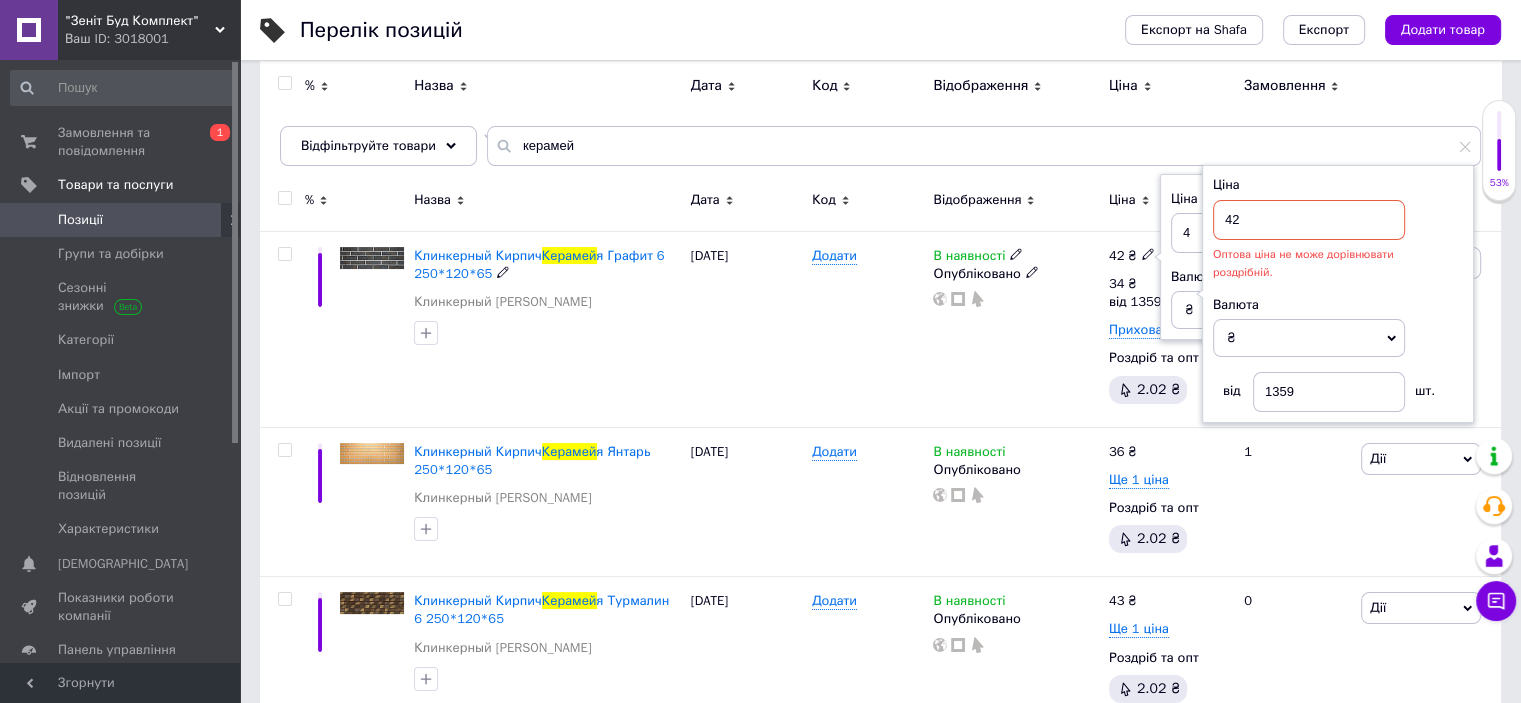 type on "43" 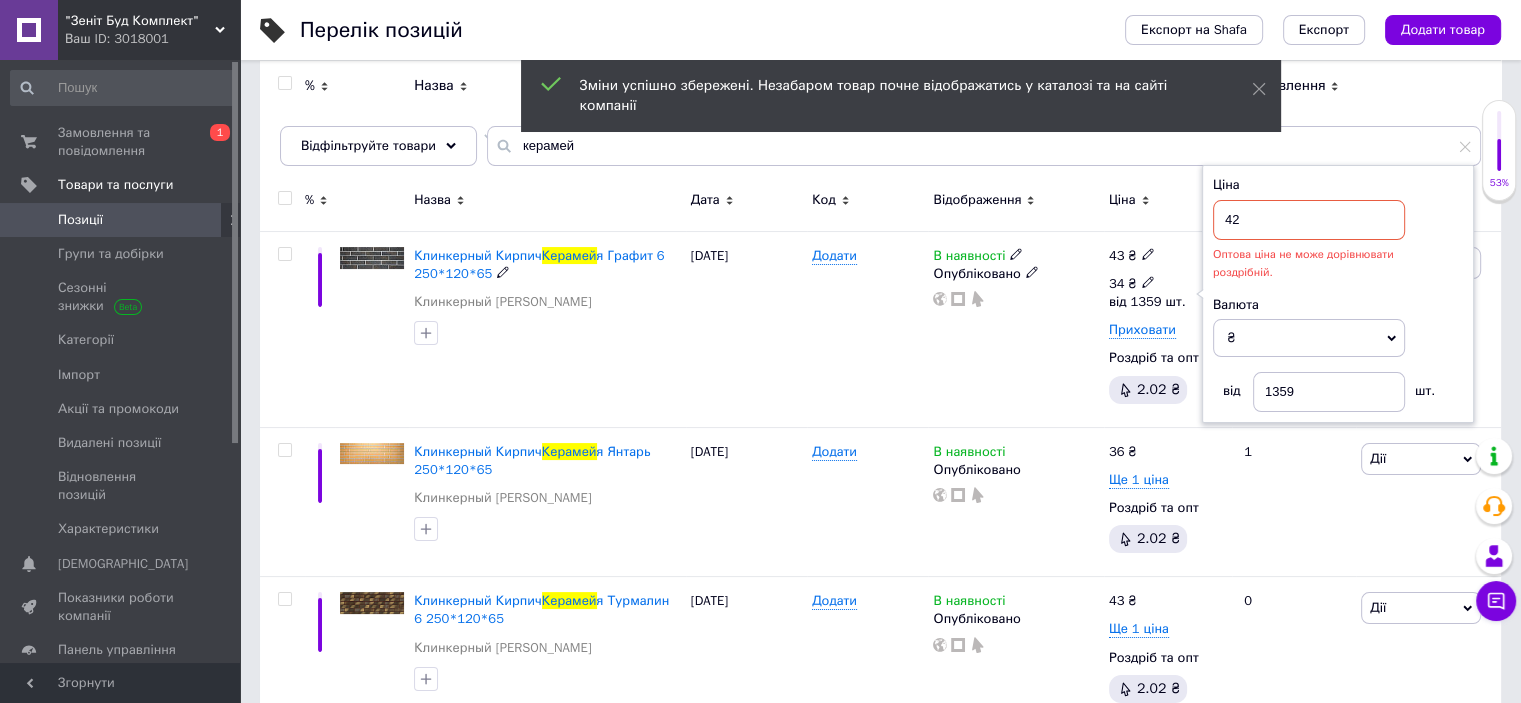 click 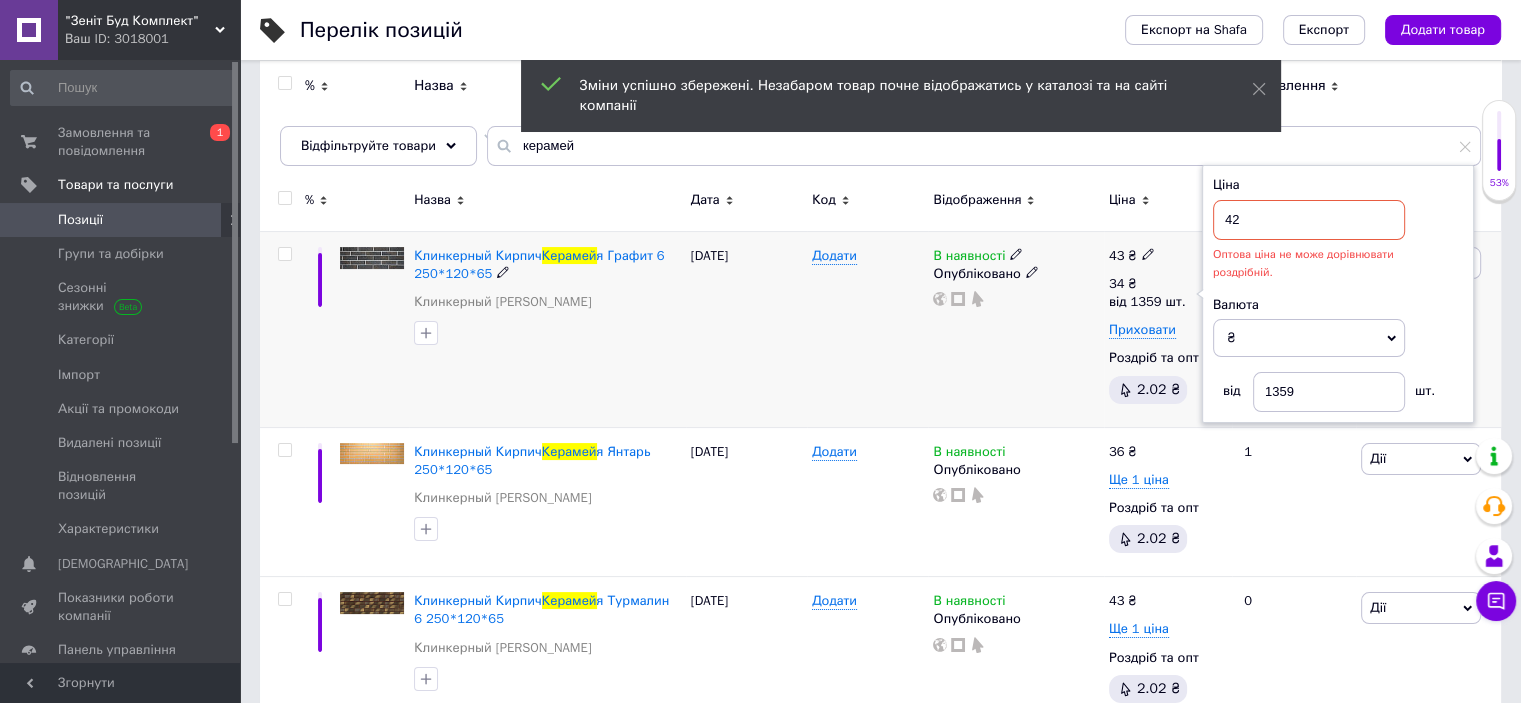 click on "42" at bounding box center [1309, 220] 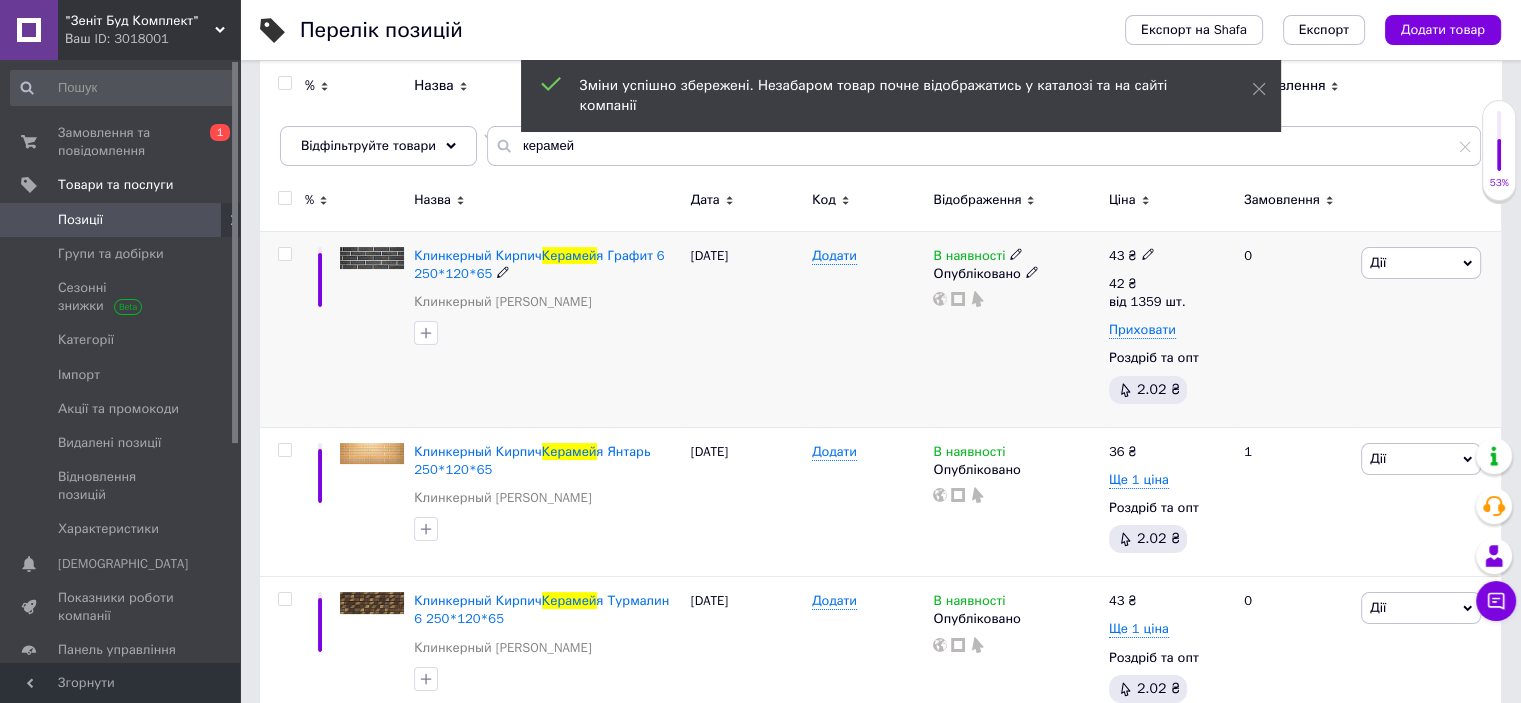 scroll, scrollTop: 300, scrollLeft: 0, axis: vertical 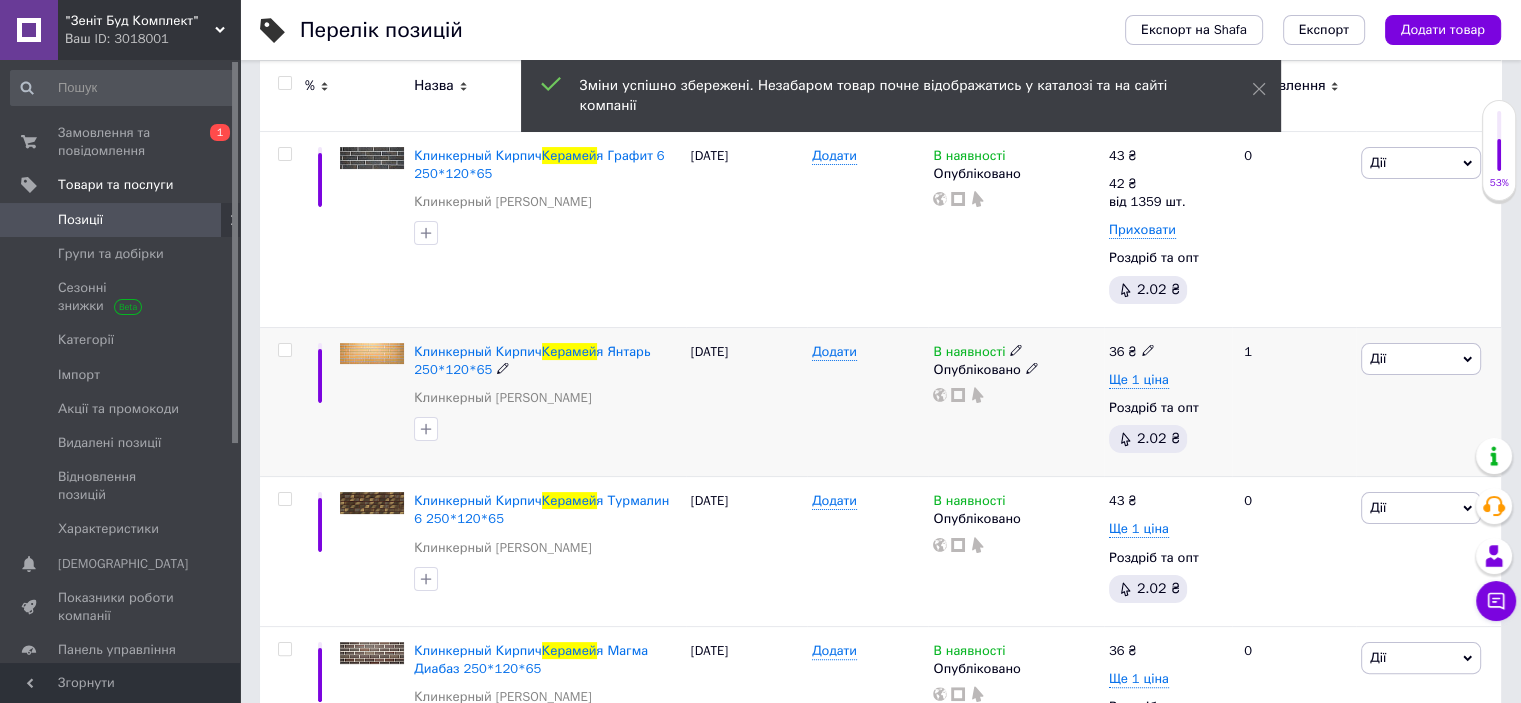 click 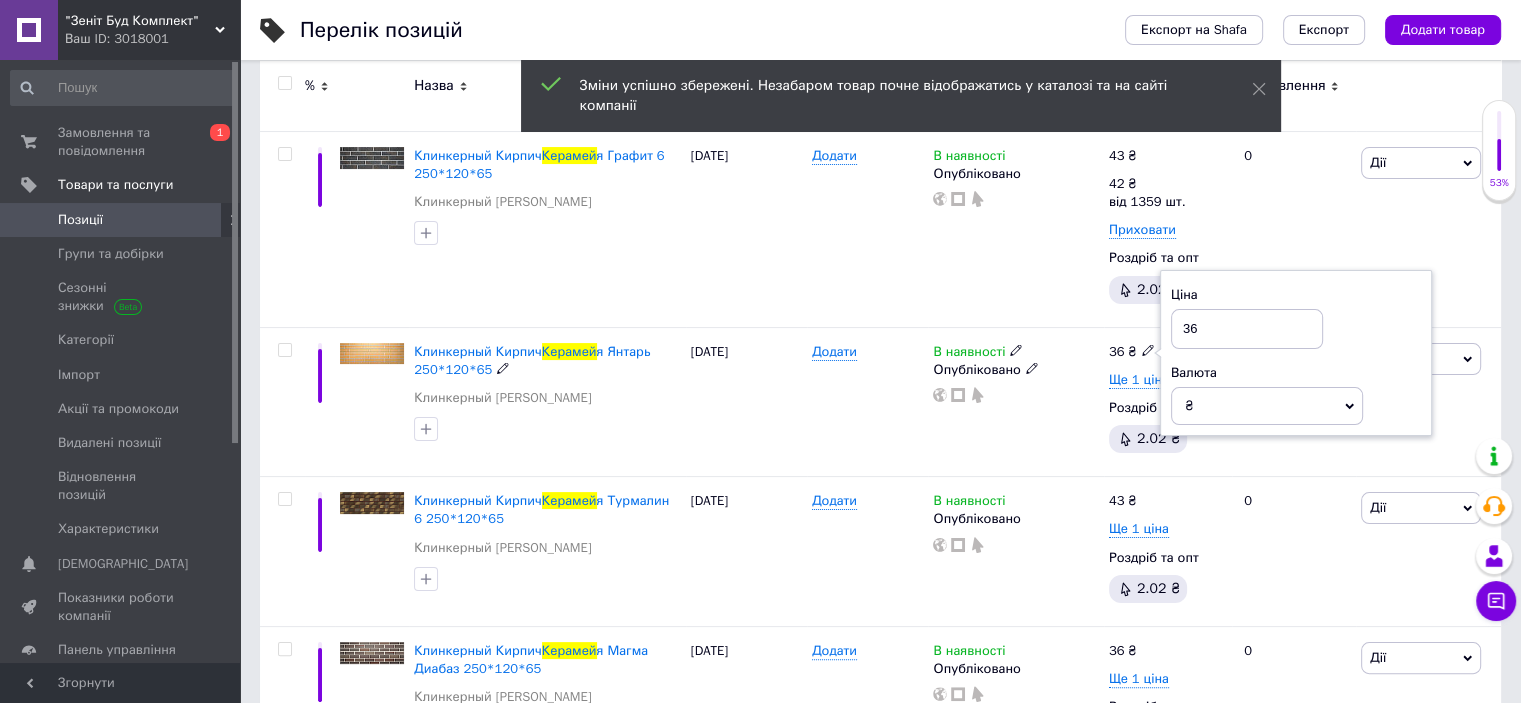 drag, startPoint x: 1222, startPoint y: 327, endPoint x: 1140, endPoint y: 314, distance: 83.02409 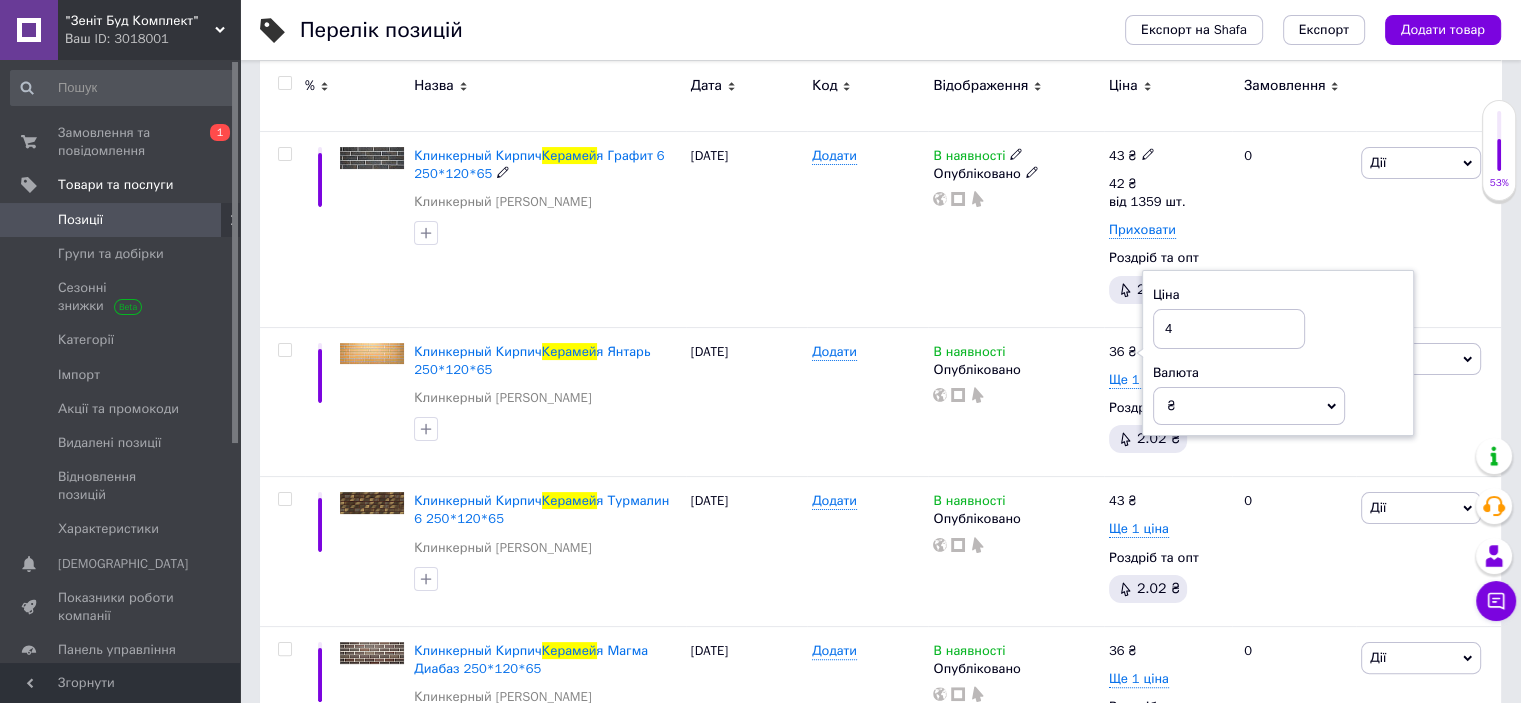 type on "43" 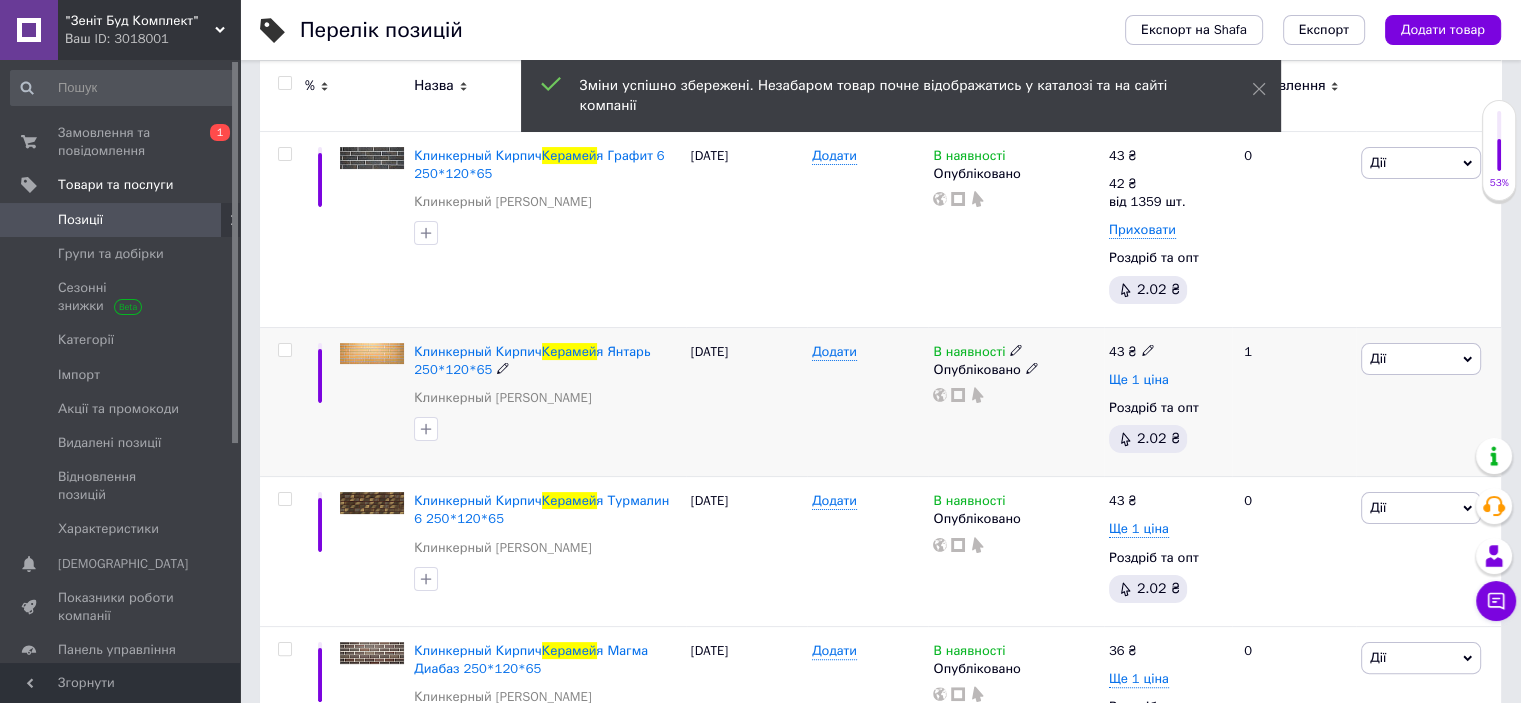 click on "Ще 1 ціна" at bounding box center [1139, 380] 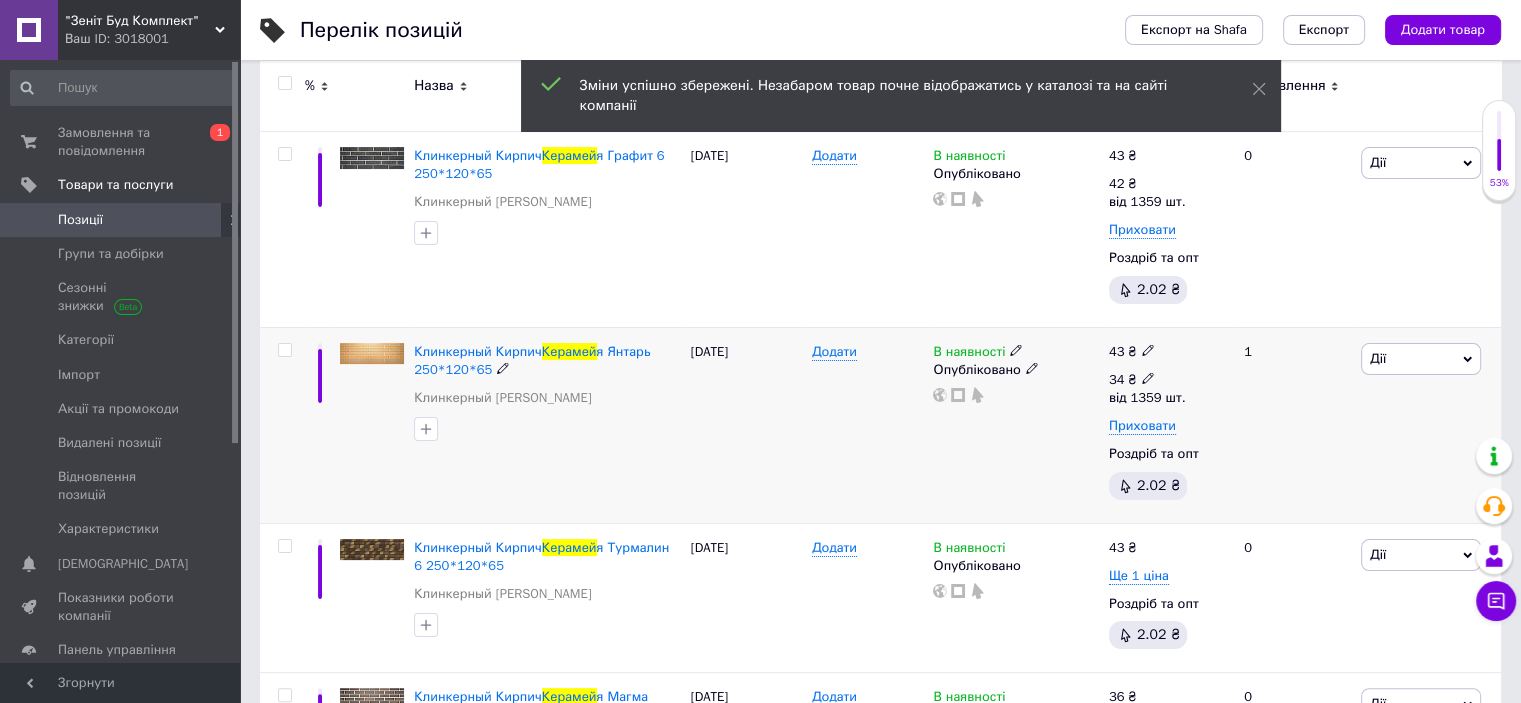 click 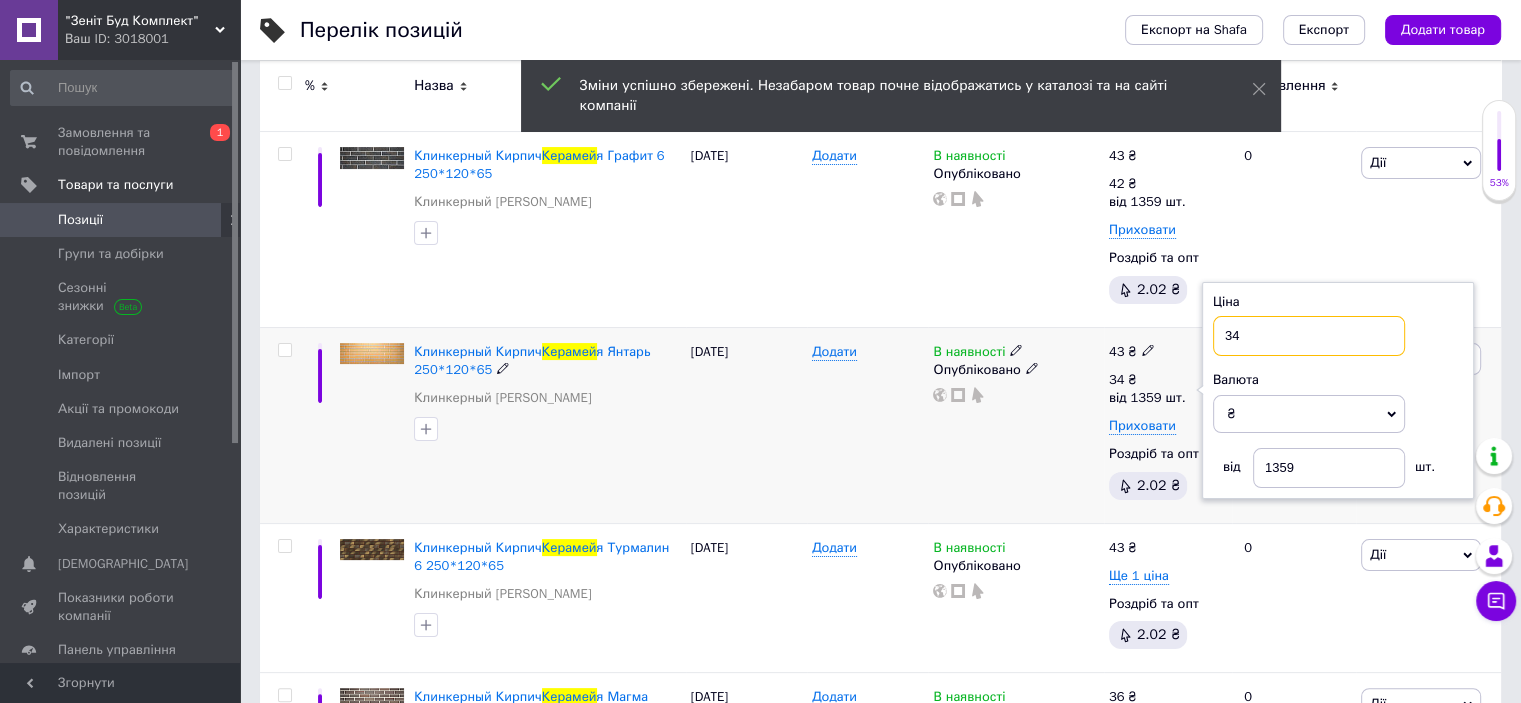drag, startPoint x: 1256, startPoint y: 329, endPoint x: 1225, endPoint y: 327, distance: 31.06445 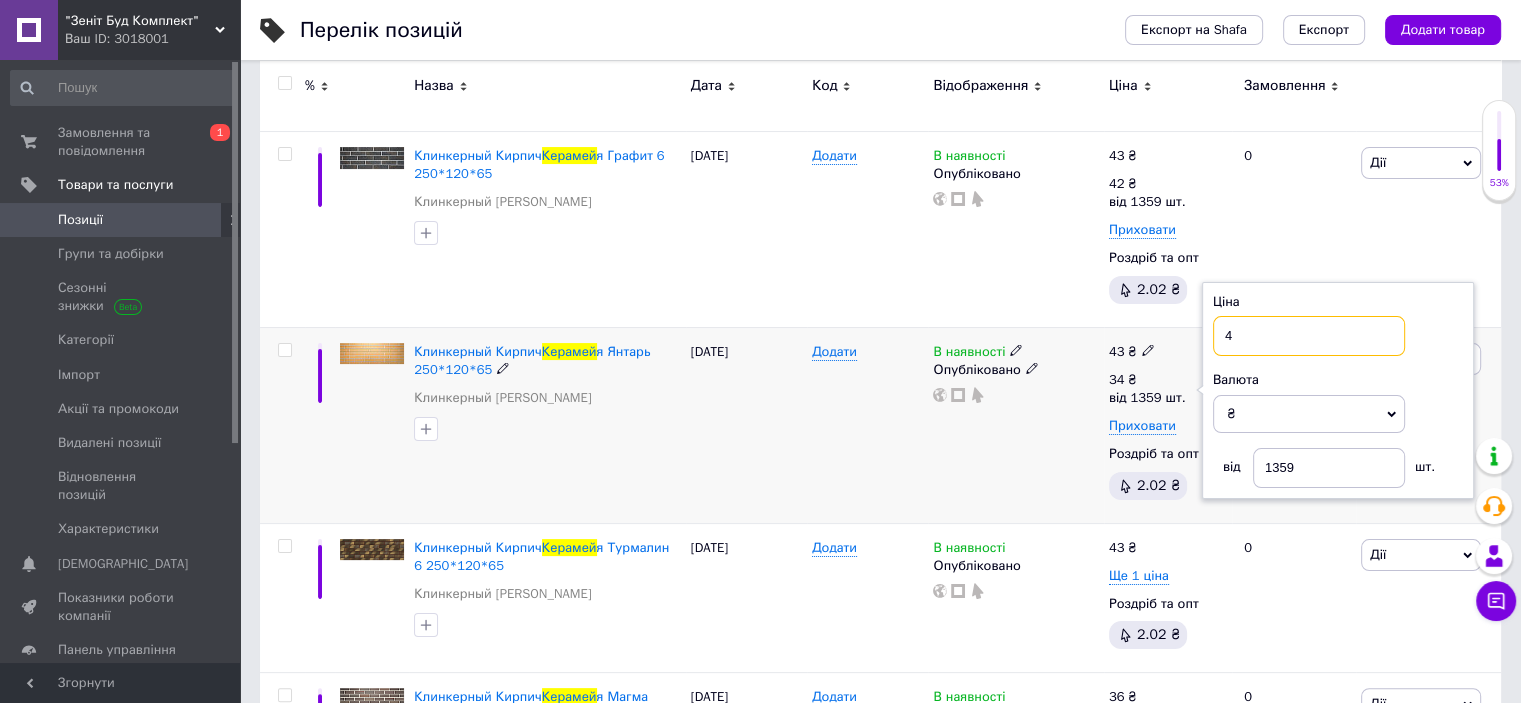 type on "42" 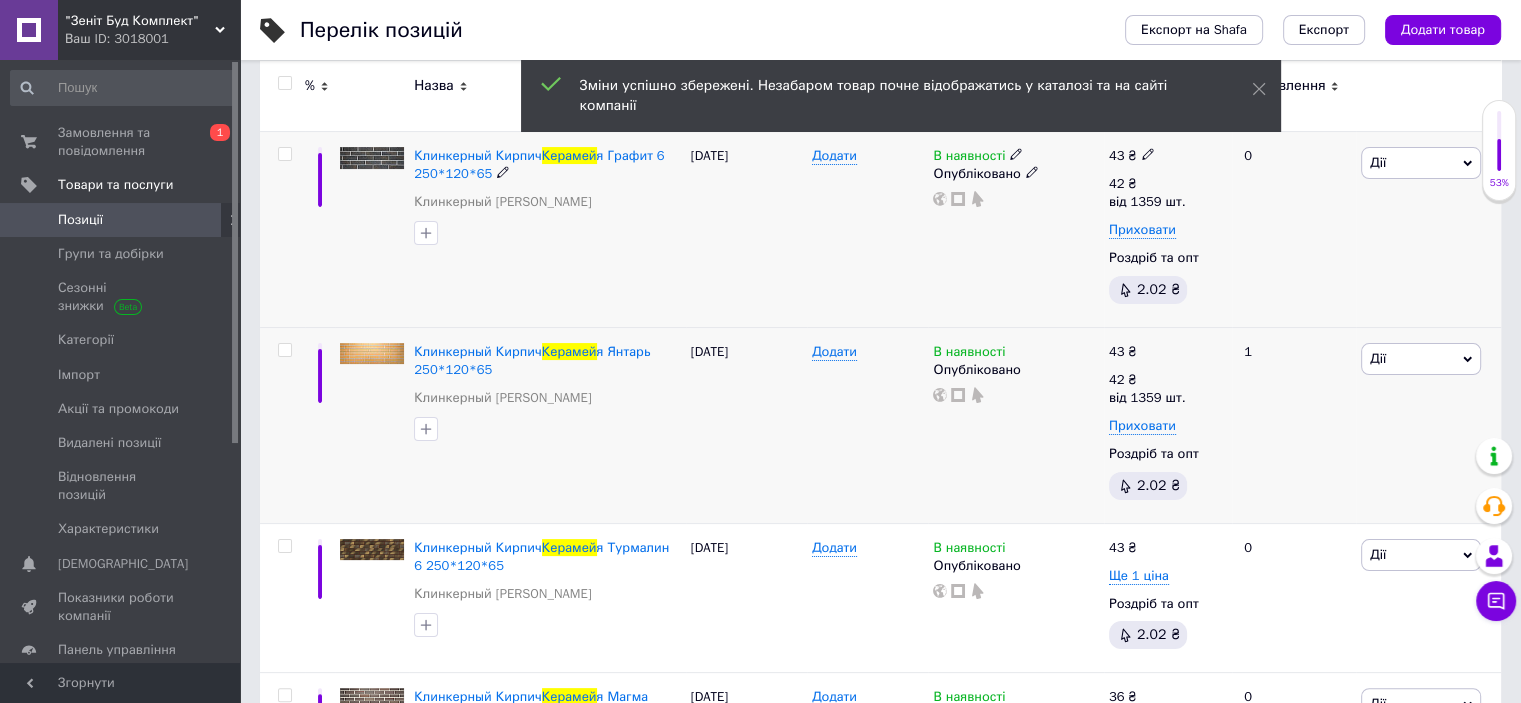 scroll, scrollTop: 500, scrollLeft: 0, axis: vertical 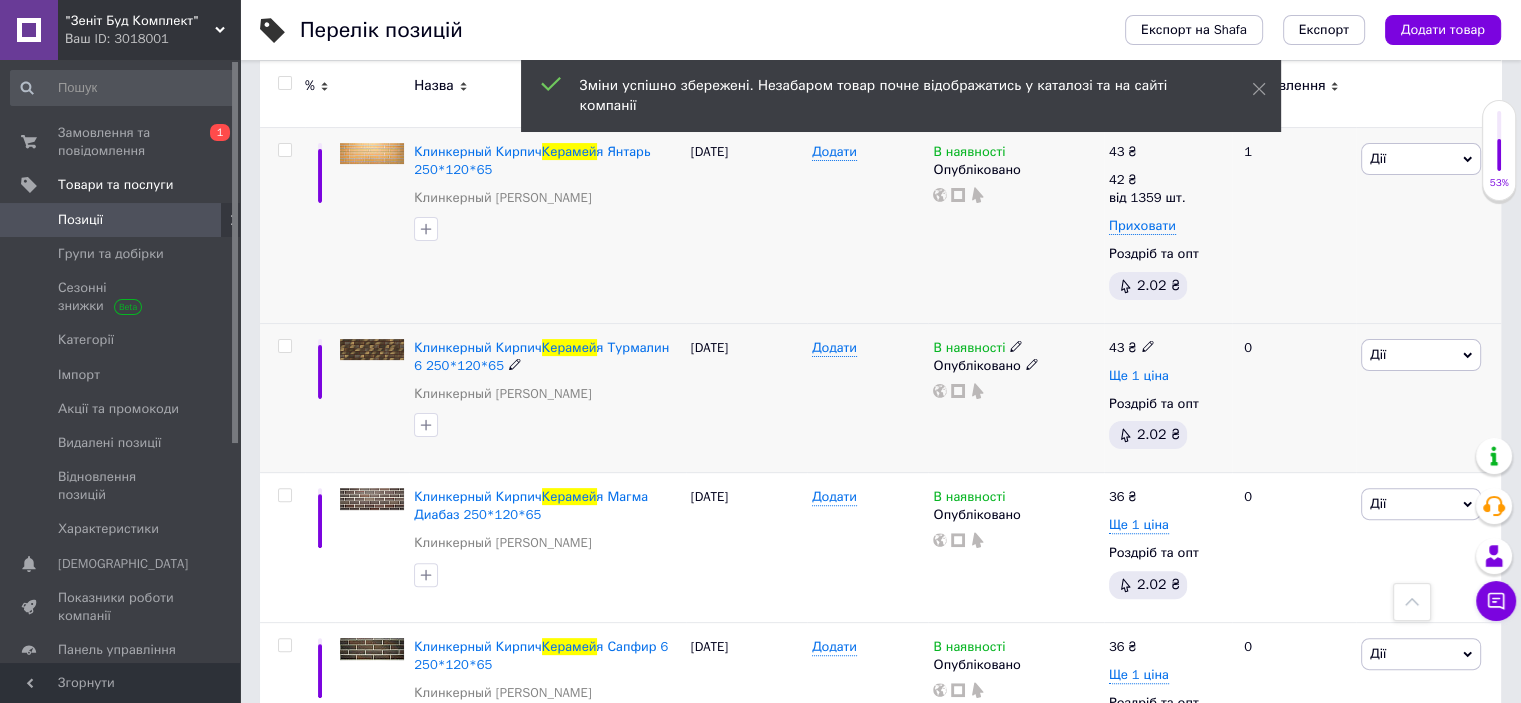 click on "Ще 1 ціна" at bounding box center [1139, 376] 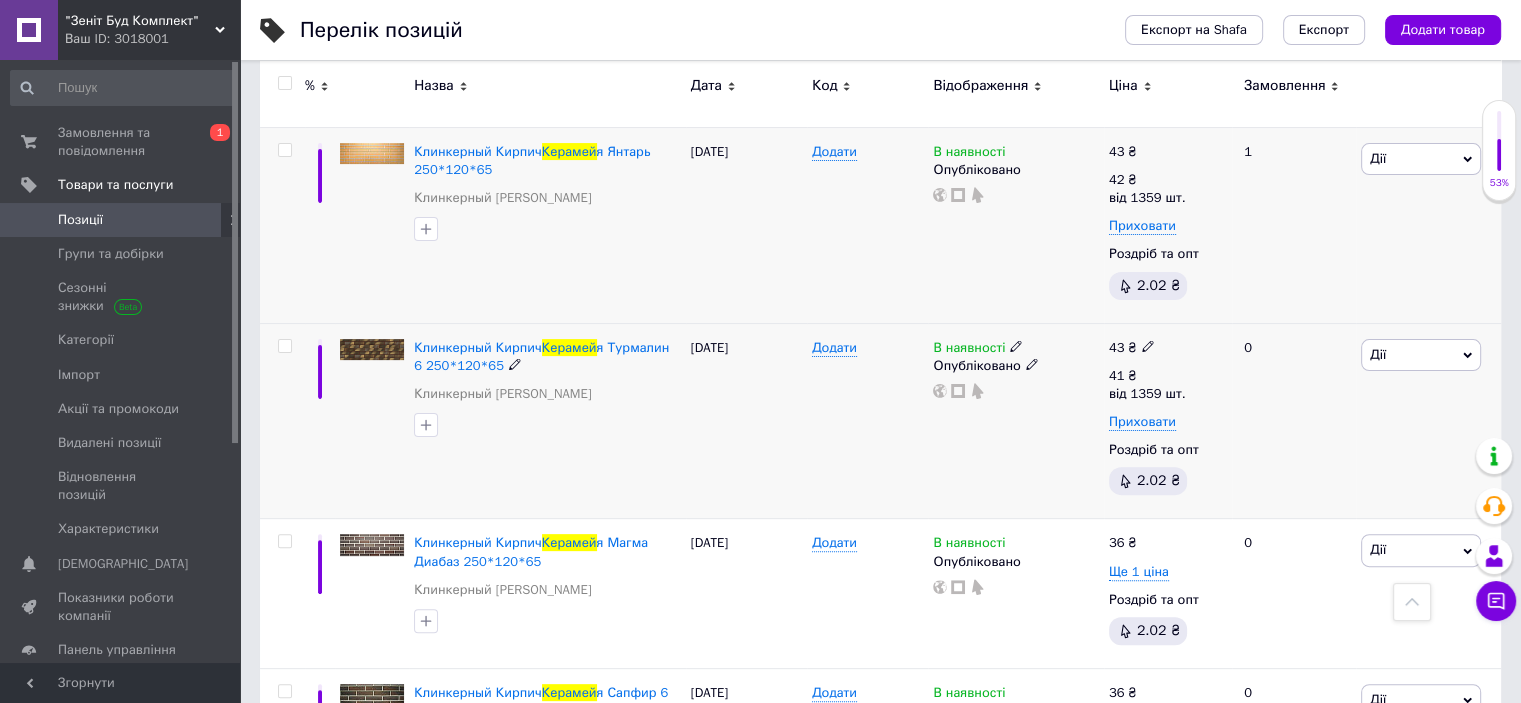 scroll, scrollTop: 700, scrollLeft: 0, axis: vertical 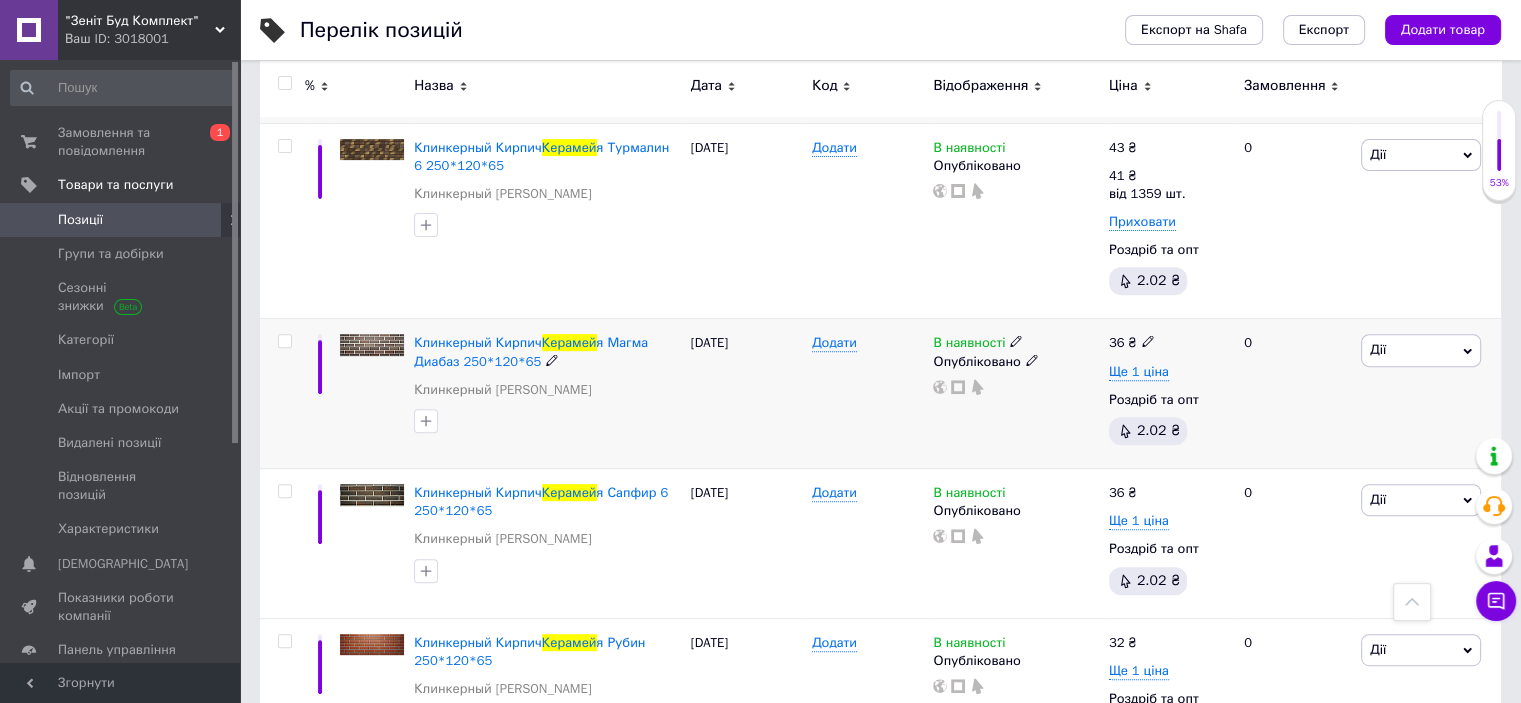 click 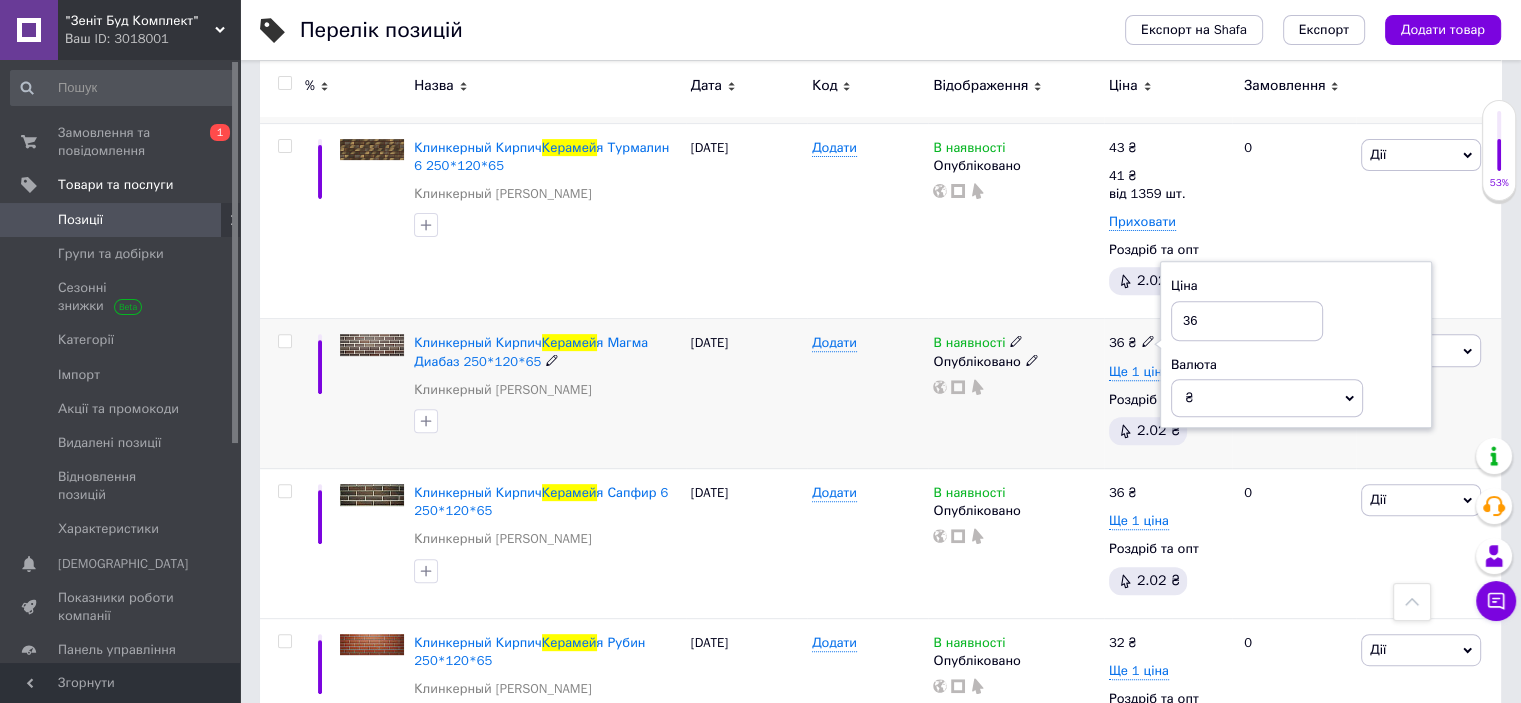 drag, startPoint x: 1220, startPoint y: 321, endPoint x: 1138, endPoint y: 319, distance: 82.02438 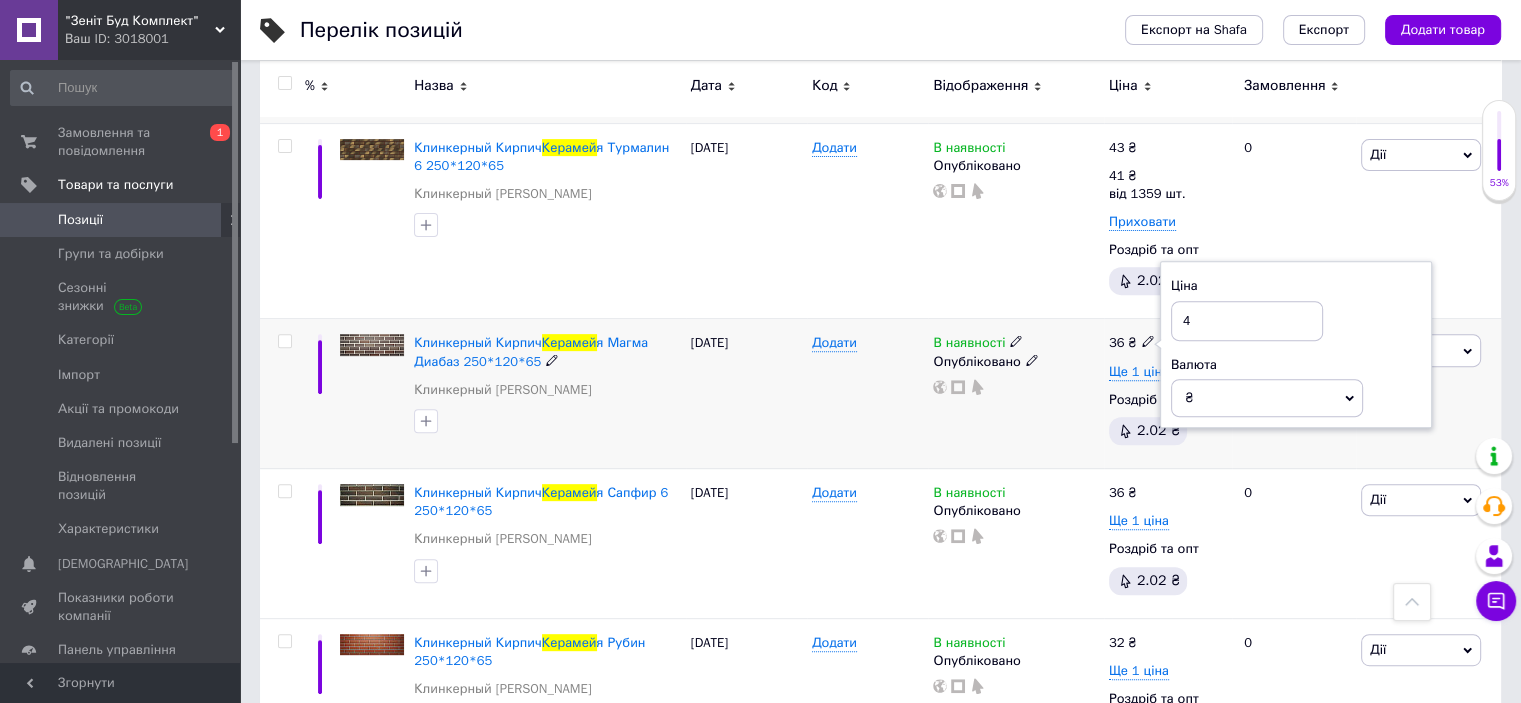 type on "43" 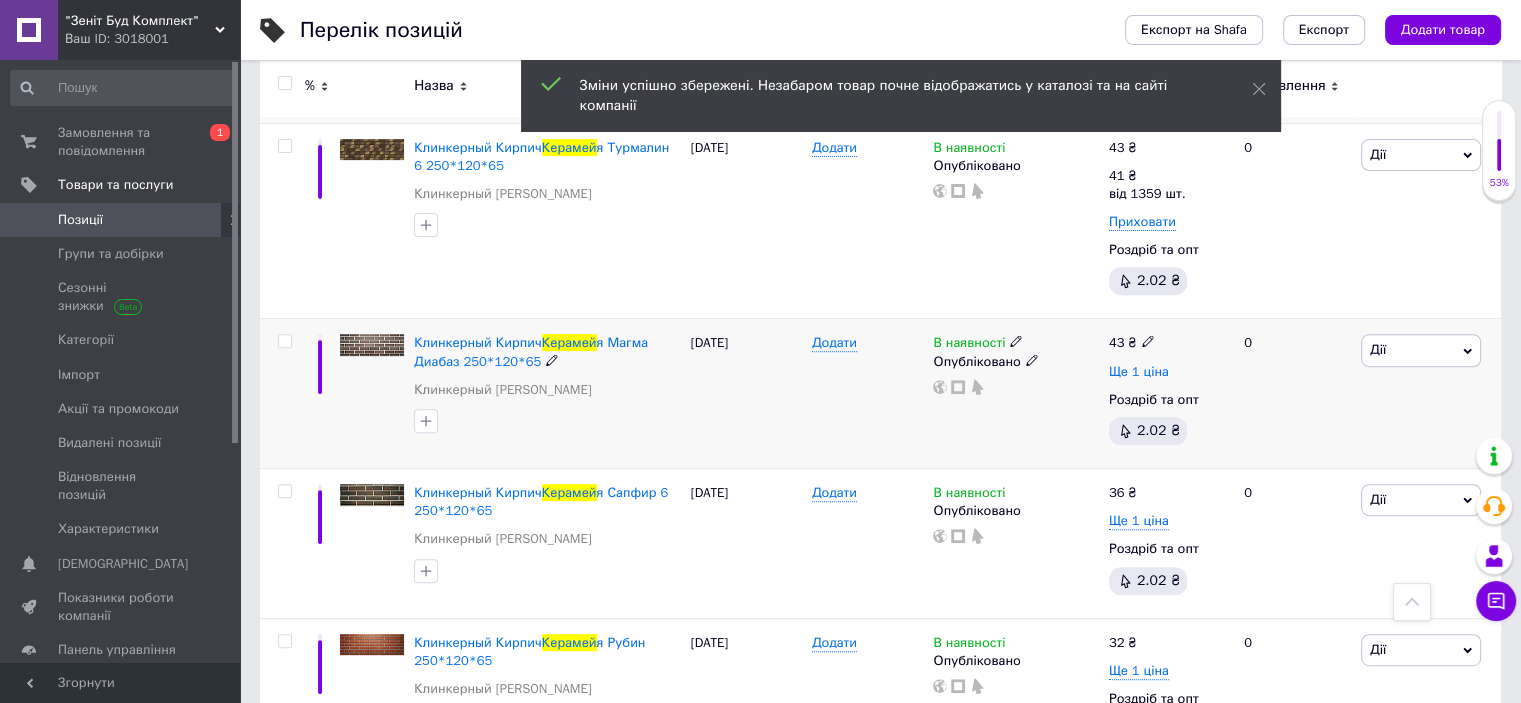 click on "Ще 1 ціна" at bounding box center [1139, 372] 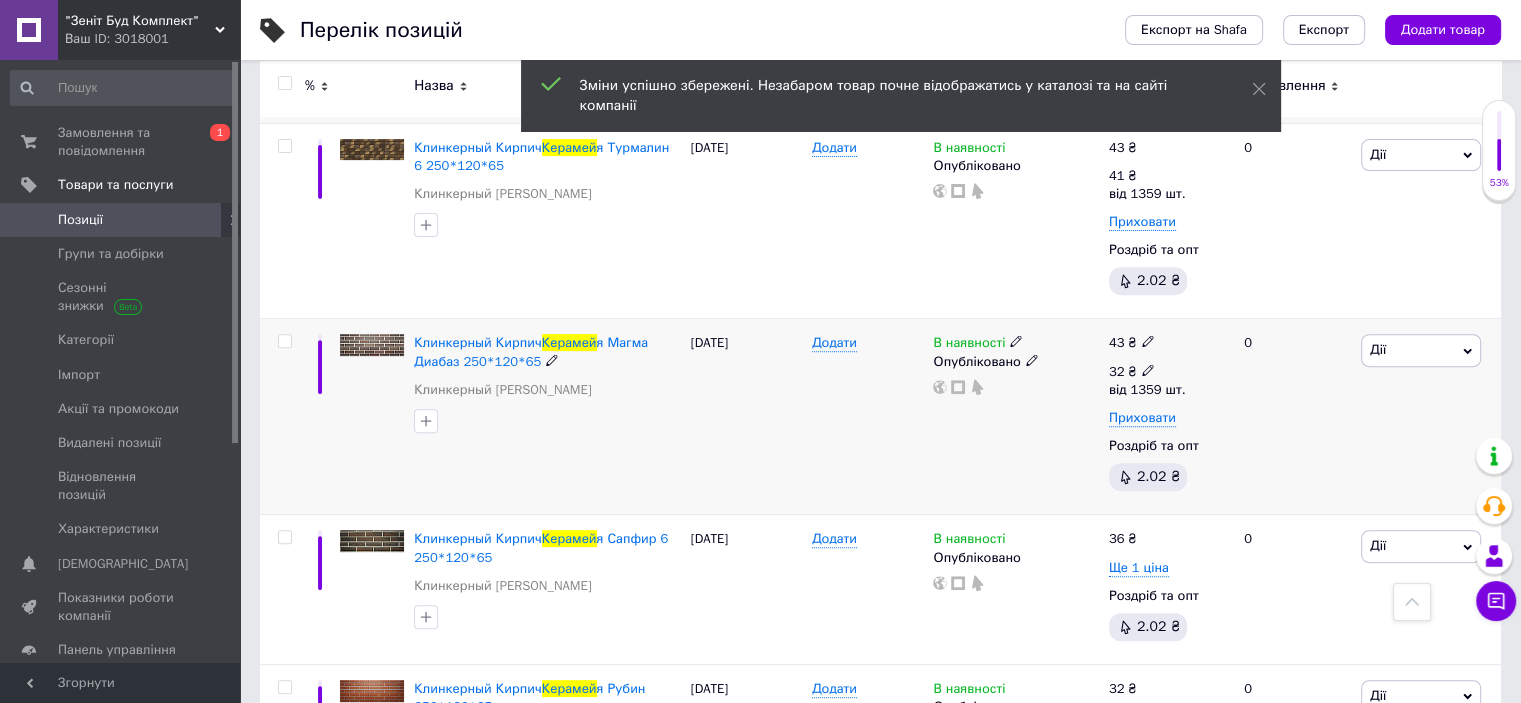 click 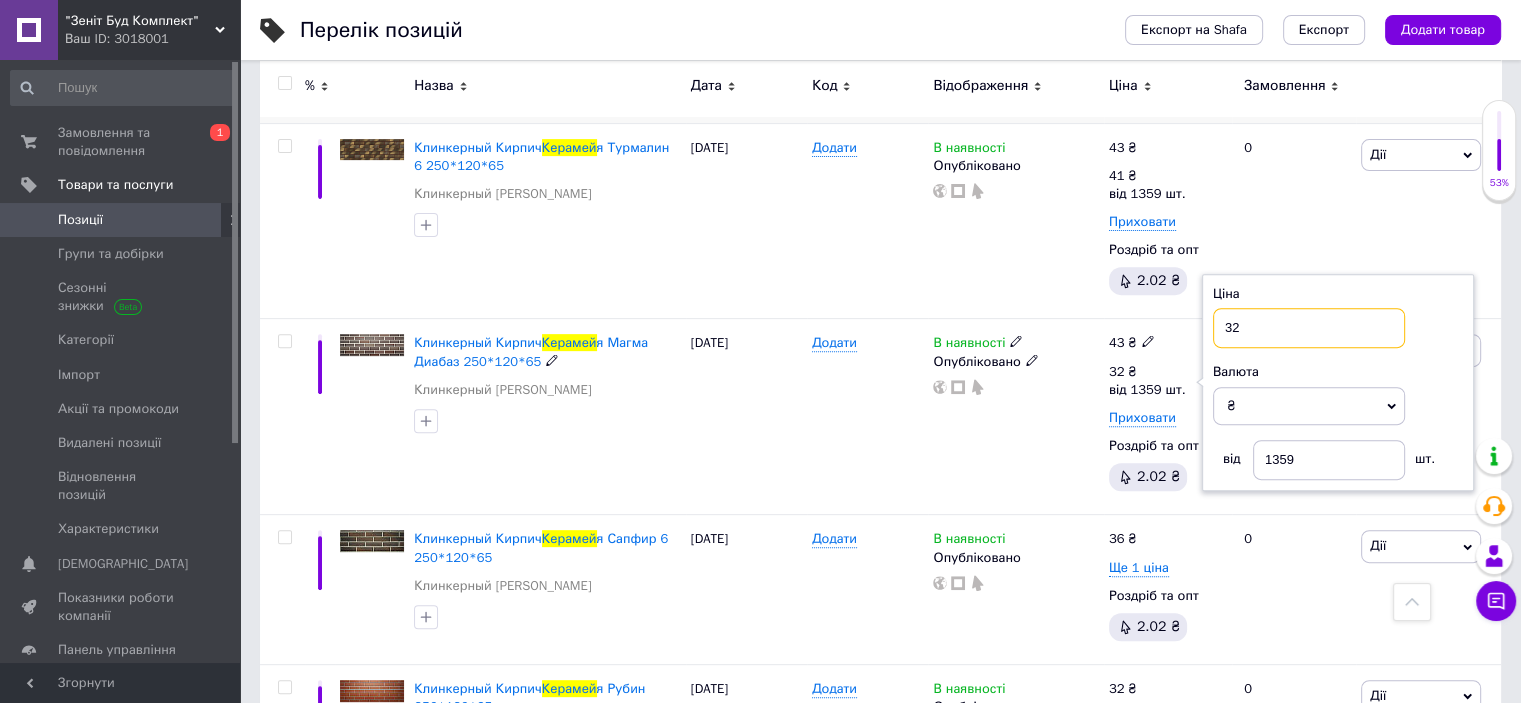 drag, startPoint x: 1253, startPoint y: 326, endPoint x: 1188, endPoint y: 312, distance: 66.4906 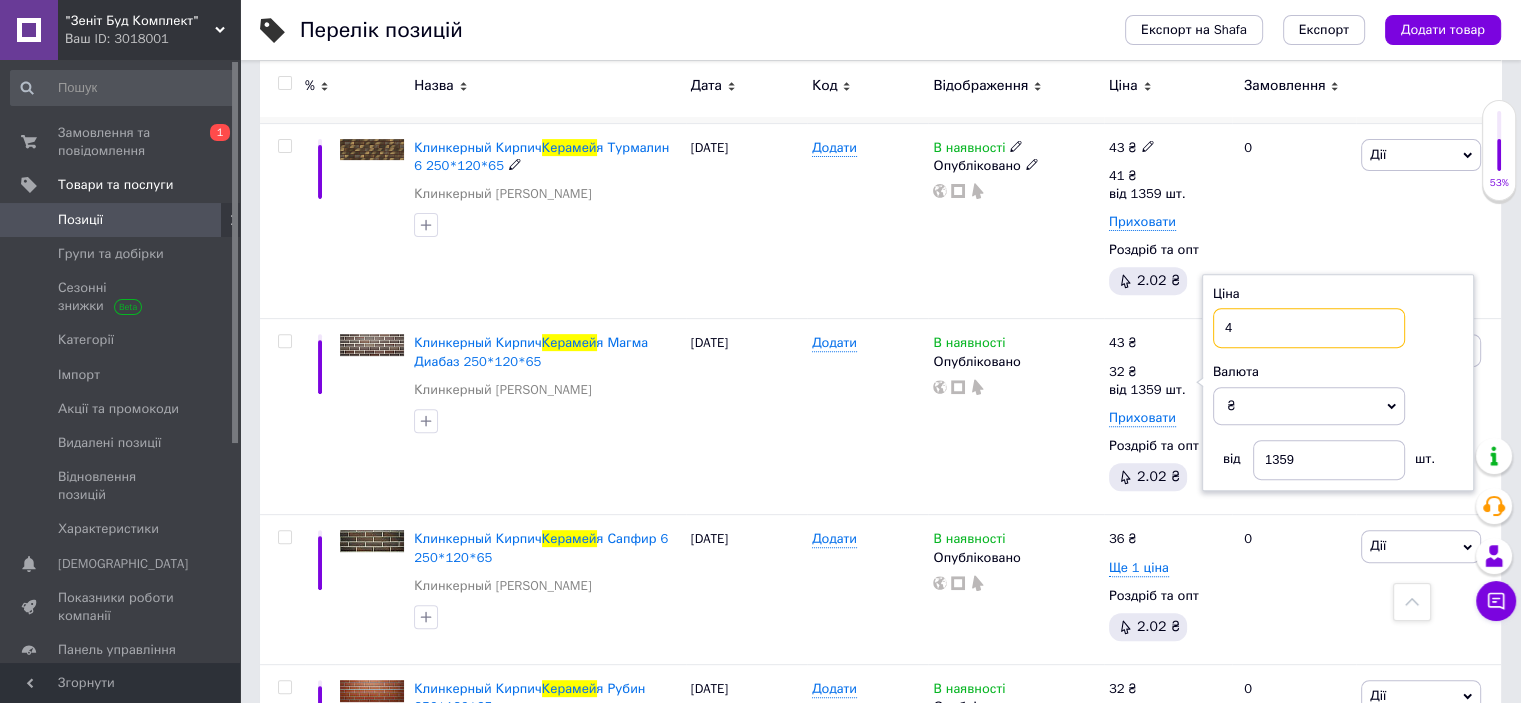 type on "42" 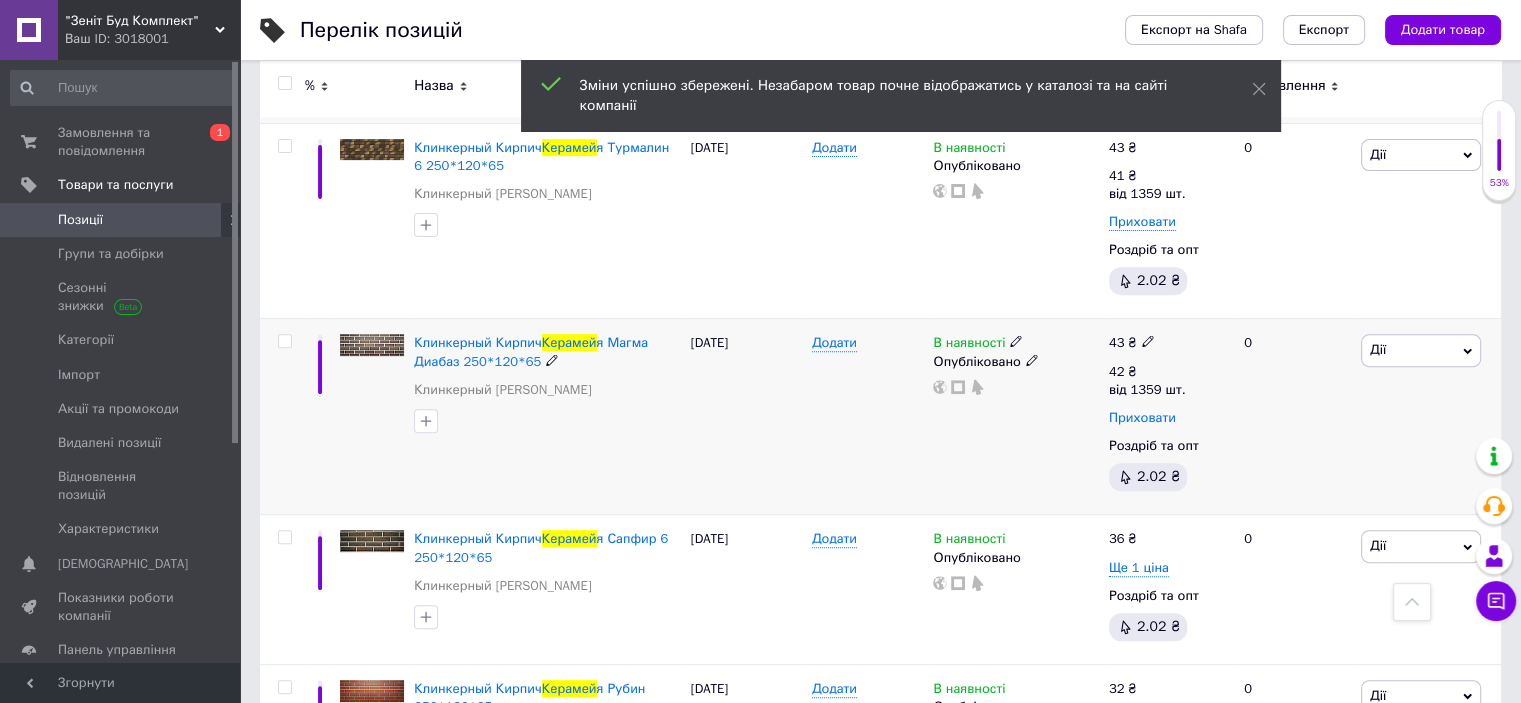 scroll, scrollTop: 800, scrollLeft: 0, axis: vertical 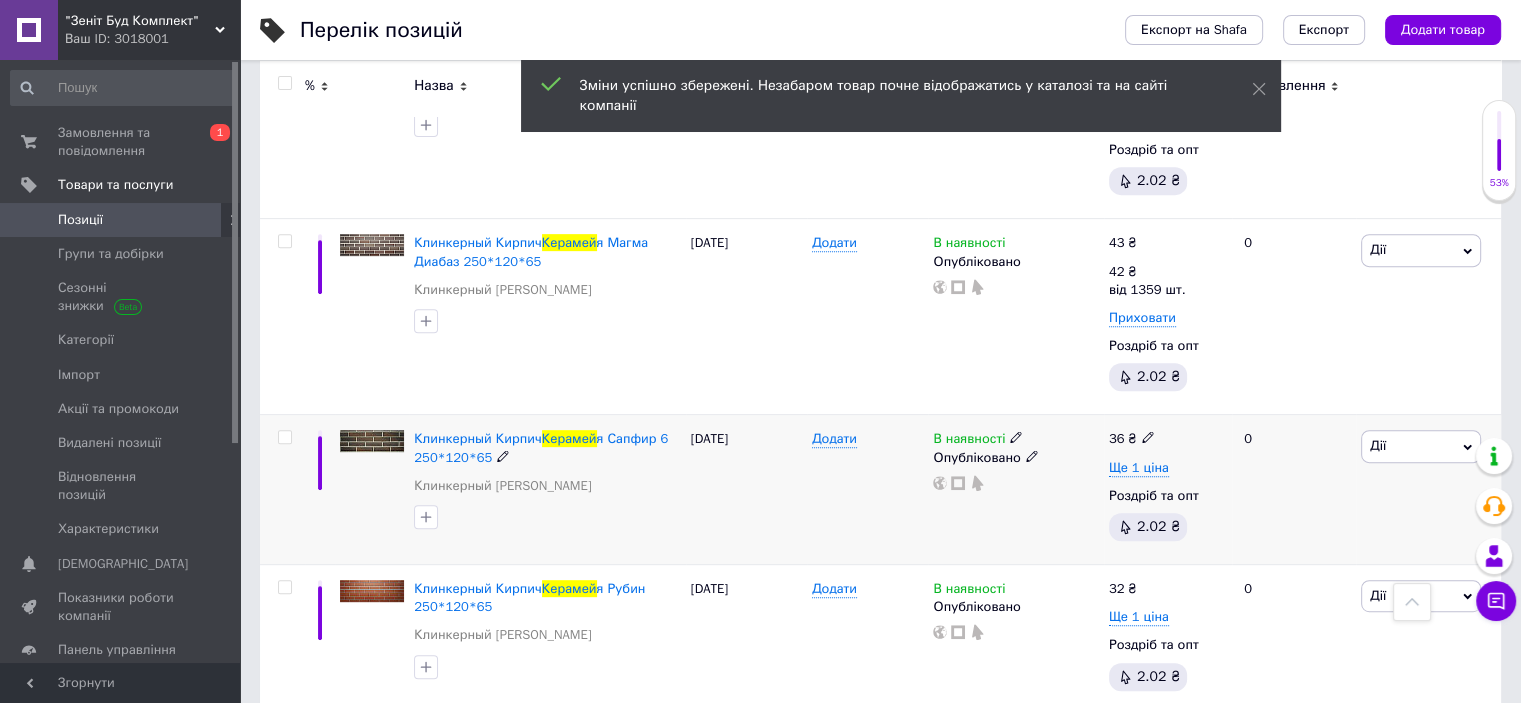 click 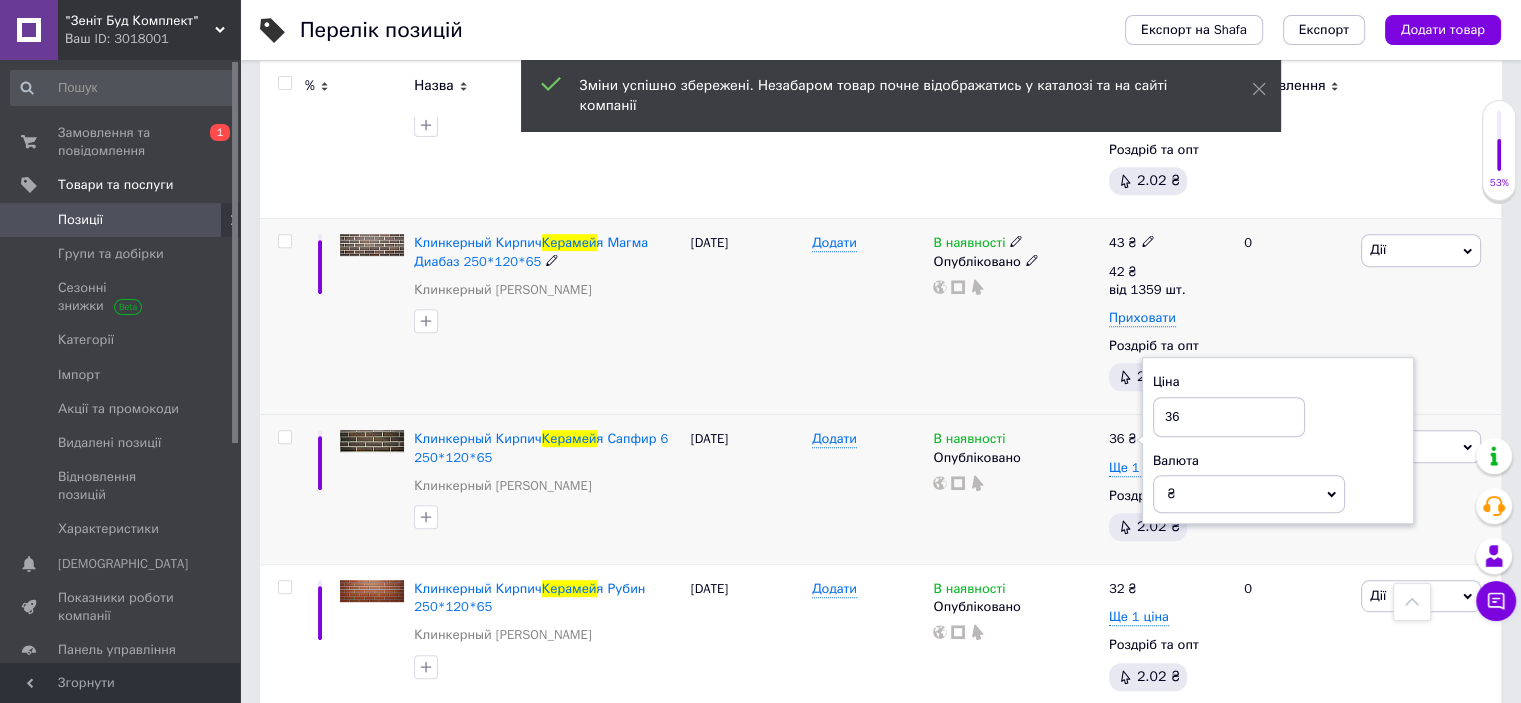 drag, startPoint x: 1212, startPoint y: 415, endPoint x: 1132, endPoint y: 403, distance: 80.895 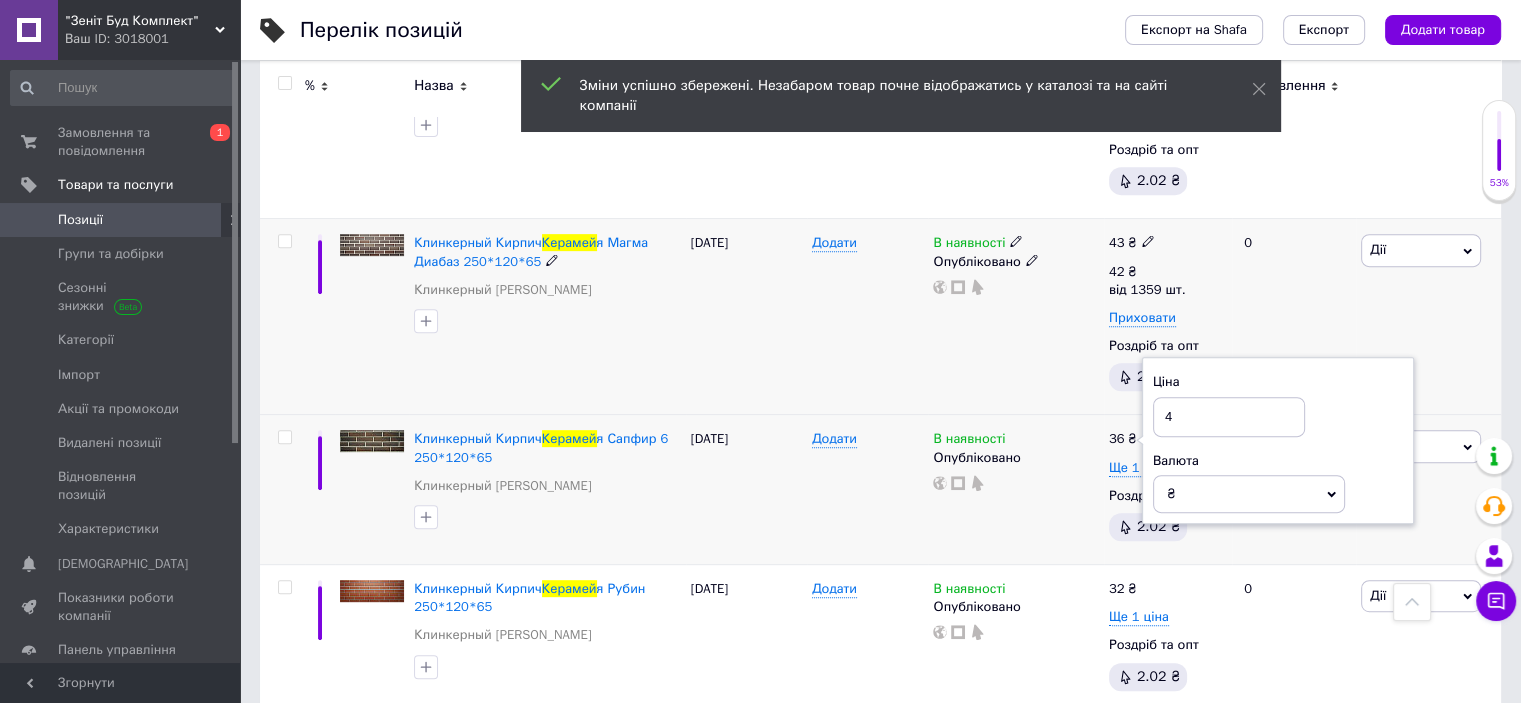 type on "43" 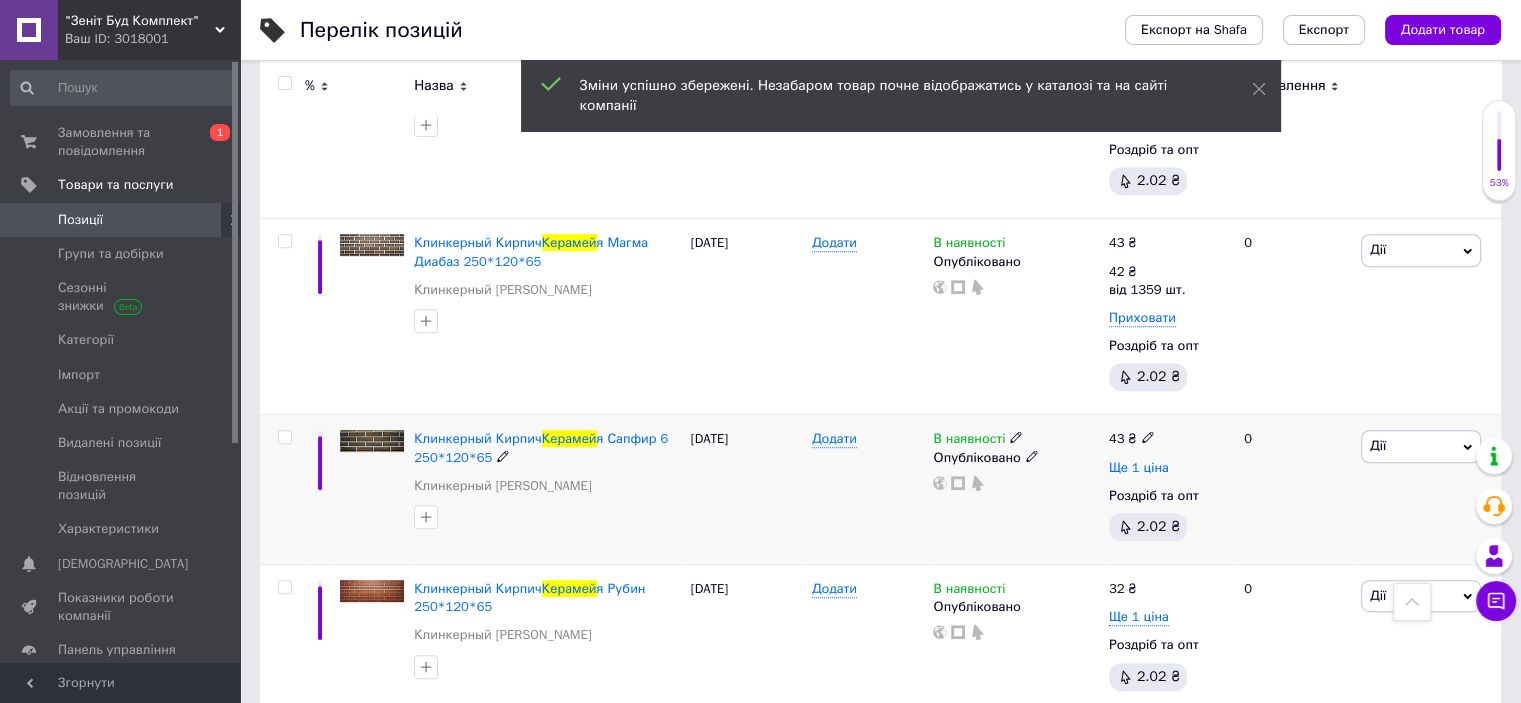 click on "Ще 1 ціна" at bounding box center (1139, 468) 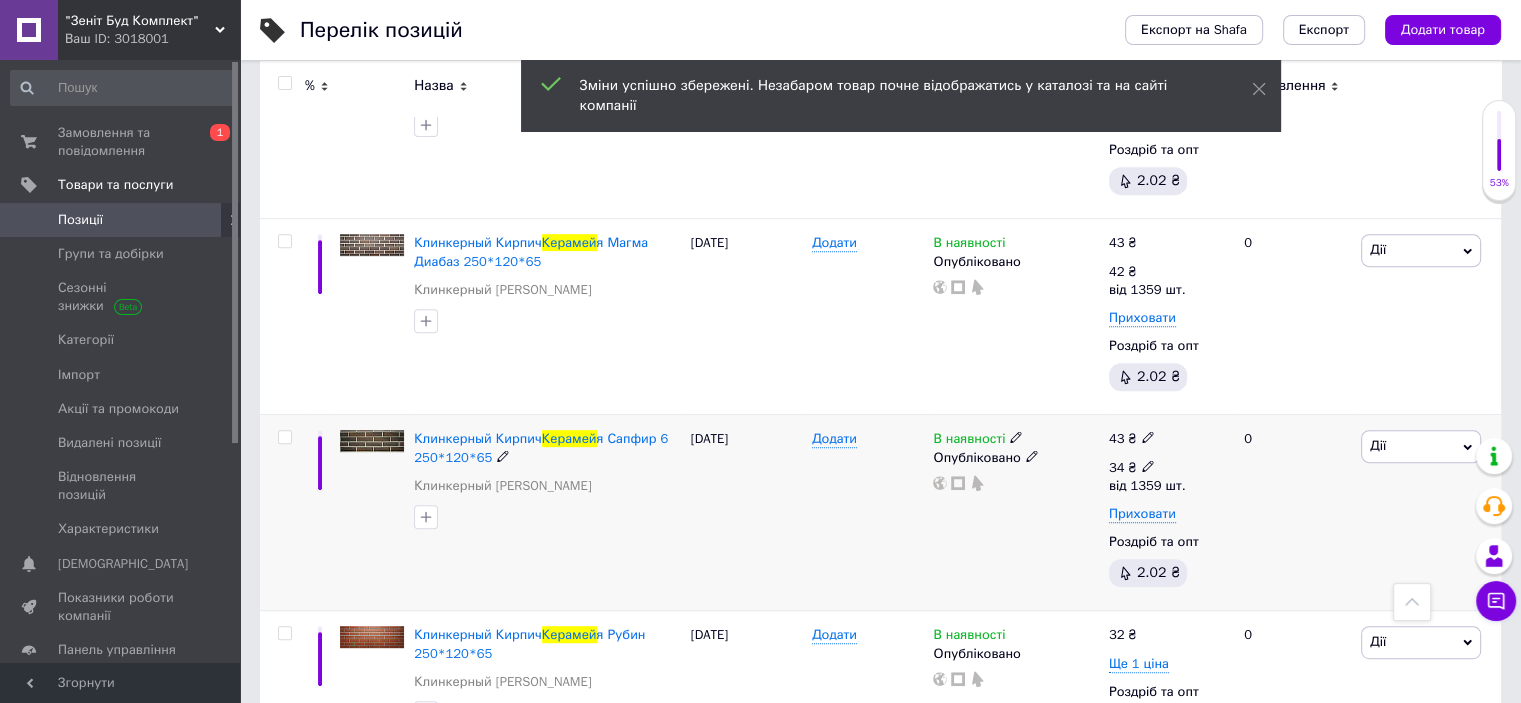 click 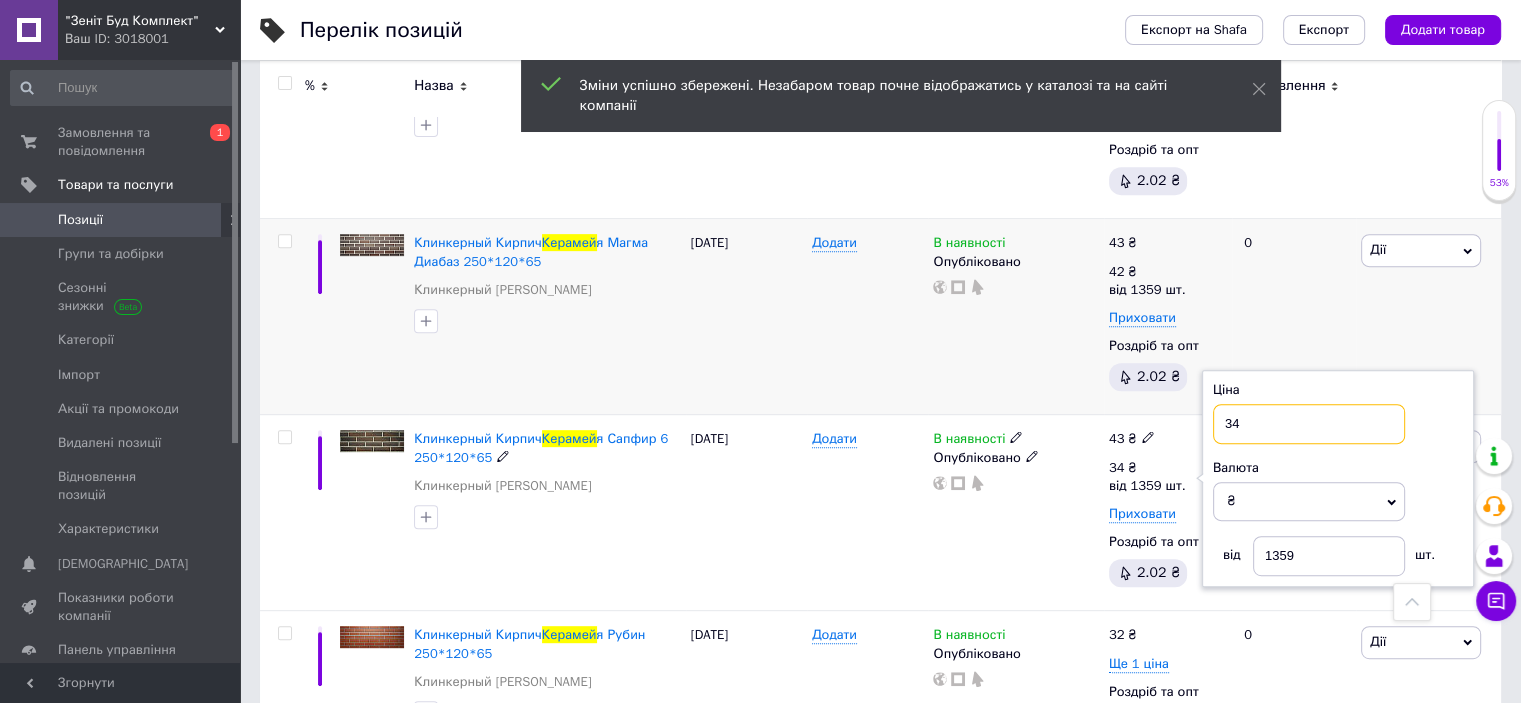 drag, startPoint x: 1251, startPoint y: 425, endPoint x: 1170, endPoint y: 407, distance: 82.9759 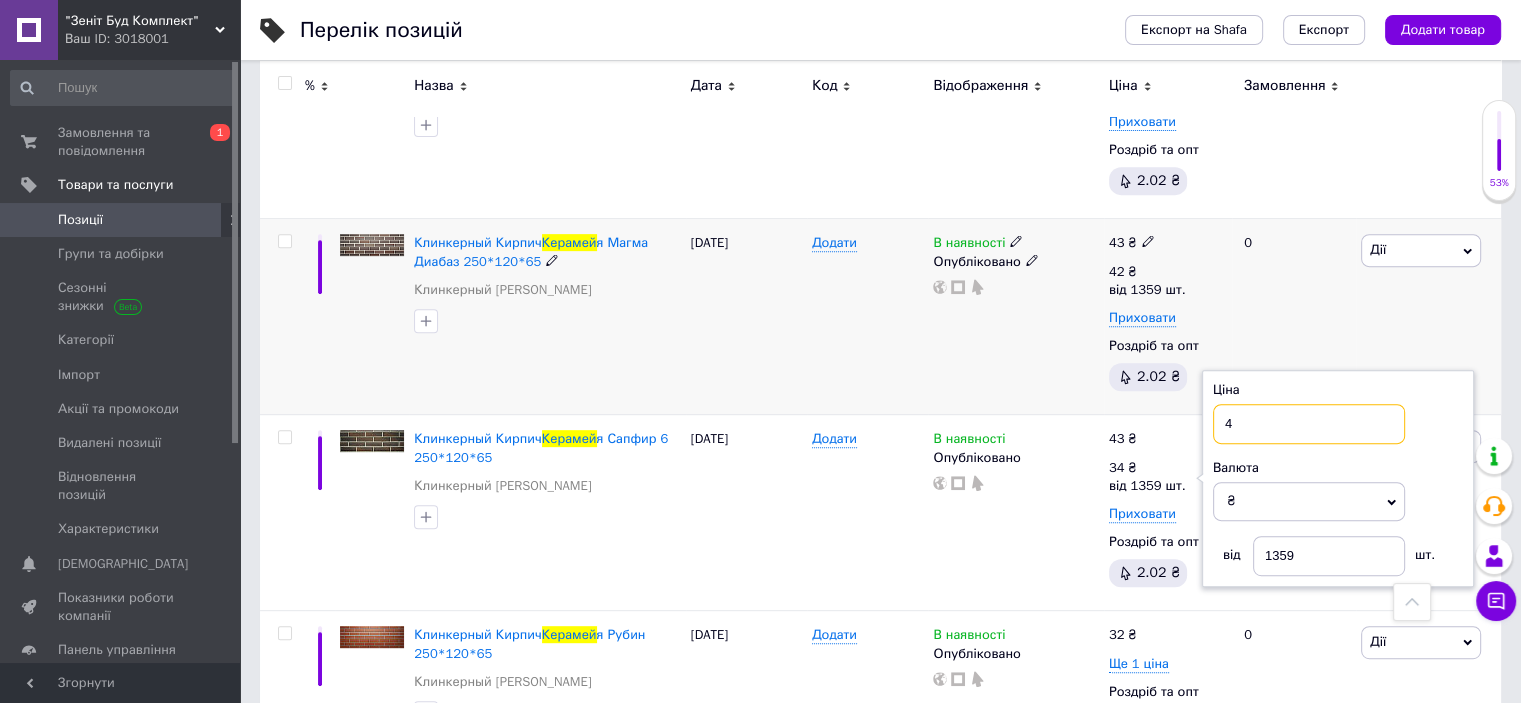 type on "42" 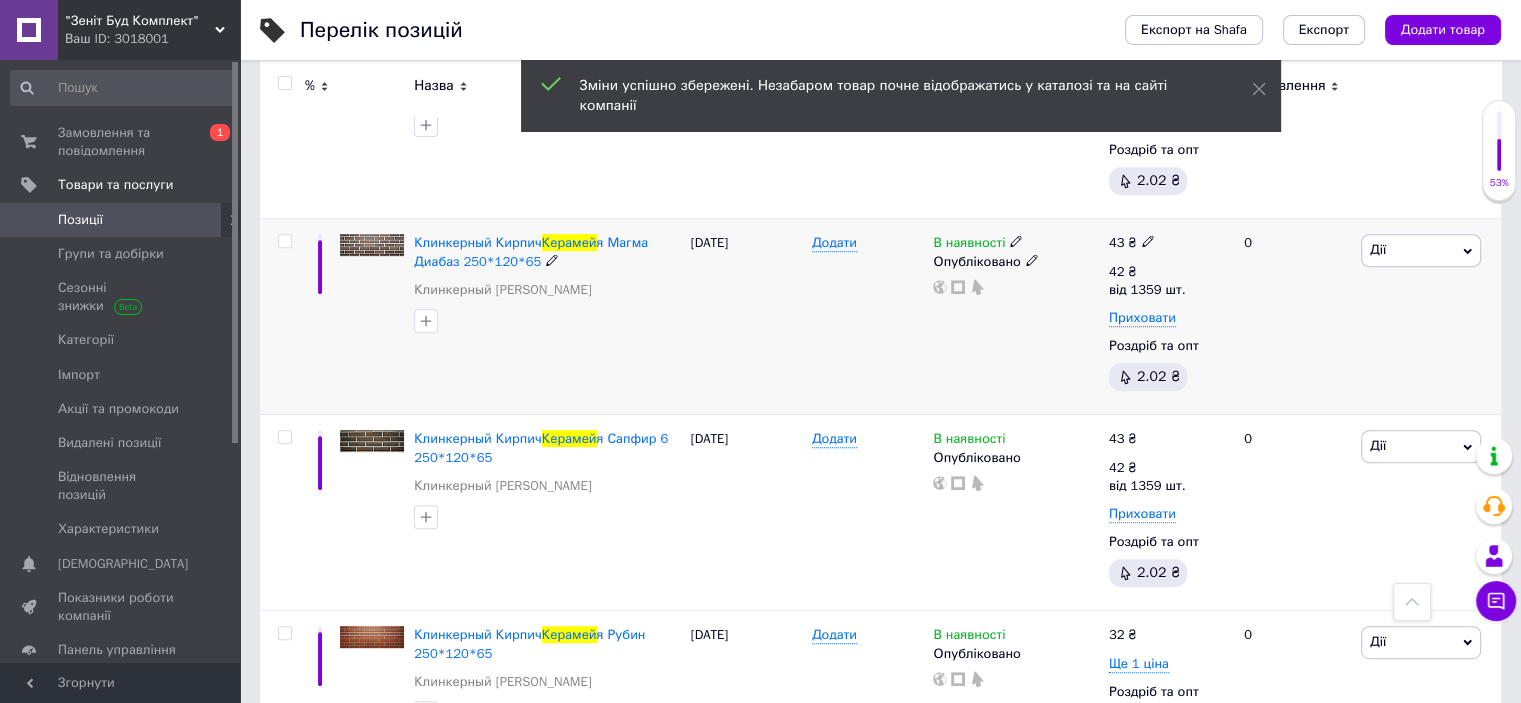 scroll, scrollTop: 1000, scrollLeft: 0, axis: vertical 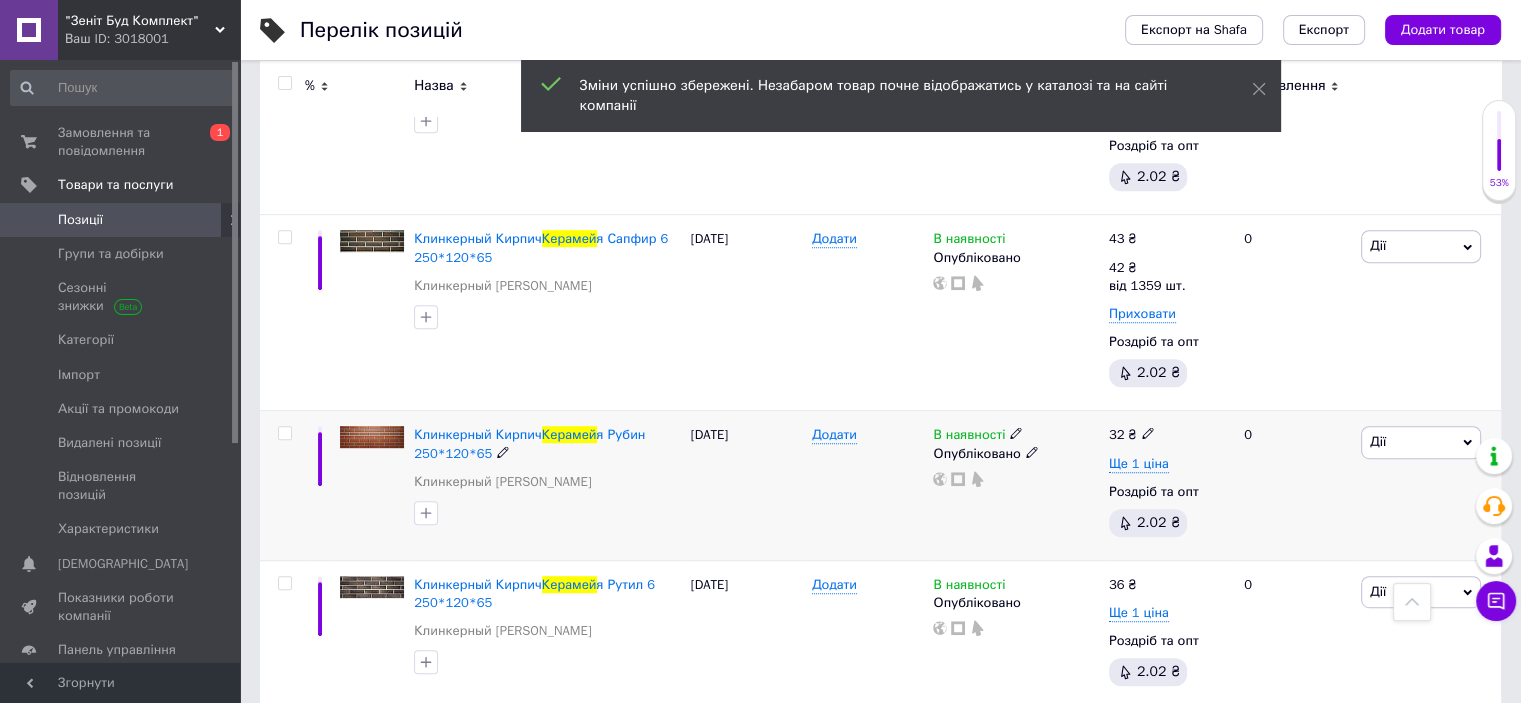 click 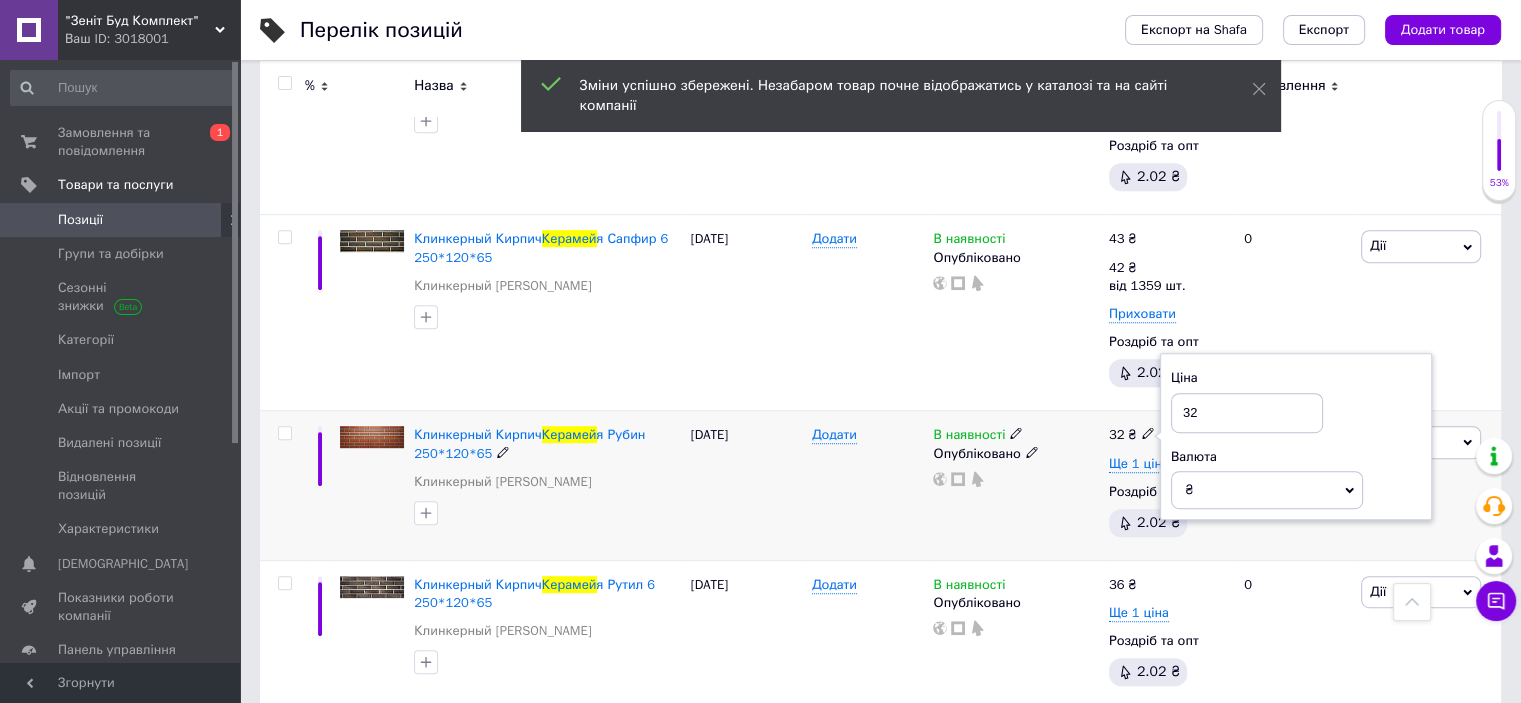 drag, startPoint x: 1204, startPoint y: 409, endPoint x: 1175, endPoint y: 404, distance: 29.427877 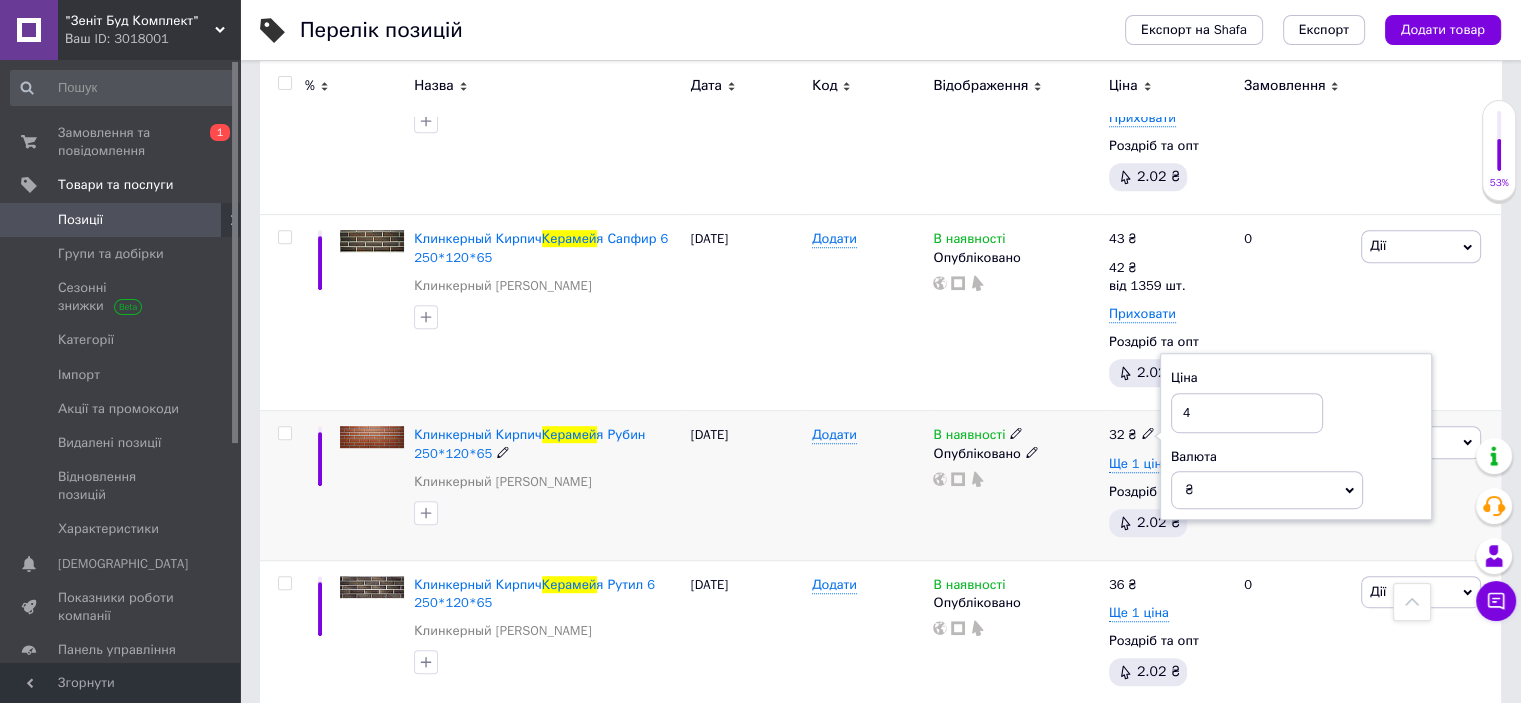 type on "43" 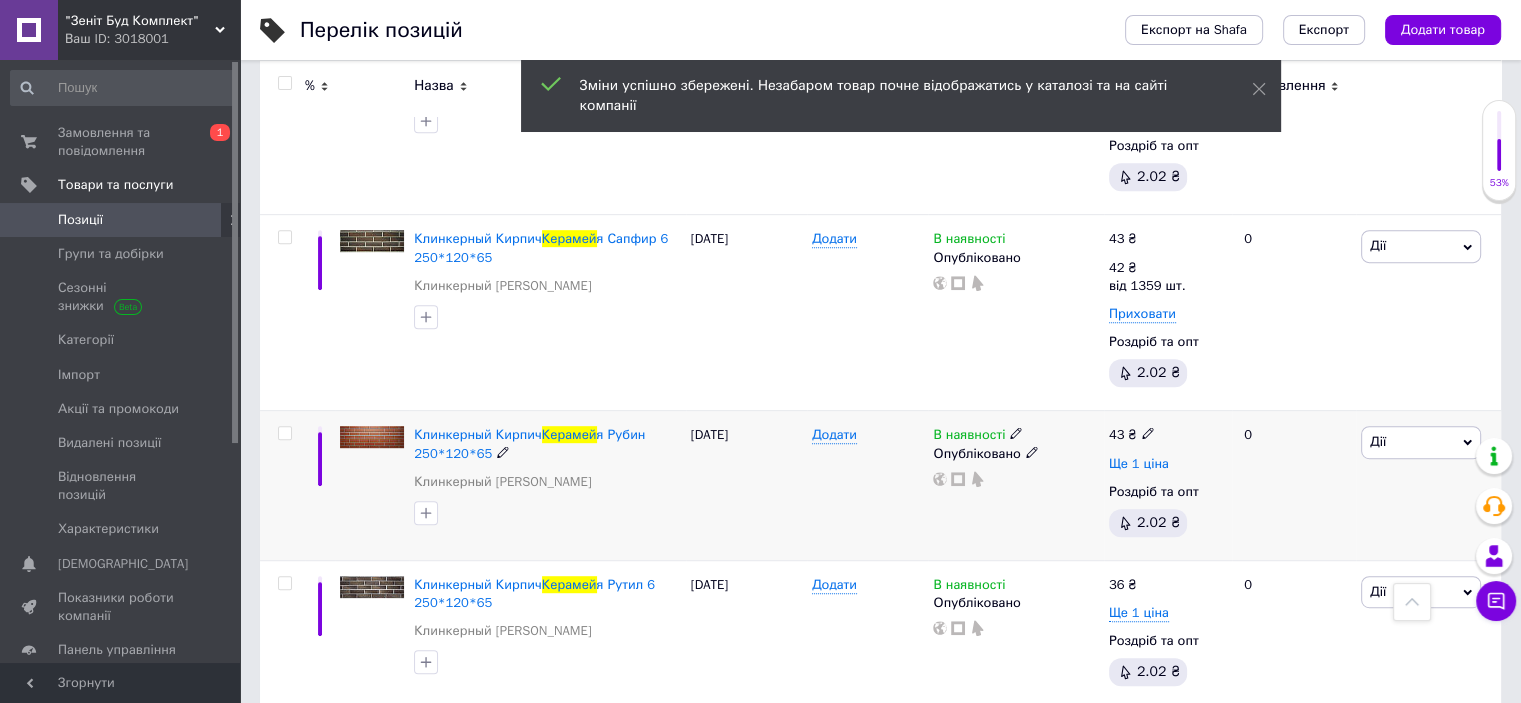 click on "Ще 1 ціна" at bounding box center (1139, 464) 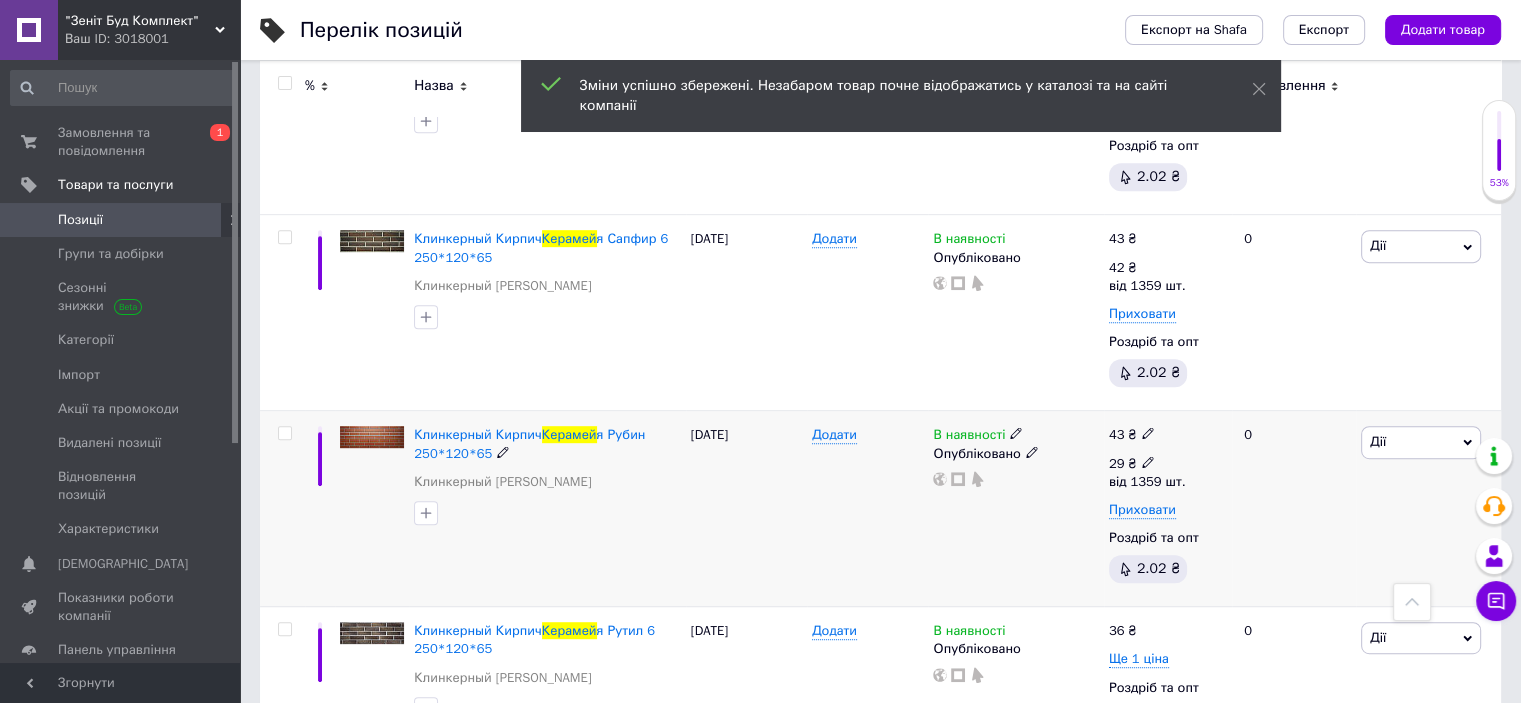 click at bounding box center [1148, 461] 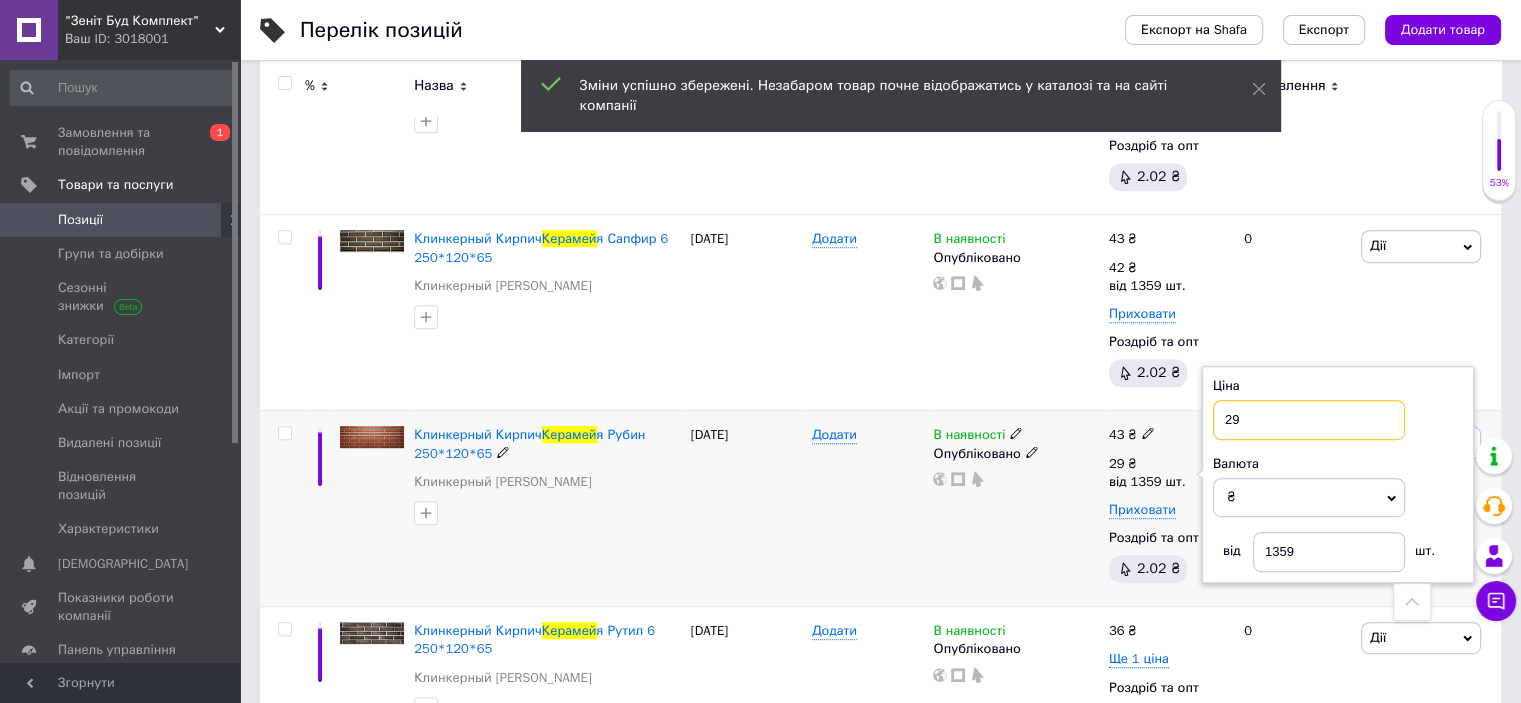 drag, startPoint x: 1246, startPoint y: 421, endPoint x: 1216, endPoint y: 416, distance: 30.413813 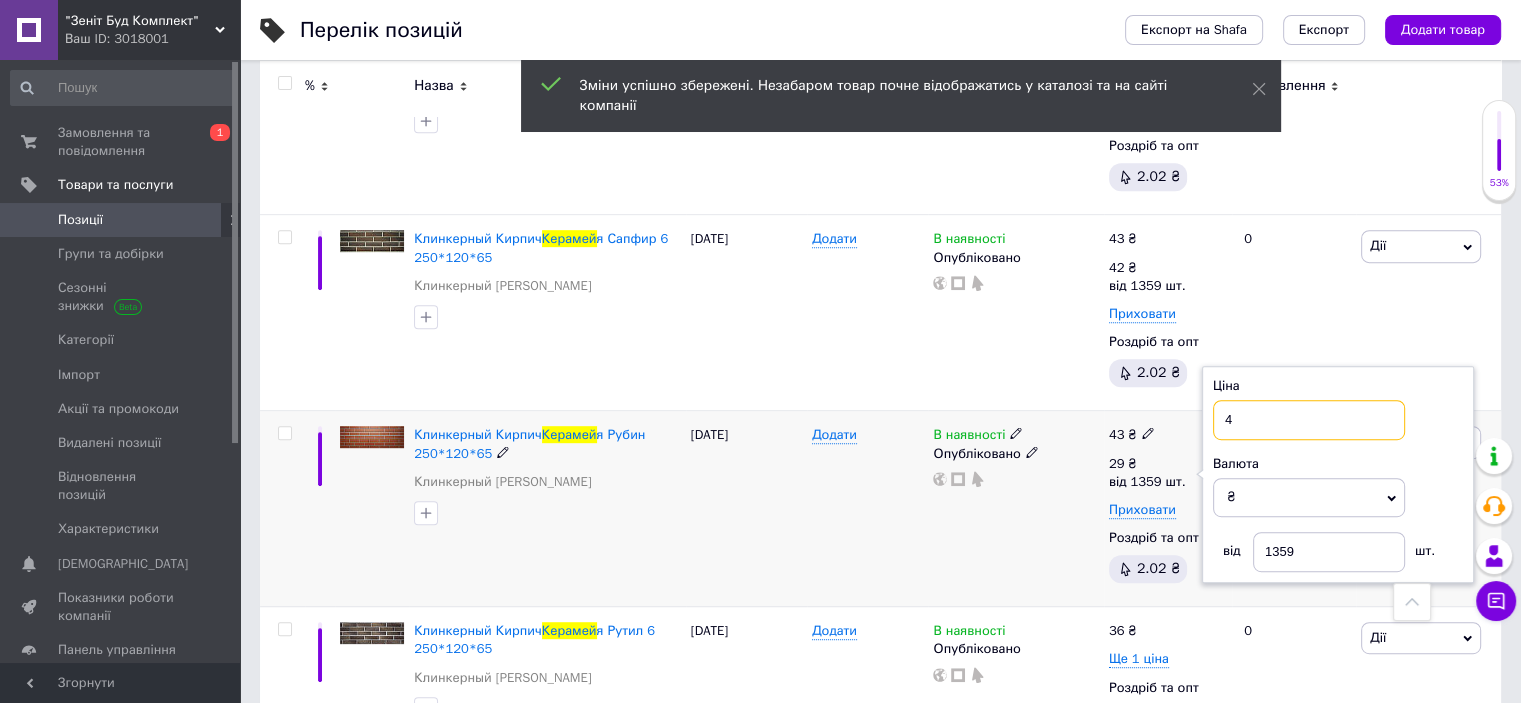 type on "42" 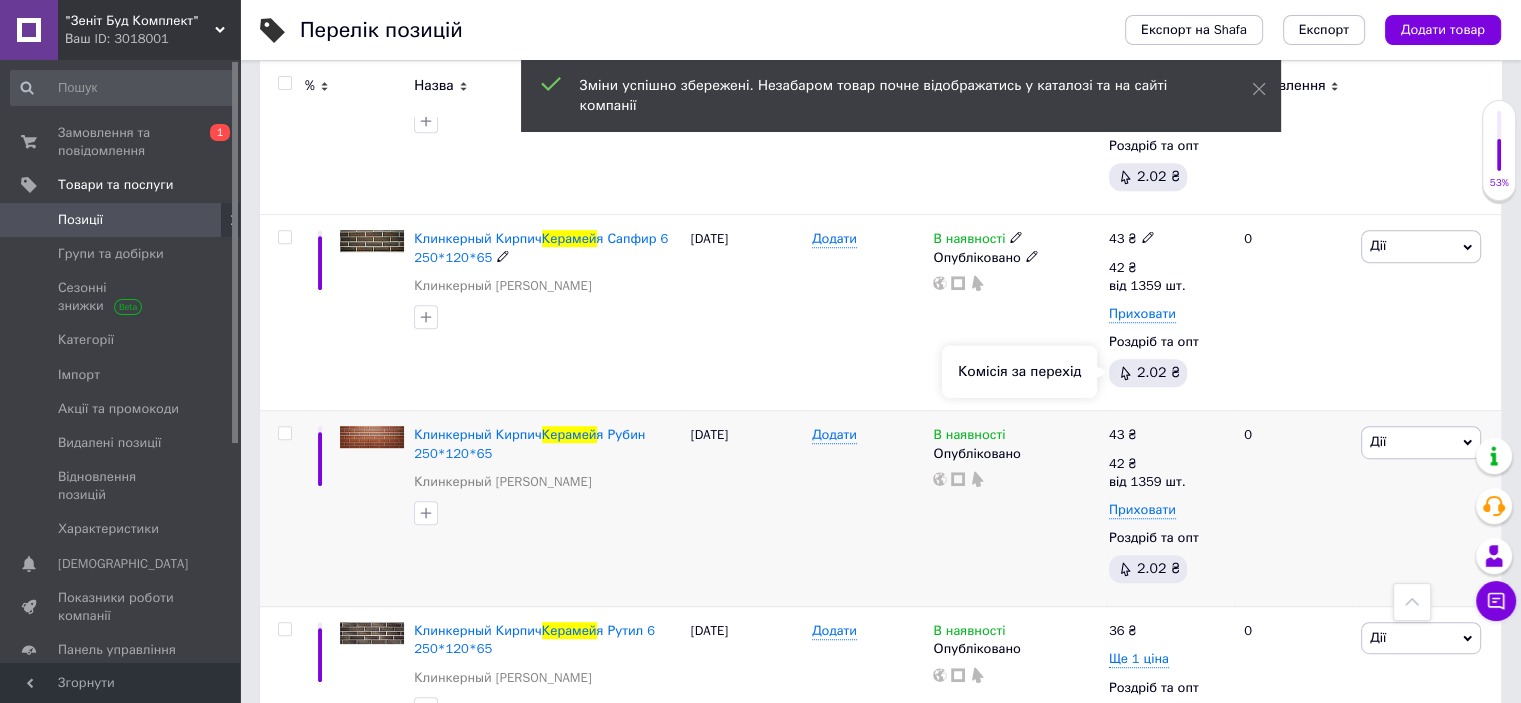 scroll, scrollTop: 1300, scrollLeft: 0, axis: vertical 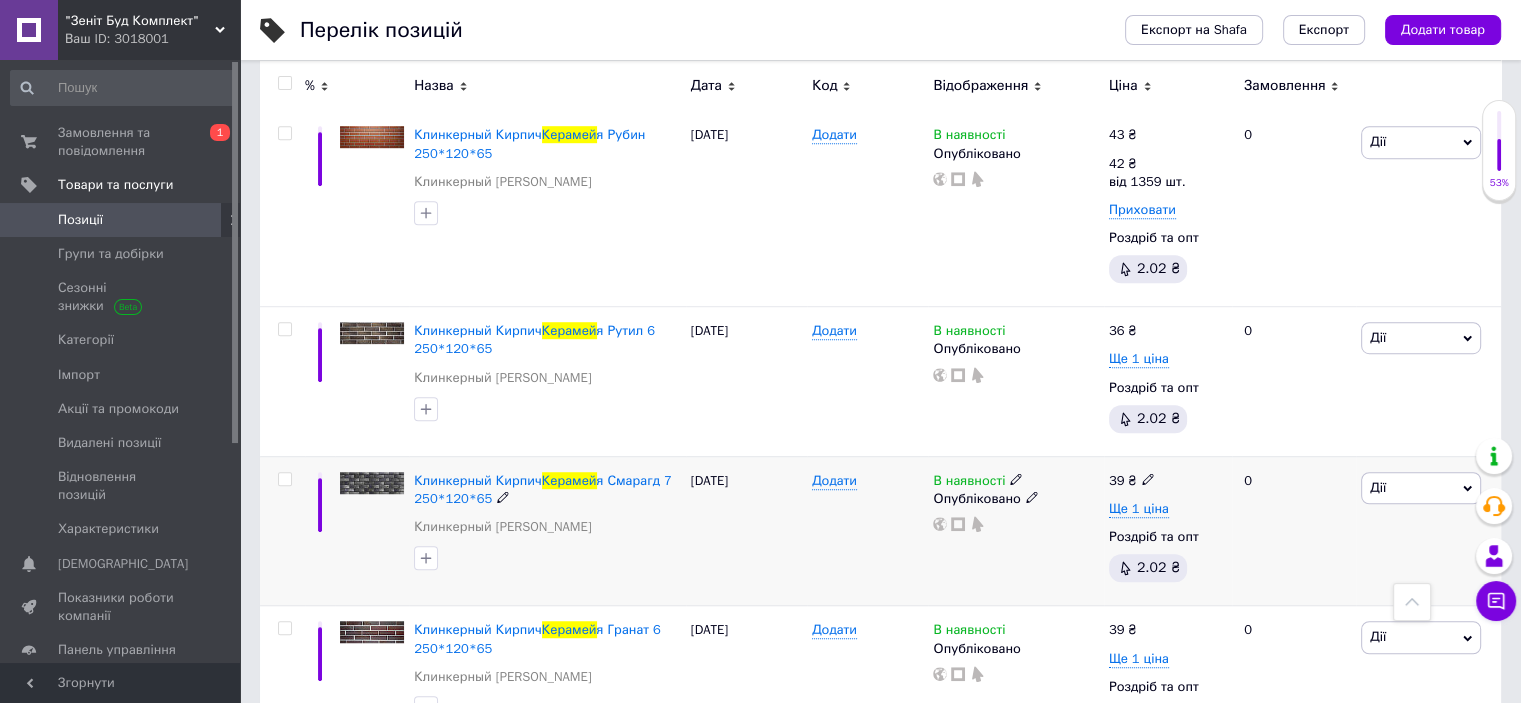 click at bounding box center (1148, 478) 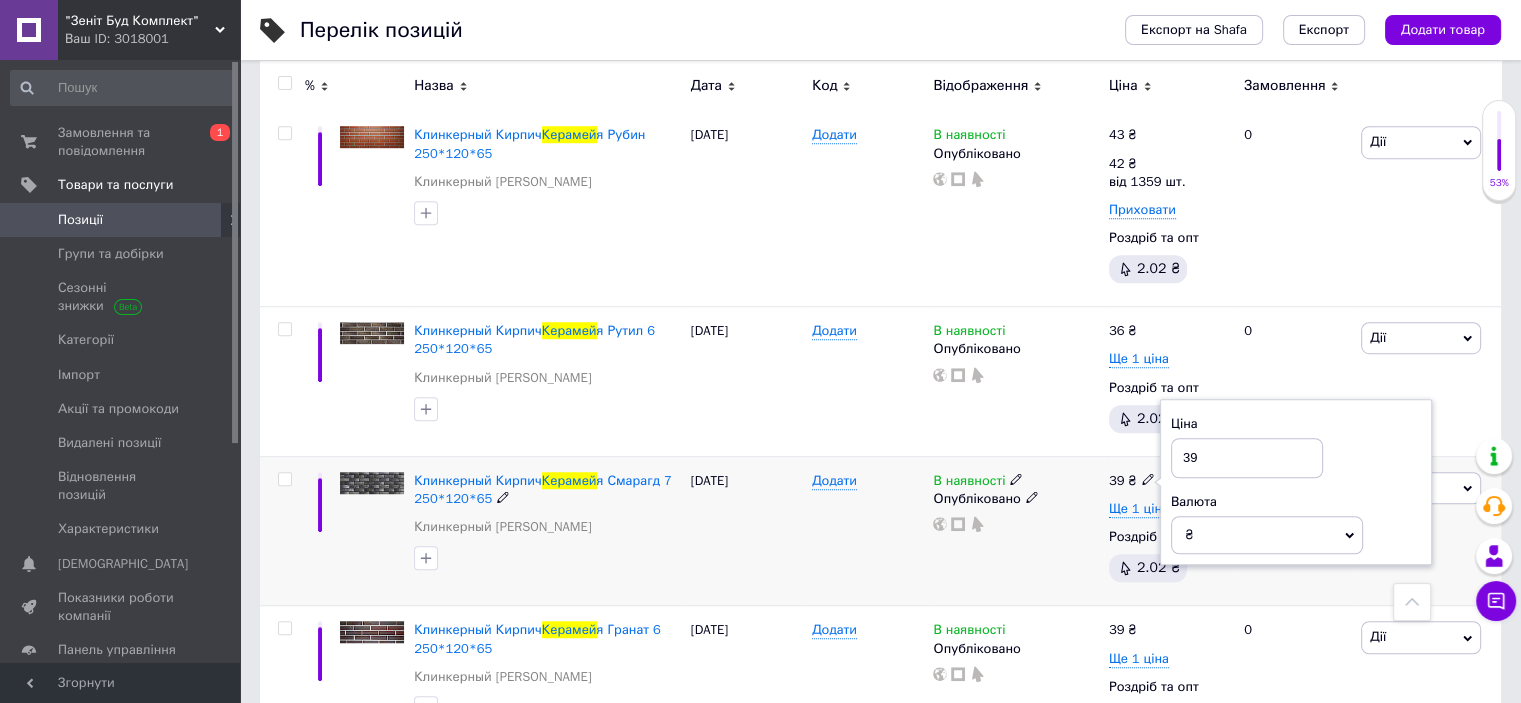 drag, startPoint x: 1226, startPoint y: 455, endPoint x: 1166, endPoint y: 450, distance: 60.207973 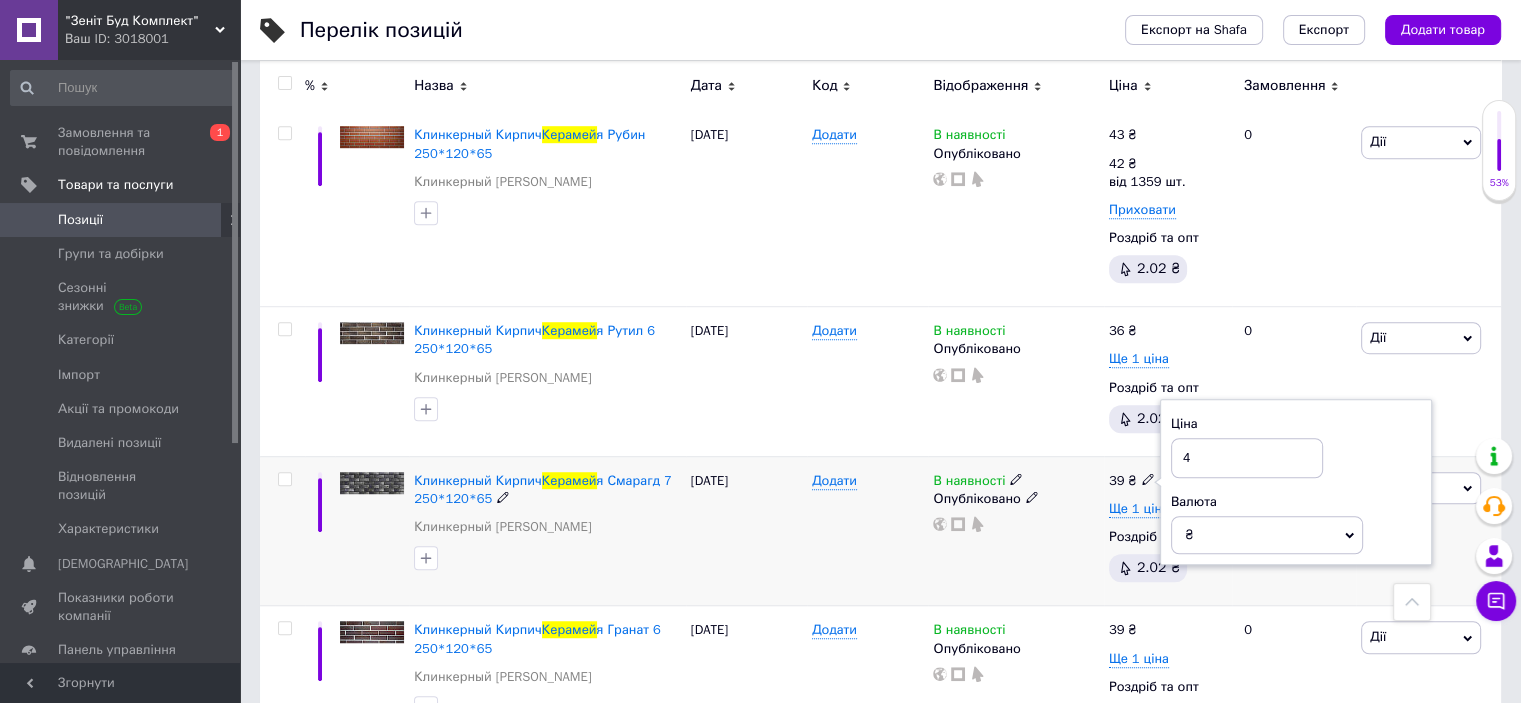 type on "46" 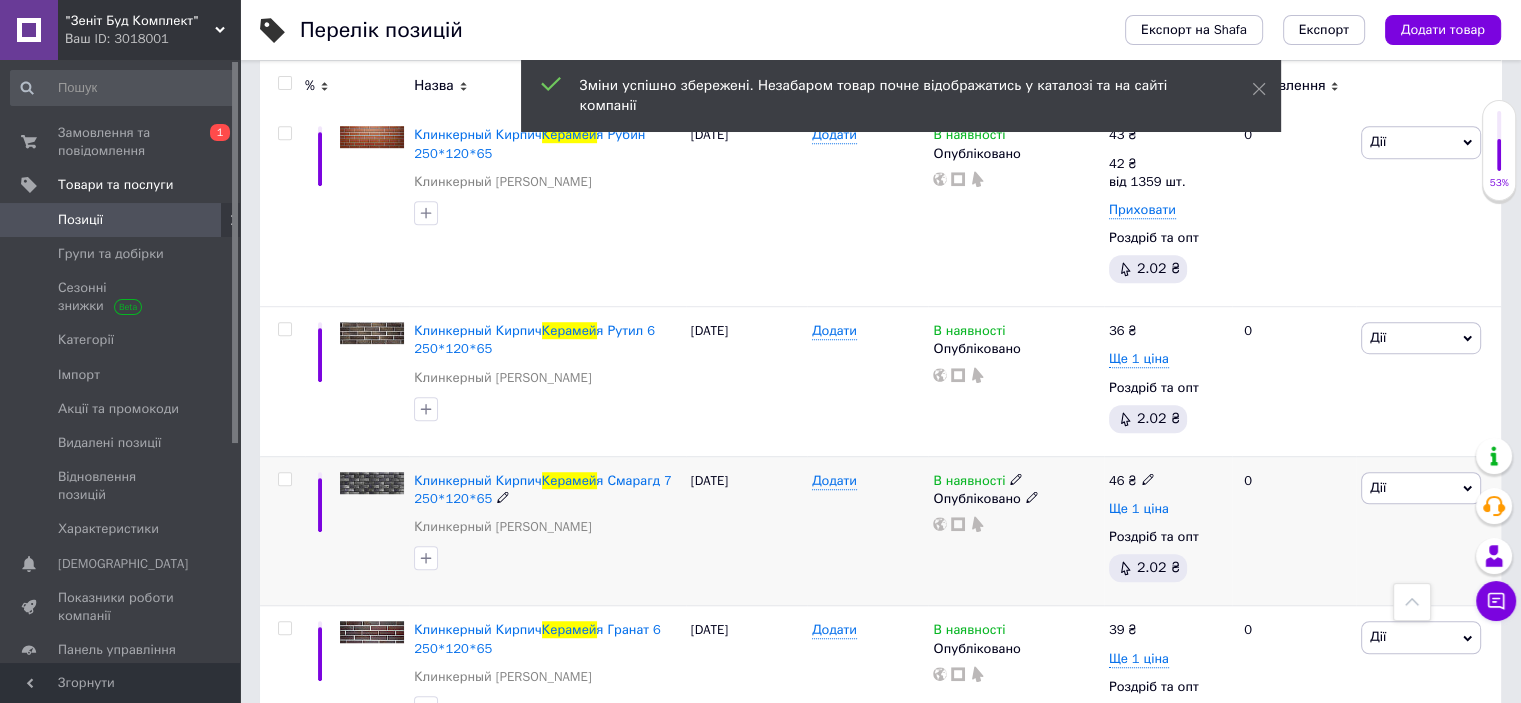 click on "Ще 1 ціна" at bounding box center [1139, 509] 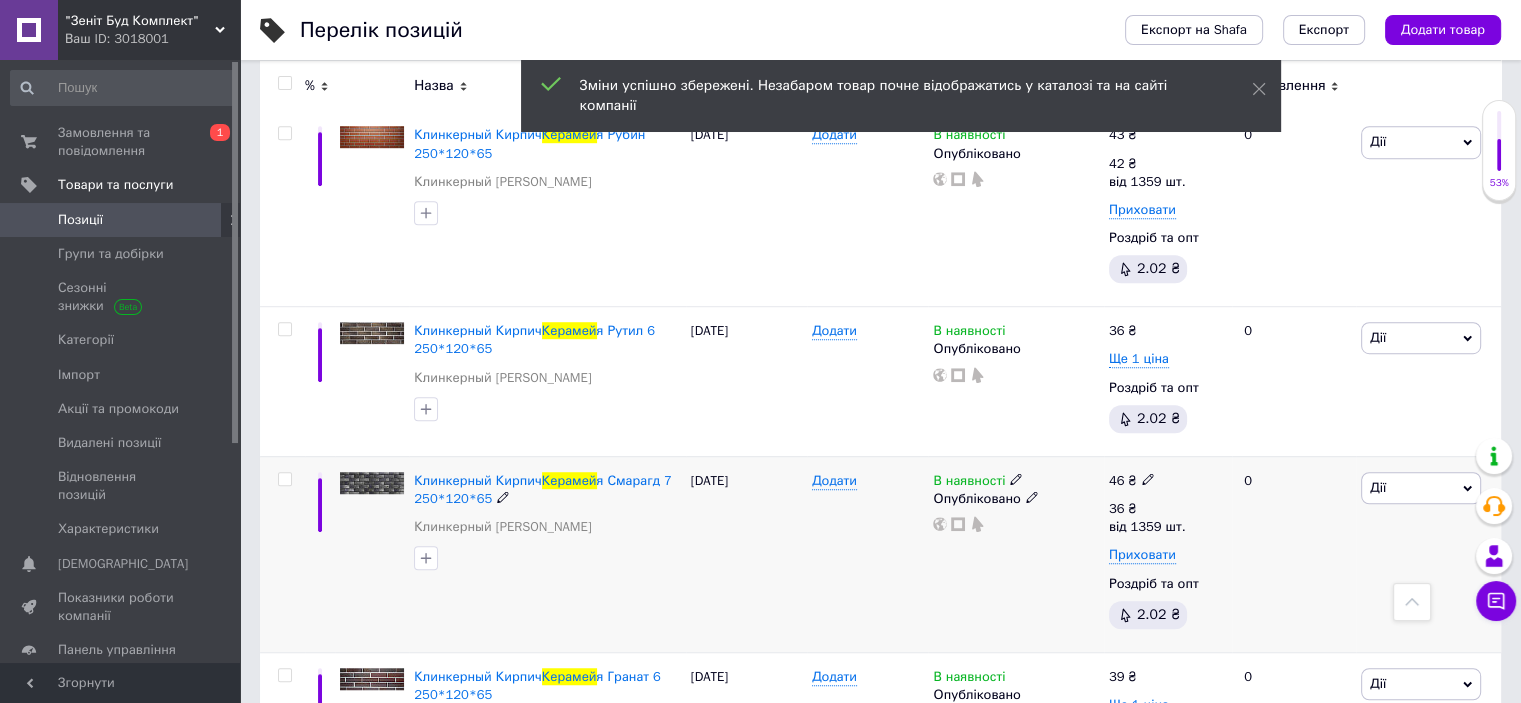 click on "46   ₴ 36   ₴ від 1359 шт. Приховати Роздріб та опт 2.02 ₴" at bounding box center [1168, 554] 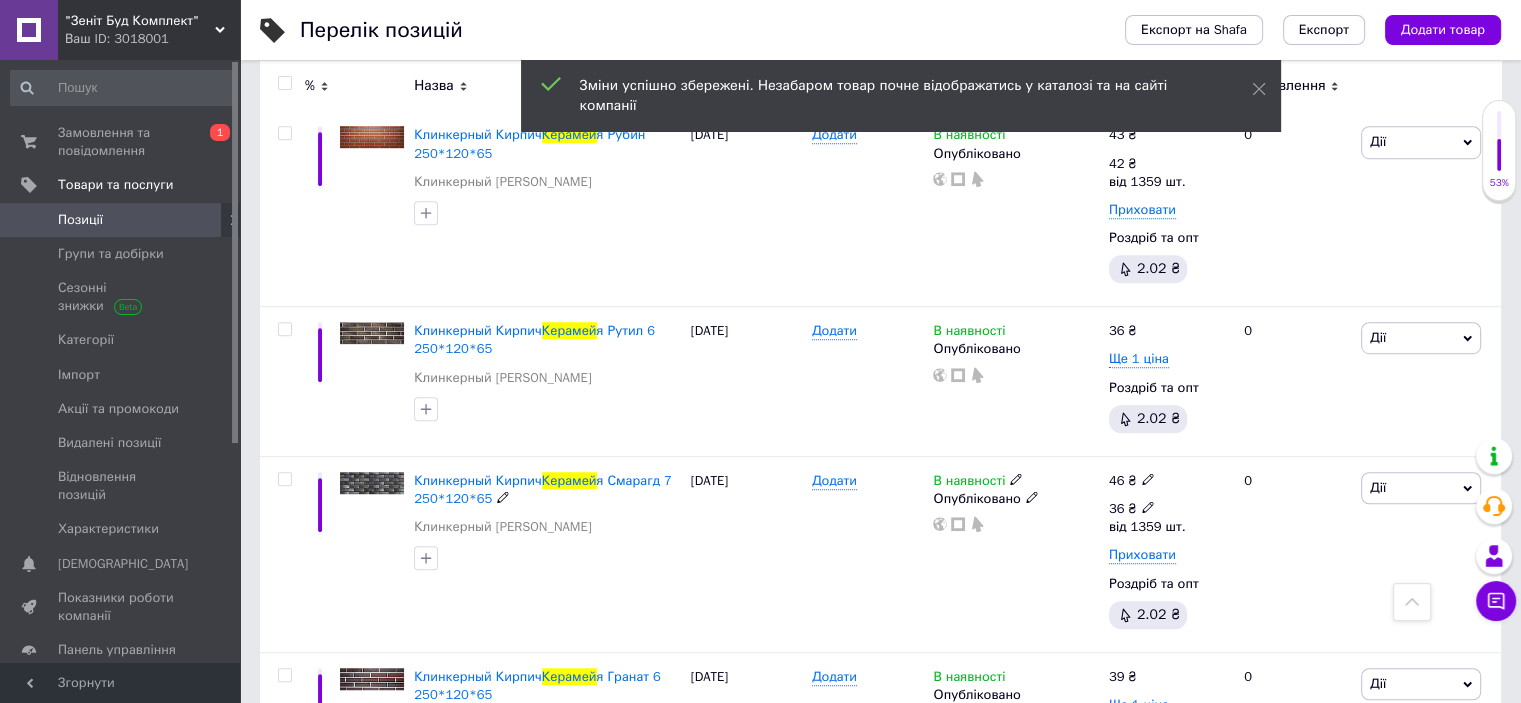 click 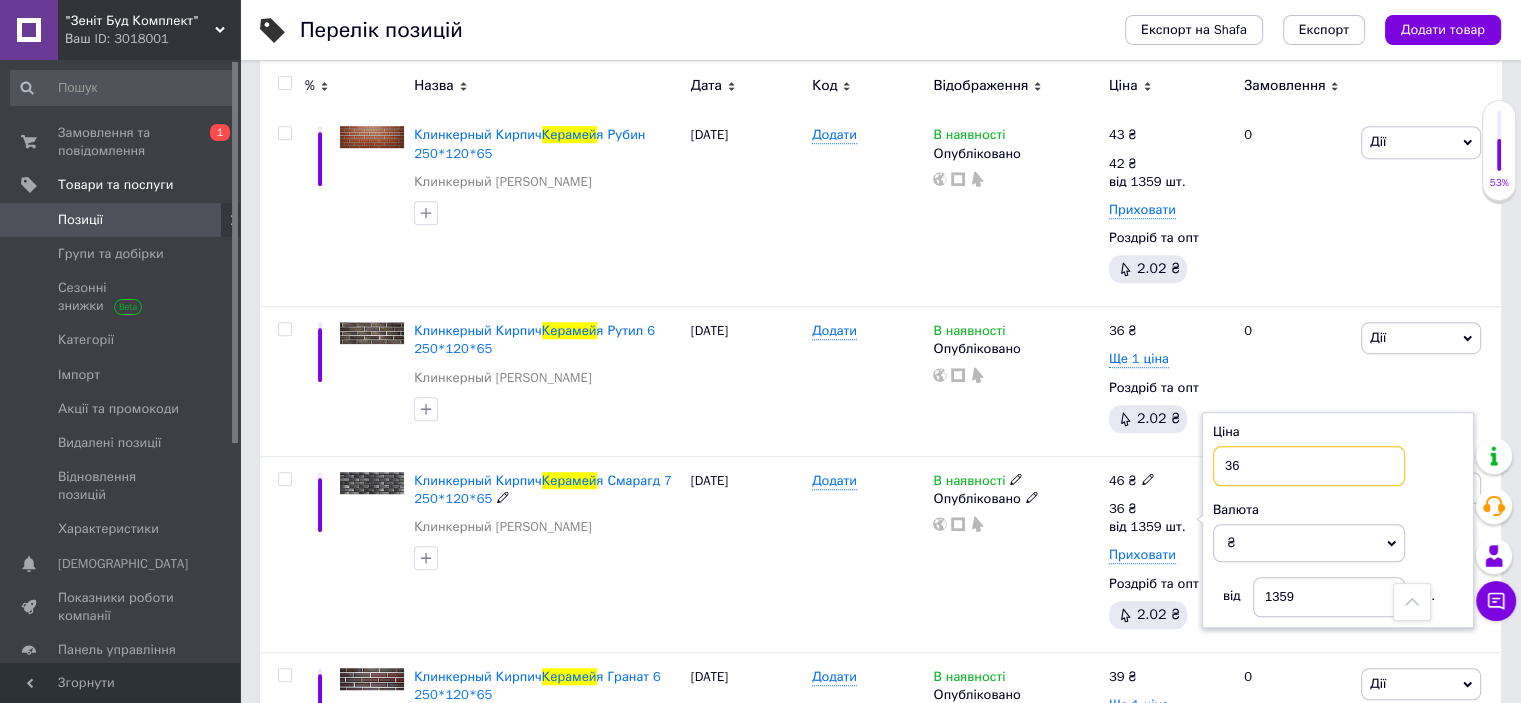 drag, startPoint x: 1264, startPoint y: 461, endPoint x: 1199, endPoint y: 455, distance: 65.27634 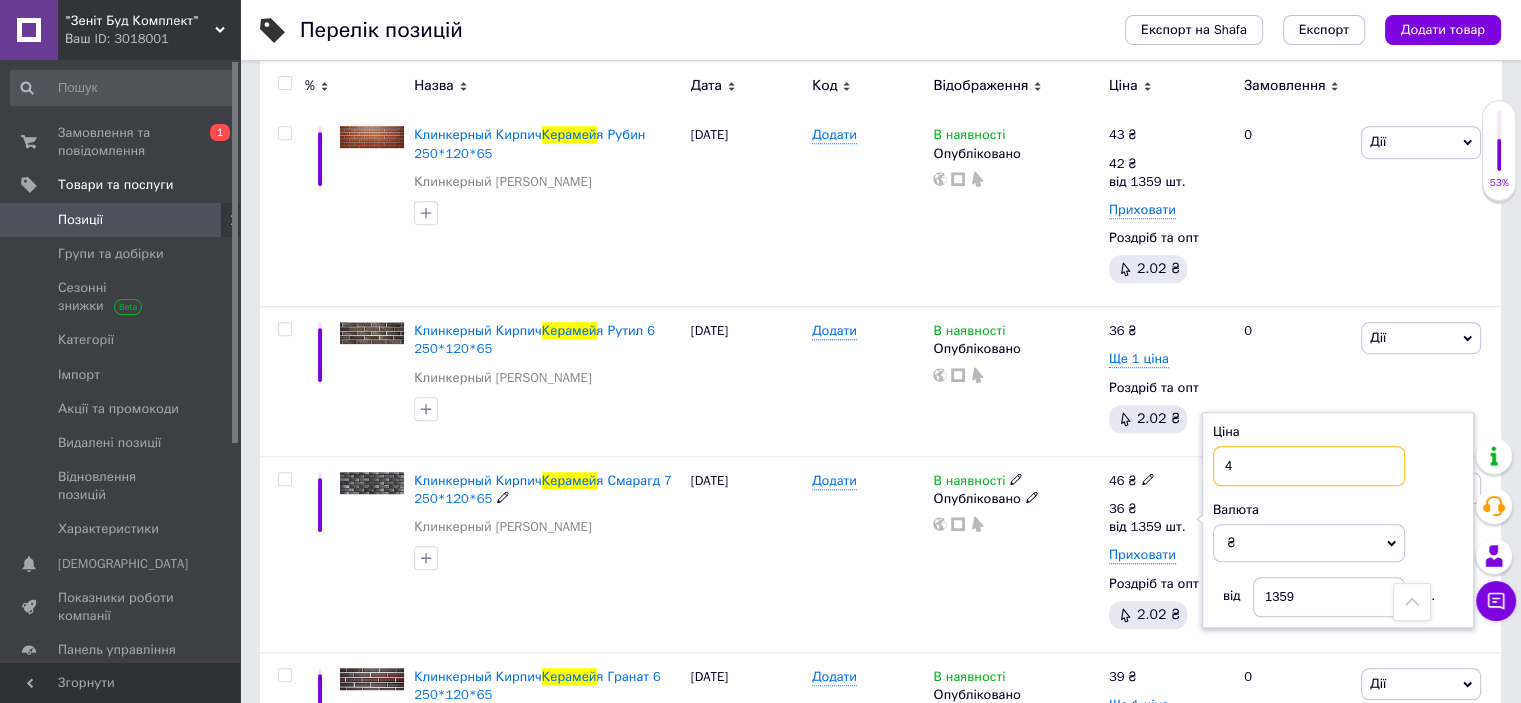 type on "45" 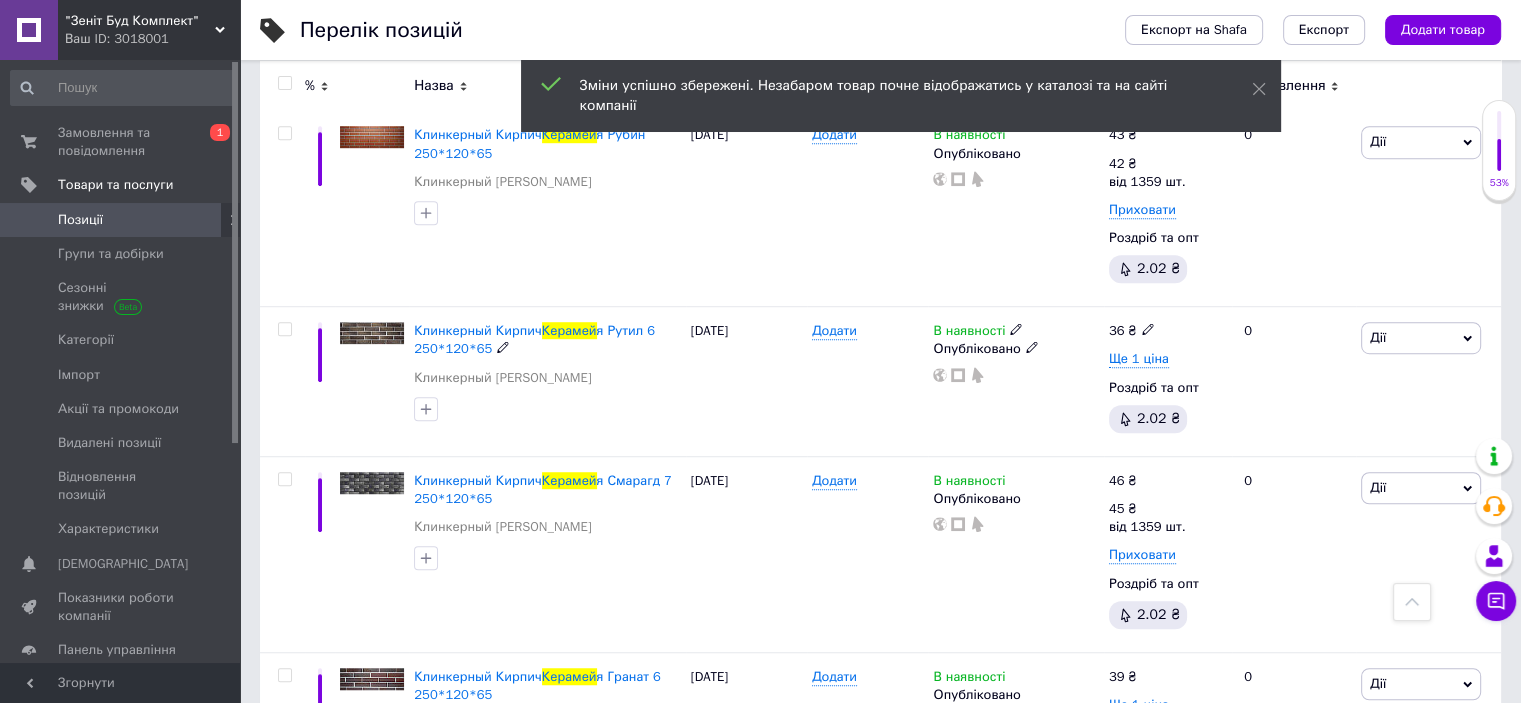 scroll, scrollTop: 1416, scrollLeft: 0, axis: vertical 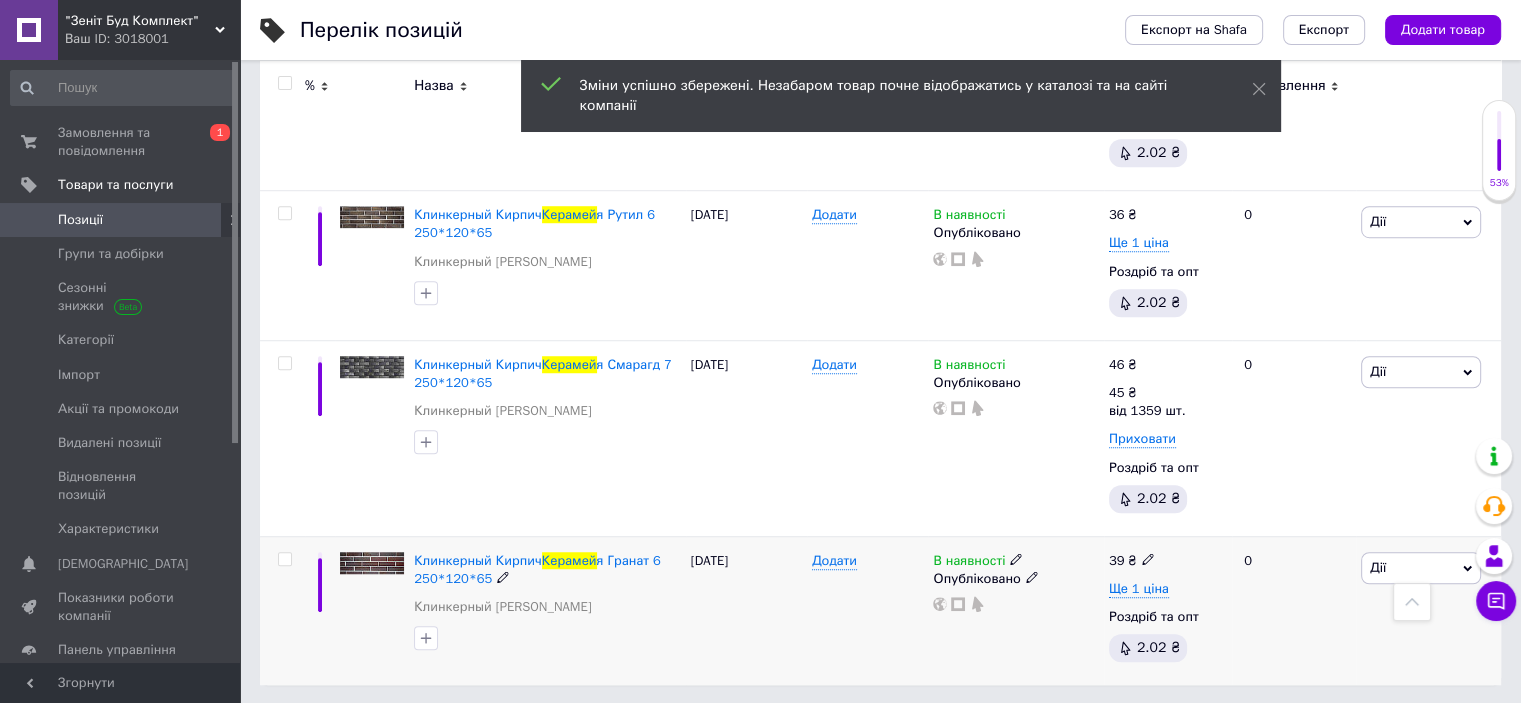 click 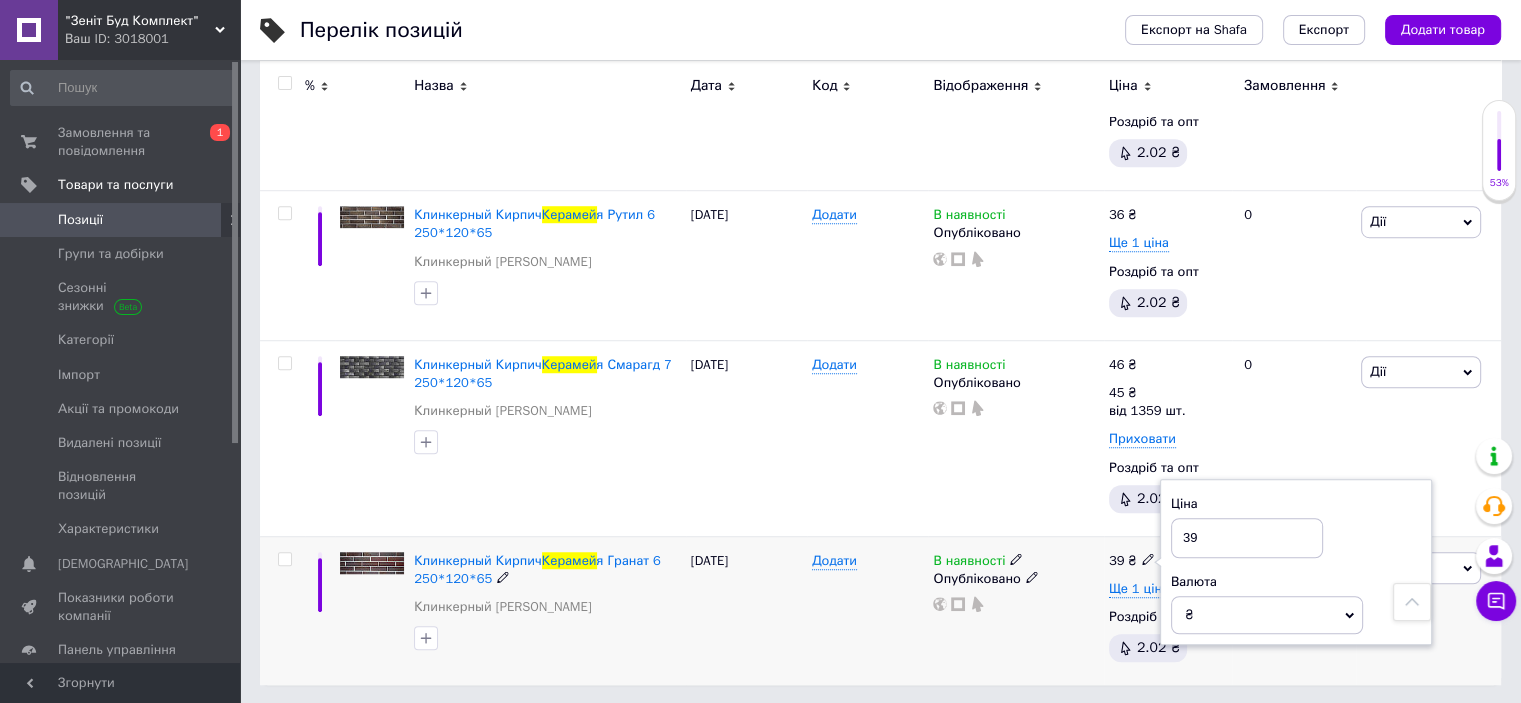 drag, startPoint x: 1204, startPoint y: 542, endPoint x: 1162, endPoint y: 531, distance: 43.416588 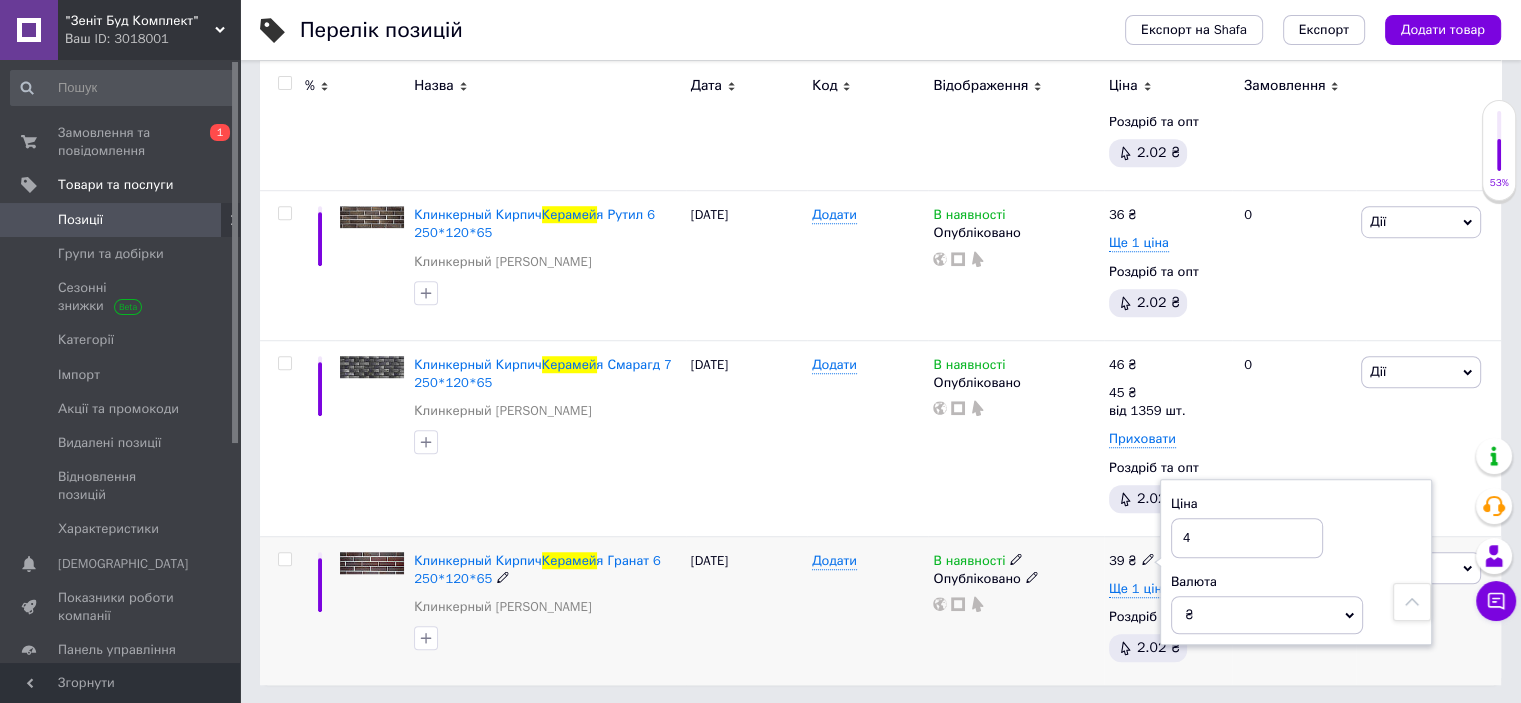 type on "46" 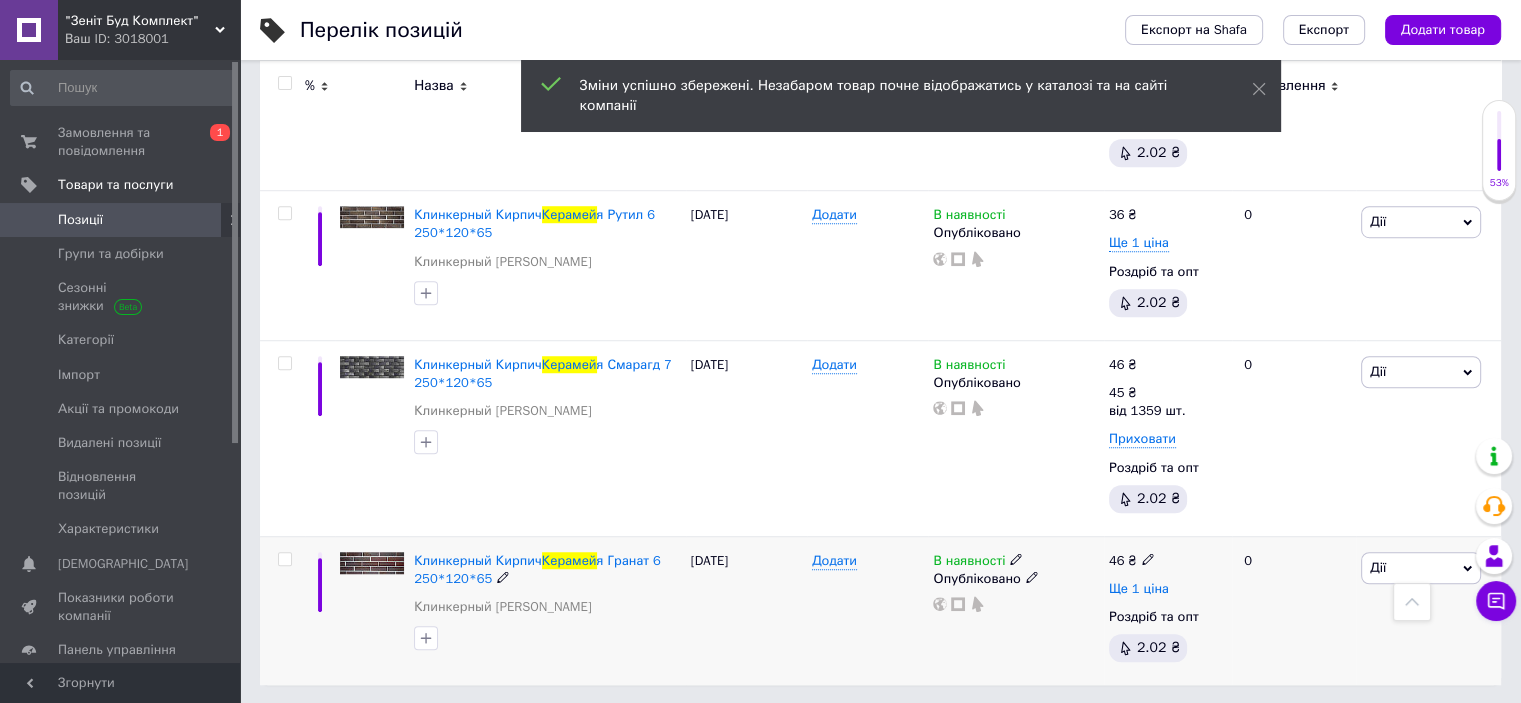 click on "Ще 1 ціна" at bounding box center [1139, 589] 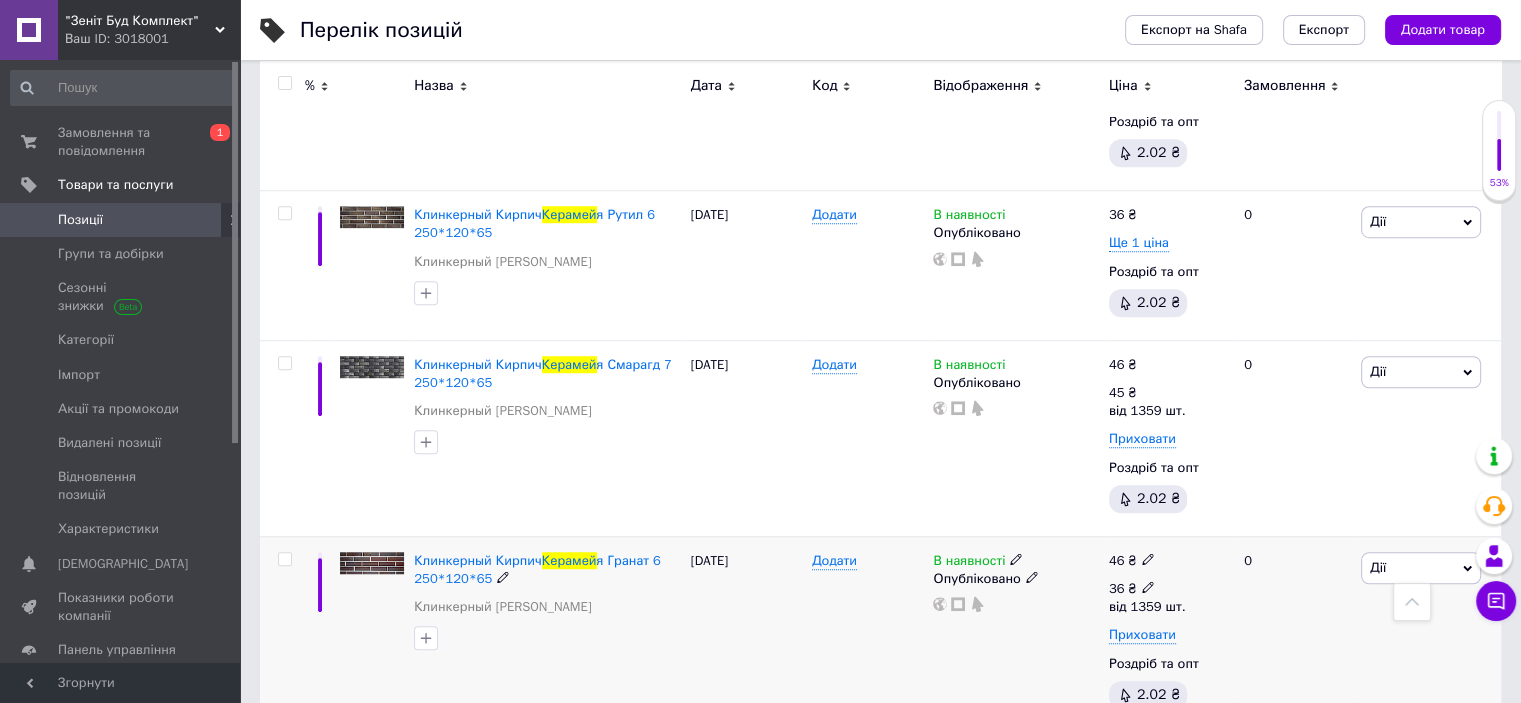 click 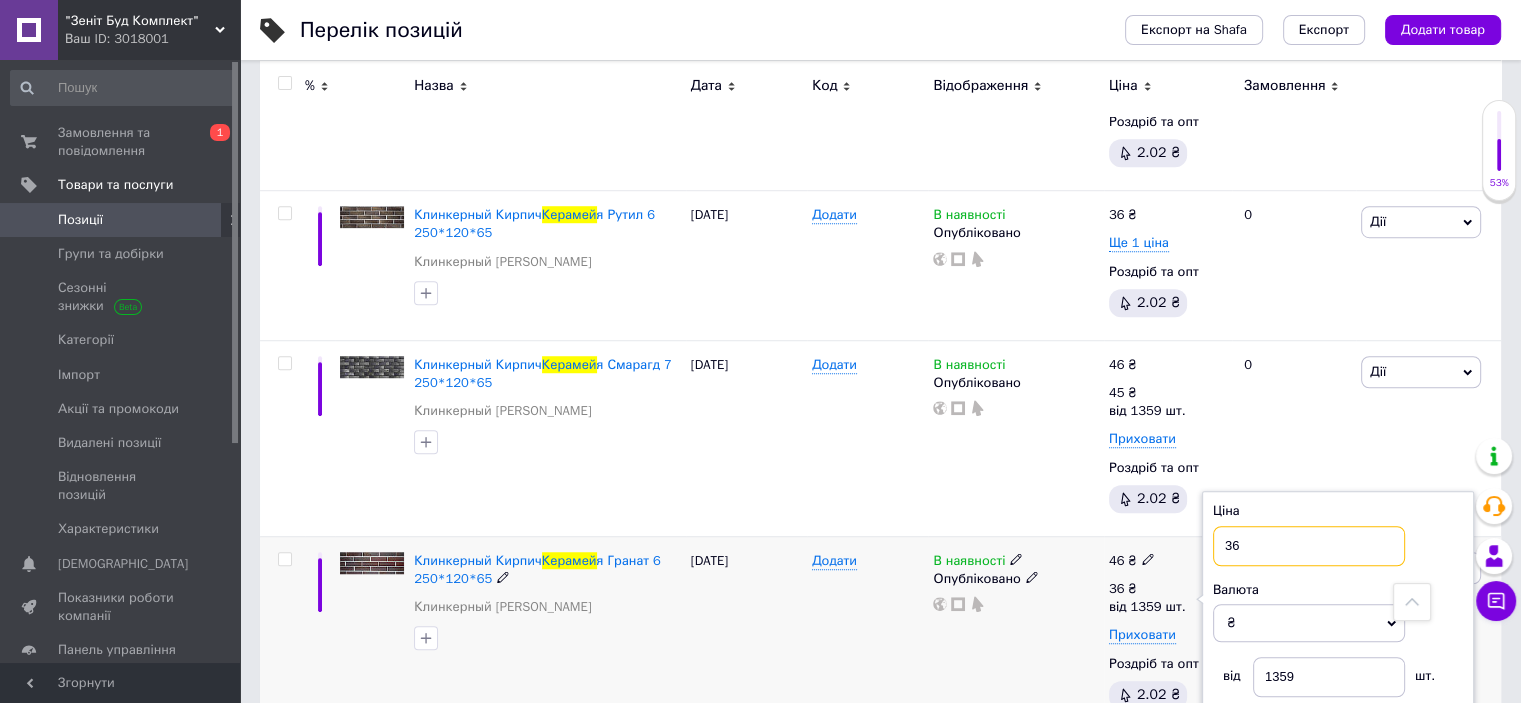 drag, startPoint x: 1273, startPoint y: 552, endPoint x: 1220, endPoint y: 544, distance: 53.600372 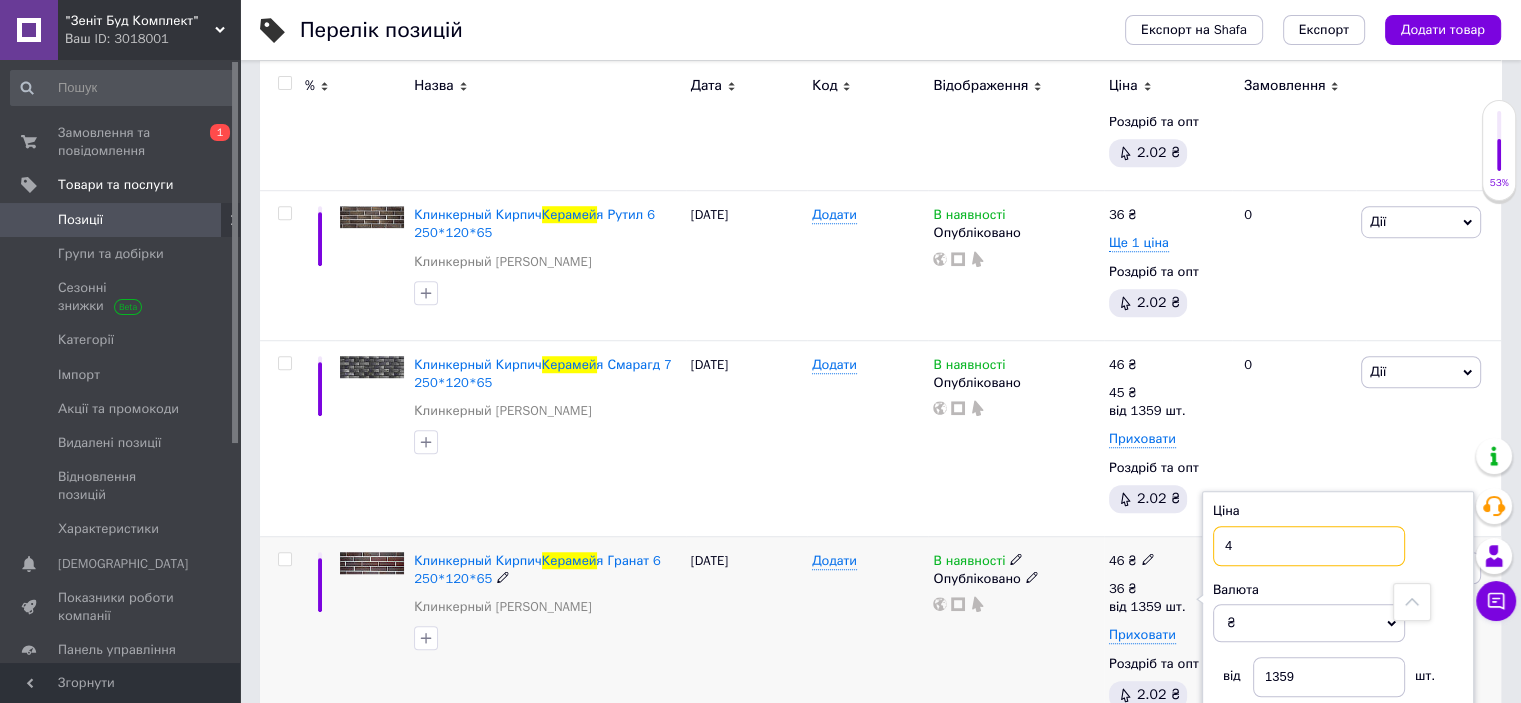 type on "45" 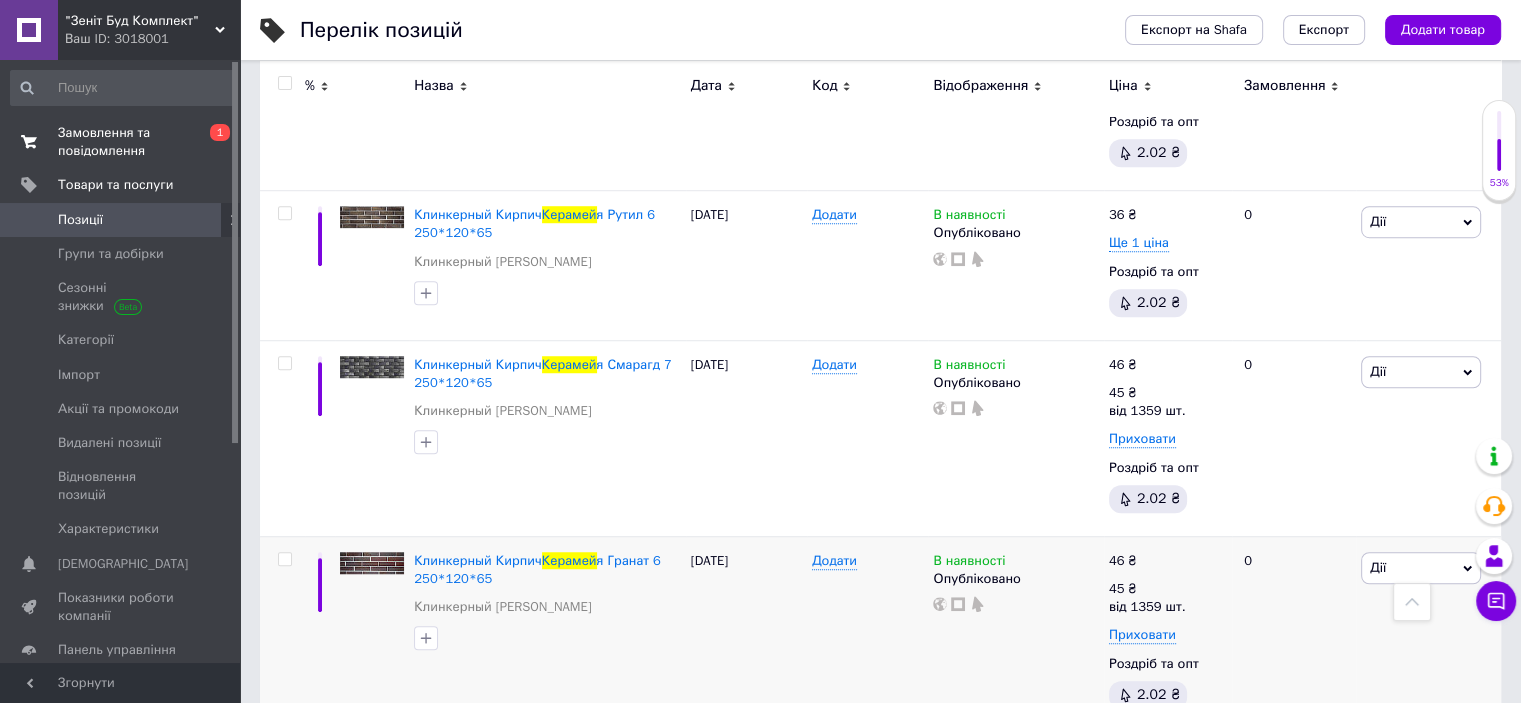 click on "Замовлення та повідомлення" at bounding box center (121, 142) 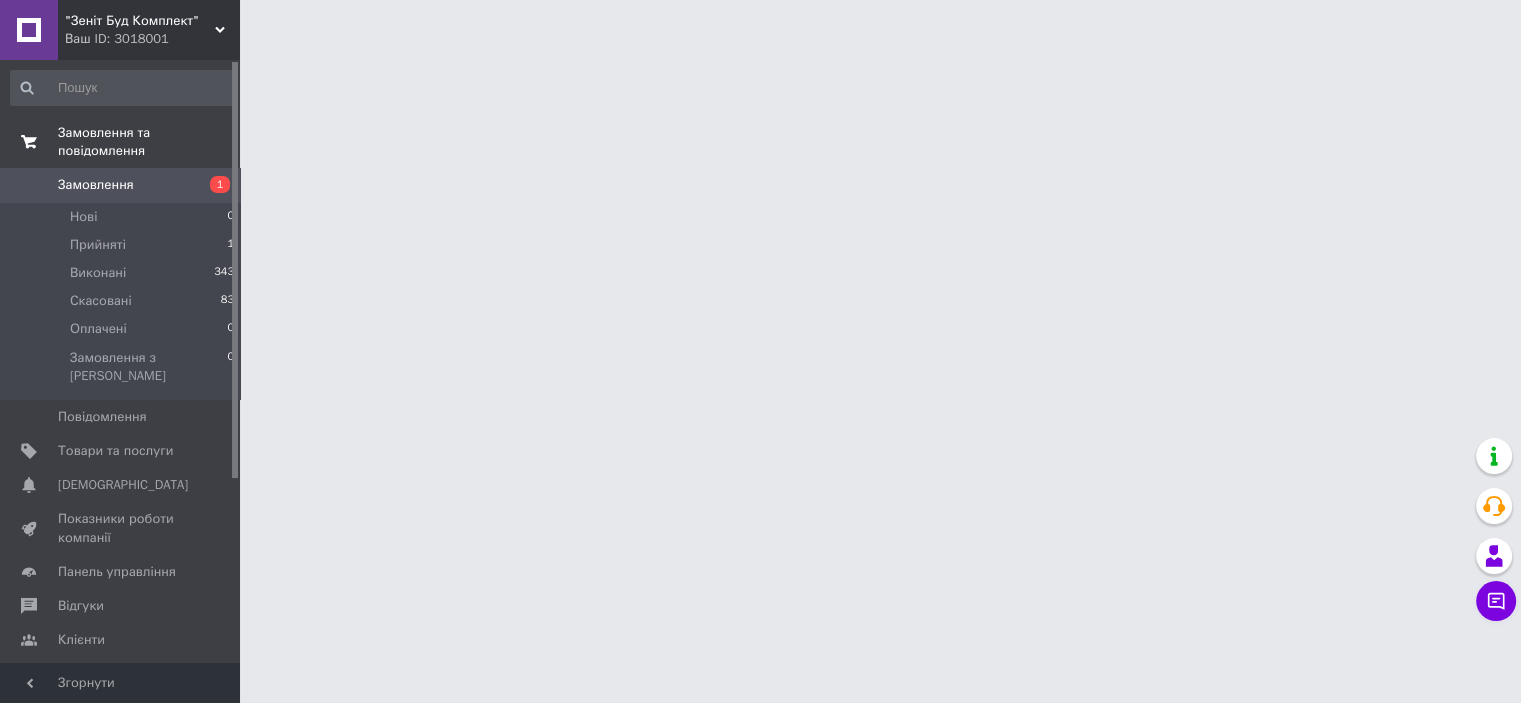 scroll, scrollTop: 0, scrollLeft: 0, axis: both 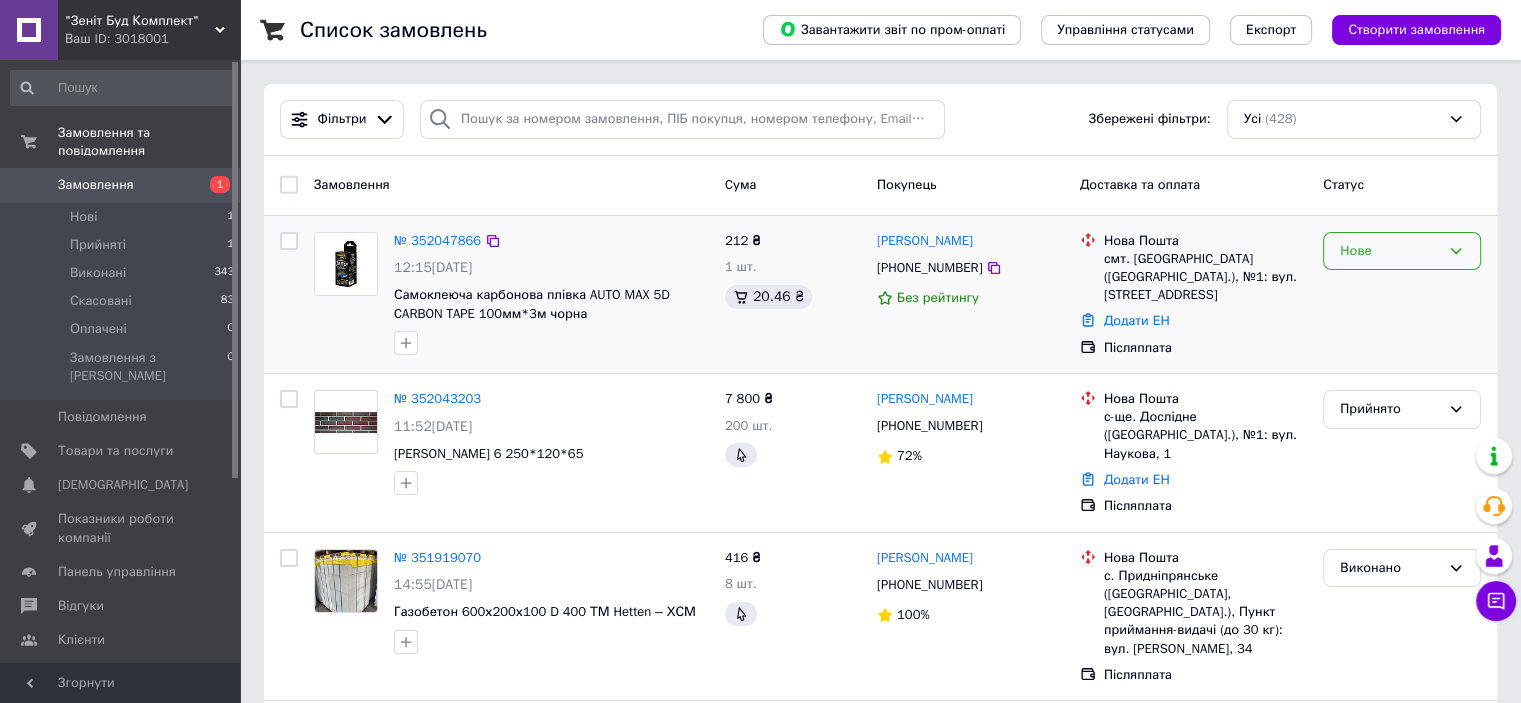 click on "Нове" at bounding box center (1390, 251) 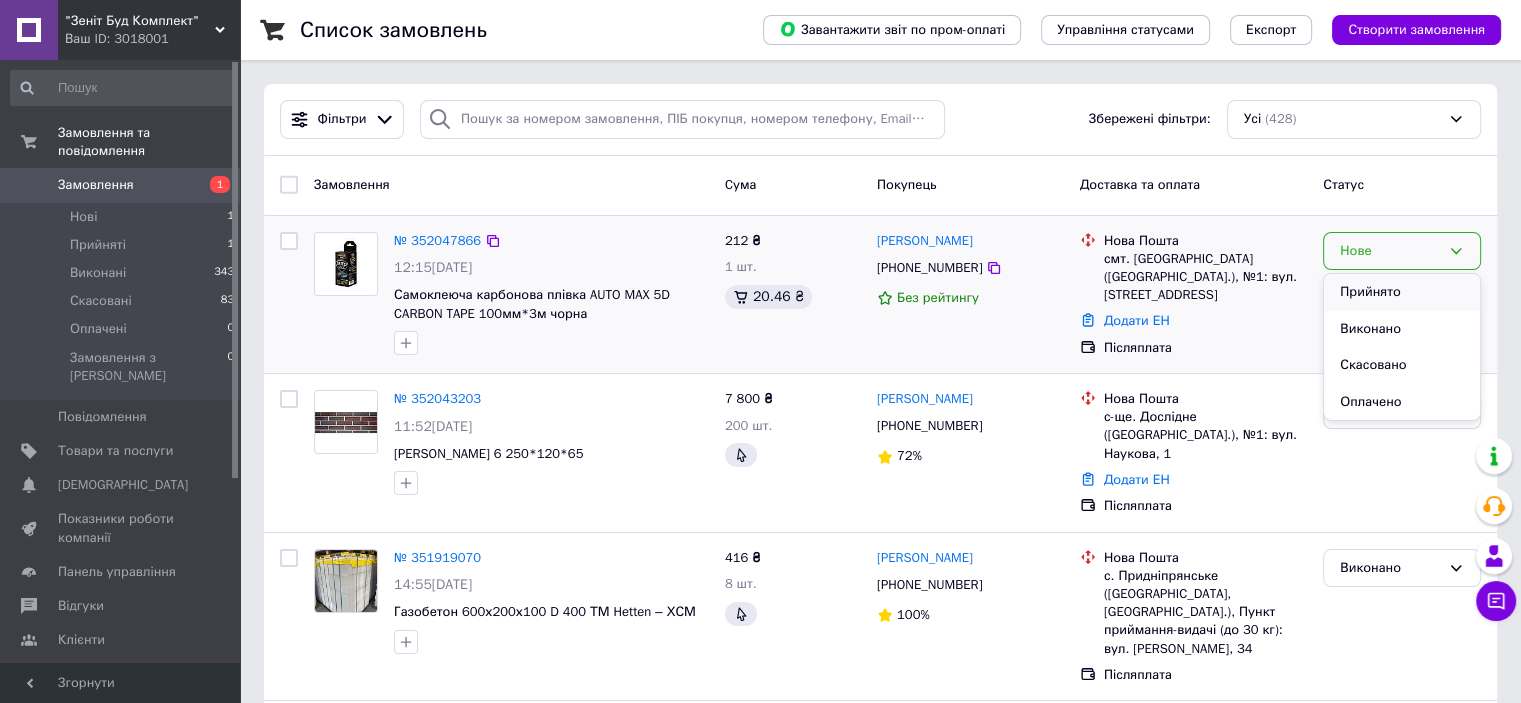 click on "Прийнято" at bounding box center (1402, 292) 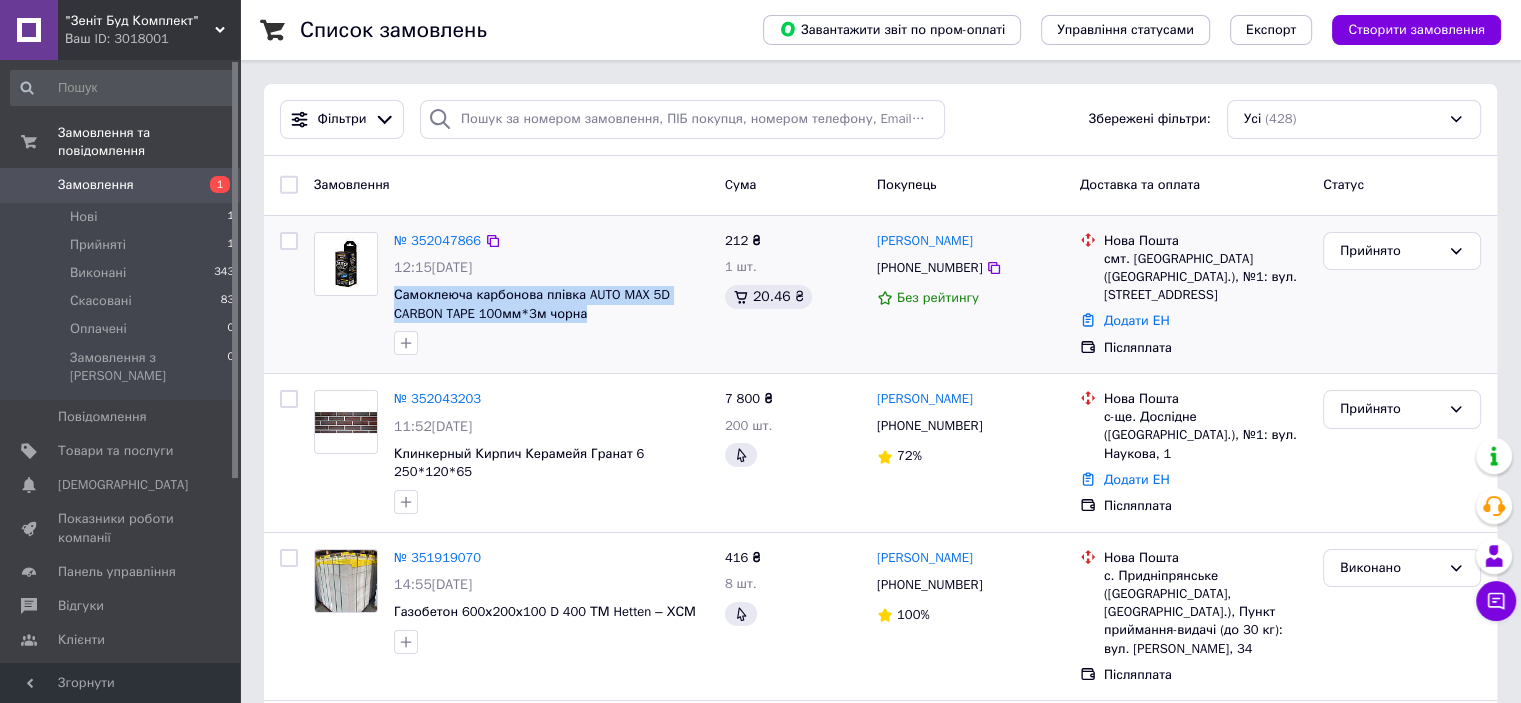 drag, startPoint x: 386, startPoint y: 299, endPoint x: 599, endPoint y: 333, distance: 215.69655 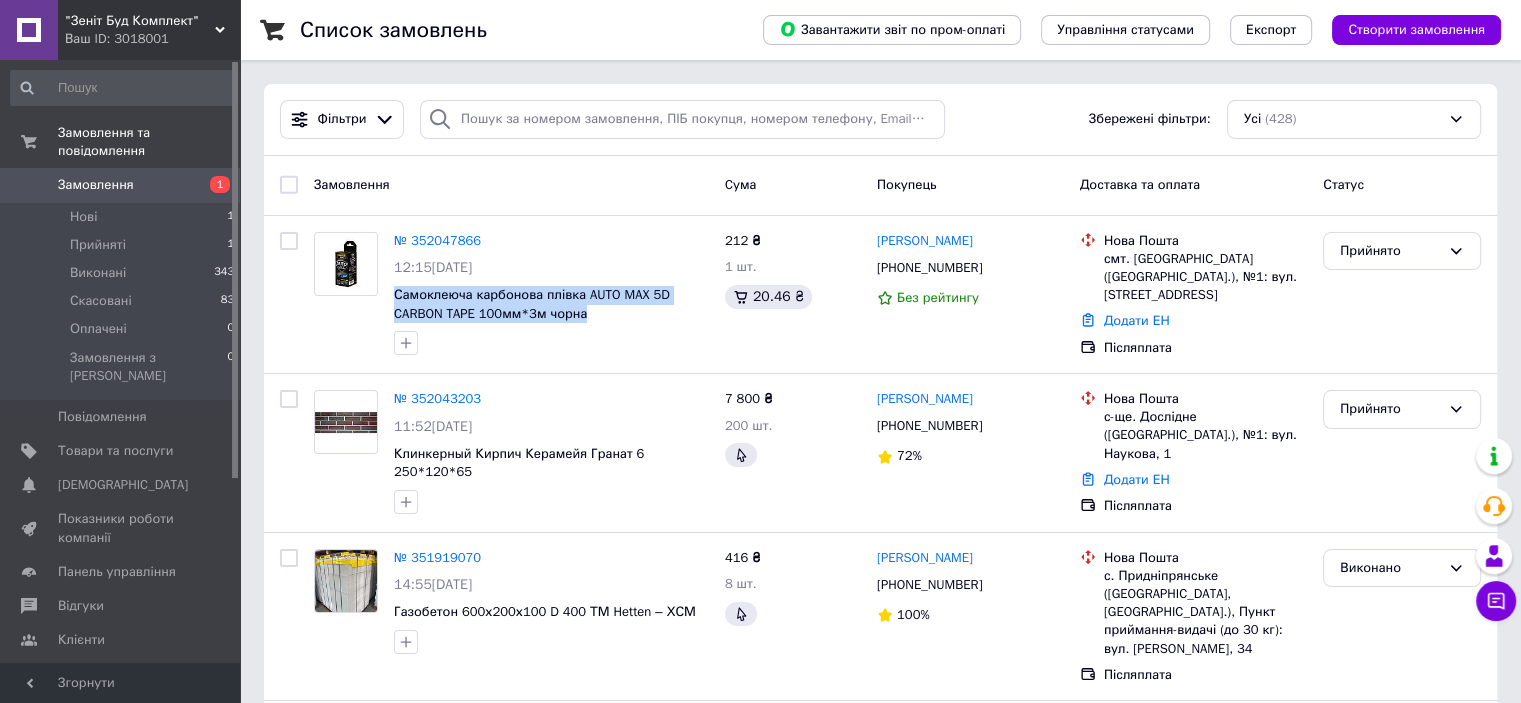 click on "Замовлення" at bounding box center (96, 185) 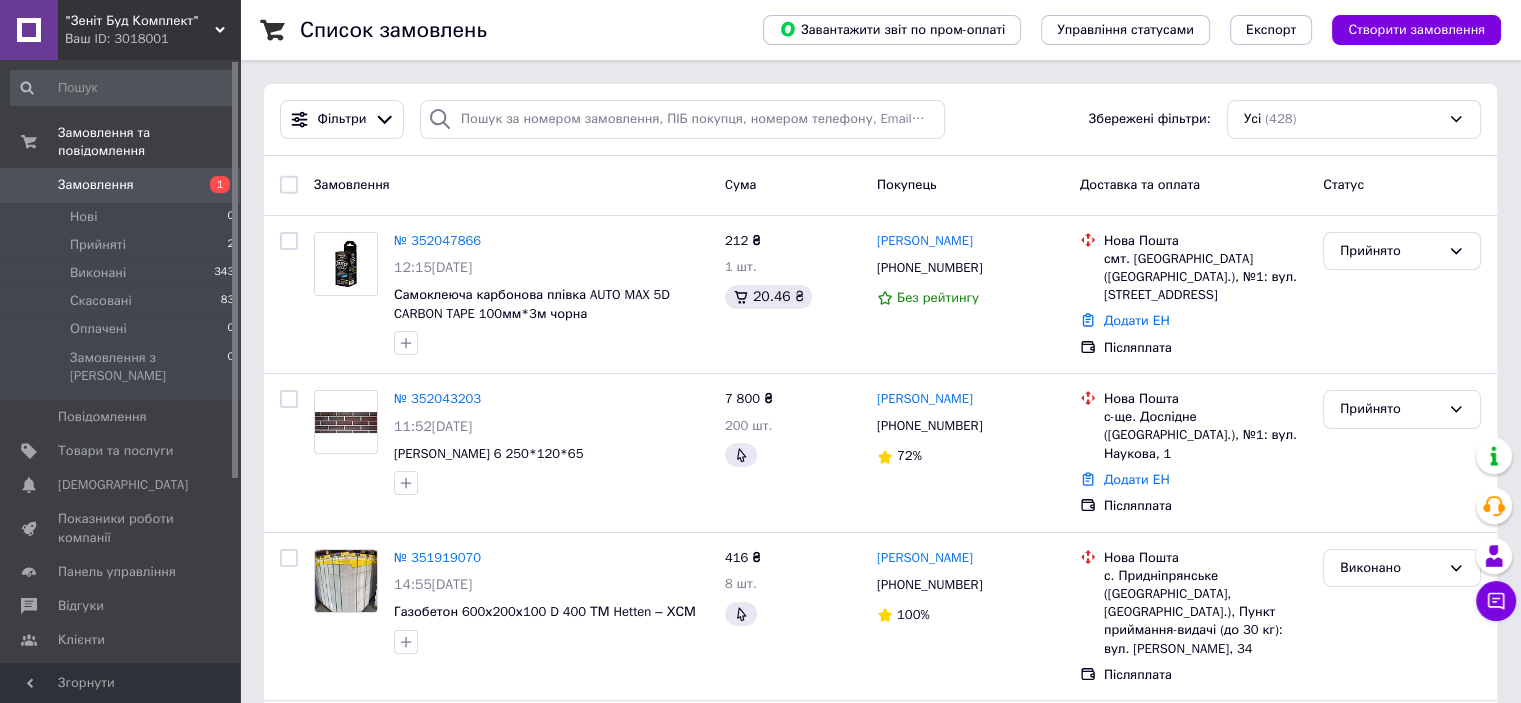 click on "Замовлення" at bounding box center [121, 185] 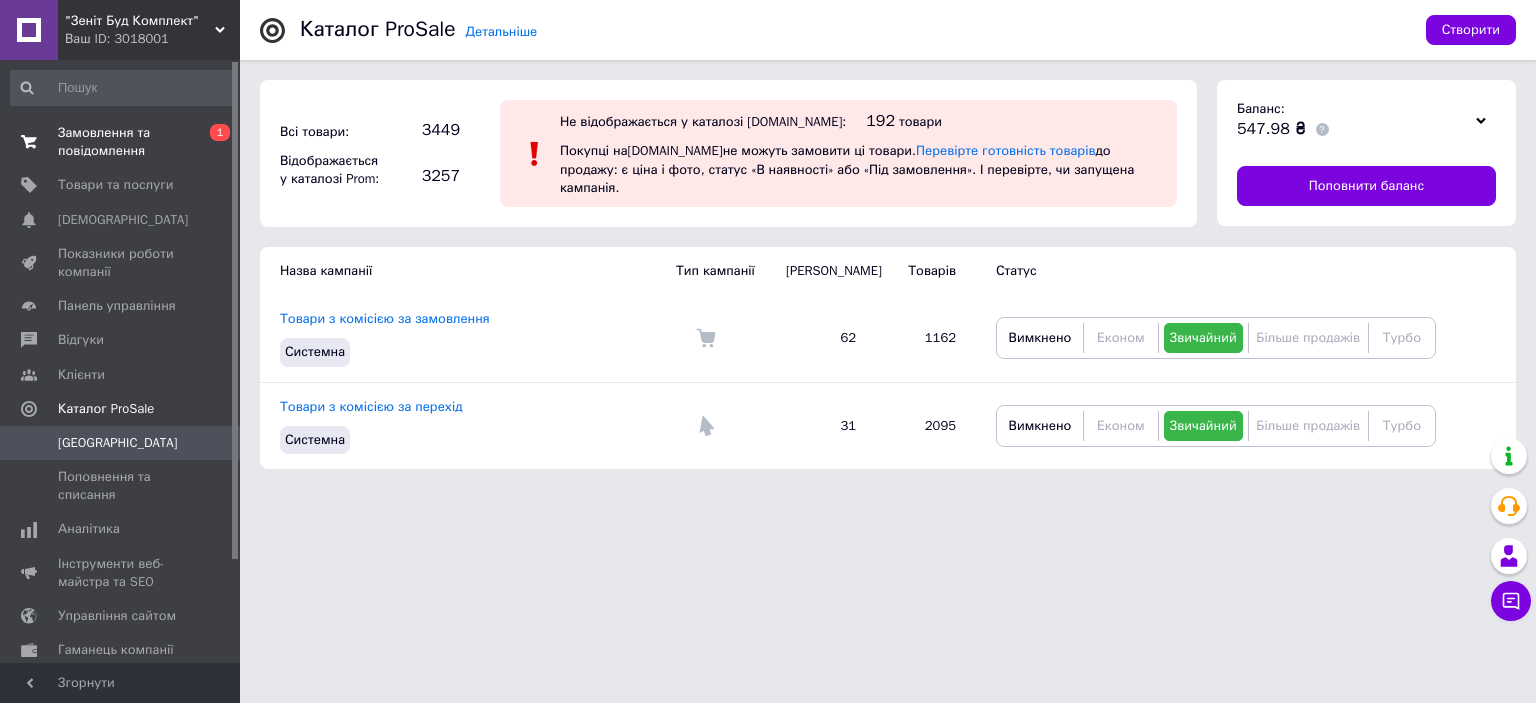 click on "Замовлення та повідомлення" at bounding box center (121, 142) 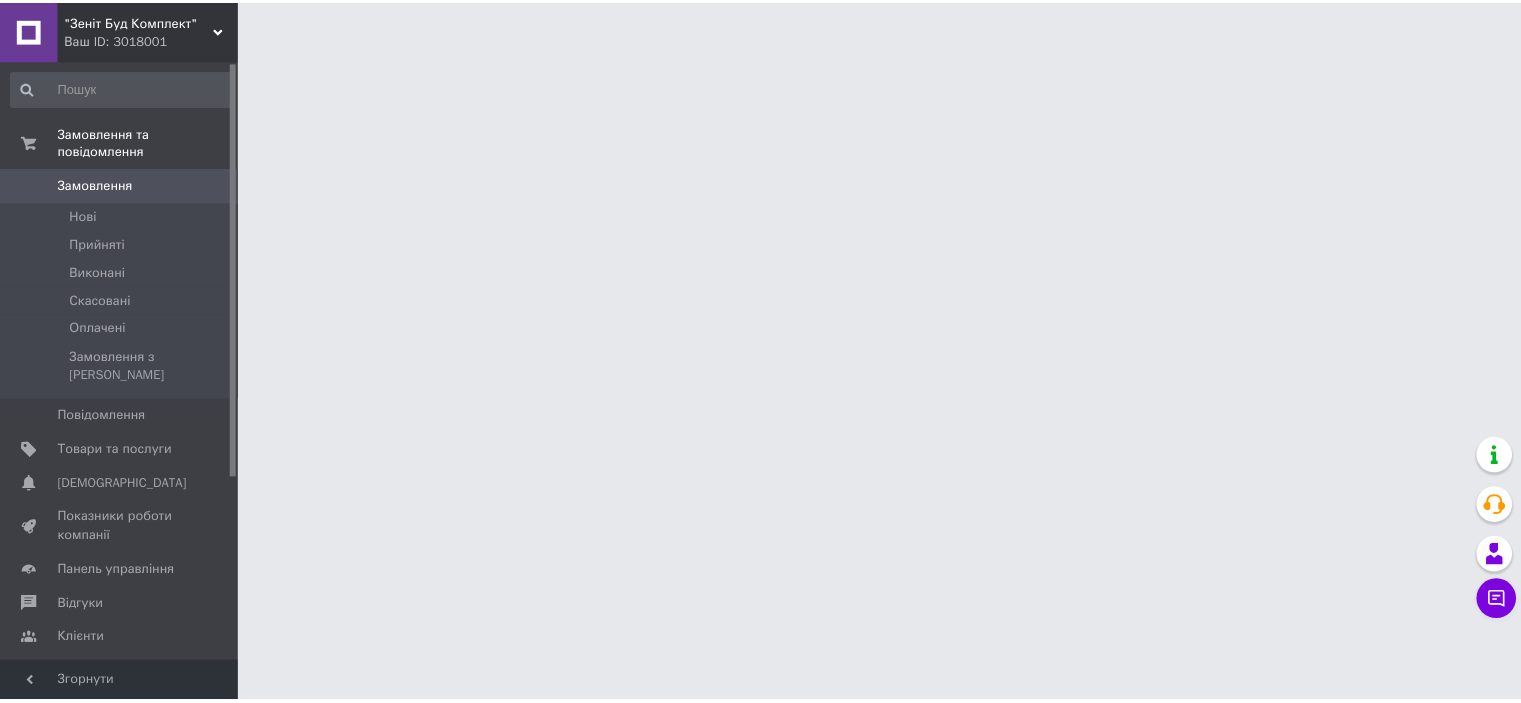 scroll, scrollTop: 0, scrollLeft: 0, axis: both 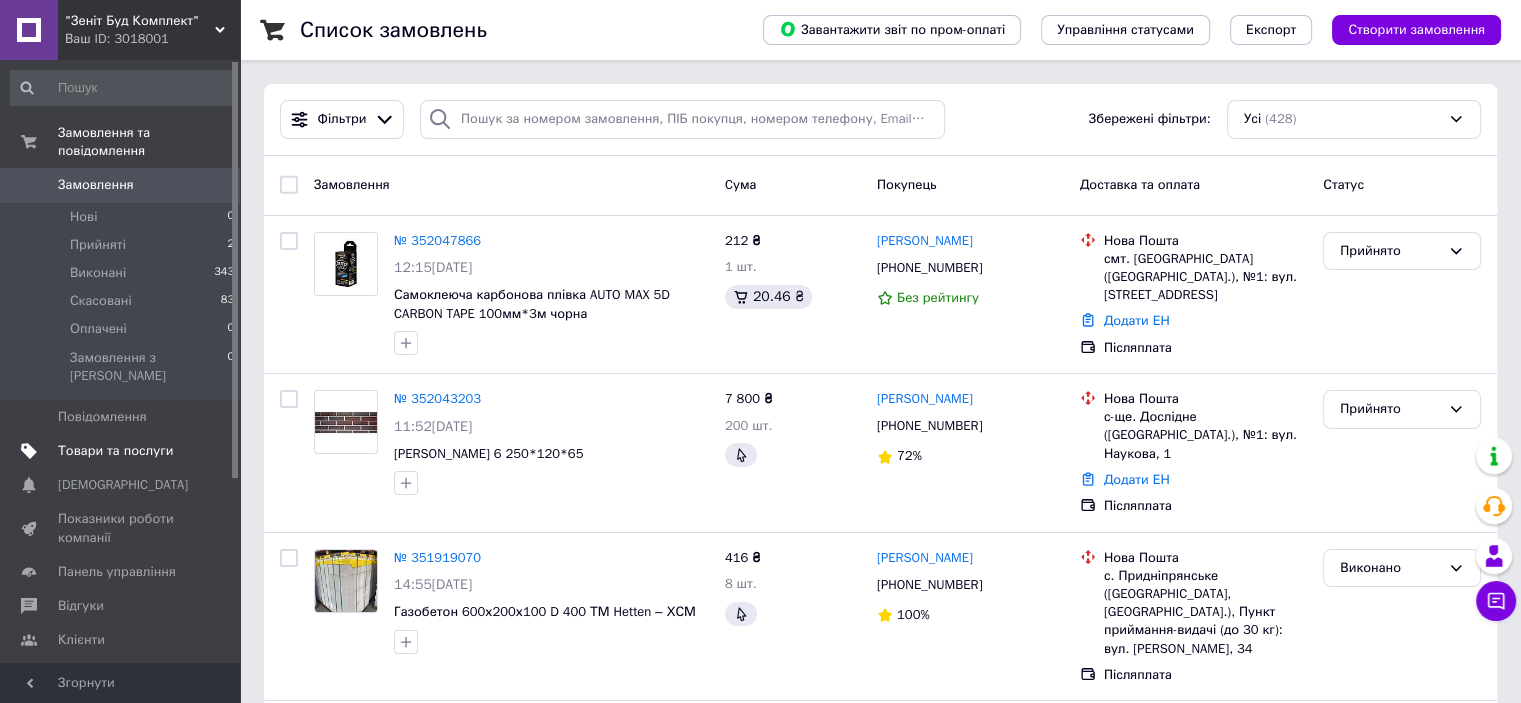 click on "Товари та послуги" at bounding box center [123, 451] 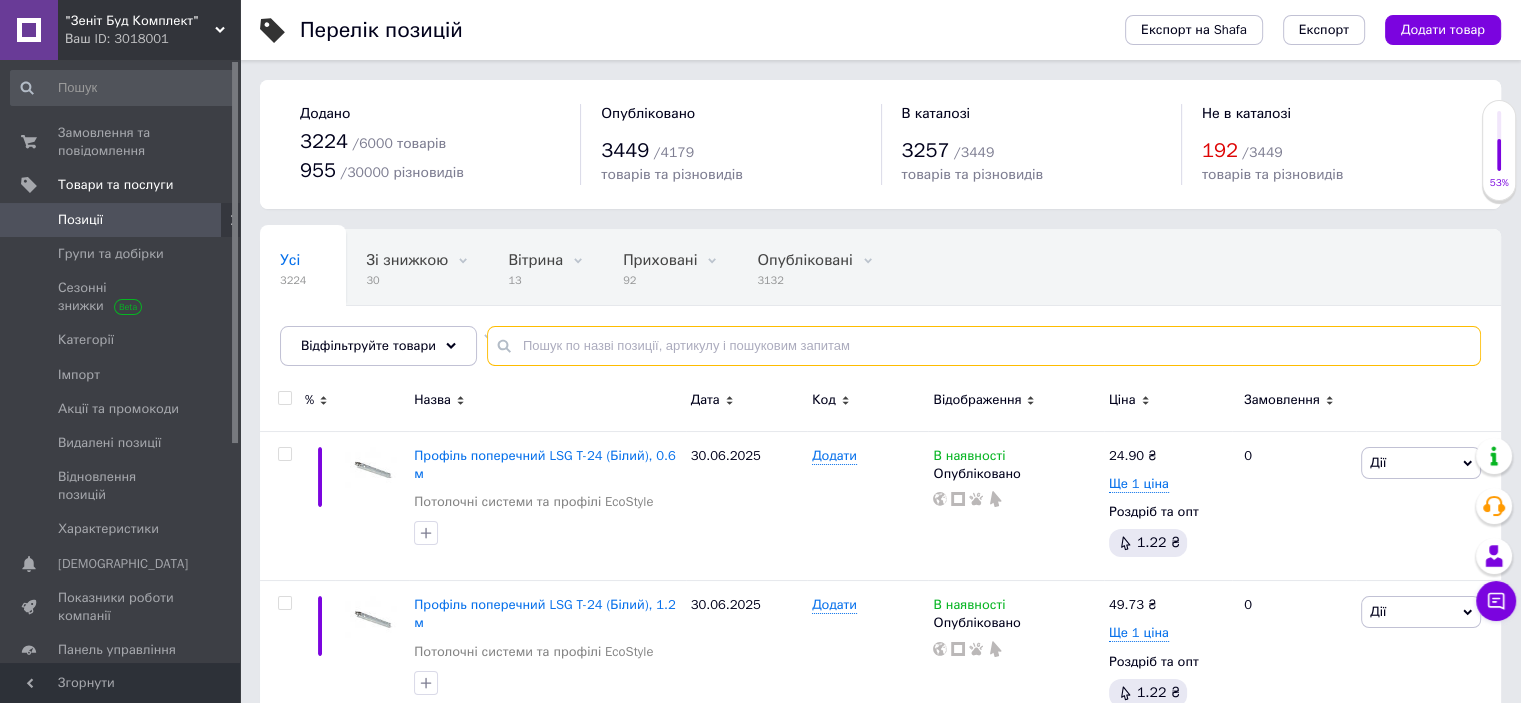 click at bounding box center (984, 346) 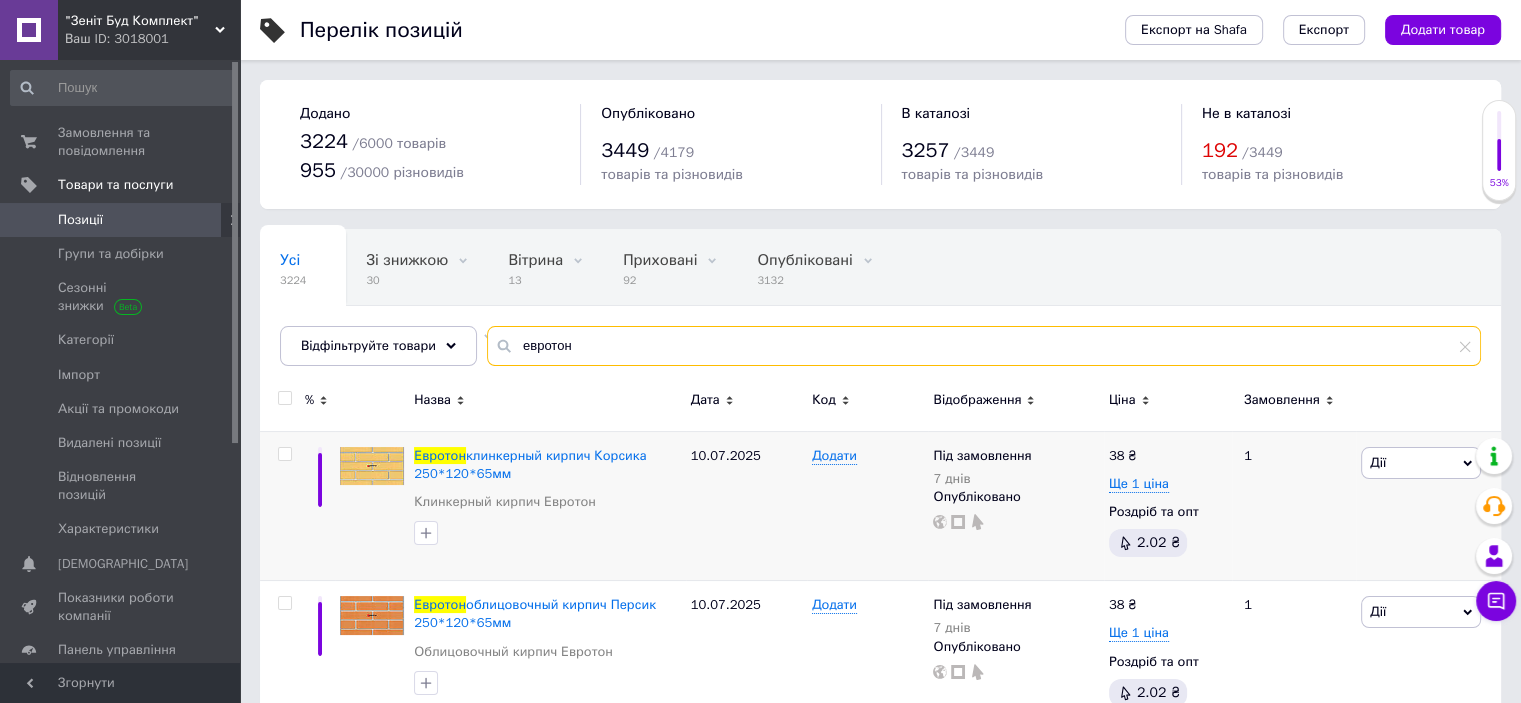 scroll, scrollTop: 100, scrollLeft: 0, axis: vertical 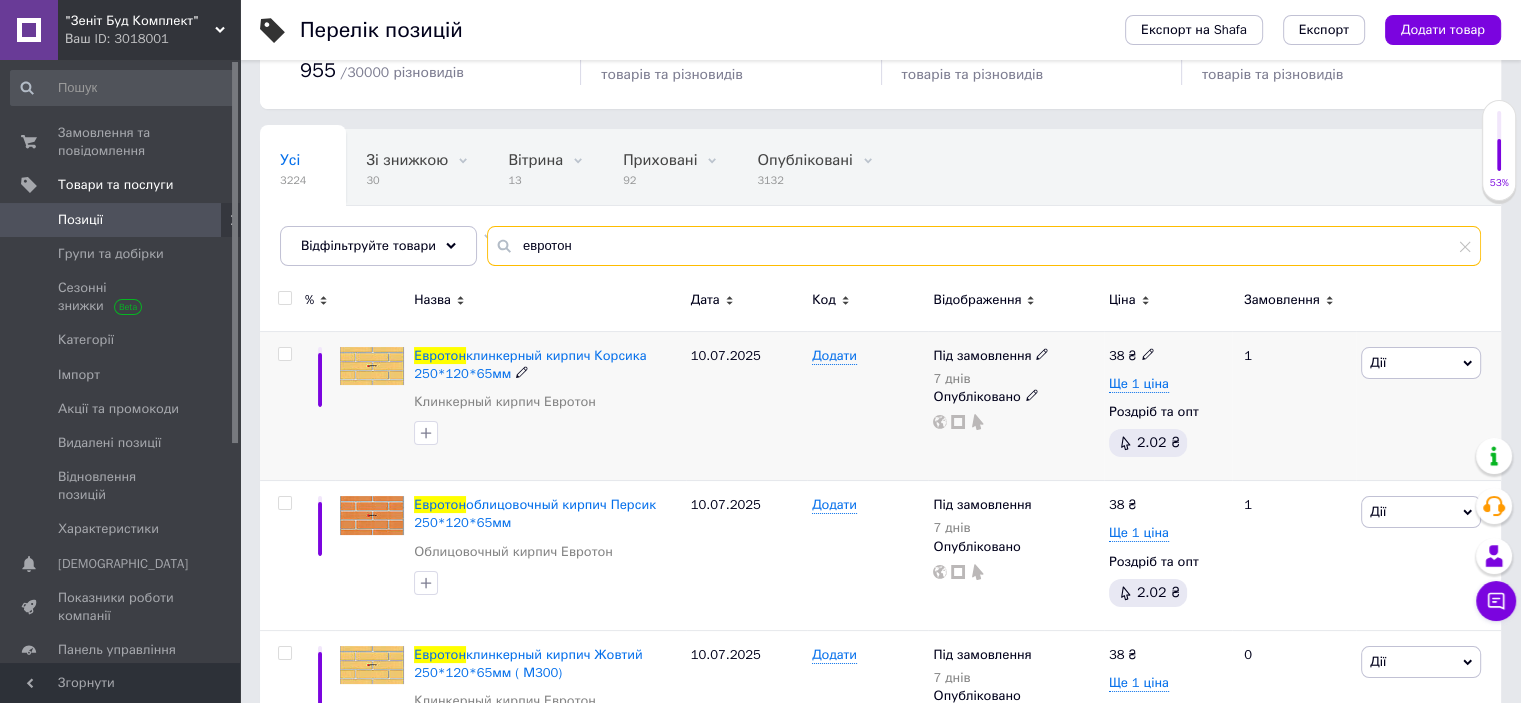 type on "евротон" 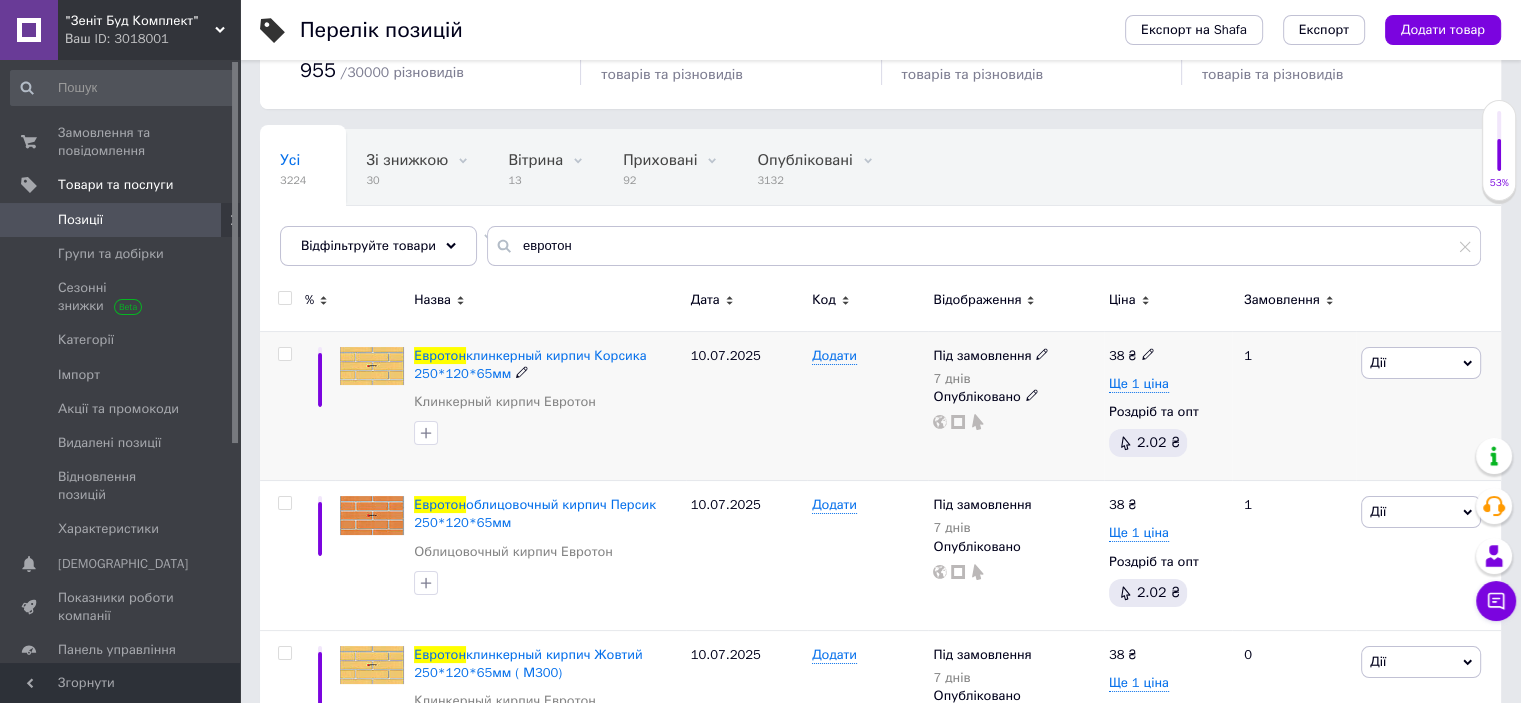 click 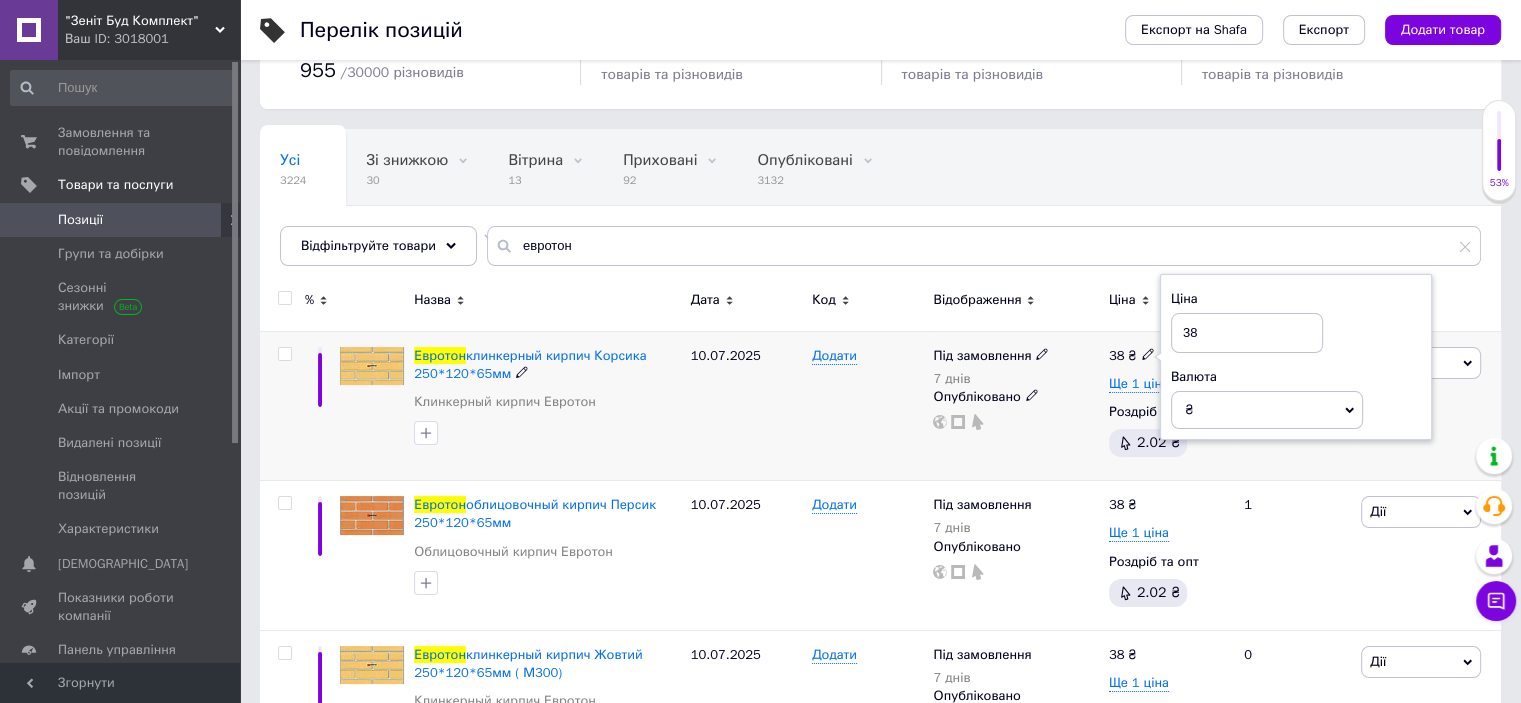 drag, startPoint x: 1207, startPoint y: 335, endPoint x: 1164, endPoint y: 328, distance: 43.56604 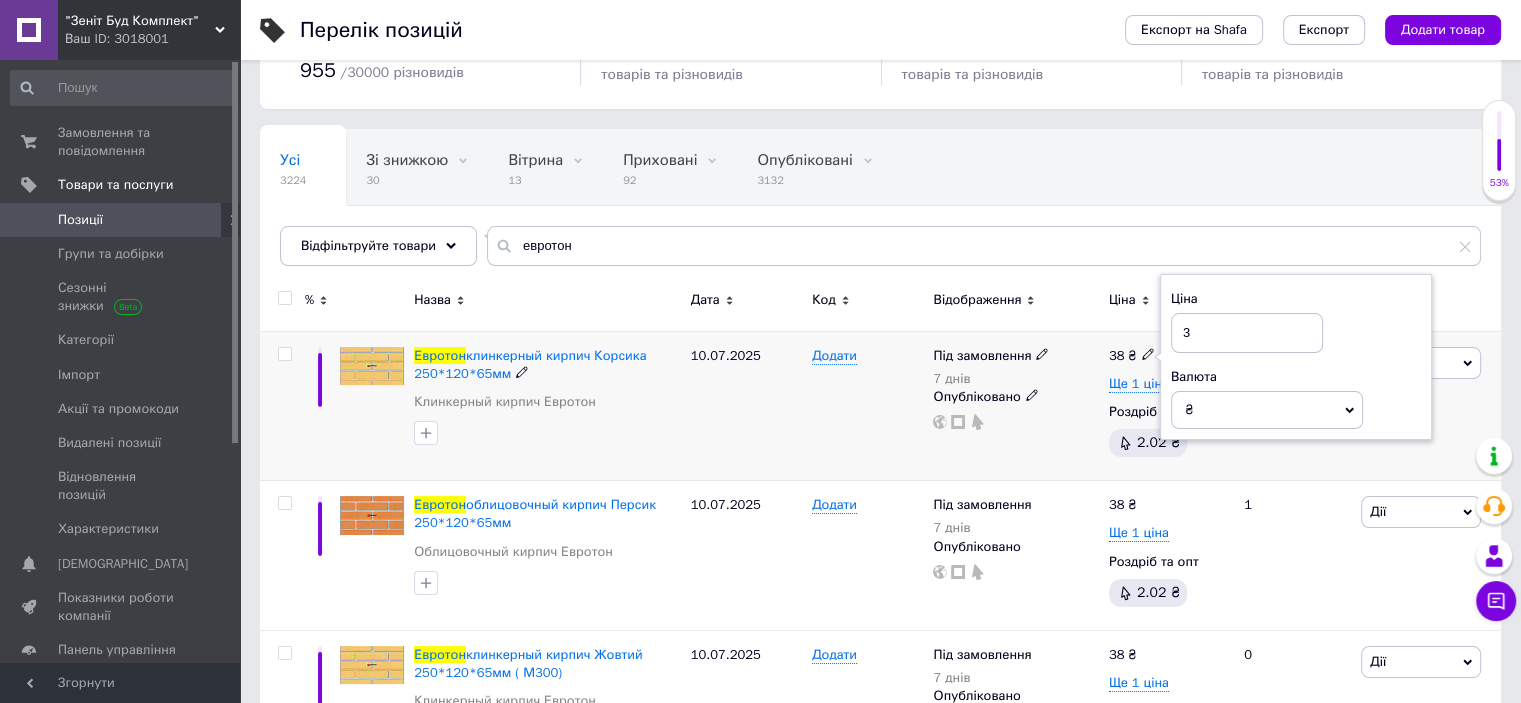 type on "37" 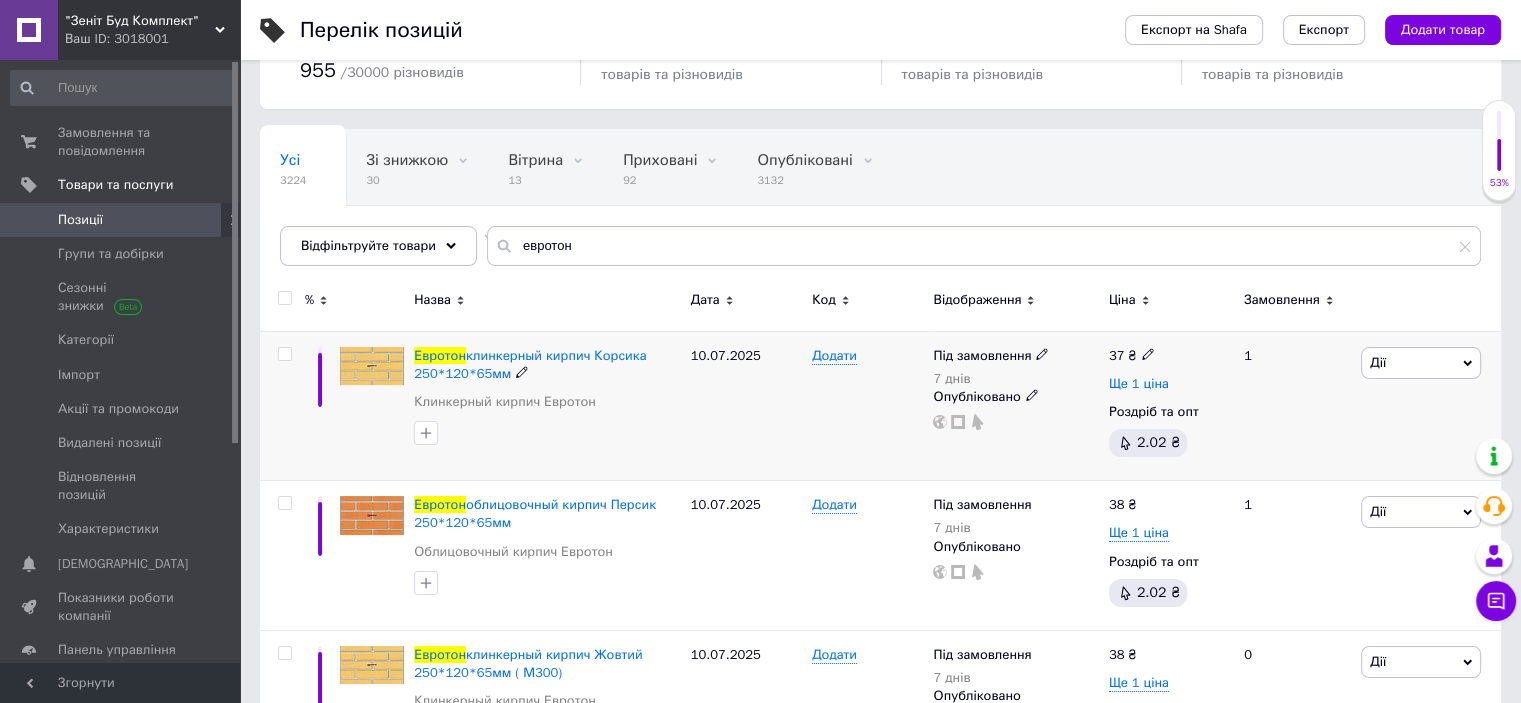 click on "Ще 1 ціна" at bounding box center [1139, 384] 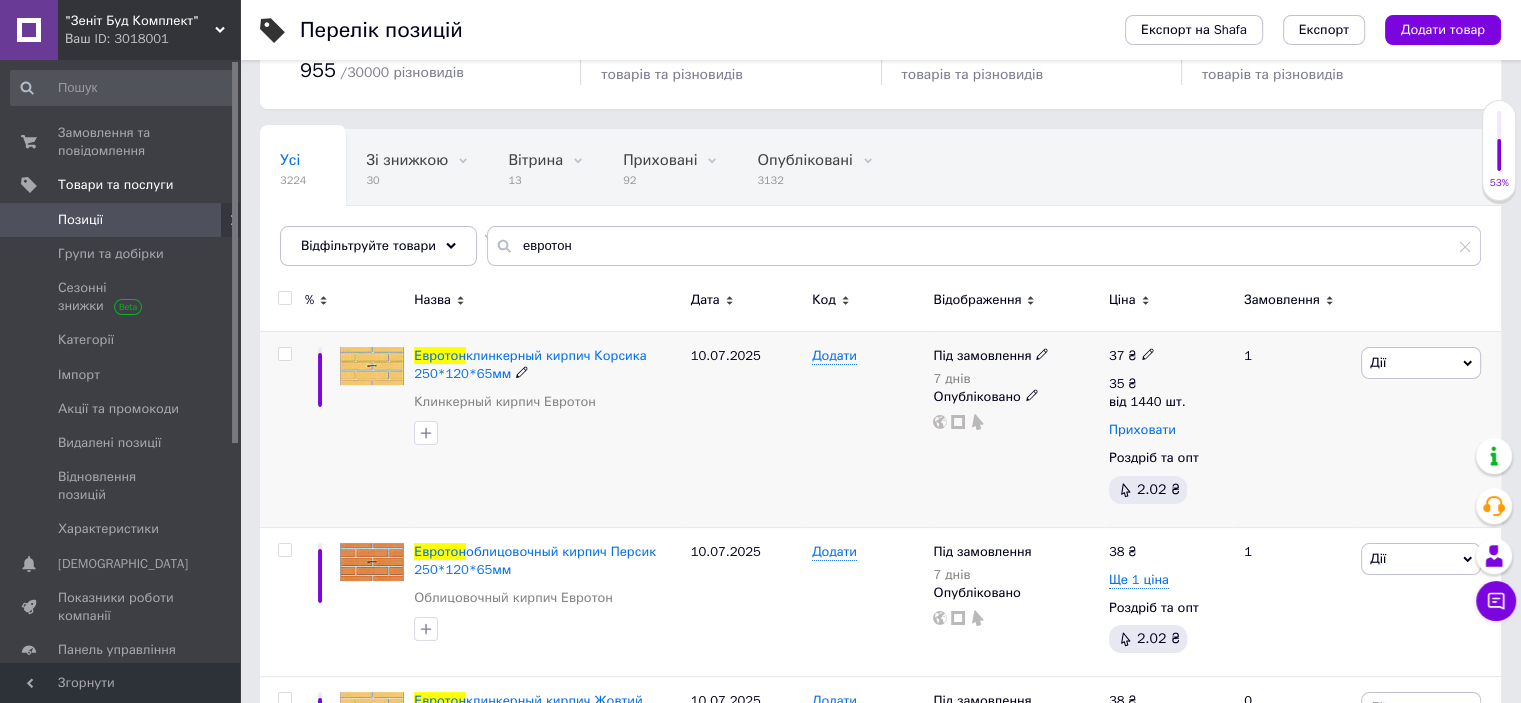 click on "Приховати" at bounding box center [1142, 430] 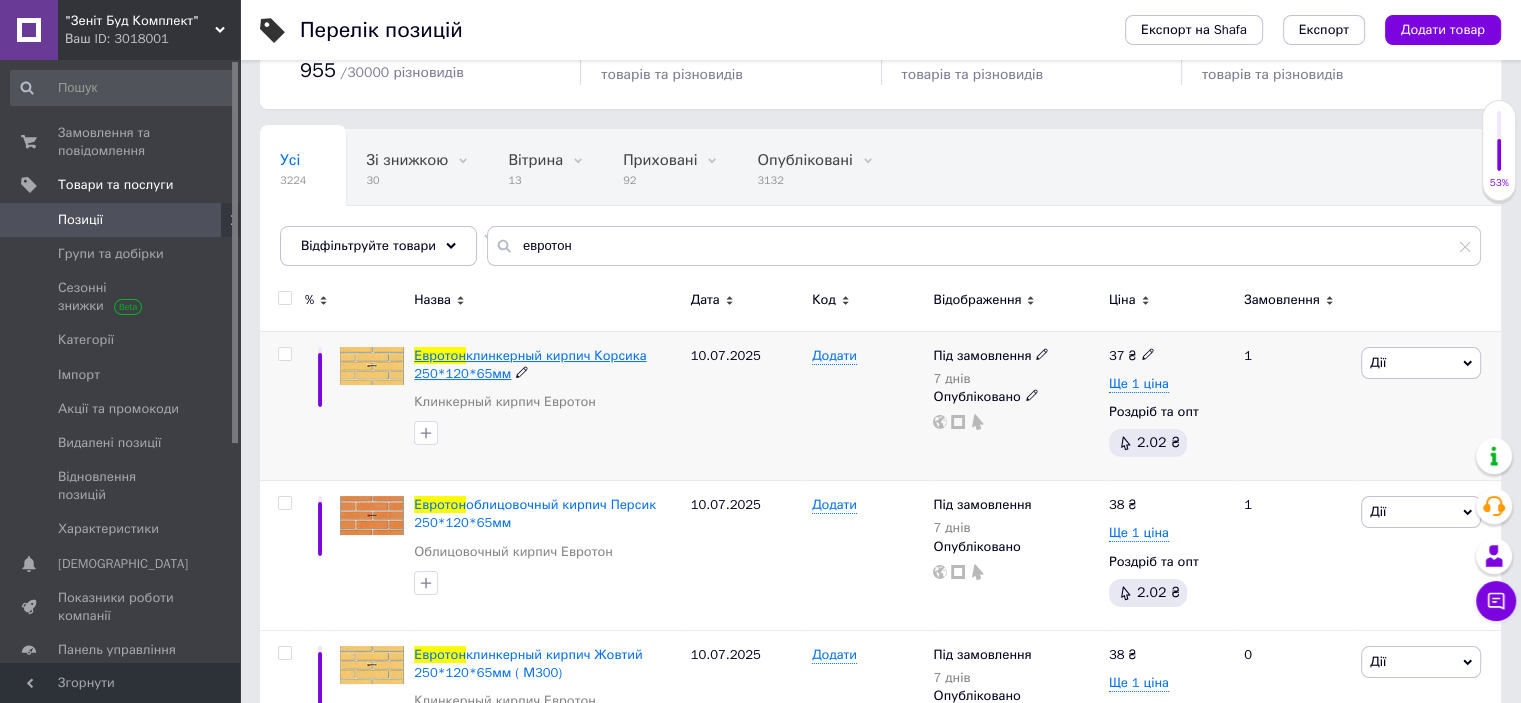click on "клинкерный кирпич Корсика 250*120*65мм" at bounding box center [530, 364] 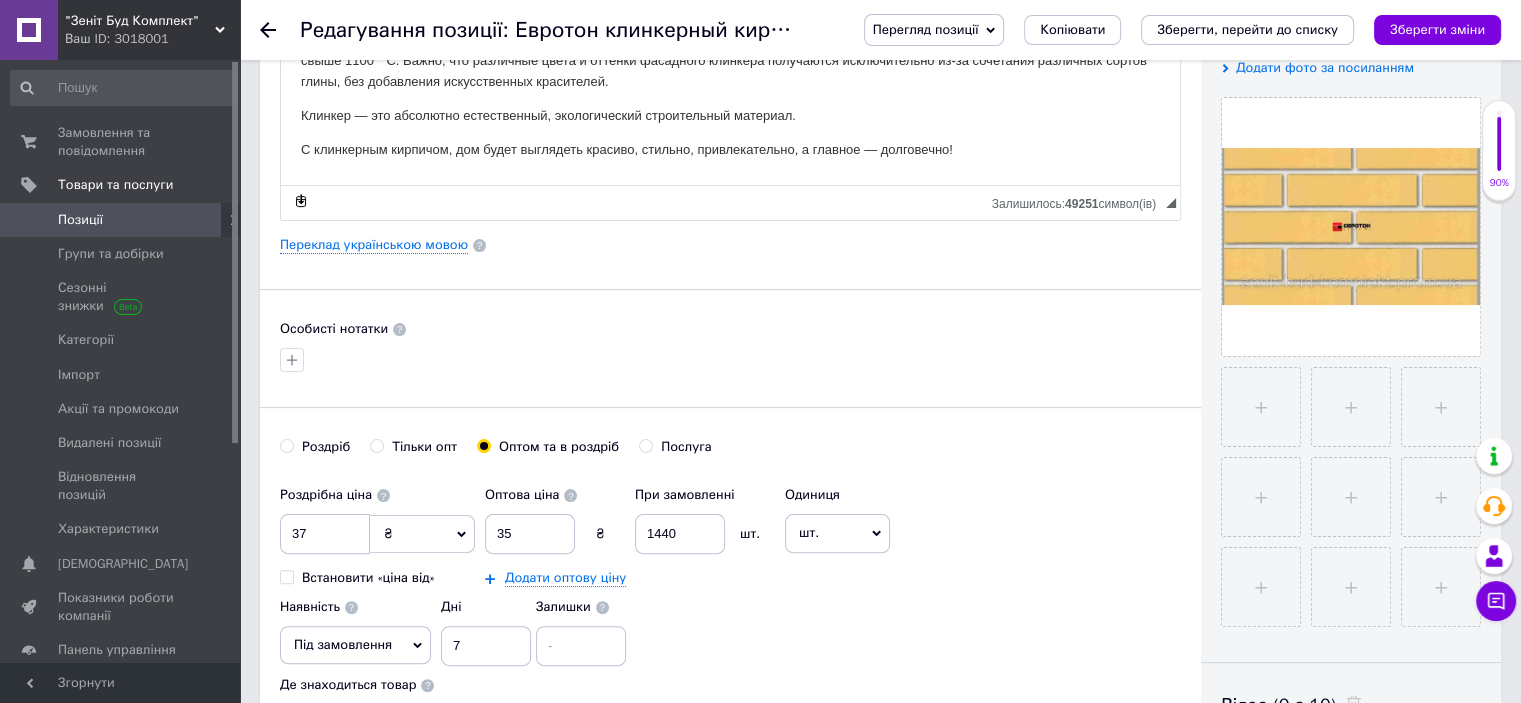 scroll, scrollTop: 600, scrollLeft: 0, axis: vertical 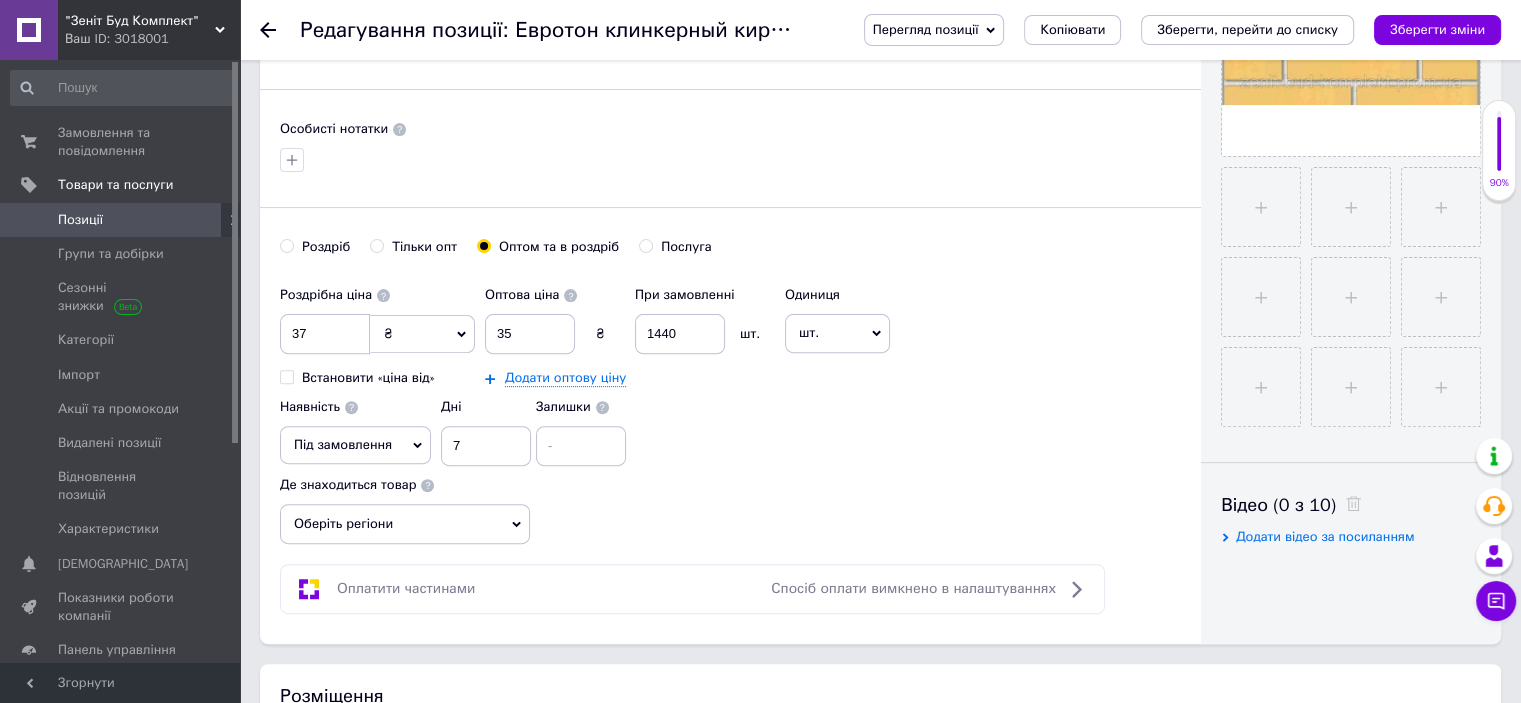 click on "Роздріб" at bounding box center [286, 245] 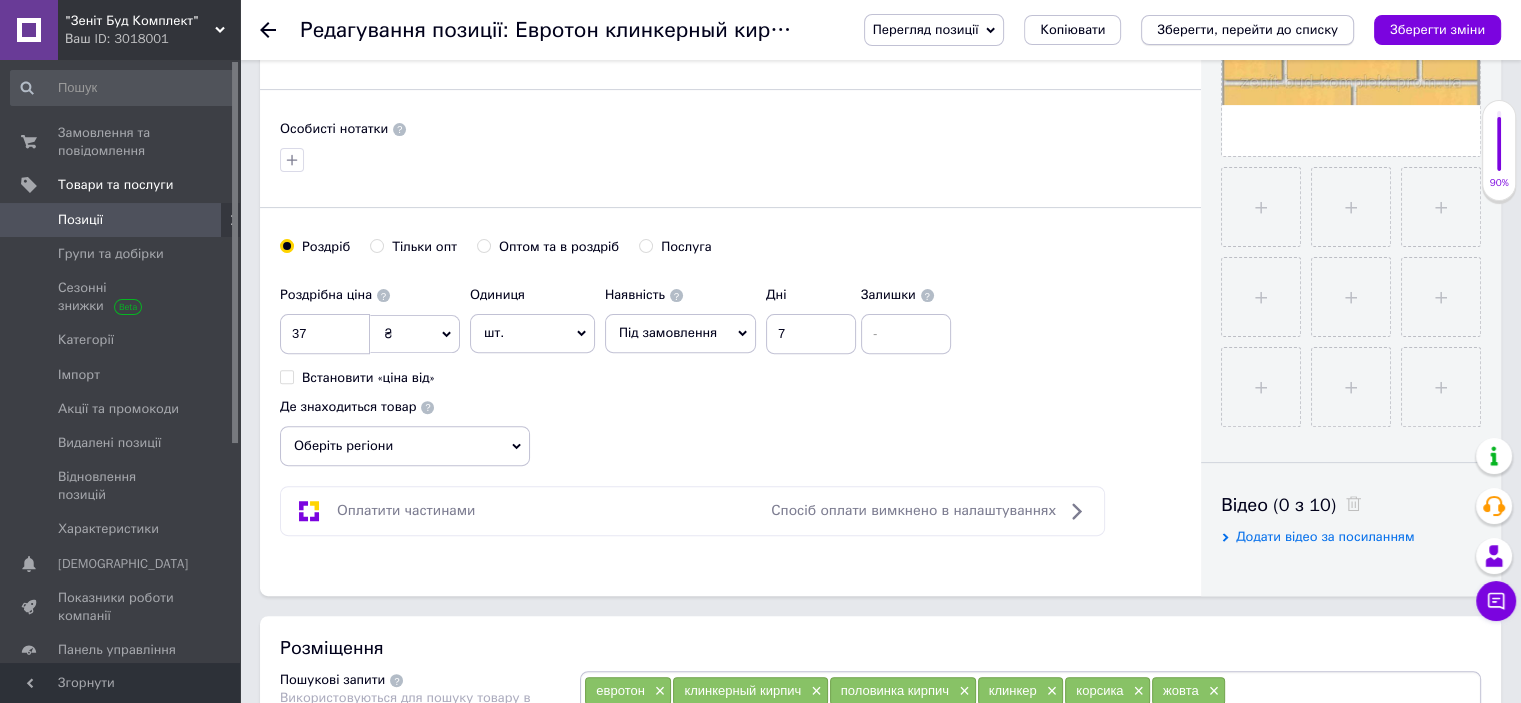 click on "Зберегти, перейти до списку" at bounding box center (1247, 29) 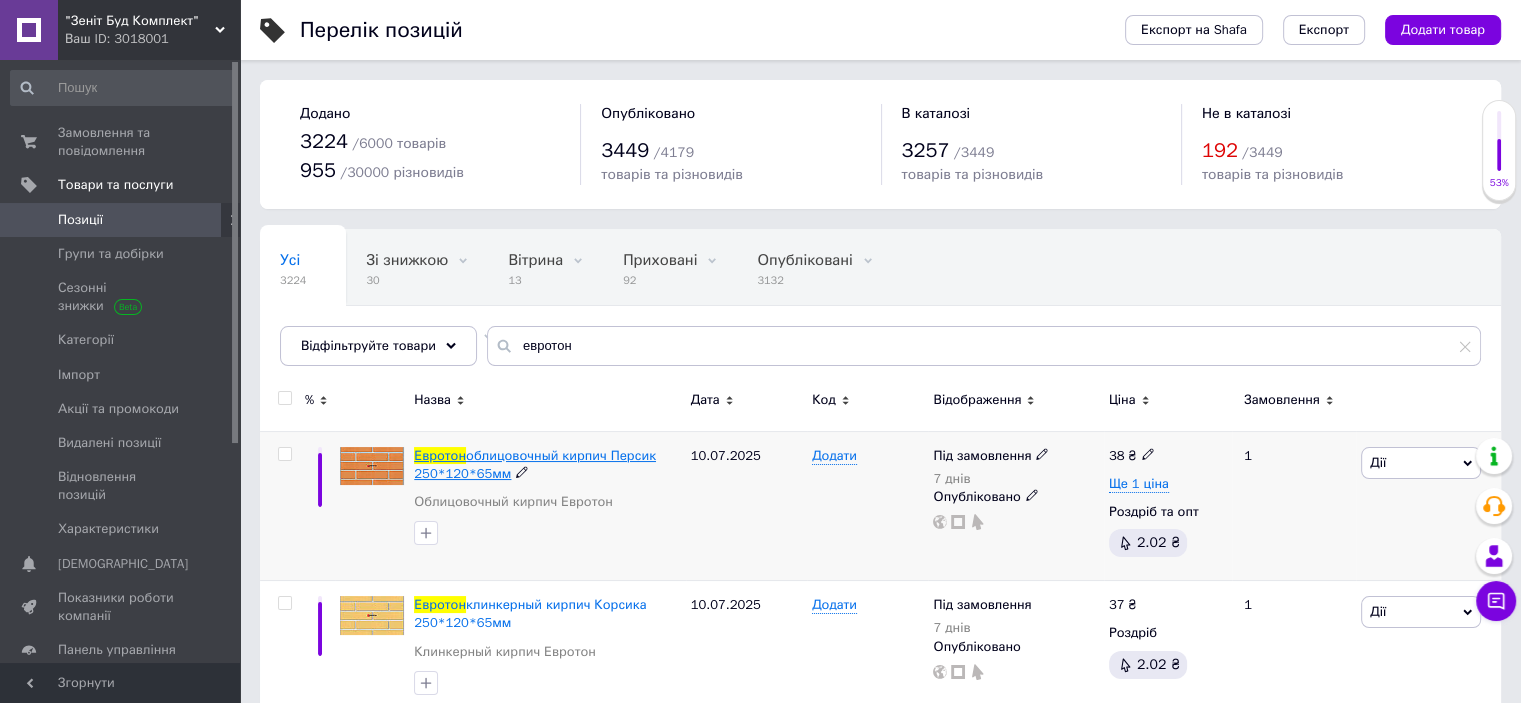 scroll, scrollTop: 100, scrollLeft: 0, axis: vertical 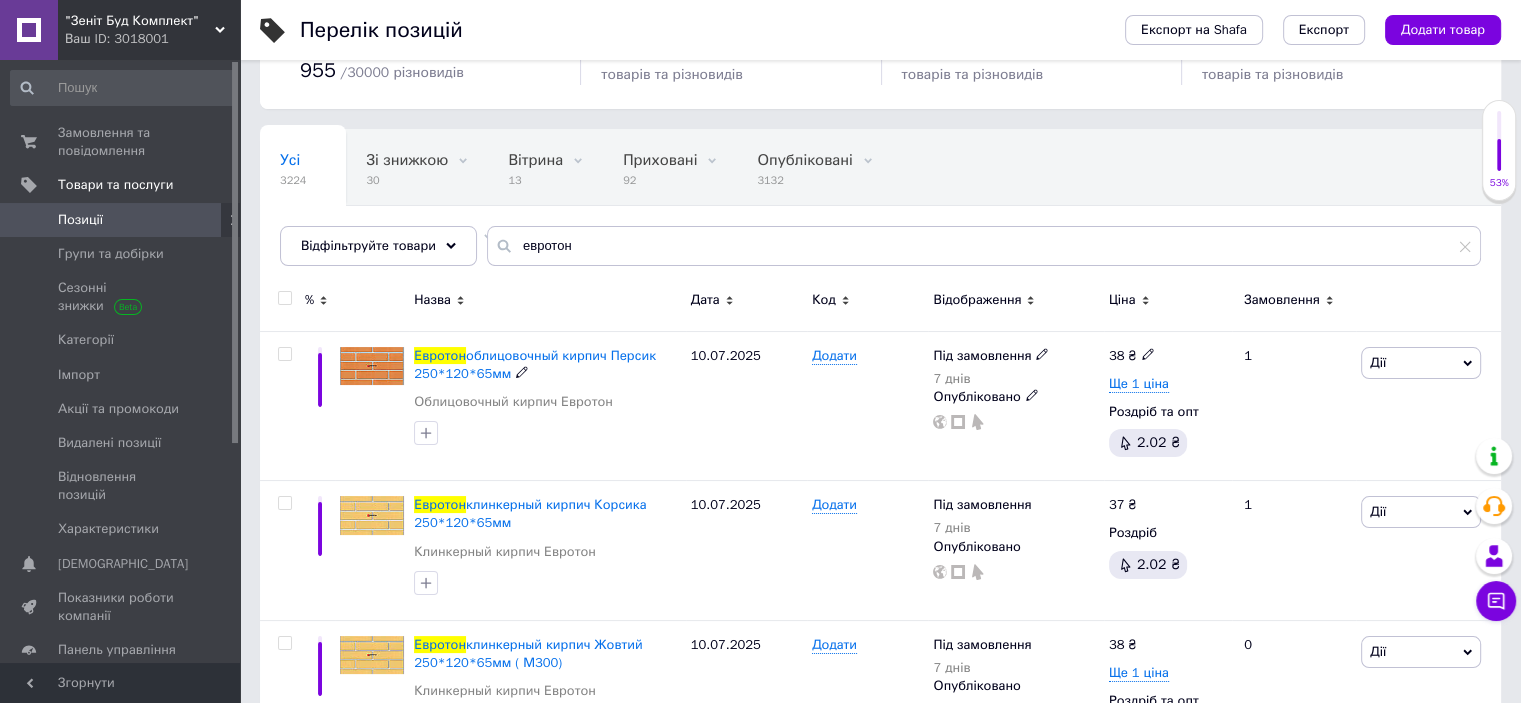 click on "облицовочный кирпич Персик 250*120*65мм" at bounding box center (535, 364) 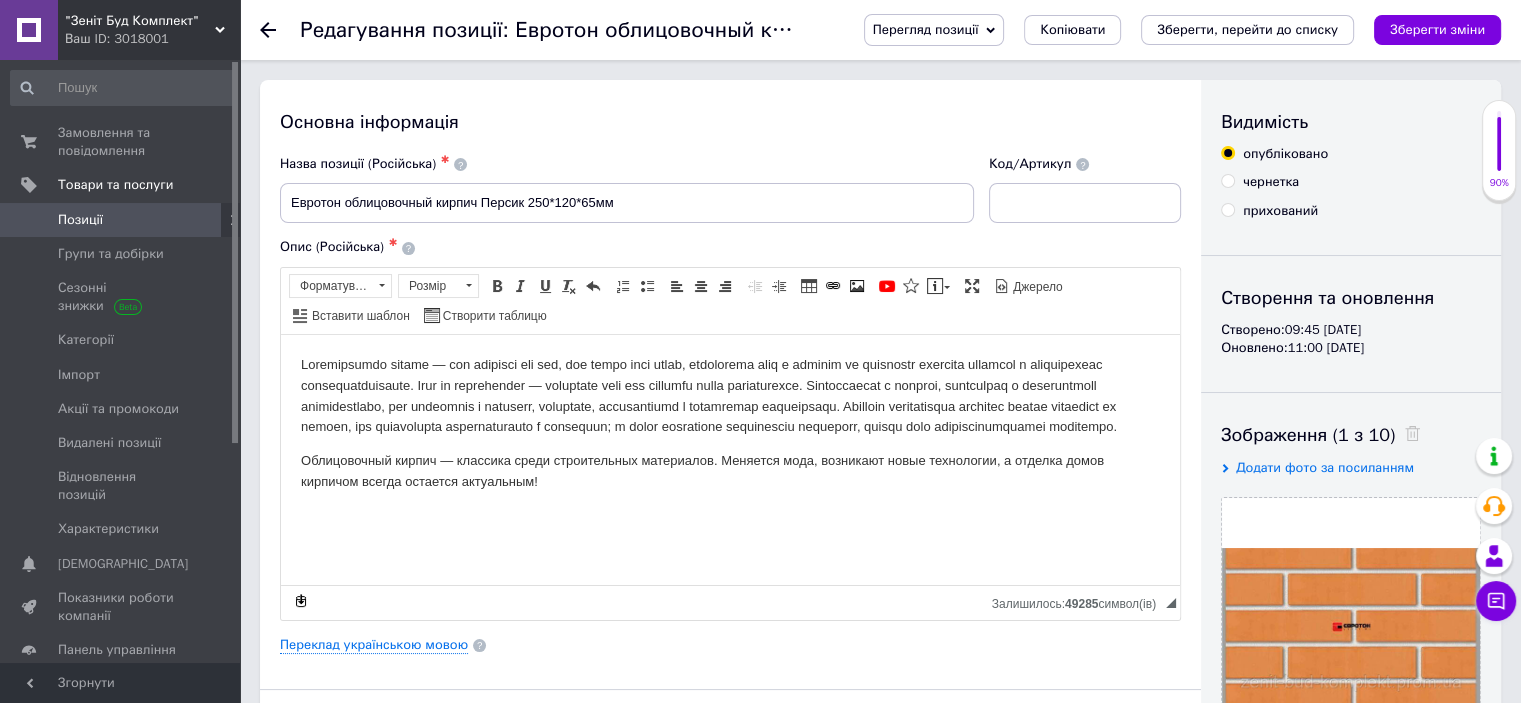 scroll, scrollTop: 400, scrollLeft: 0, axis: vertical 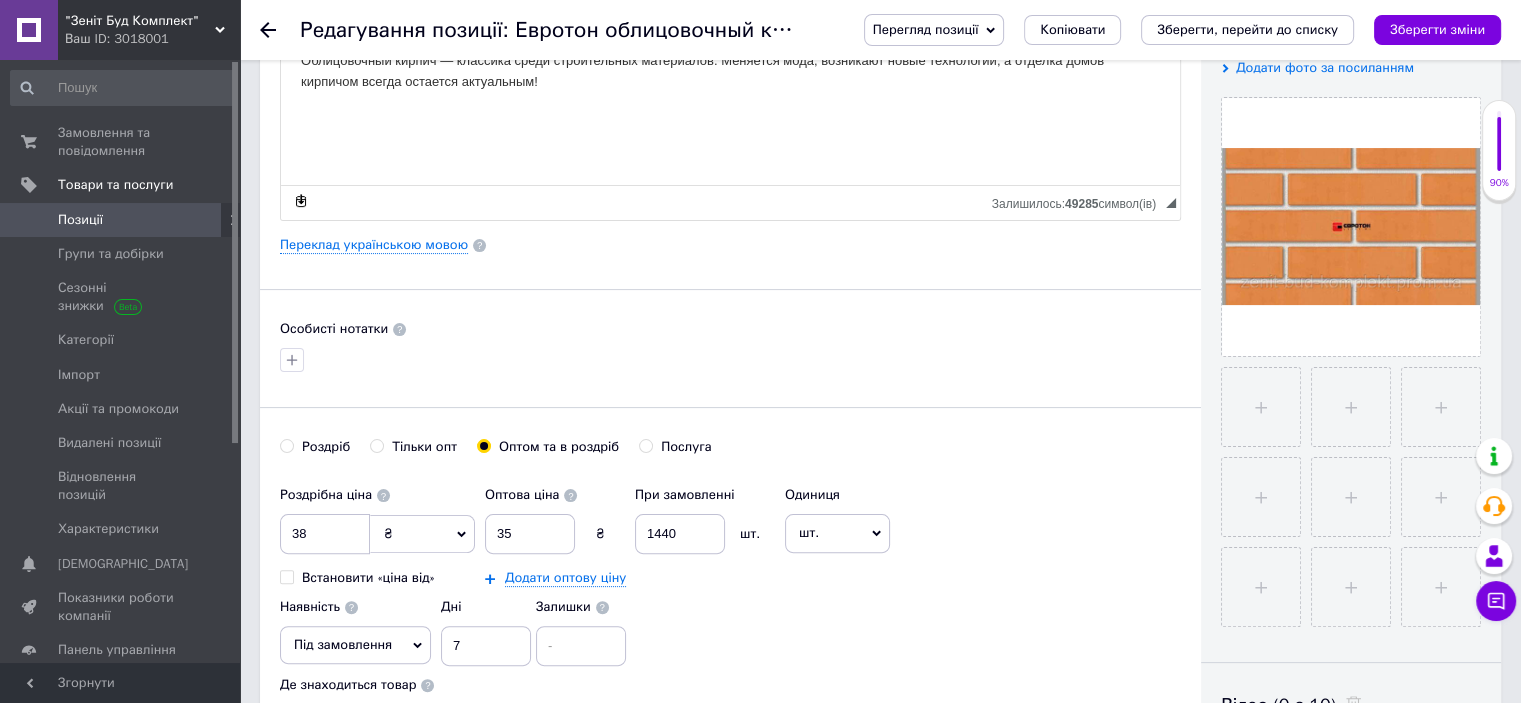 click on "Роздріб" at bounding box center [286, 445] 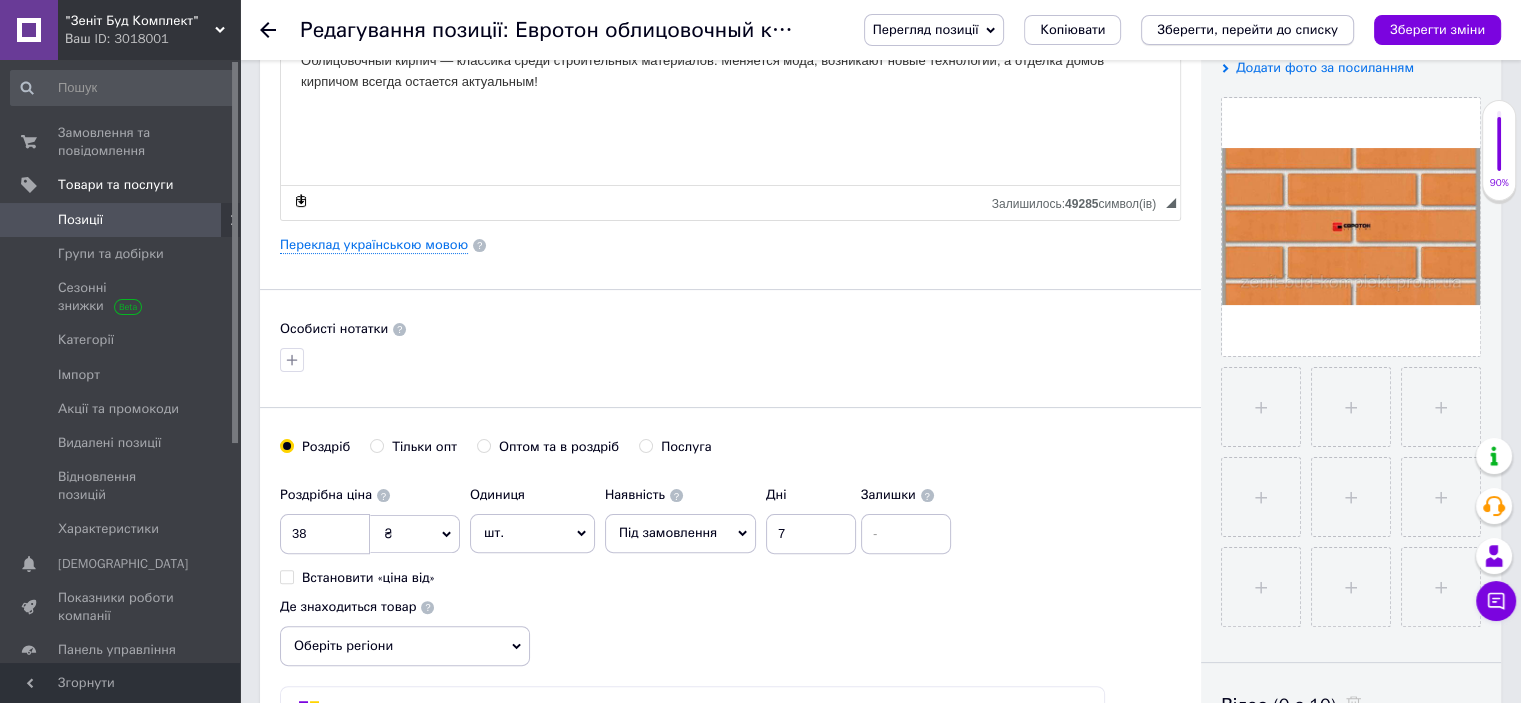click on "Зберегти, перейти до списку" at bounding box center (1247, 29) 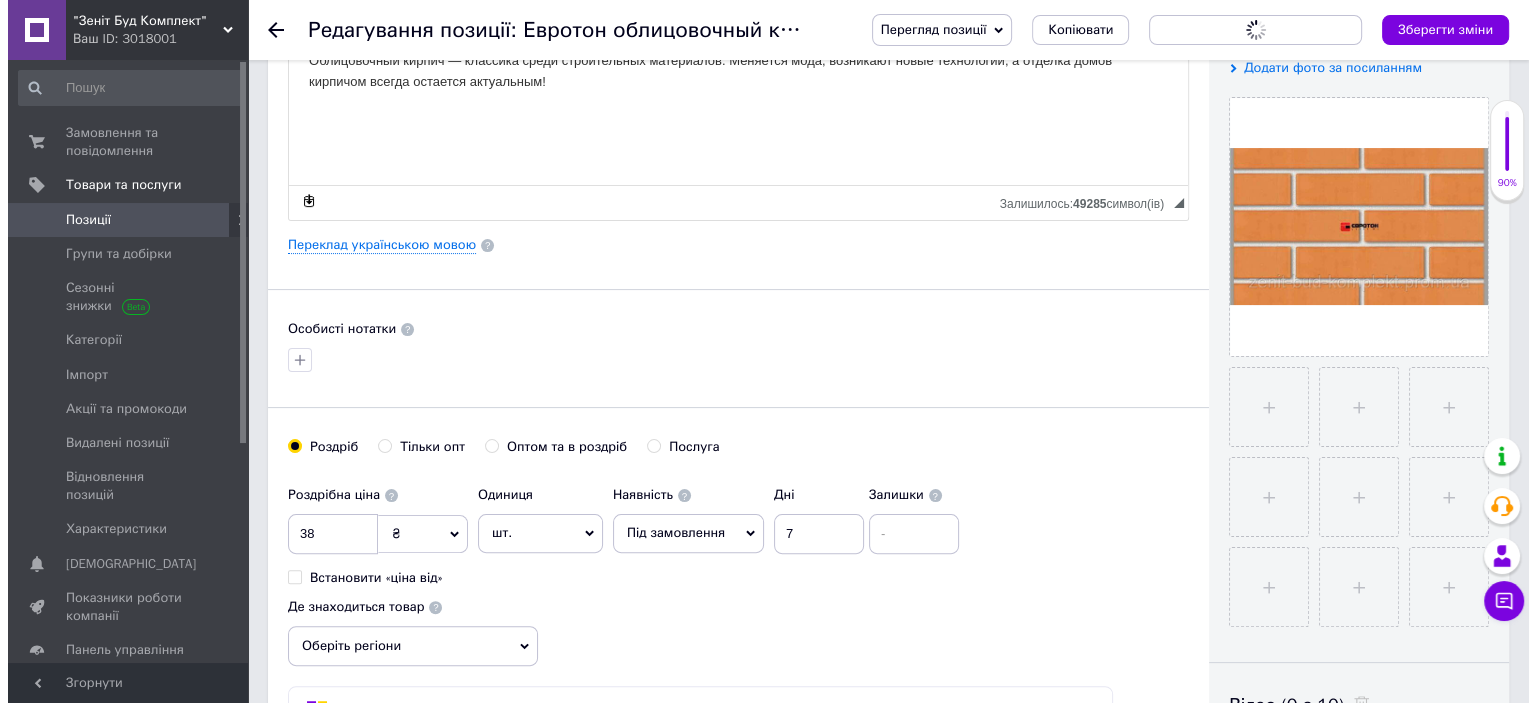 scroll, scrollTop: 0, scrollLeft: 0, axis: both 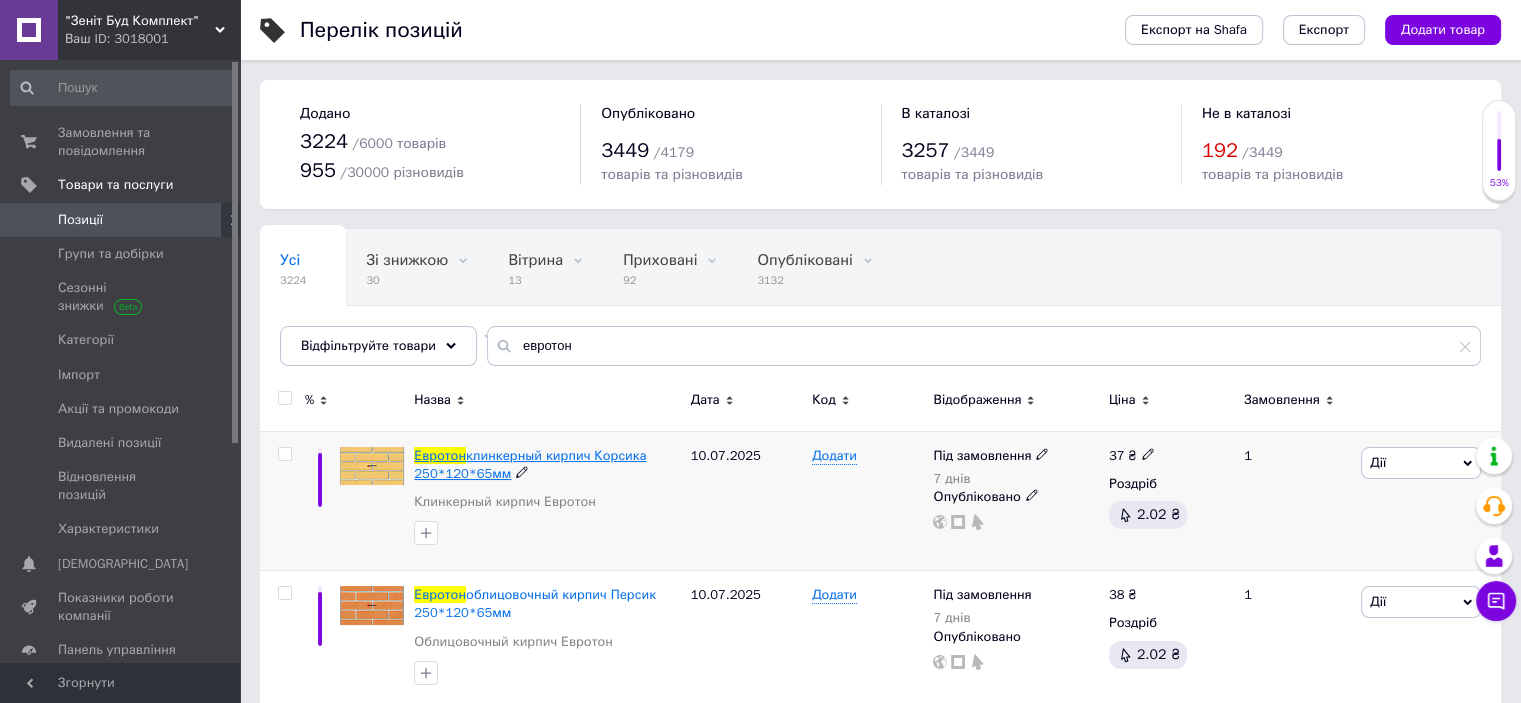 click on "клинкерный кирпич Корсика 250*120*65мм" at bounding box center [530, 464] 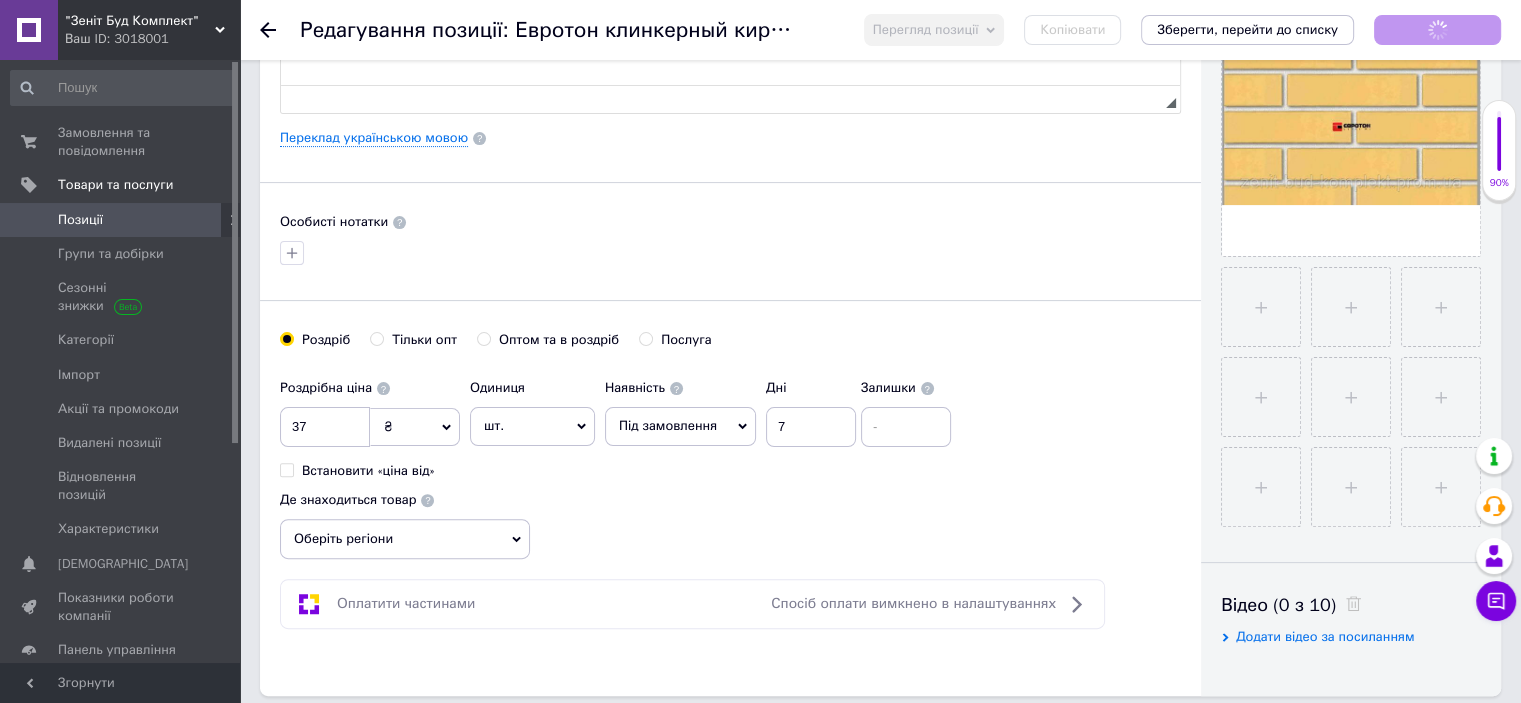 scroll, scrollTop: 0, scrollLeft: 0, axis: both 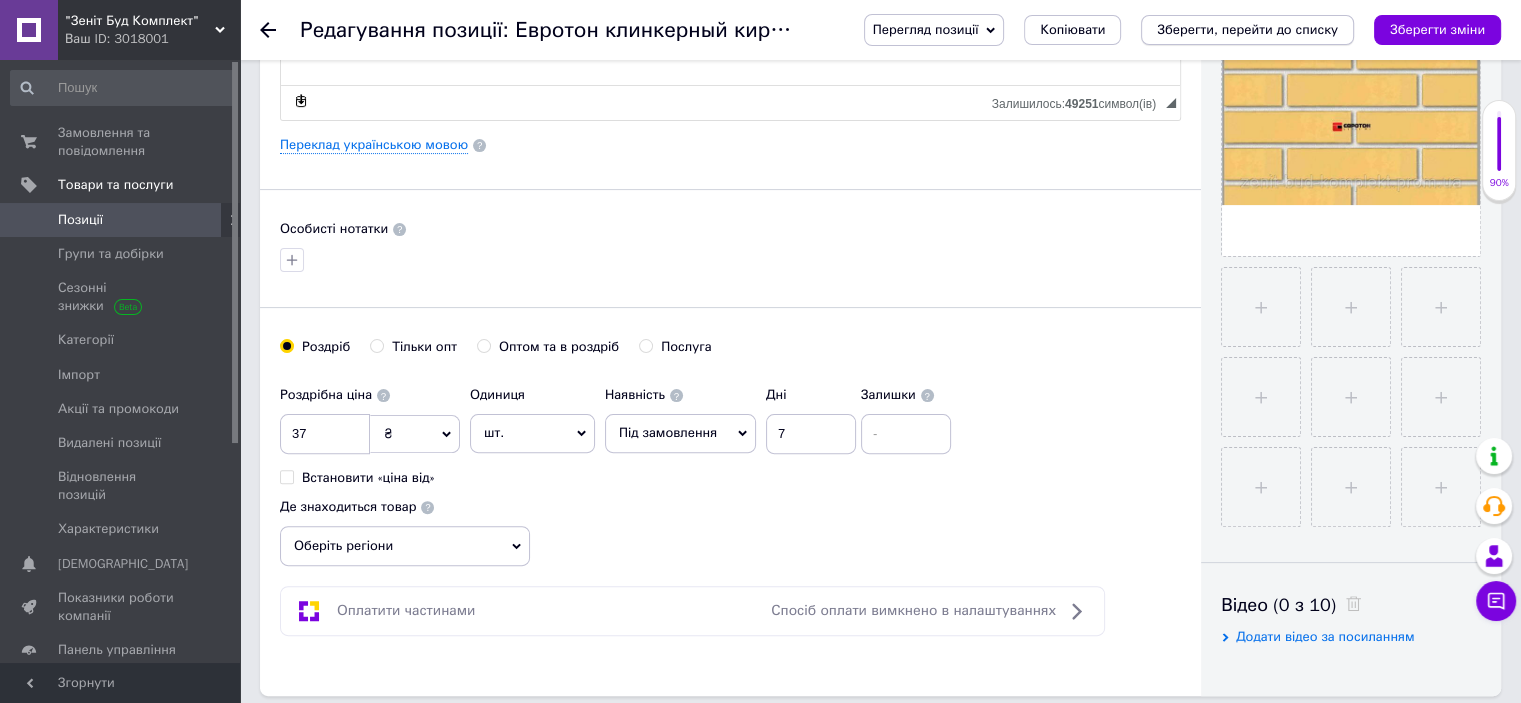 click on "Зберегти, перейти до списку" at bounding box center [1247, 29] 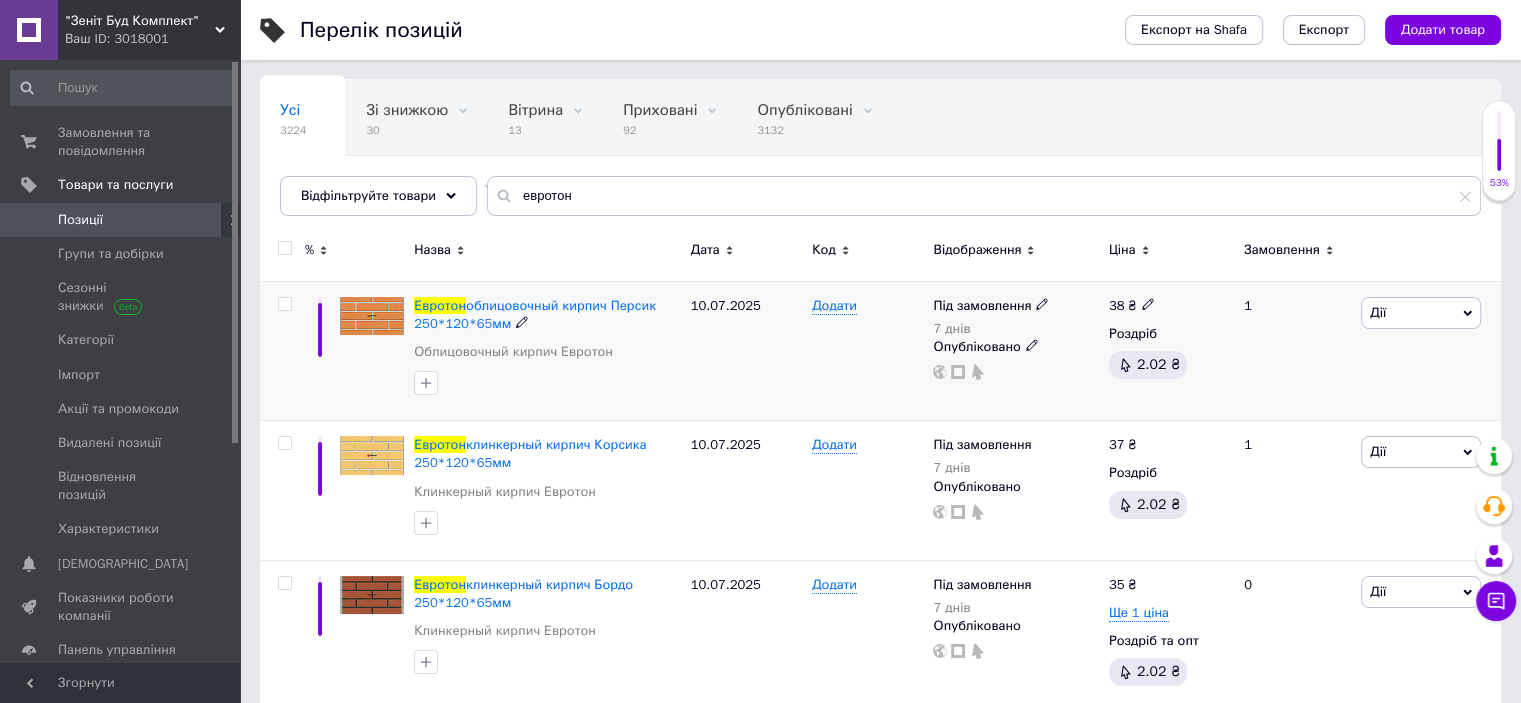 scroll, scrollTop: 350, scrollLeft: 0, axis: vertical 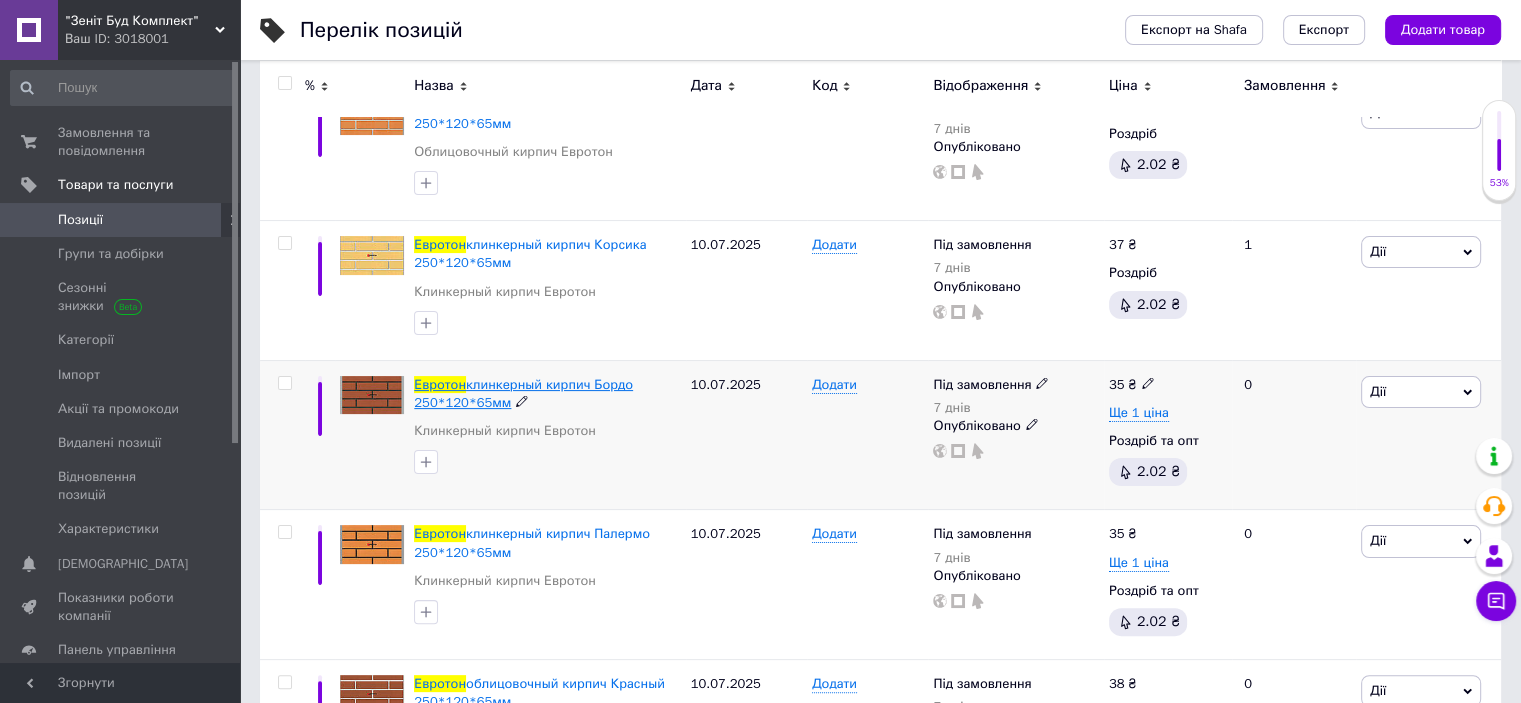 click on "клинкерный кирпич Бордо 250*120*65мм" at bounding box center [523, 393] 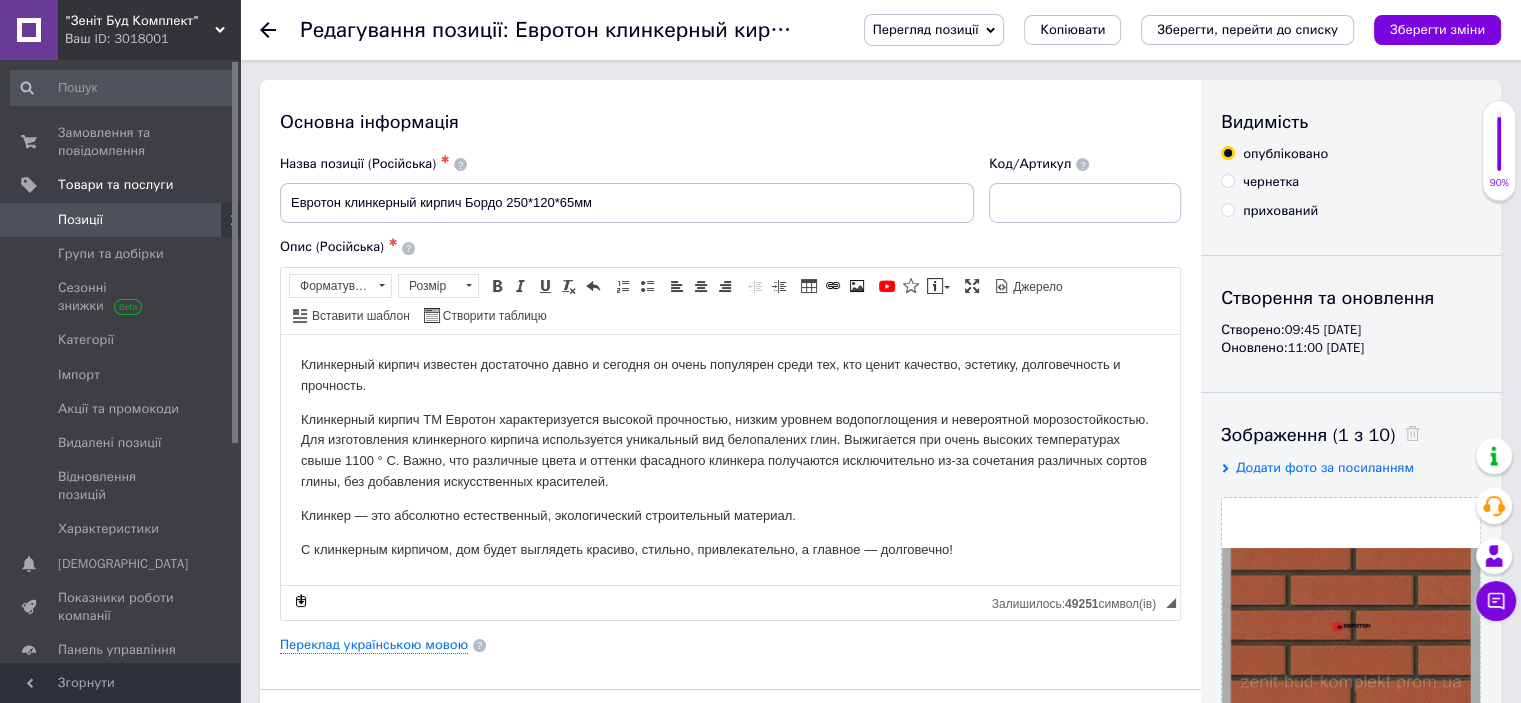 scroll, scrollTop: 400, scrollLeft: 0, axis: vertical 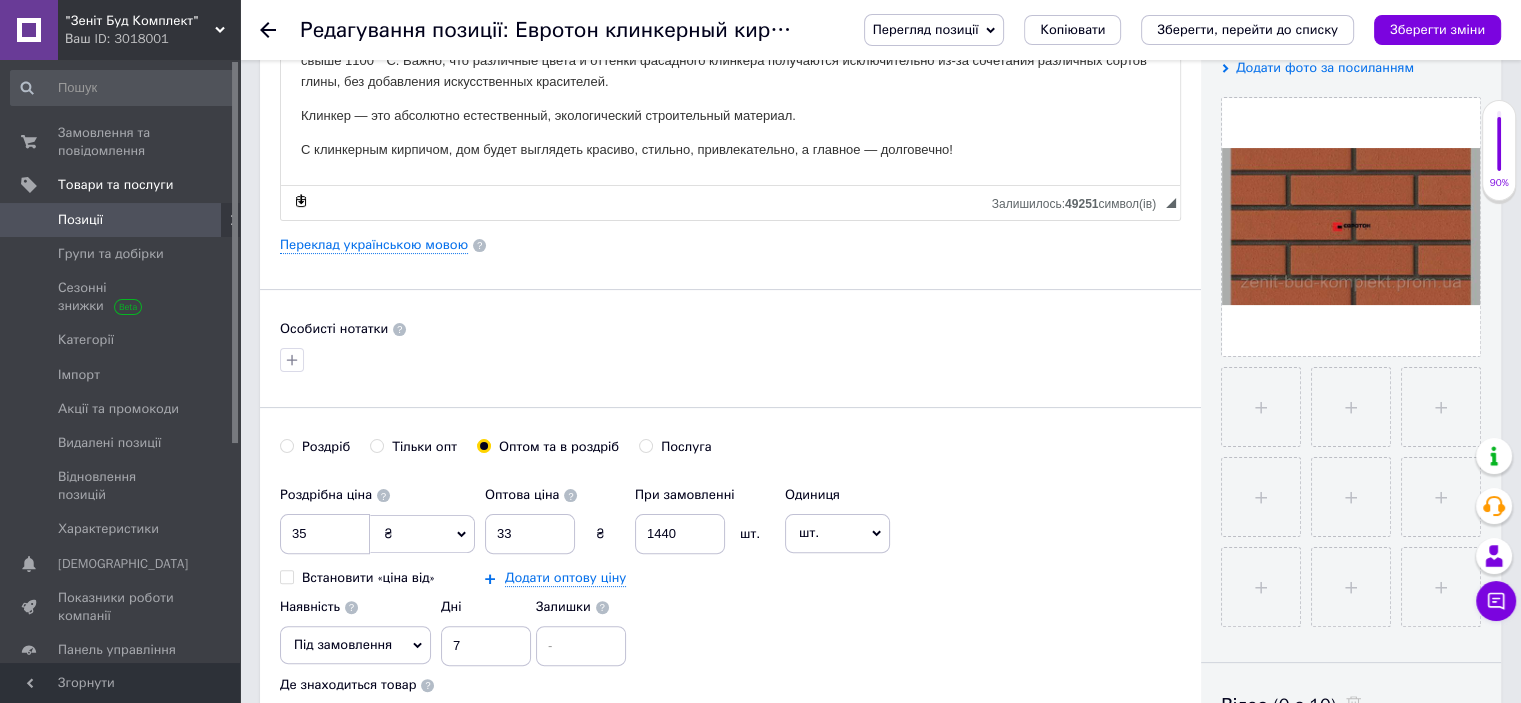 click on "Роздріб" at bounding box center (286, 445) 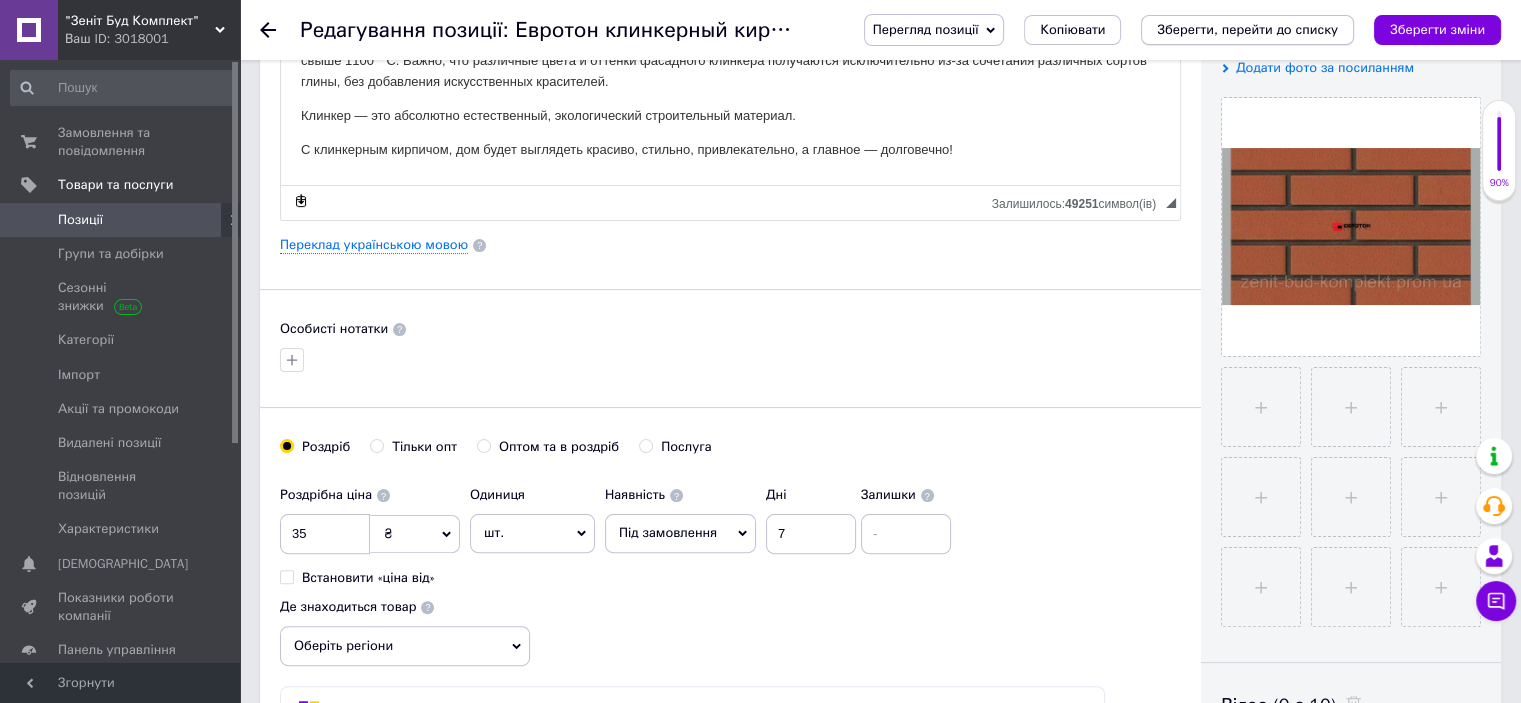 click on "Зберегти, перейти до списку" at bounding box center [1247, 29] 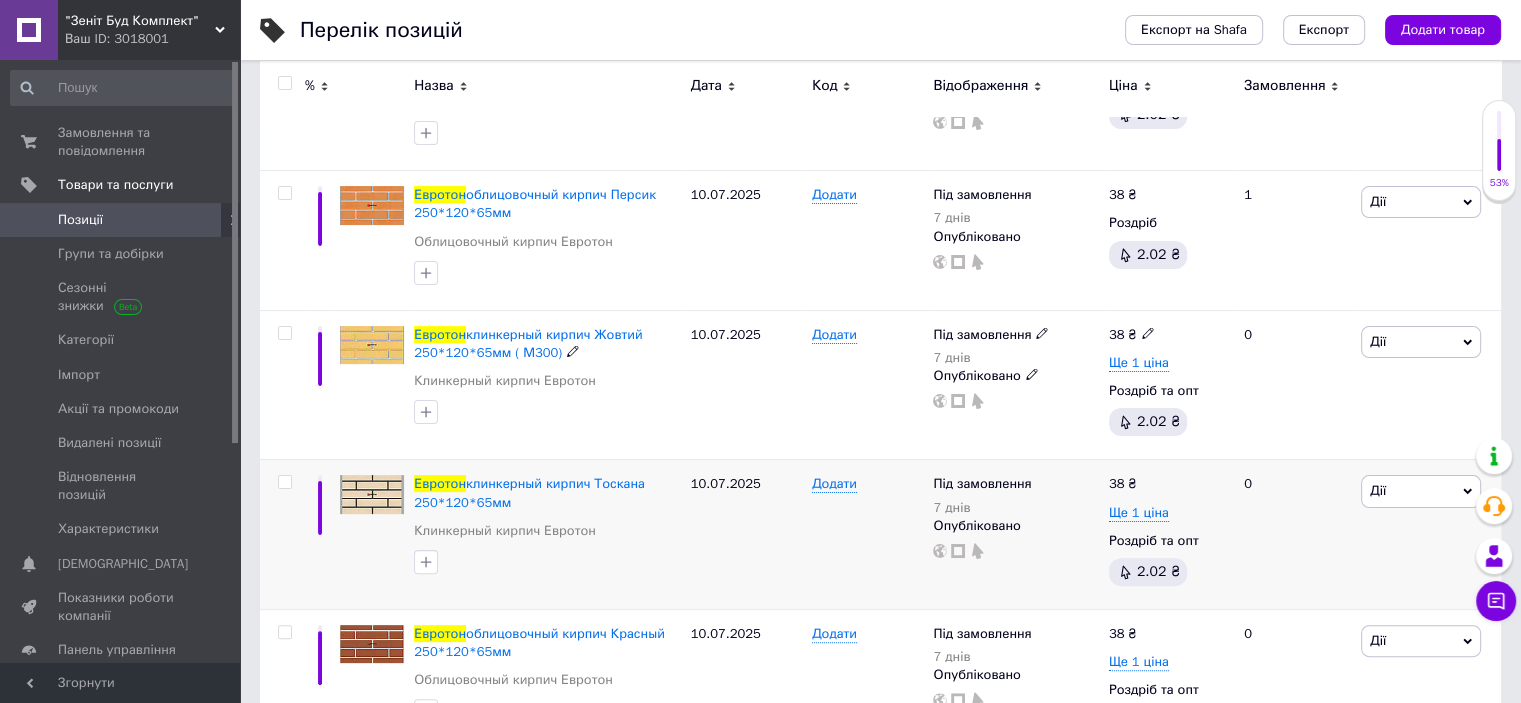scroll, scrollTop: 500, scrollLeft: 0, axis: vertical 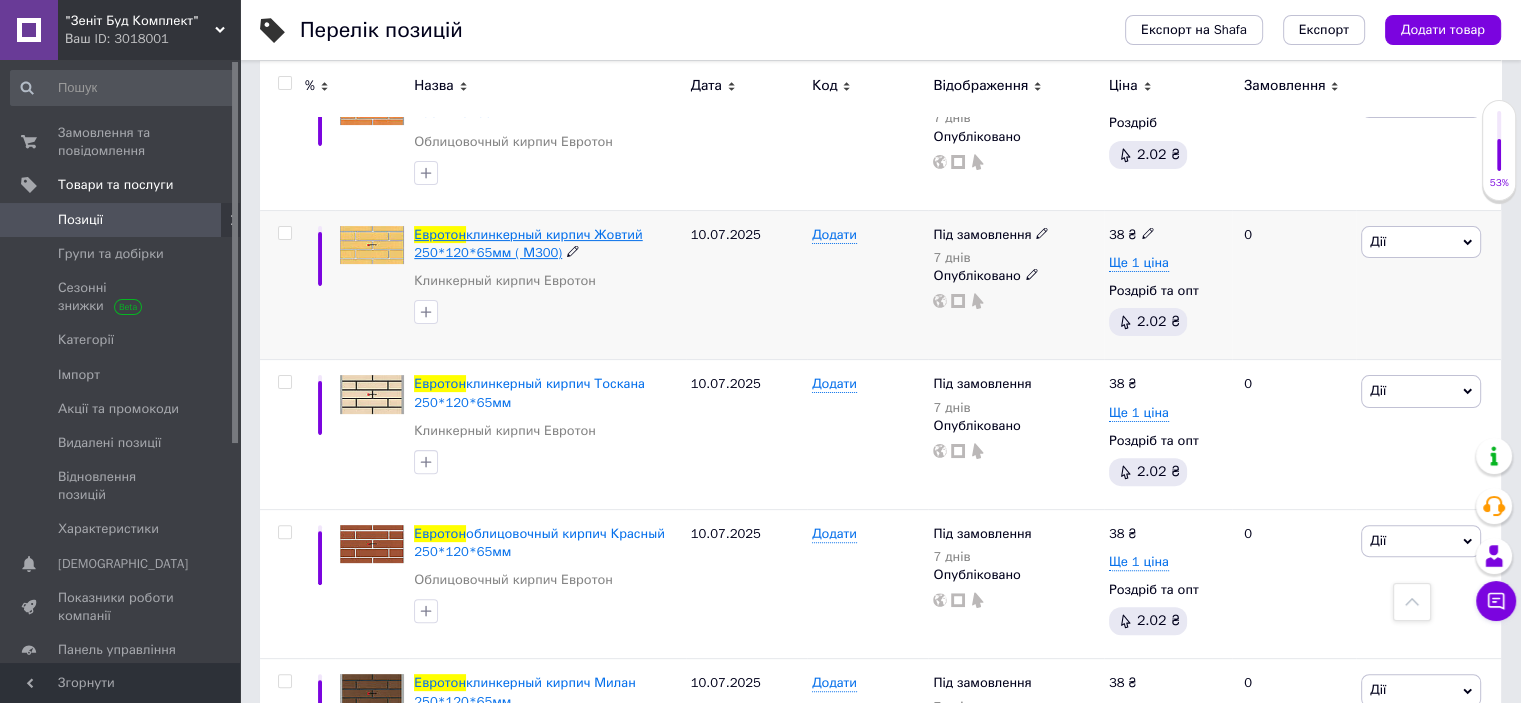 click on "клинкерный кирпич Жовтий 250*120*65мм ( М300)" at bounding box center [528, 243] 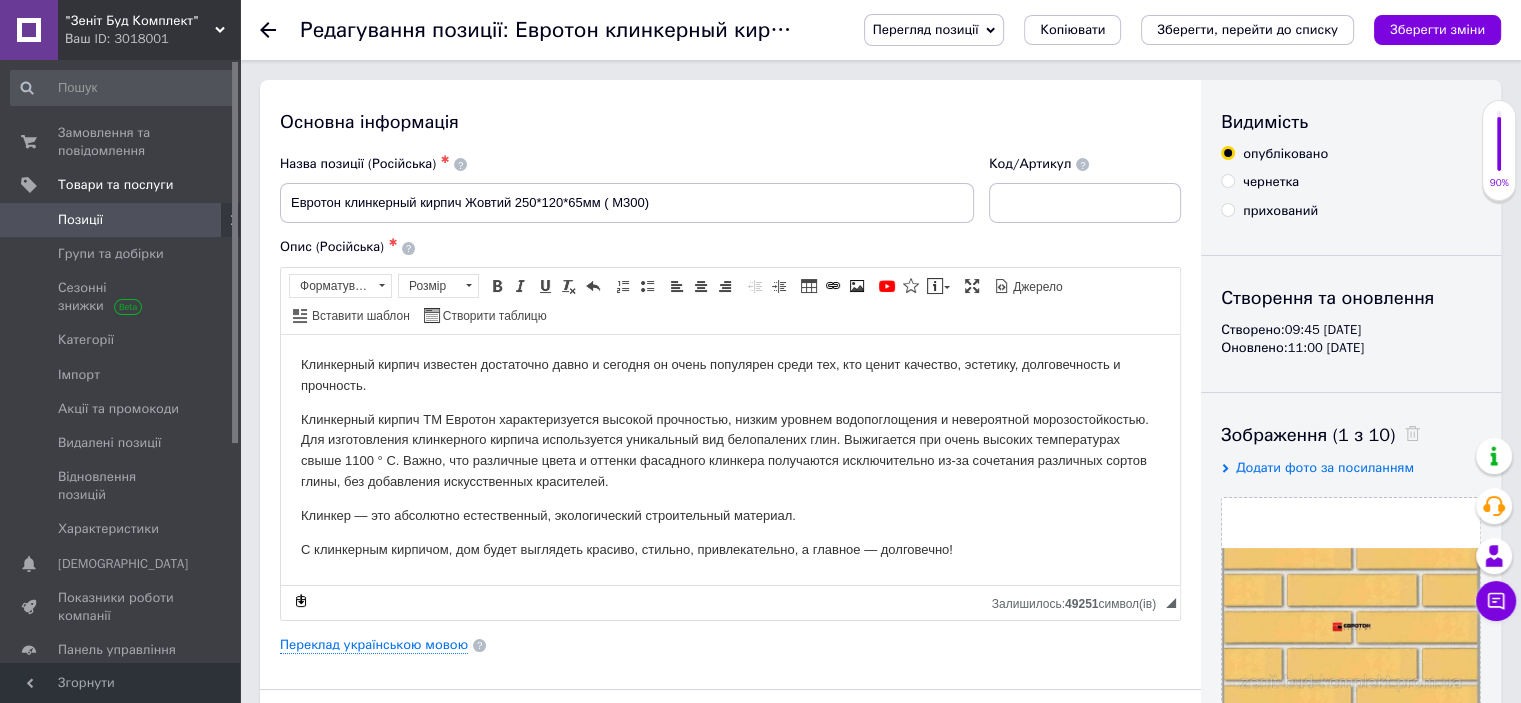 scroll, scrollTop: 600, scrollLeft: 0, axis: vertical 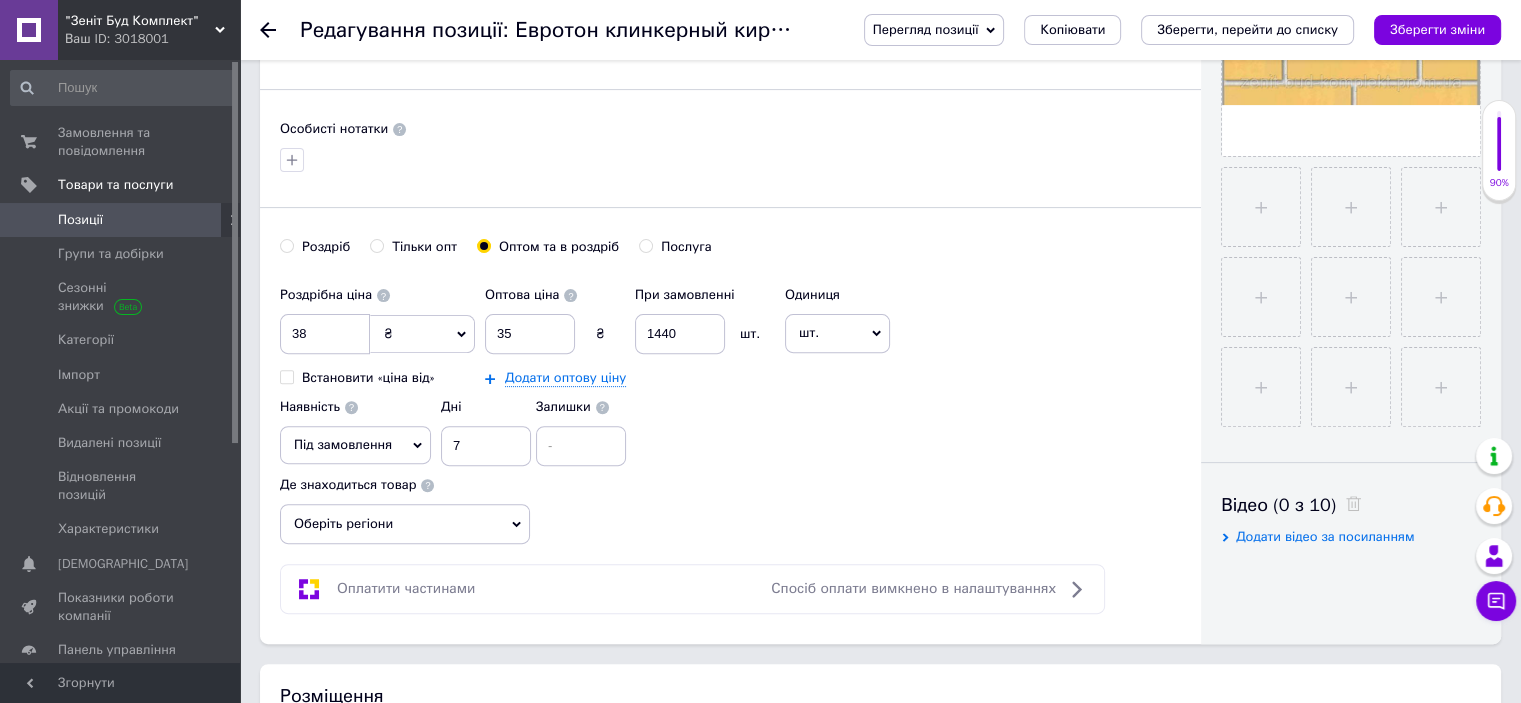 click on "Роздріб" at bounding box center [315, 247] 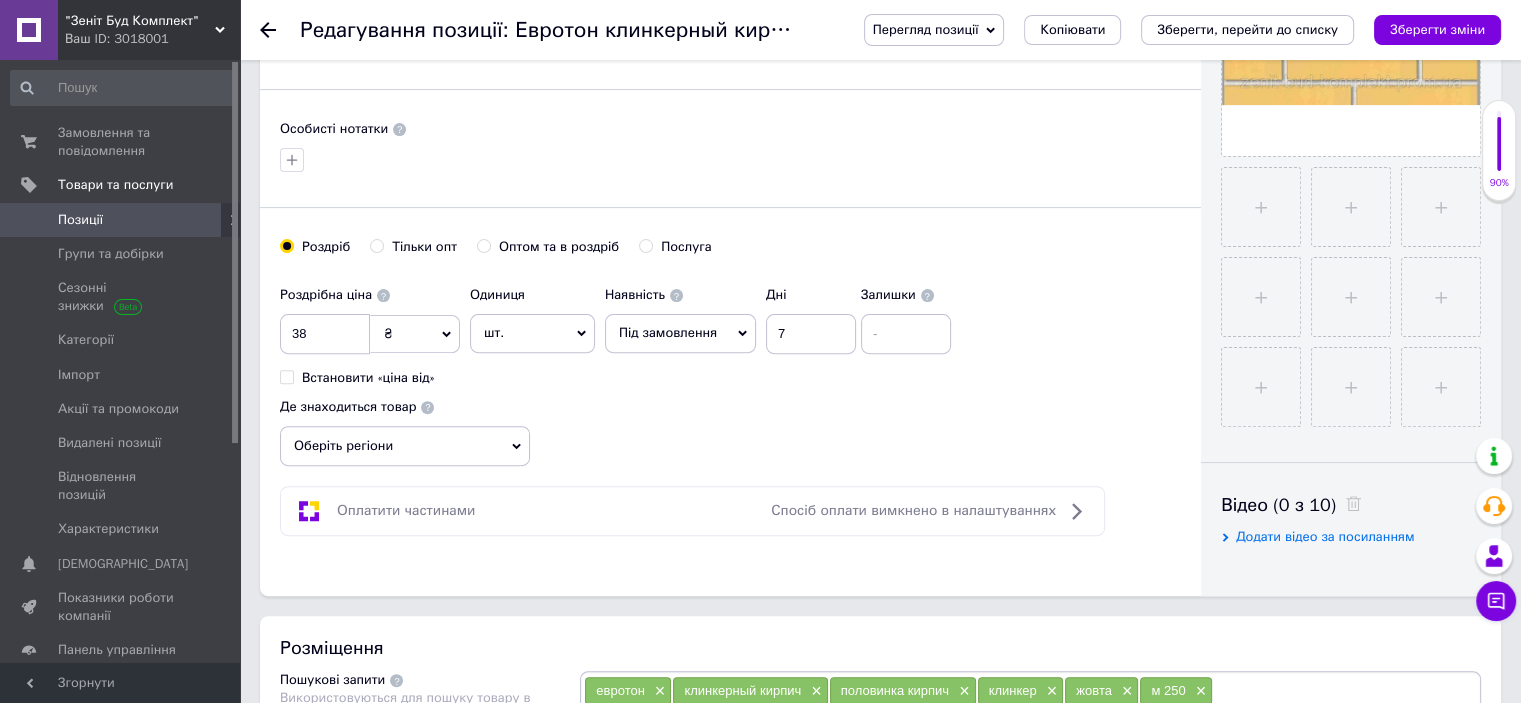 click on "Роздріб" at bounding box center [315, 247] 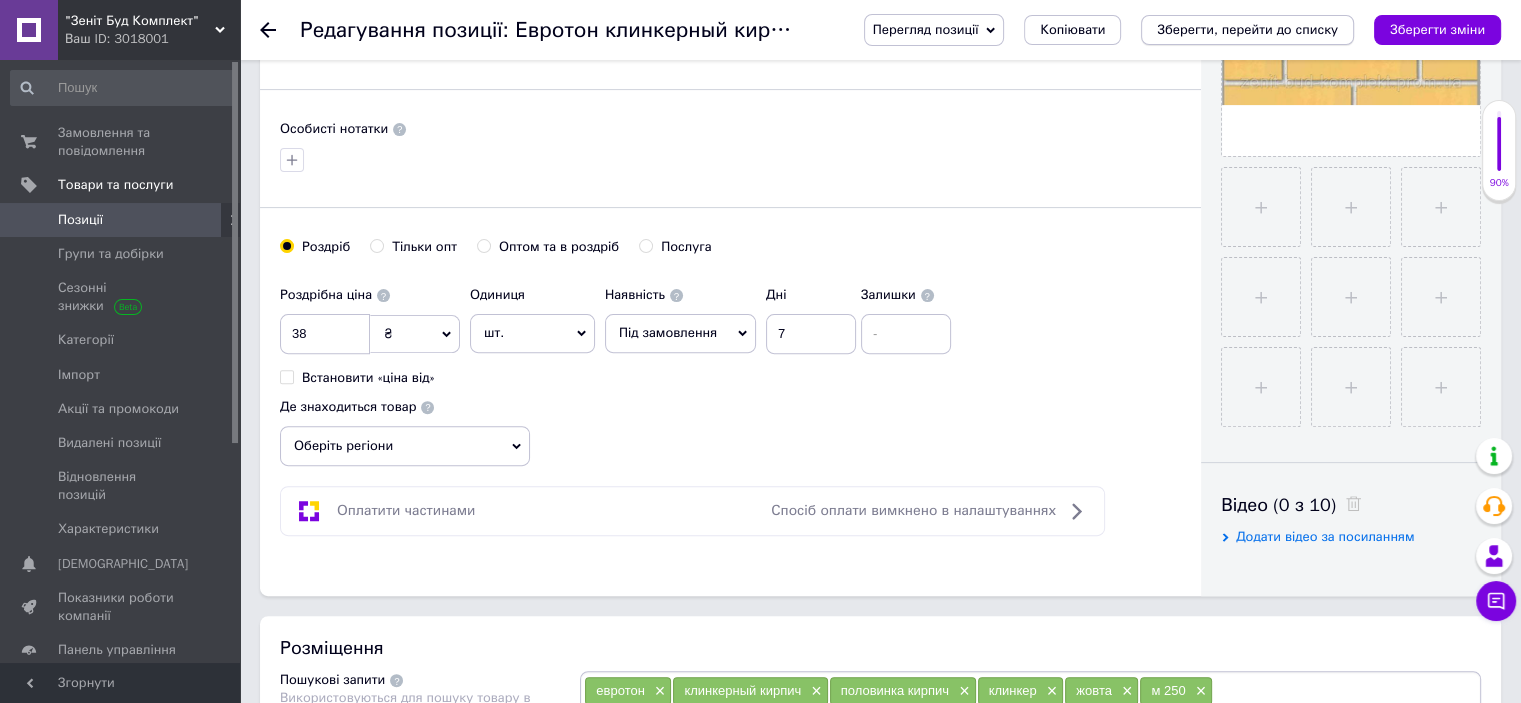 click on "Зберегти, перейти до списку" at bounding box center [1247, 29] 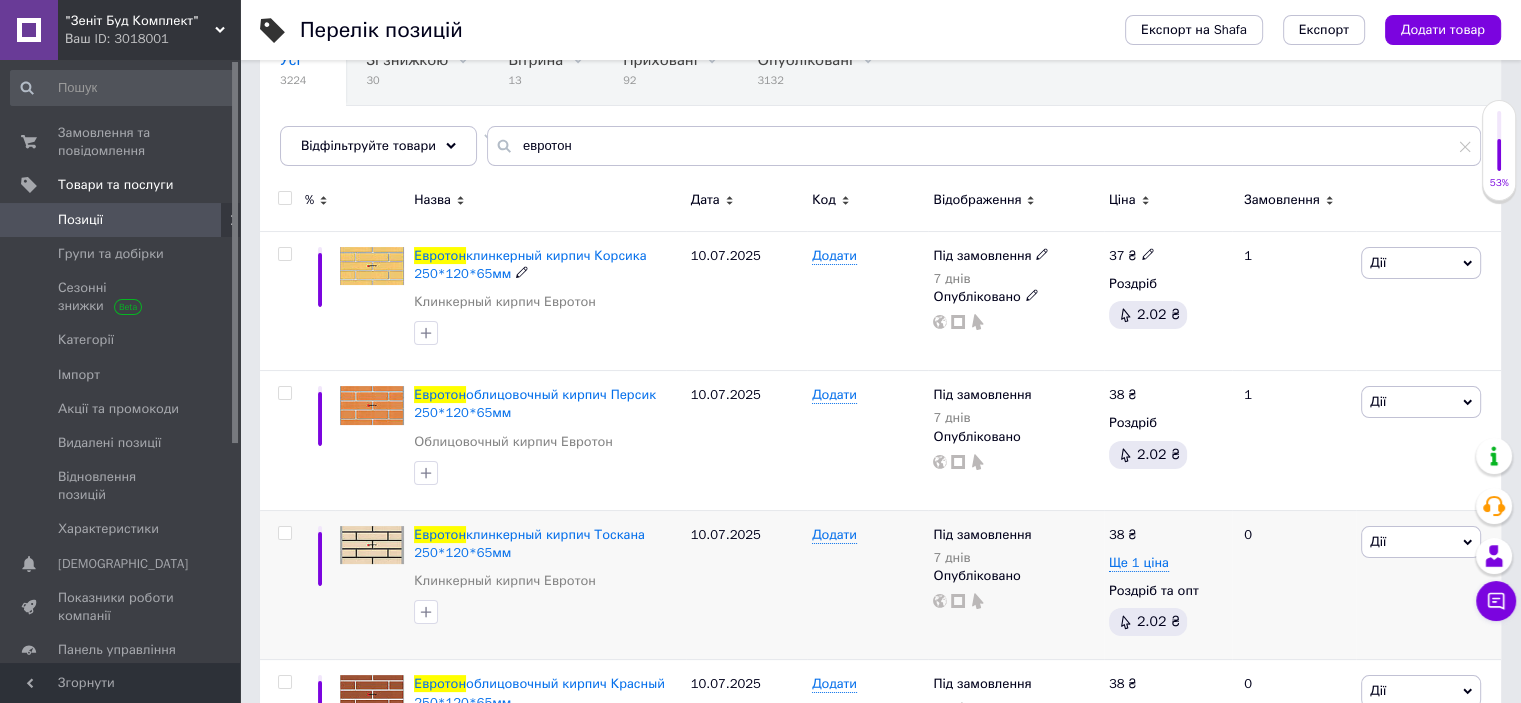 scroll, scrollTop: 300, scrollLeft: 0, axis: vertical 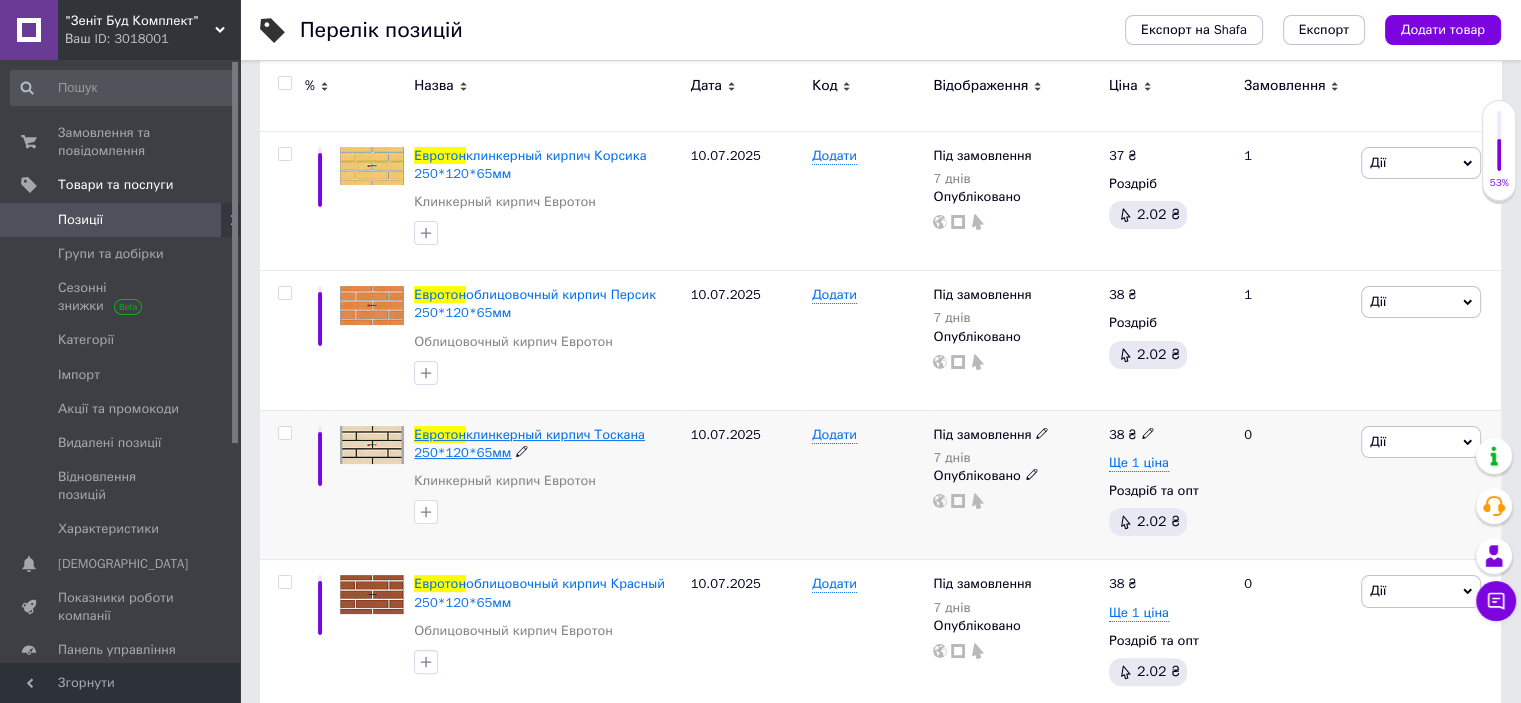 click on "клинкерный кирпич Тоскана 250*120*65мм" at bounding box center (529, 443) 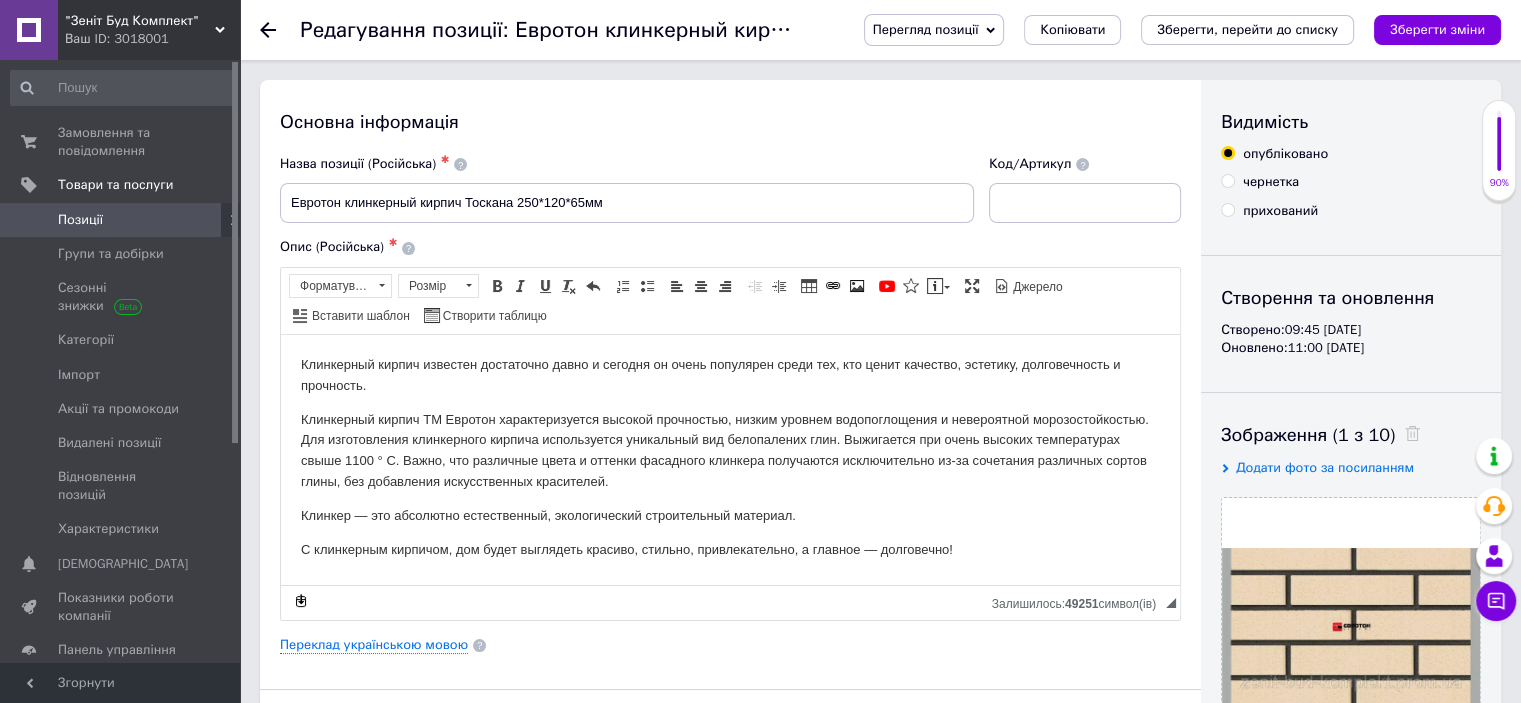 scroll, scrollTop: 500, scrollLeft: 0, axis: vertical 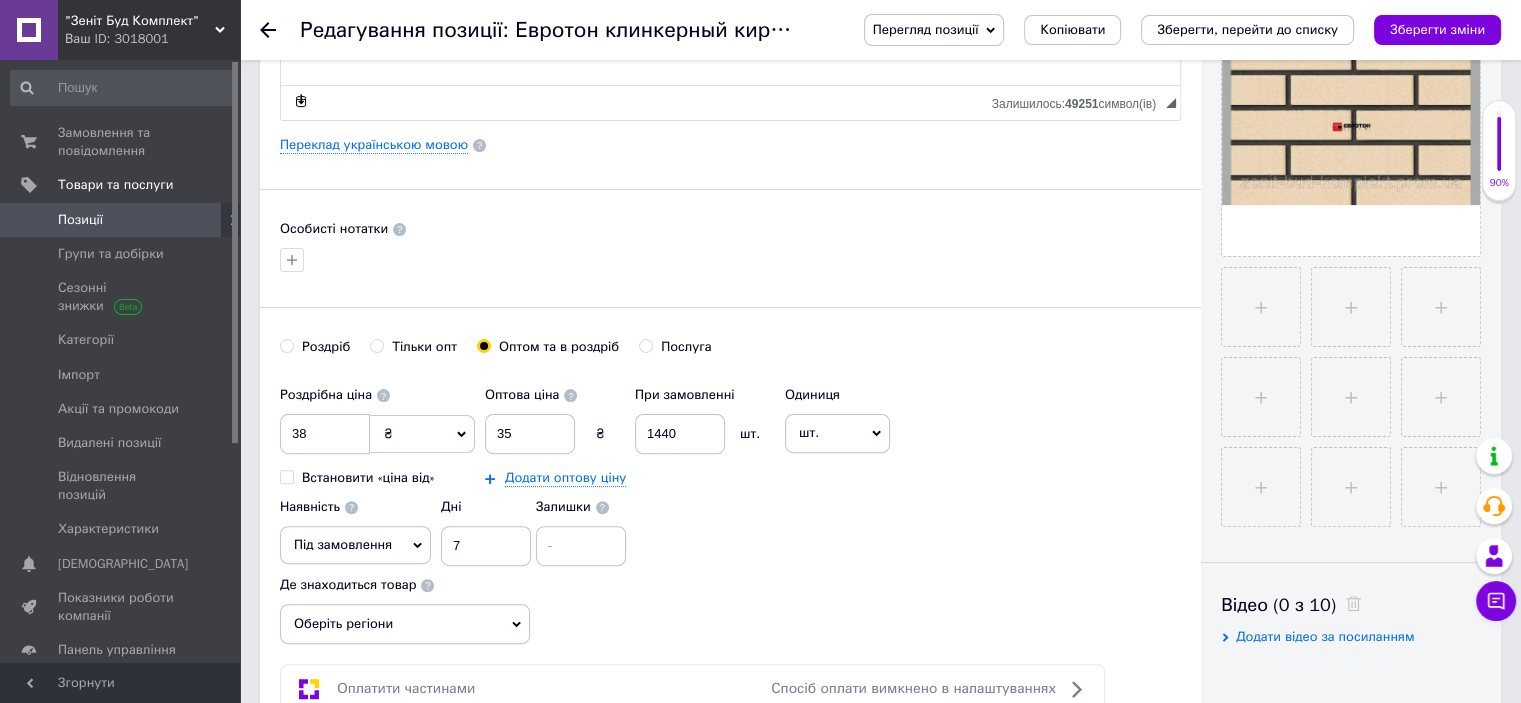 click on "Роздріб" at bounding box center [286, 345] 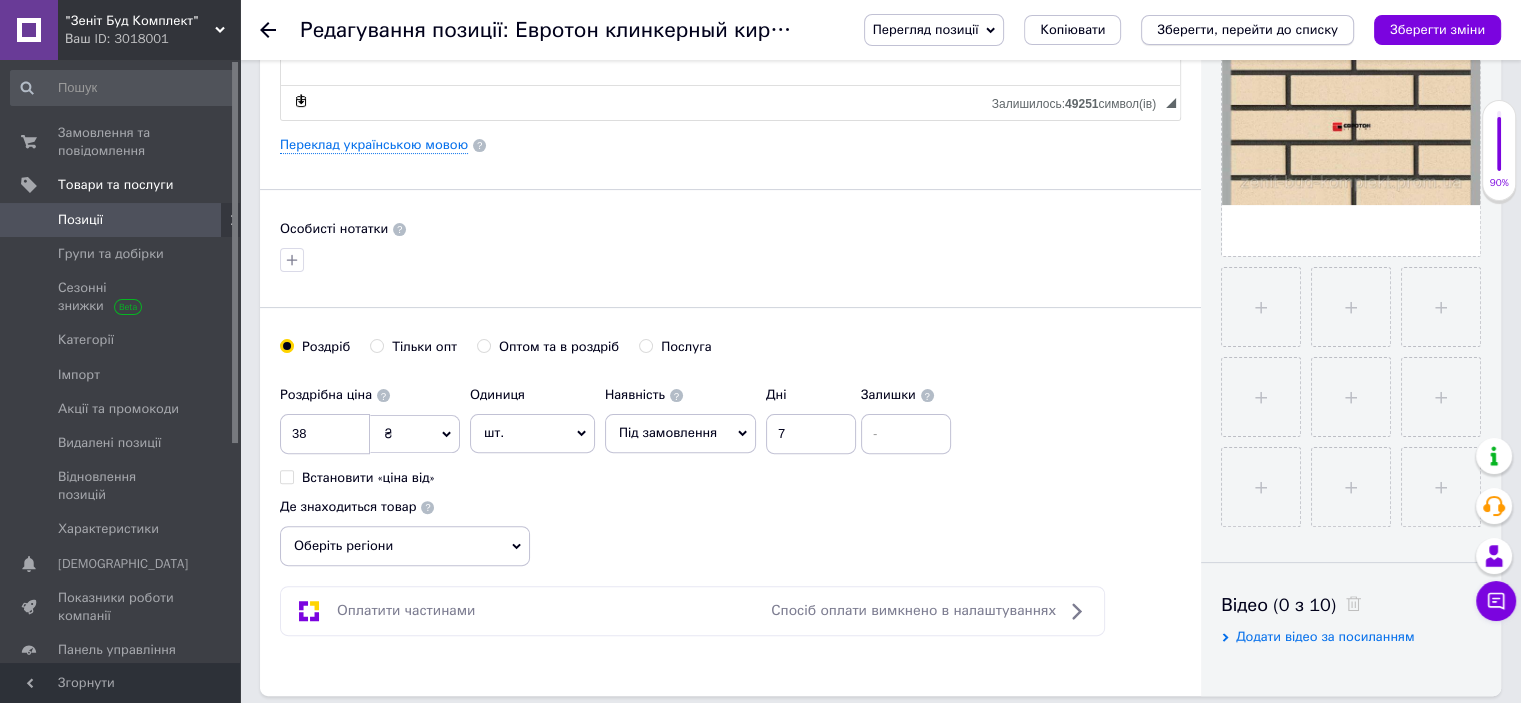 click on "Зберегти, перейти до списку" at bounding box center (1247, 29) 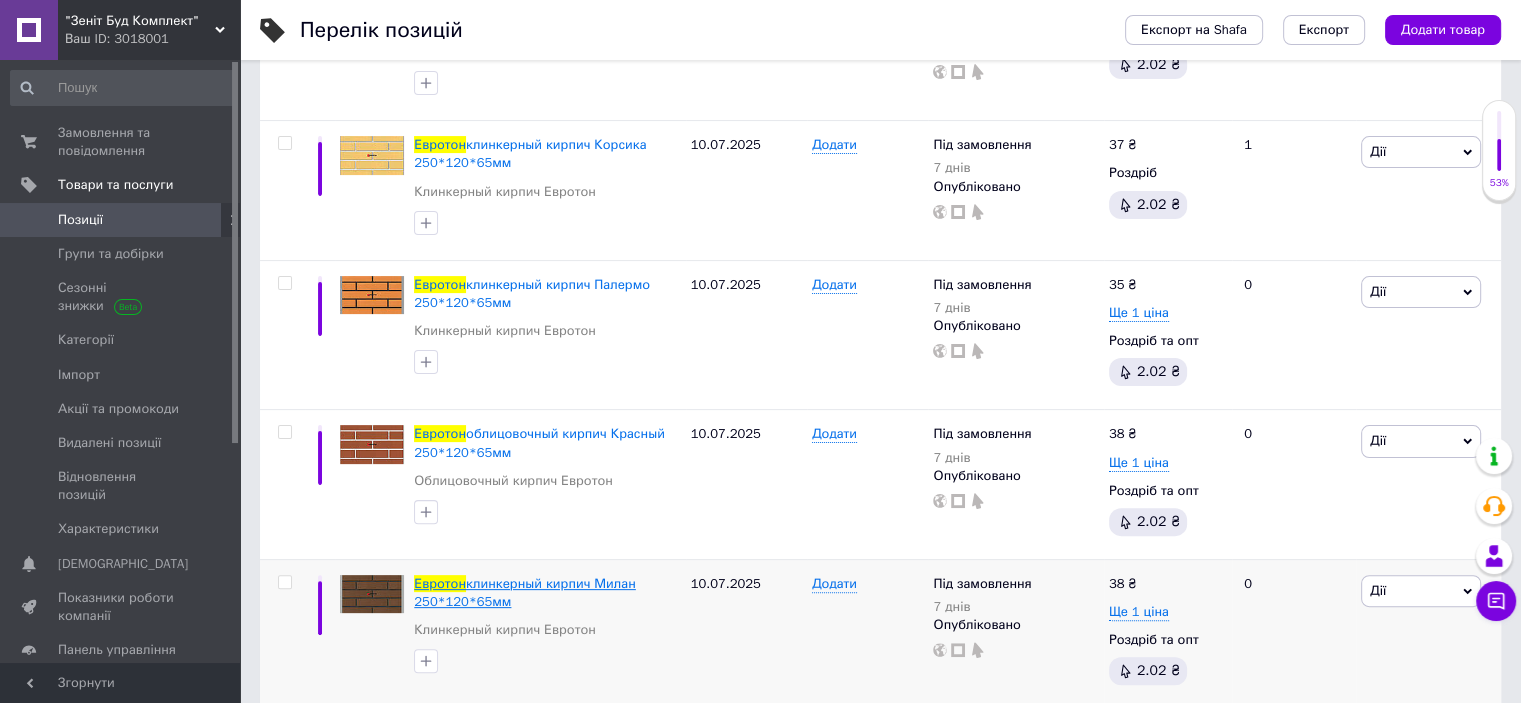 scroll, scrollTop: 650, scrollLeft: 0, axis: vertical 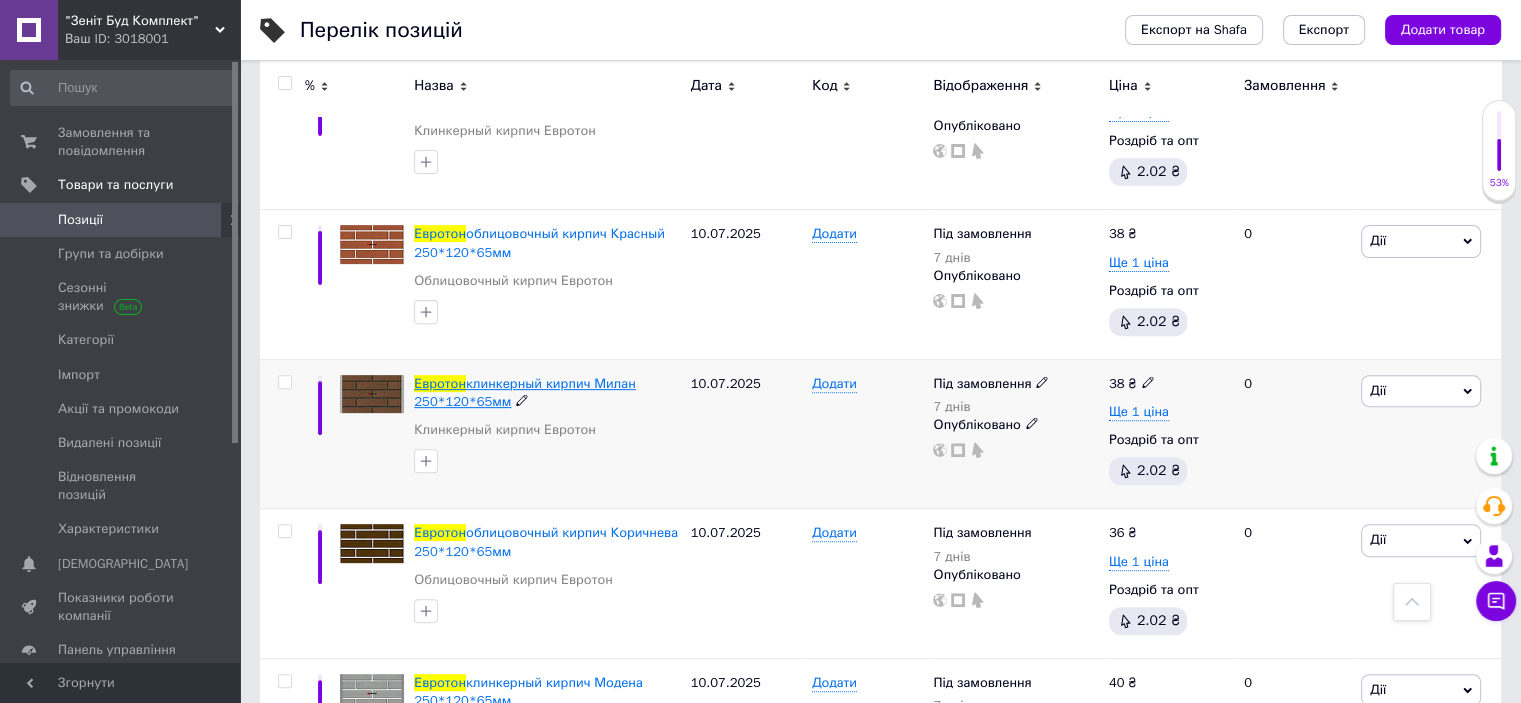 click on "клинкерный кирпич Милан 250*120*65мм" at bounding box center (525, 392) 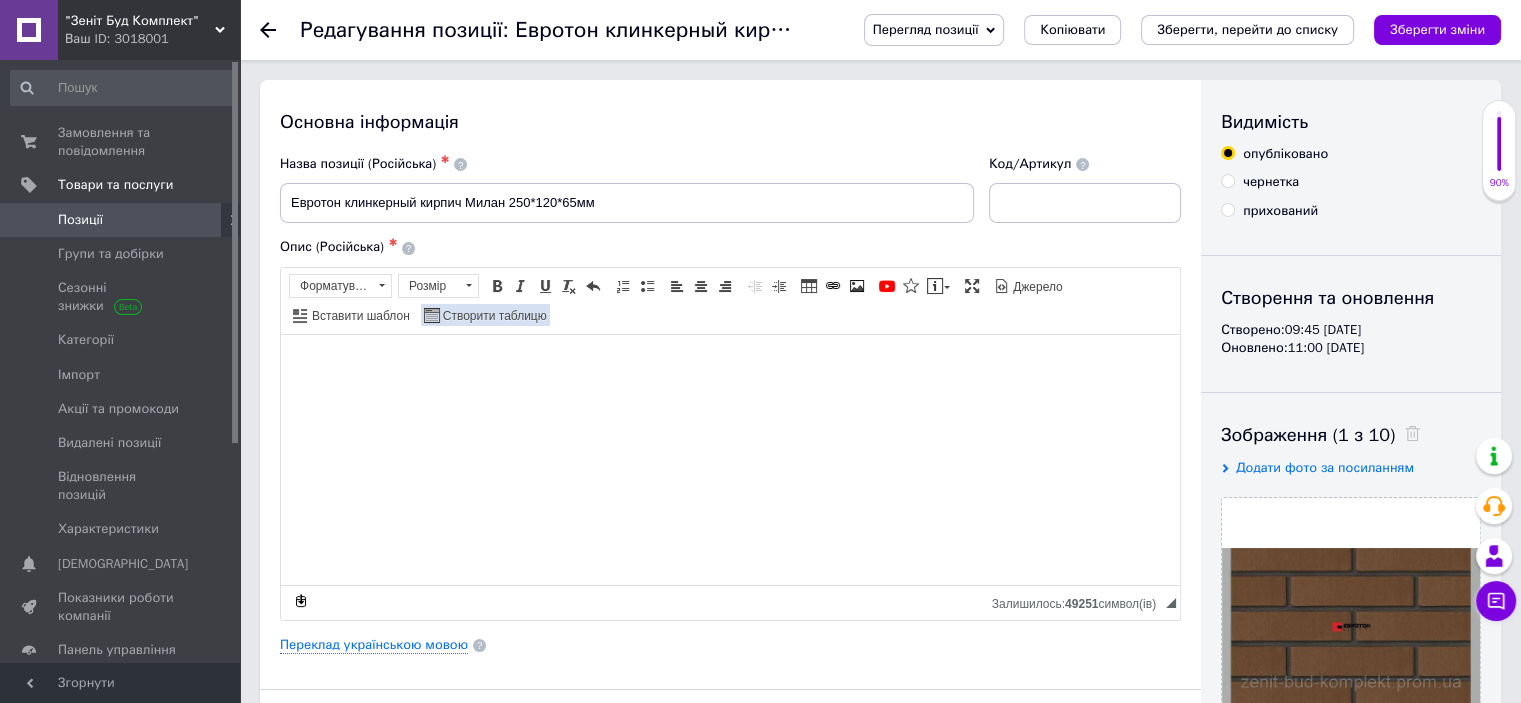 scroll, scrollTop: 600, scrollLeft: 0, axis: vertical 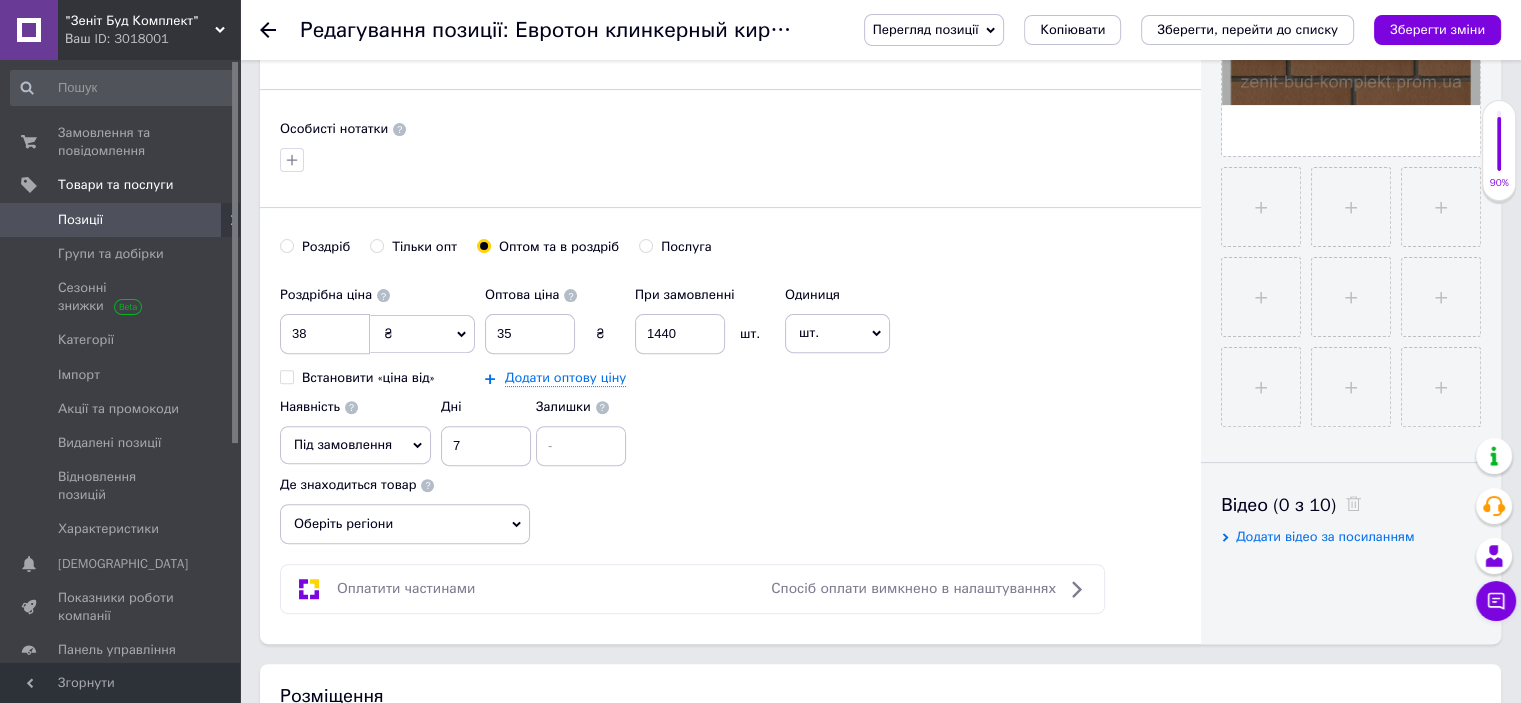 click on "Роздріб" at bounding box center [286, 245] 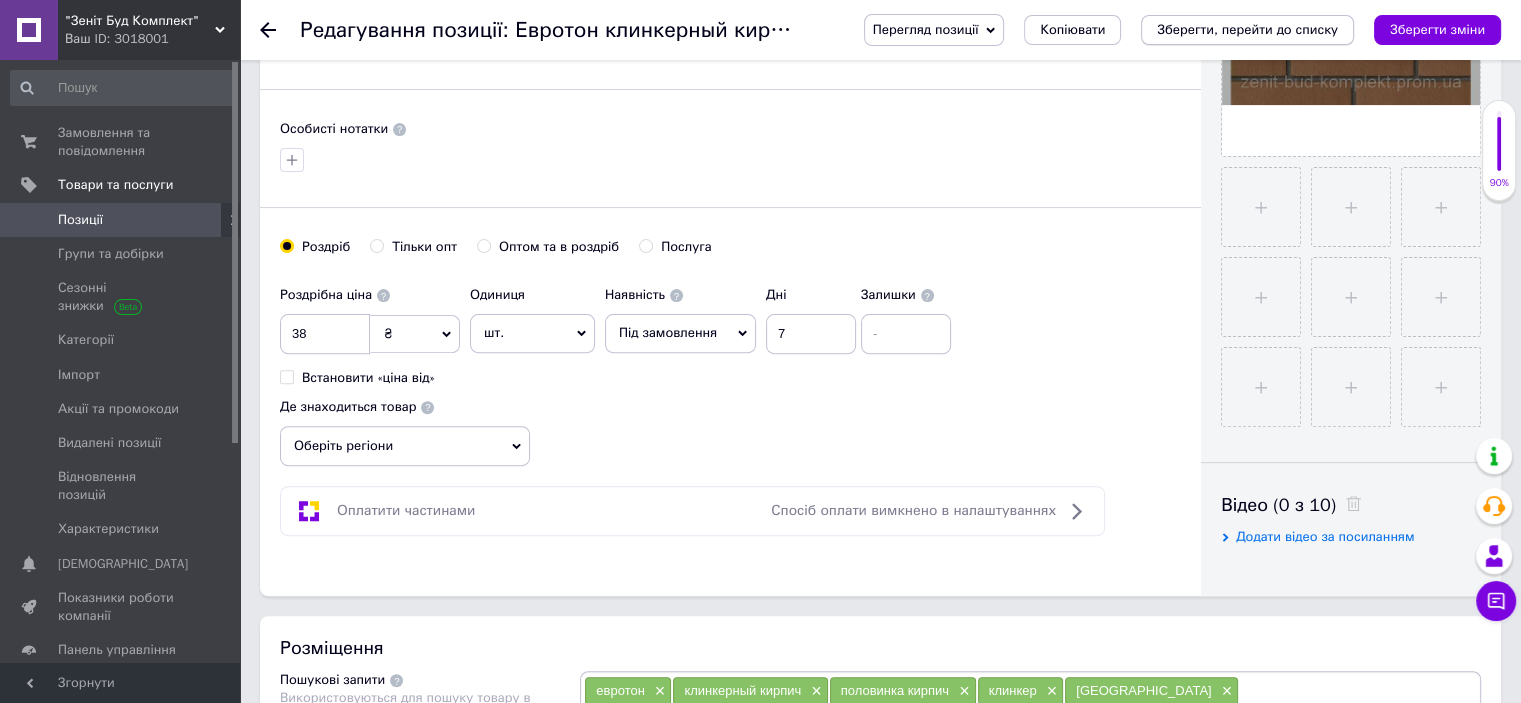 click on "Зберегти, перейти до списку" at bounding box center [1247, 29] 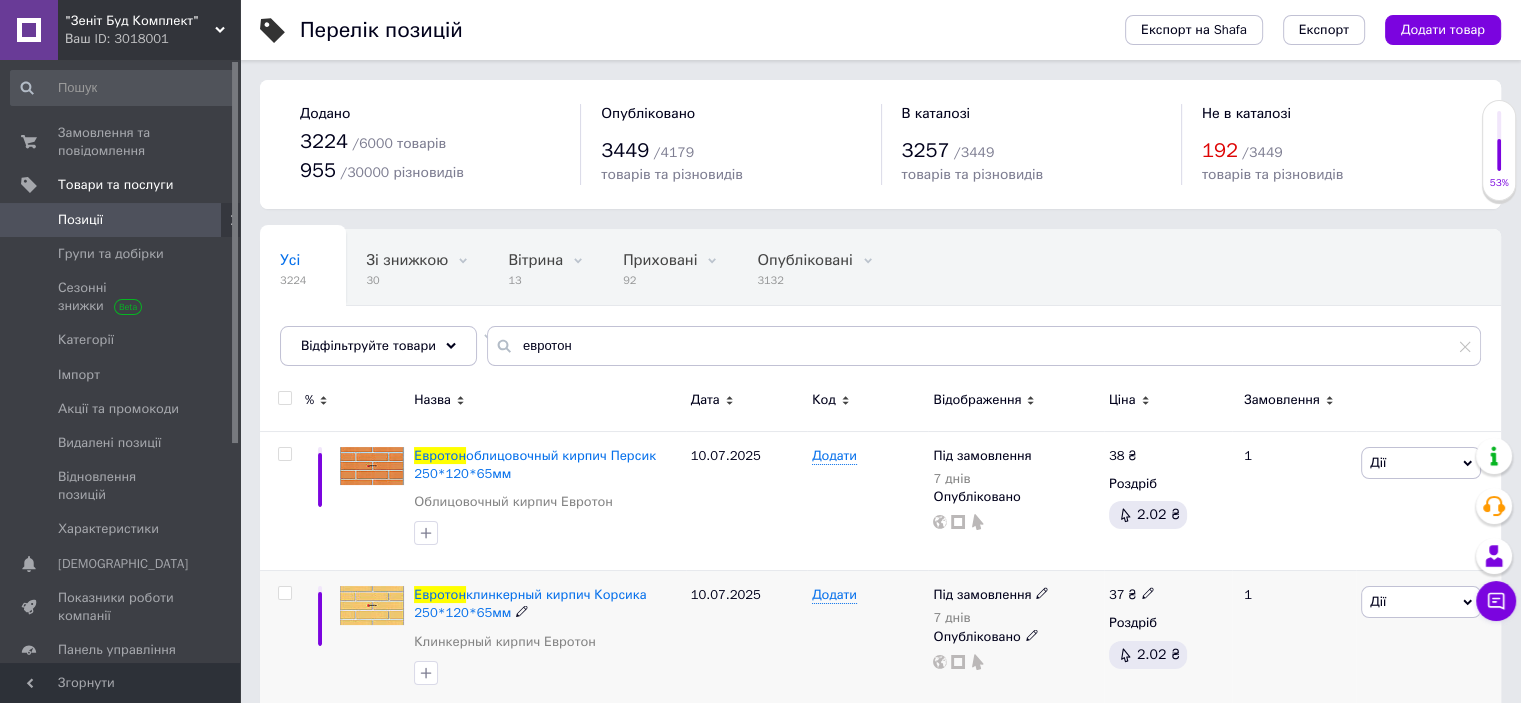 scroll, scrollTop: 400, scrollLeft: 0, axis: vertical 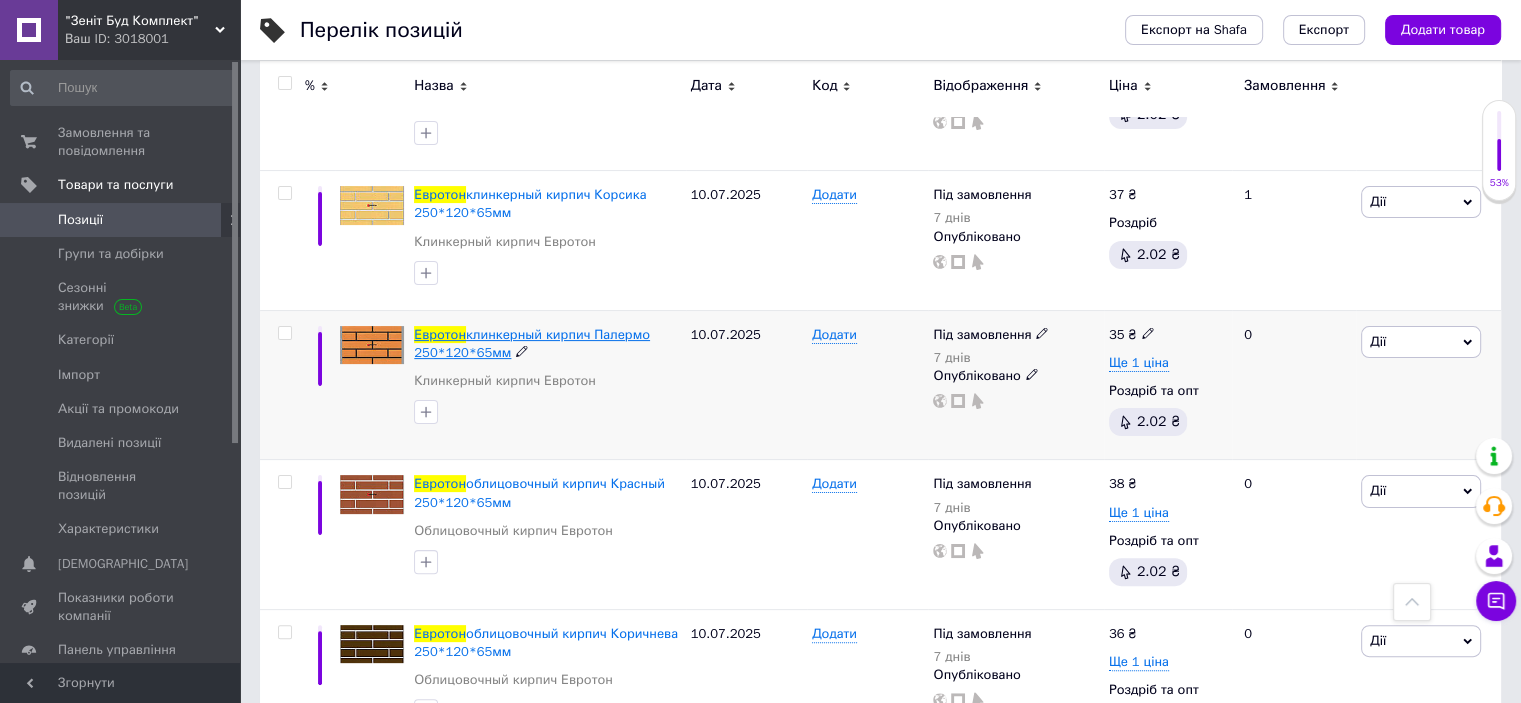 click on "клинкерный кирпич Палермо 250*120*65мм" at bounding box center (532, 343) 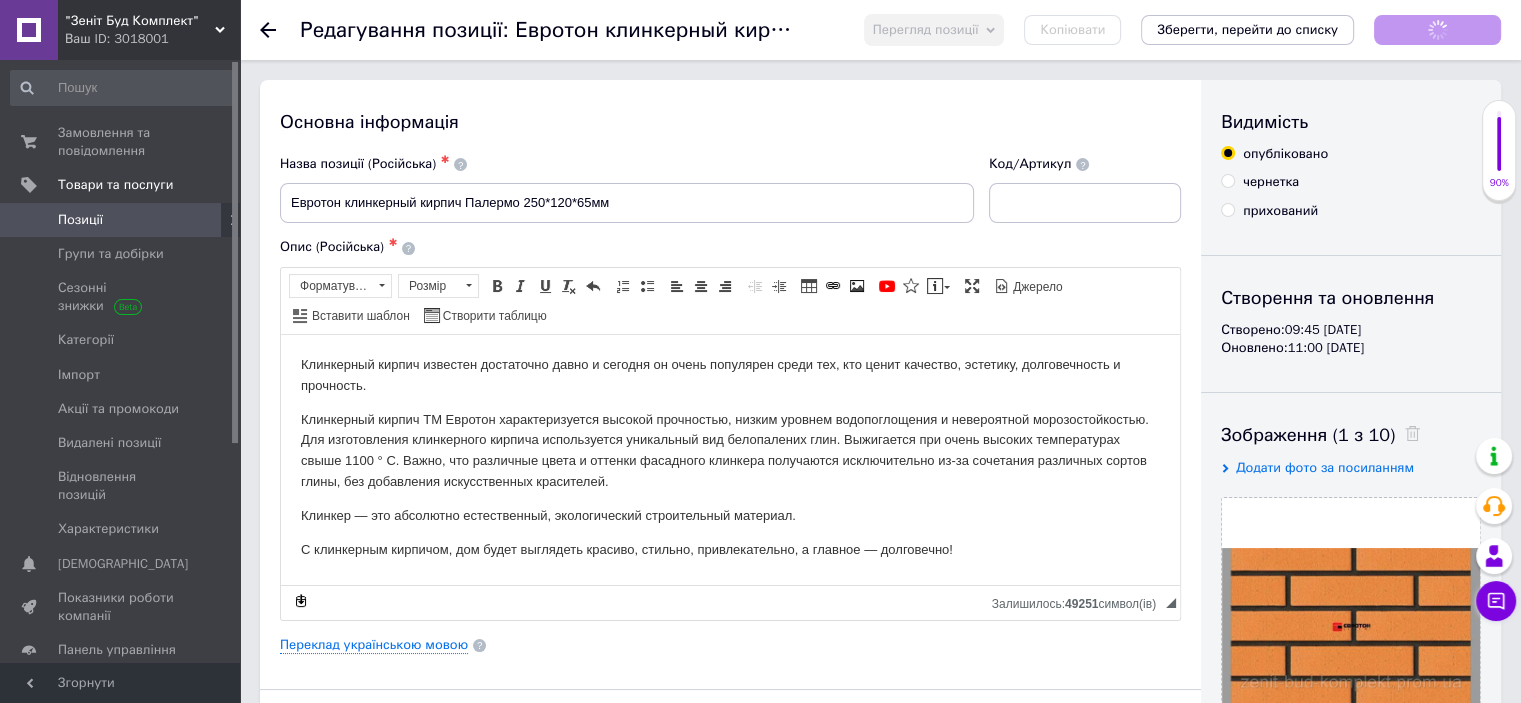 scroll, scrollTop: 500, scrollLeft: 0, axis: vertical 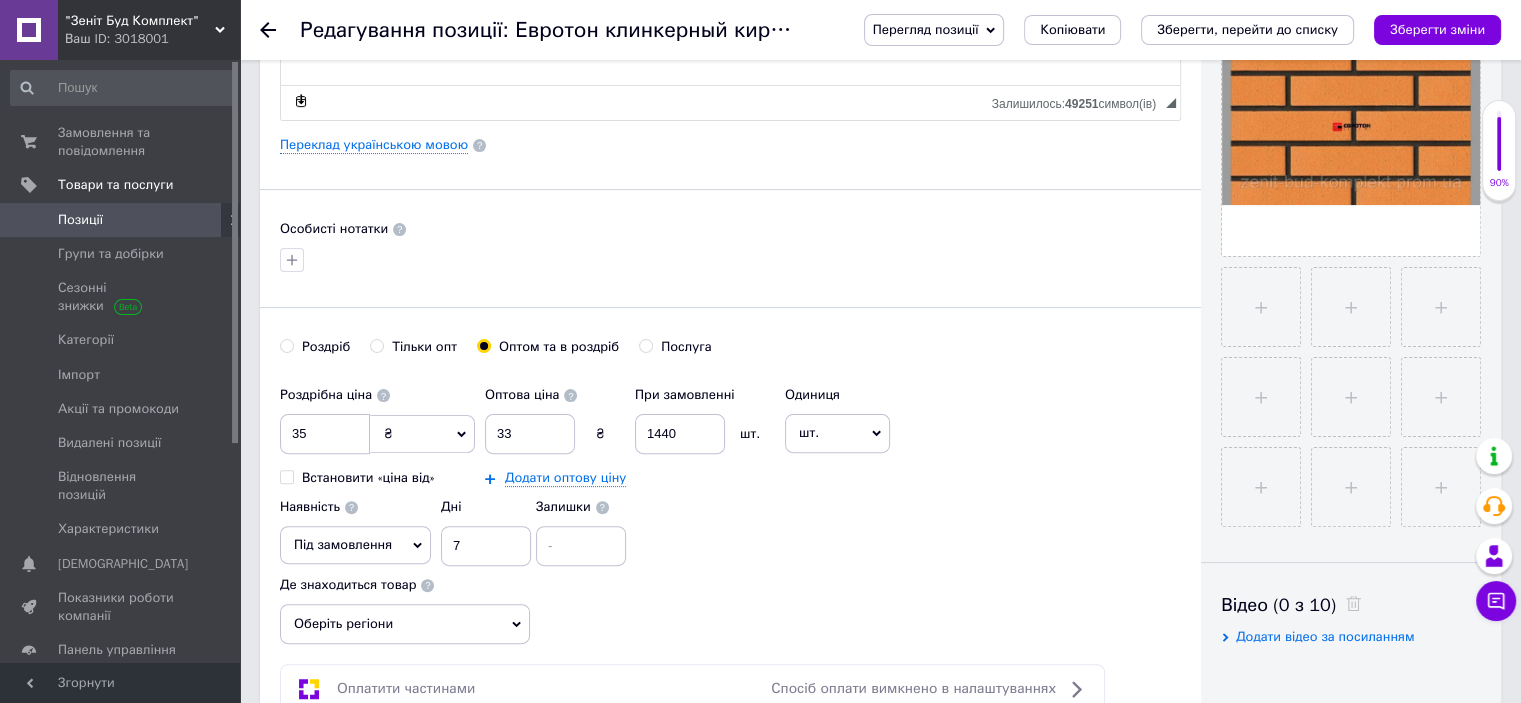click on "Роздріб" at bounding box center [286, 345] 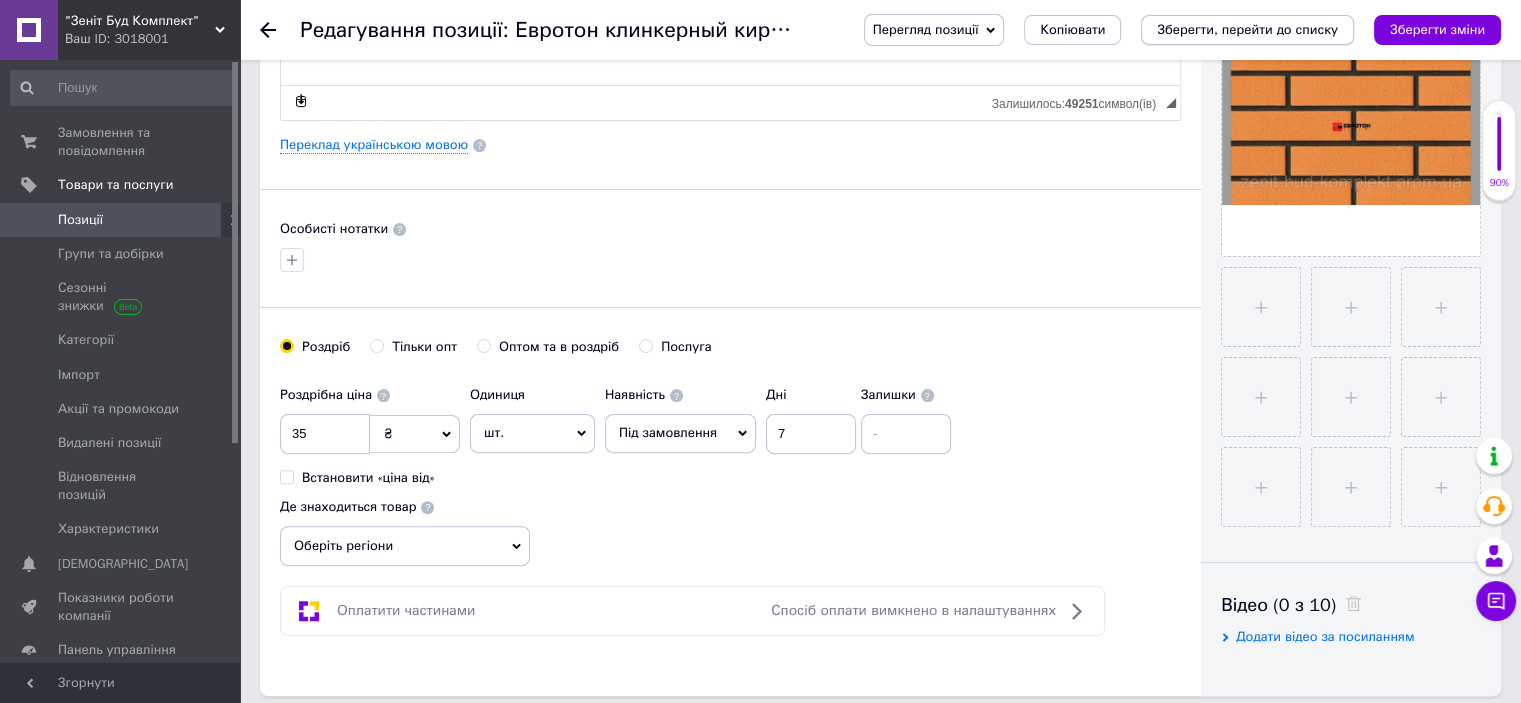 click on "Зберегти, перейти до списку" at bounding box center (1247, 29) 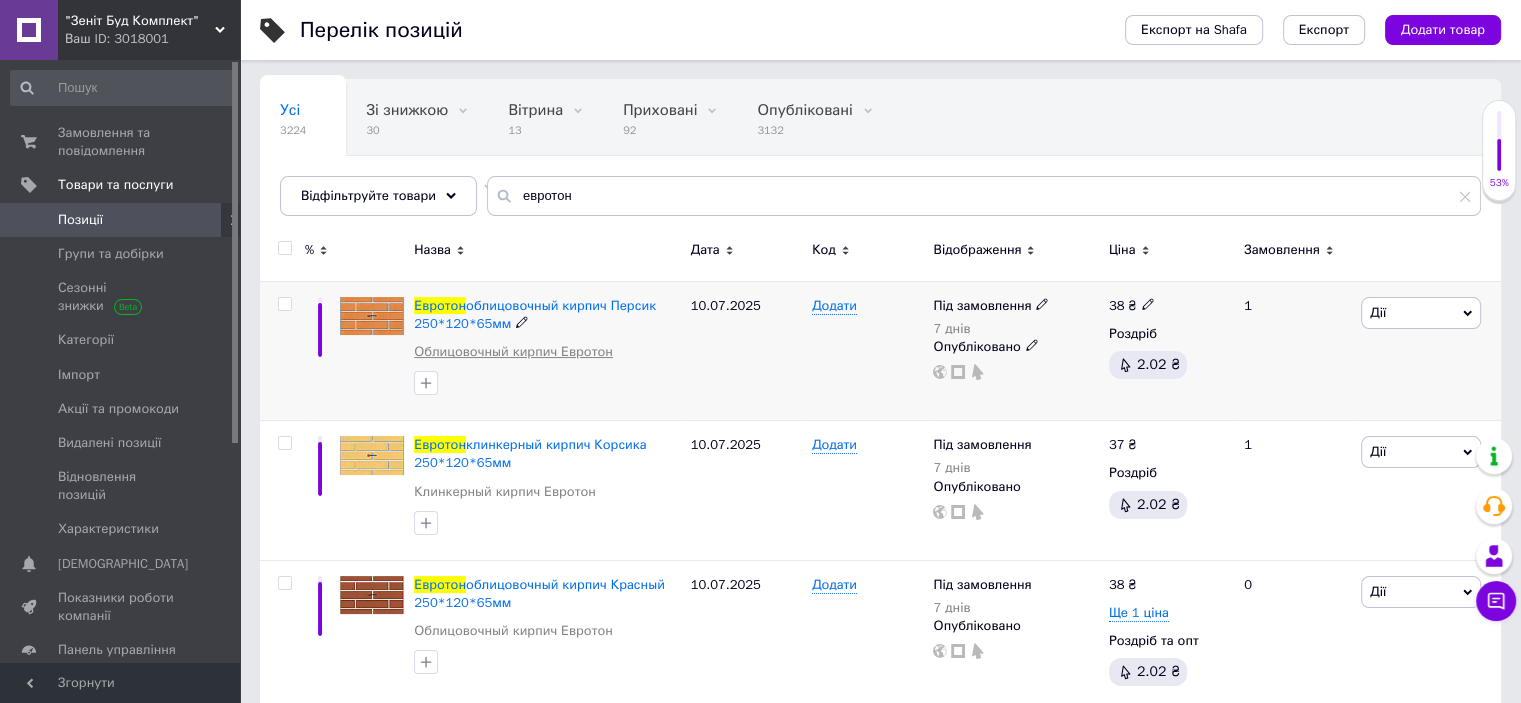 scroll, scrollTop: 450, scrollLeft: 0, axis: vertical 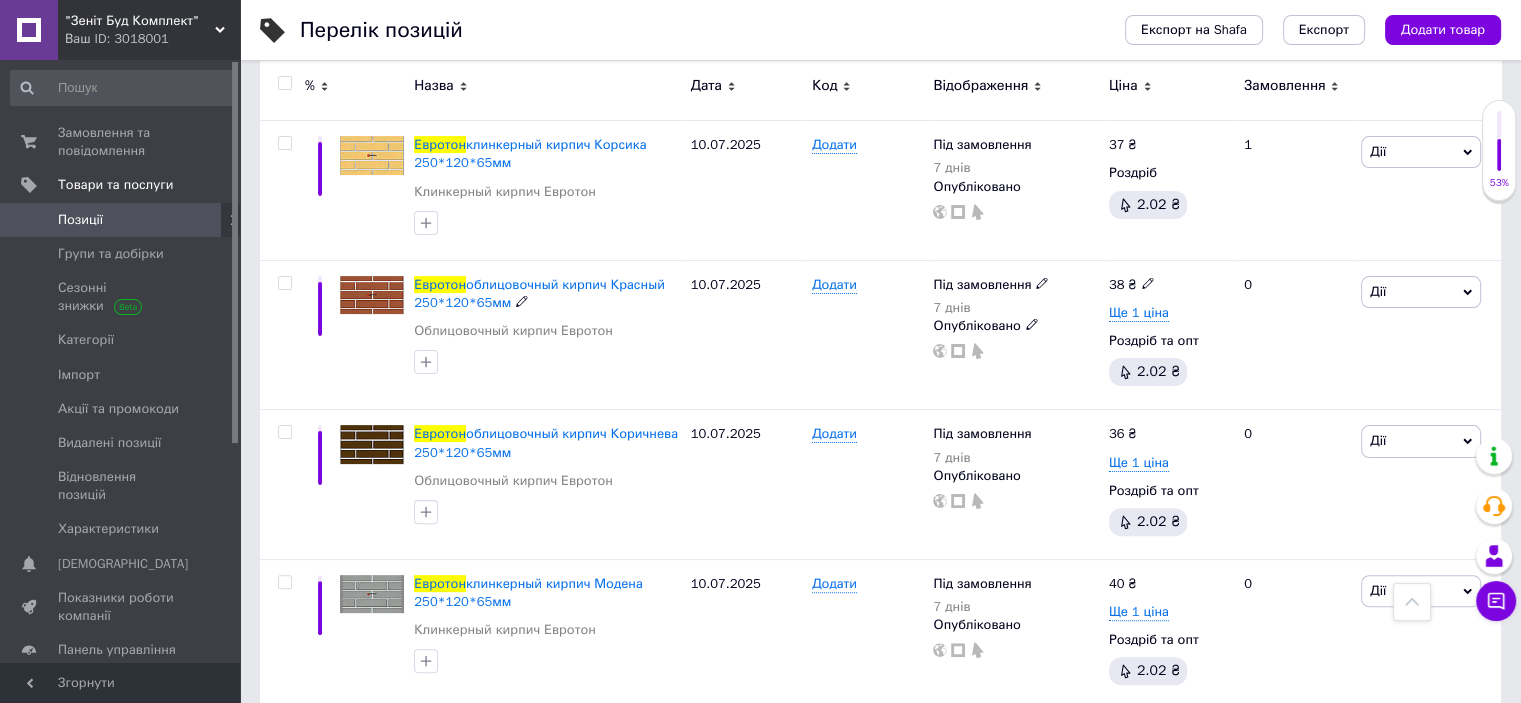click on "облицовочный кирпич Красный 250*120*65мм" at bounding box center (539, 293) 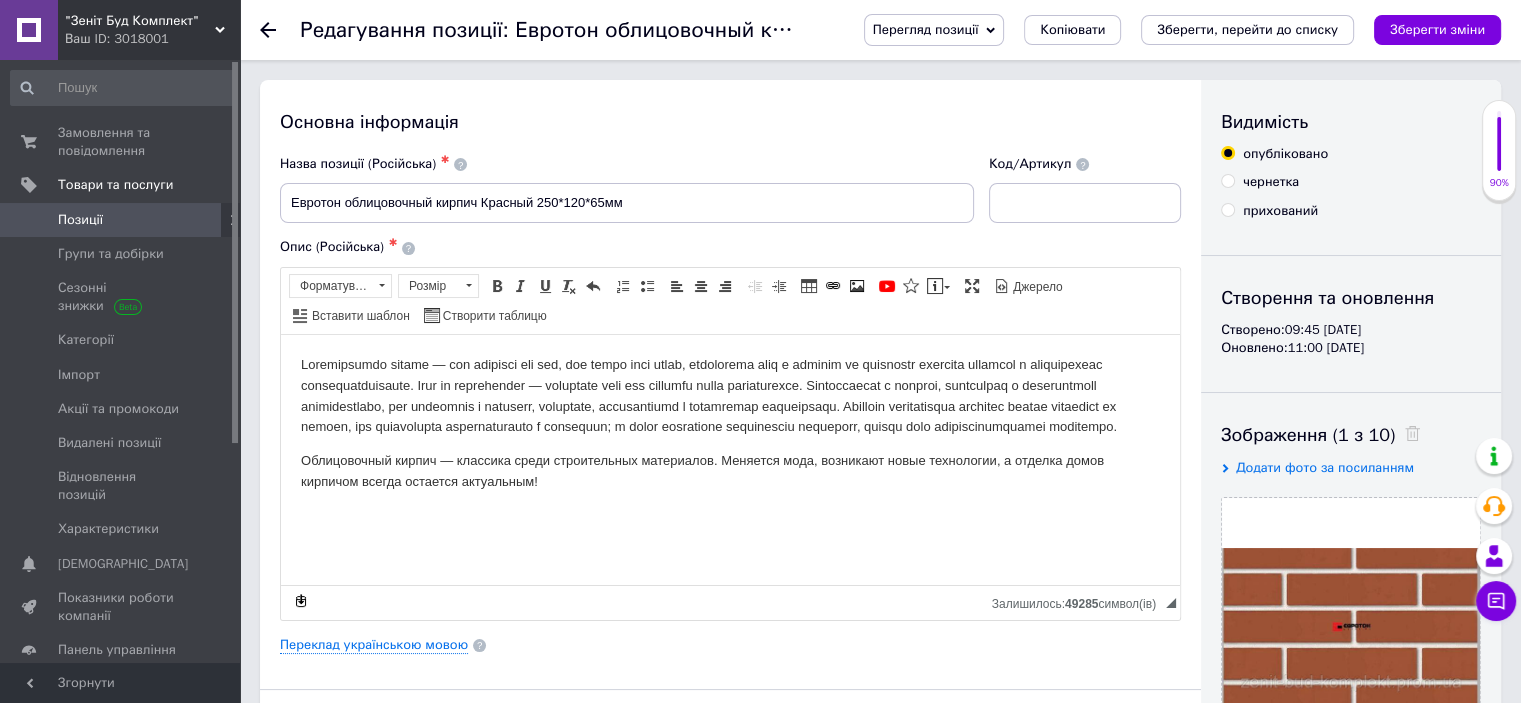 scroll, scrollTop: 600, scrollLeft: 0, axis: vertical 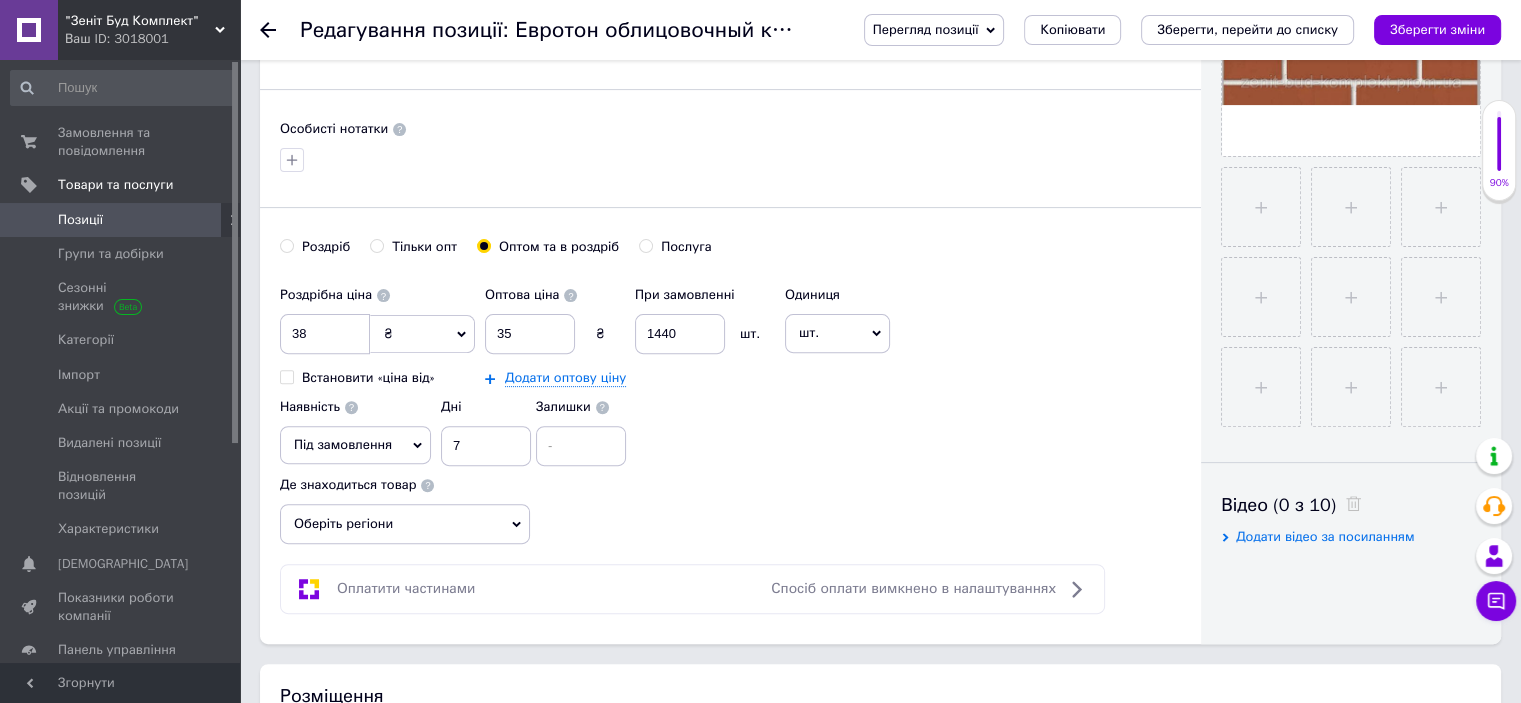 click on "Роздріб" at bounding box center (286, 245) 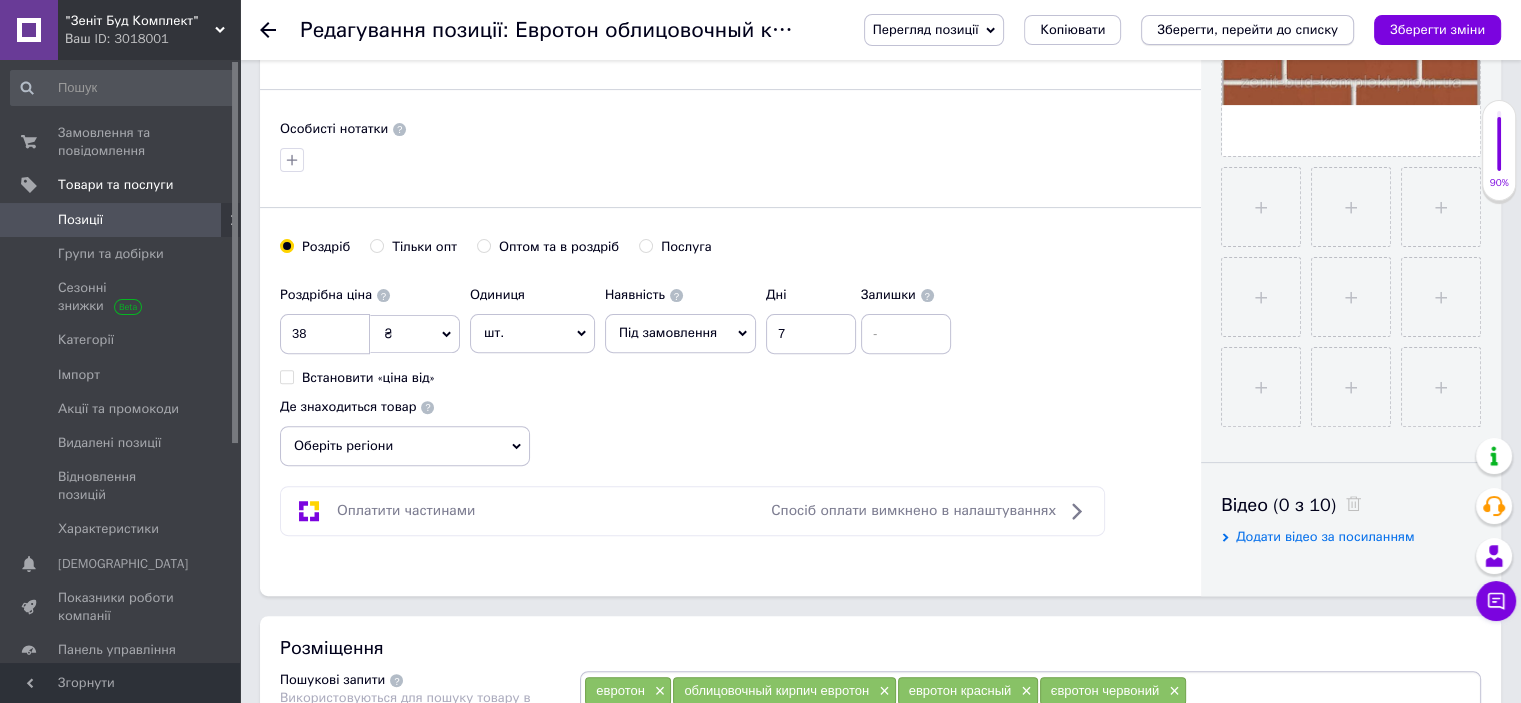 click on "Зберегти, перейти до списку" at bounding box center (1247, 29) 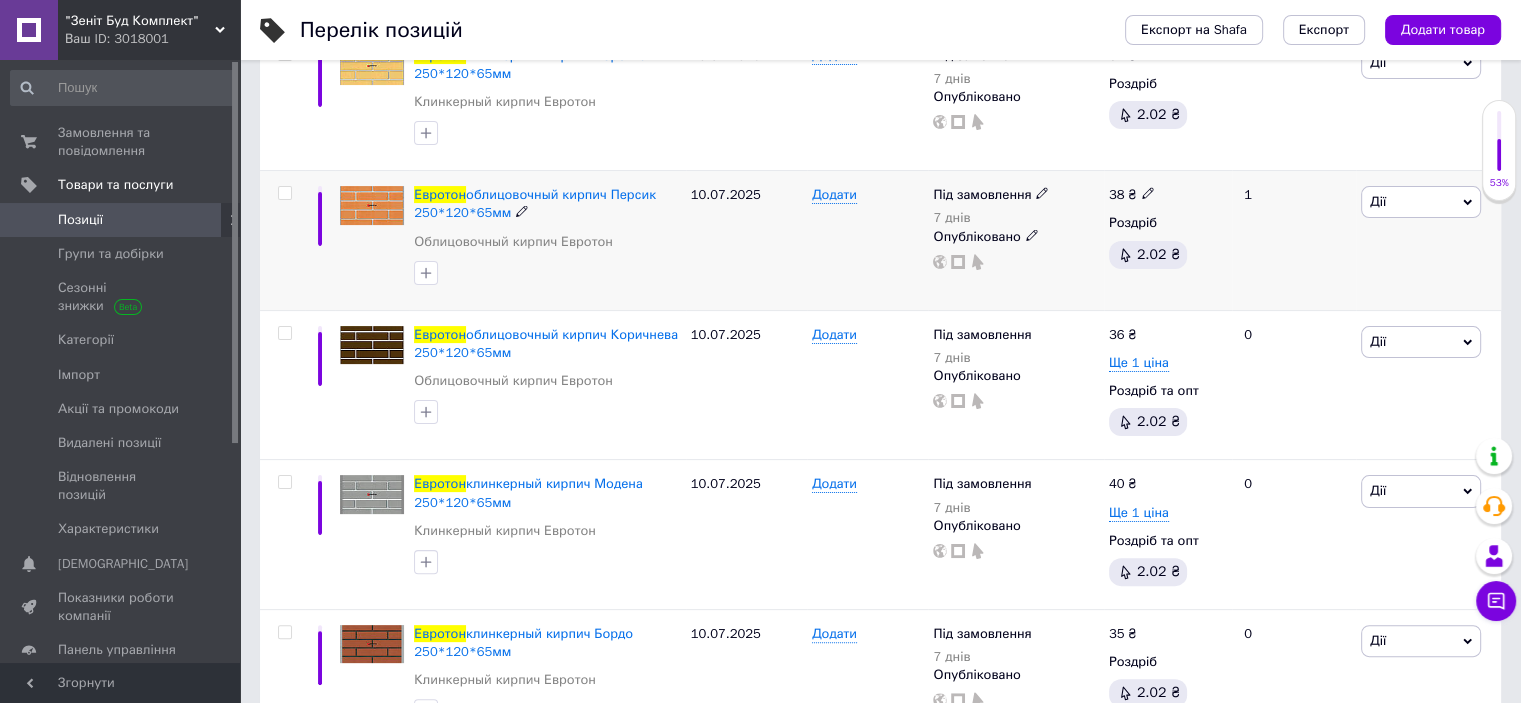 scroll, scrollTop: 500, scrollLeft: 0, axis: vertical 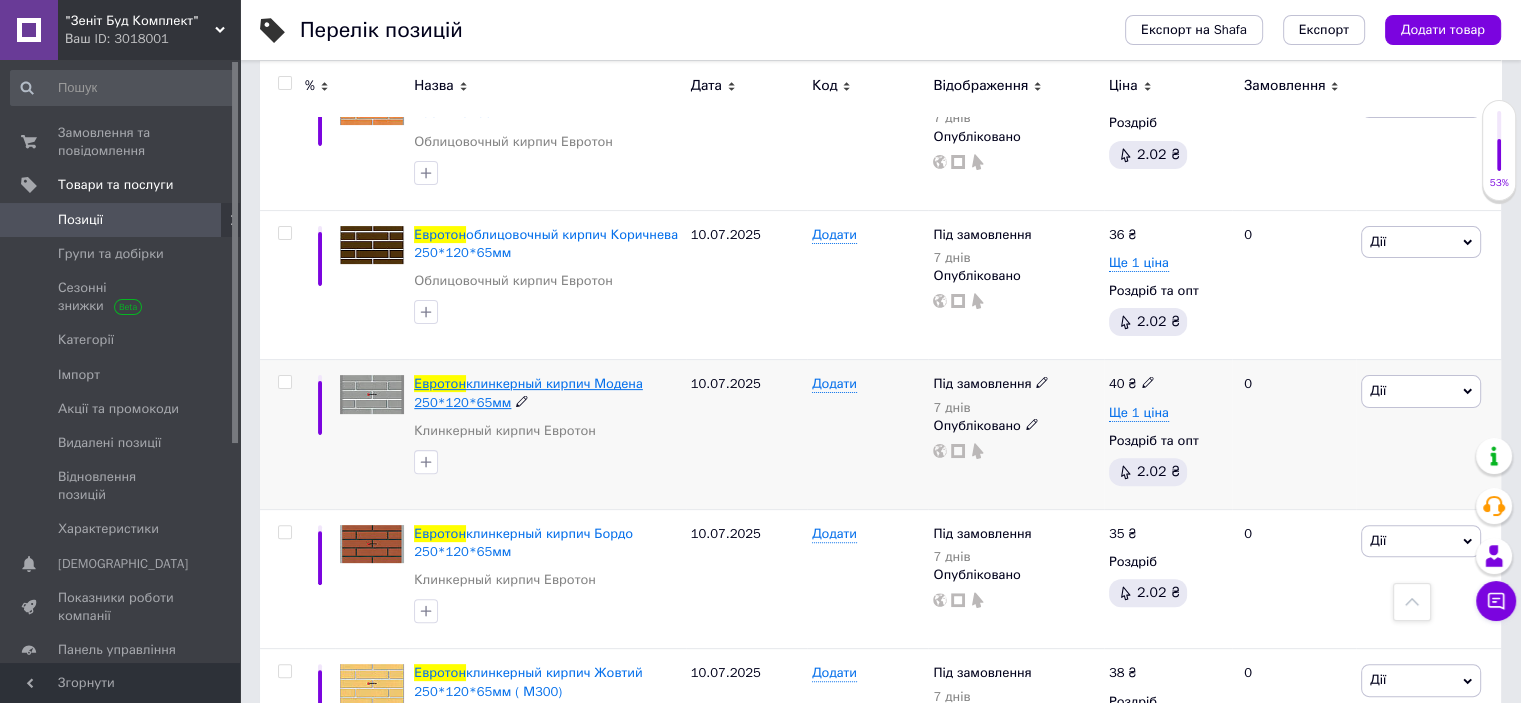 click on "клинкерный кирпич Модена 250*120*65мм" at bounding box center (528, 392) 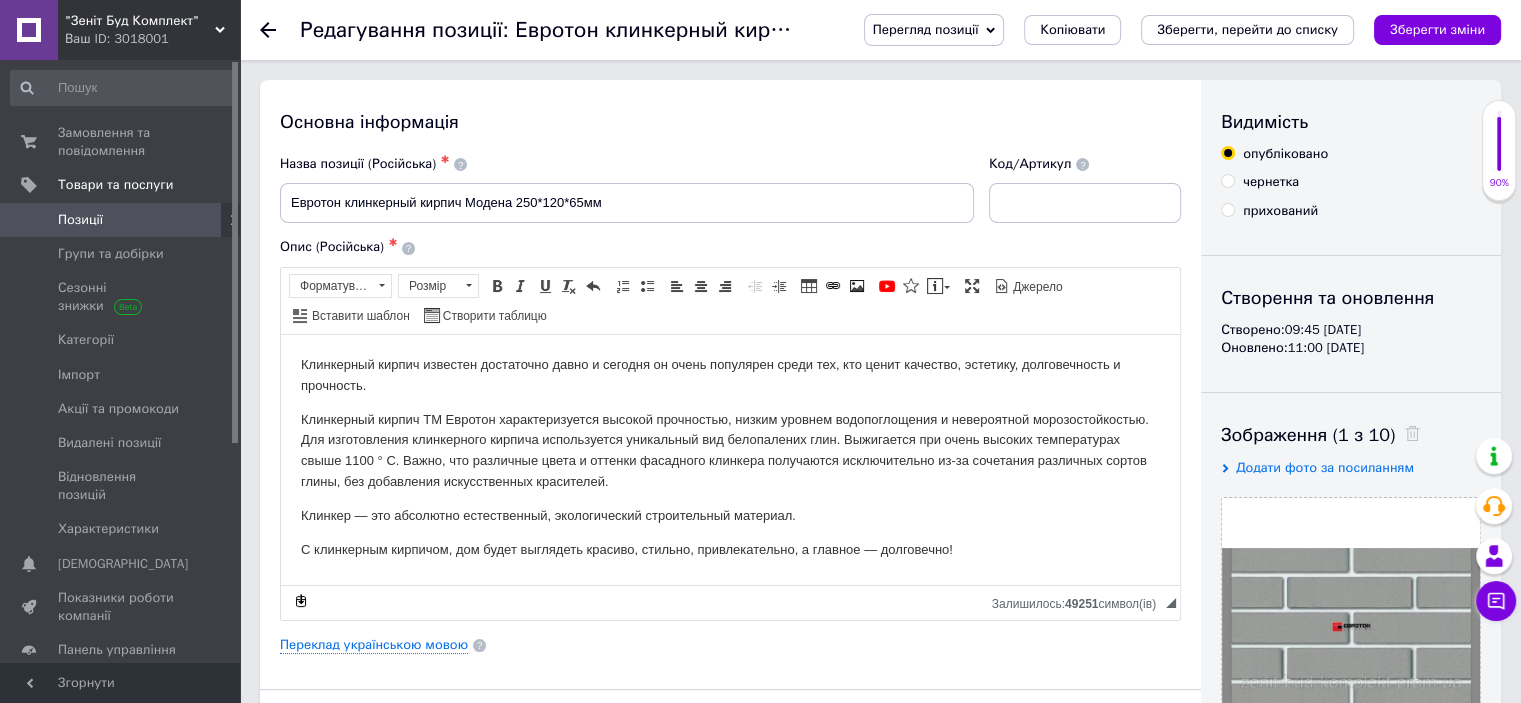 scroll, scrollTop: 500, scrollLeft: 0, axis: vertical 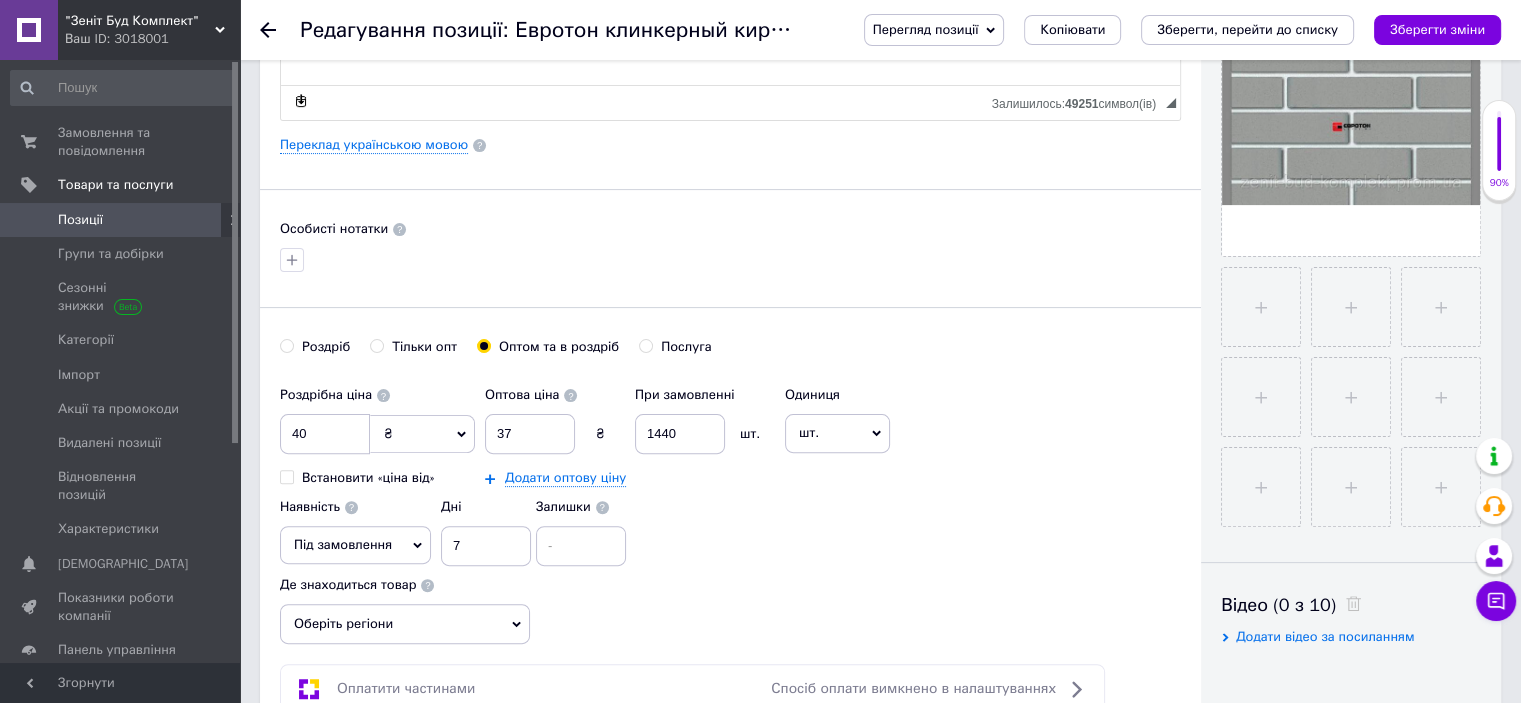 click on "Роздріб" at bounding box center [286, 345] 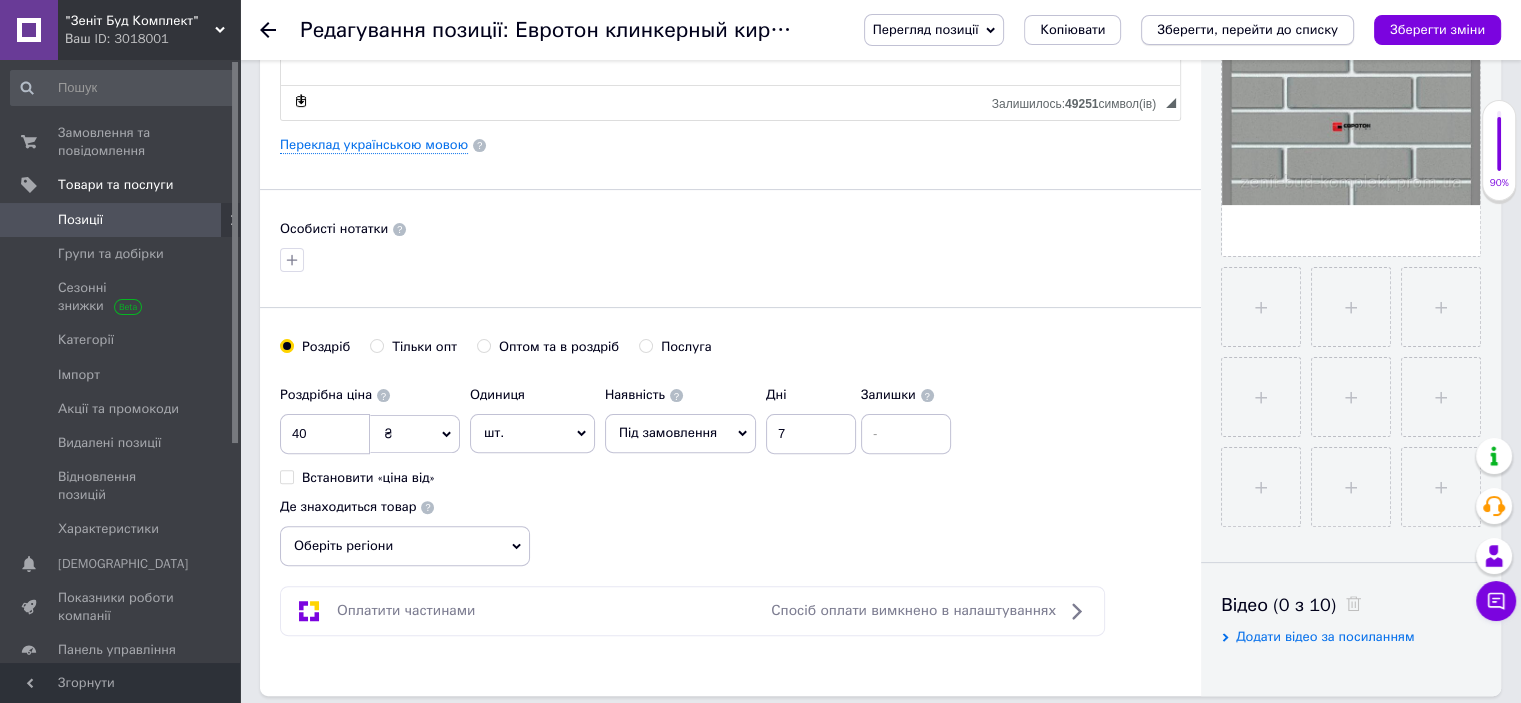 click on "Зберегти, перейти до списку" at bounding box center (1247, 29) 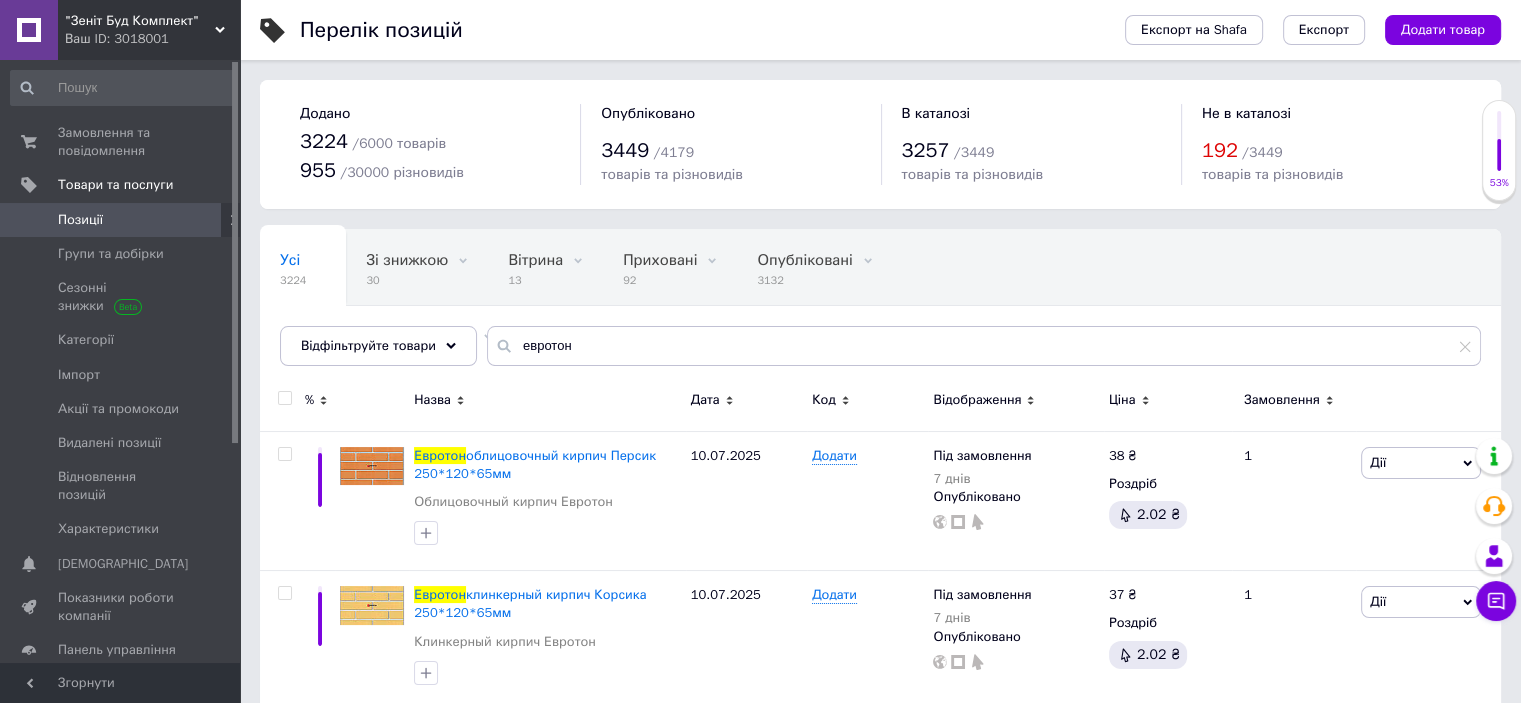 scroll, scrollTop: 400, scrollLeft: 0, axis: vertical 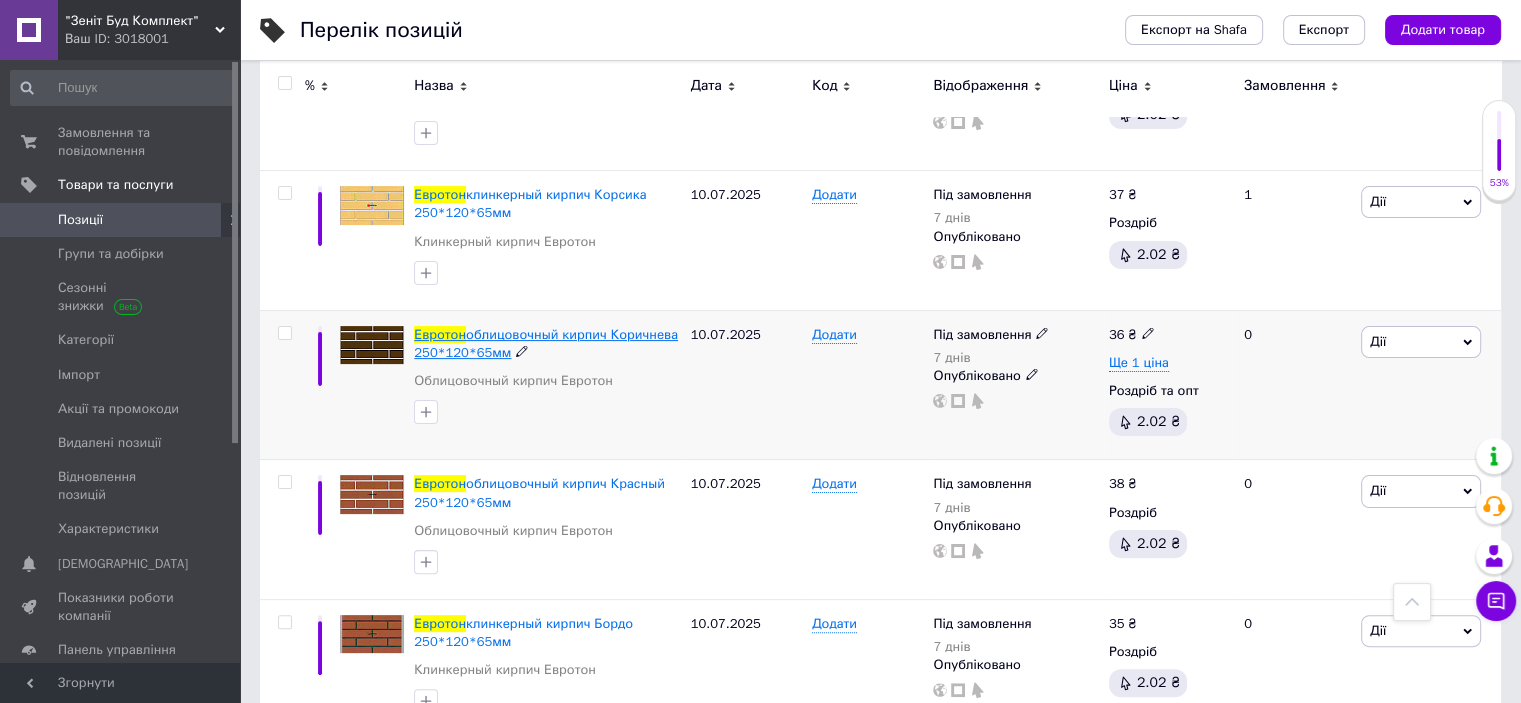 click on "облицовочный кирпич Коричнева 250*120*65мм" at bounding box center [546, 343] 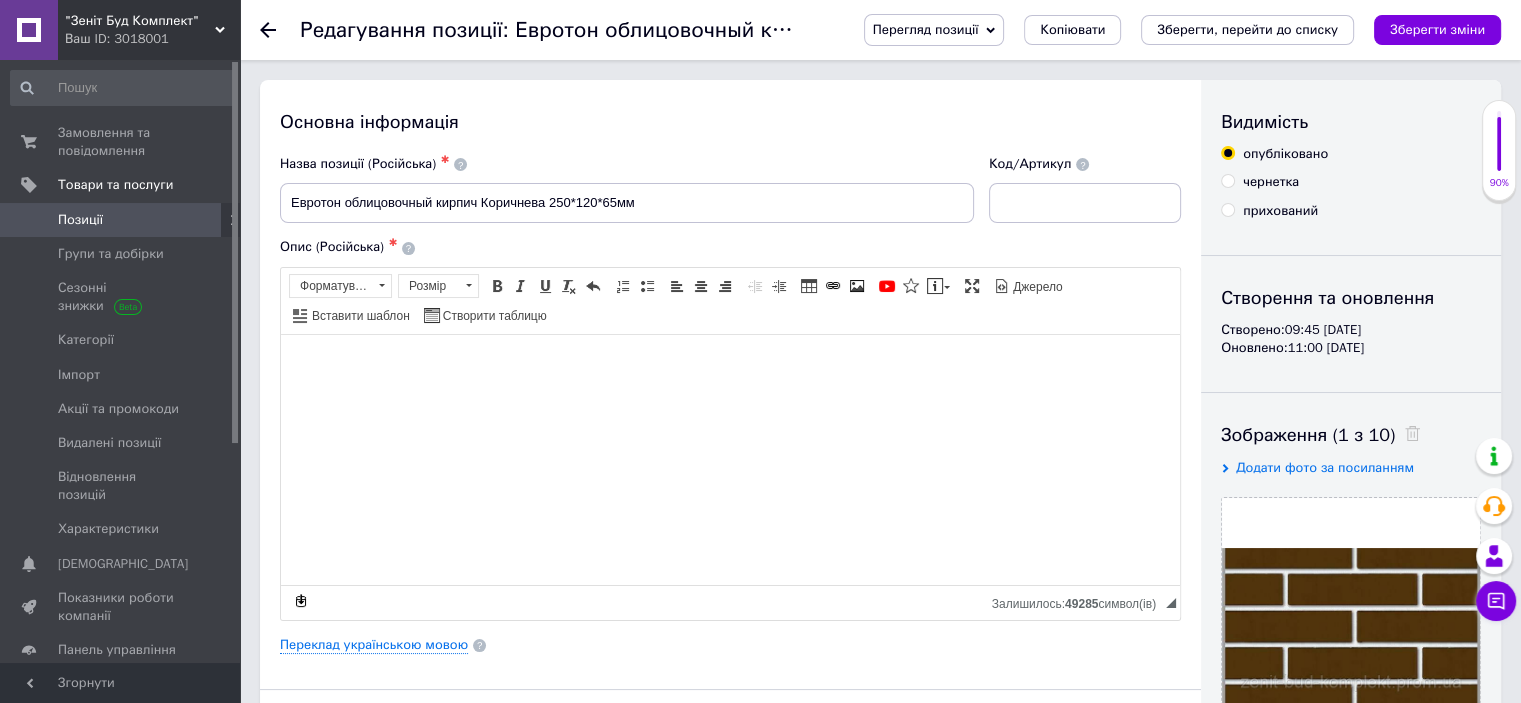 scroll, scrollTop: 600, scrollLeft: 0, axis: vertical 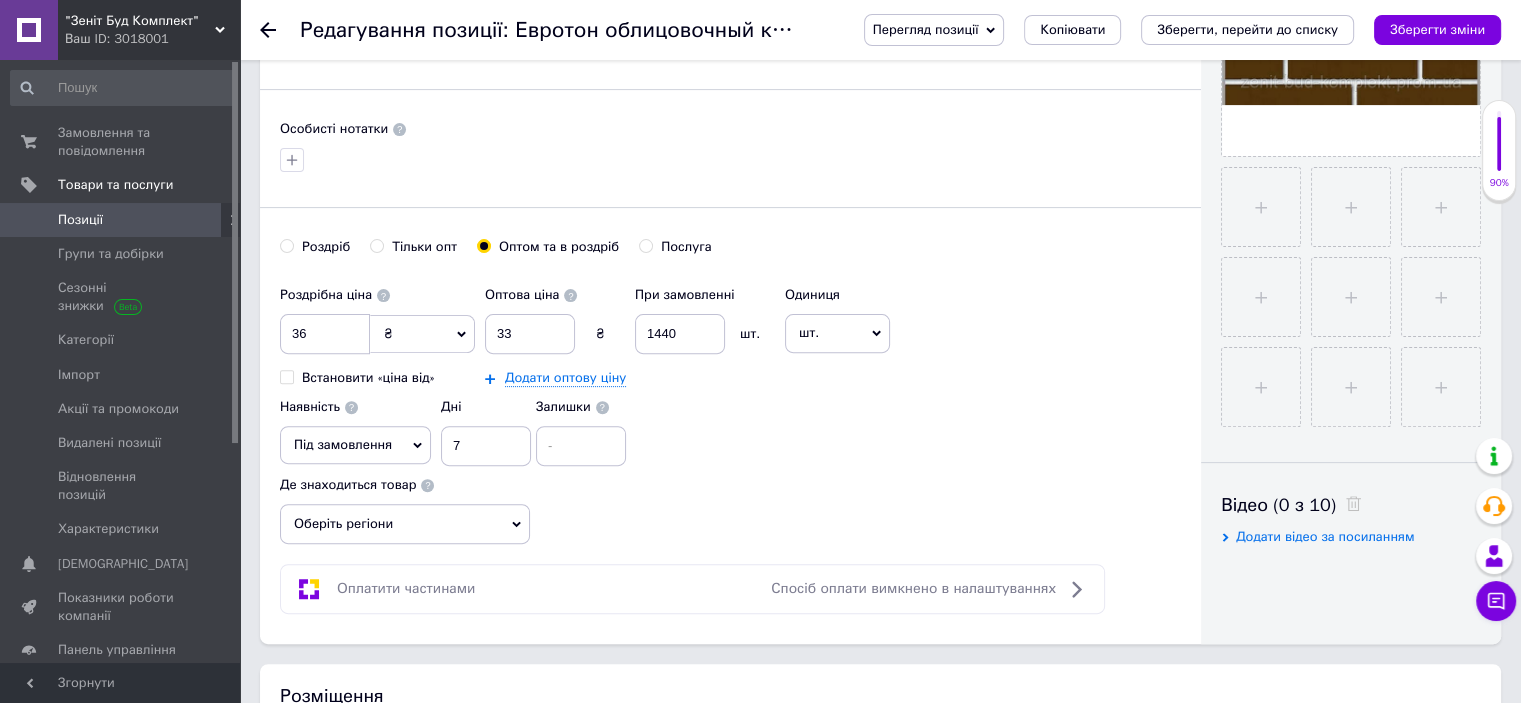click on "Роздріб" at bounding box center [286, 245] 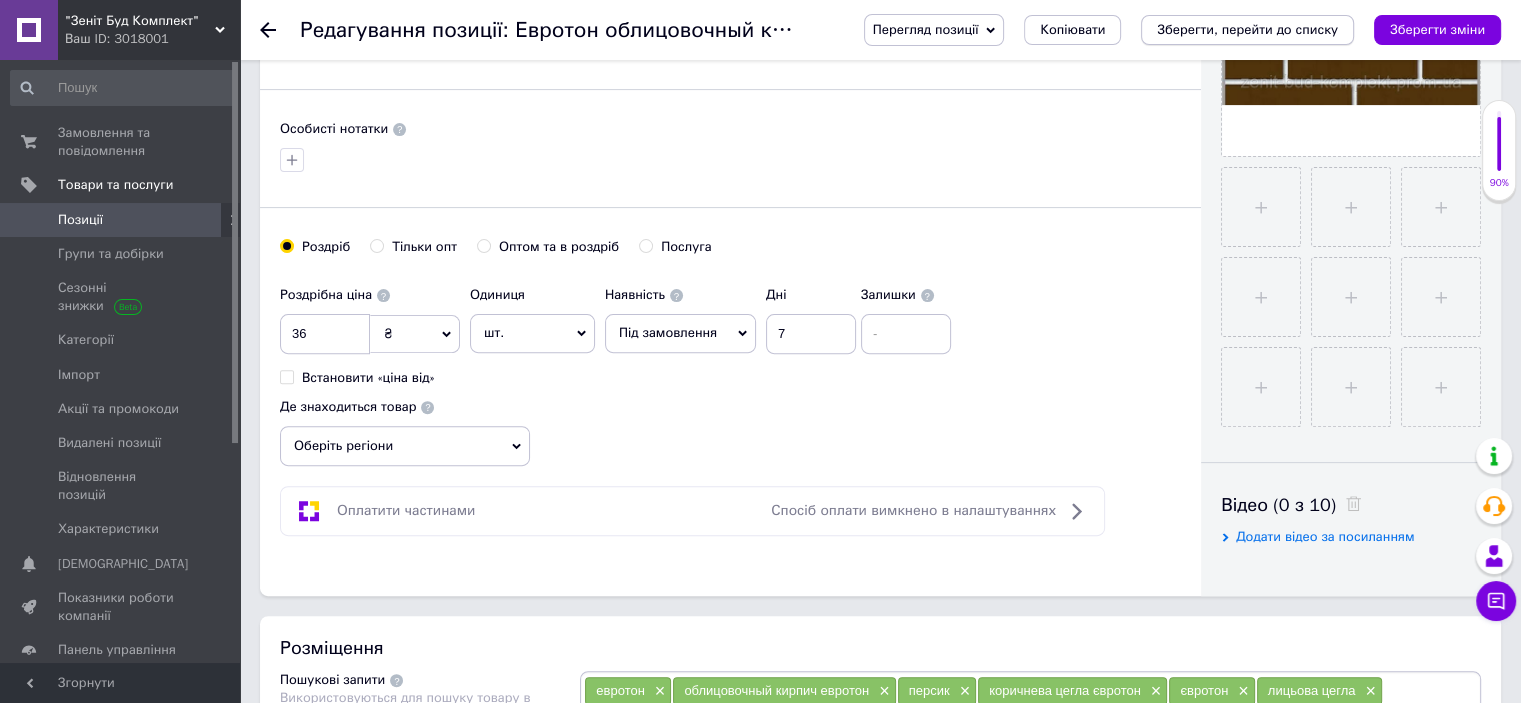 click on "Зберегти, перейти до списку" at bounding box center (1247, 30) 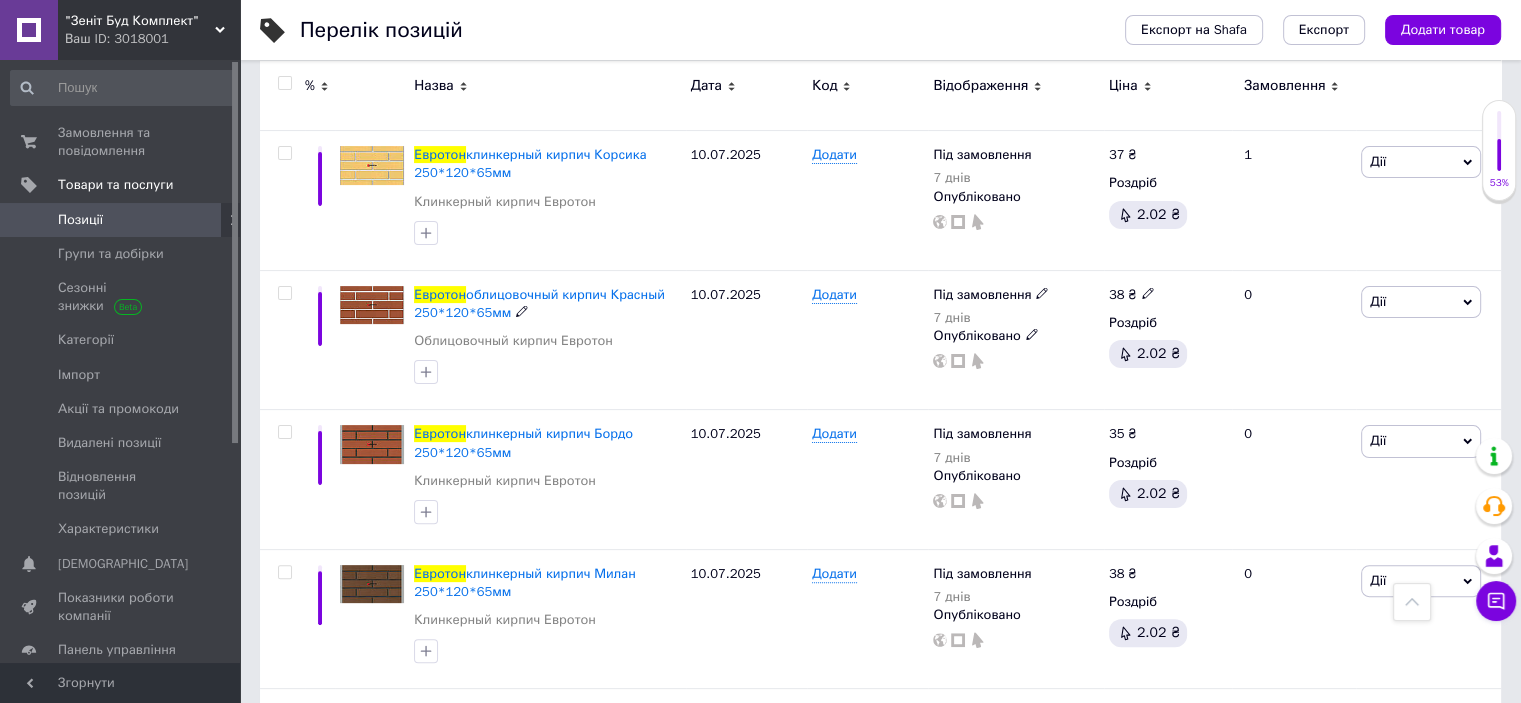 scroll, scrollTop: 40, scrollLeft: 0, axis: vertical 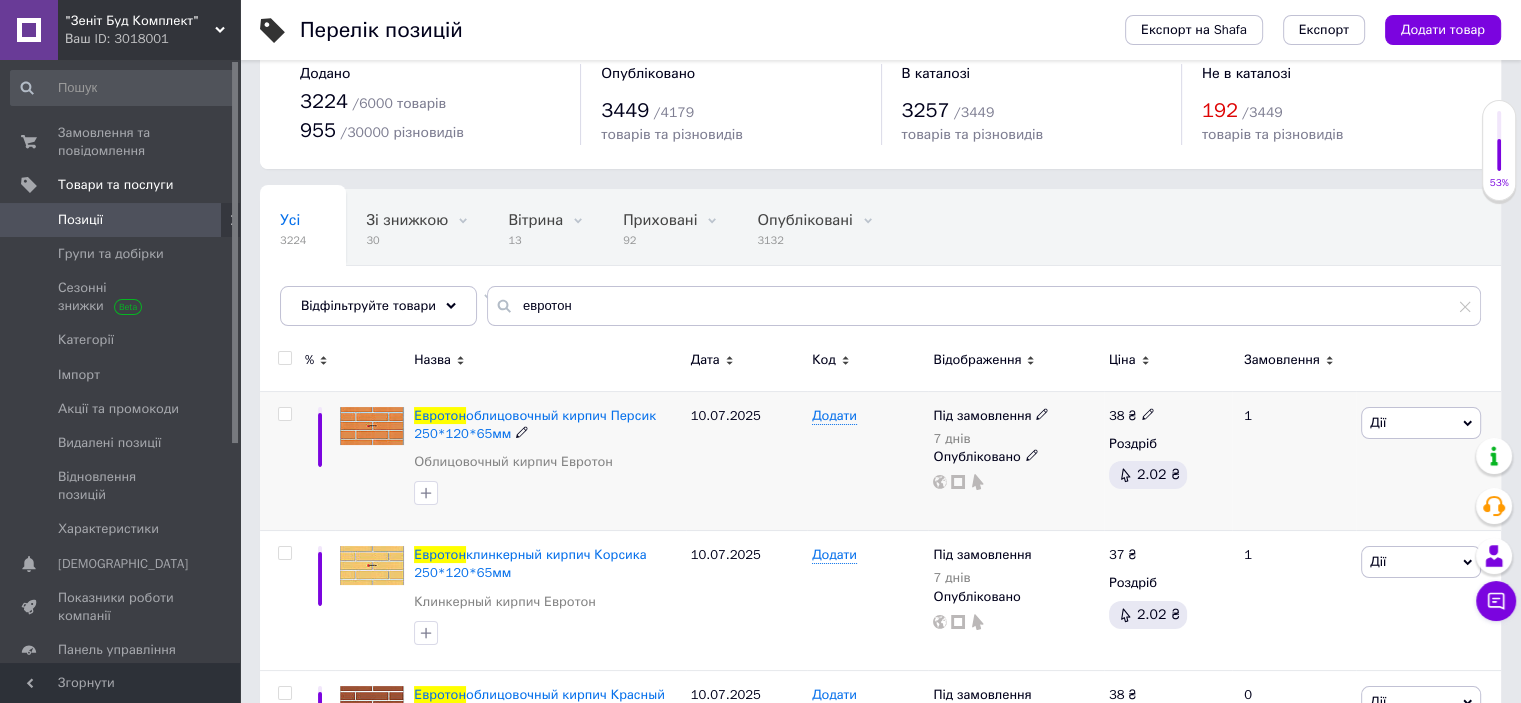 click 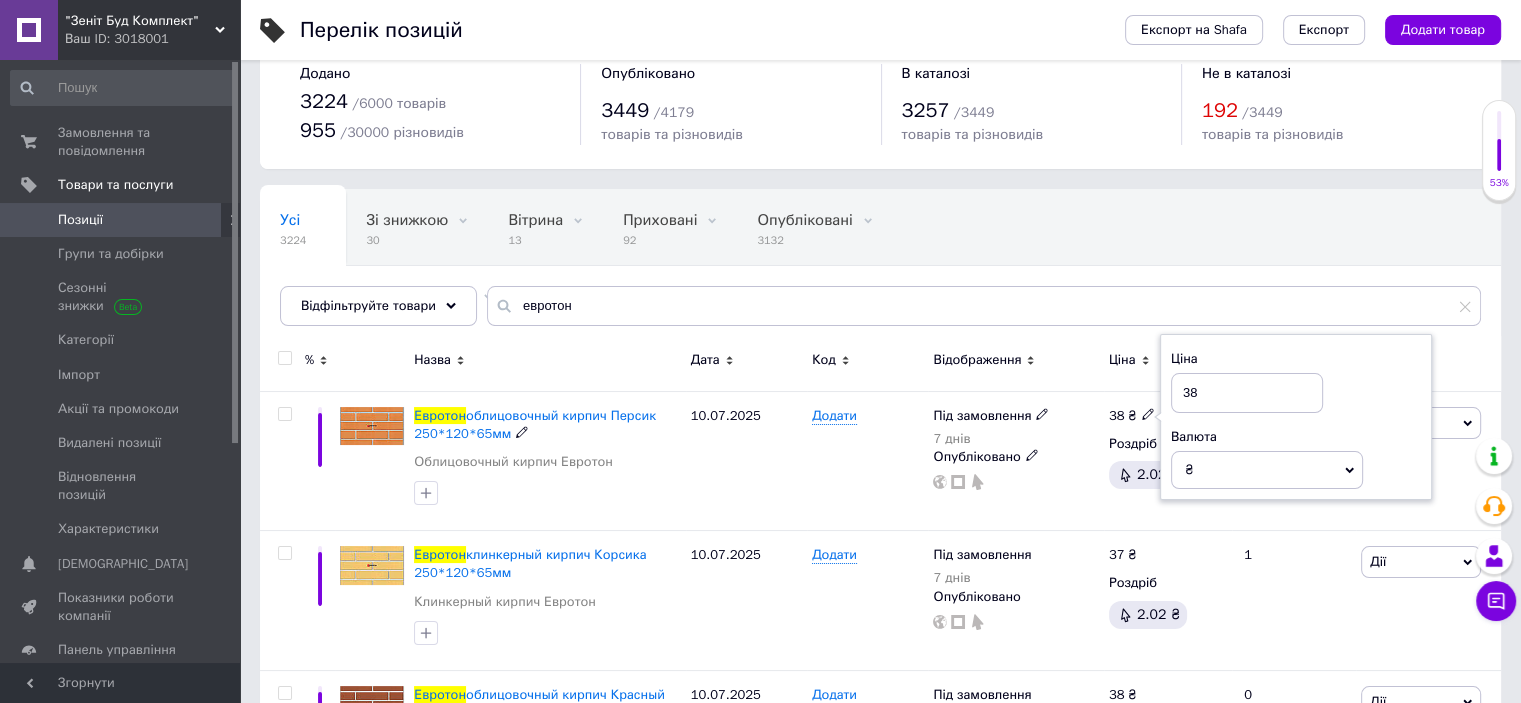 drag, startPoint x: 1175, startPoint y: 391, endPoint x: 1132, endPoint y: 387, distance: 43.185646 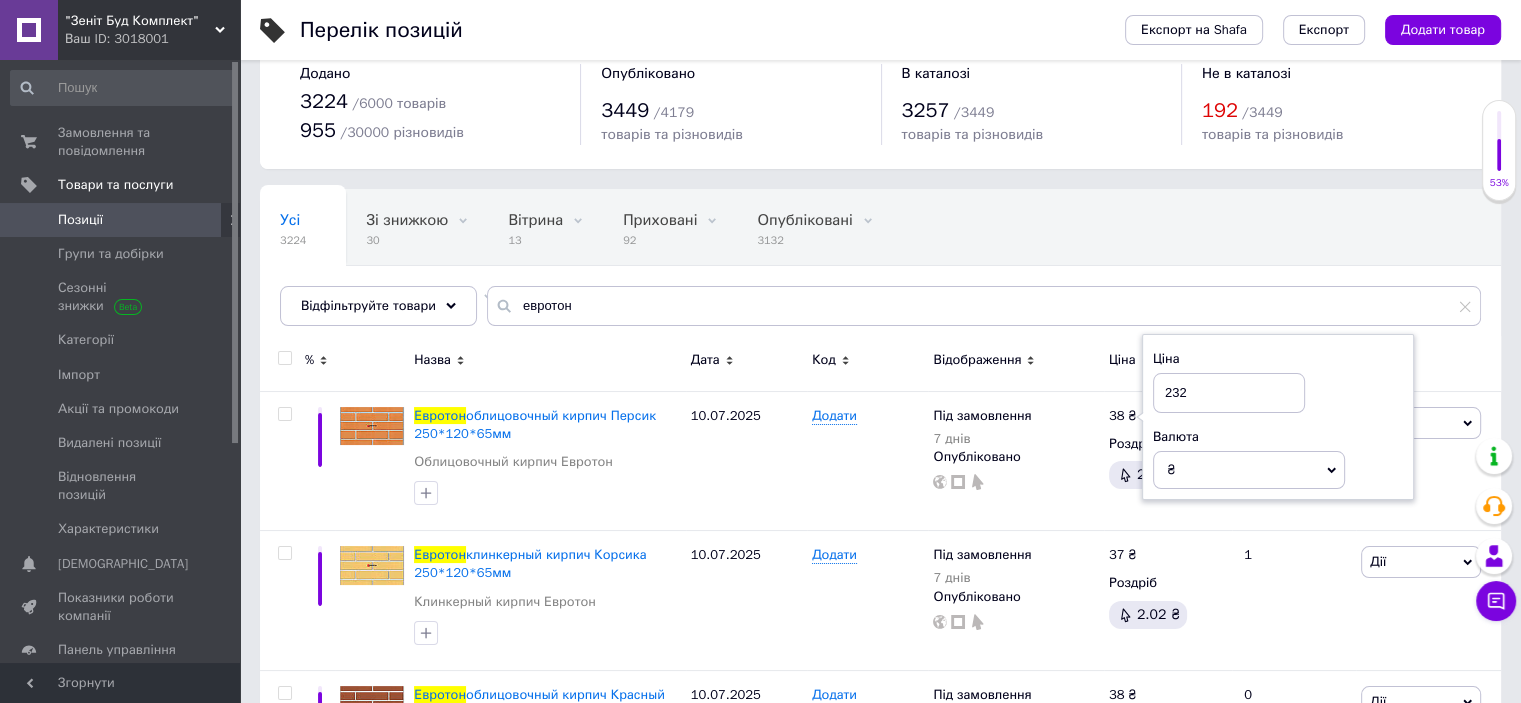 type on "2326" 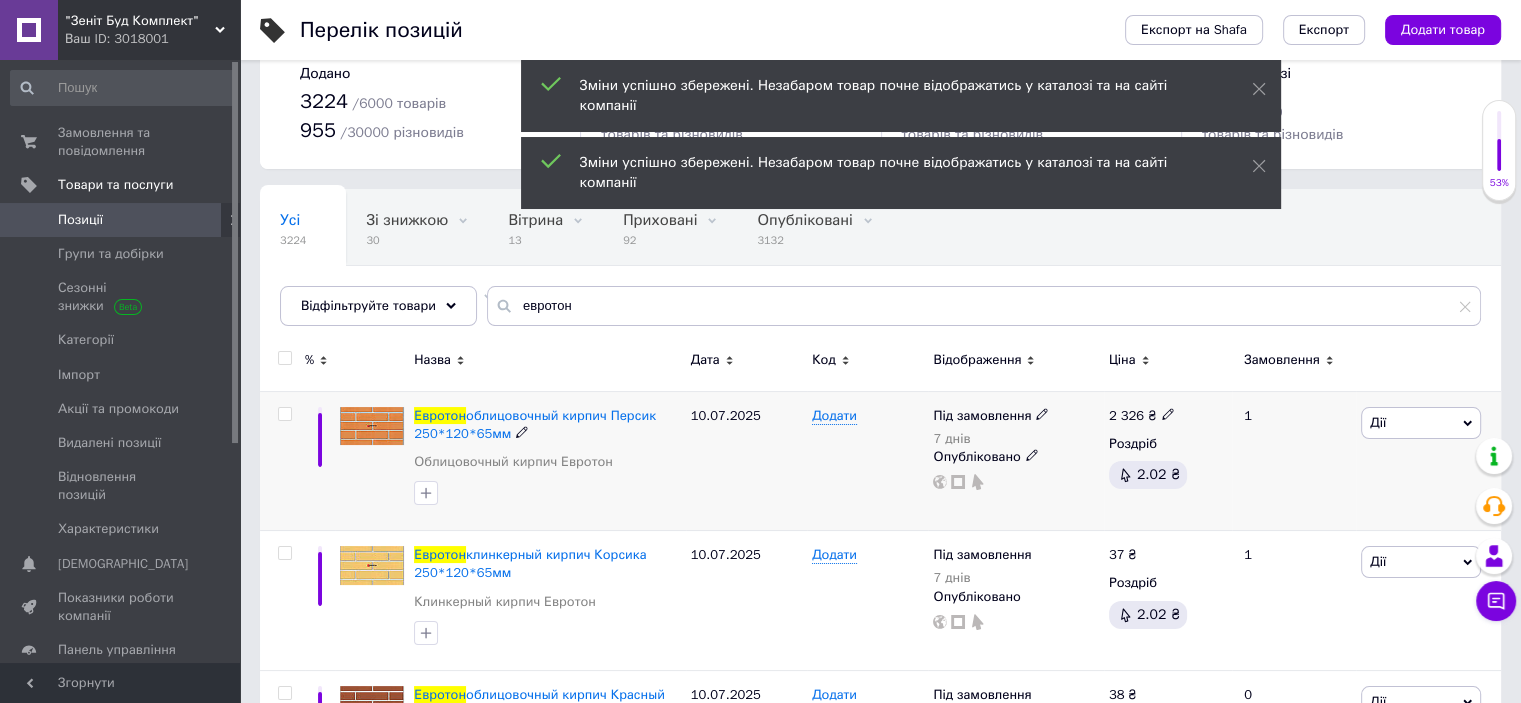 click 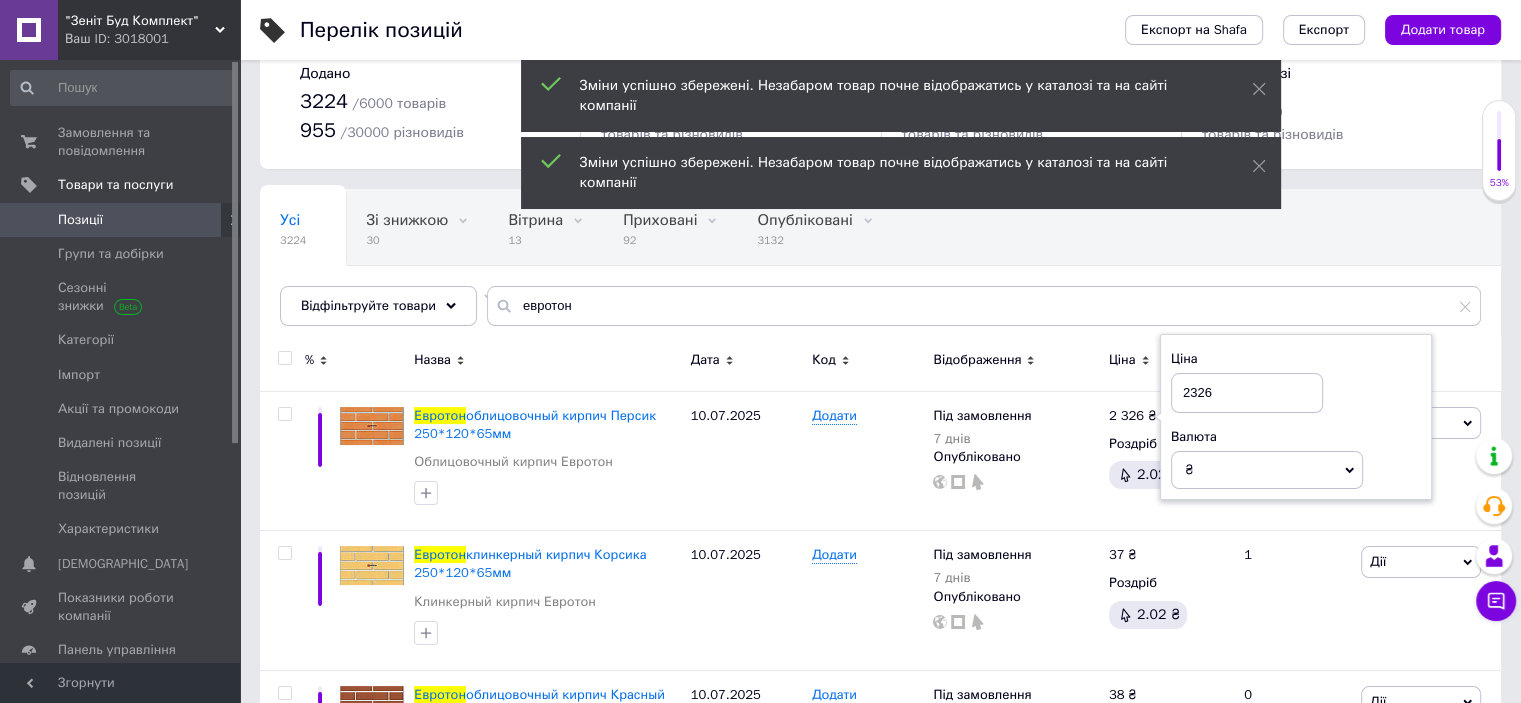 drag, startPoint x: 1261, startPoint y: 395, endPoint x: 1169, endPoint y: 387, distance: 92.34717 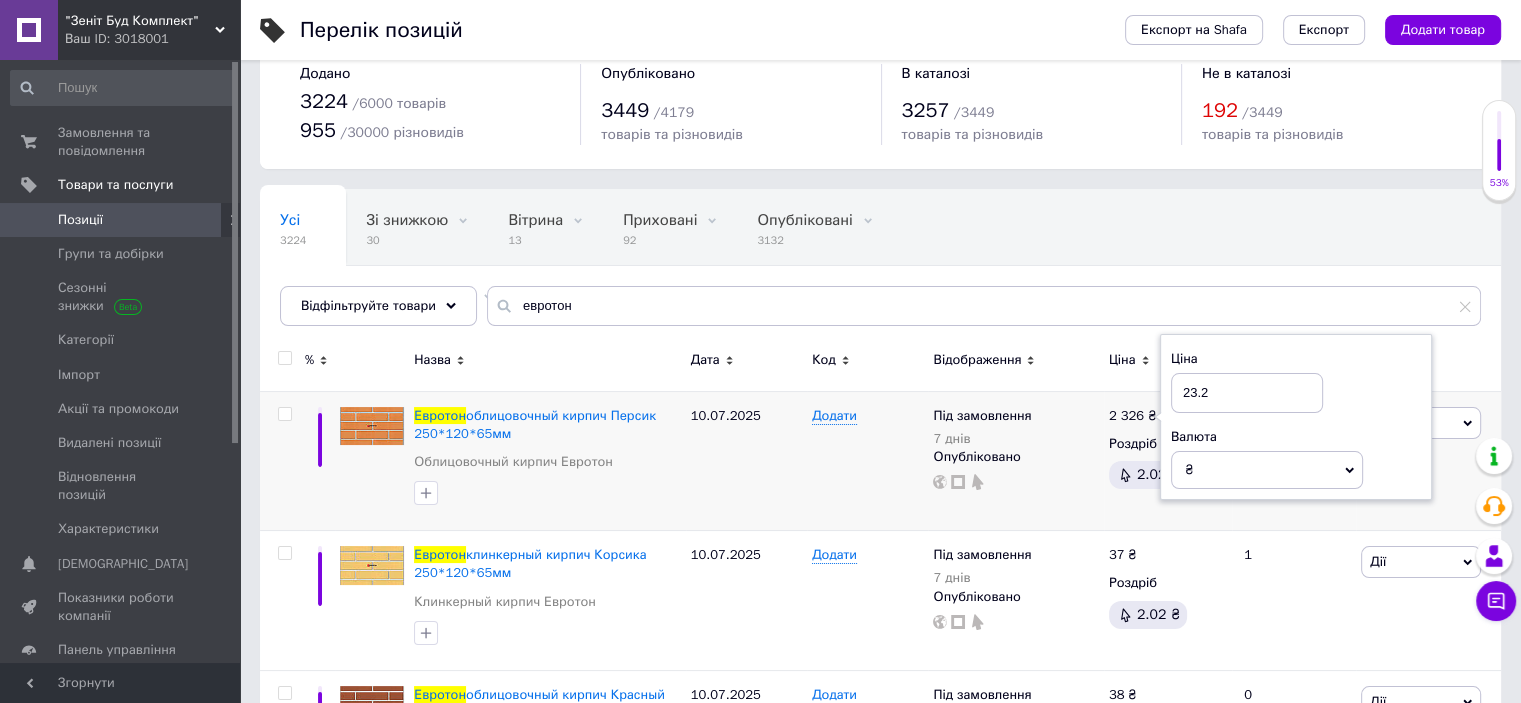 type on "23.26" 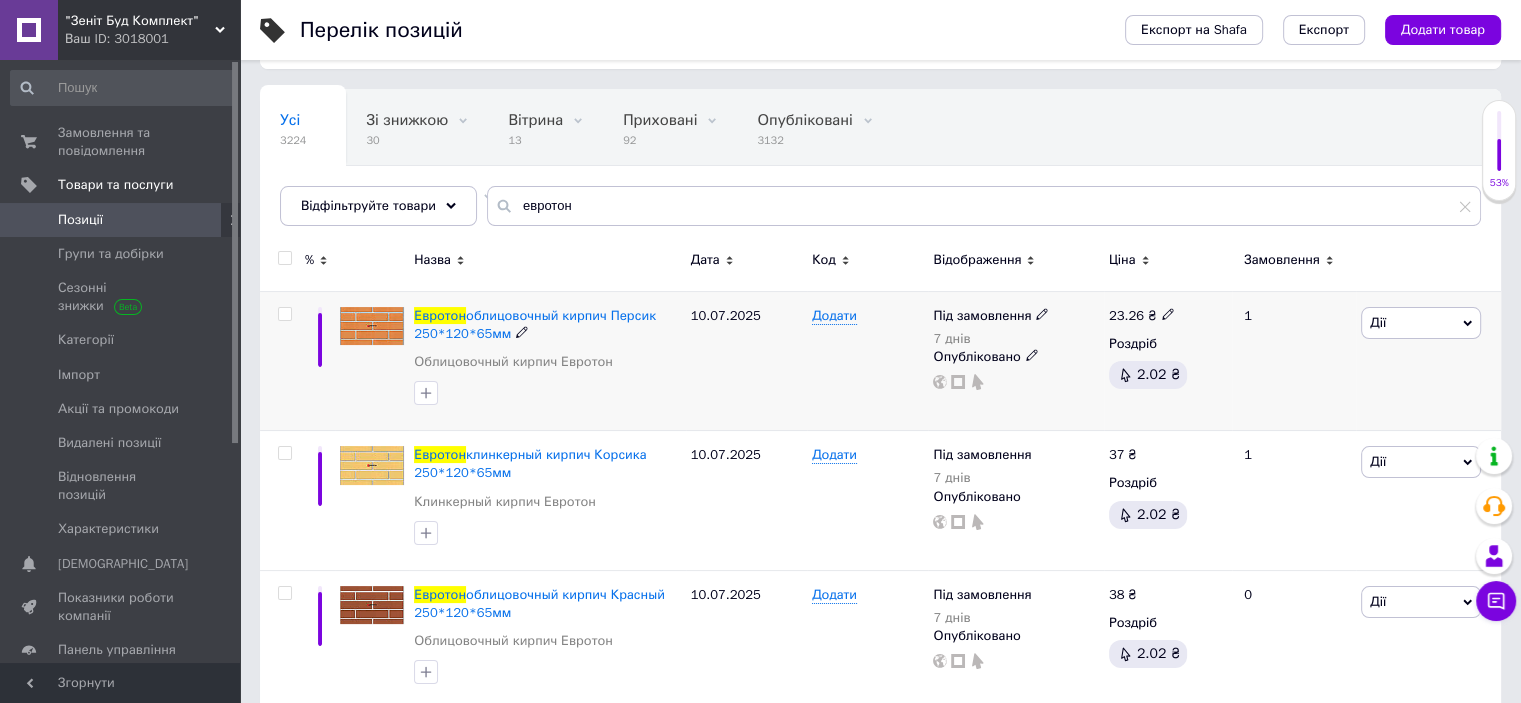 scroll, scrollTop: 240, scrollLeft: 0, axis: vertical 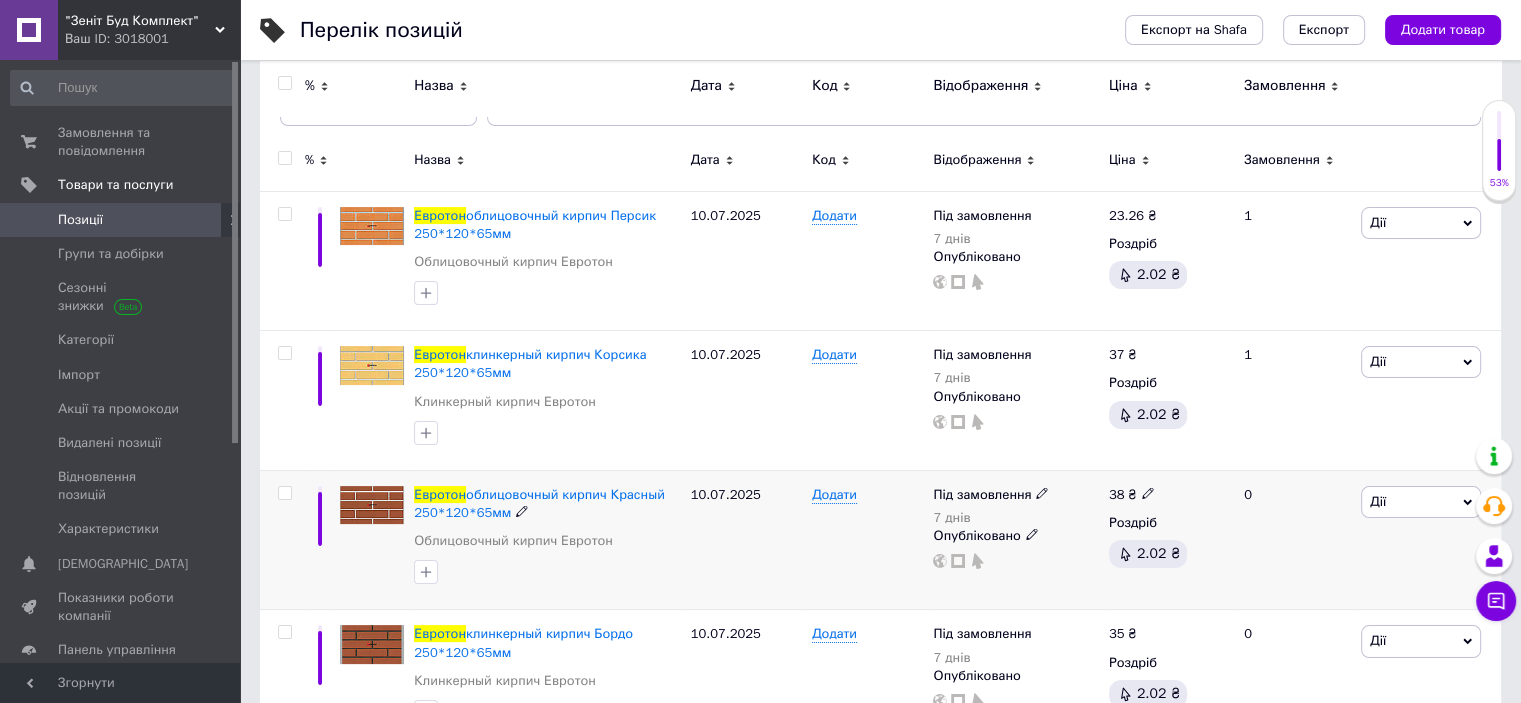 click 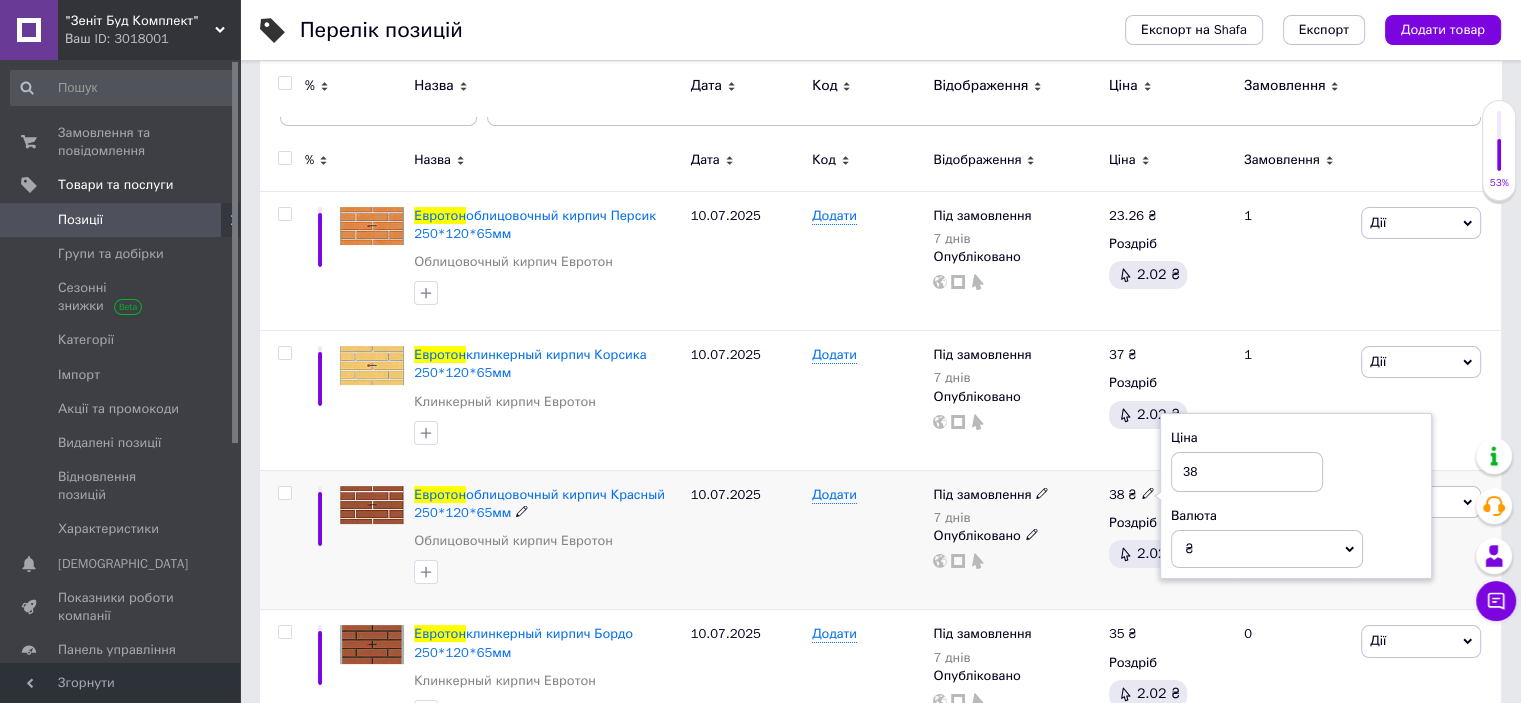 click on "38   ₴ Ціна 38 Валюта ₴ $ EUR CHF GBP ¥ PLN ₸ MDL HUF KGS CNY TRY KRW lei Роздріб 2.02 ₴" at bounding box center [1168, 540] 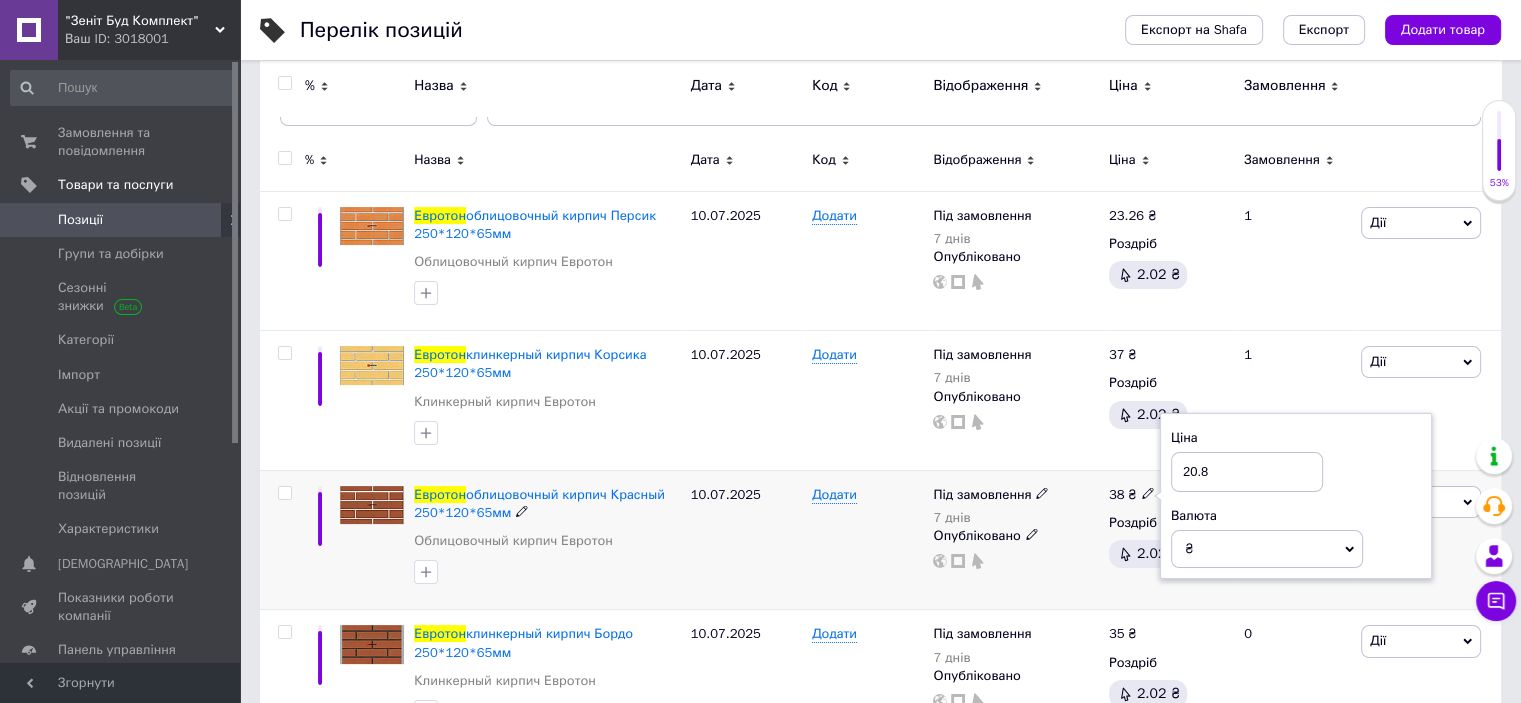 type on "20.86" 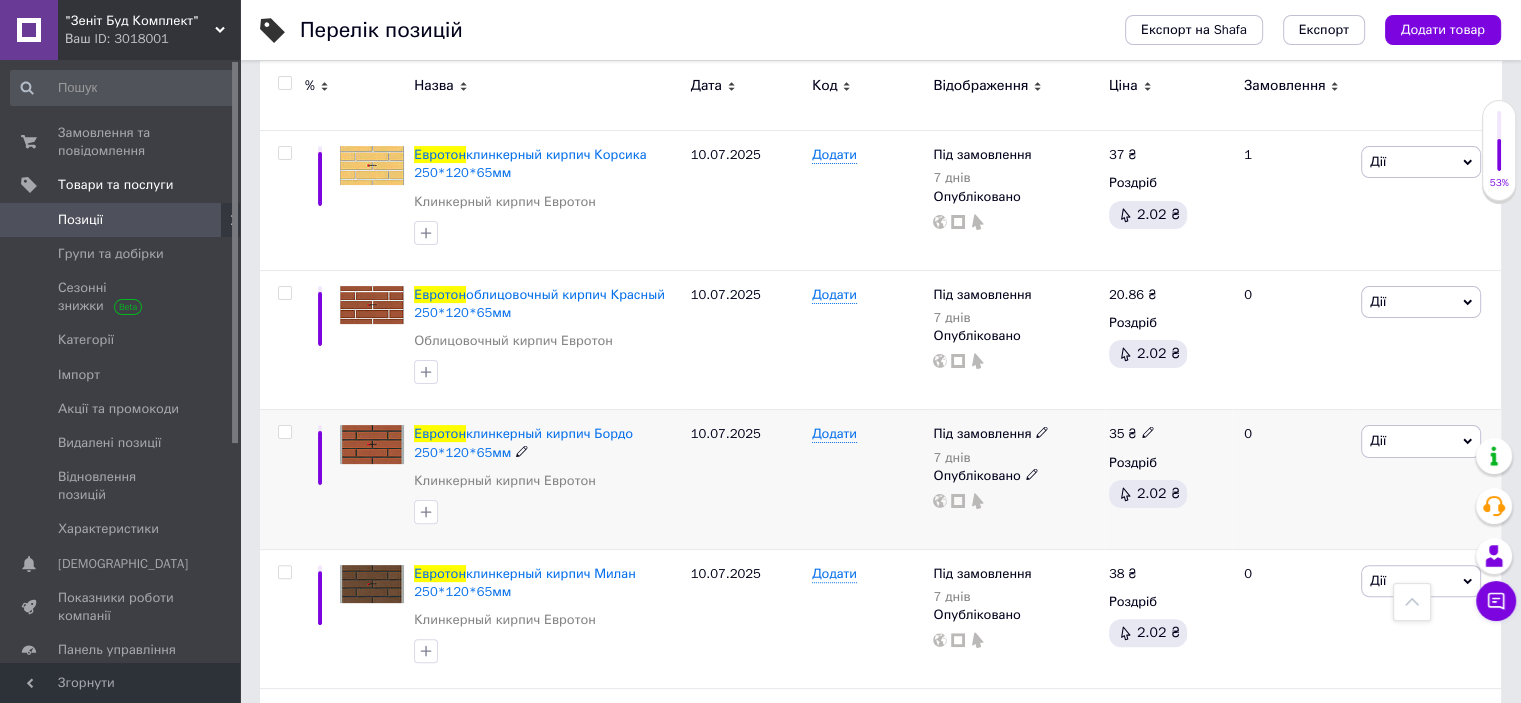 scroll, scrollTop: 540, scrollLeft: 0, axis: vertical 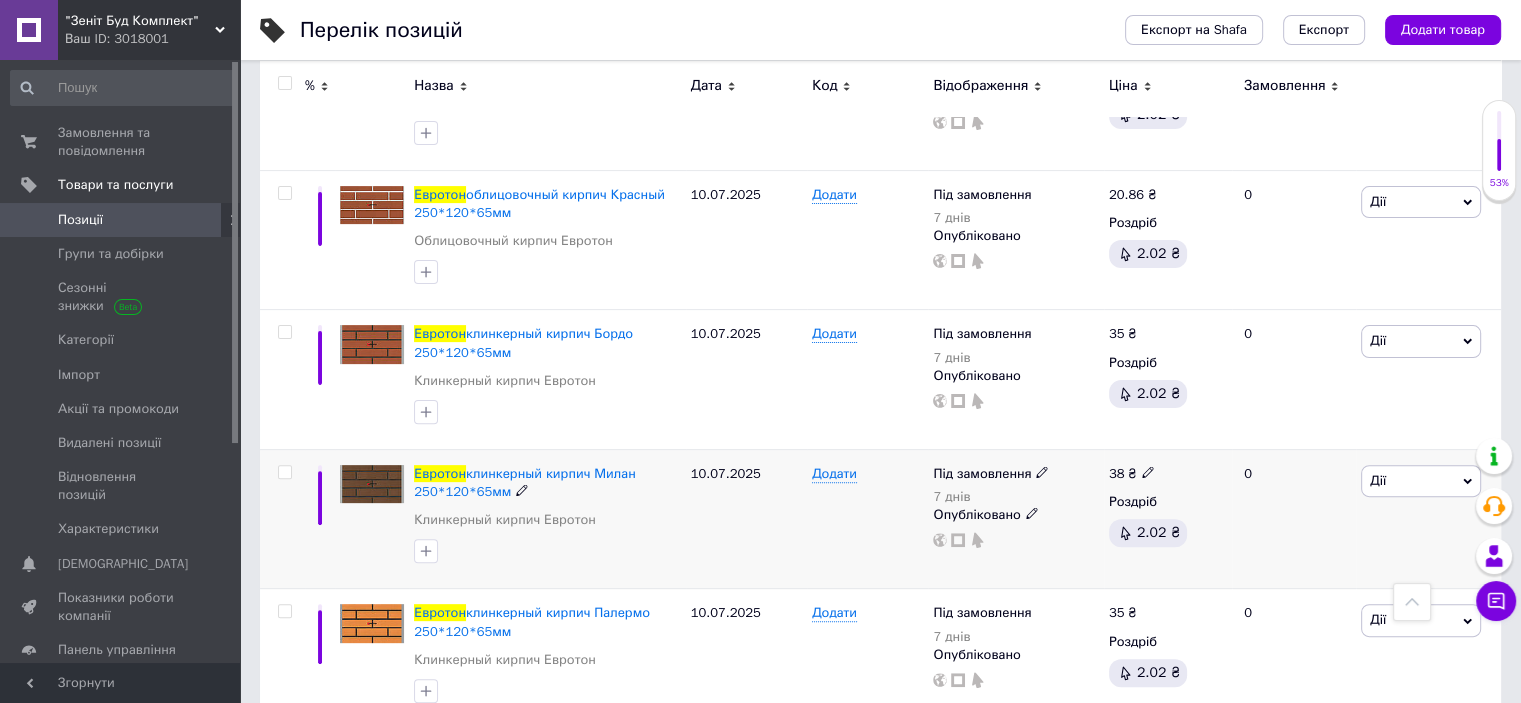 click 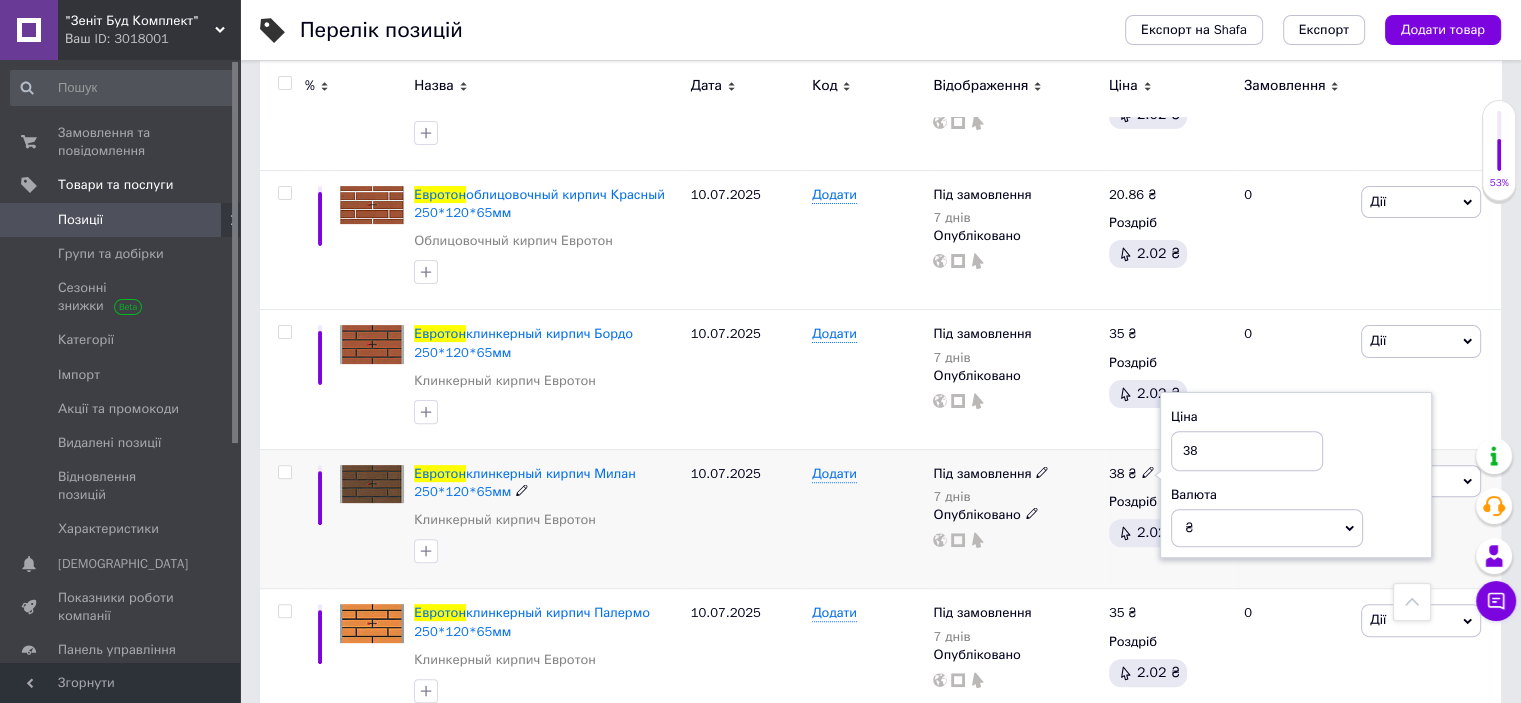 drag, startPoint x: 1205, startPoint y: 450, endPoint x: 1161, endPoint y: 448, distance: 44.04543 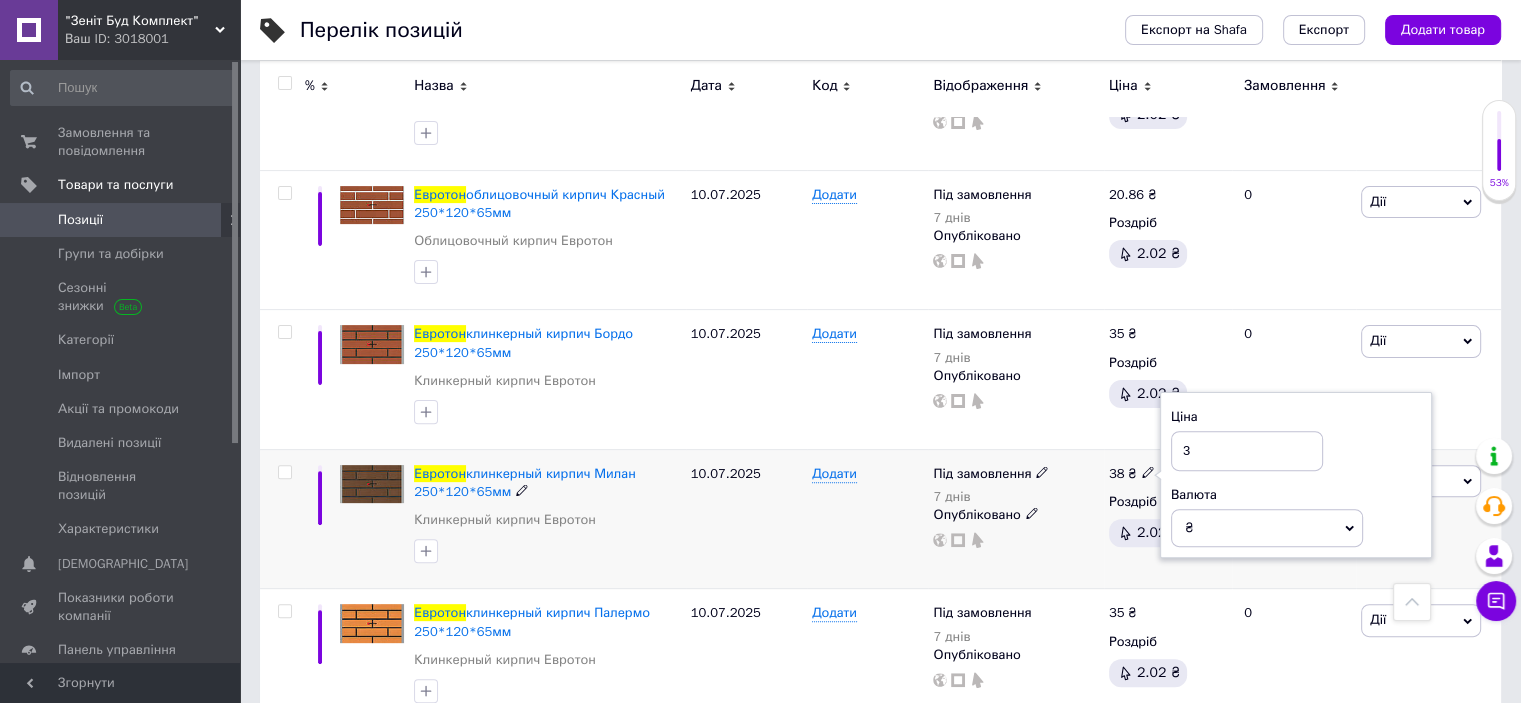 type on "39" 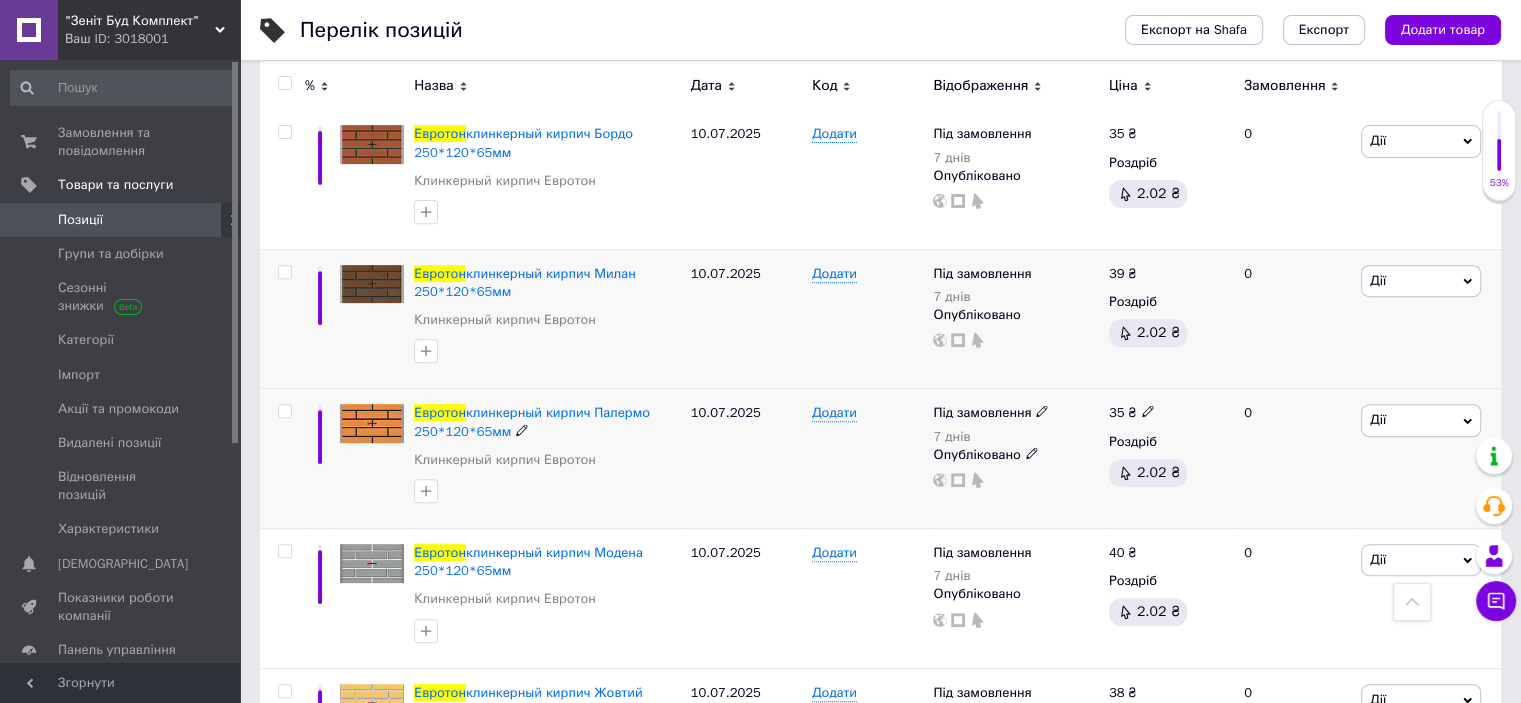 scroll, scrollTop: 940, scrollLeft: 0, axis: vertical 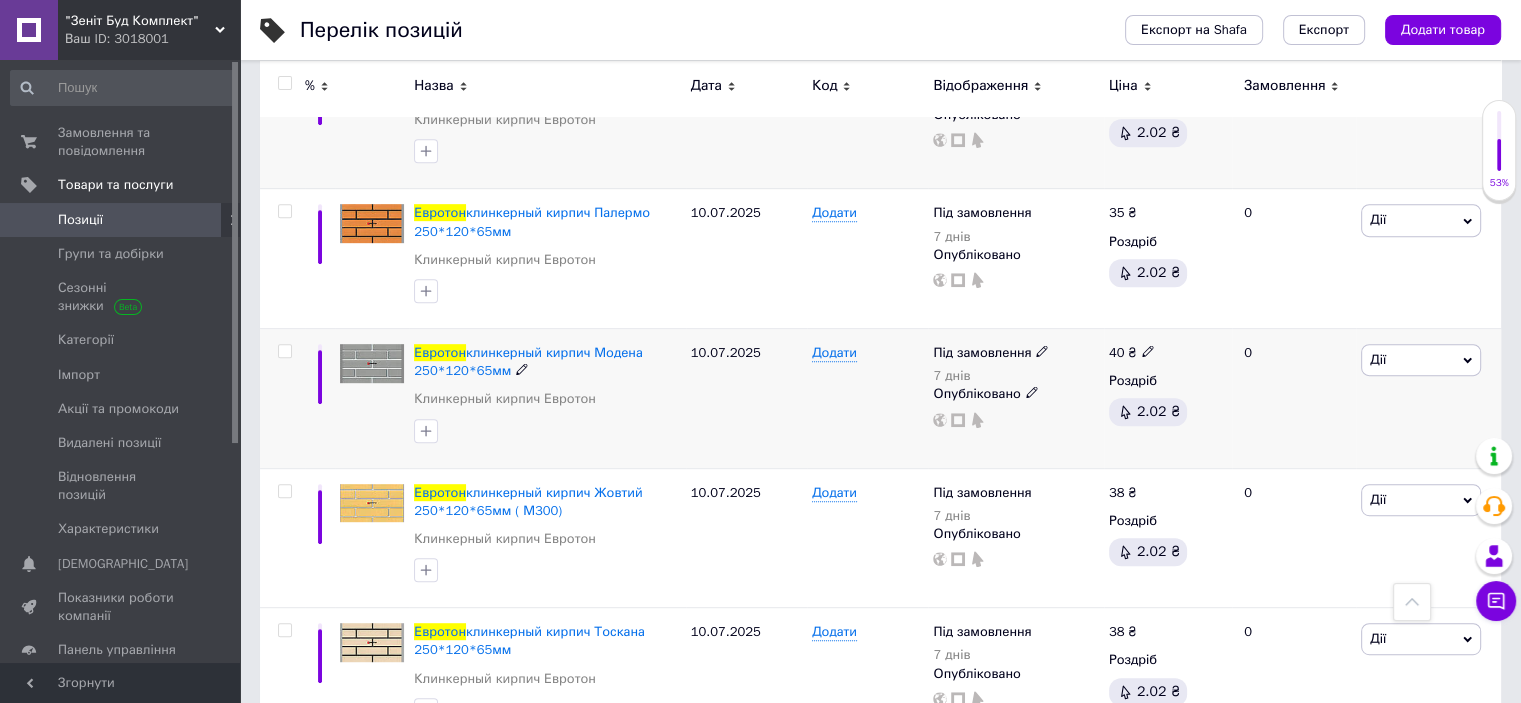 click 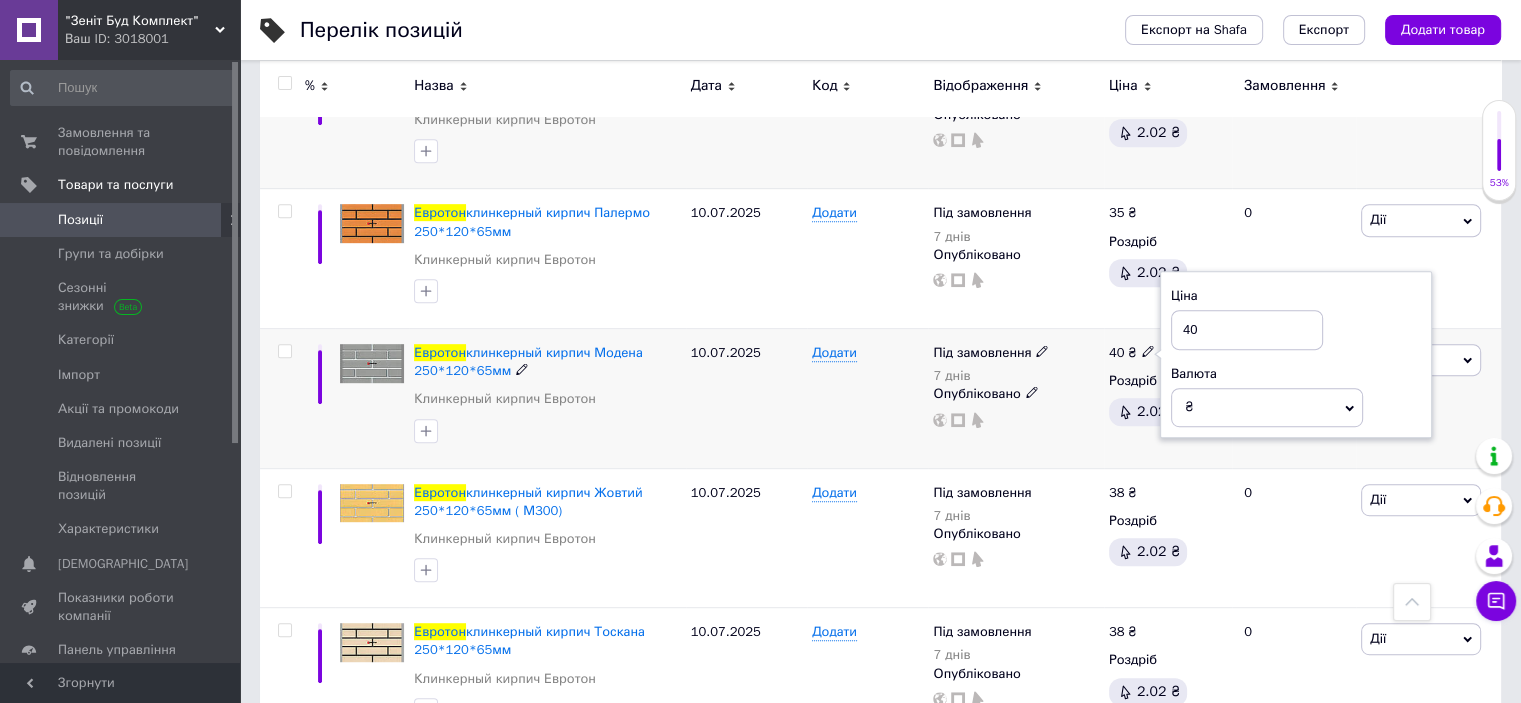 drag, startPoint x: 1204, startPoint y: 324, endPoint x: 1140, endPoint y: 326, distance: 64.03124 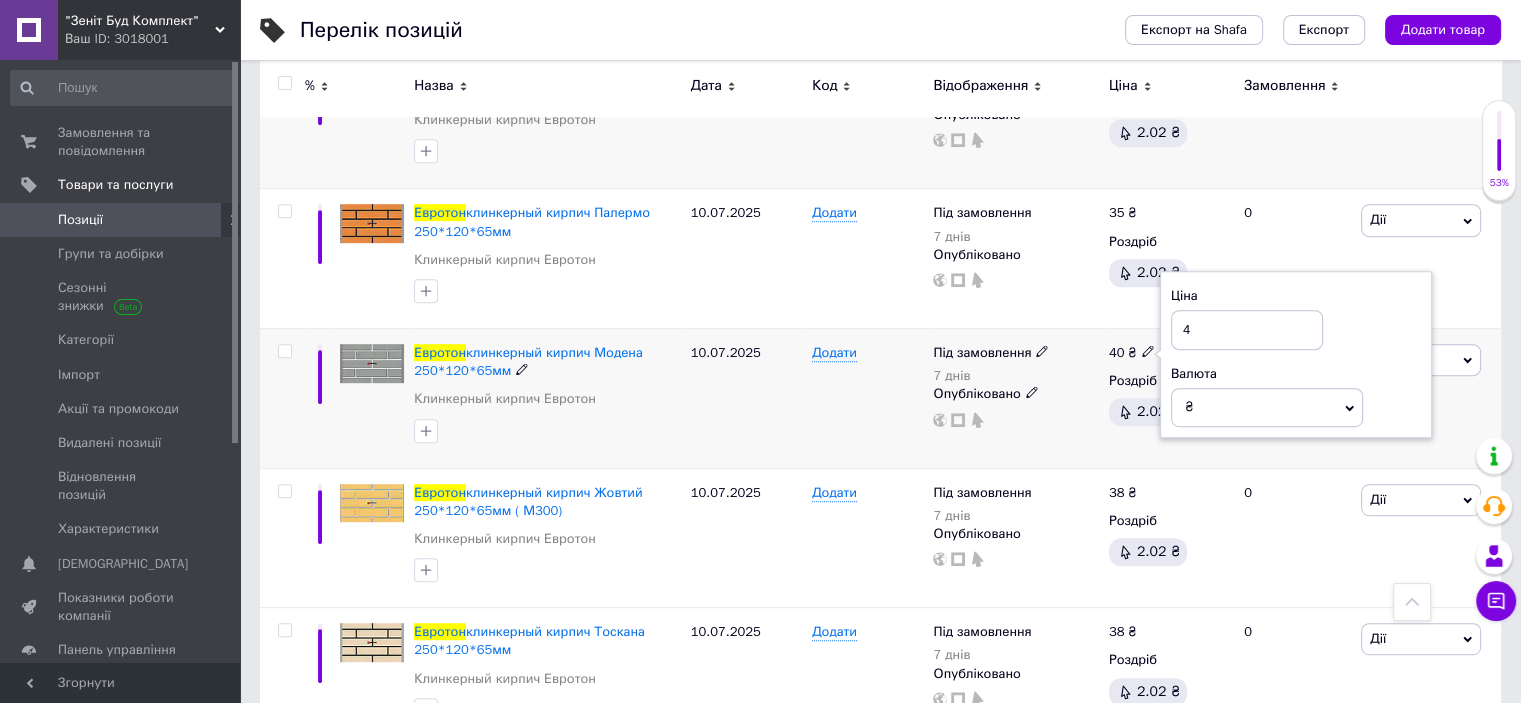 type on "45" 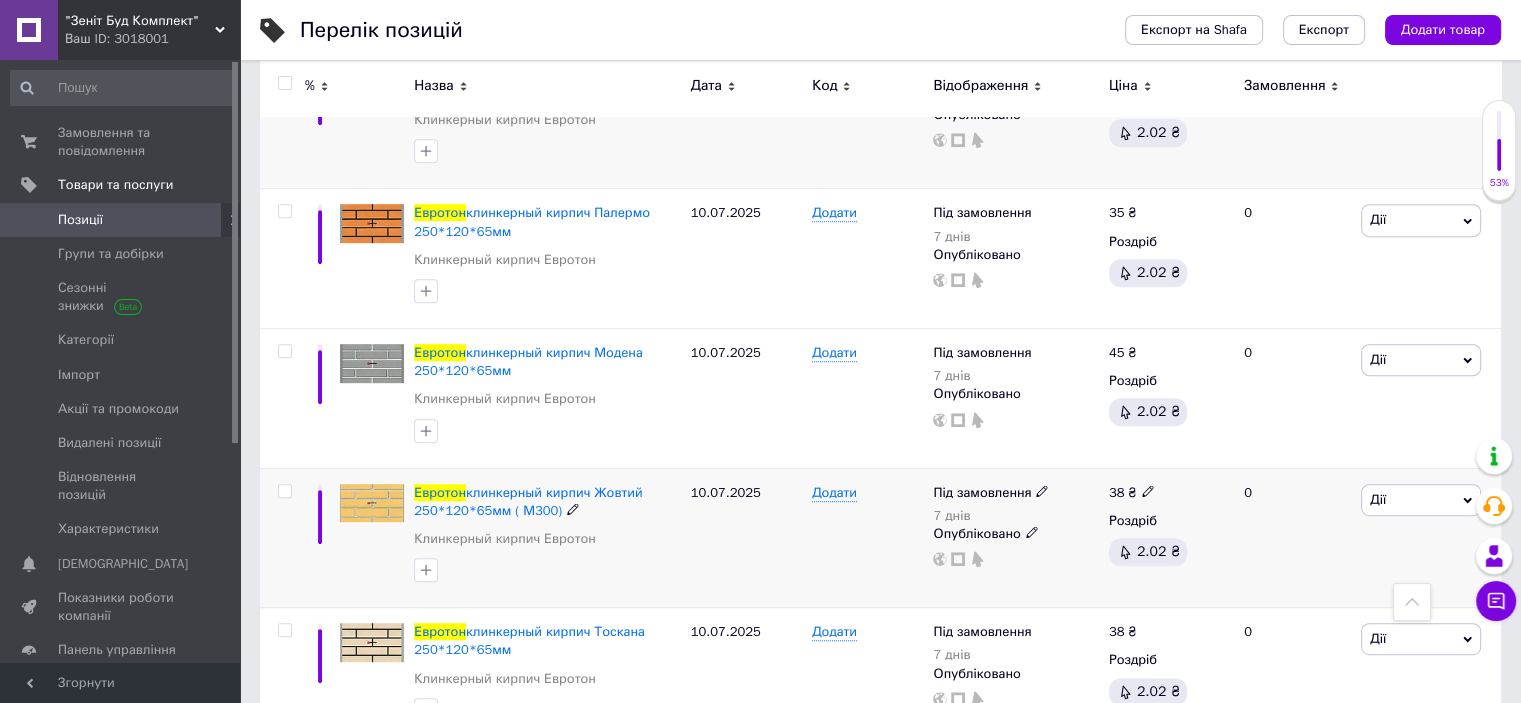 click 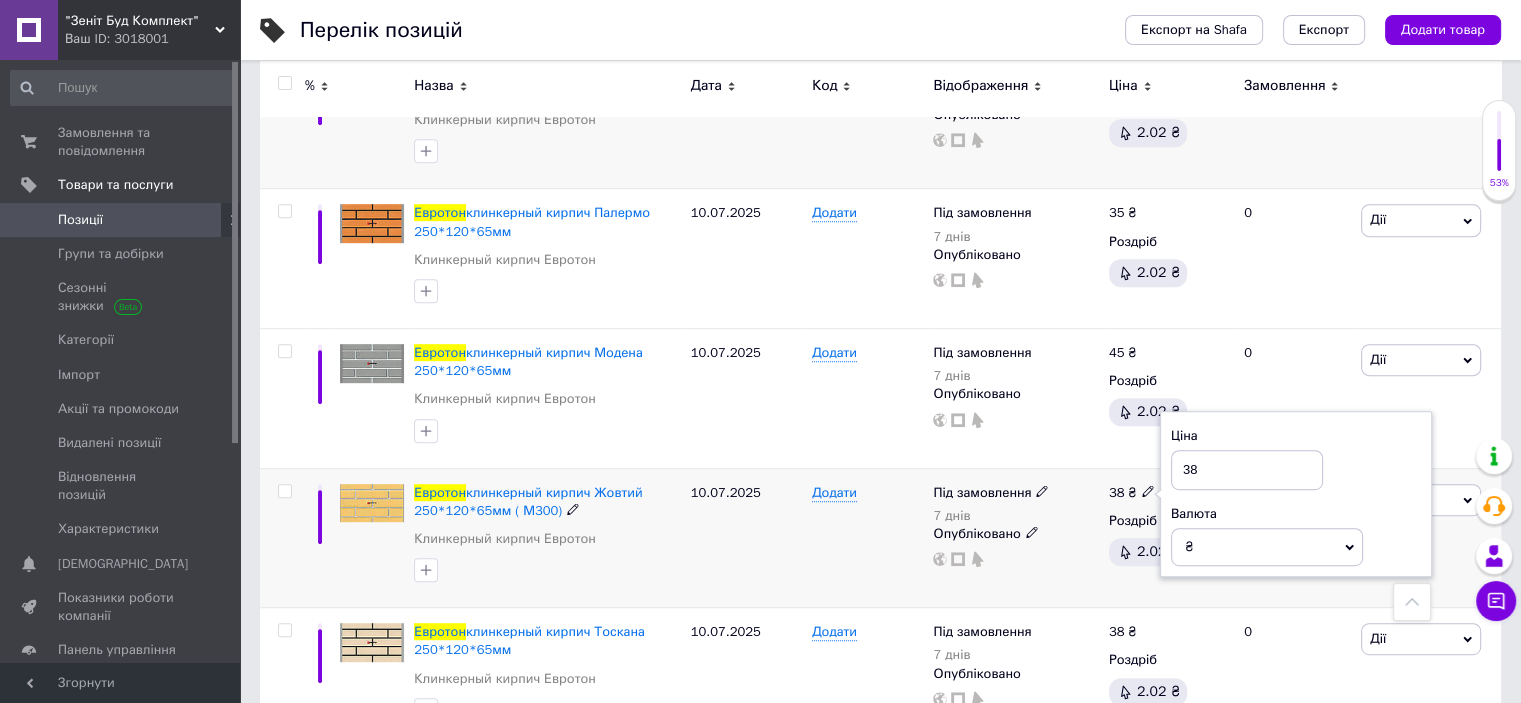 drag, startPoint x: 1212, startPoint y: 471, endPoint x: 1160, endPoint y: 462, distance: 52.773098 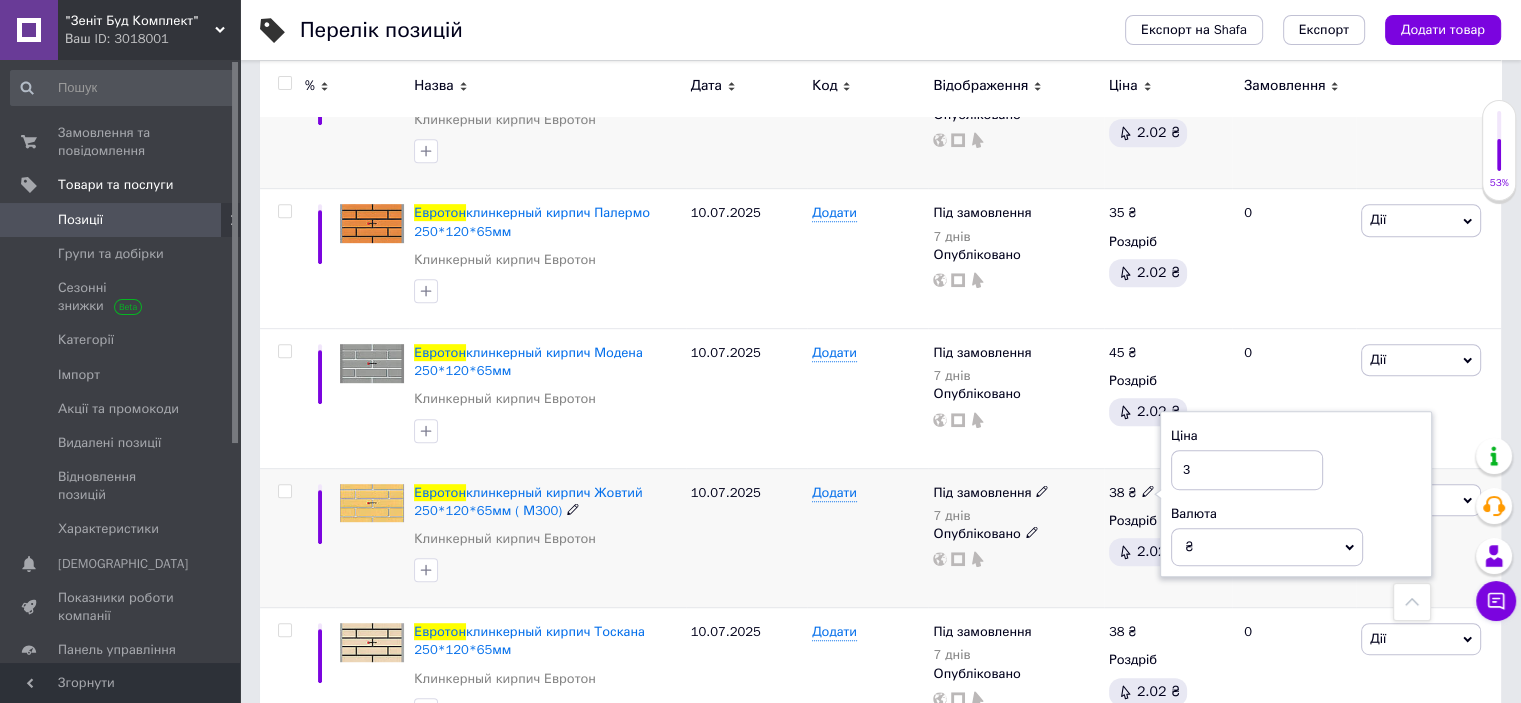 type on "34" 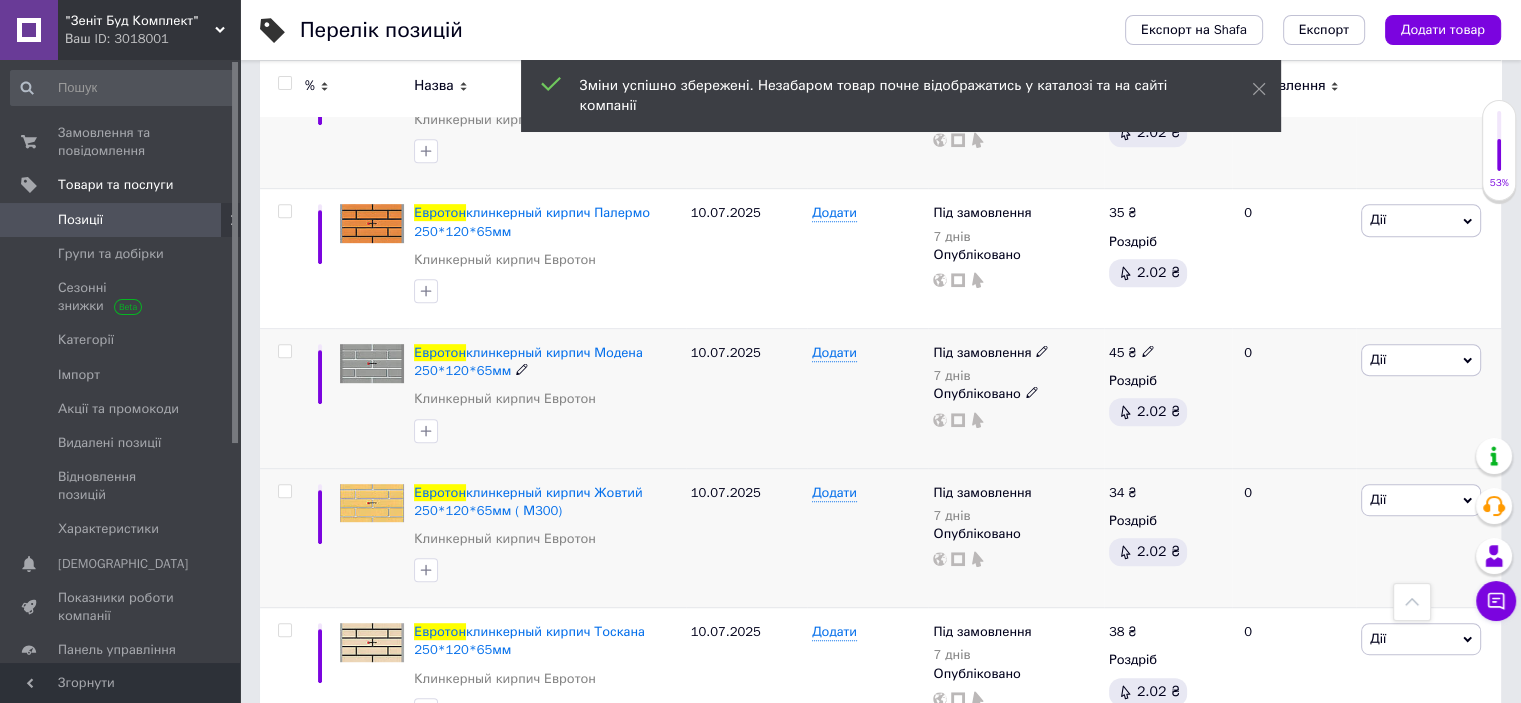 scroll, scrollTop: 1140, scrollLeft: 0, axis: vertical 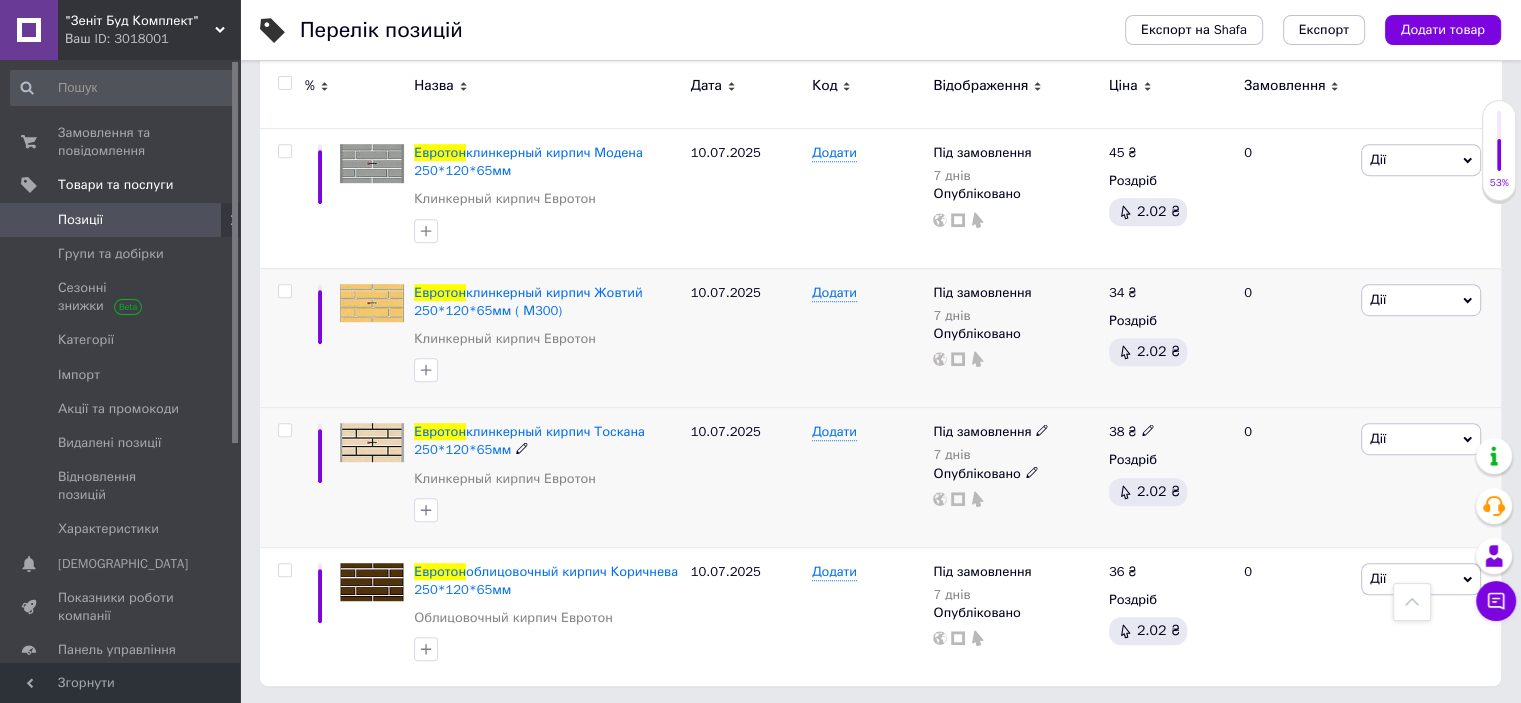 click 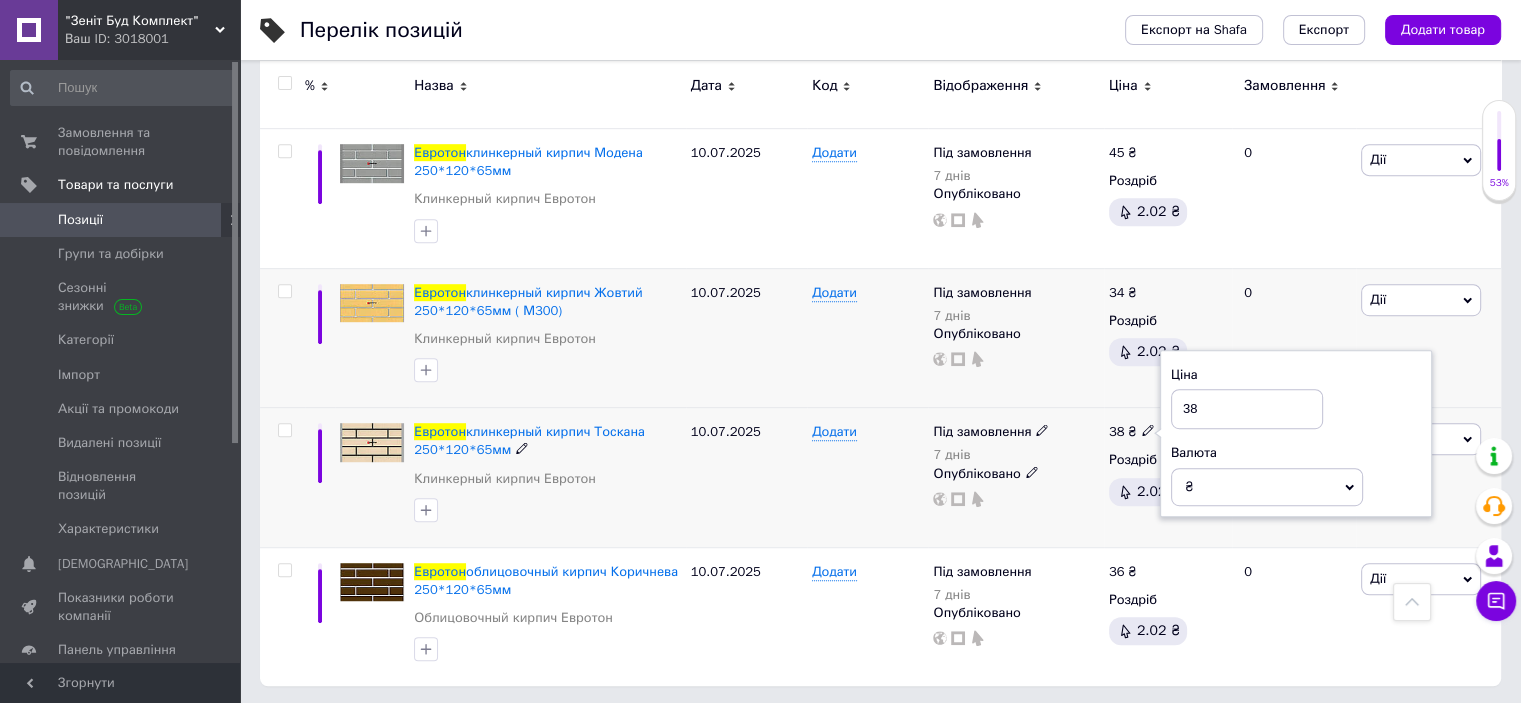 drag, startPoint x: 1209, startPoint y: 410, endPoint x: 1148, endPoint y: 403, distance: 61.400326 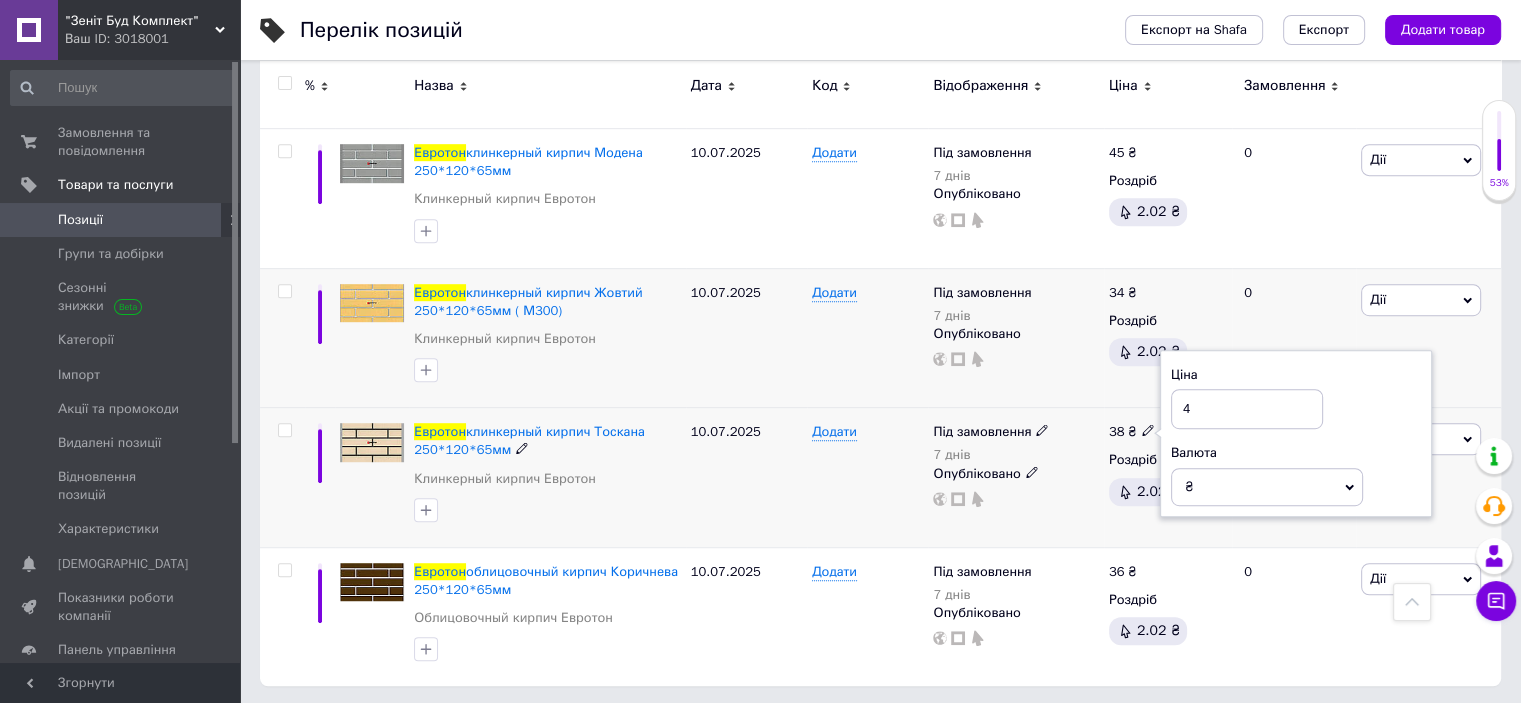 type on "43" 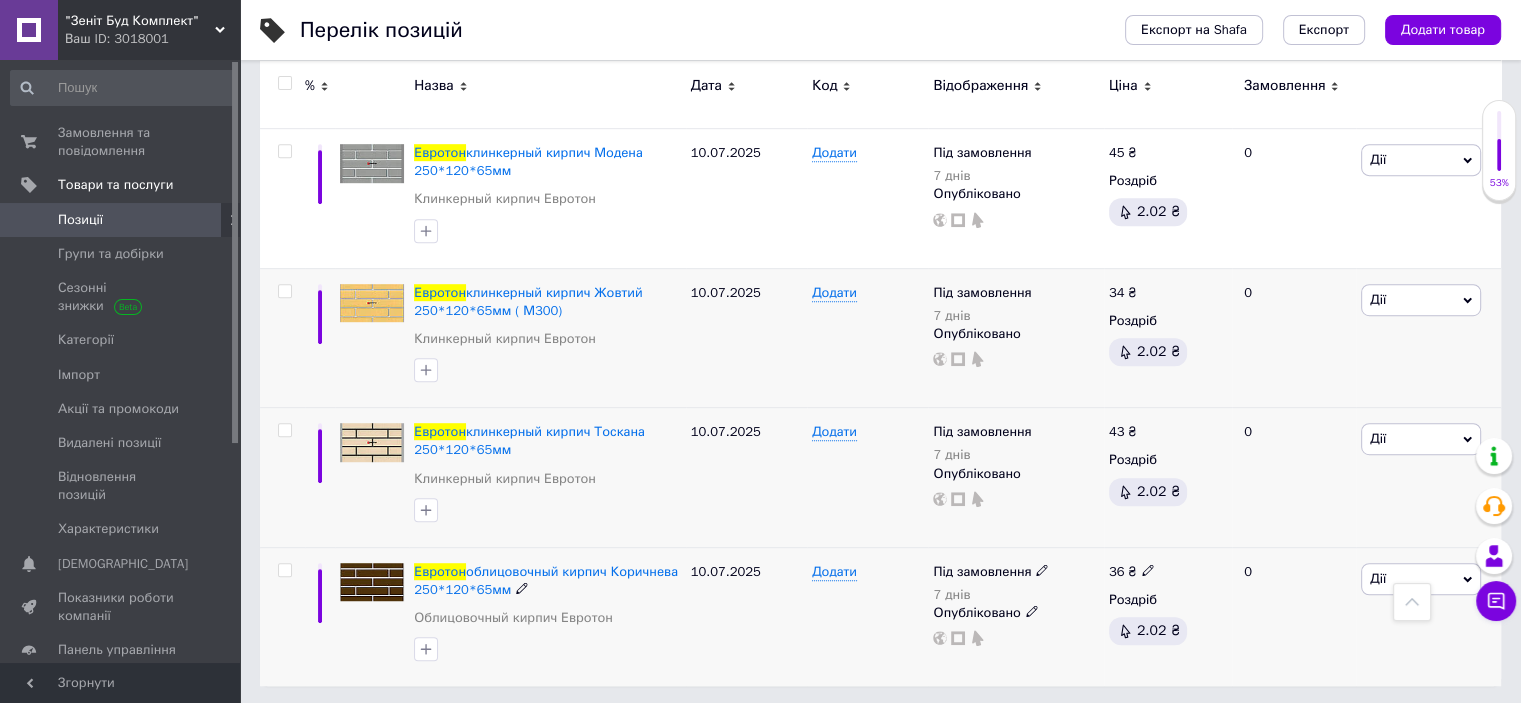 click 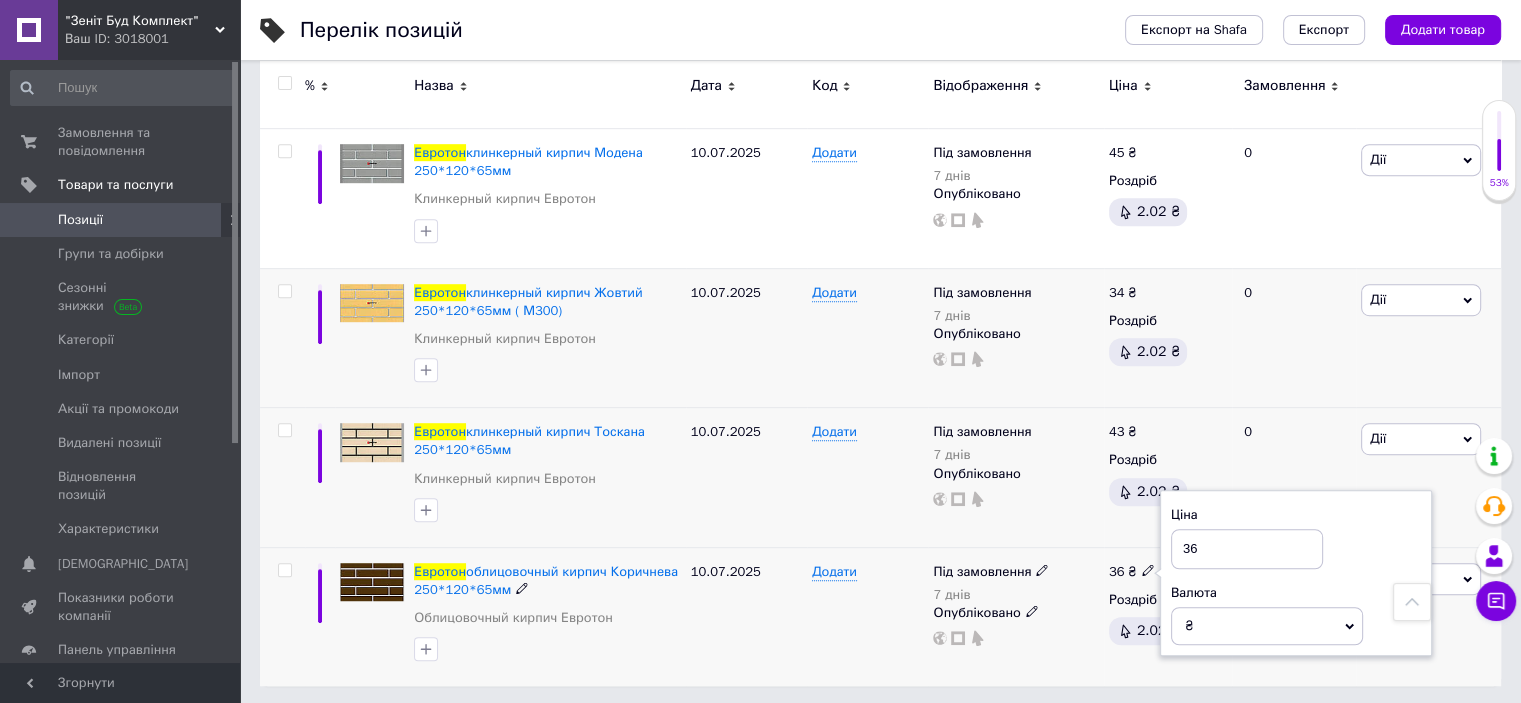 drag, startPoint x: 1228, startPoint y: 544, endPoint x: 1171, endPoint y: 539, distance: 57.21888 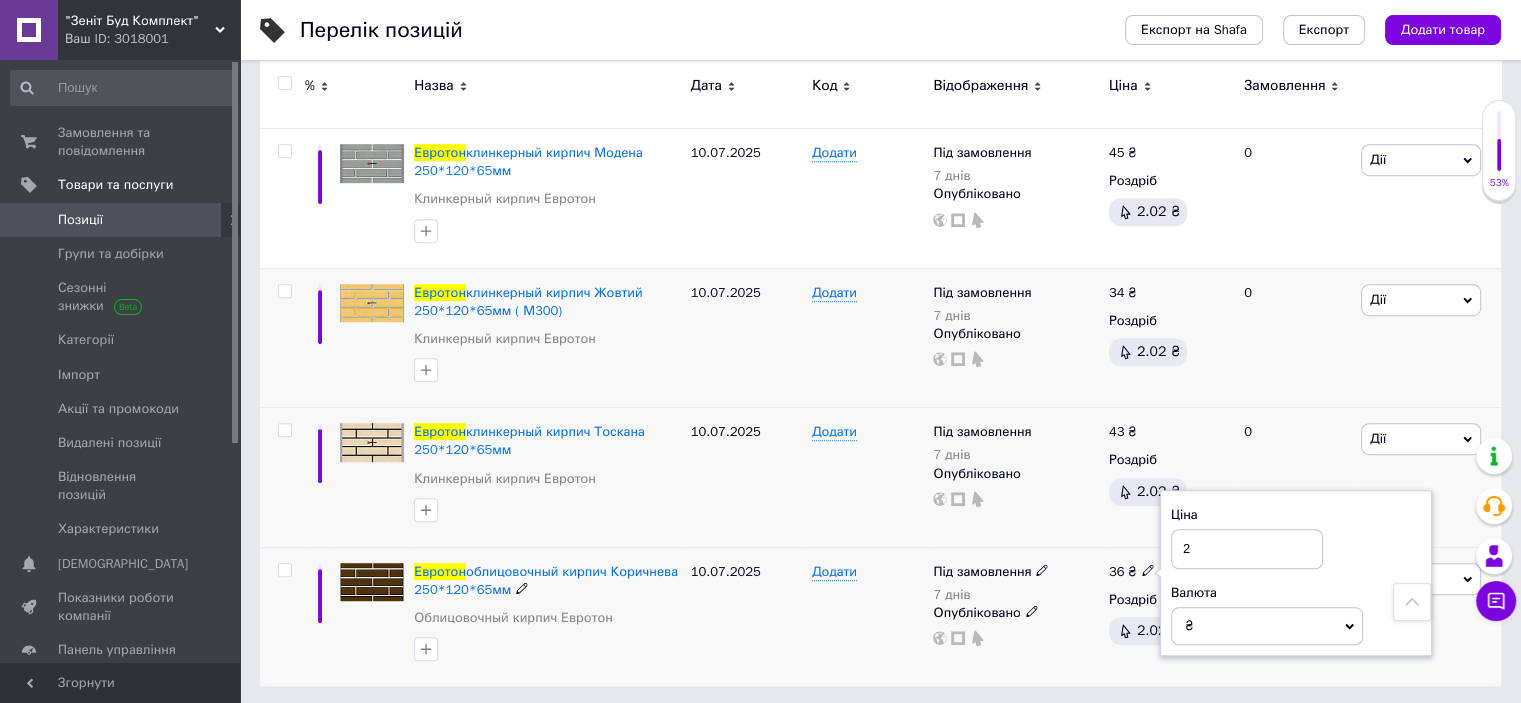 type on "25" 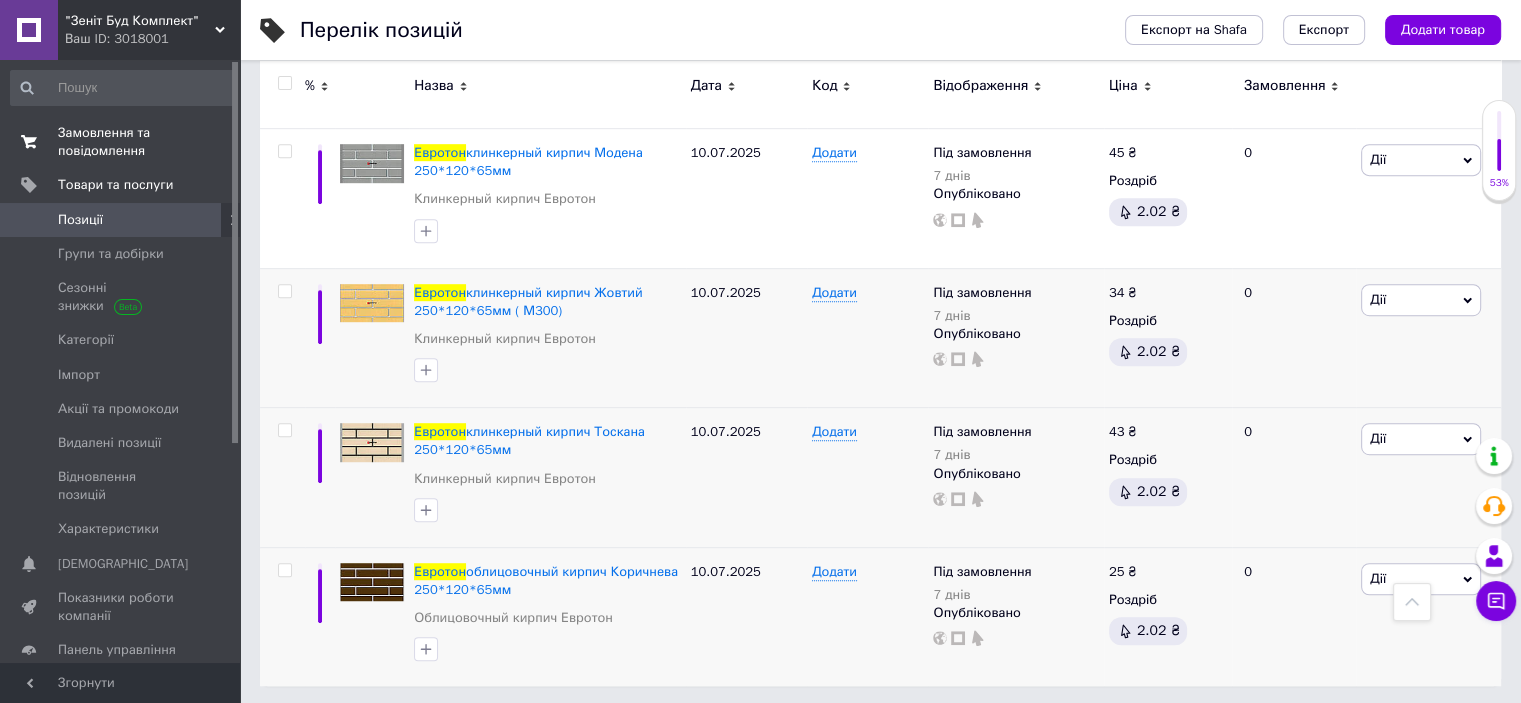 click on "Замовлення та повідомлення" at bounding box center (121, 142) 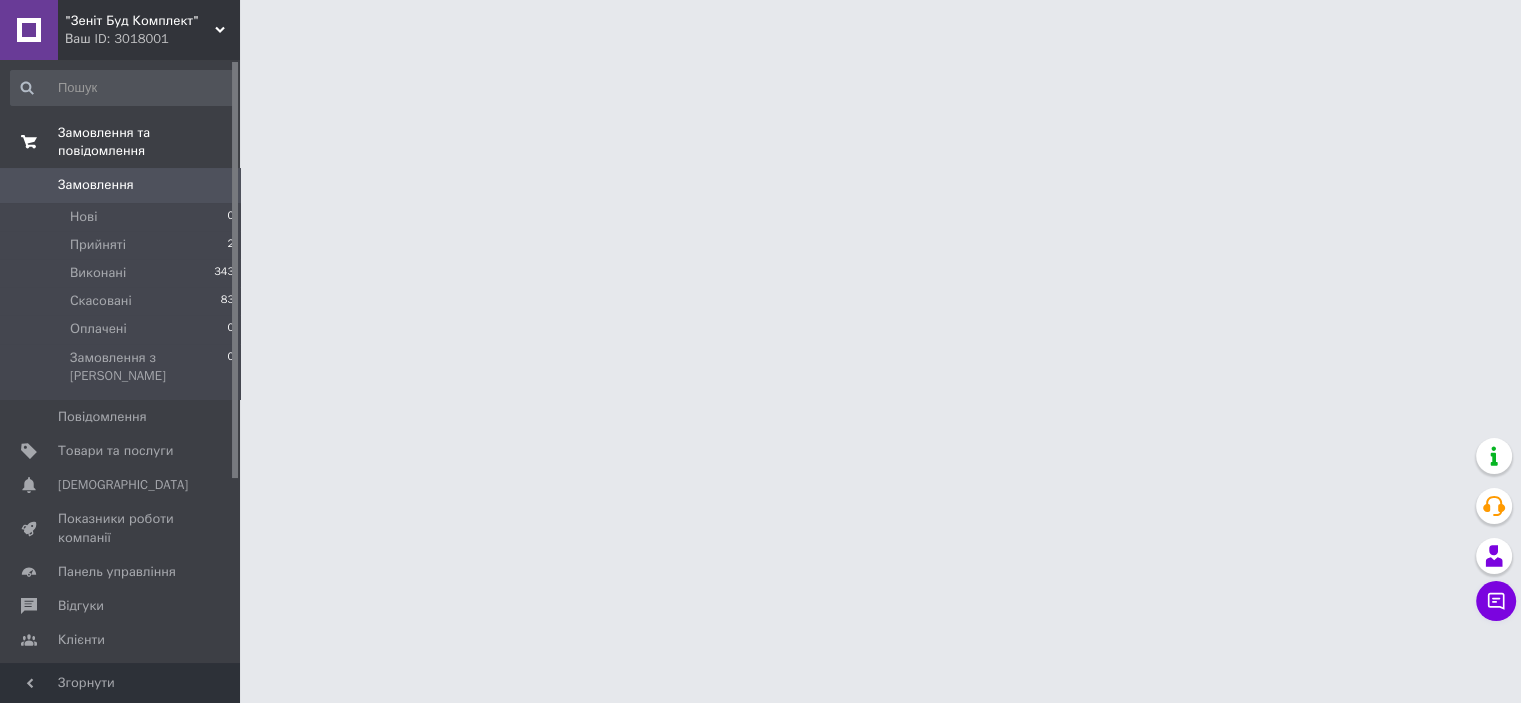 scroll, scrollTop: 0, scrollLeft: 0, axis: both 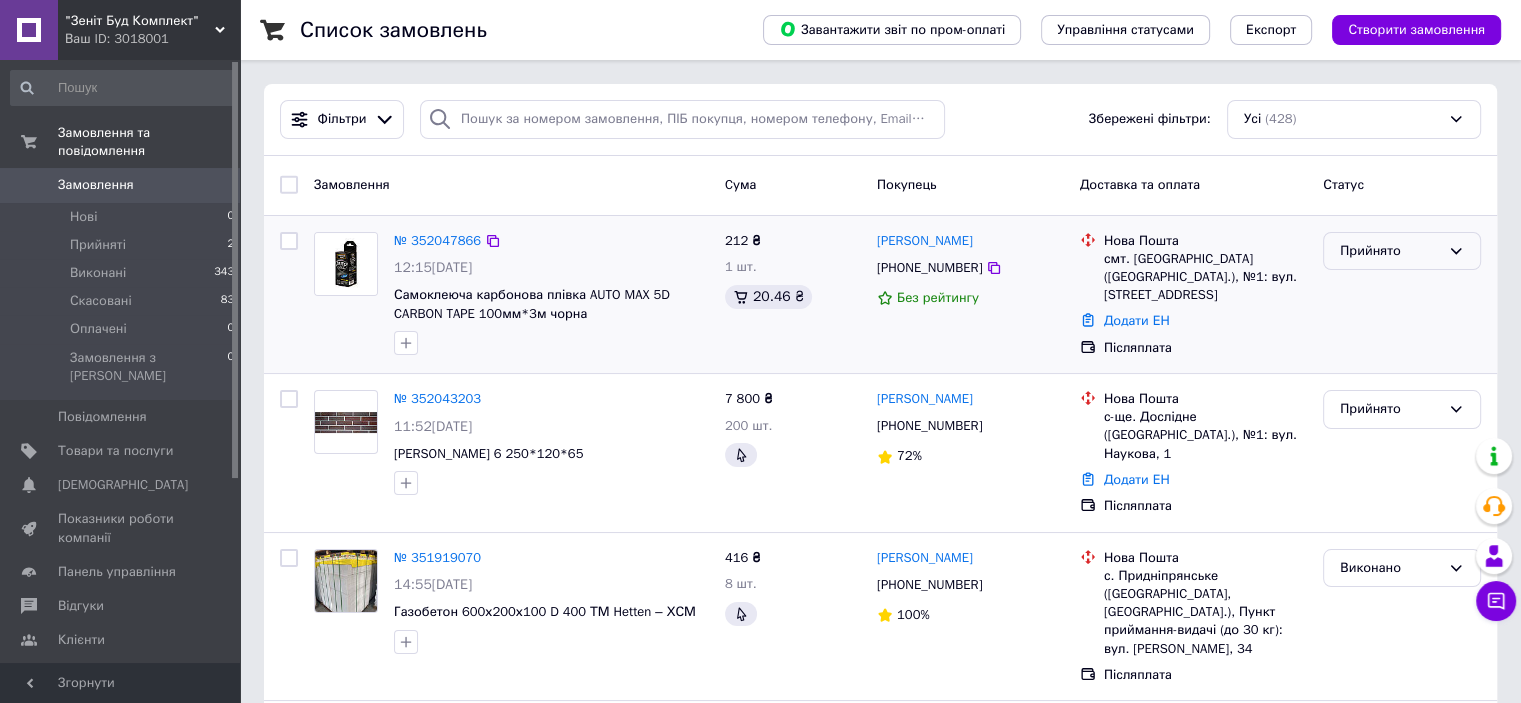 click on "Прийнято" at bounding box center (1402, 251) 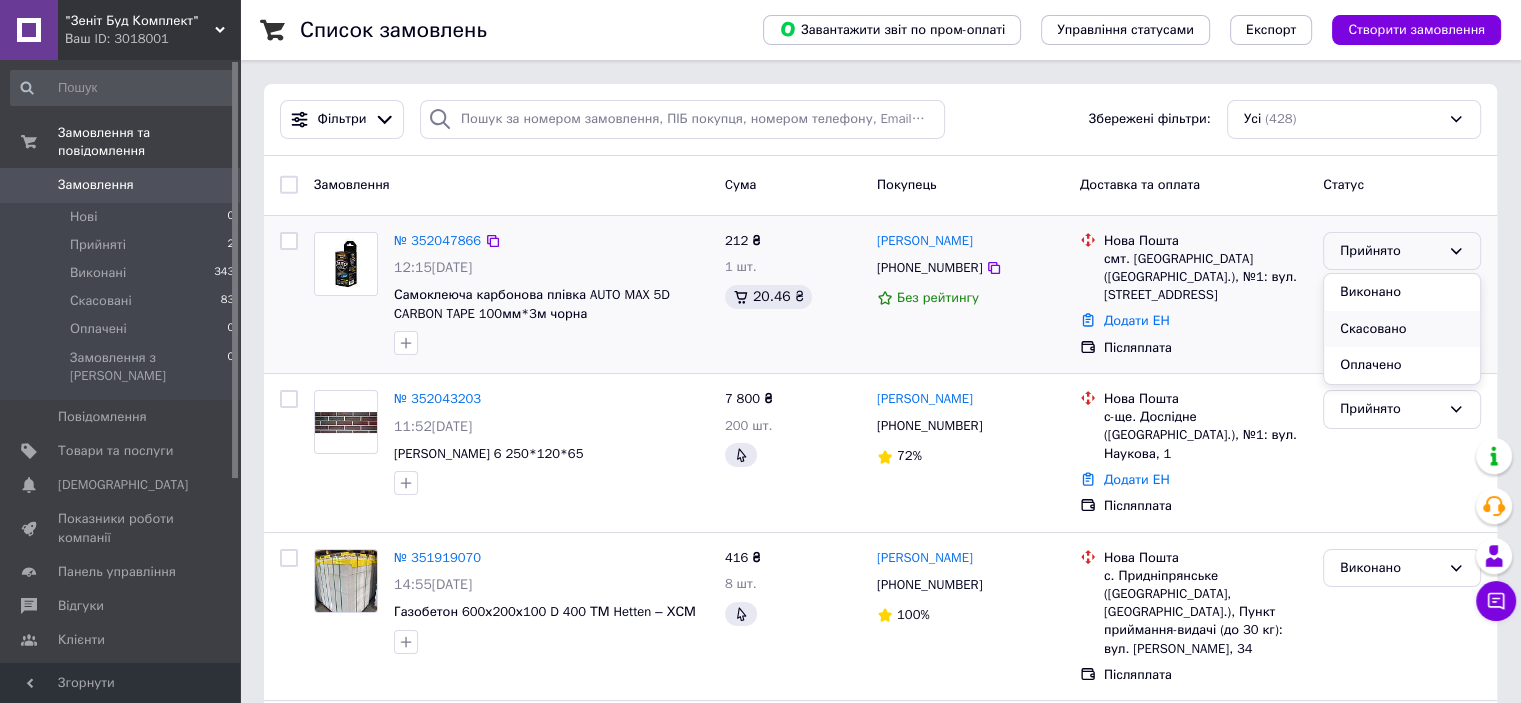 click on "Скасовано" at bounding box center [1402, 329] 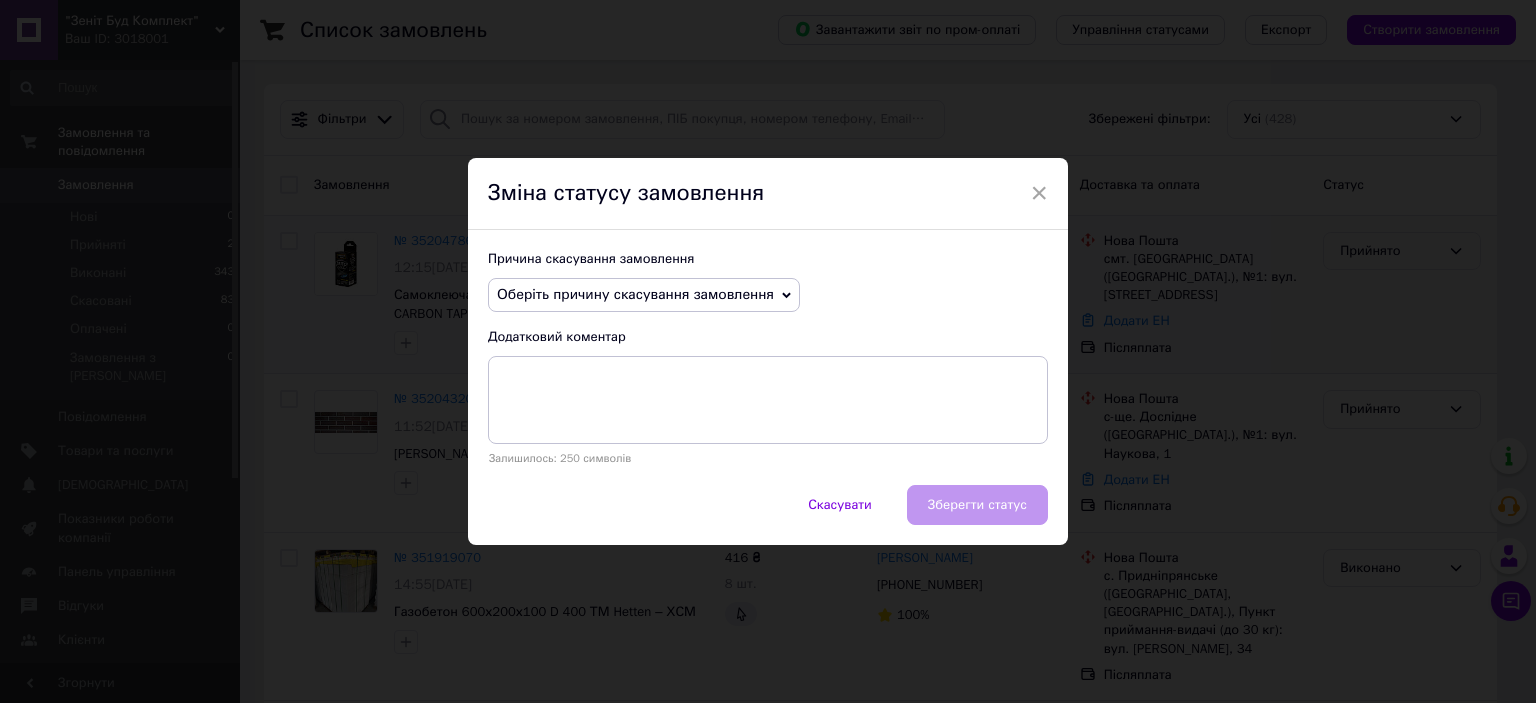 click on "Оберіть причину скасування замовлення" at bounding box center [635, 294] 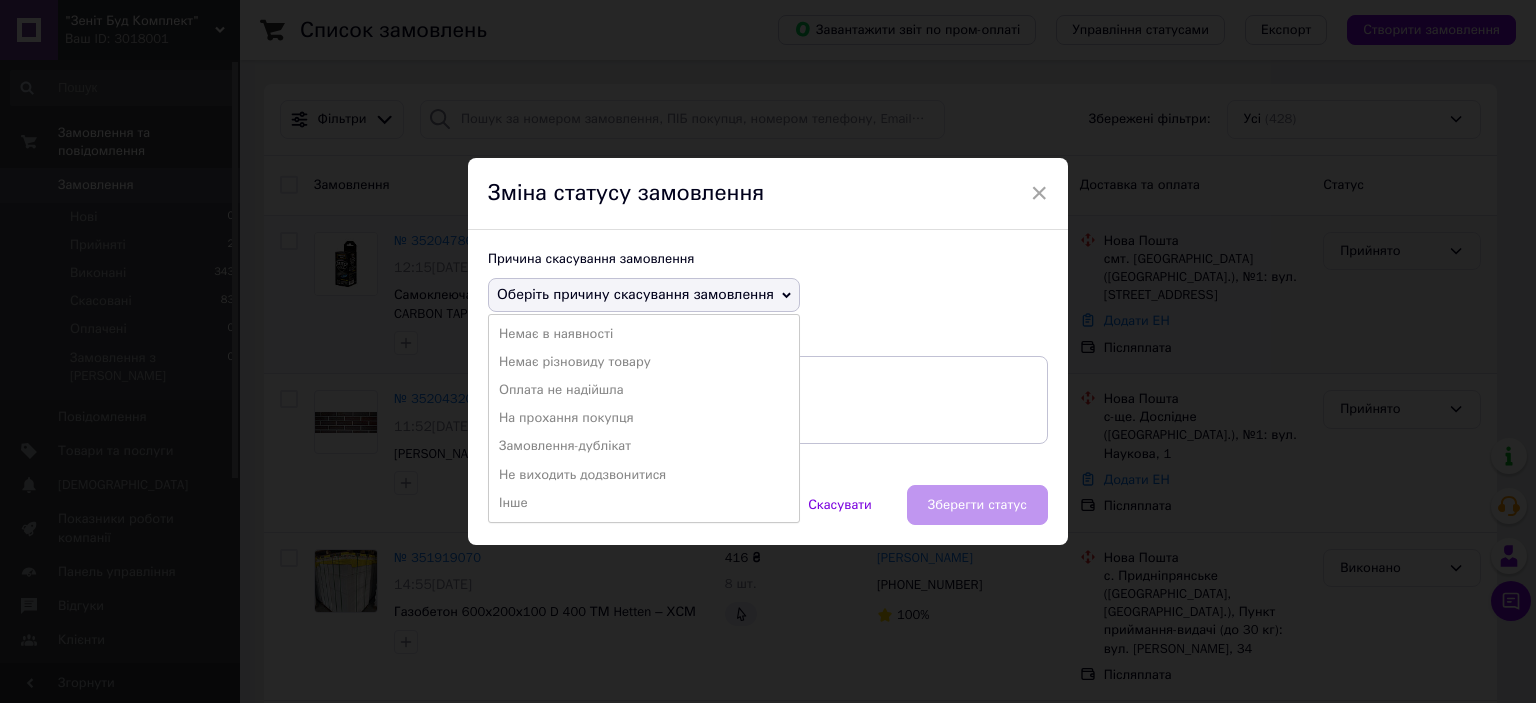 click on "Інше" at bounding box center [644, 503] 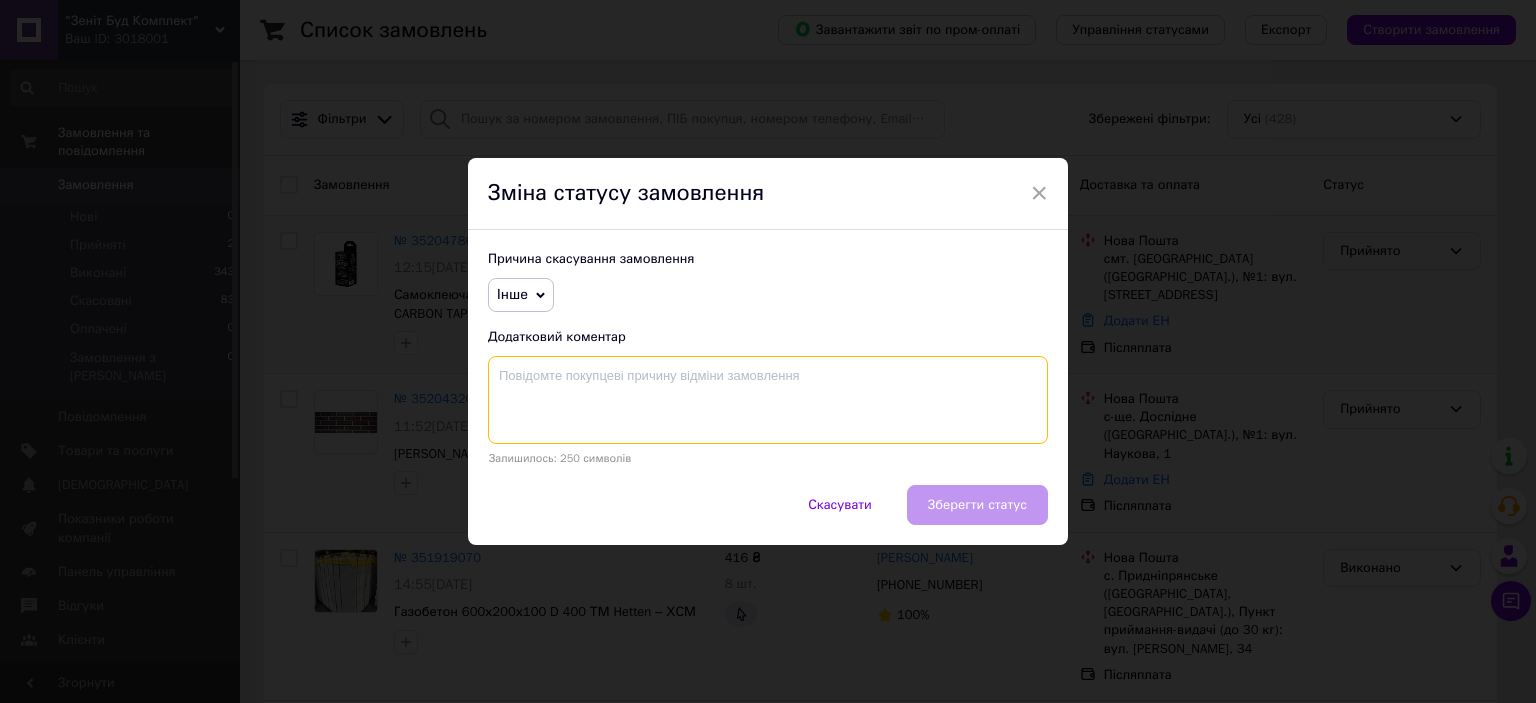 click at bounding box center [768, 400] 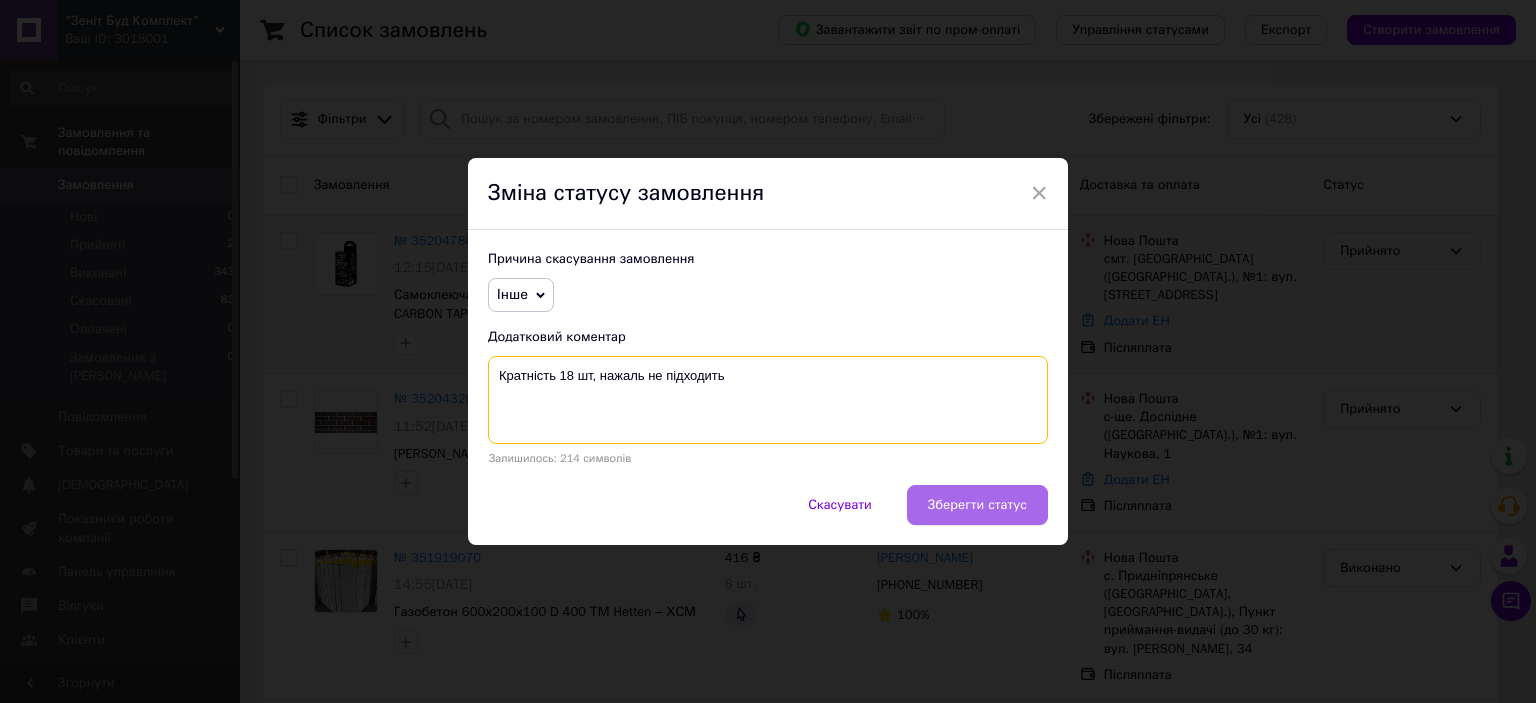 type on "Кратність 18 шт, нажаль не підходить" 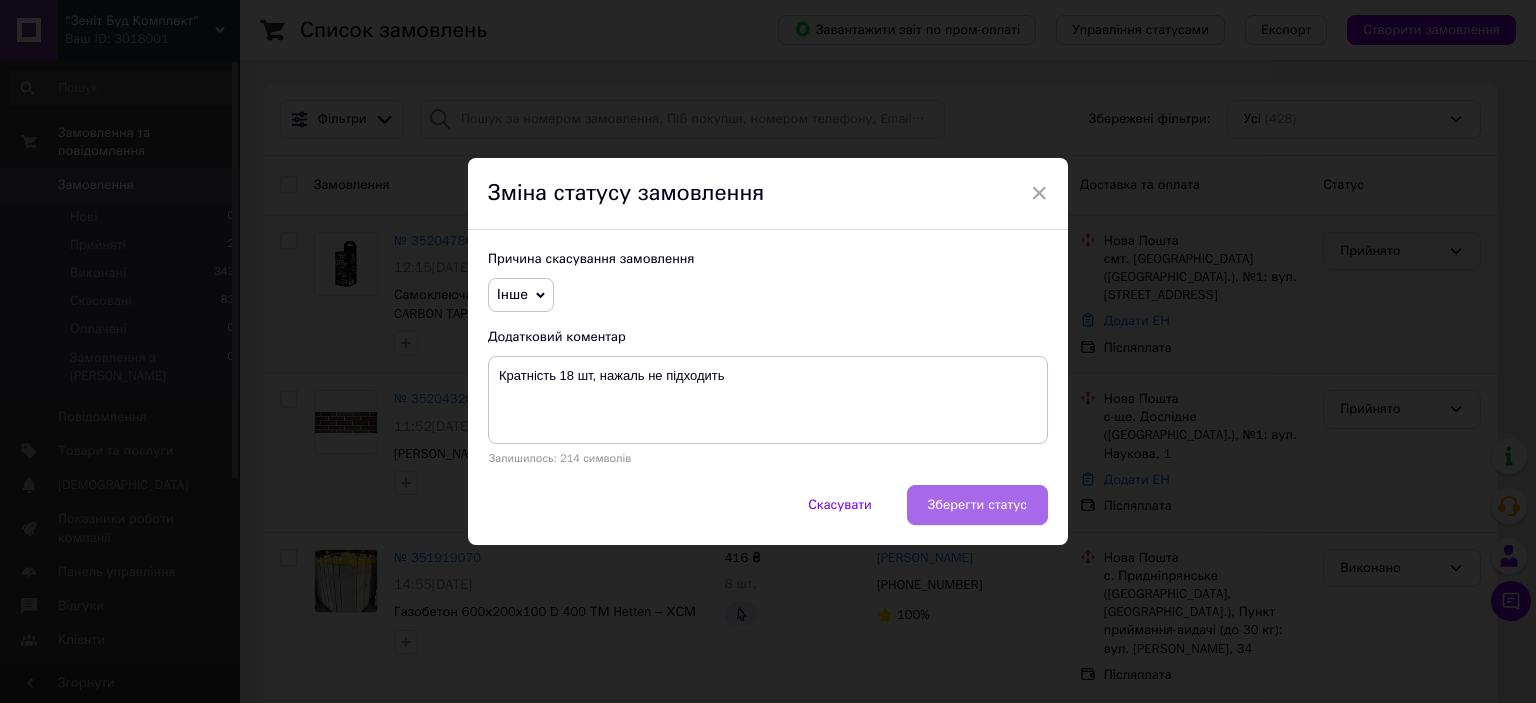 click on "Зберегти статус" at bounding box center [977, 505] 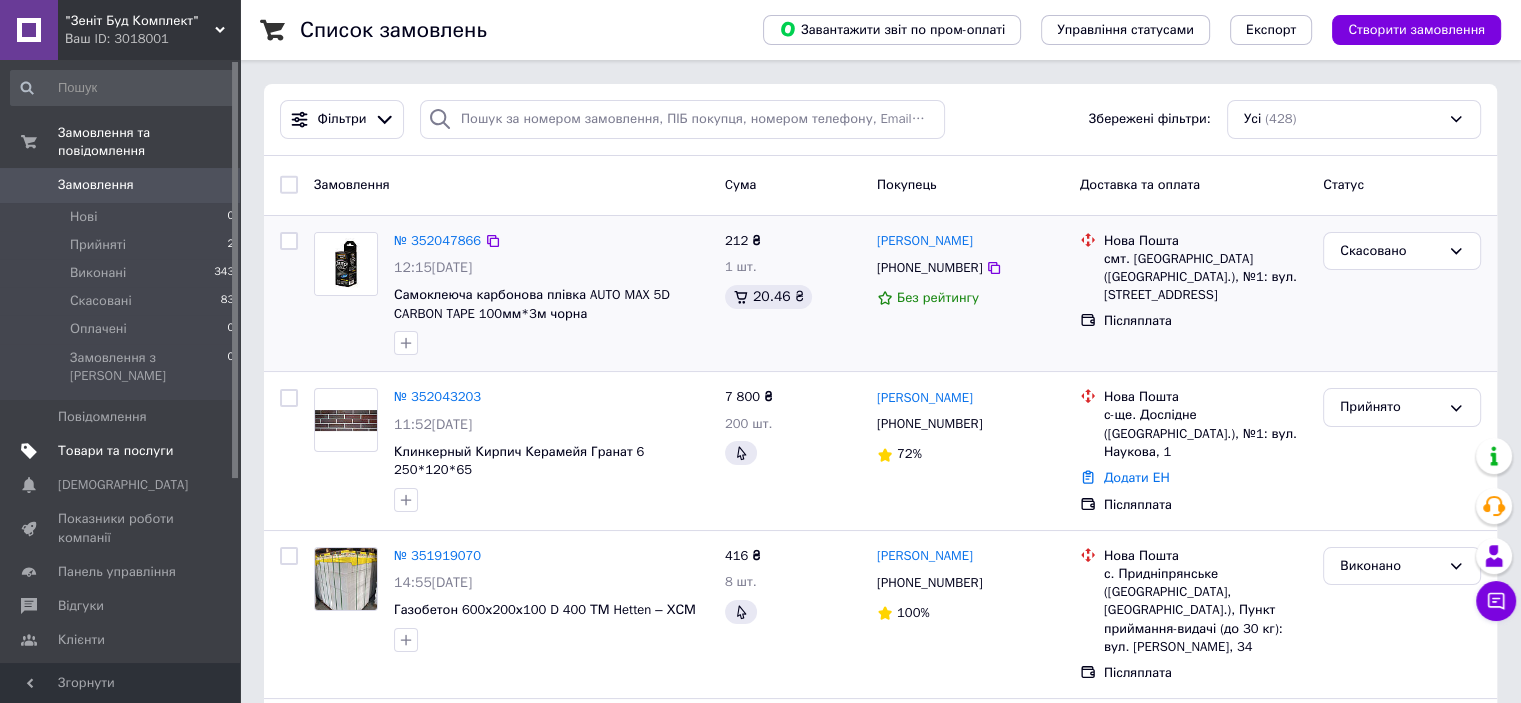 click on "Товари та послуги" at bounding box center (115, 451) 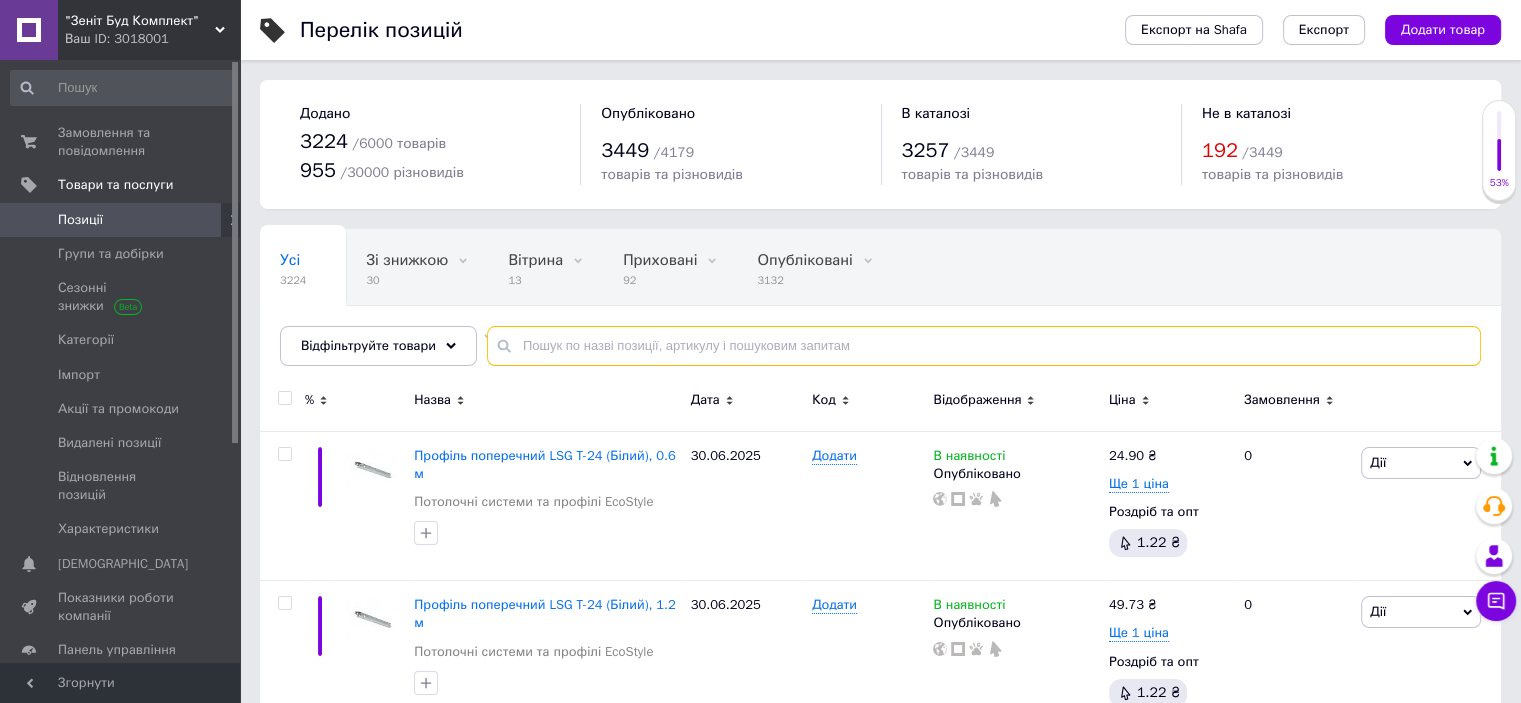 click at bounding box center [984, 346] 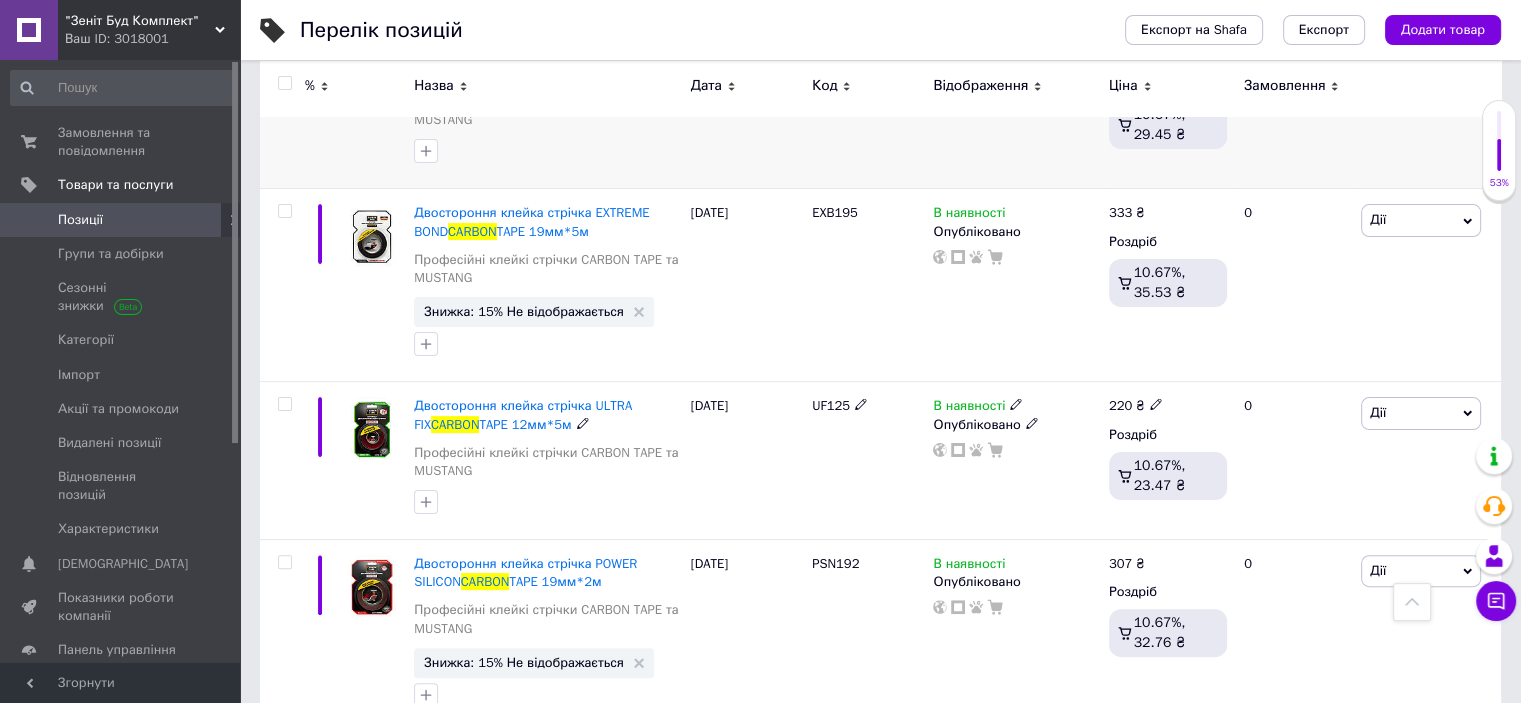 scroll, scrollTop: 0, scrollLeft: 0, axis: both 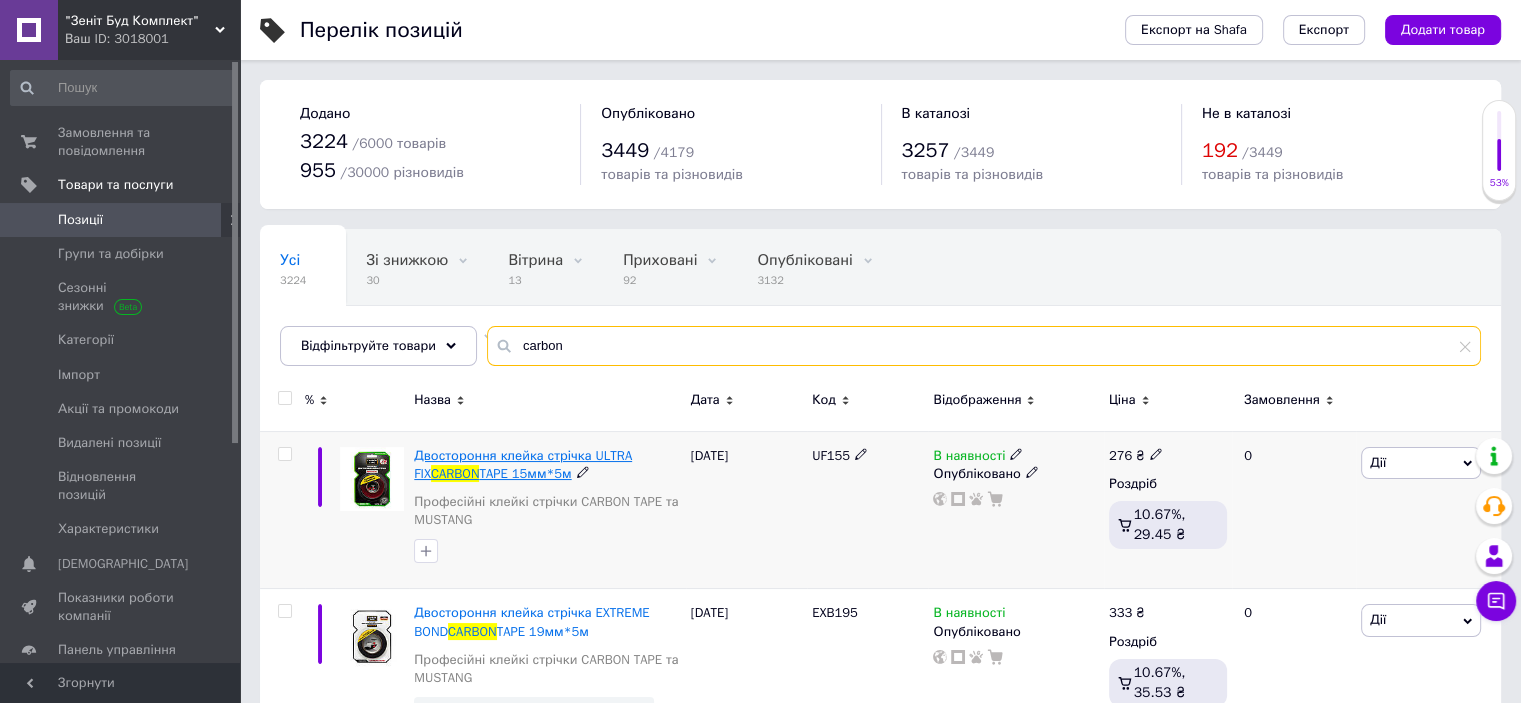 type on "carbon" 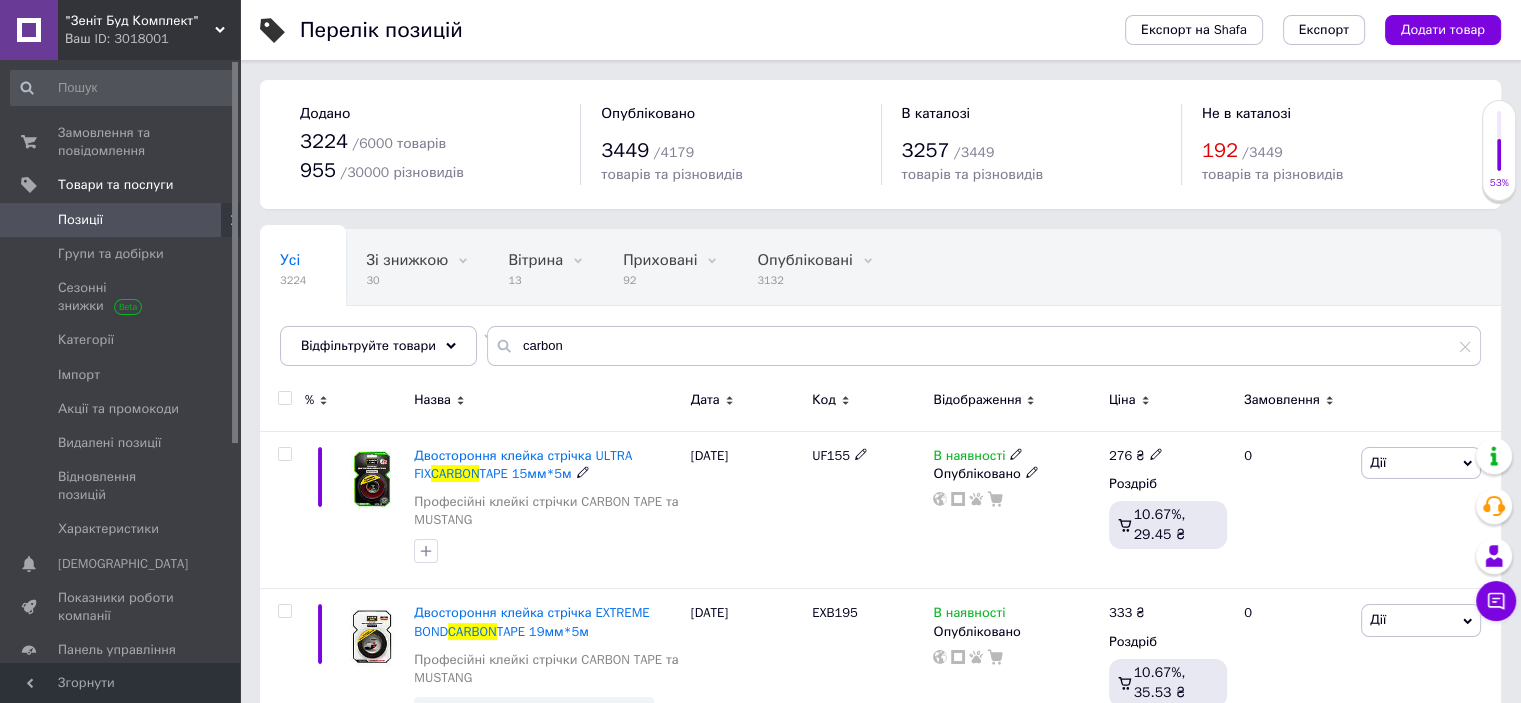 click on "Двостороння клейка стрічка ULTRA FIX" at bounding box center [523, 464] 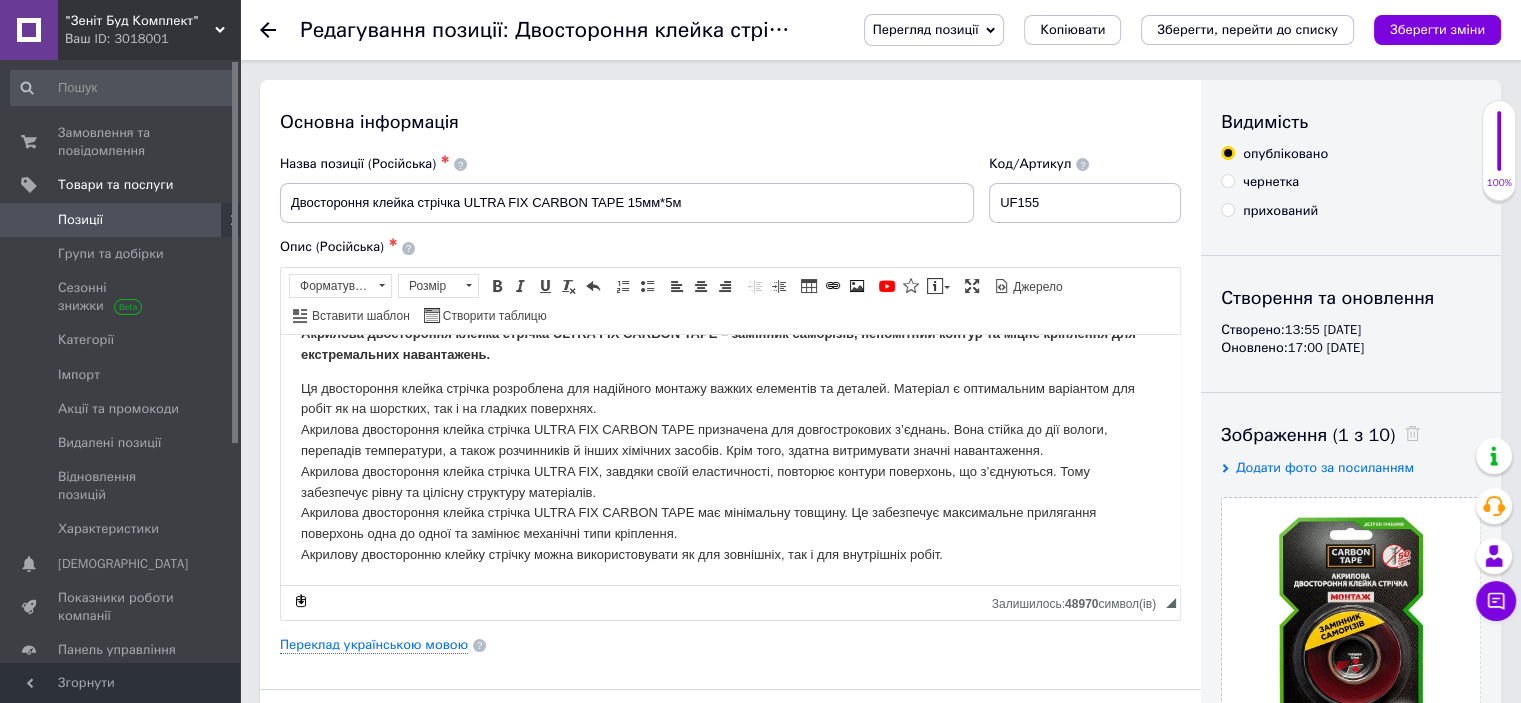 scroll, scrollTop: 500, scrollLeft: 0, axis: vertical 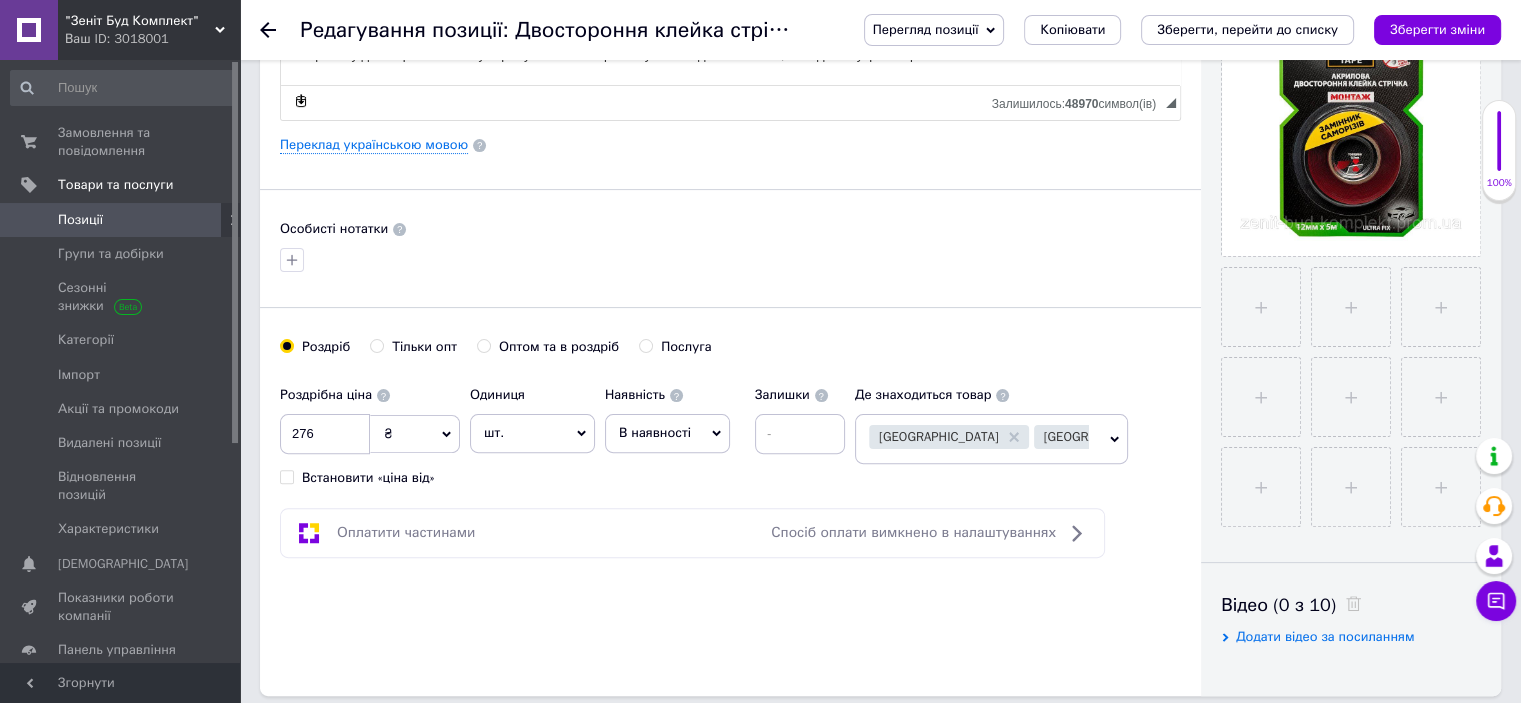 click on "Тільки опт" at bounding box center (376, 345) 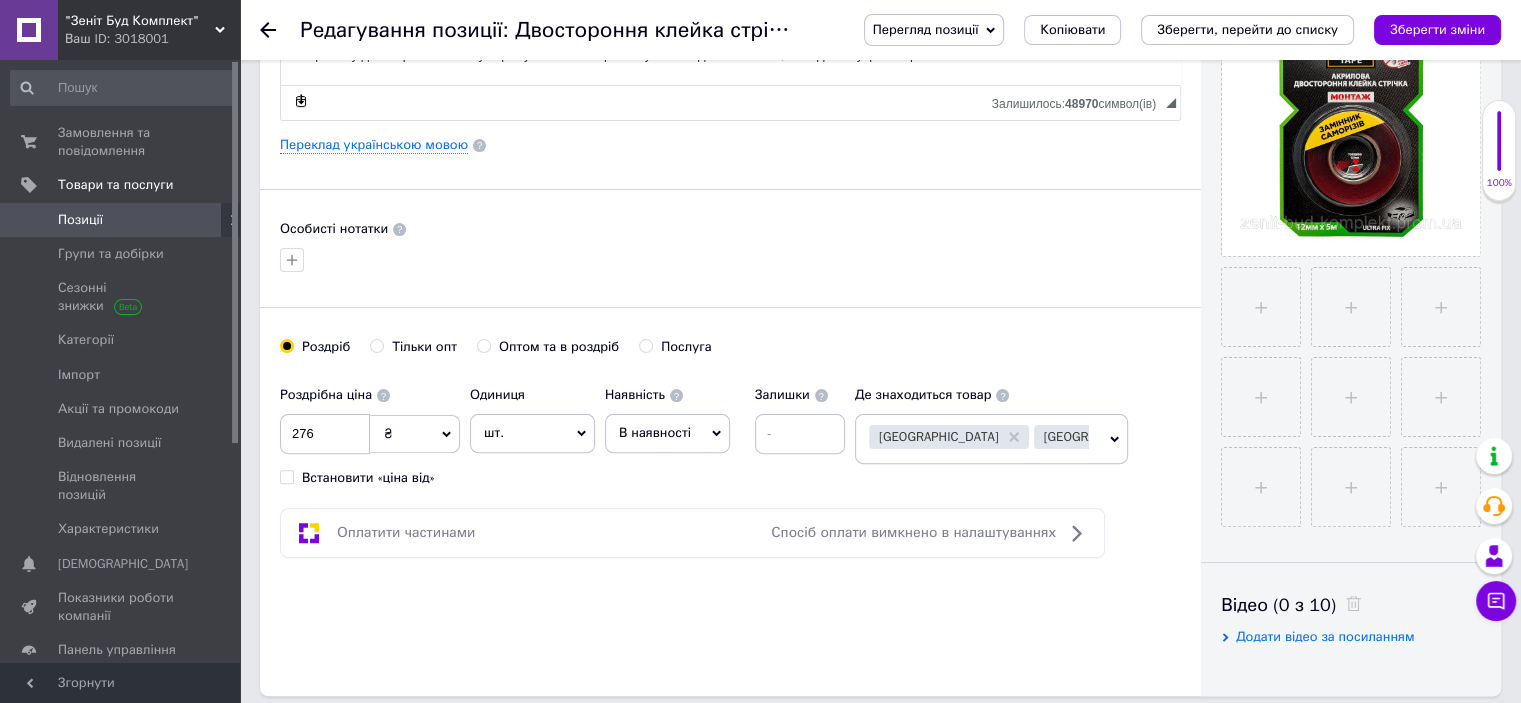 radio on "true" 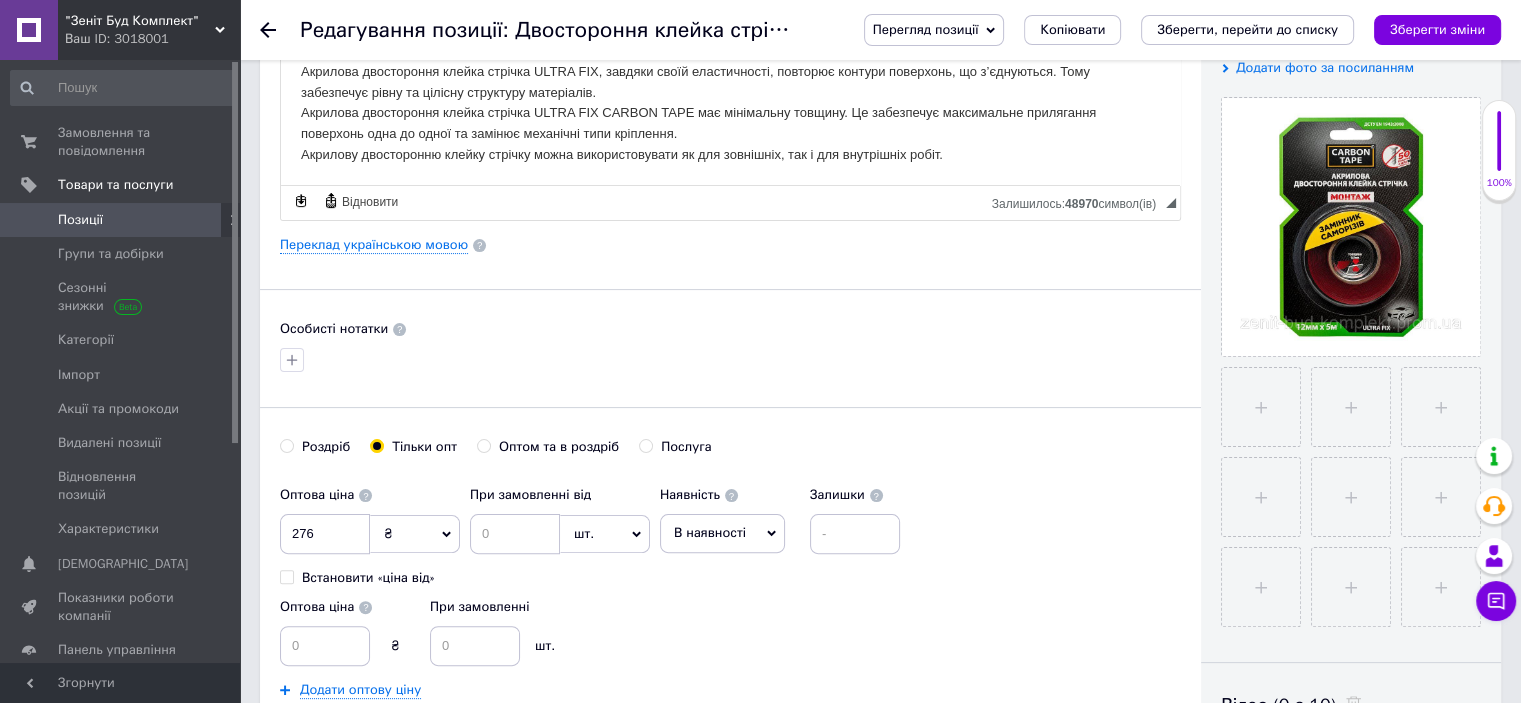 scroll, scrollTop: 600, scrollLeft: 0, axis: vertical 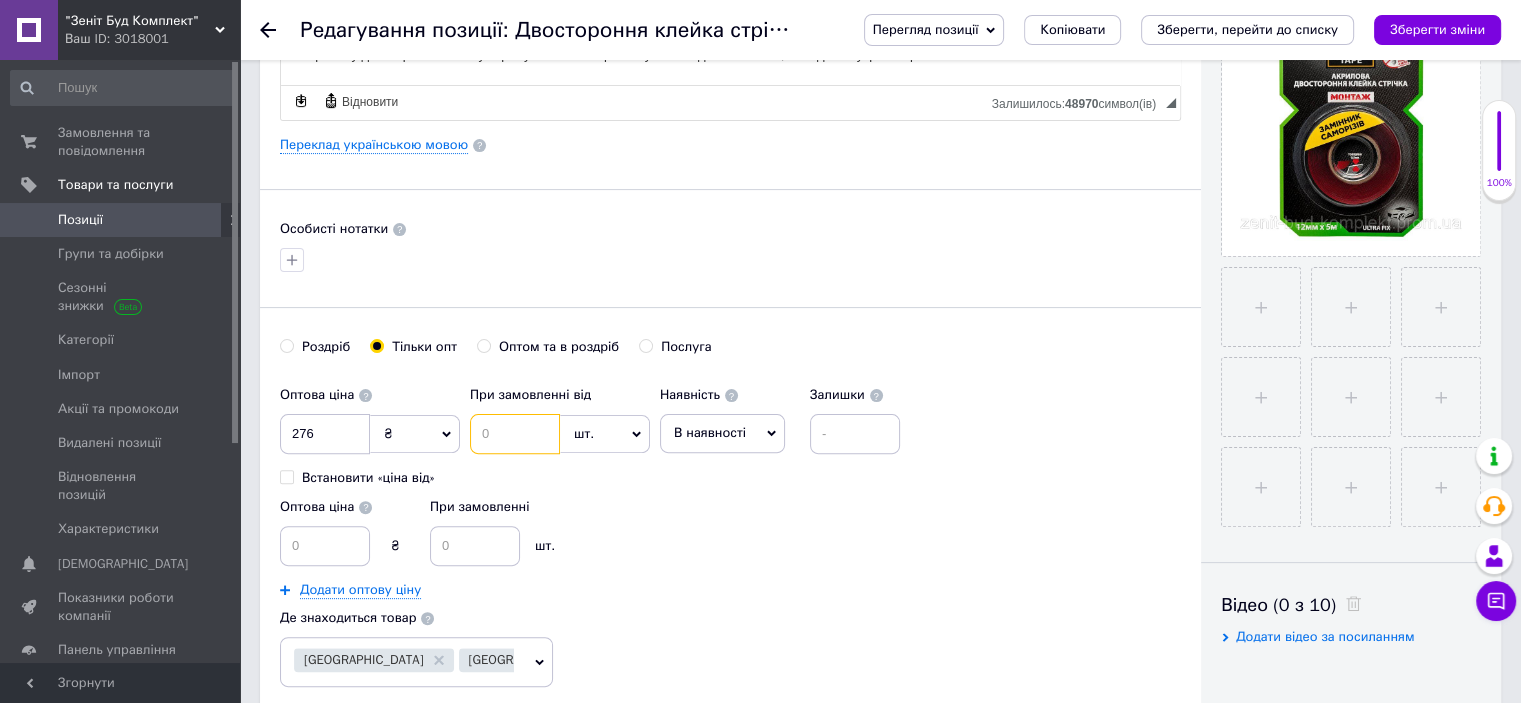 click at bounding box center [515, 434] 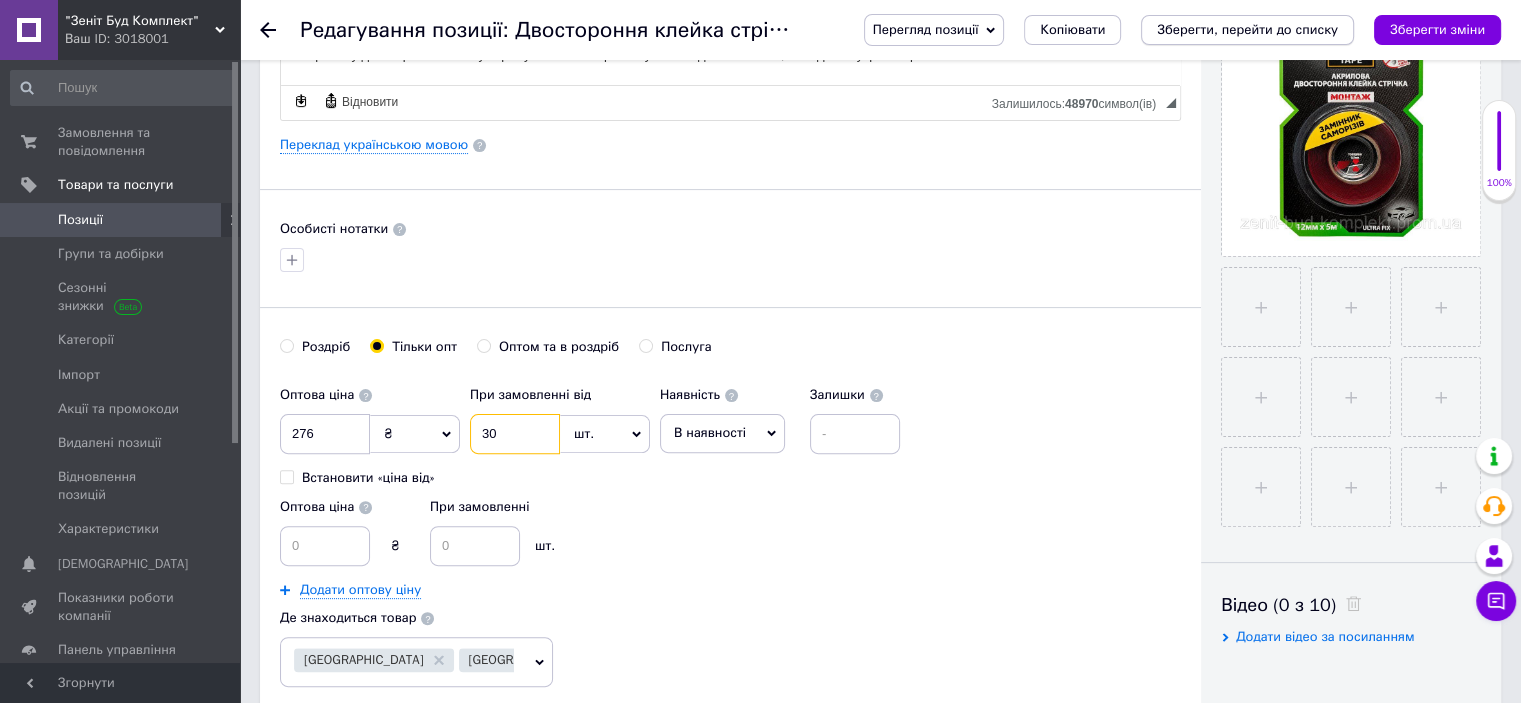 type on "30" 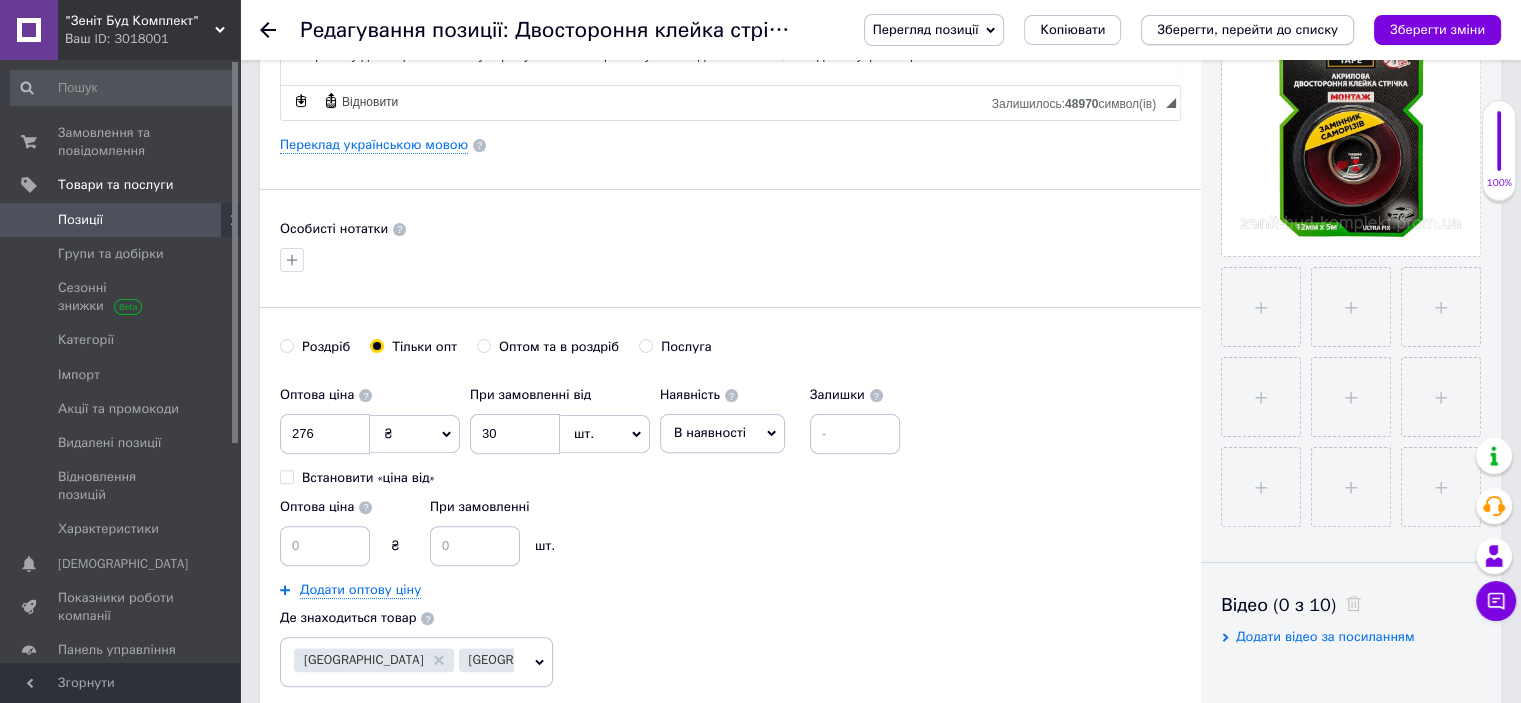 click on "Зберегти, перейти до списку" at bounding box center [1247, 29] 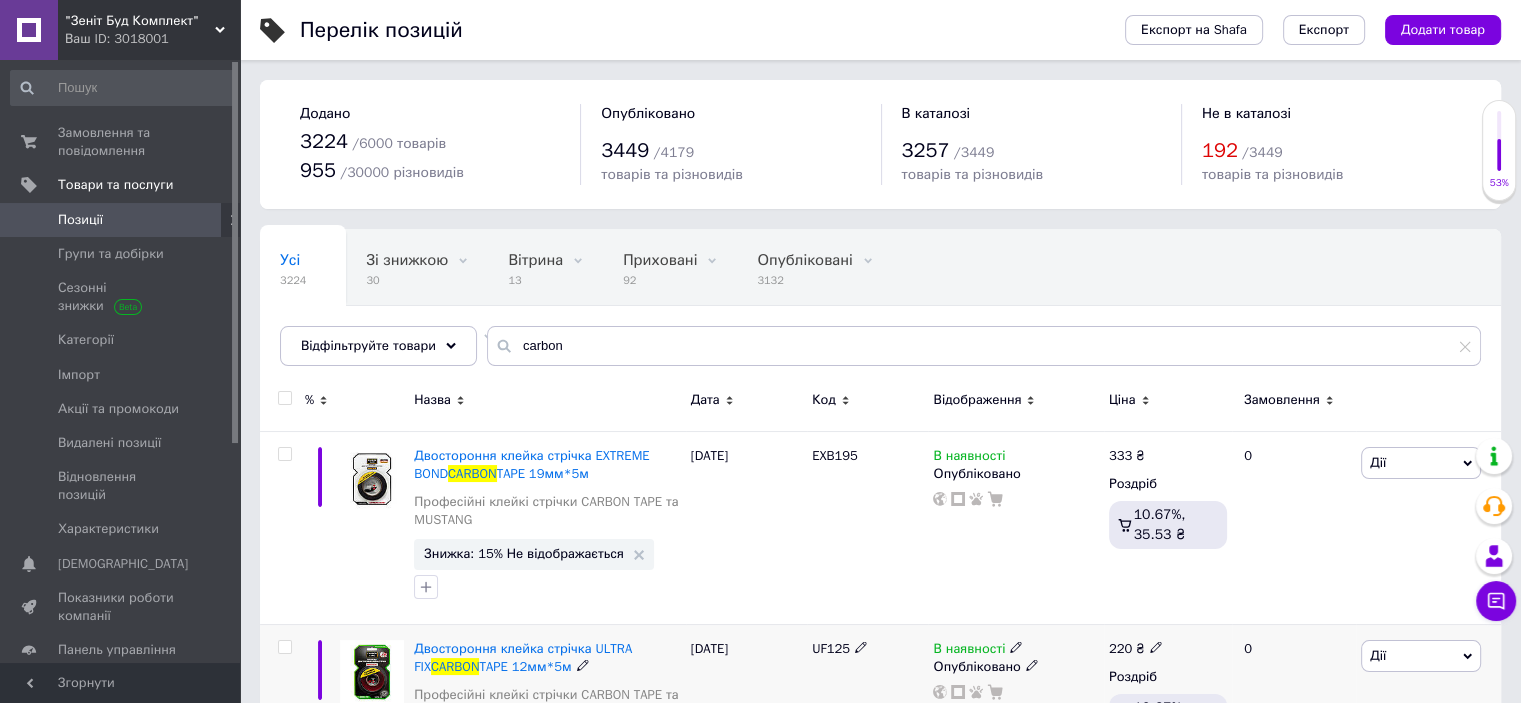 scroll, scrollTop: 200, scrollLeft: 0, axis: vertical 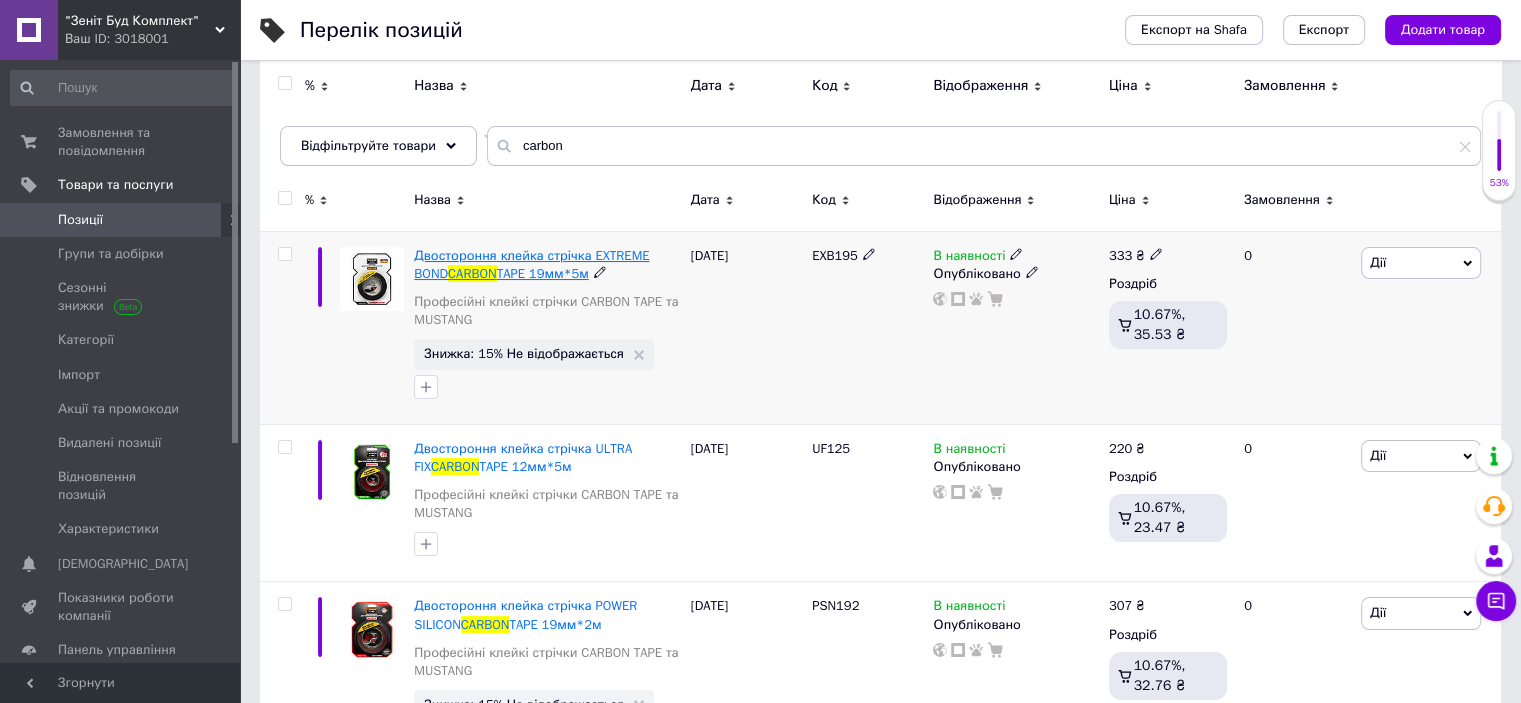 click on "TAPE 19мм*5м" at bounding box center [543, 273] 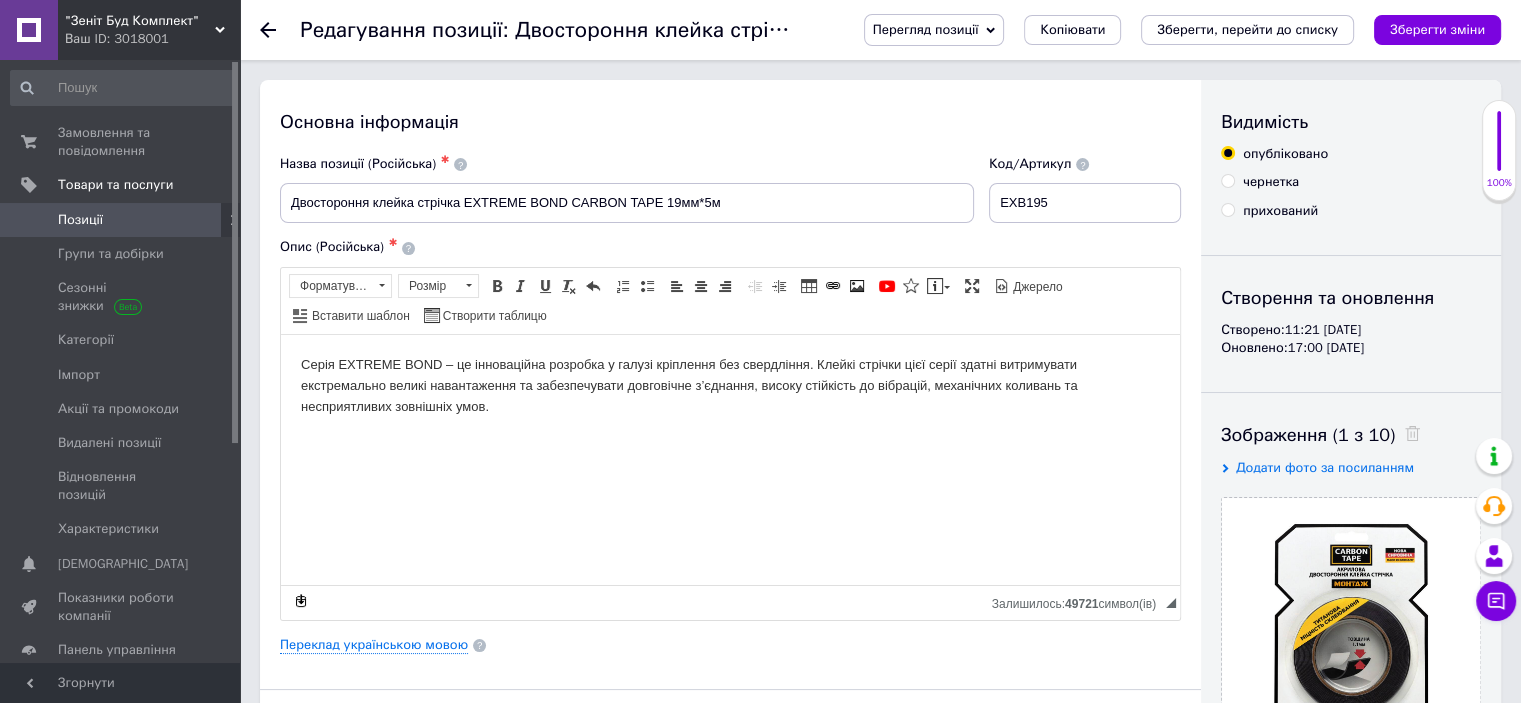 scroll, scrollTop: 500, scrollLeft: 0, axis: vertical 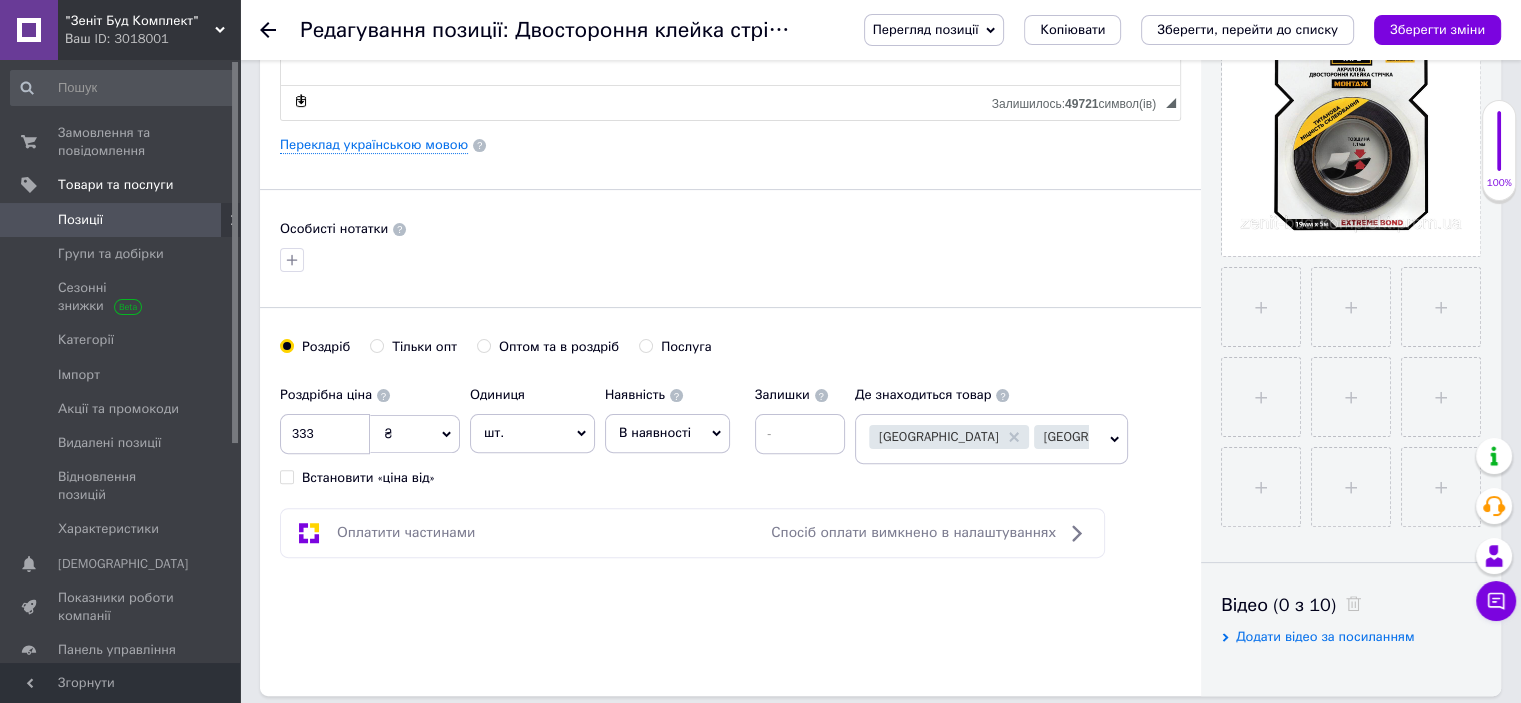 click on "Тільки опт" at bounding box center [376, 345] 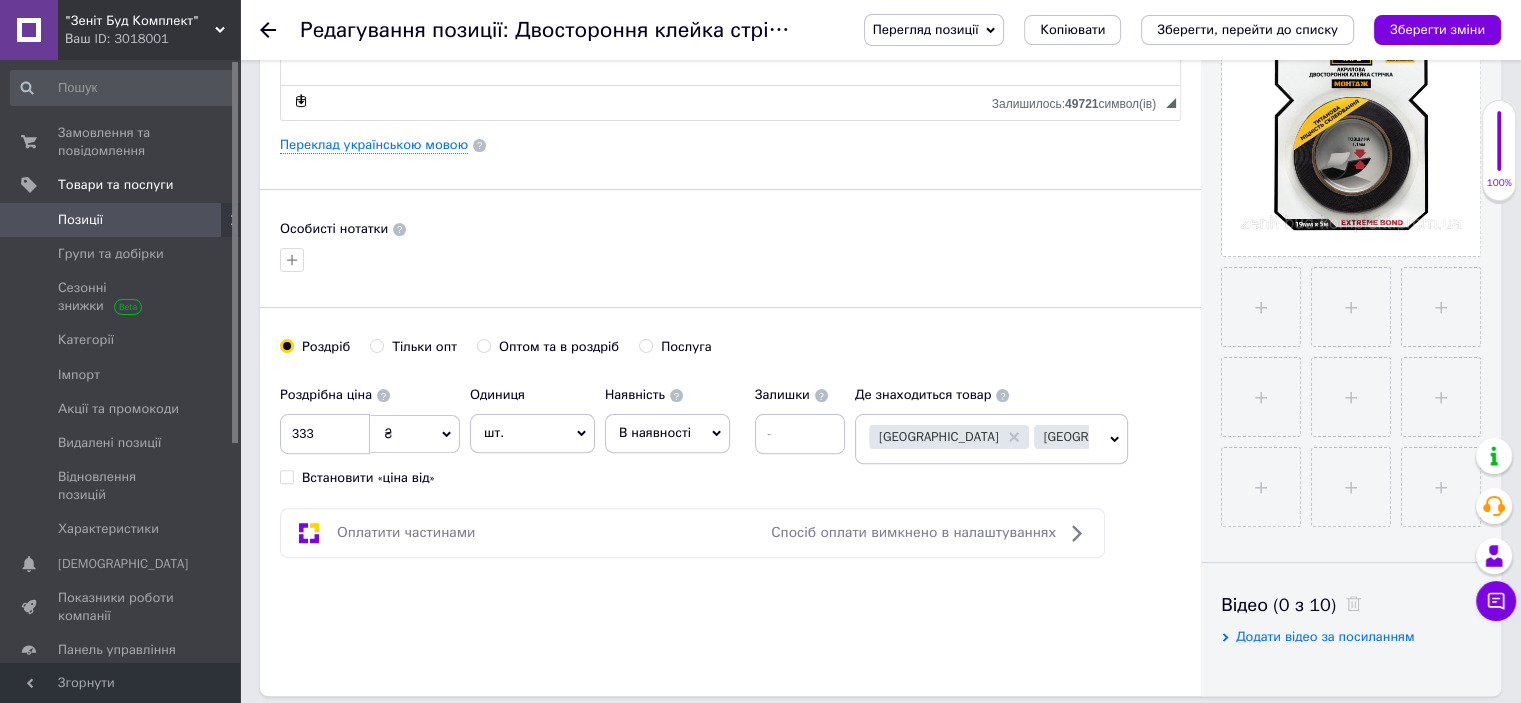 radio on "true" 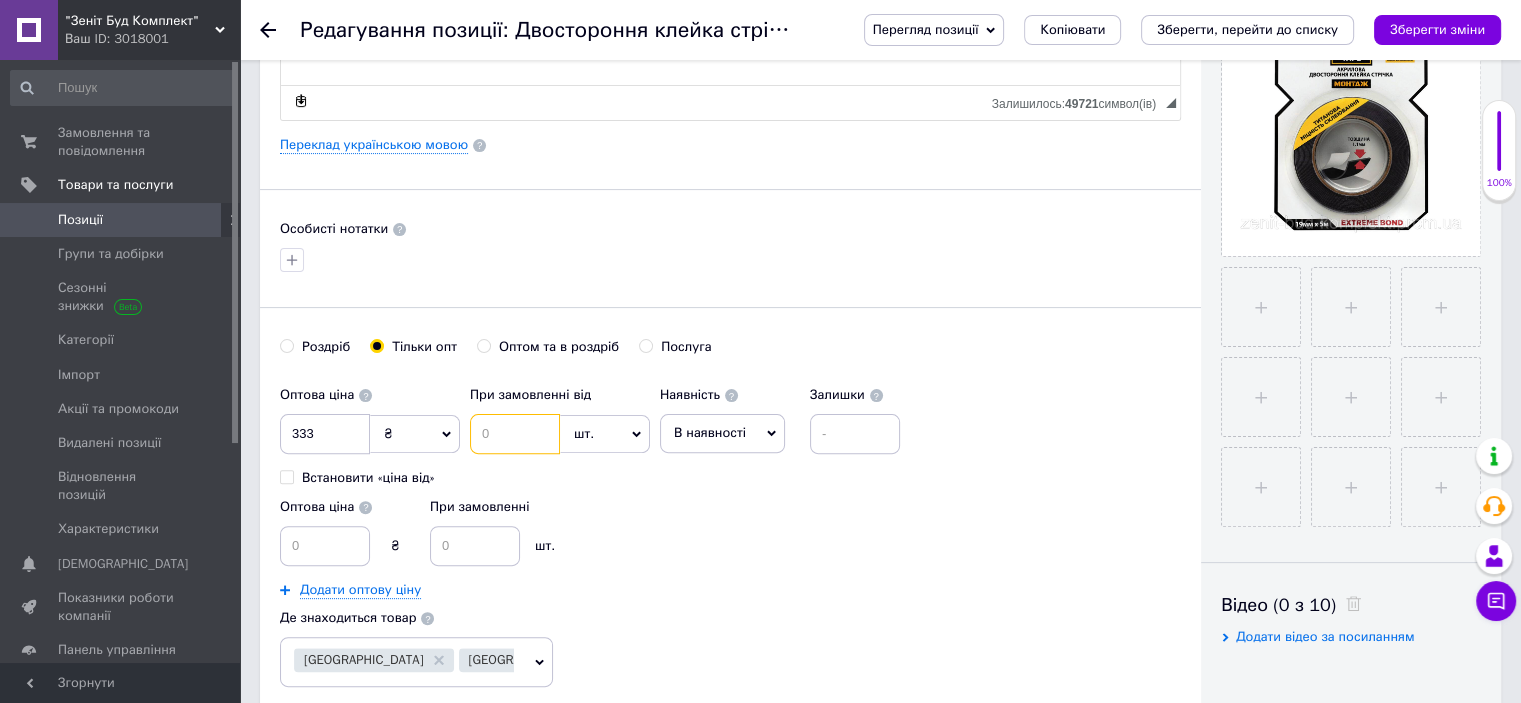 click at bounding box center [515, 434] 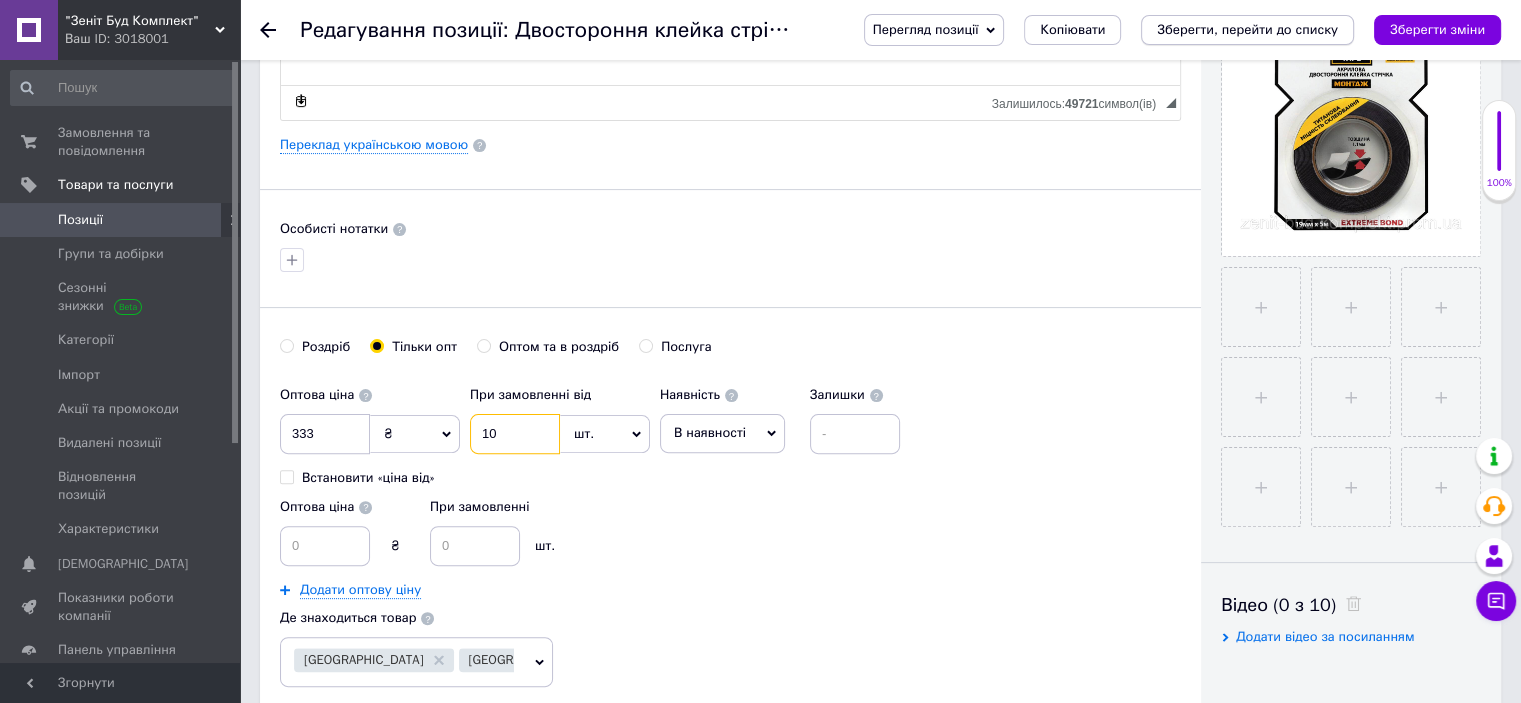type on "10" 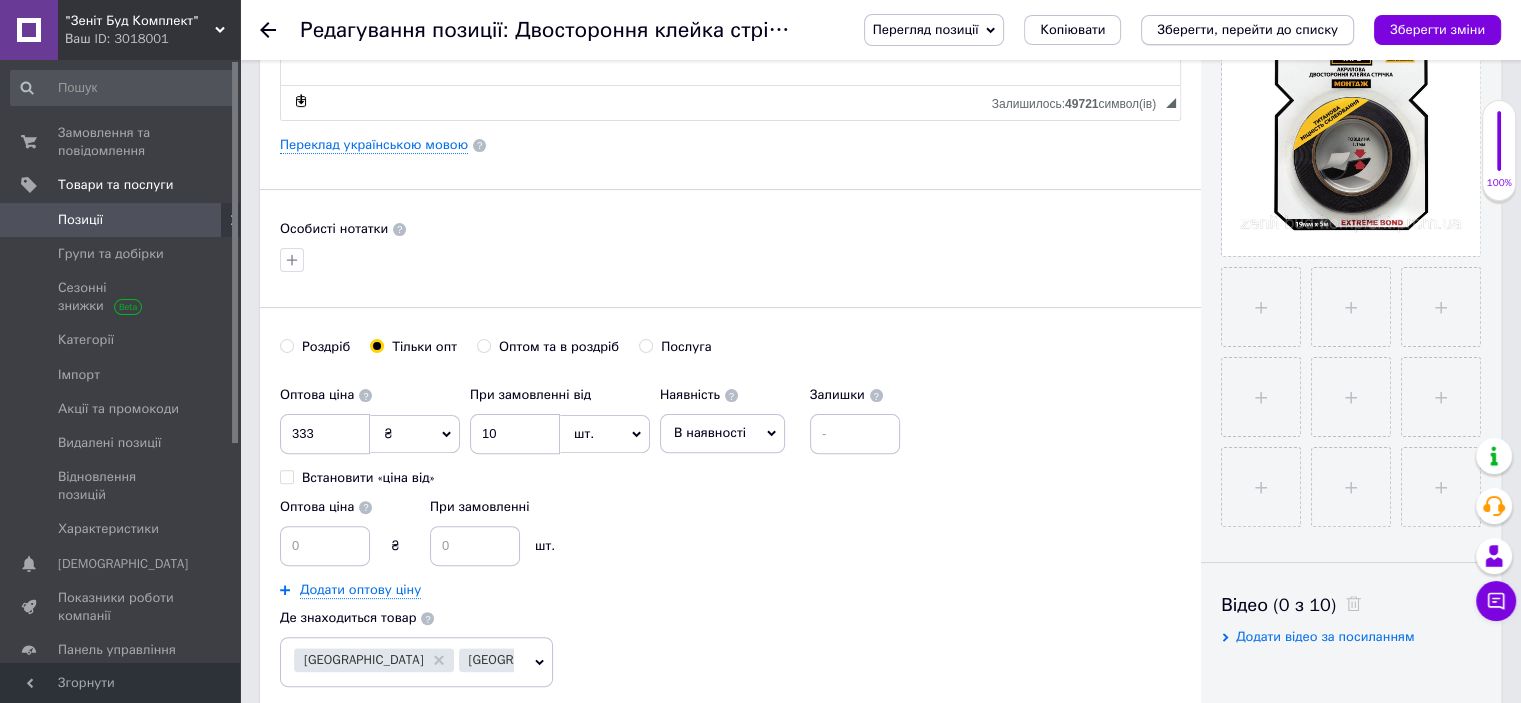 click on "Зберегти, перейти до списку" at bounding box center [1247, 29] 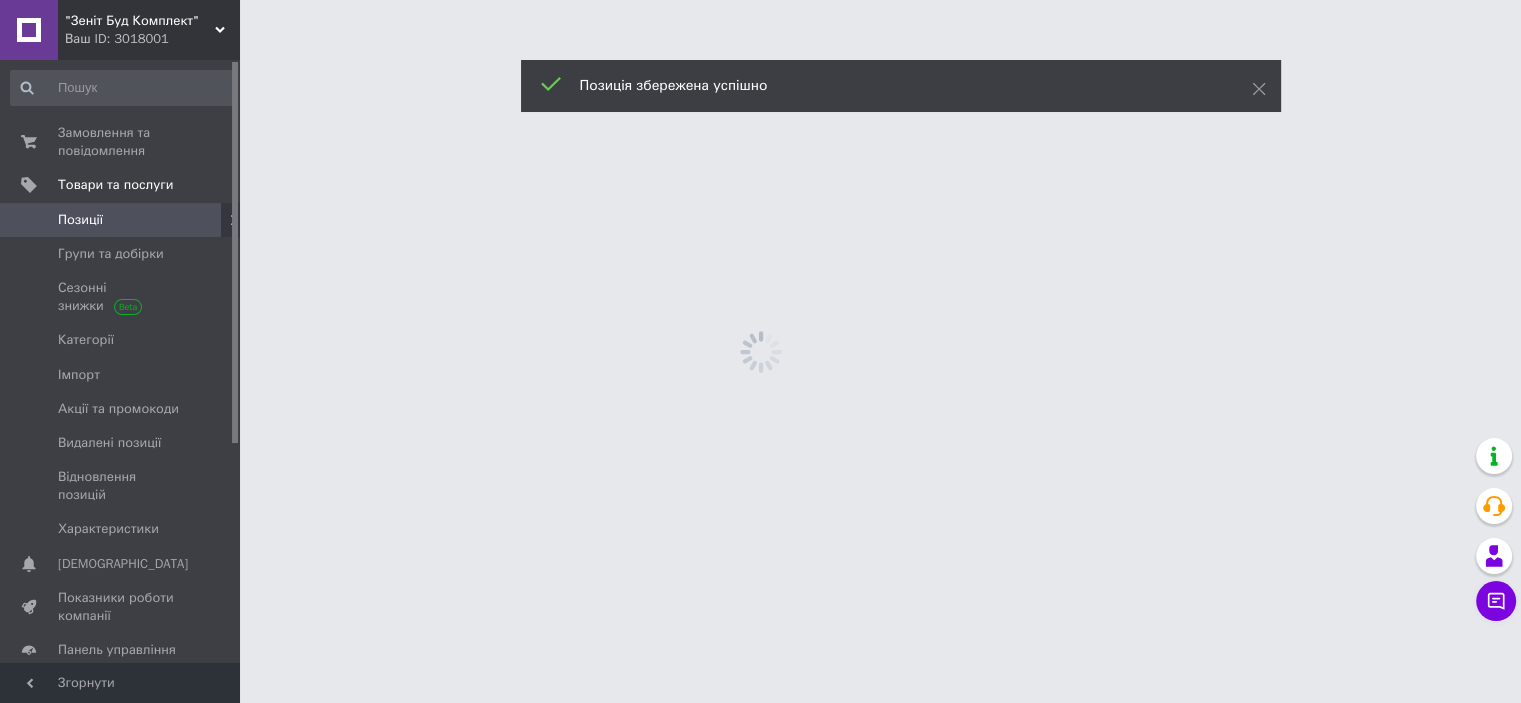 scroll, scrollTop: 0, scrollLeft: 0, axis: both 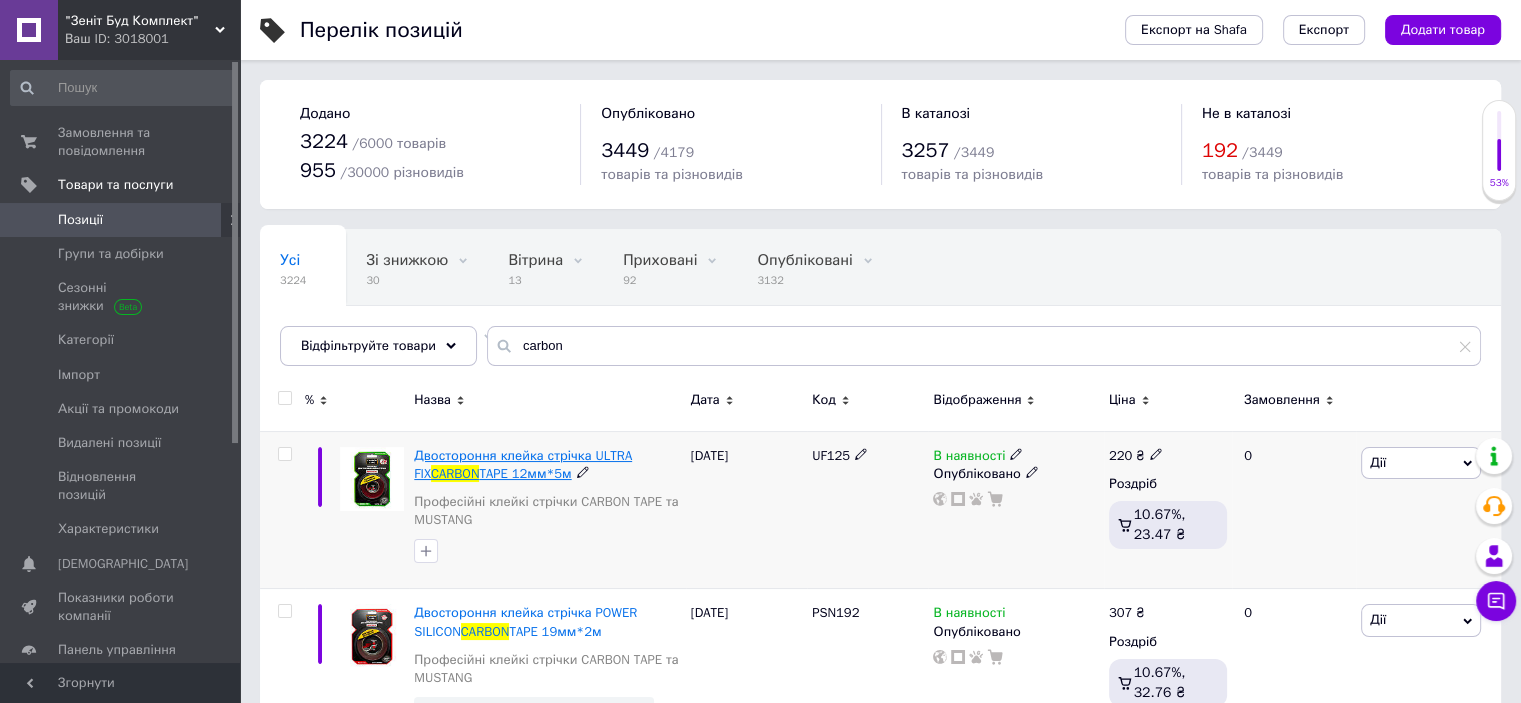 click on "TAPE 12мм*5м" at bounding box center (525, 473) 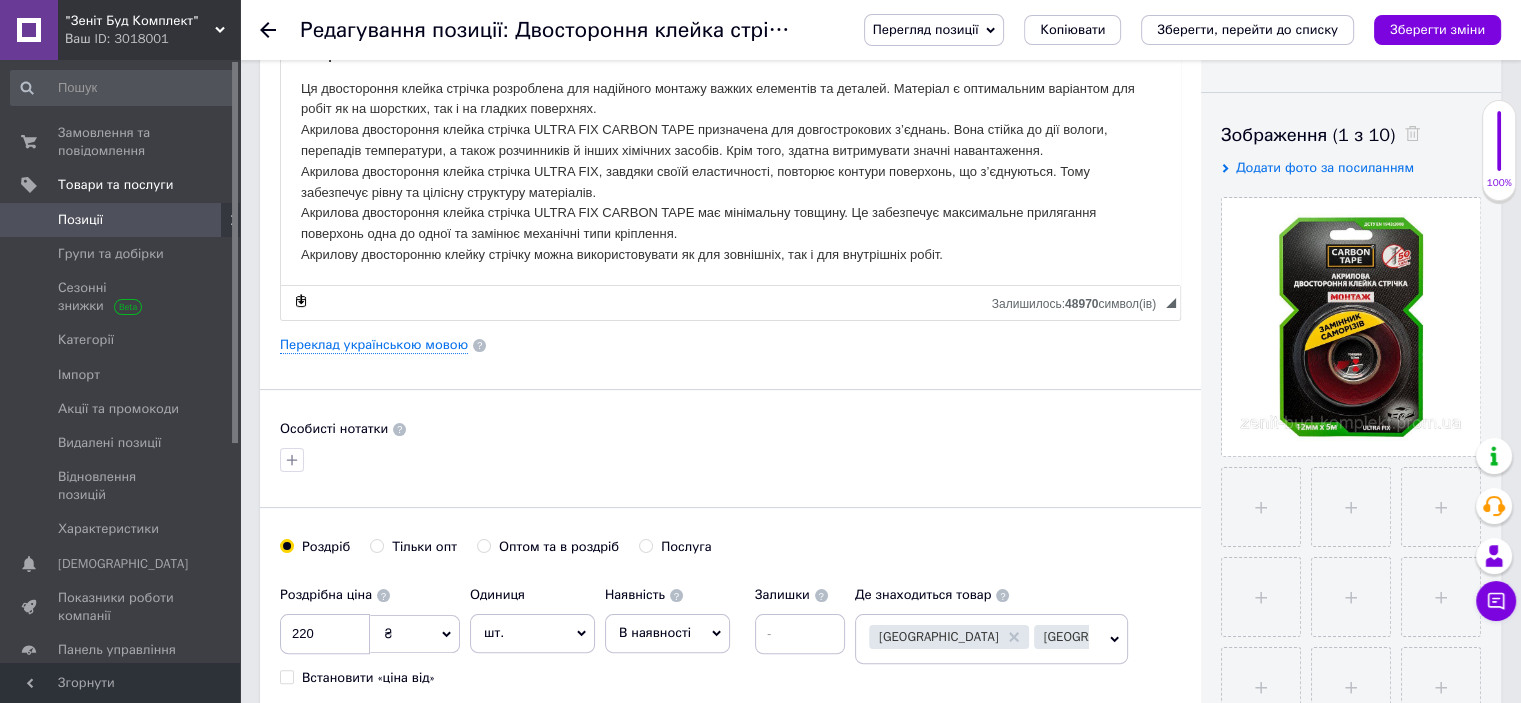 scroll, scrollTop: 400, scrollLeft: 0, axis: vertical 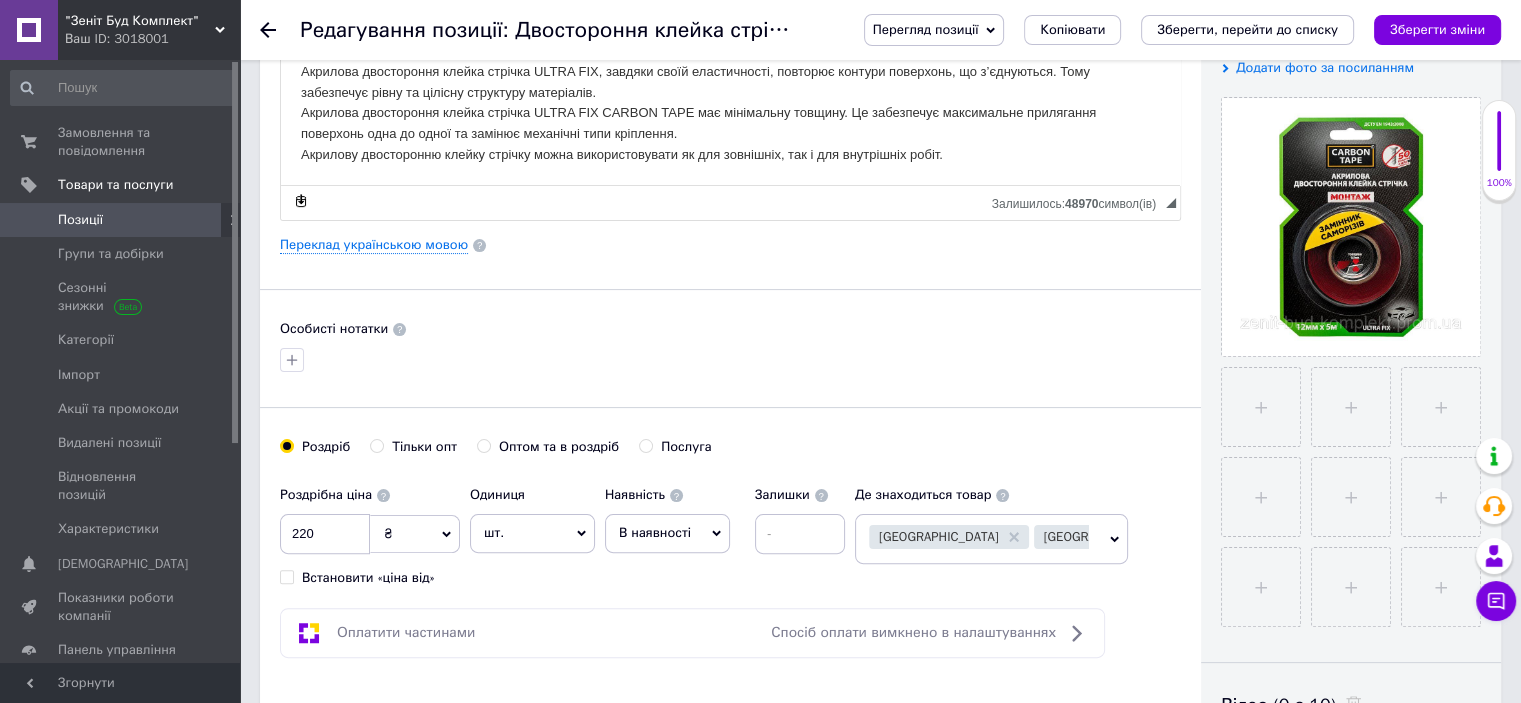 click on "Тільки опт" at bounding box center [376, 445] 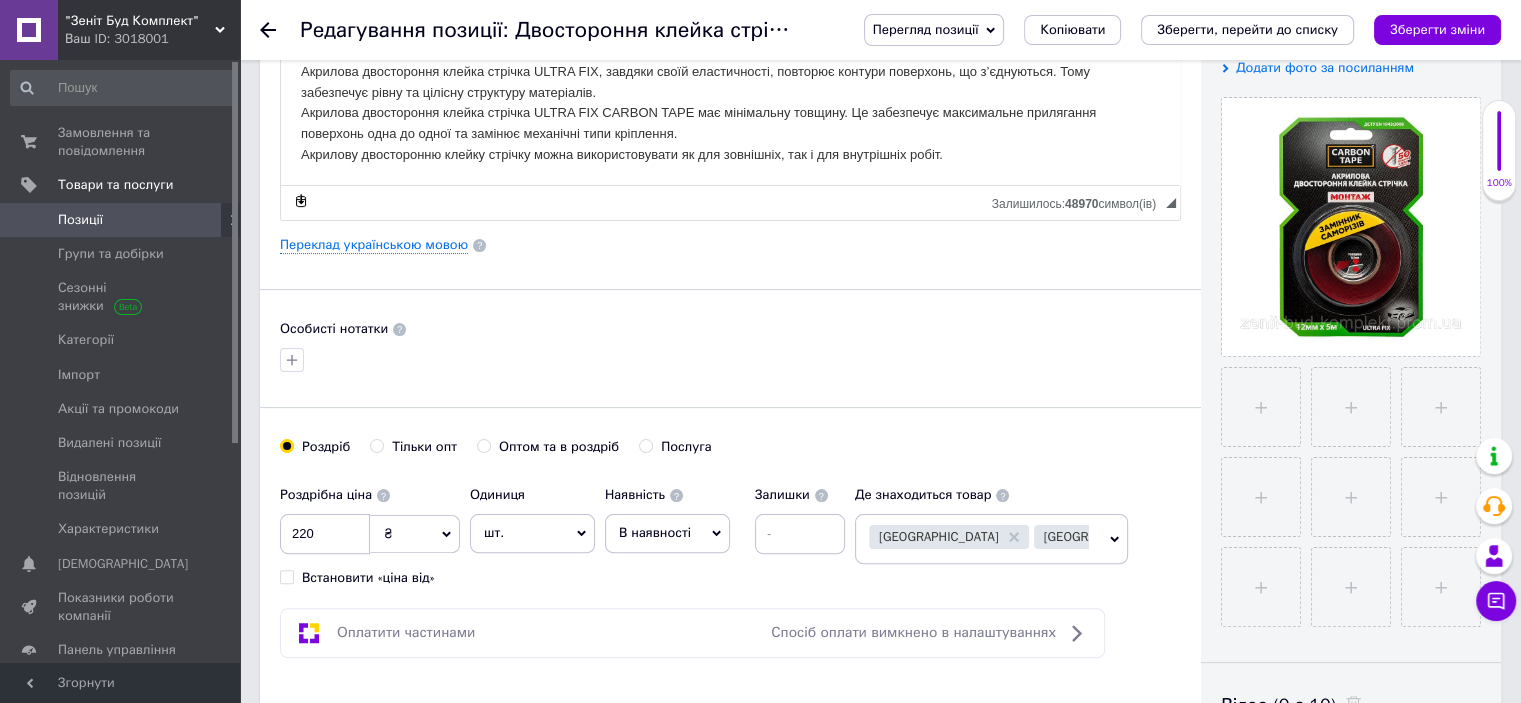radio on "true" 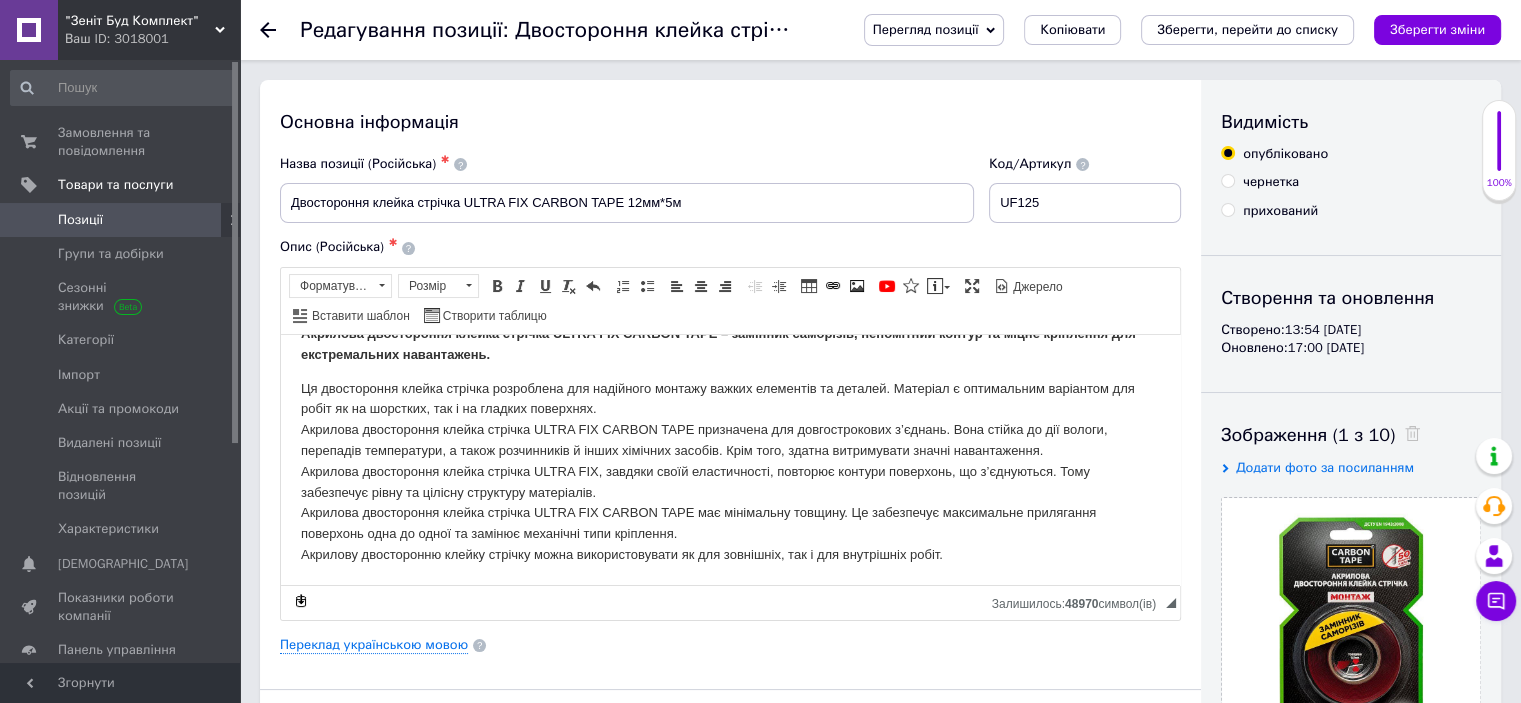 scroll, scrollTop: 400, scrollLeft: 0, axis: vertical 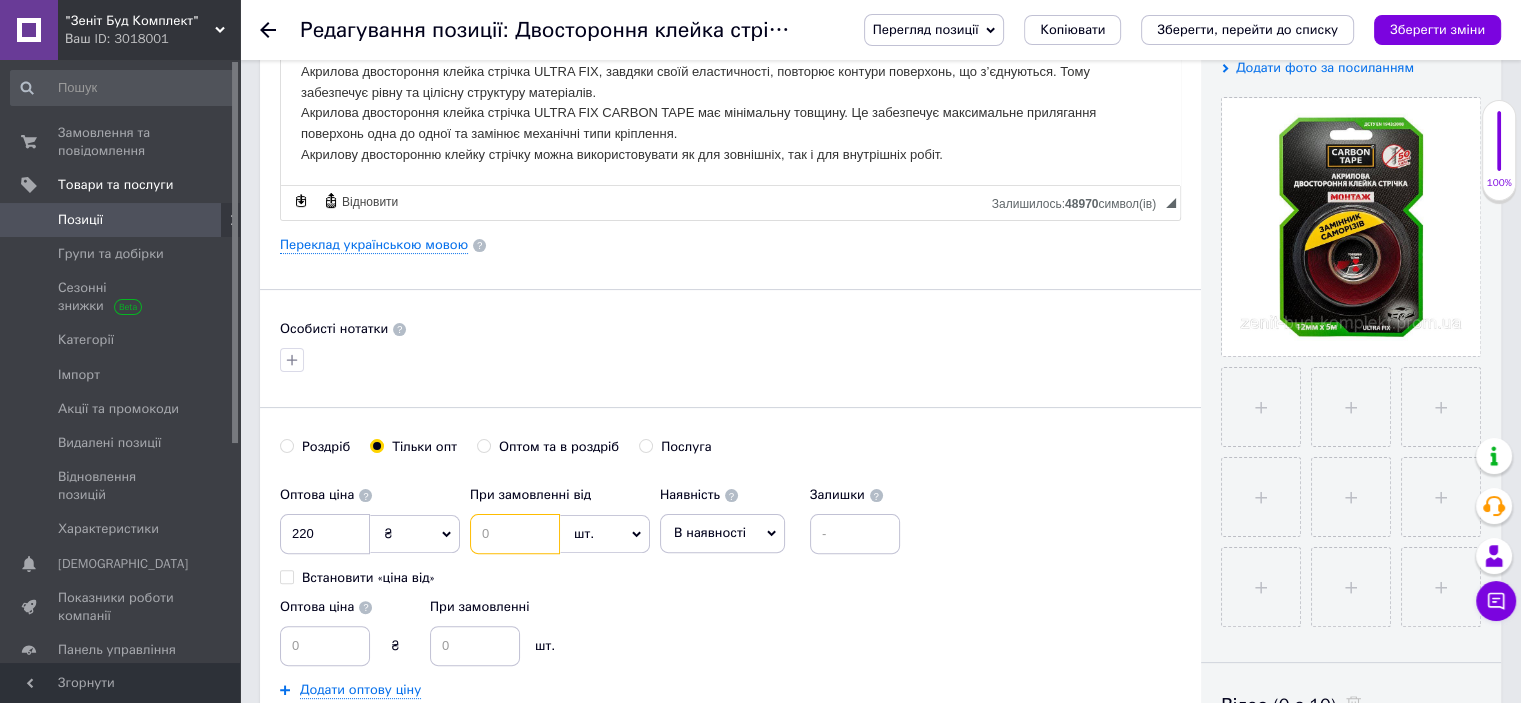 click at bounding box center (515, 534) 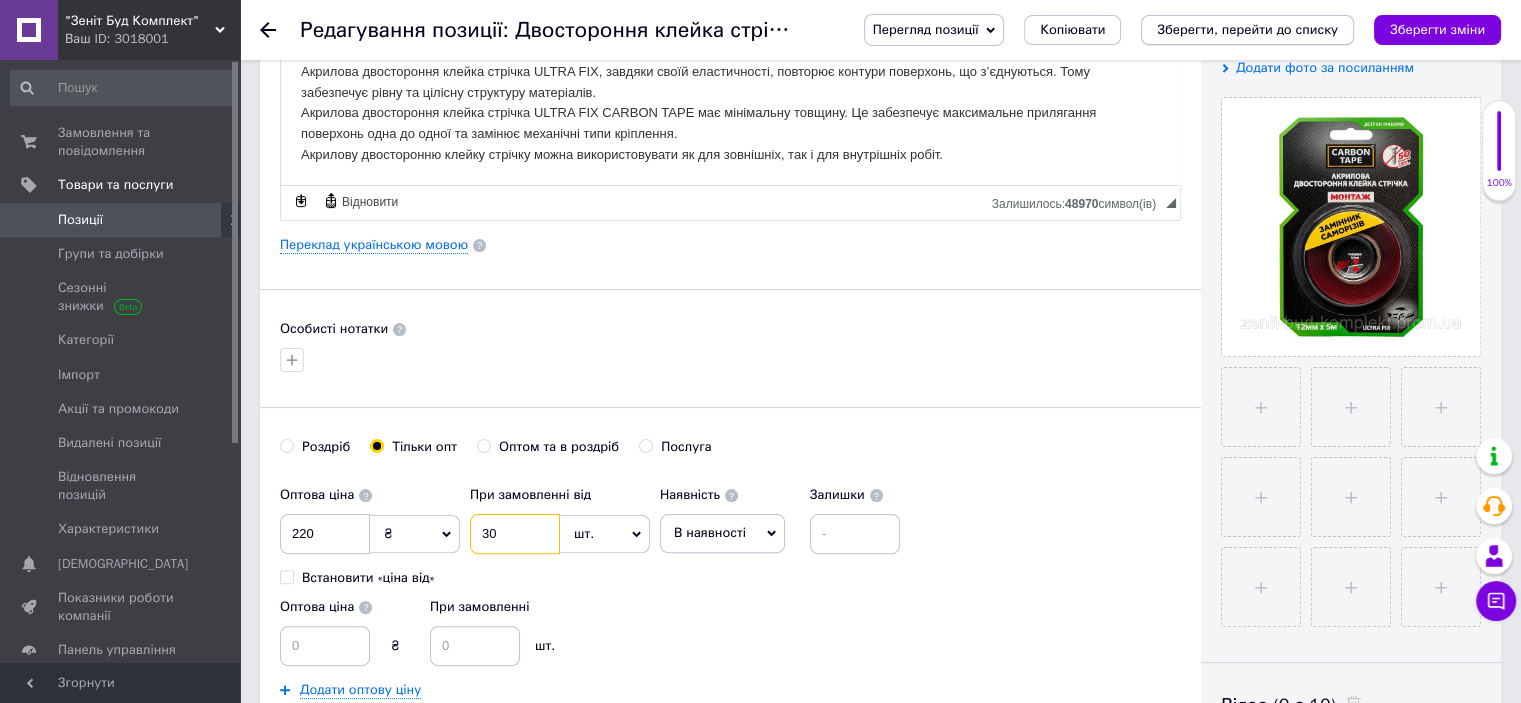 type on "30" 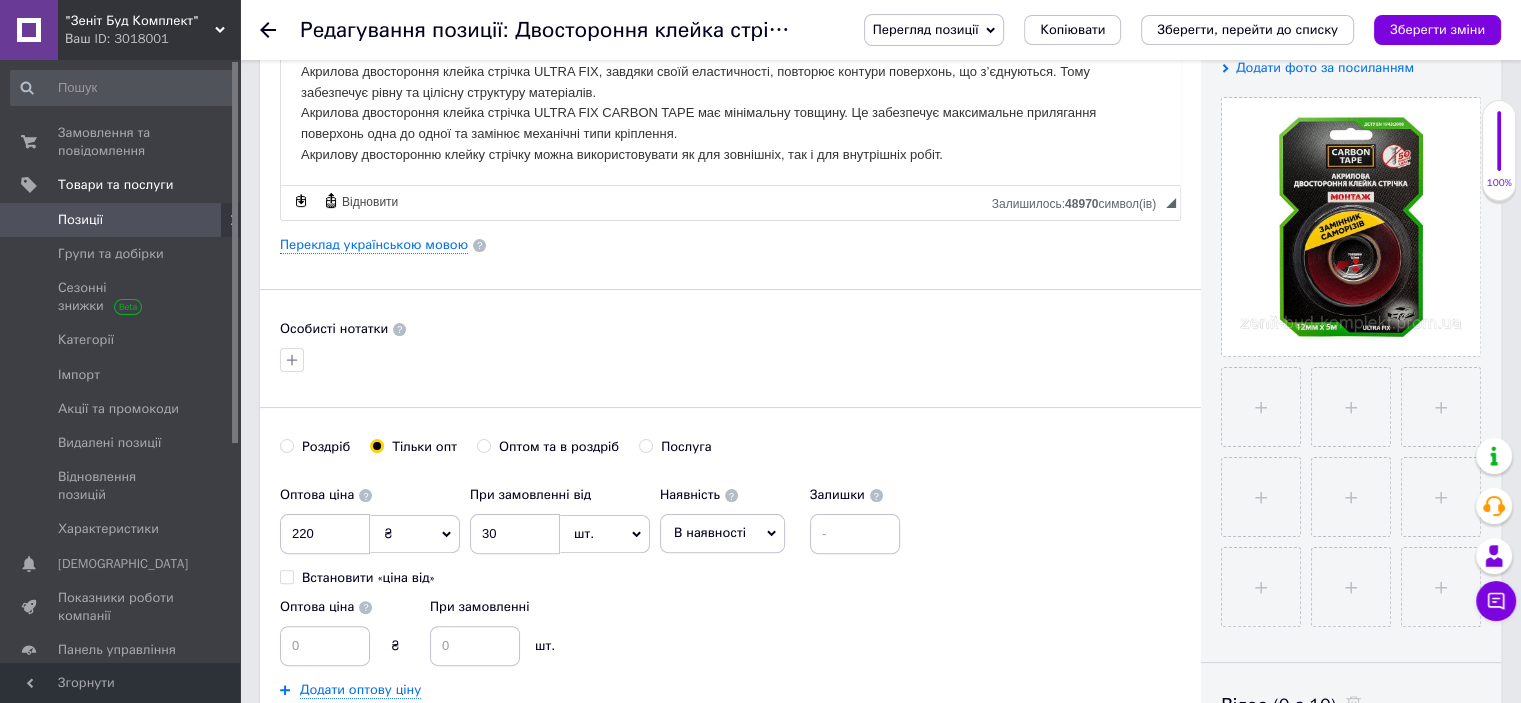click on "Зберегти, перейти до списку" at bounding box center [1247, 29] 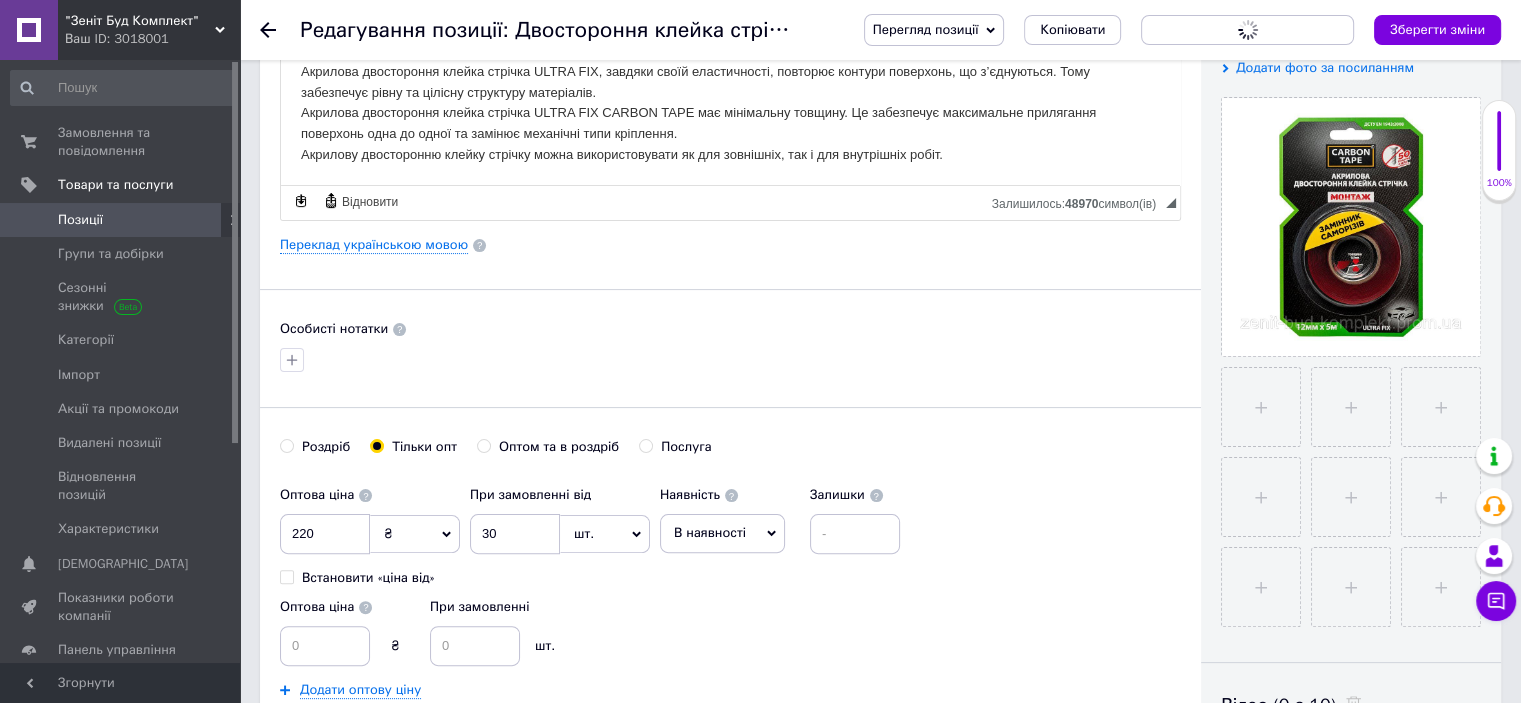 scroll, scrollTop: 0, scrollLeft: 0, axis: both 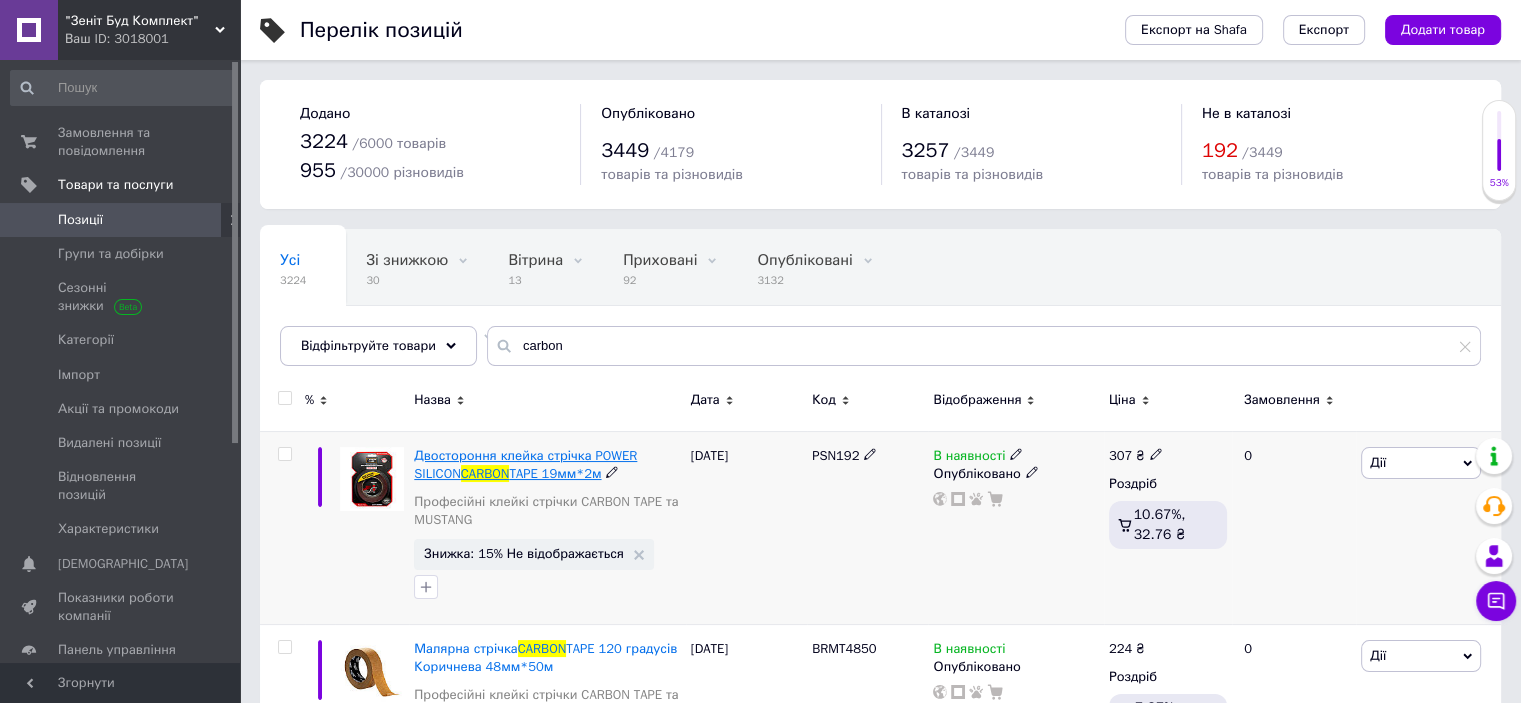click on "Двостороння клейка стрічка POWER SILICON" at bounding box center (525, 464) 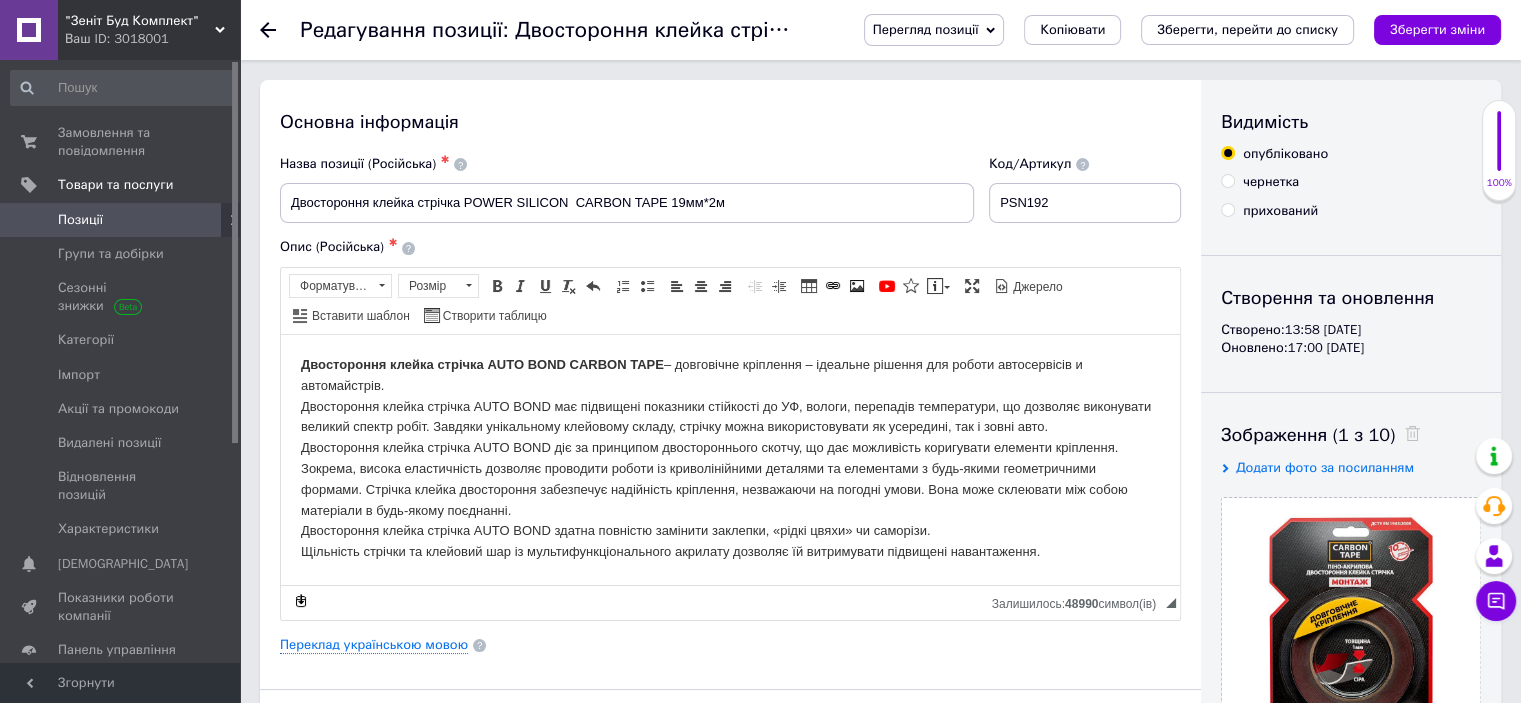 scroll, scrollTop: 500, scrollLeft: 0, axis: vertical 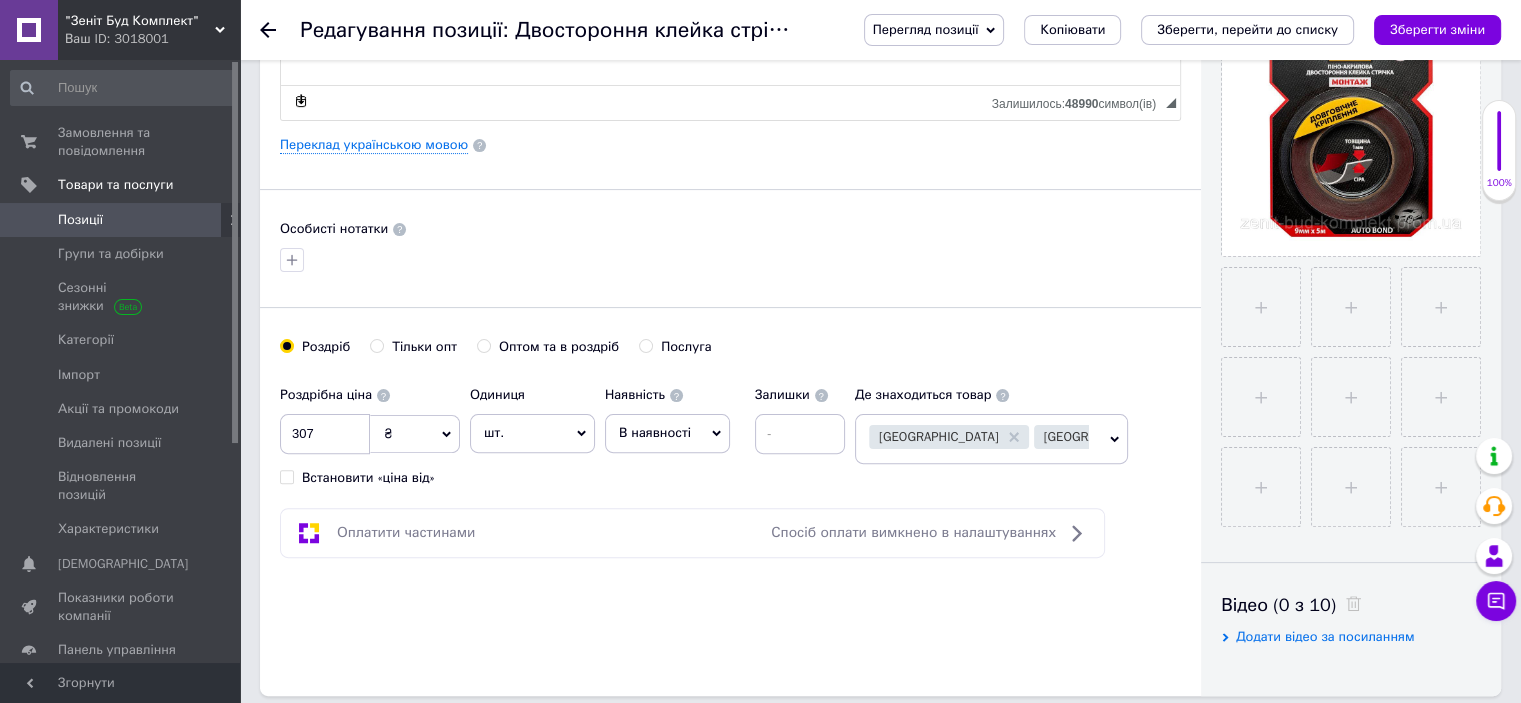 click on "Тільки опт" at bounding box center [376, 345] 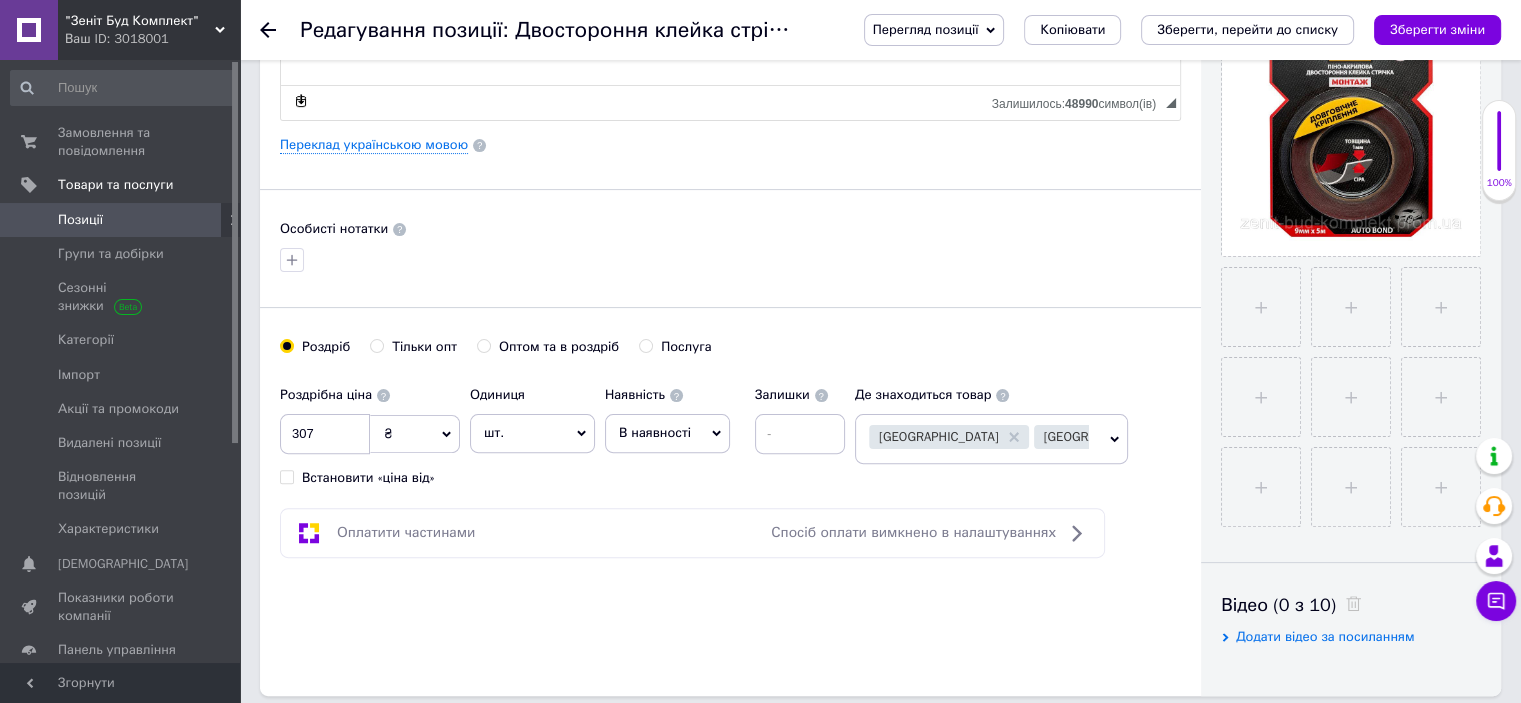 radio on "true" 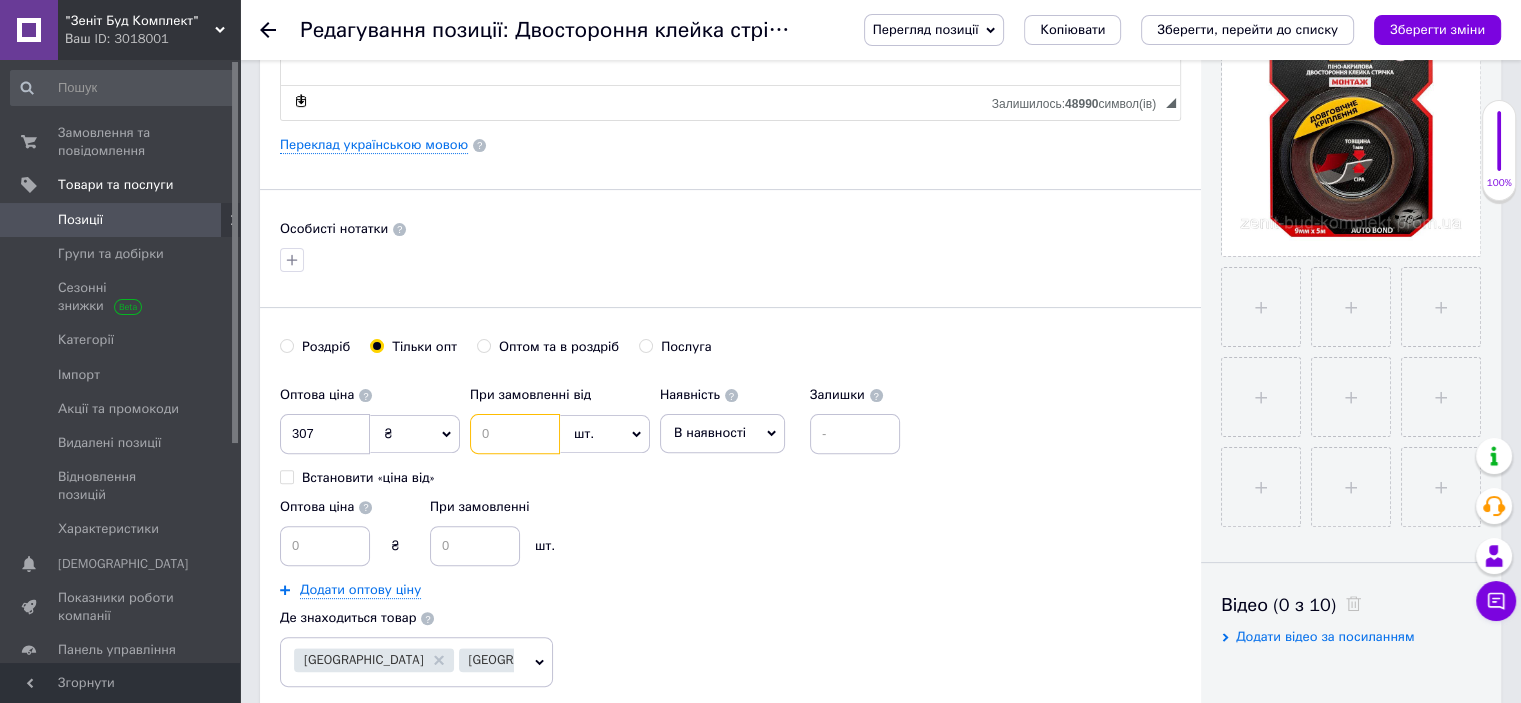 click at bounding box center (515, 434) 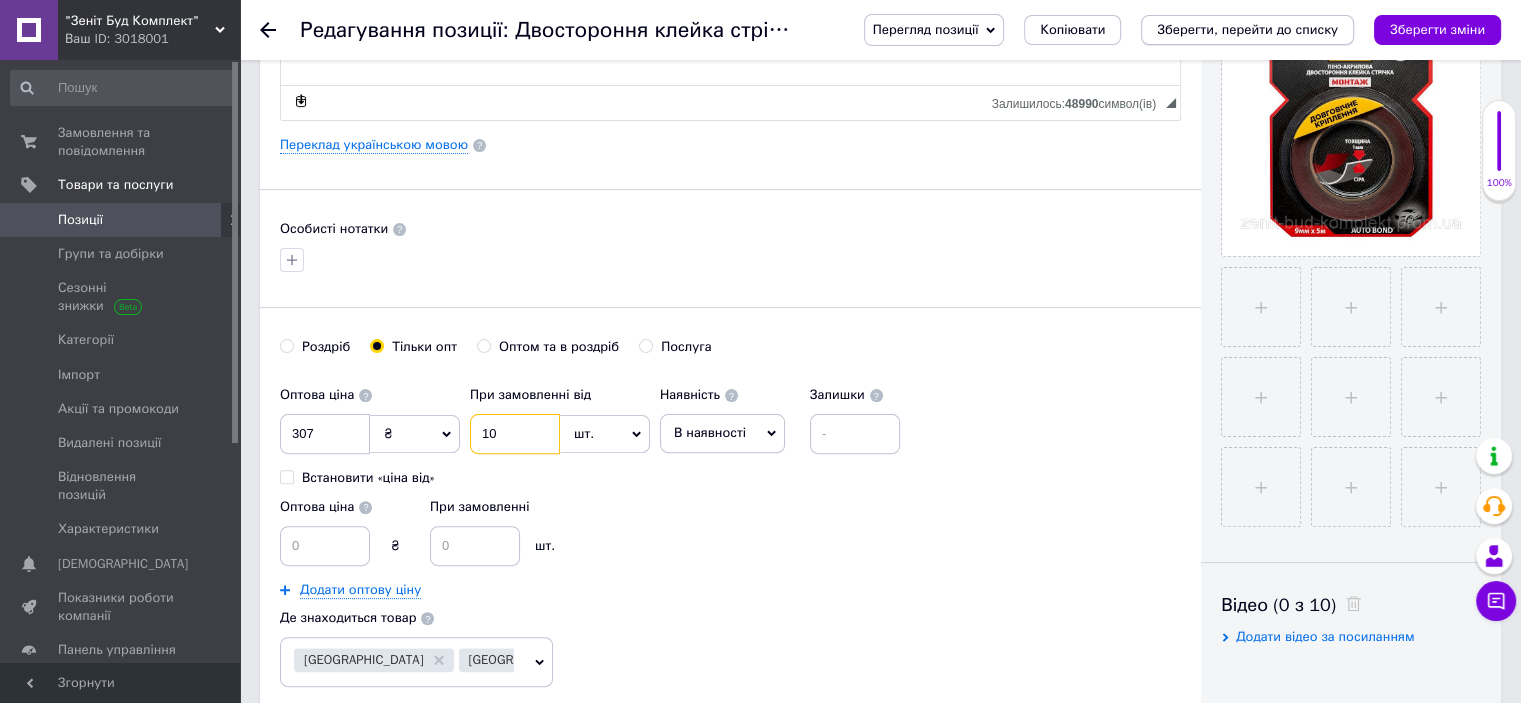 type on "10" 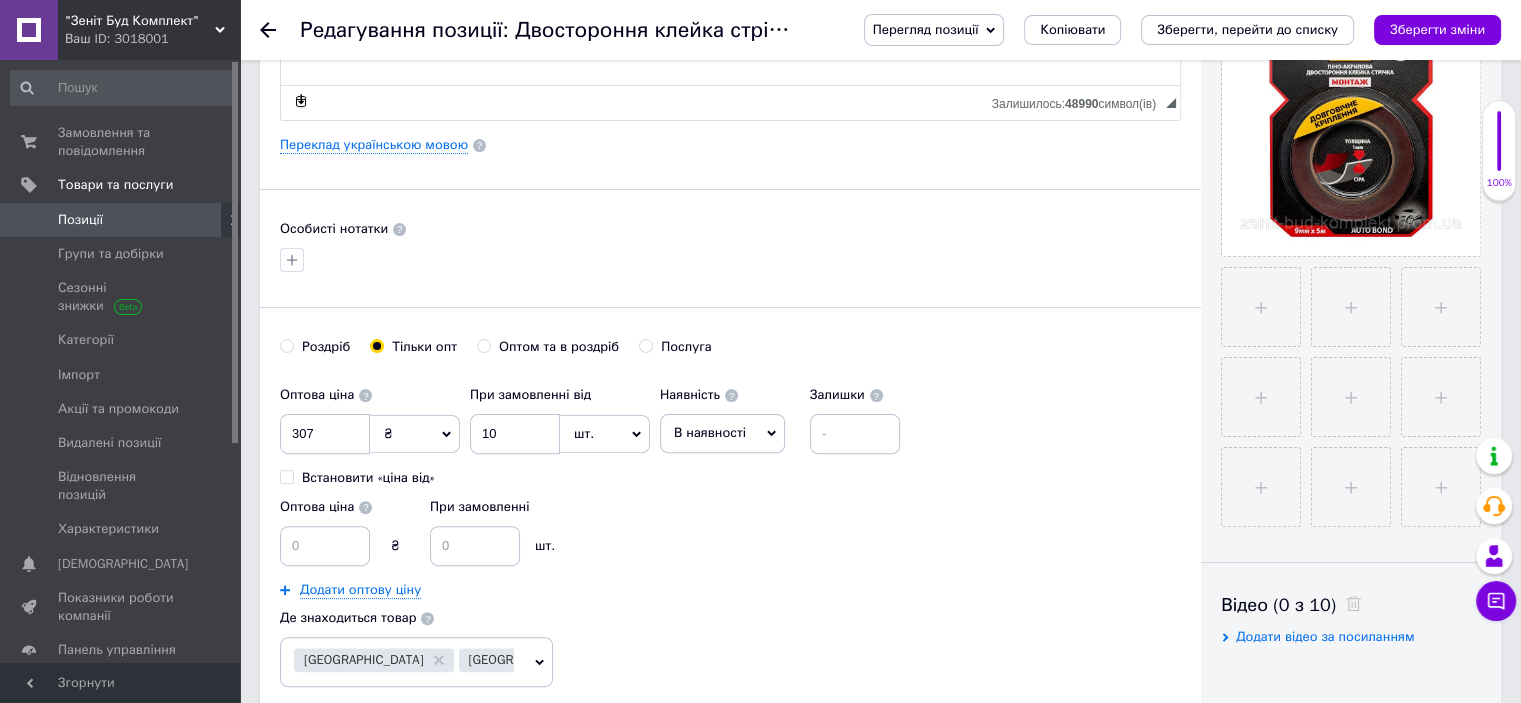click on "Зберегти, перейти до списку" at bounding box center (1247, 29) 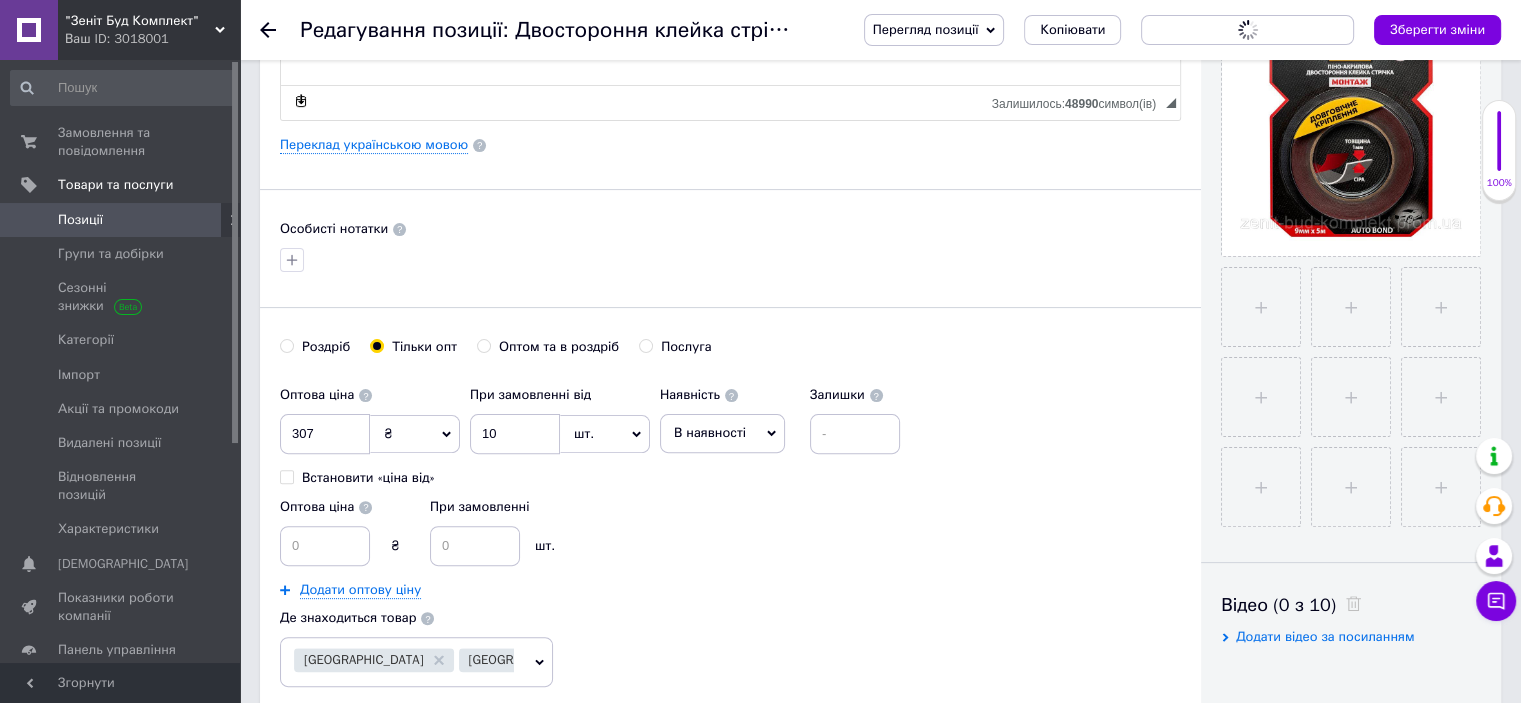type 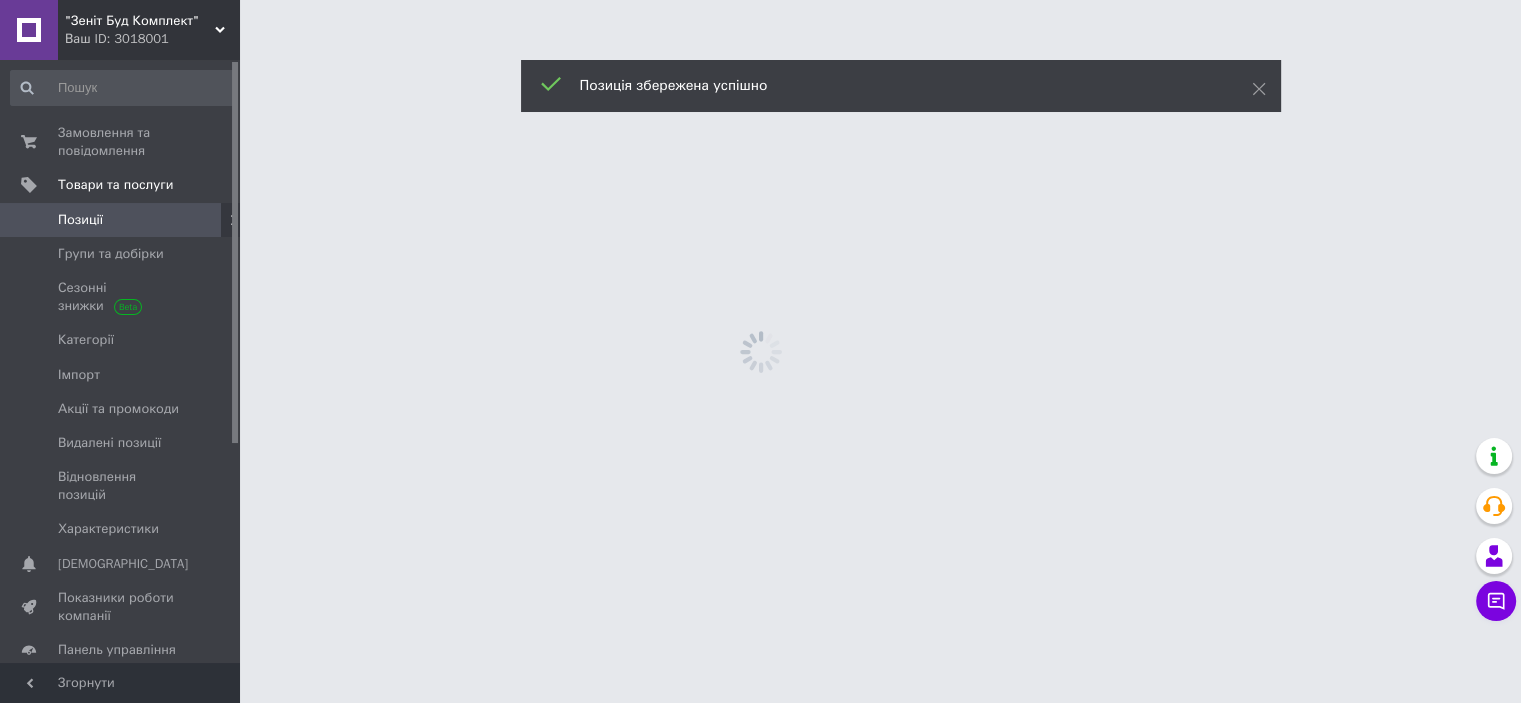 scroll, scrollTop: 0, scrollLeft: 0, axis: both 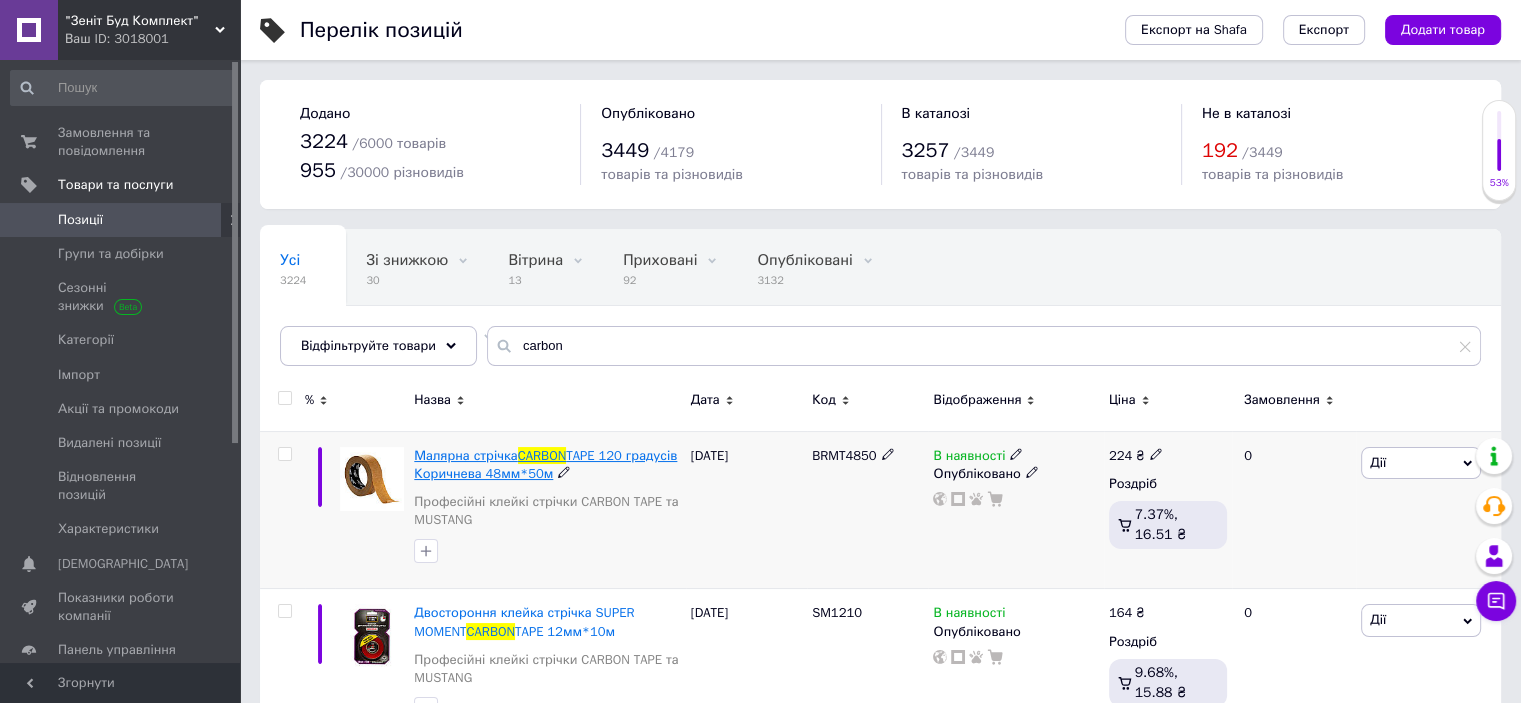 click on "CARBON" at bounding box center [542, 455] 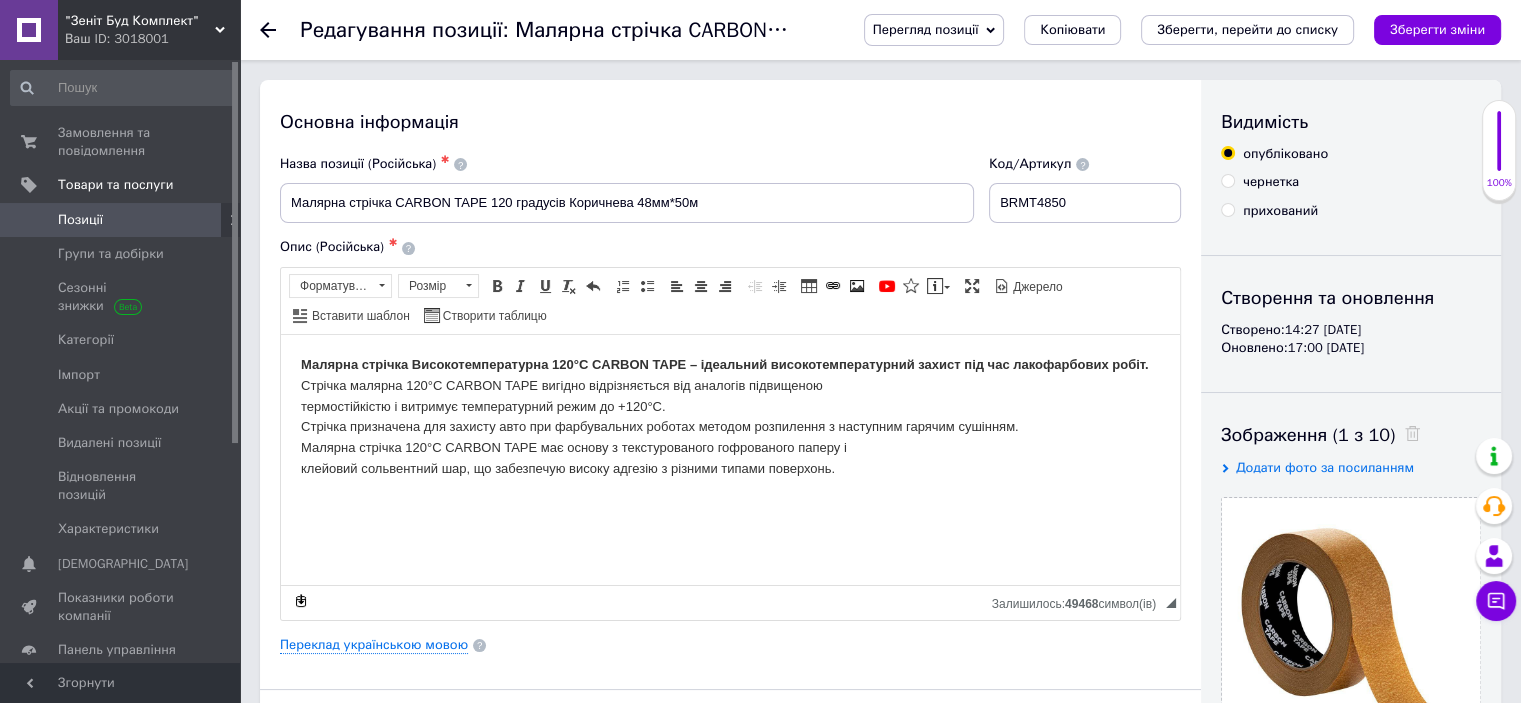 scroll, scrollTop: 300, scrollLeft: 0, axis: vertical 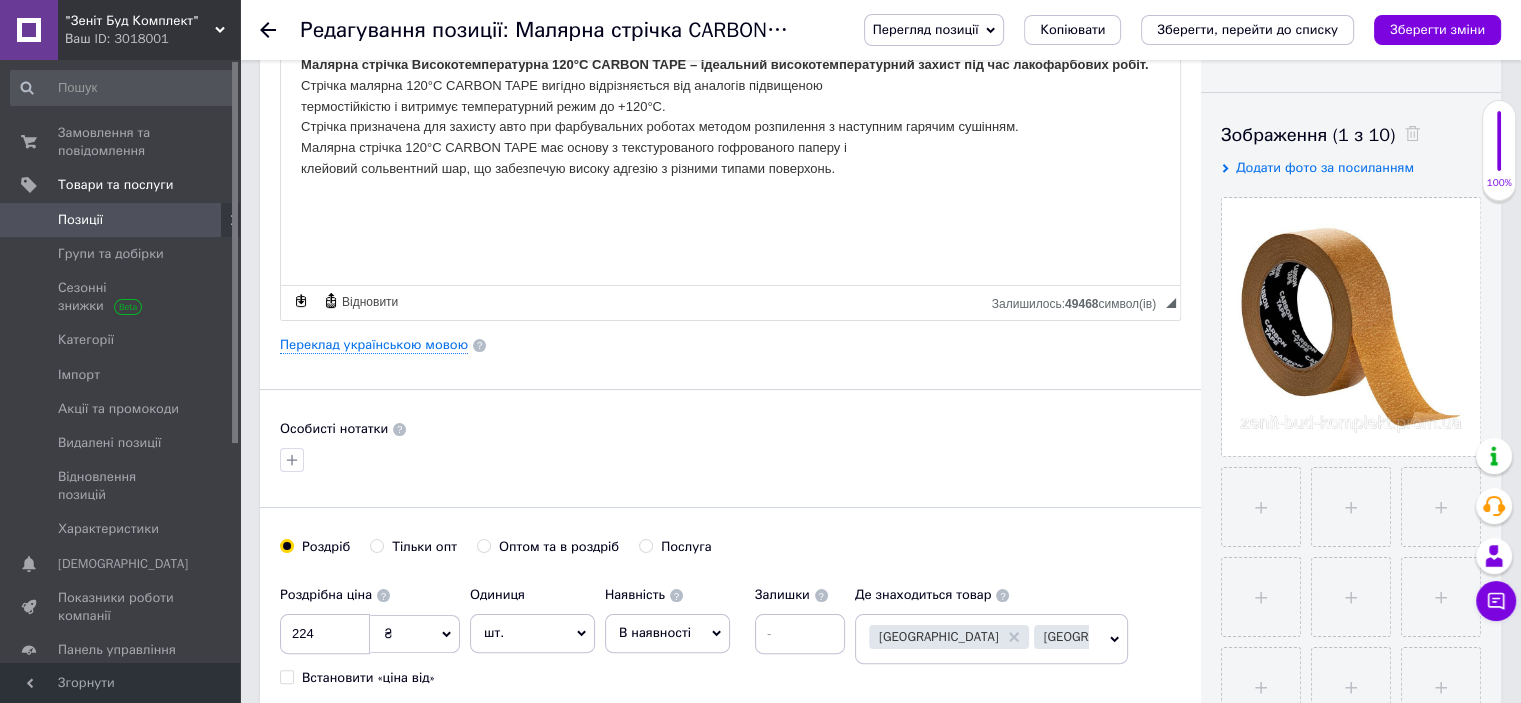 drag, startPoint x: 378, startPoint y: 539, endPoint x: 412, endPoint y: 559, distance: 39.446167 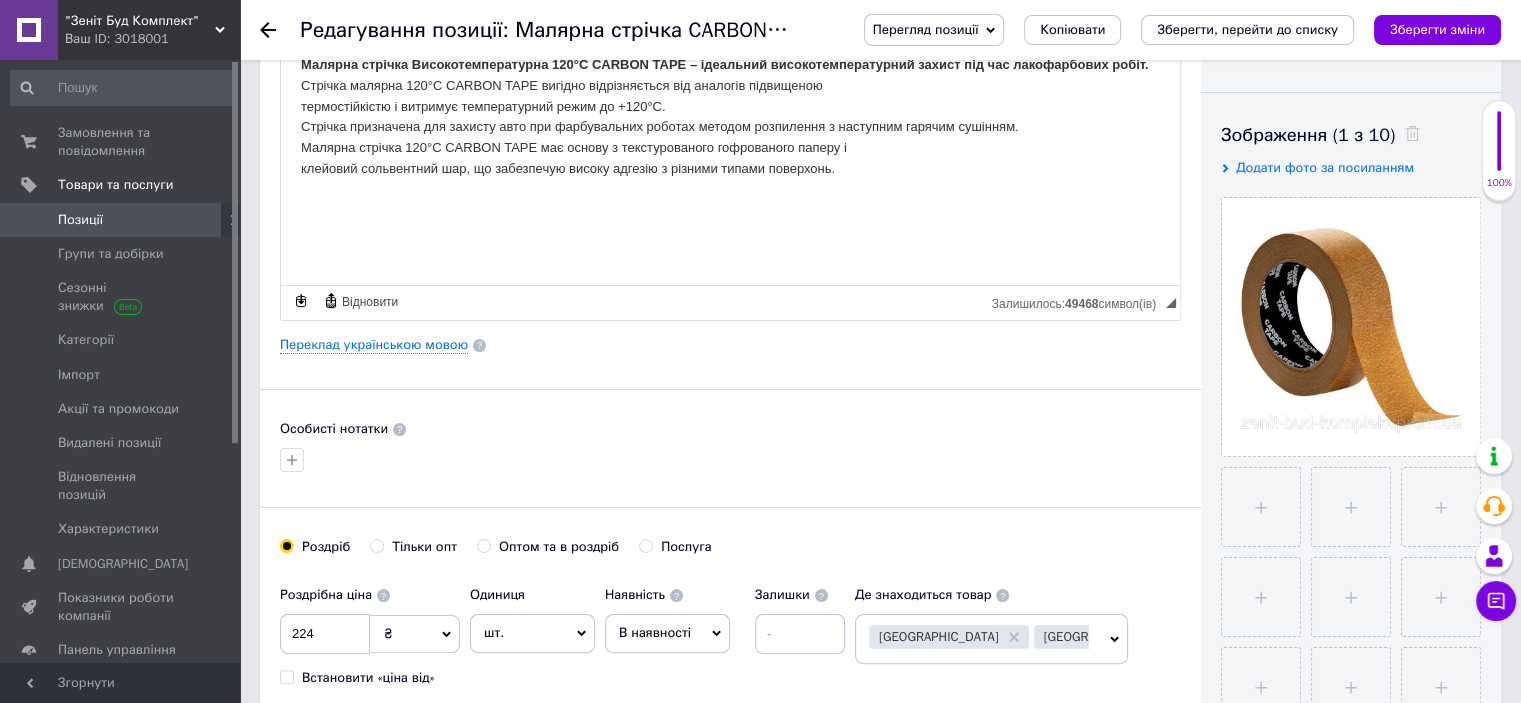radio on "true" 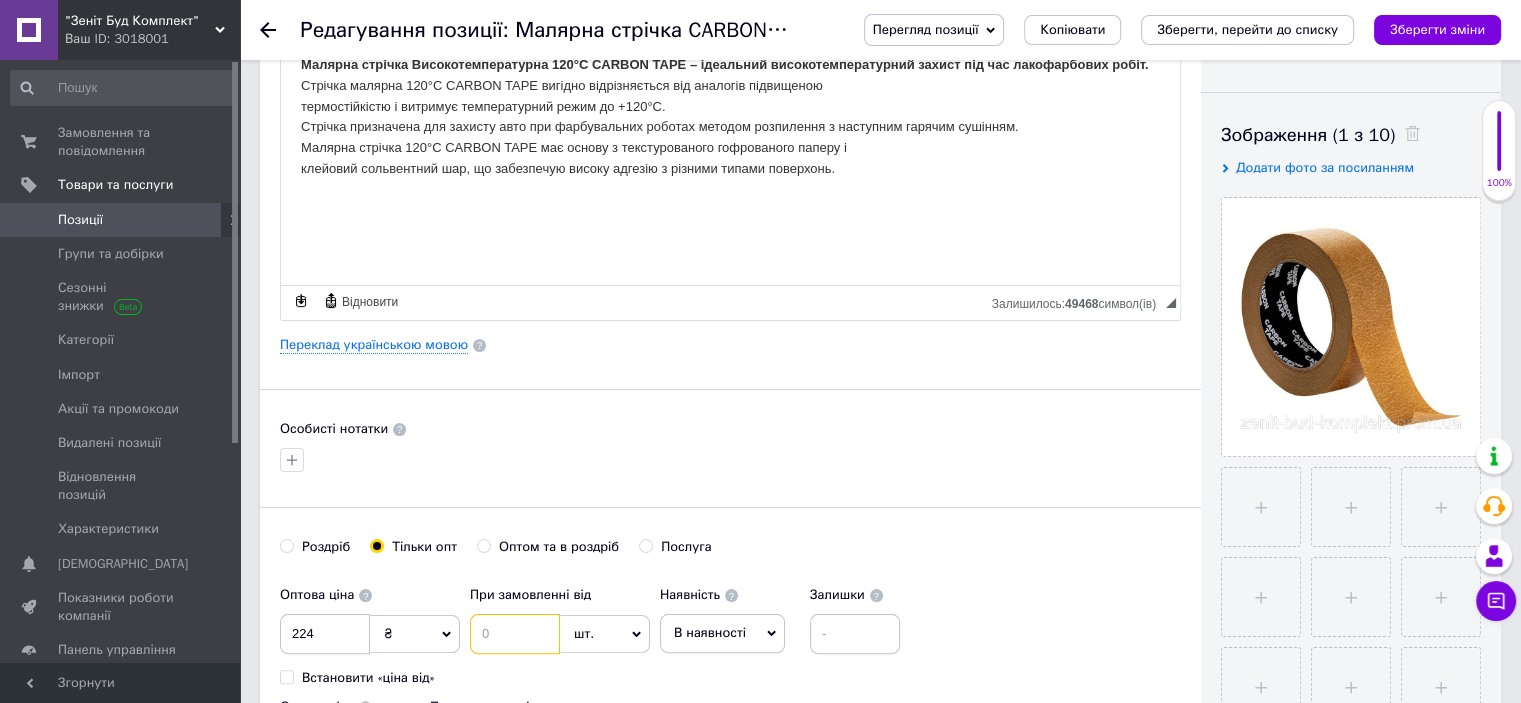 click at bounding box center [515, 634] 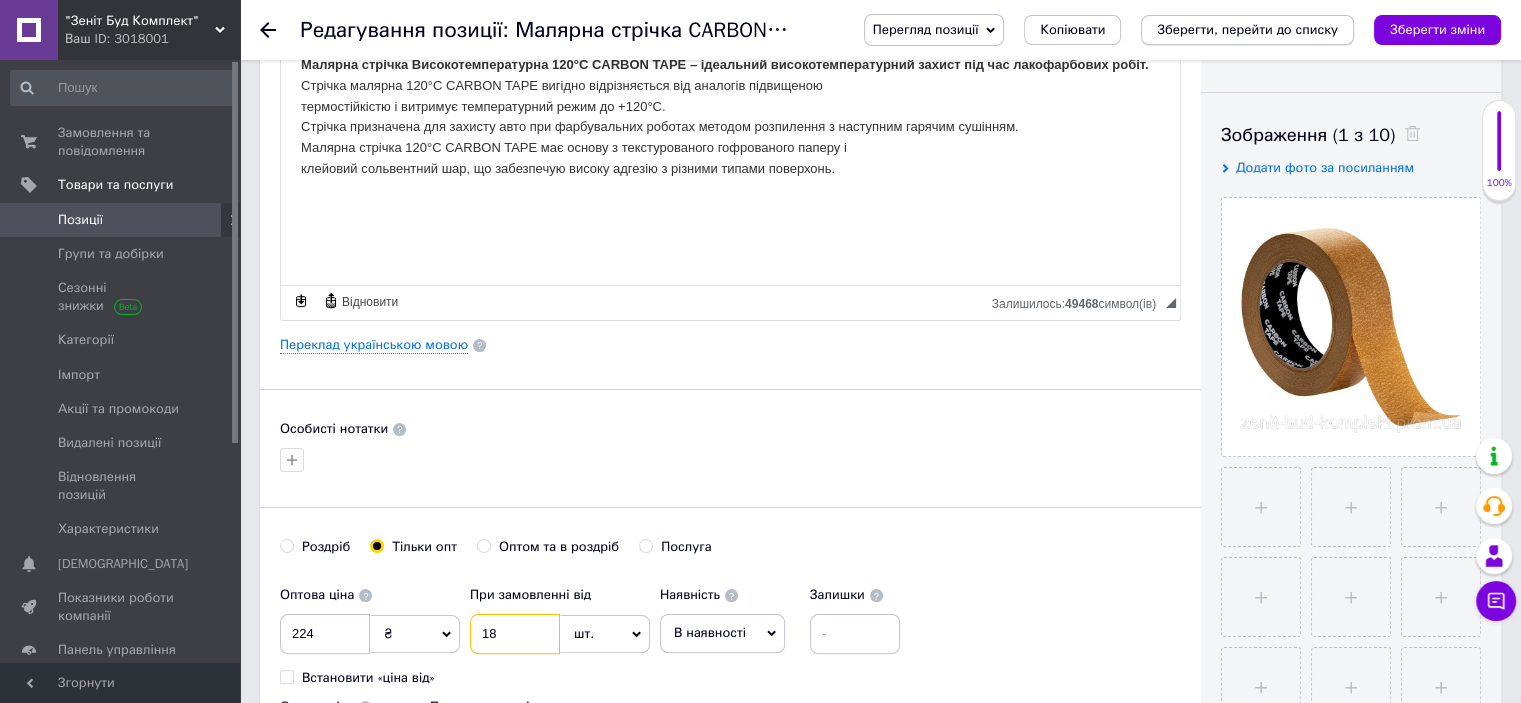type on "18" 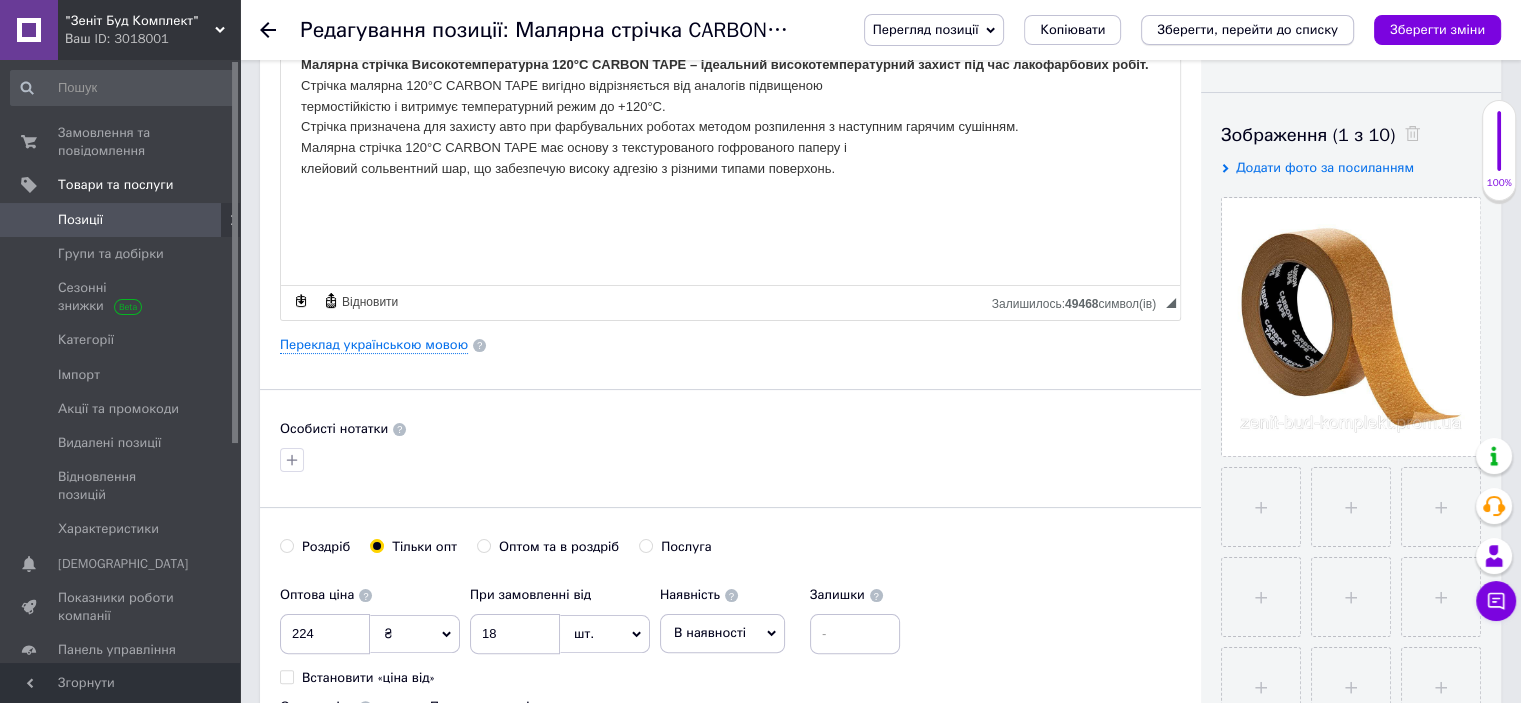 click on "Зберегти, перейти до списку" at bounding box center [1247, 29] 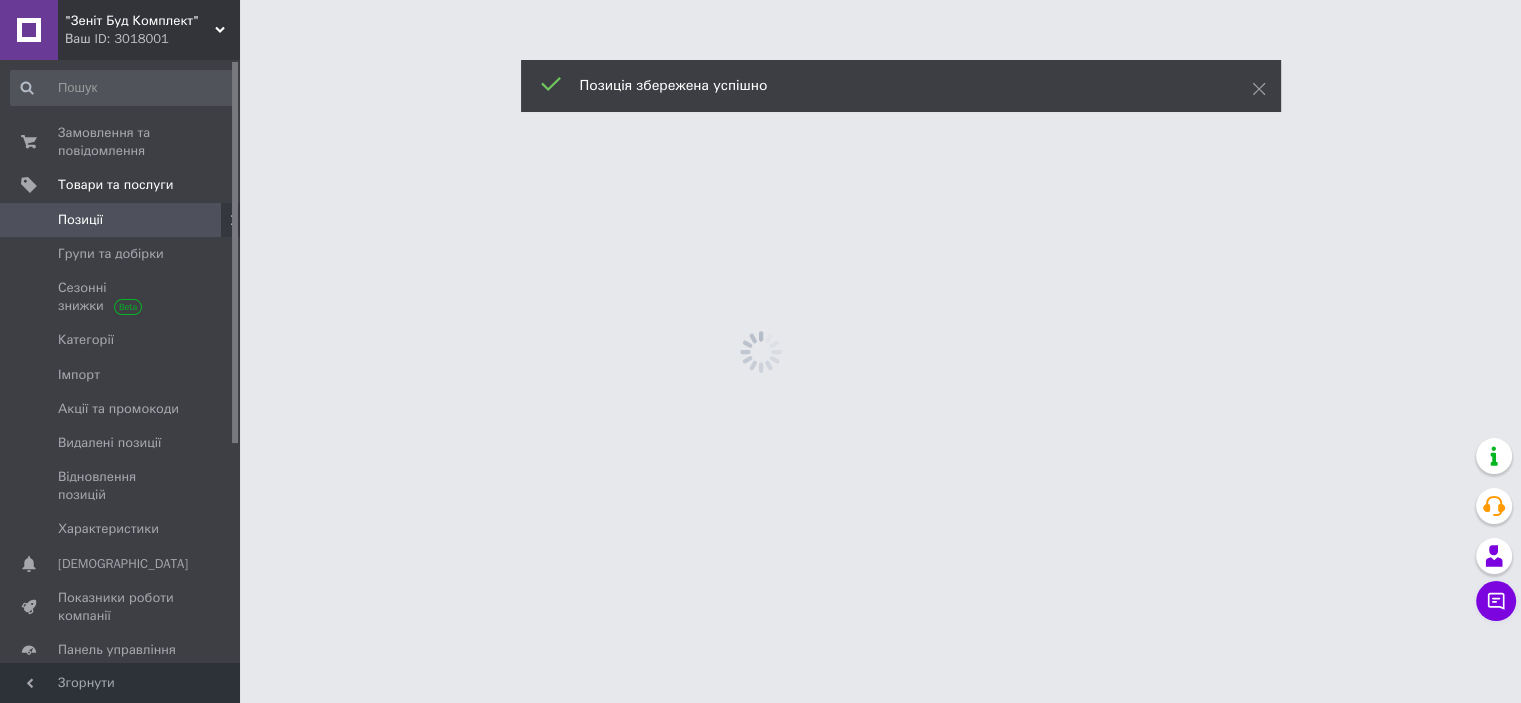 scroll, scrollTop: 0, scrollLeft: 0, axis: both 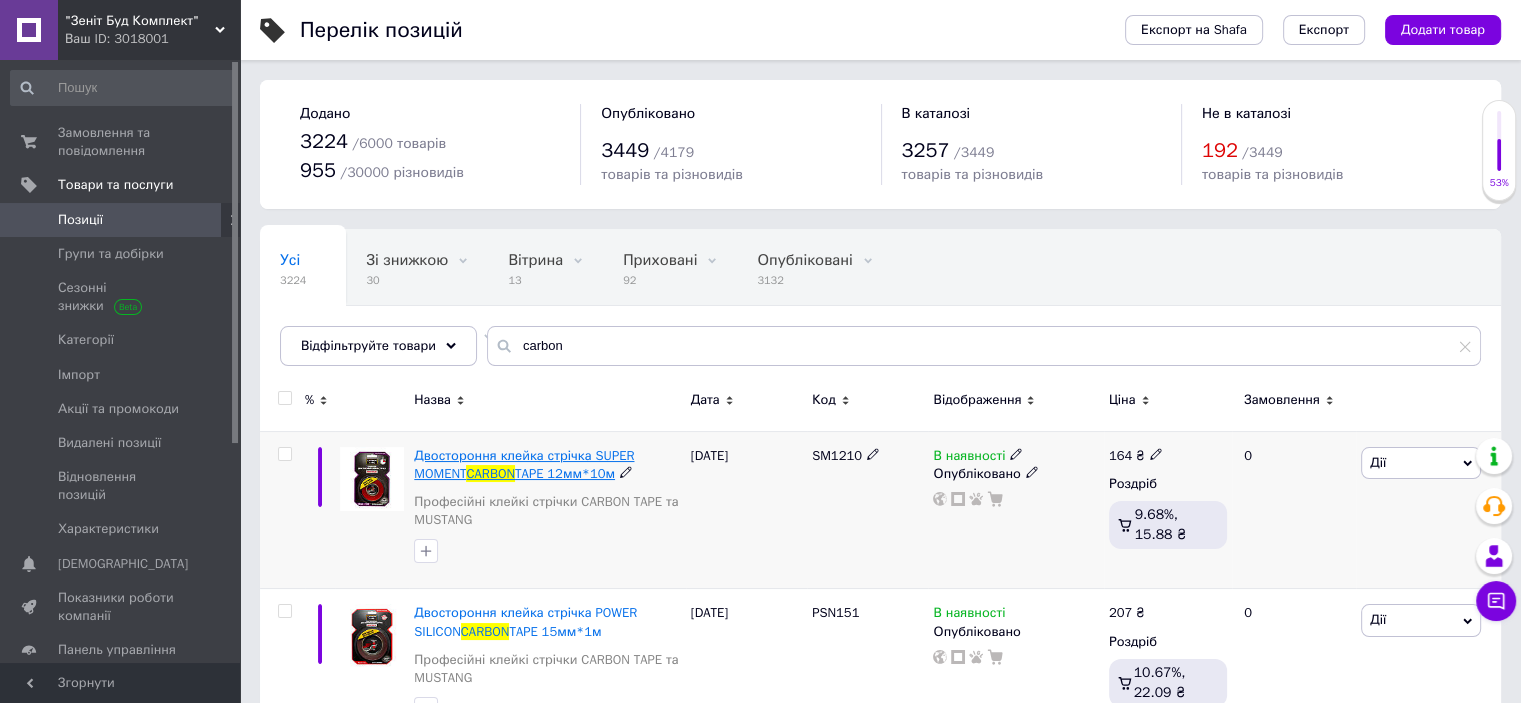 click on "TAPE 12мм*10м" at bounding box center (565, 473) 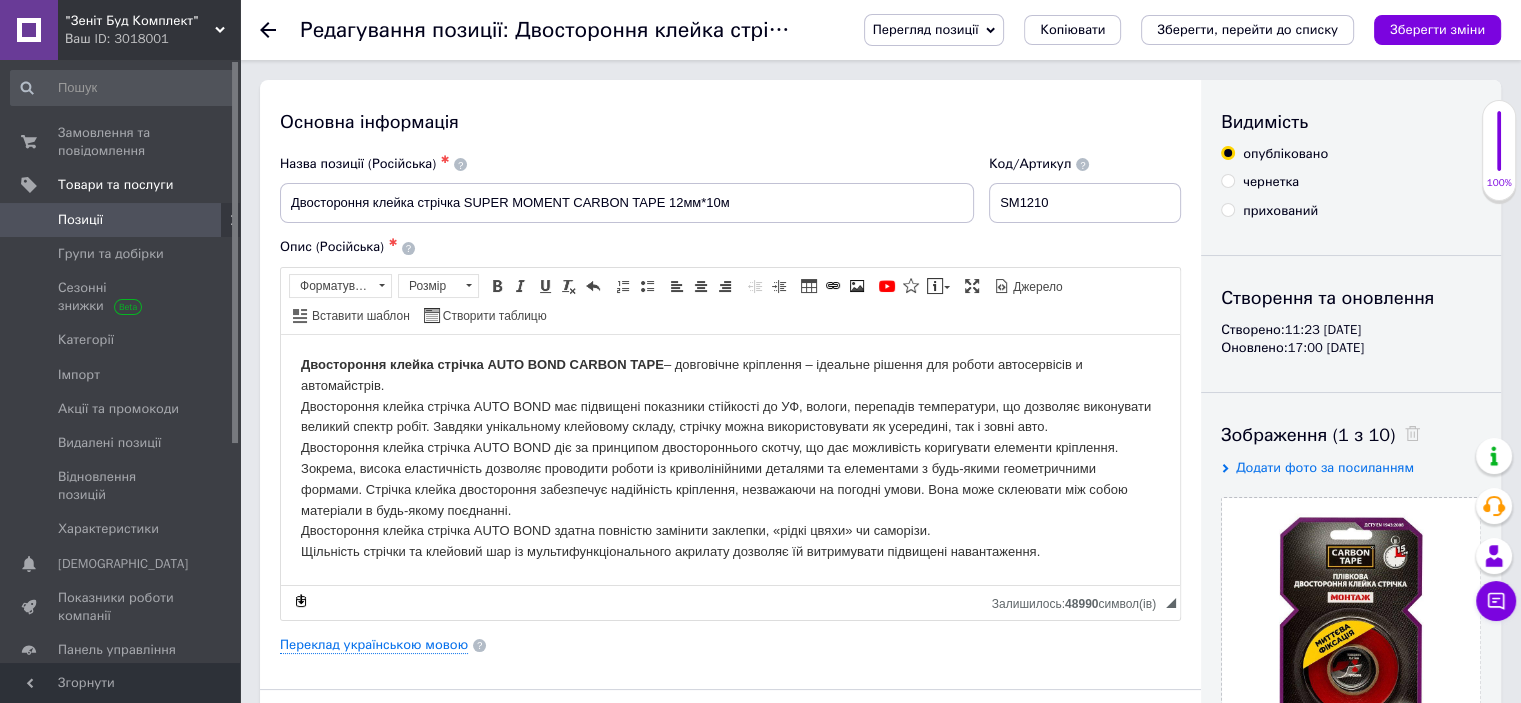scroll, scrollTop: 400, scrollLeft: 0, axis: vertical 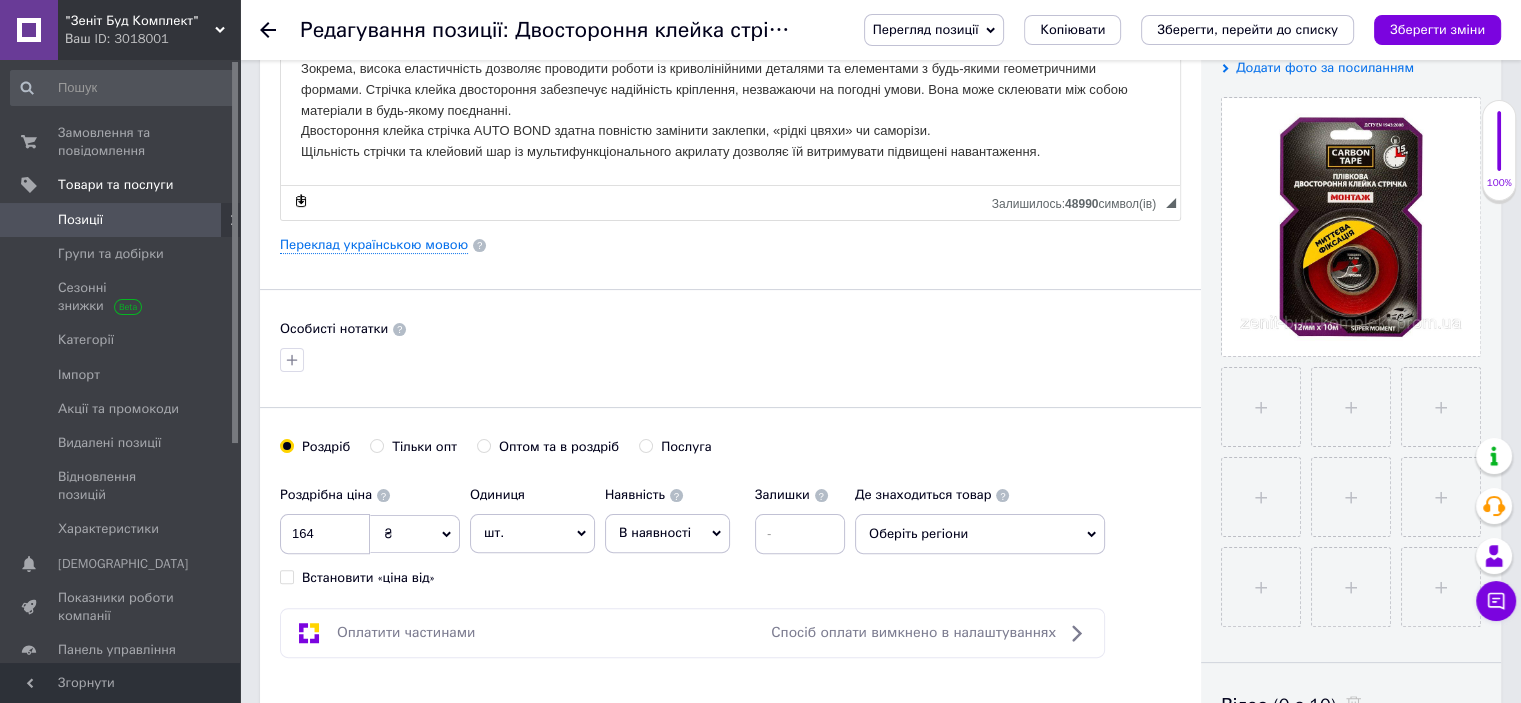 click on "Тільки опт" at bounding box center (376, 445) 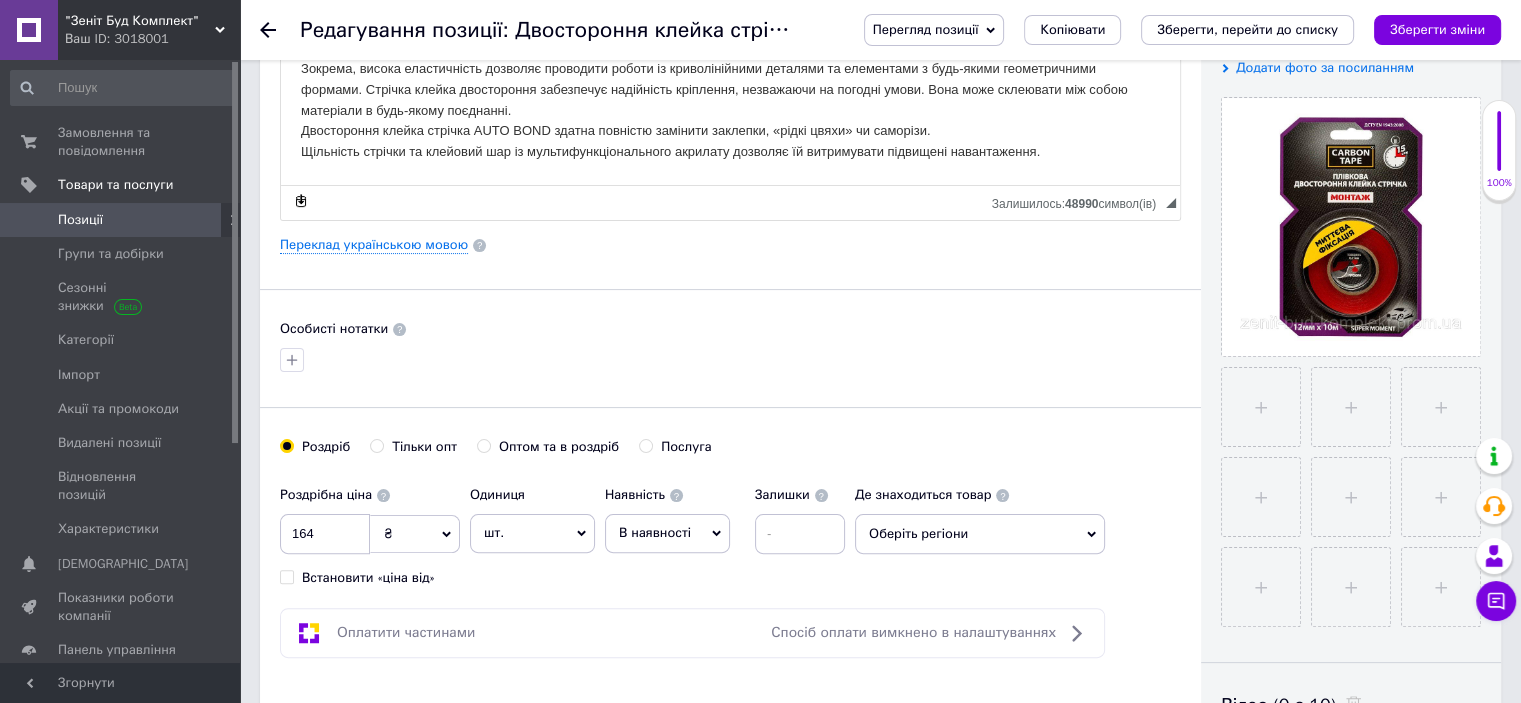 radio on "true" 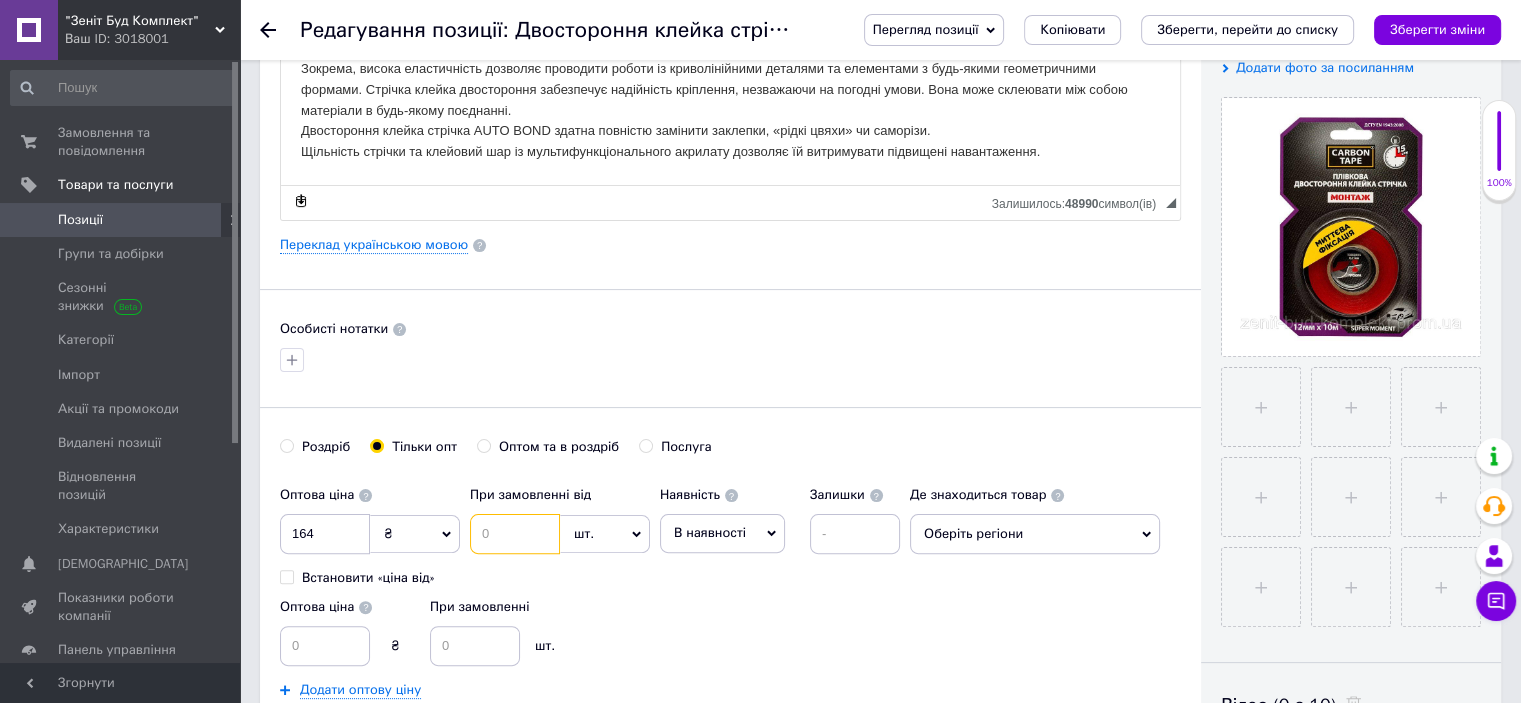 click at bounding box center (515, 534) 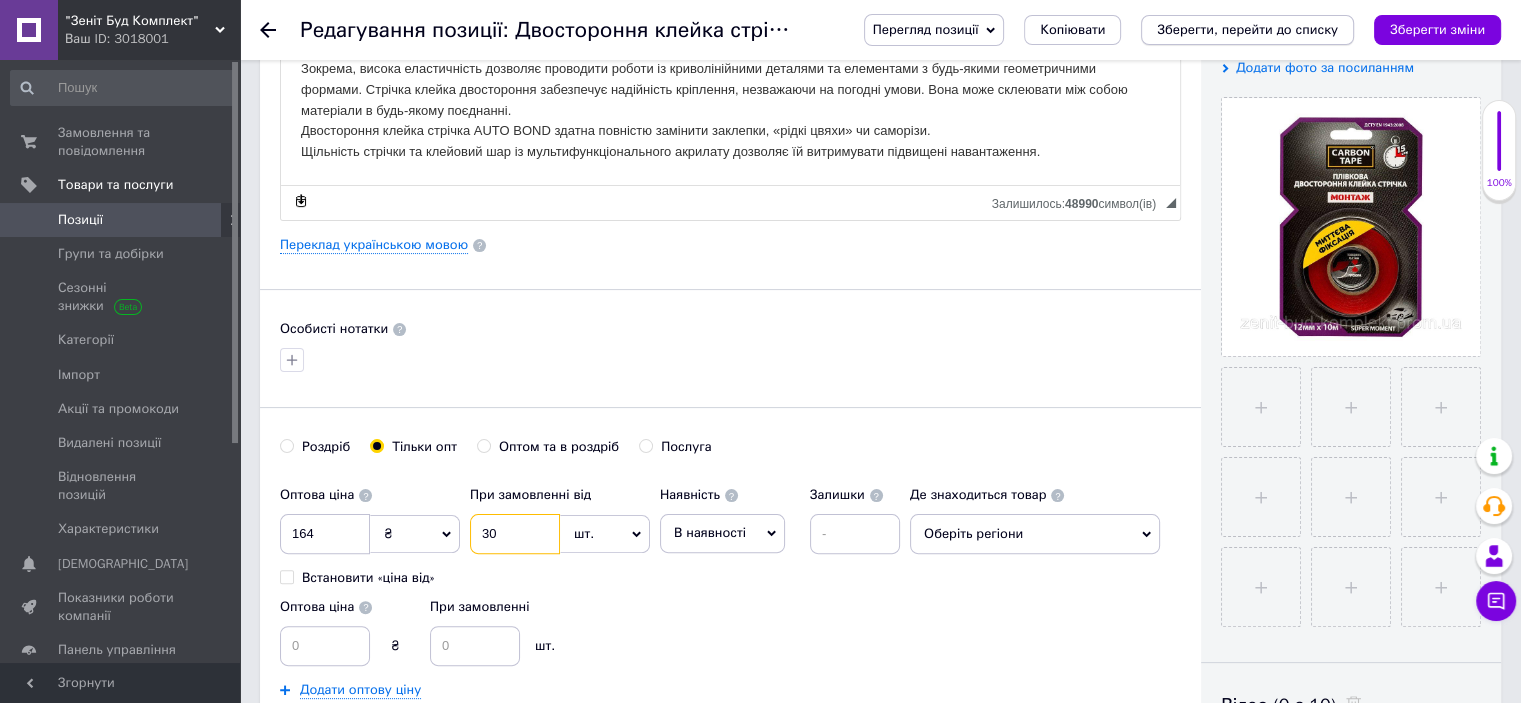 type on "30" 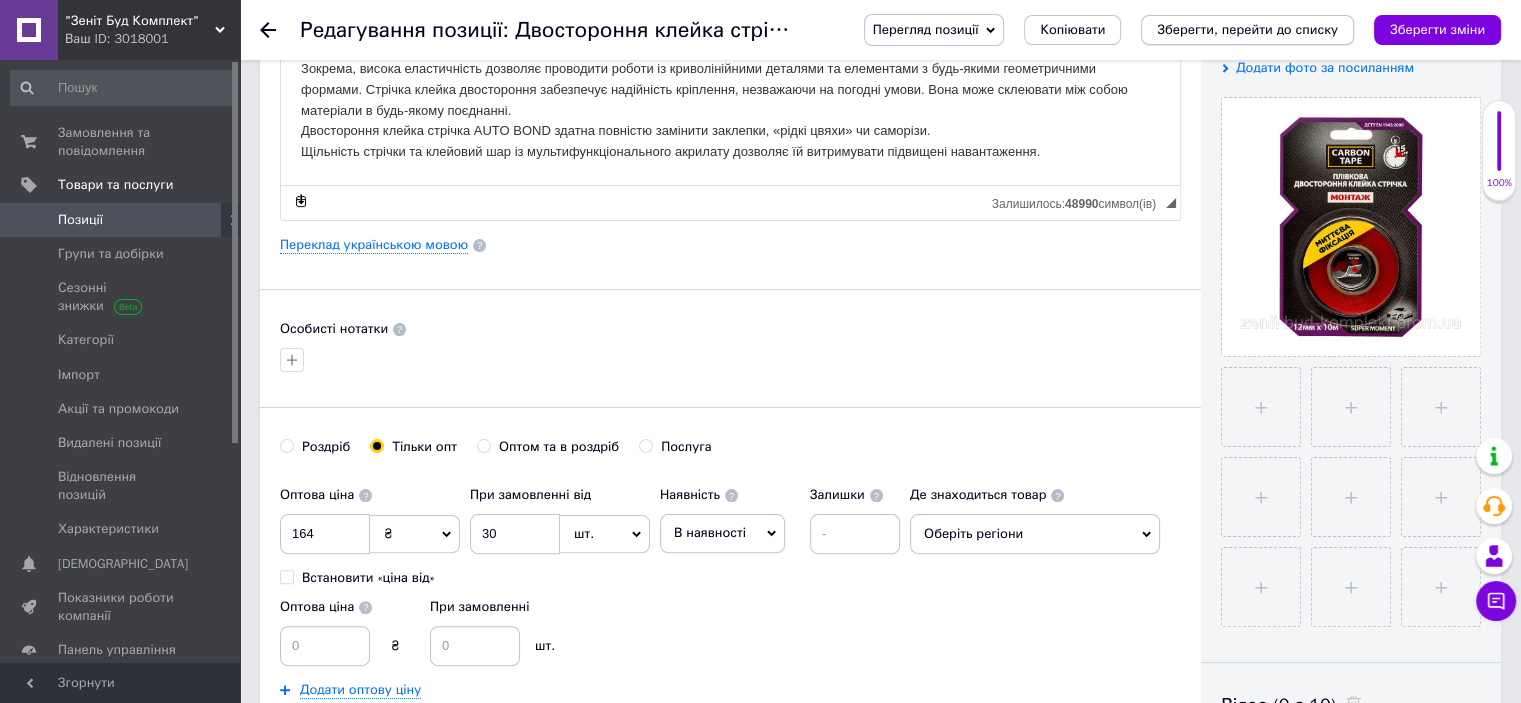 click on "Зберегти, перейти до списку" at bounding box center [1247, 29] 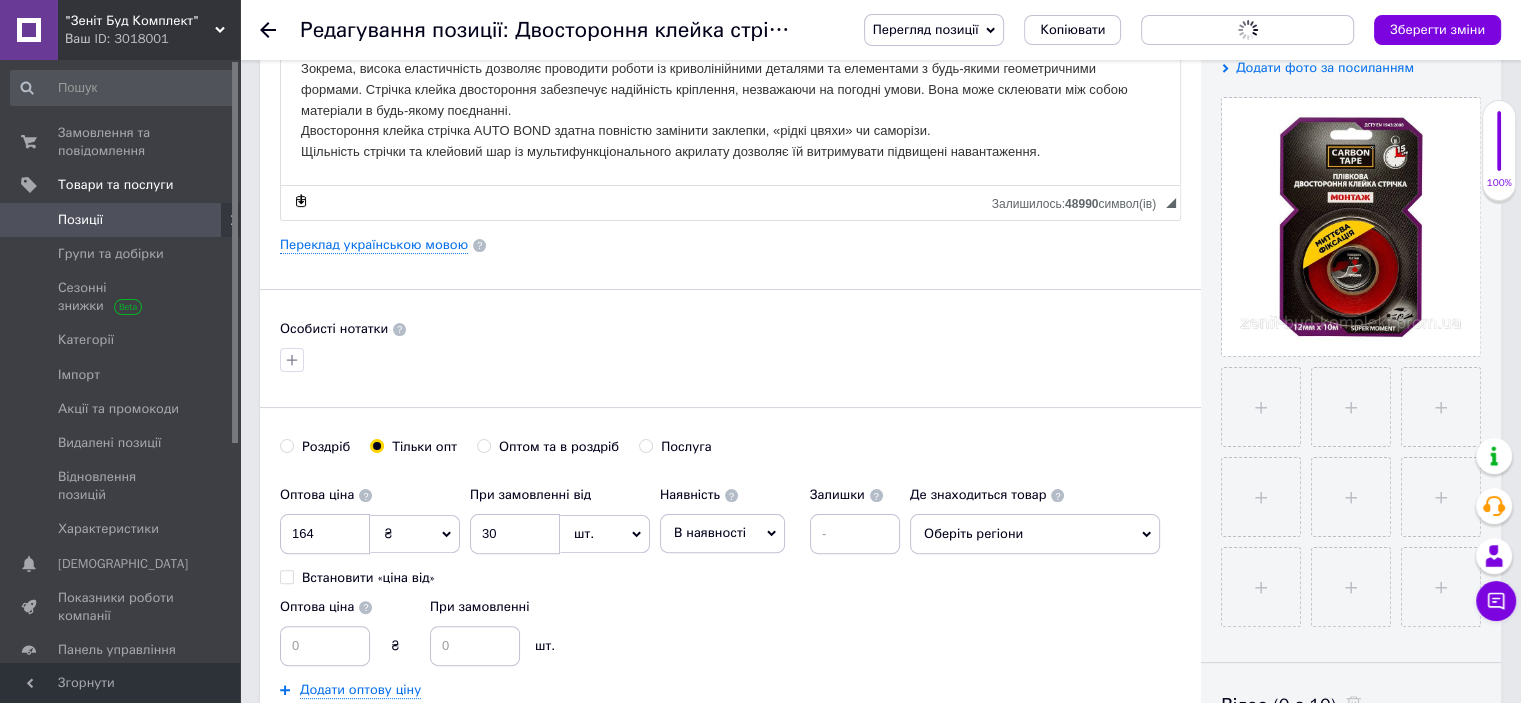 scroll, scrollTop: 0, scrollLeft: 0, axis: both 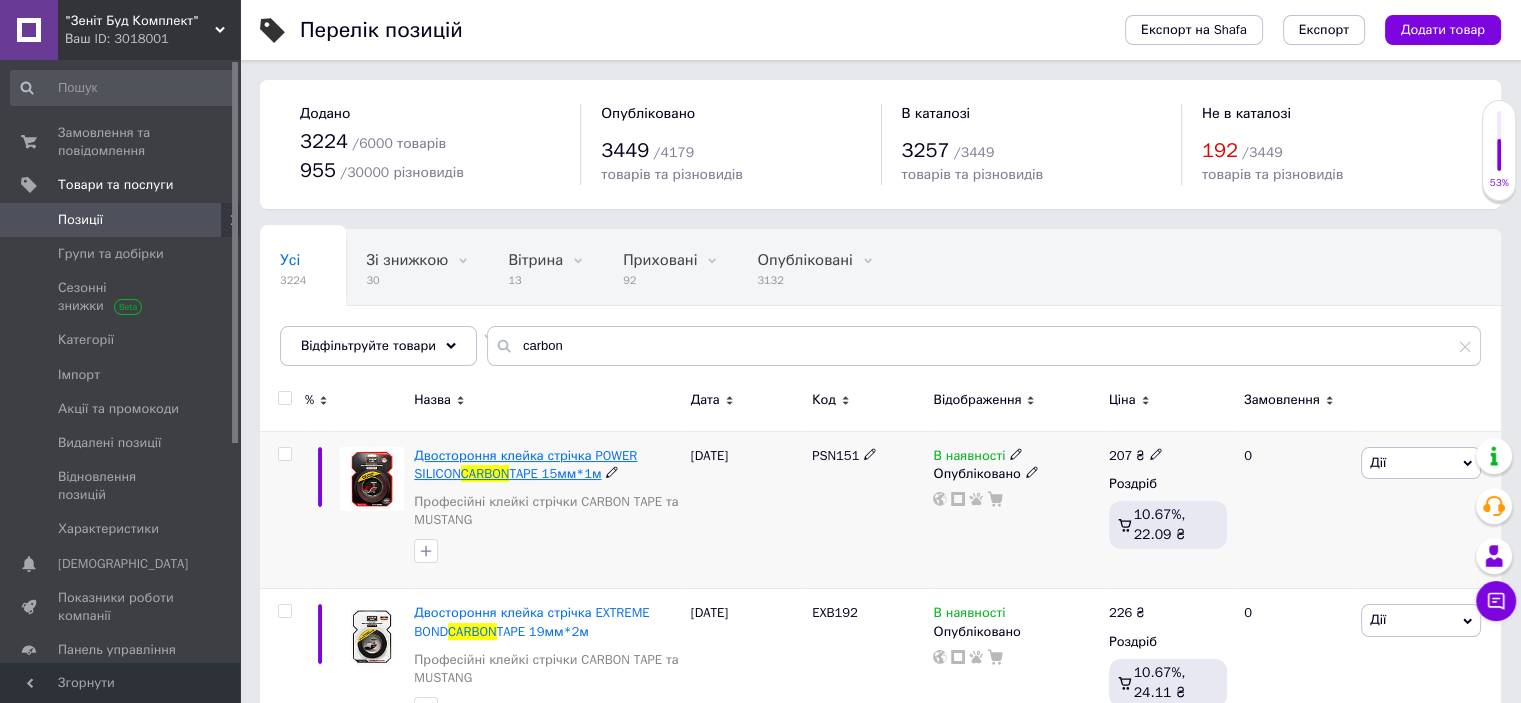 click on "TAPE 15мм*1м" at bounding box center (555, 473) 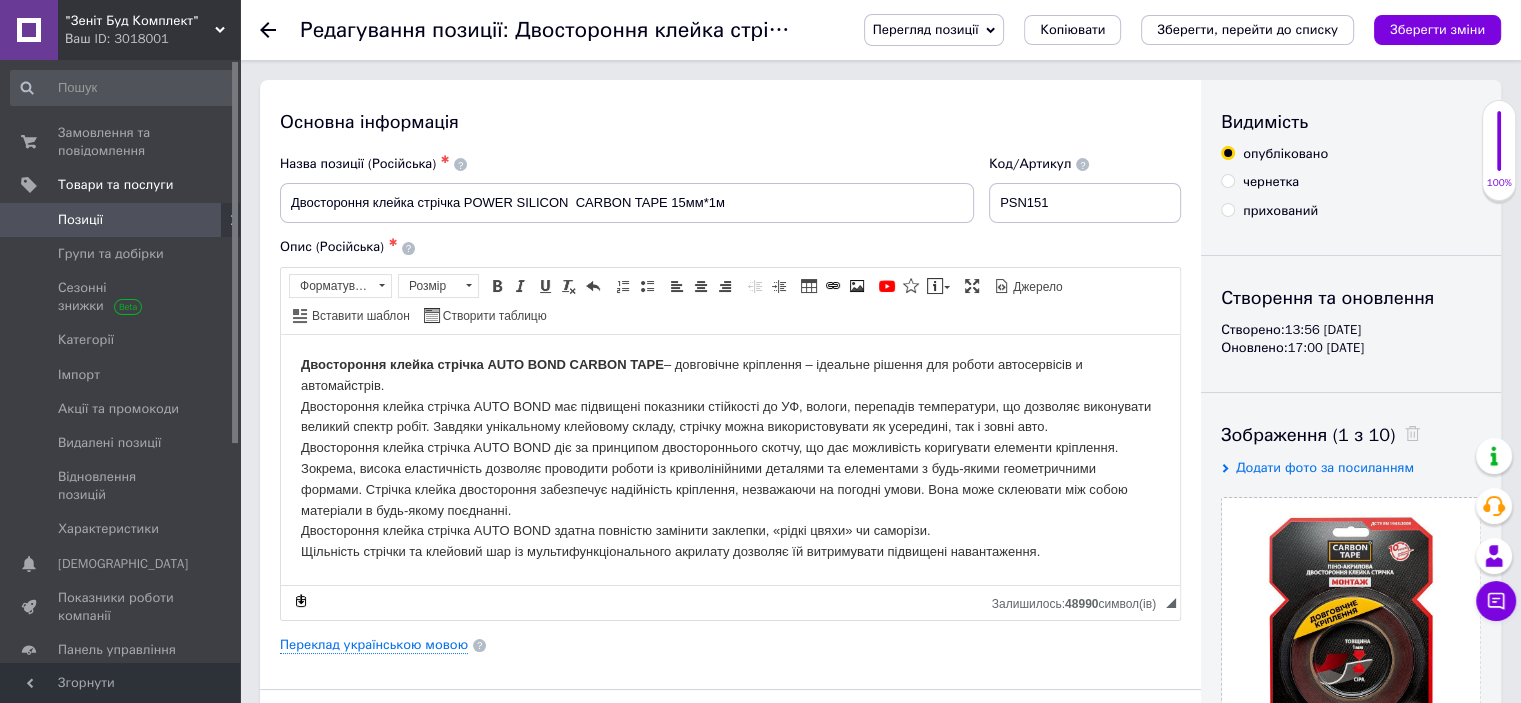 scroll, scrollTop: 400, scrollLeft: 0, axis: vertical 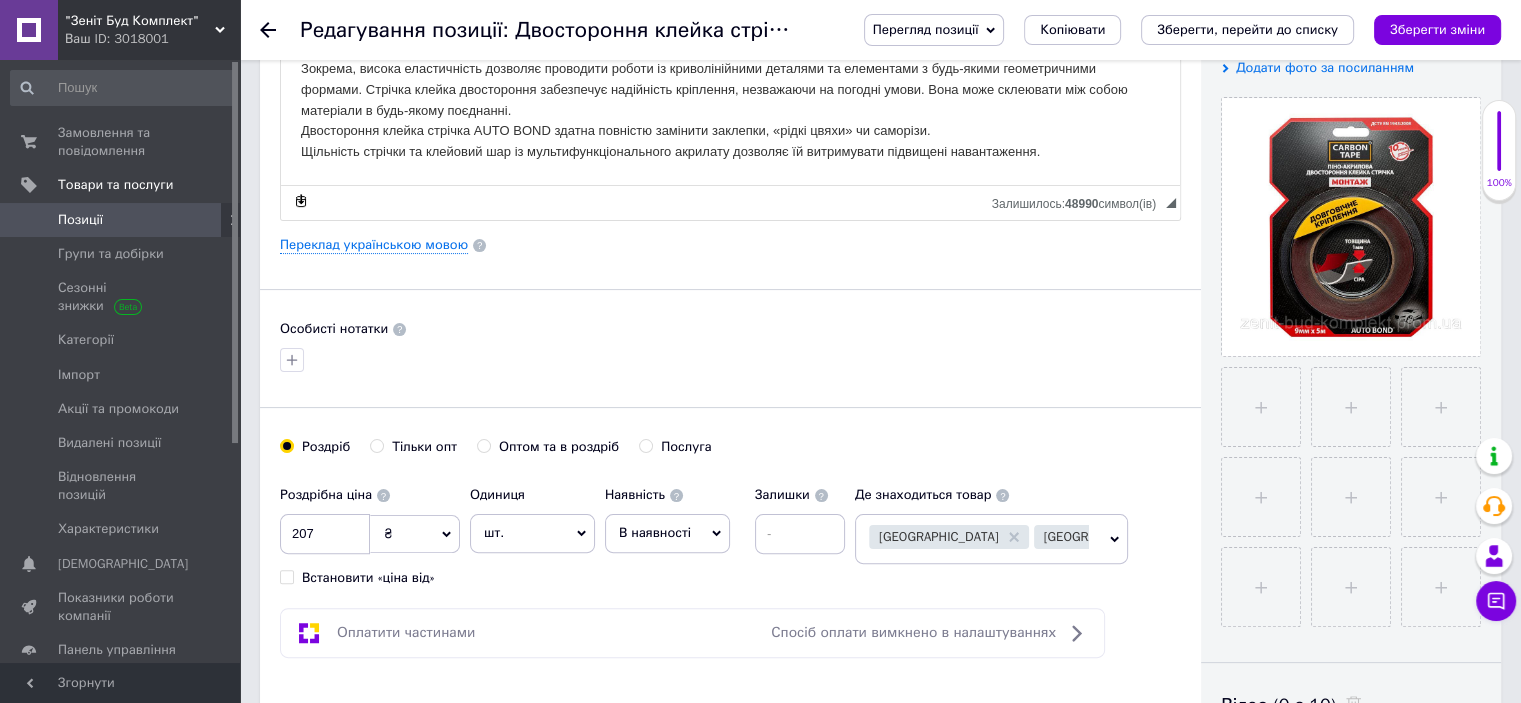 click on "Тільки опт" at bounding box center [376, 445] 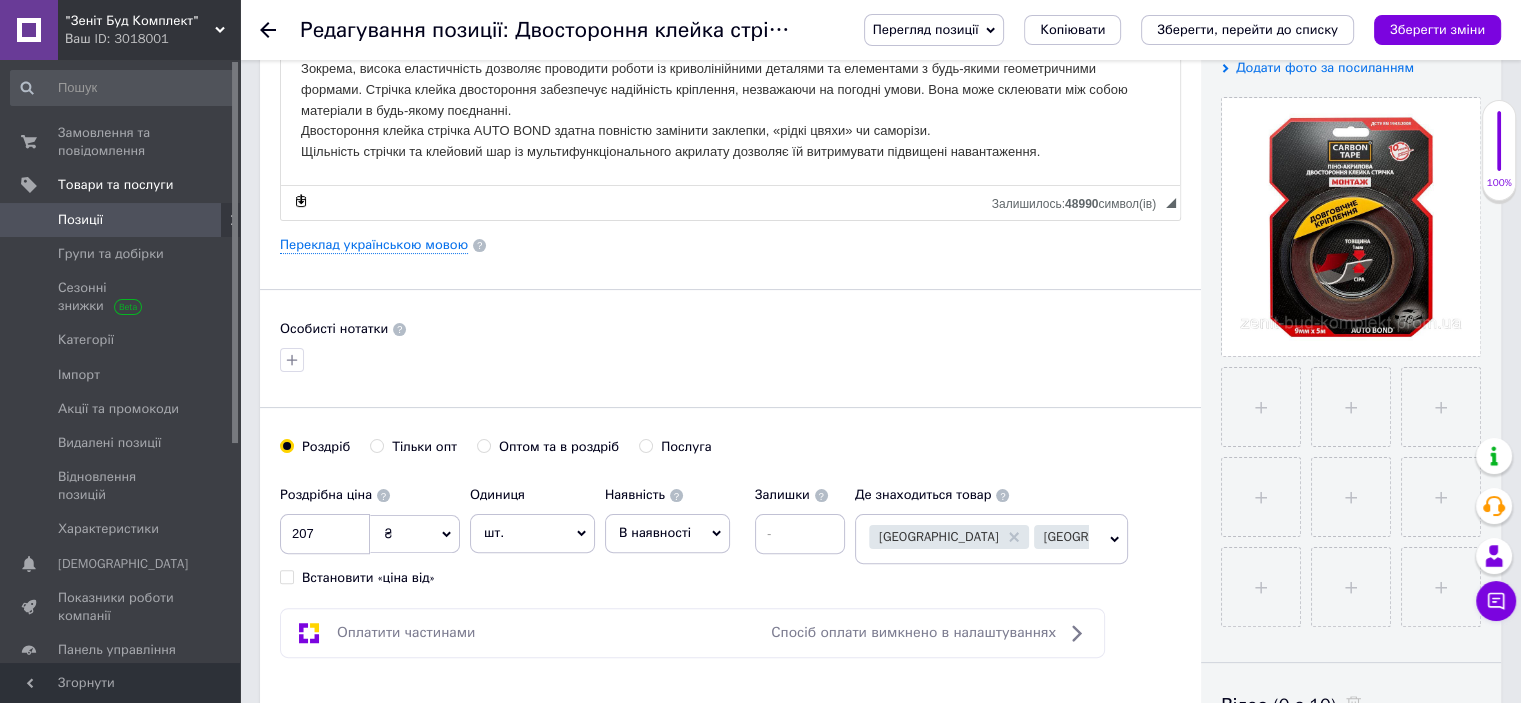 radio on "true" 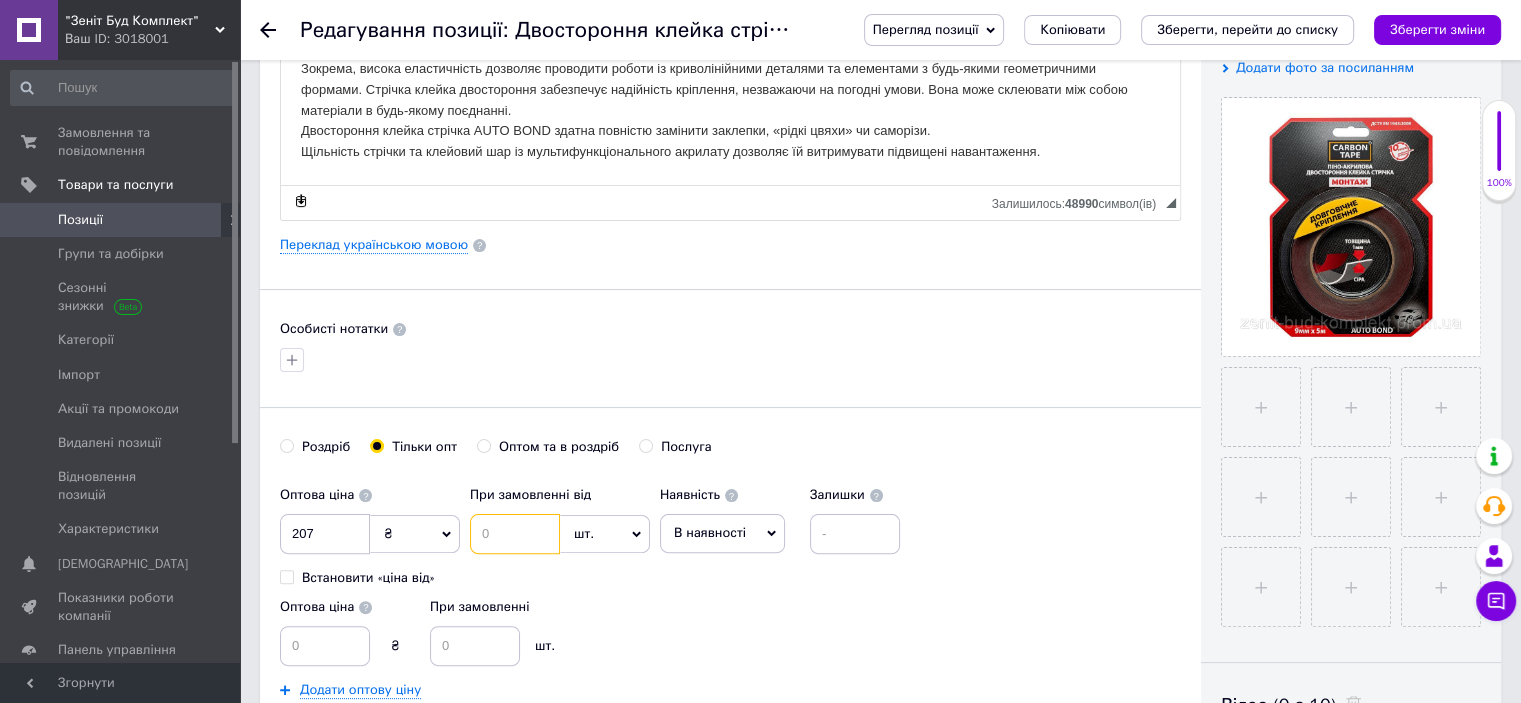 drag, startPoint x: 518, startPoint y: 524, endPoint x: 580, endPoint y: 501, distance: 66.12866 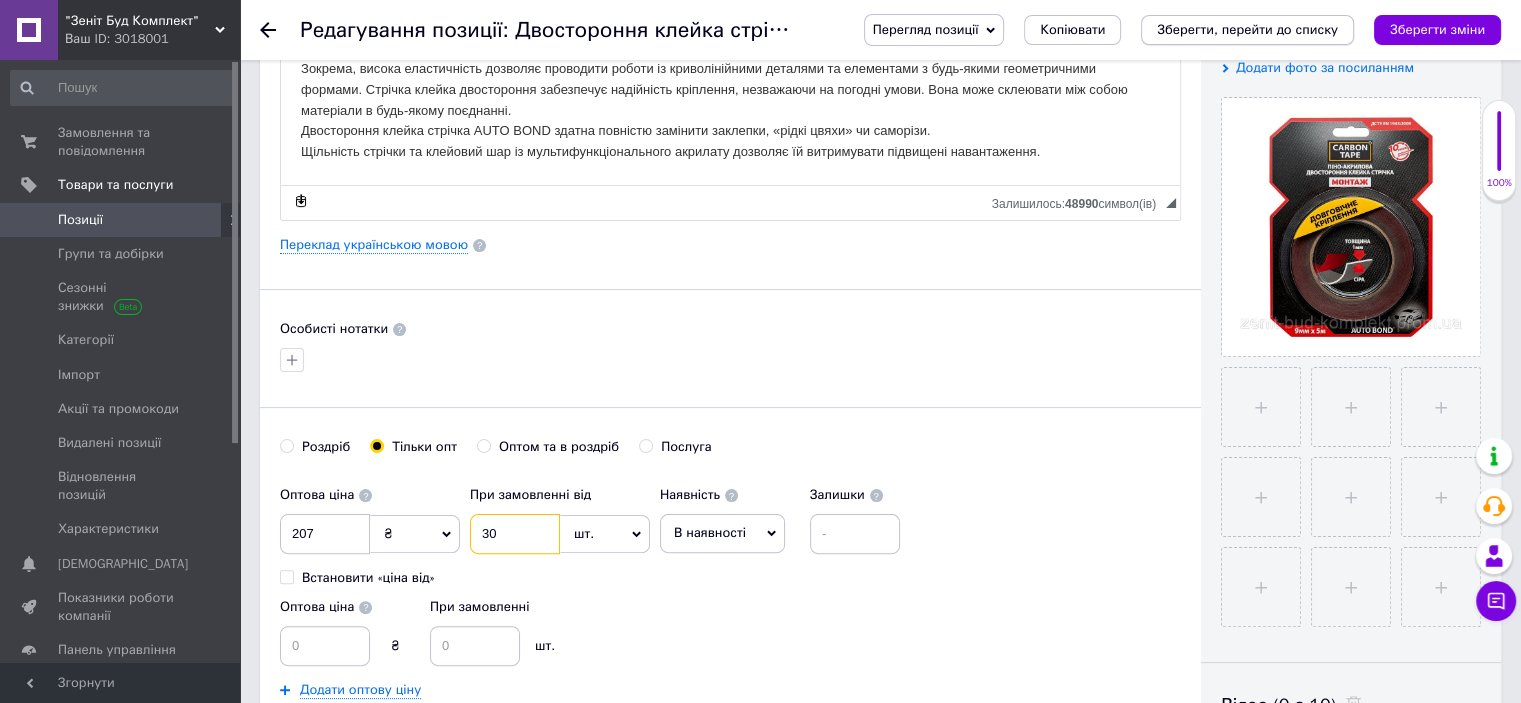 type on "30" 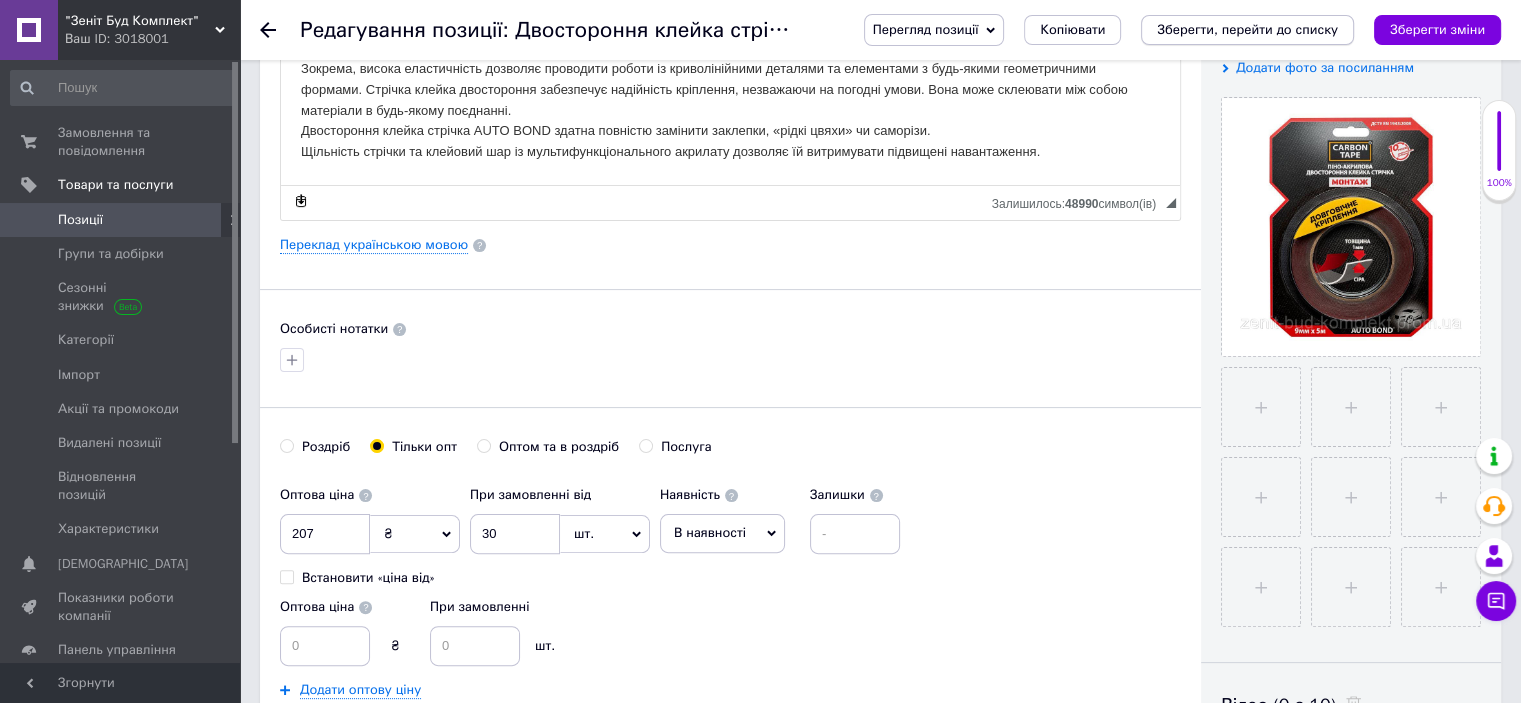 click on "Зберегти, перейти до списку" at bounding box center (1247, 29) 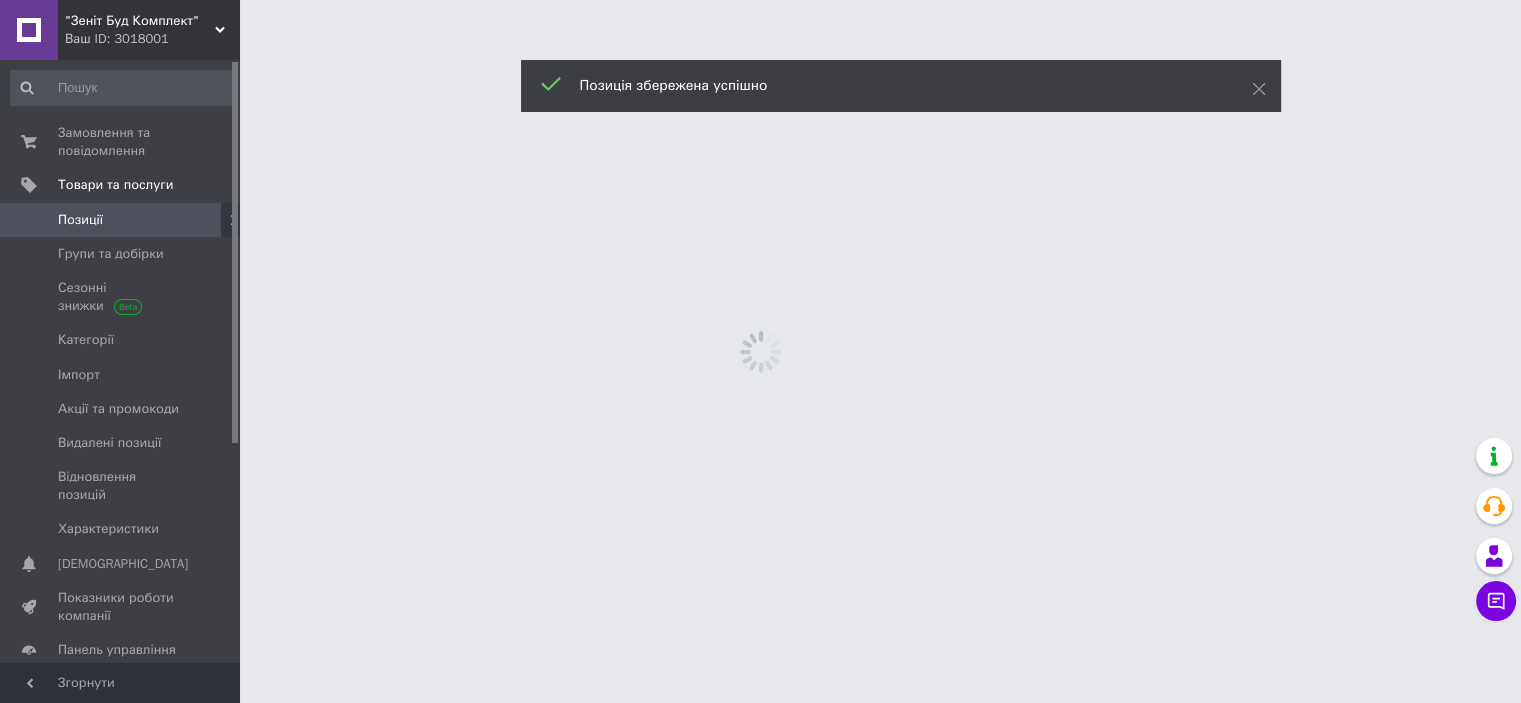 scroll, scrollTop: 0, scrollLeft: 0, axis: both 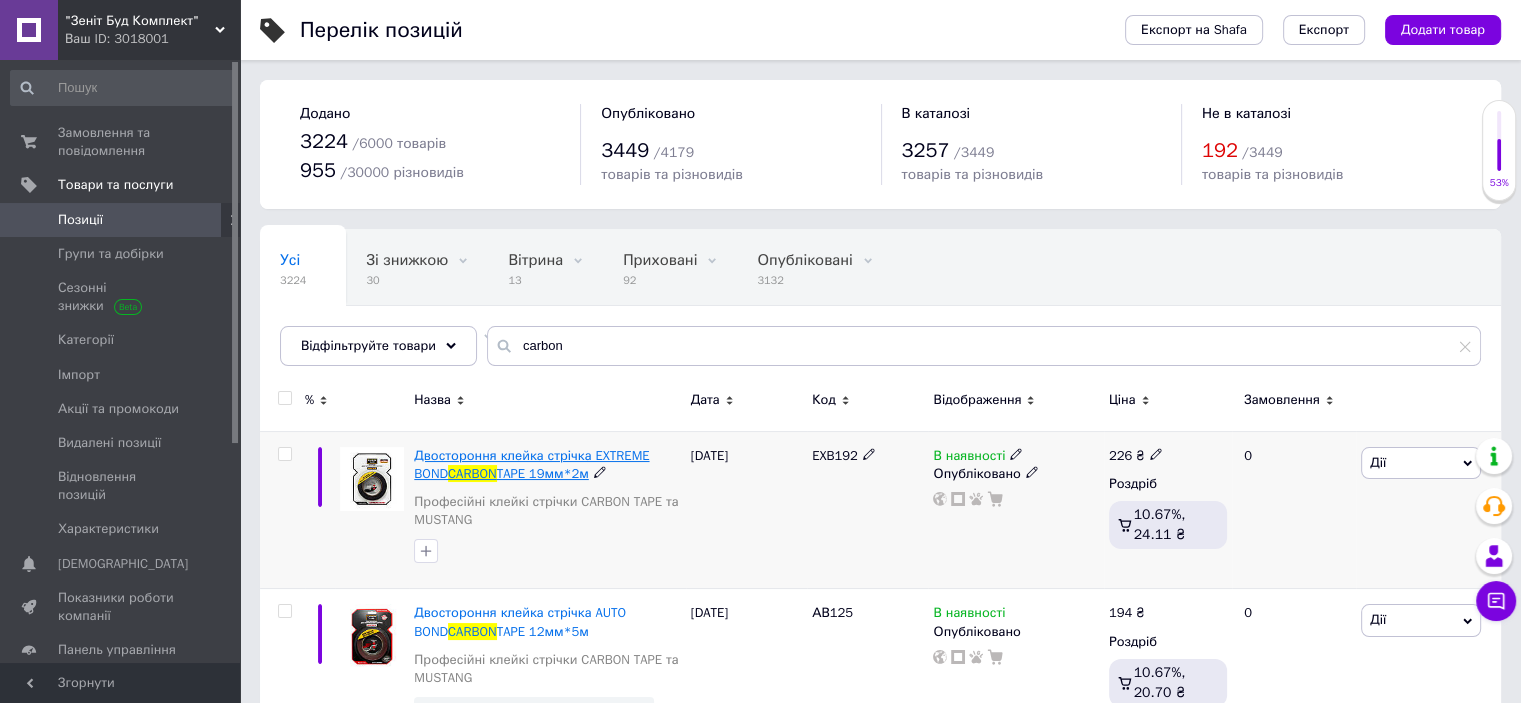 click on "TAPE 19мм*2м" at bounding box center [543, 473] 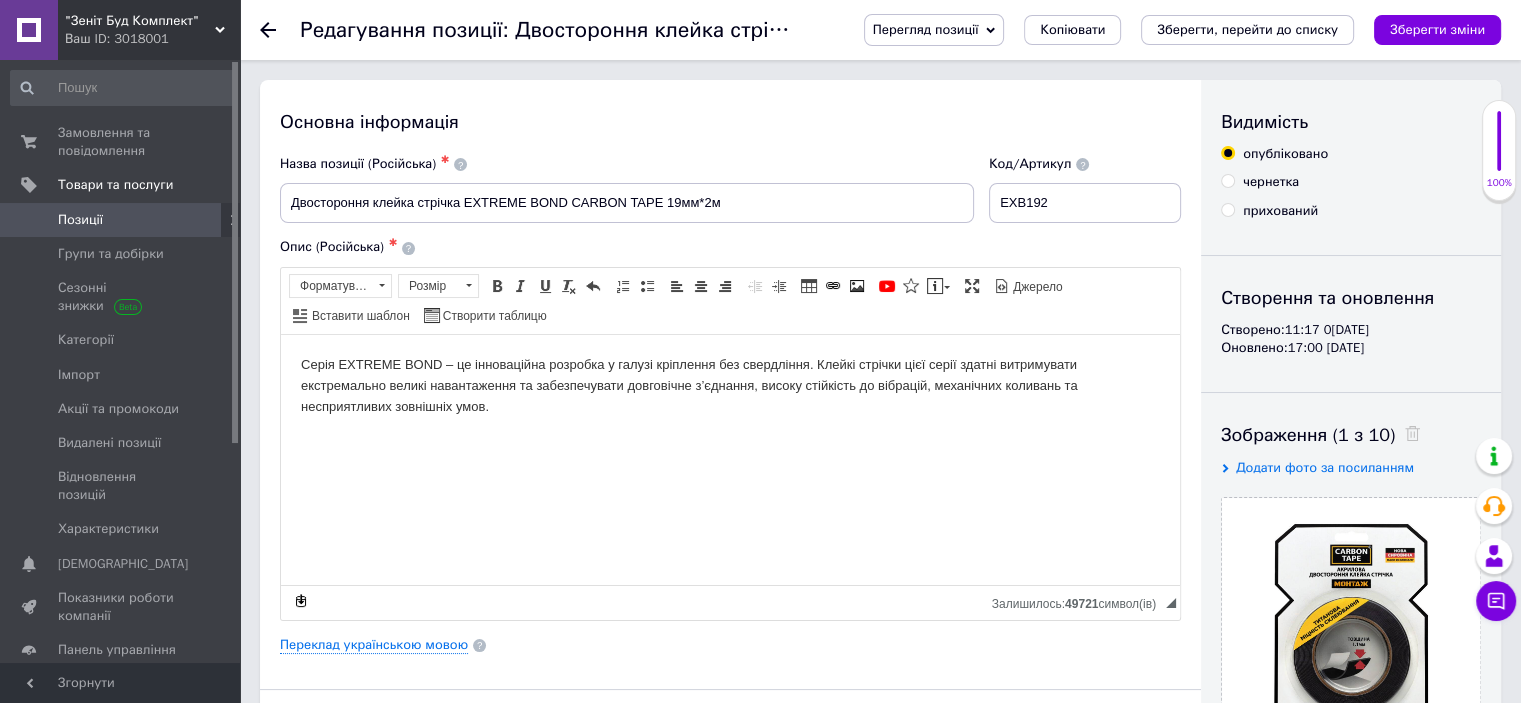 scroll, scrollTop: 500, scrollLeft: 0, axis: vertical 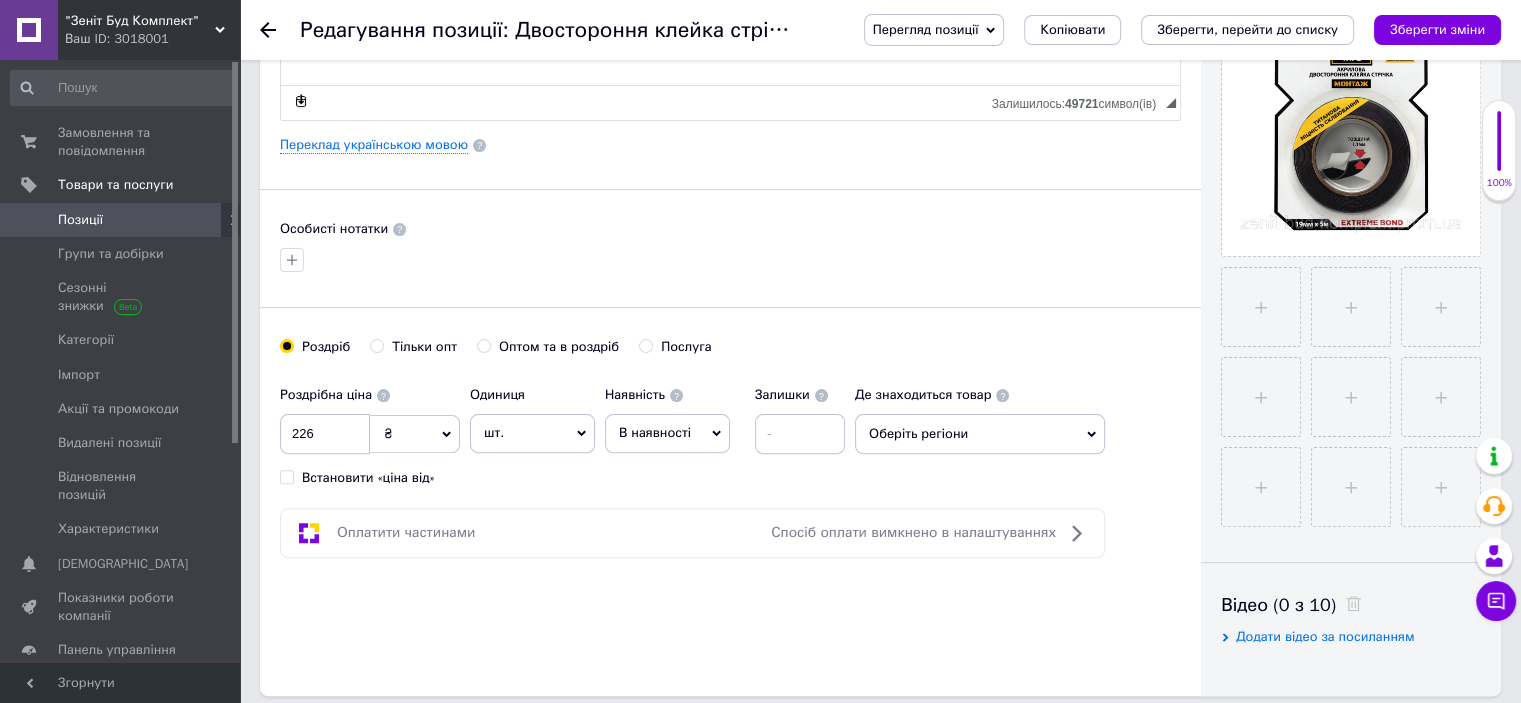 click on "шт." at bounding box center [532, 433] 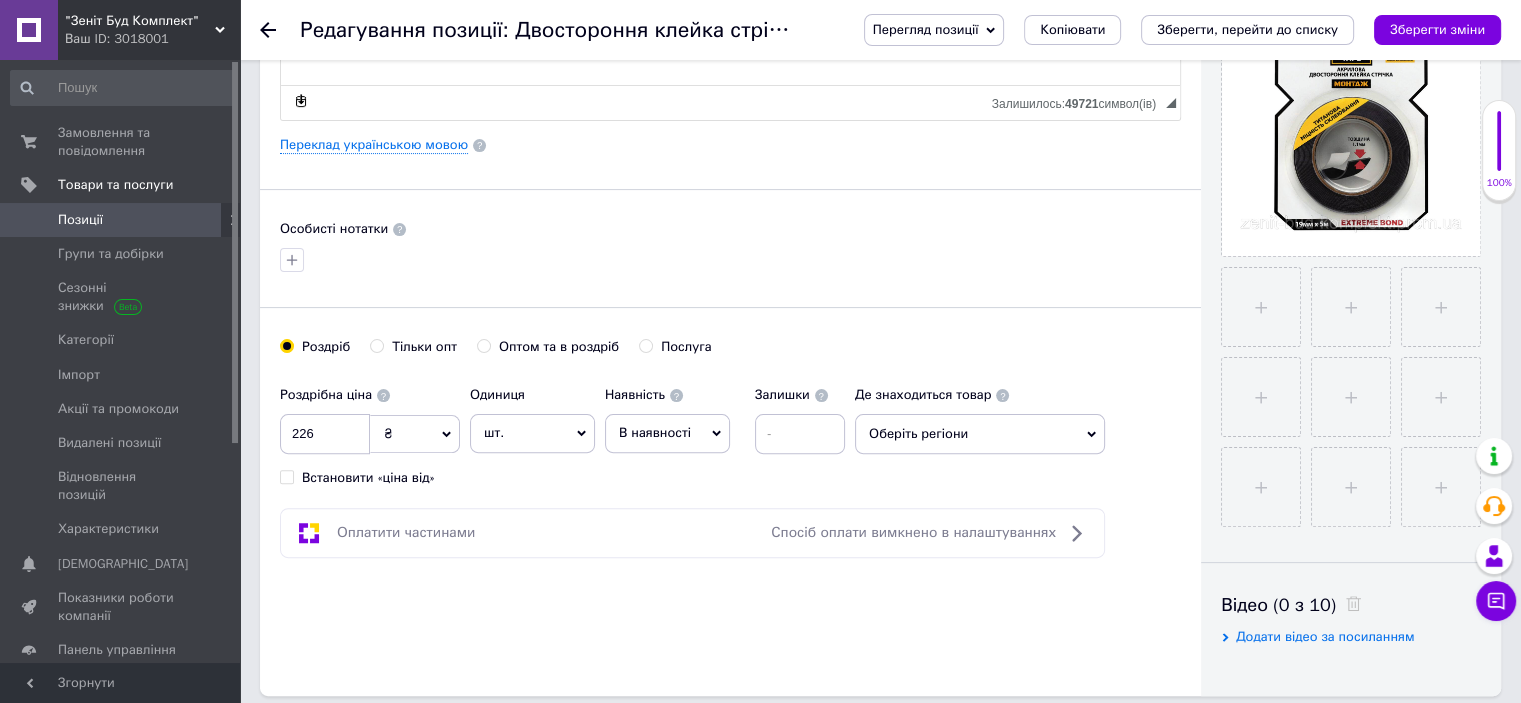 radio on "true" 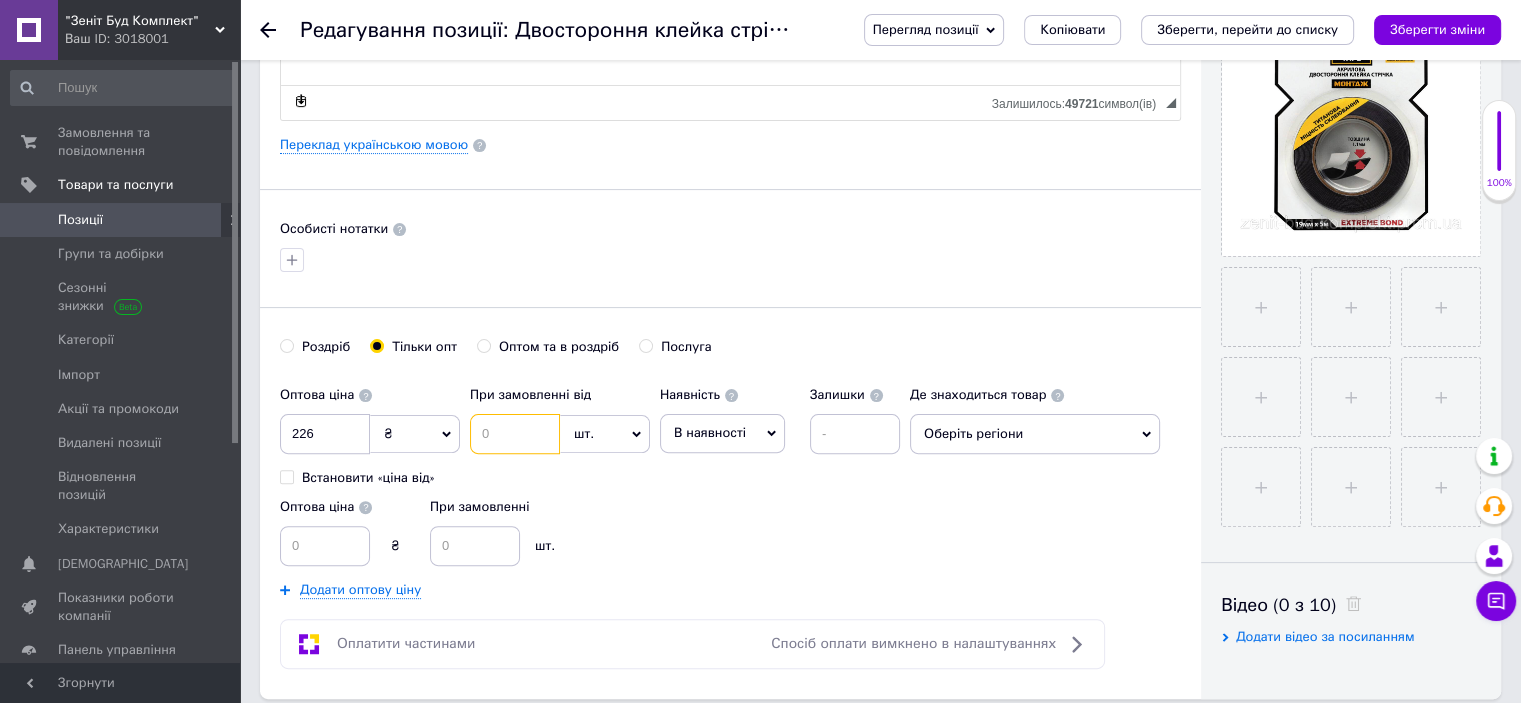 click at bounding box center (515, 434) 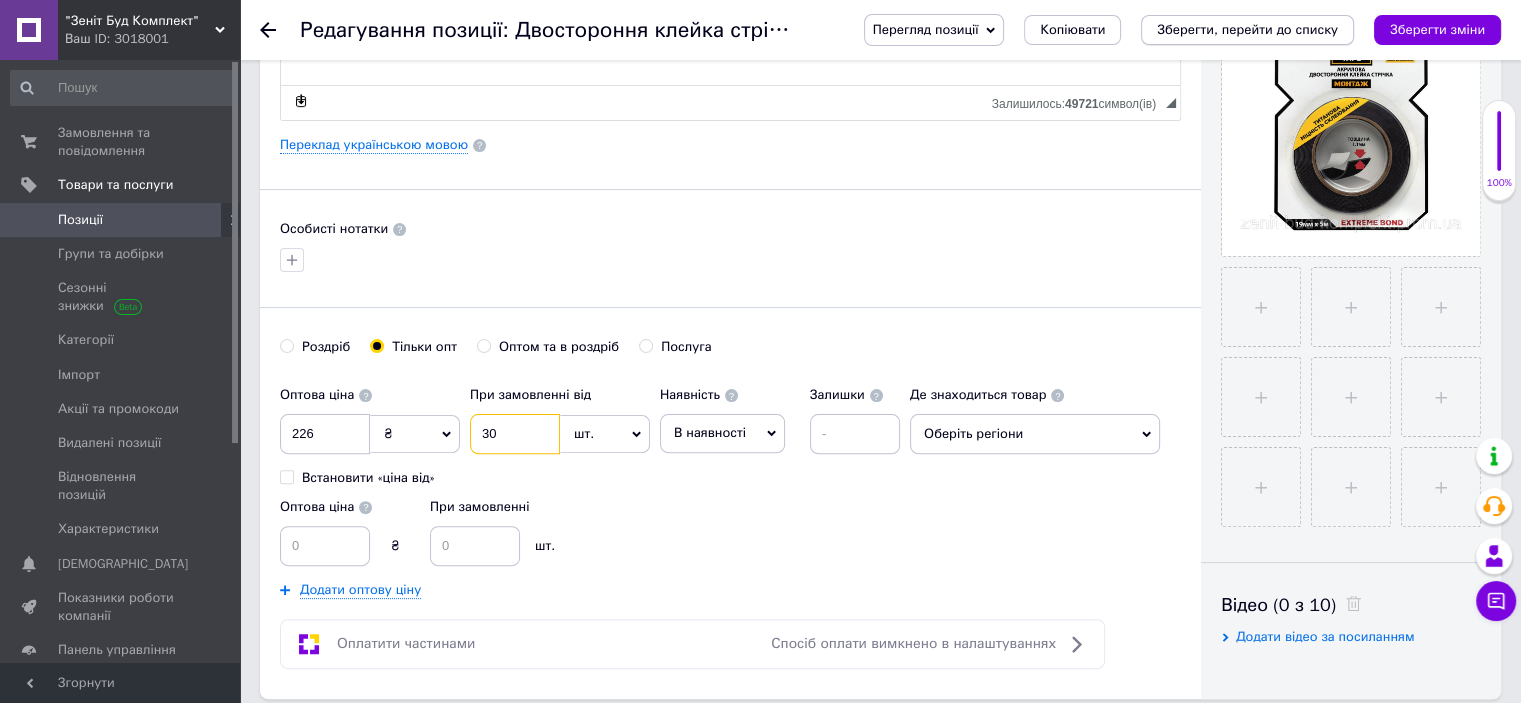 type on "30" 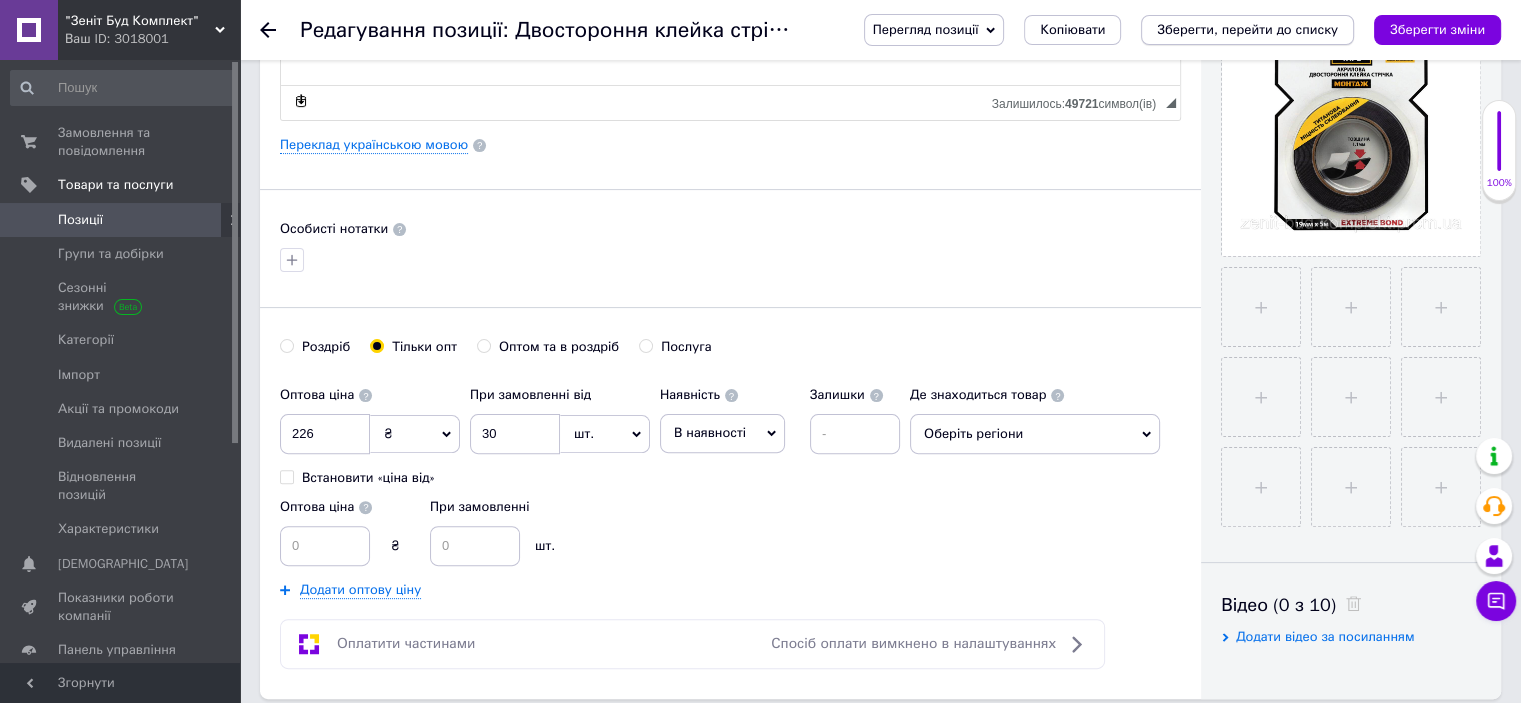 click on "Зберегти, перейти до списку" at bounding box center (1247, 29) 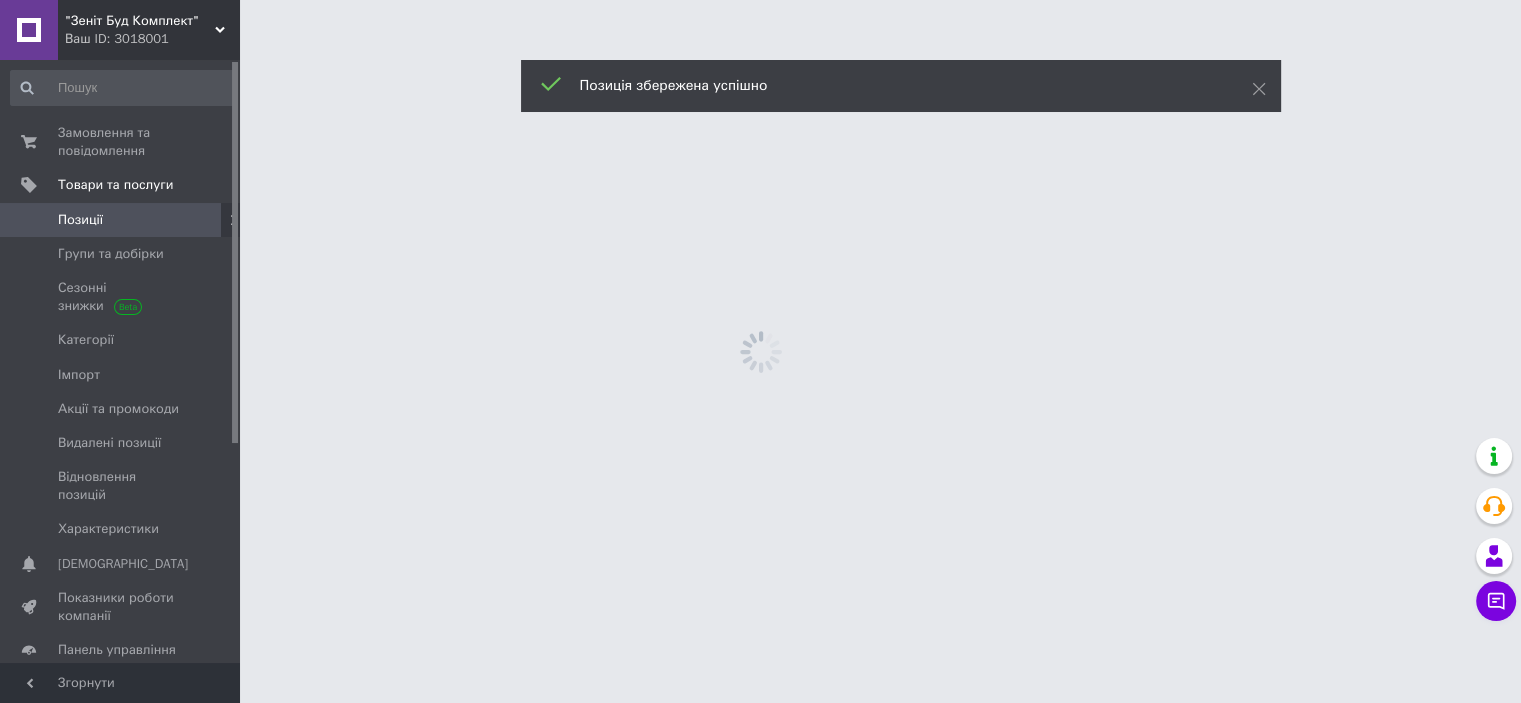scroll, scrollTop: 0, scrollLeft: 0, axis: both 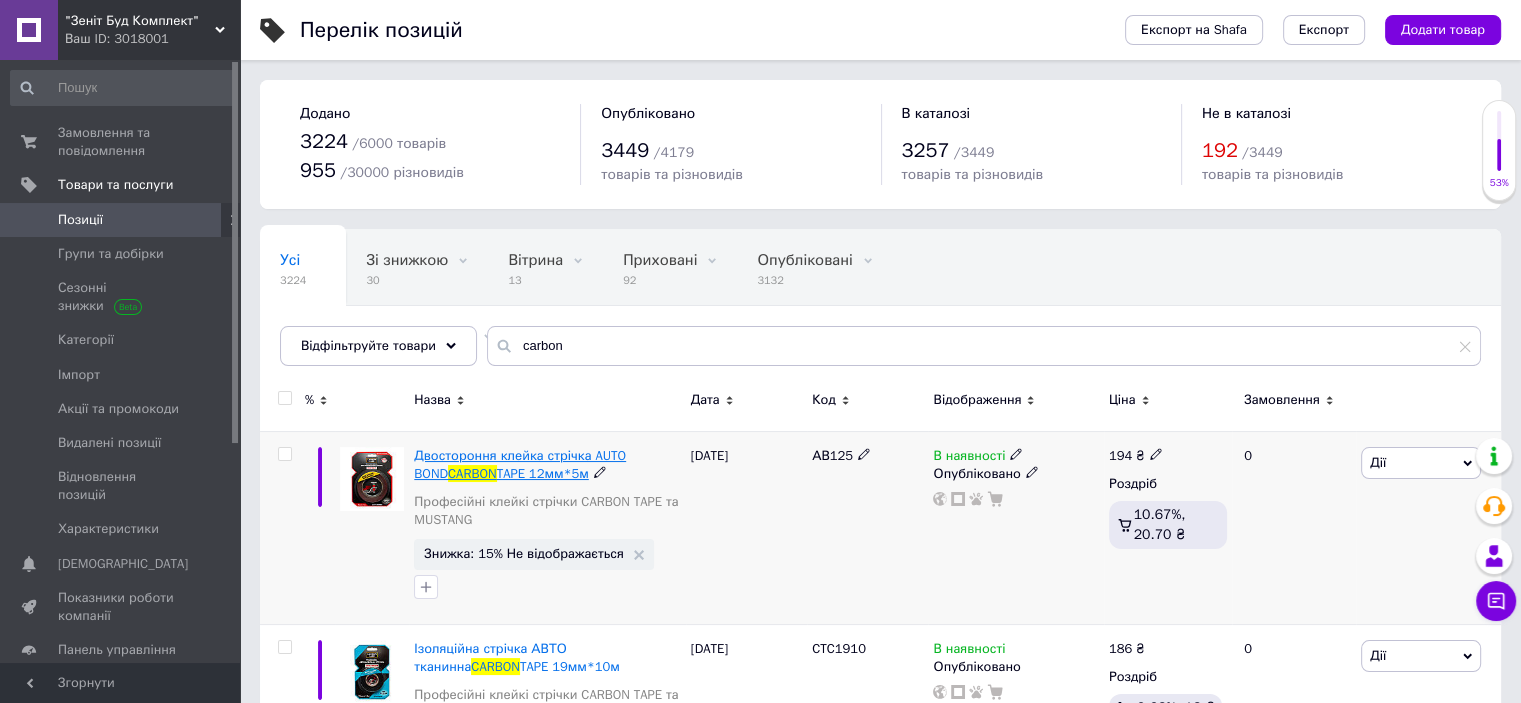 click on "Двостороння клейка стрічка AUTO BOND" at bounding box center [520, 464] 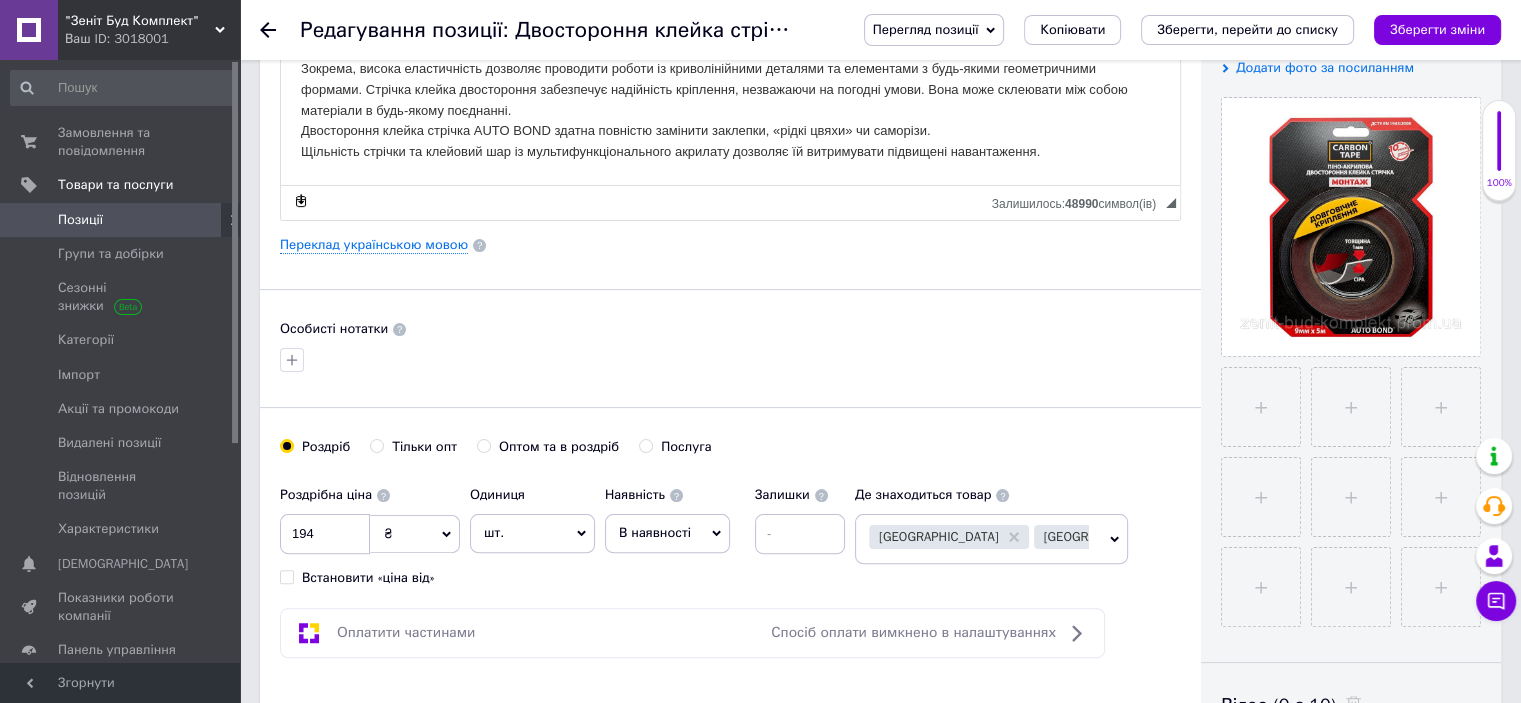 scroll, scrollTop: 500, scrollLeft: 0, axis: vertical 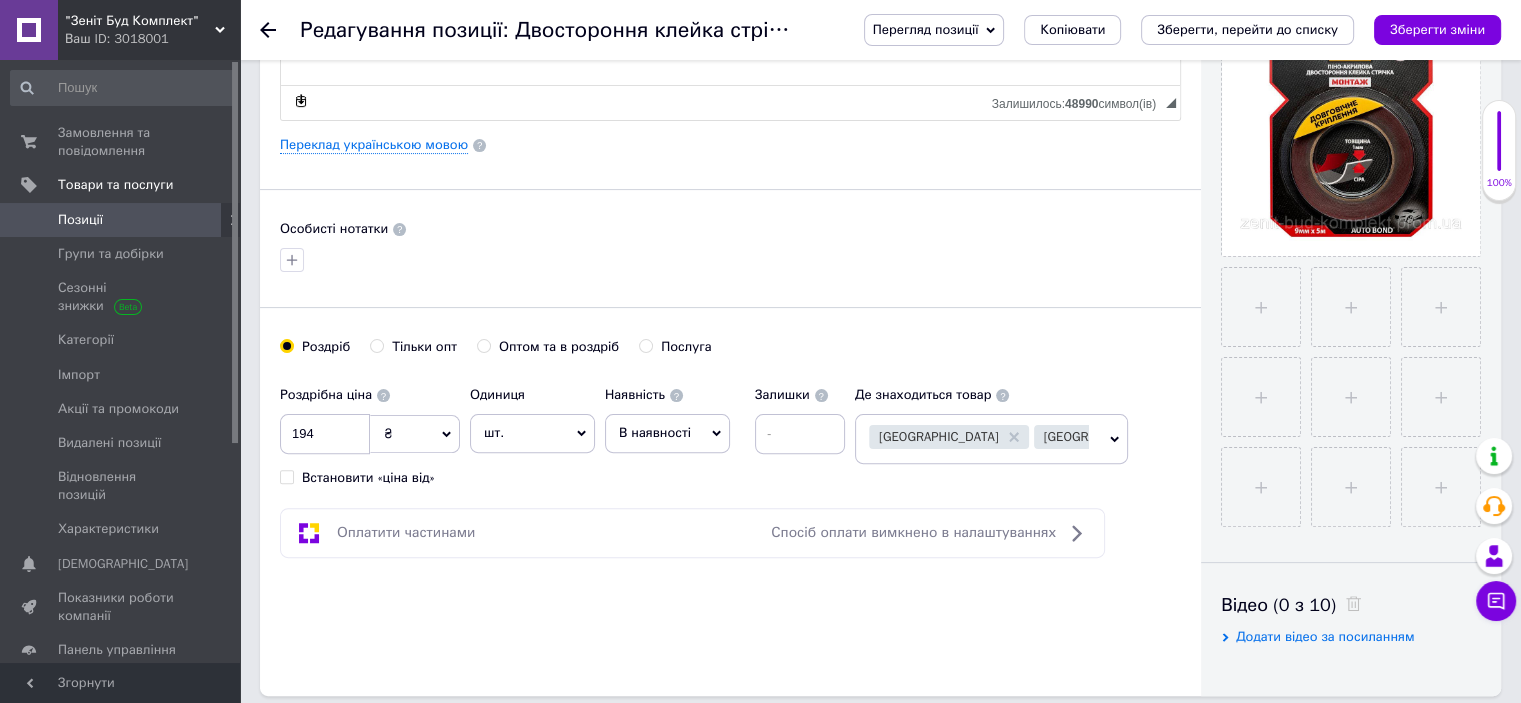 click on "Тільки опт" at bounding box center (413, 347) 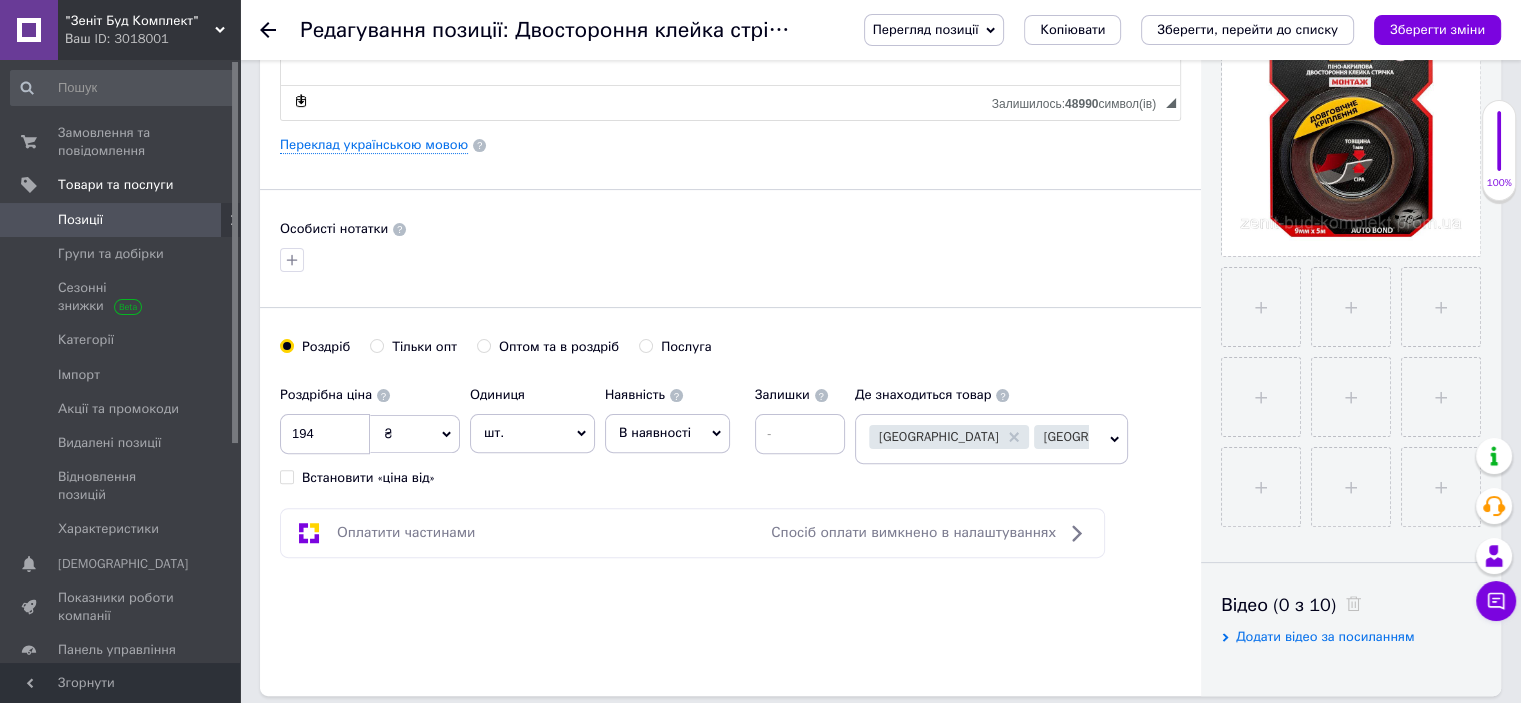 radio on "true" 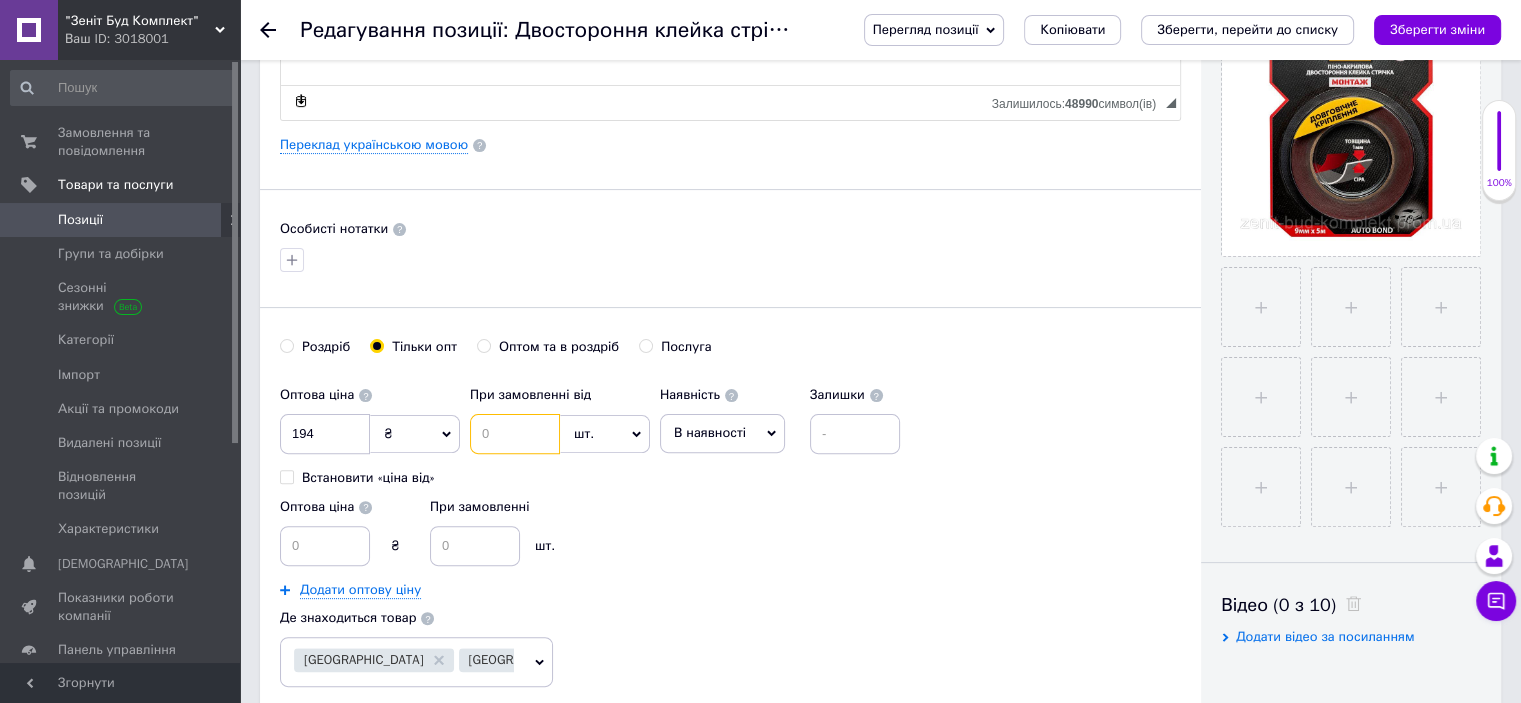 click at bounding box center (515, 434) 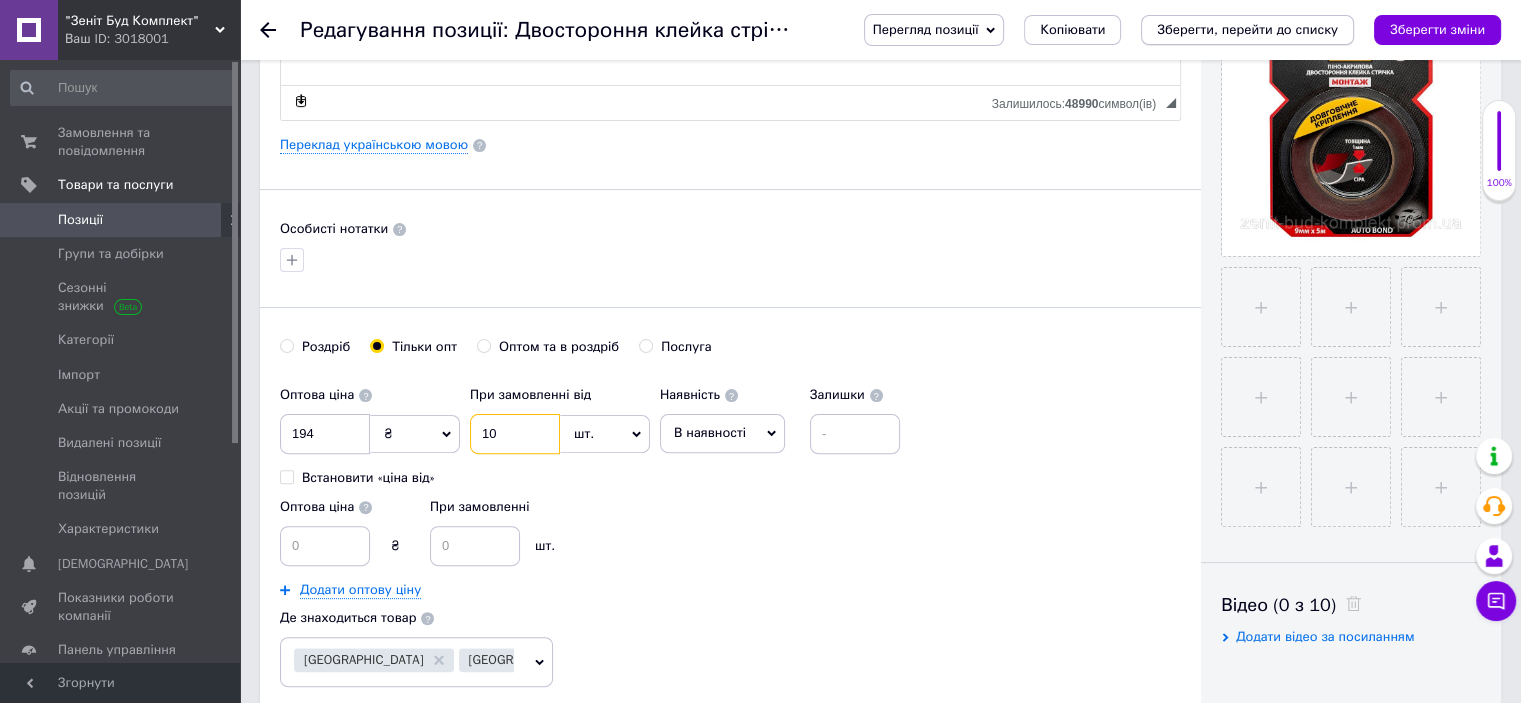 type on "10" 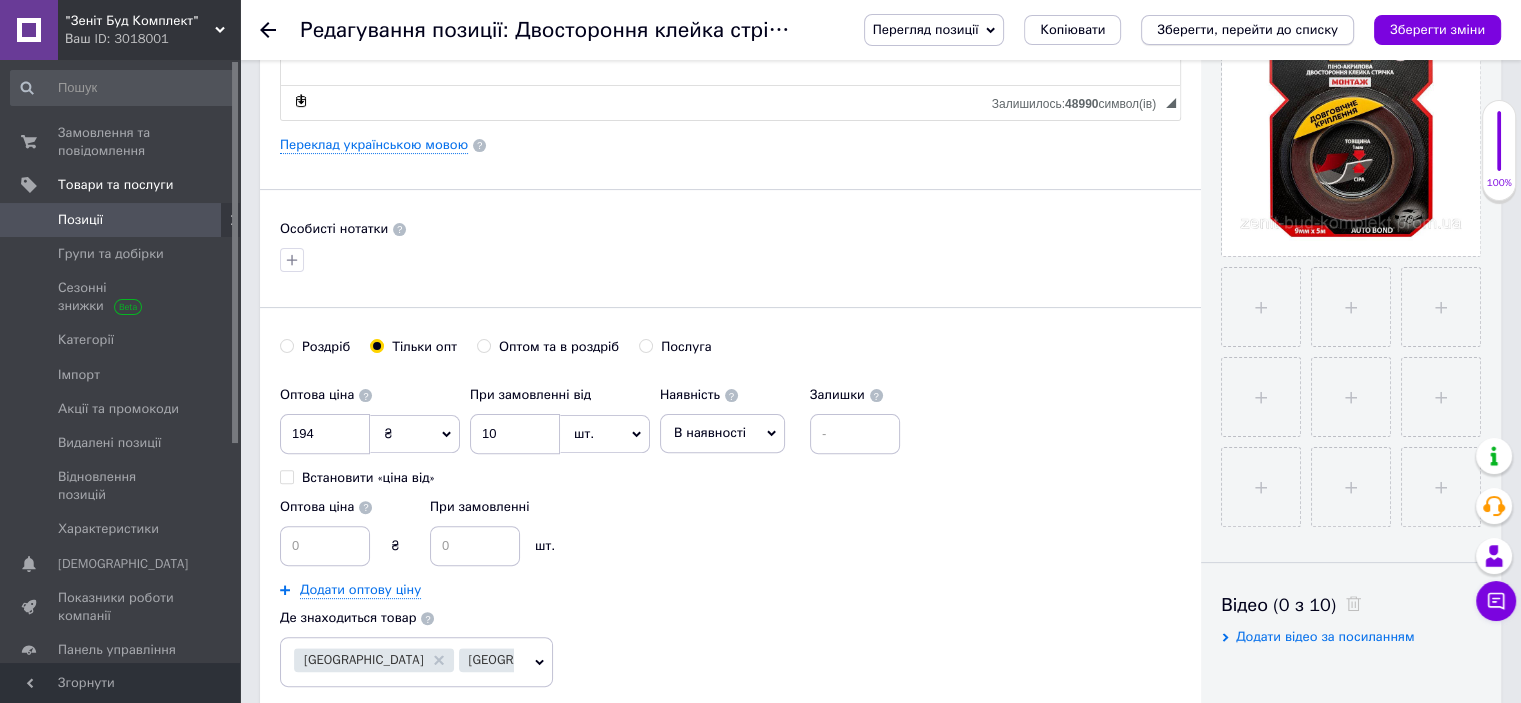 click on "Зберегти, перейти до списку" at bounding box center (1247, 29) 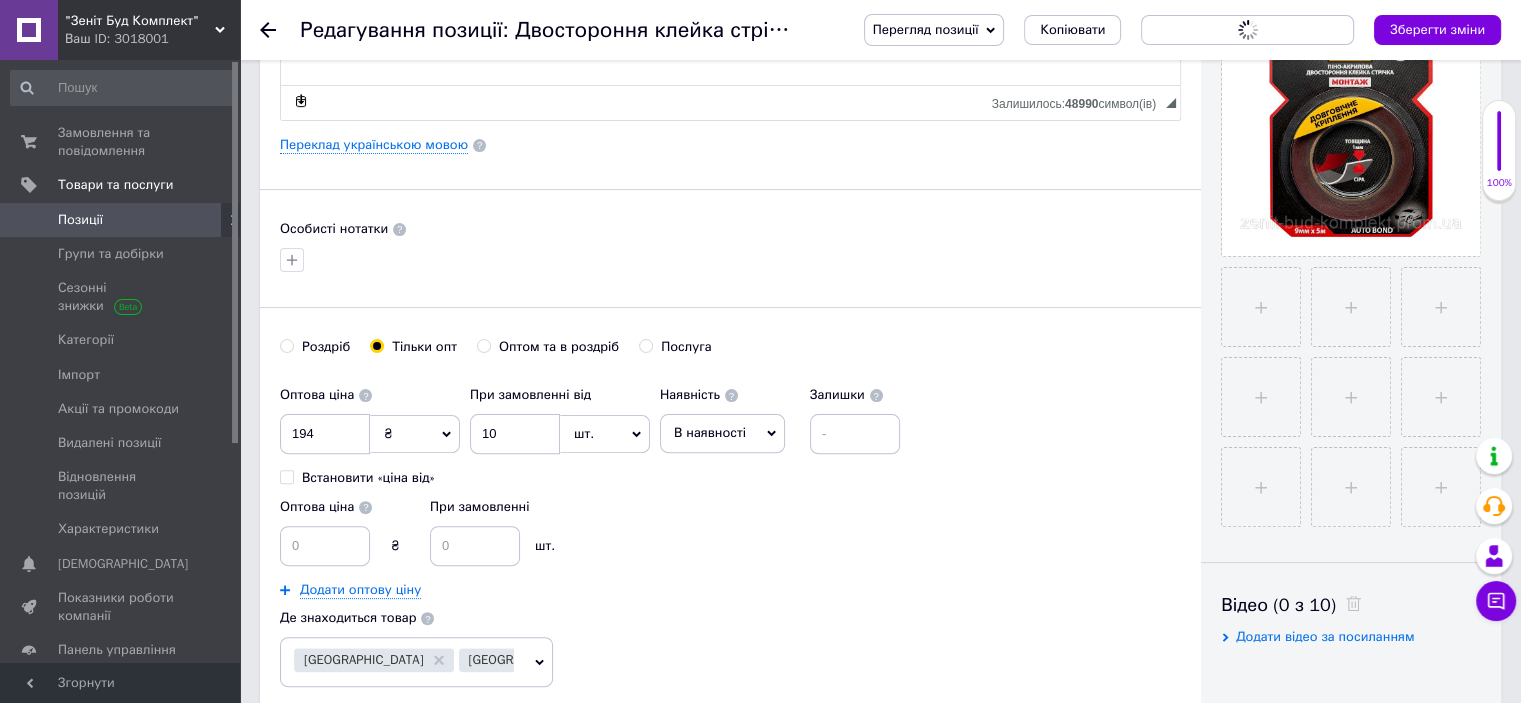 type 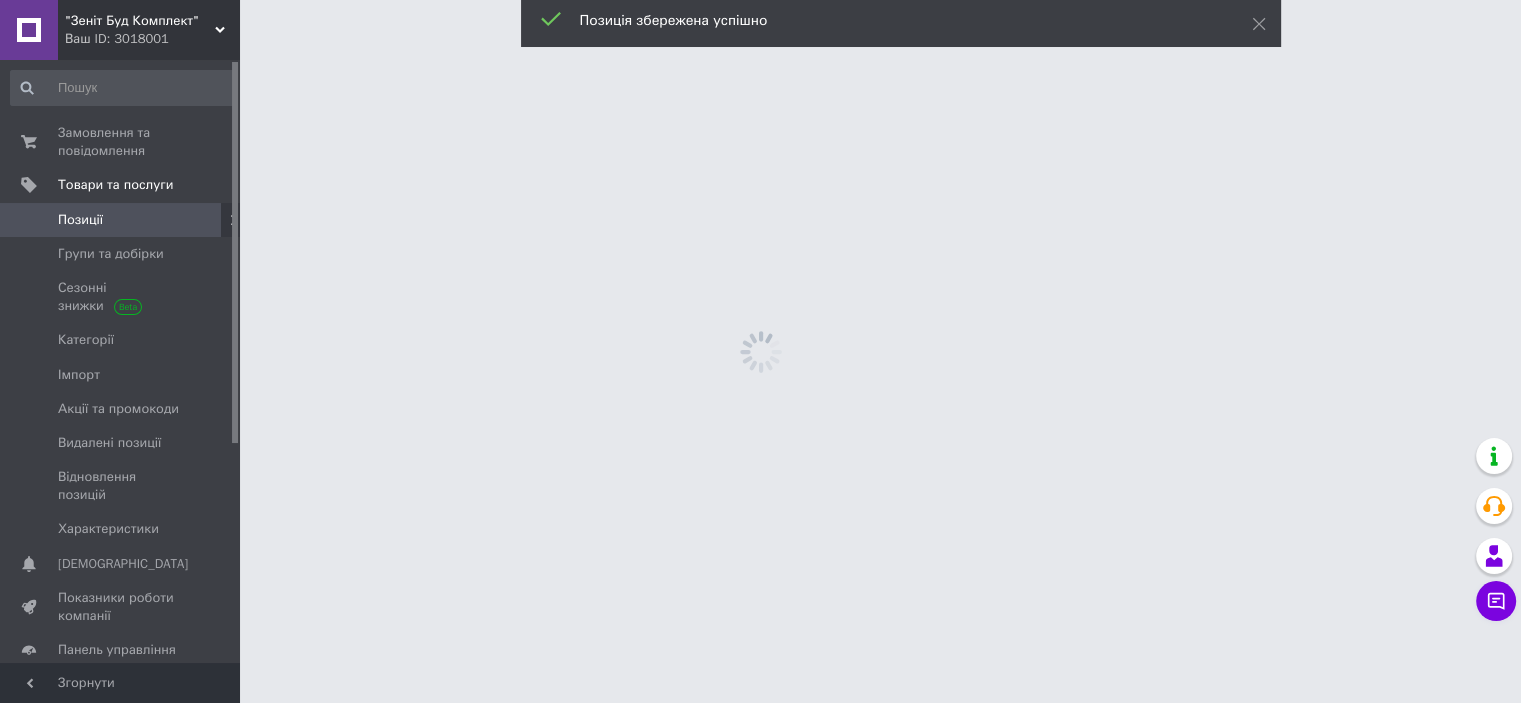 scroll, scrollTop: 0, scrollLeft: 0, axis: both 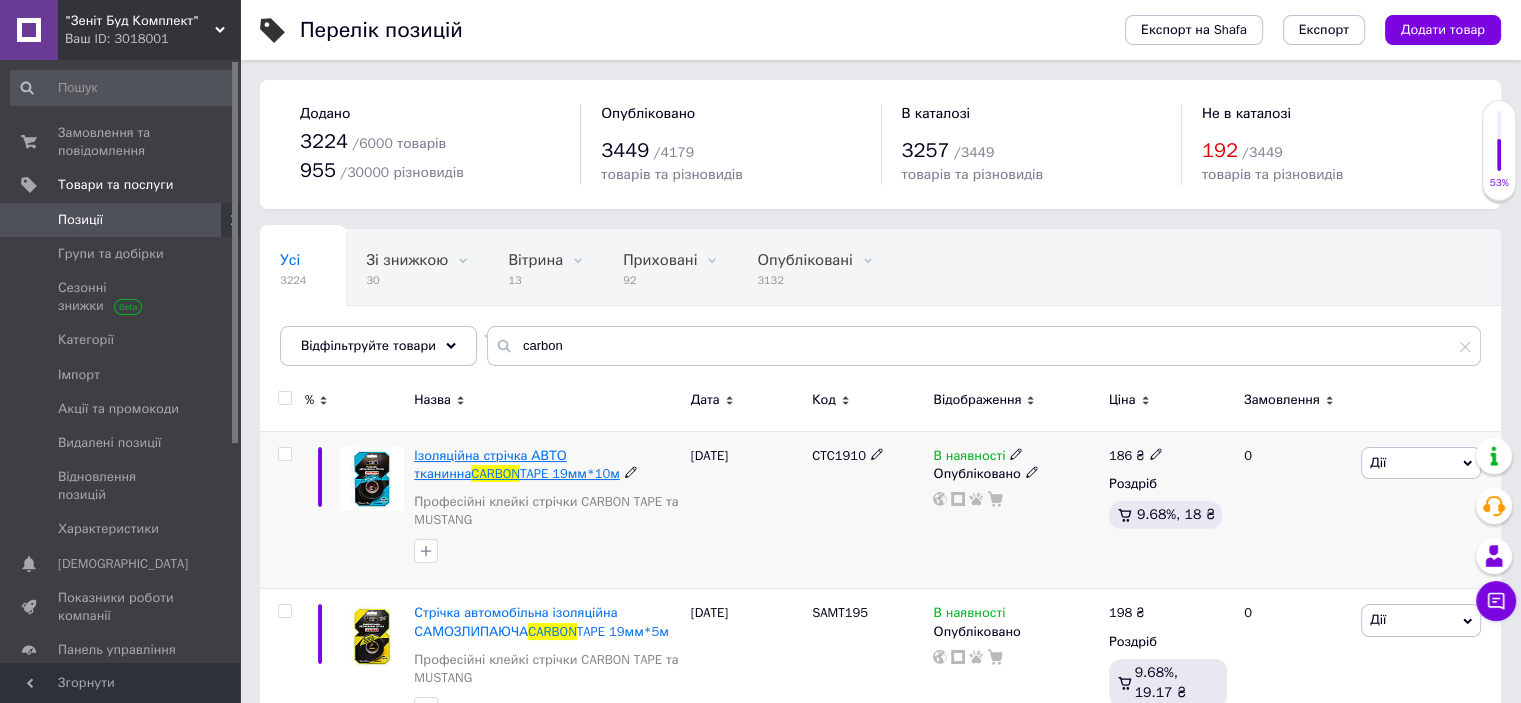 click on "Ізоляційна стрічка АВТО тканинна" at bounding box center [490, 464] 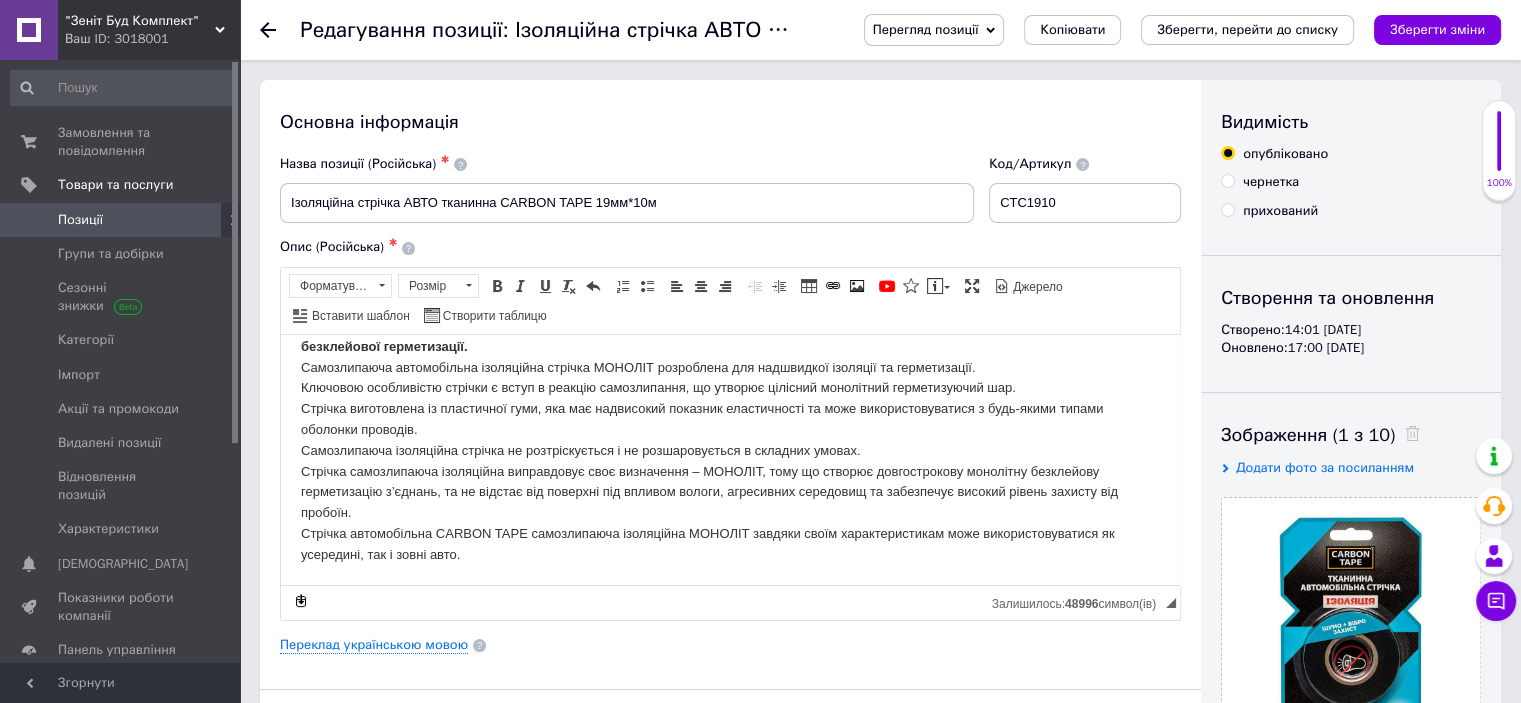 scroll, scrollTop: 400, scrollLeft: 0, axis: vertical 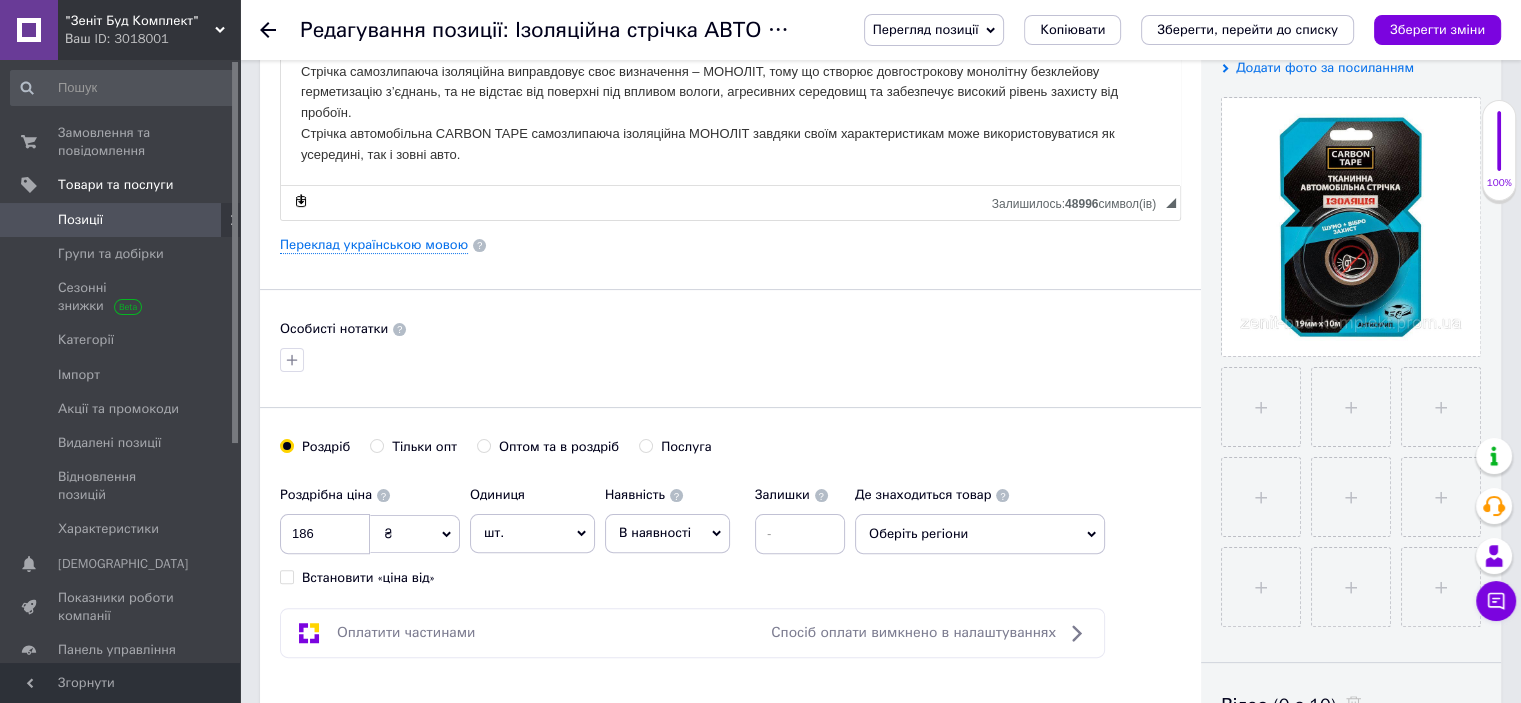 drag, startPoint x: 374, startPoint y: 444, endPoint x: 387, endPoint y: 447, distance: 13.341664 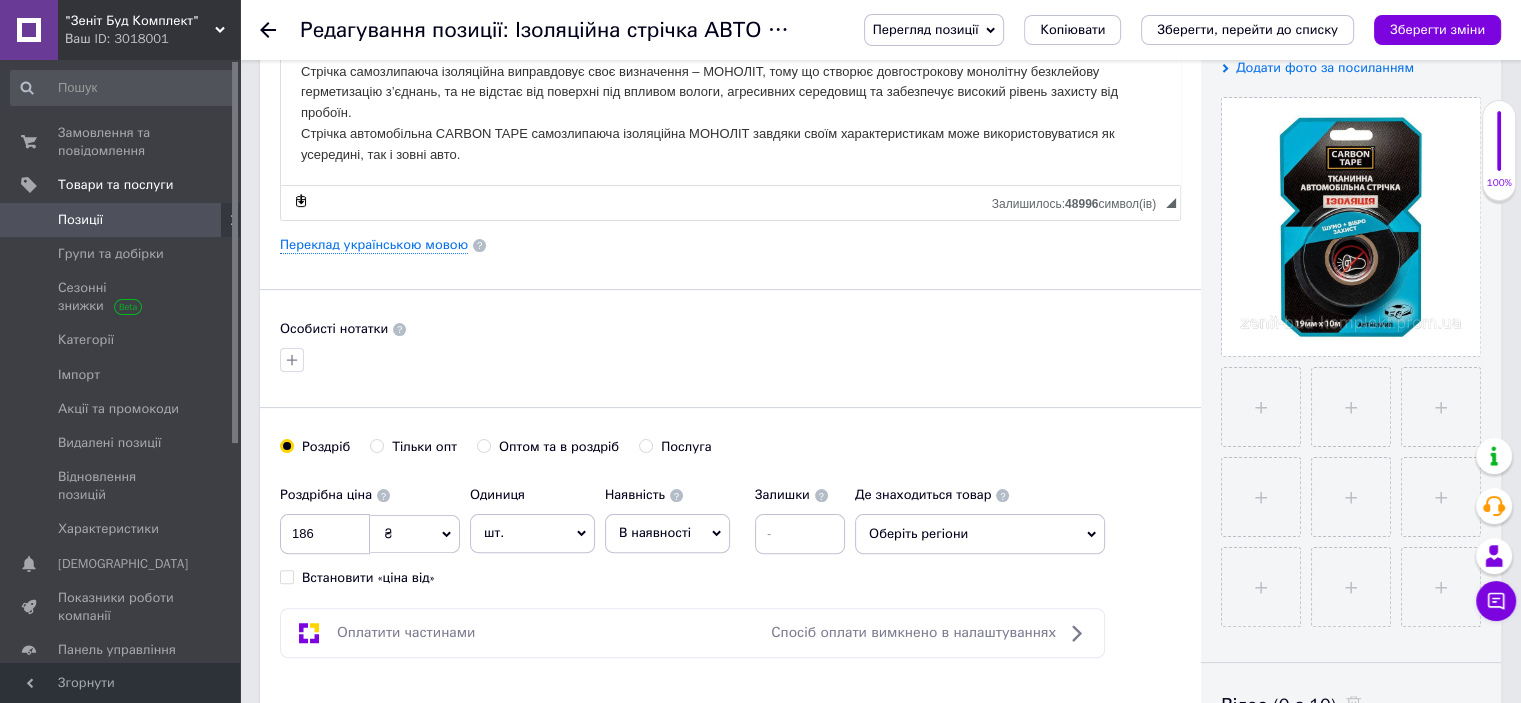 radio on "true" 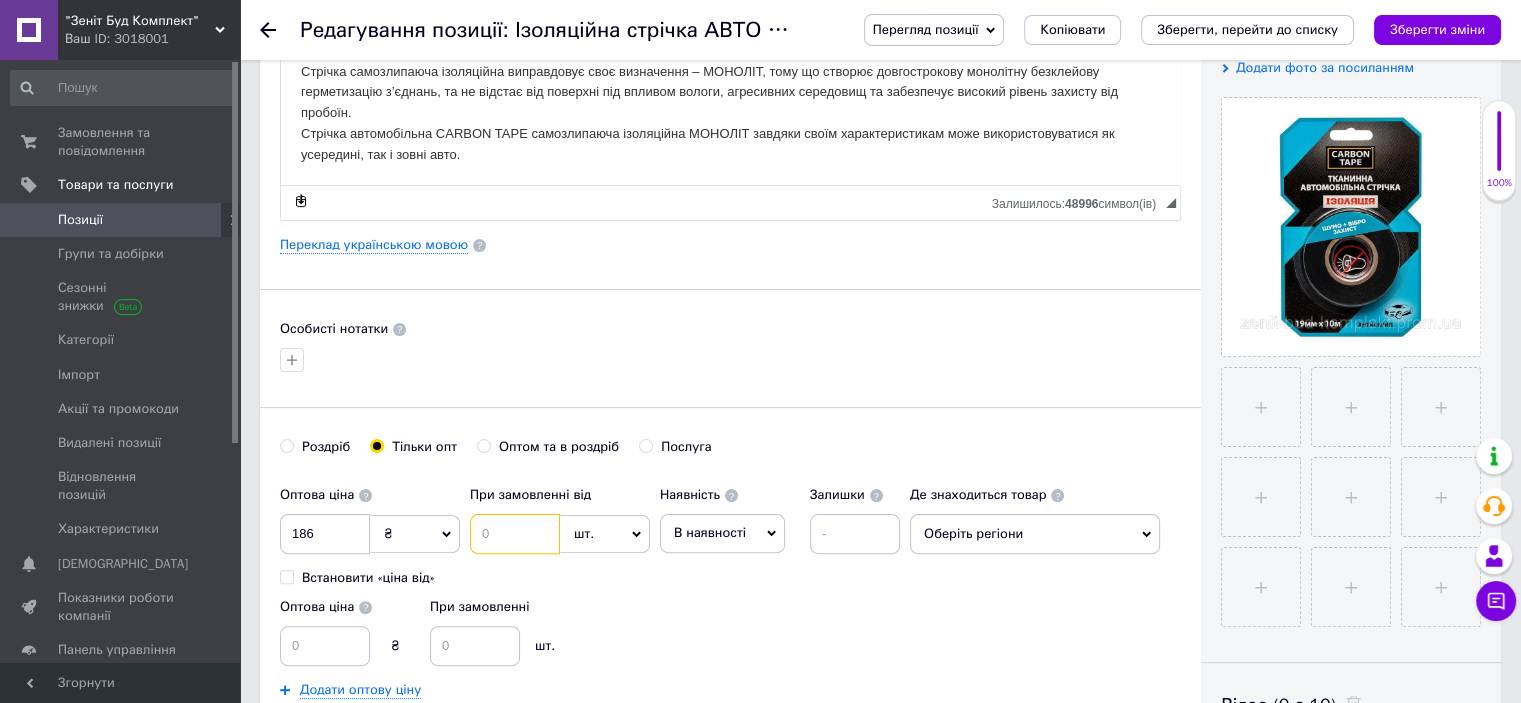 drag, startPoint x: 494, startPoint y: 515, endPoint x: 504, endPoint y: 527, distance: 15.6205 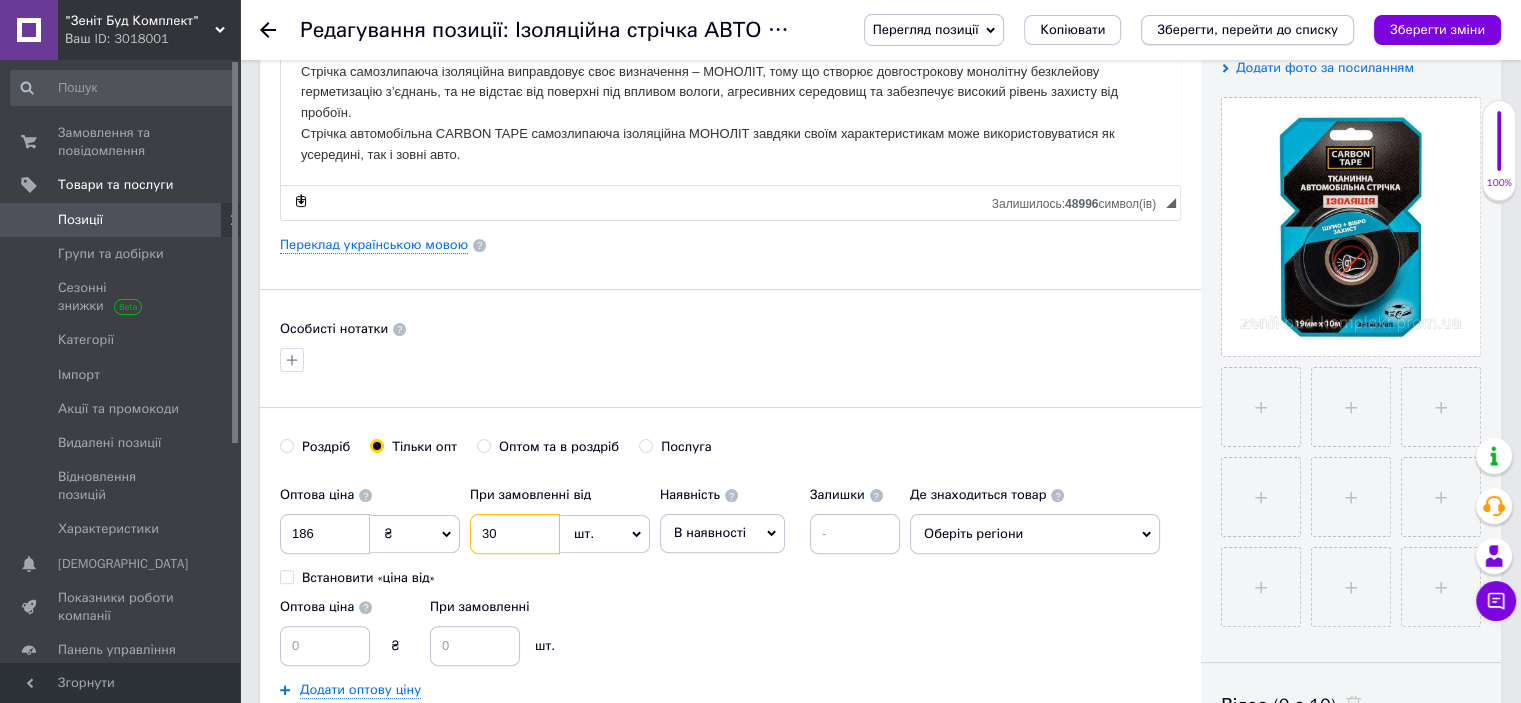 type on "30" 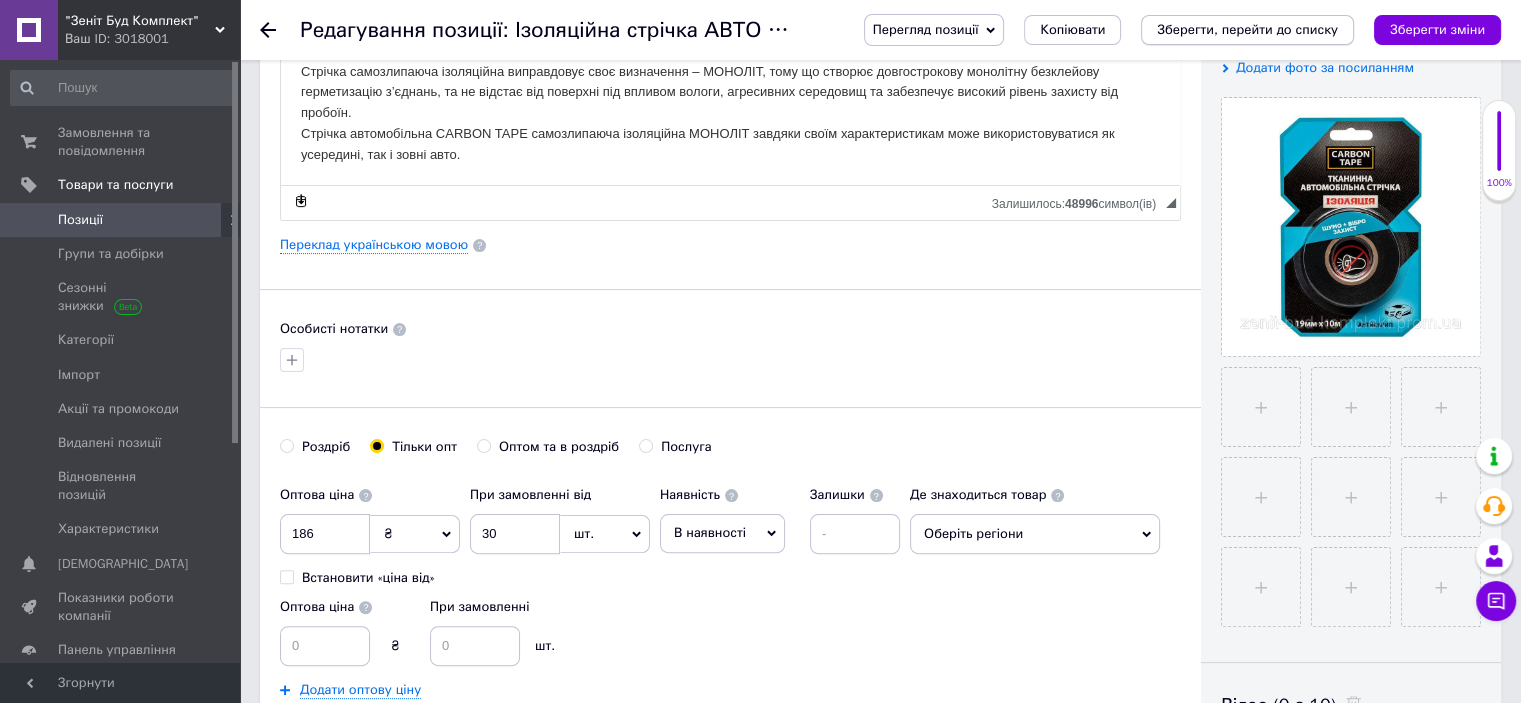 click on "Зберегти, перейти до списку" at bounding box center [1247, 29] 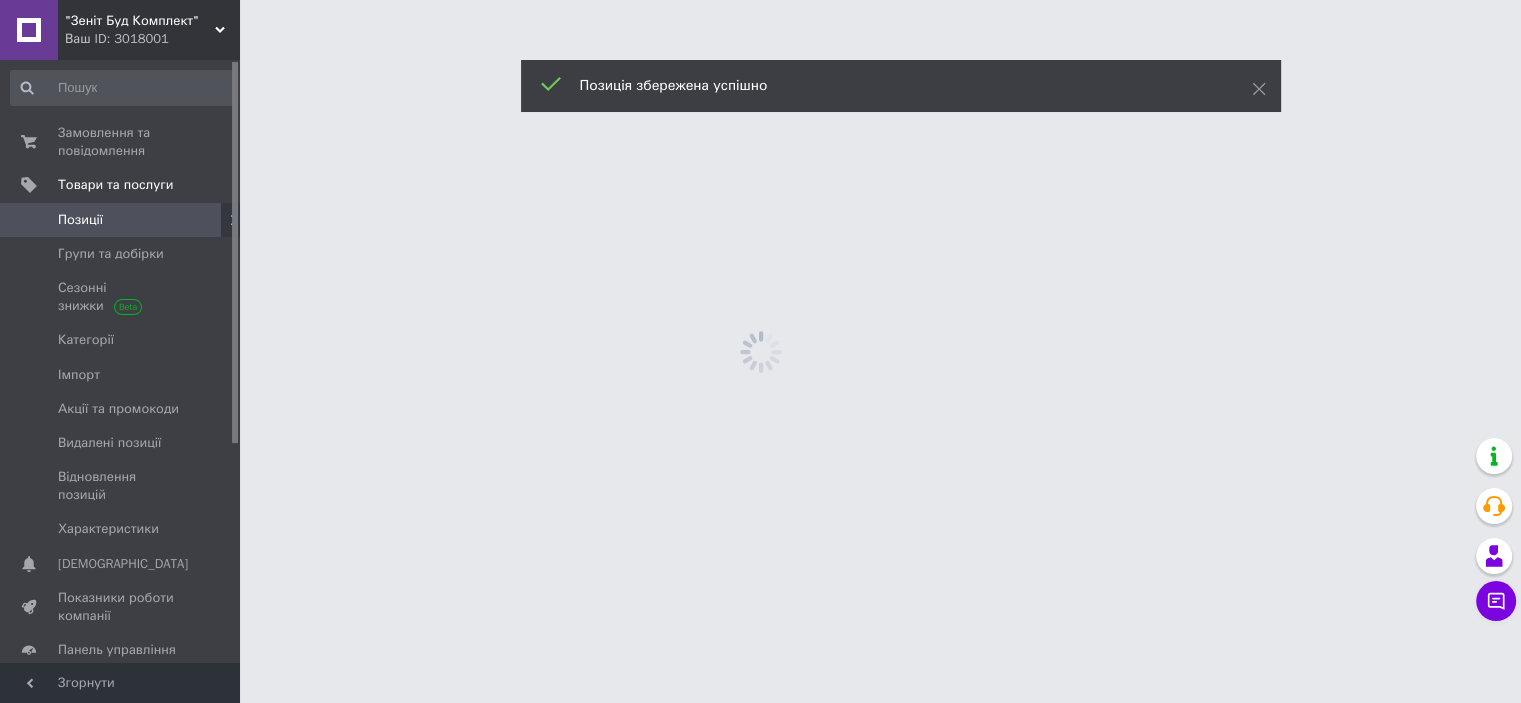 scroll, scrollTop: 0, scrollLeft: 0, axis: both 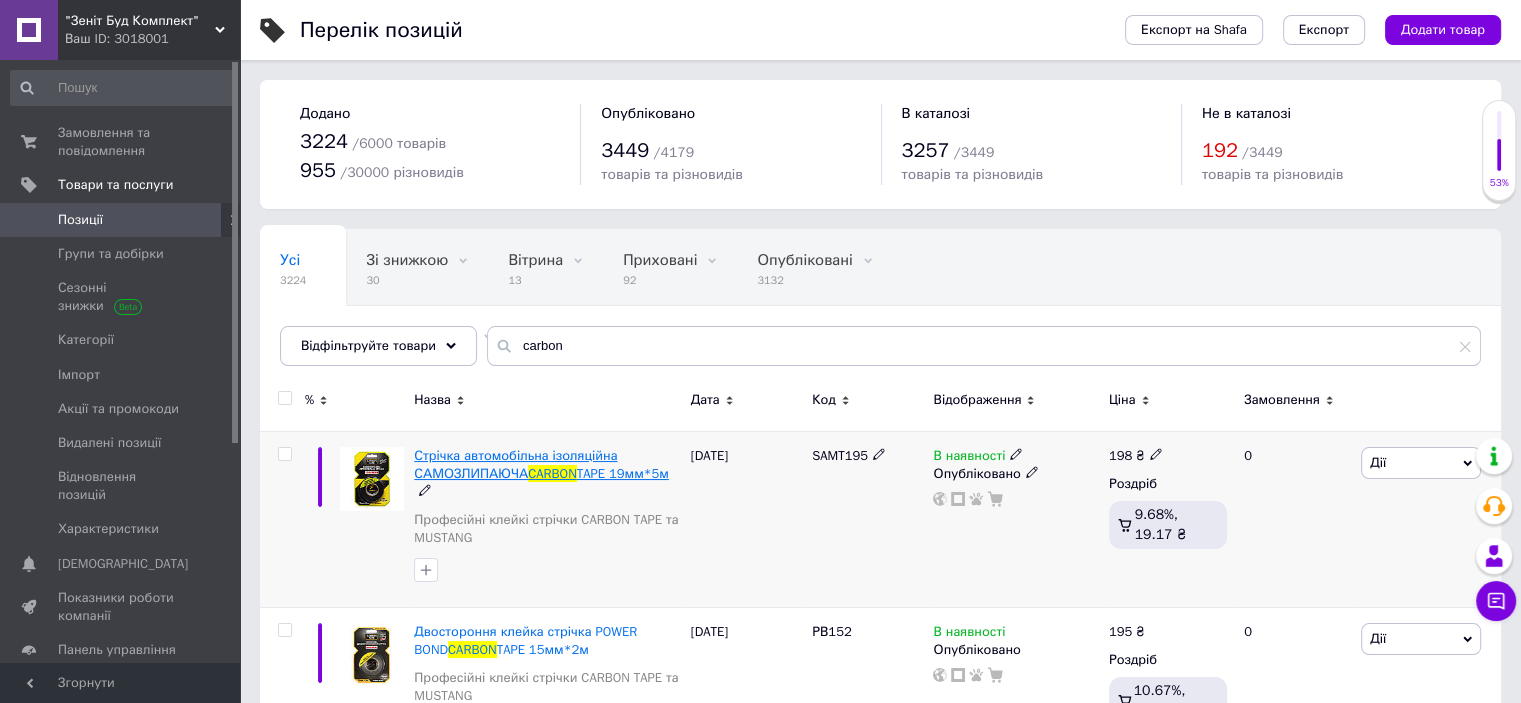 click on "Стрічка автомобільна ізоляційна САМОЗЛИПАЮЧА" at bounding box center [515, 464] 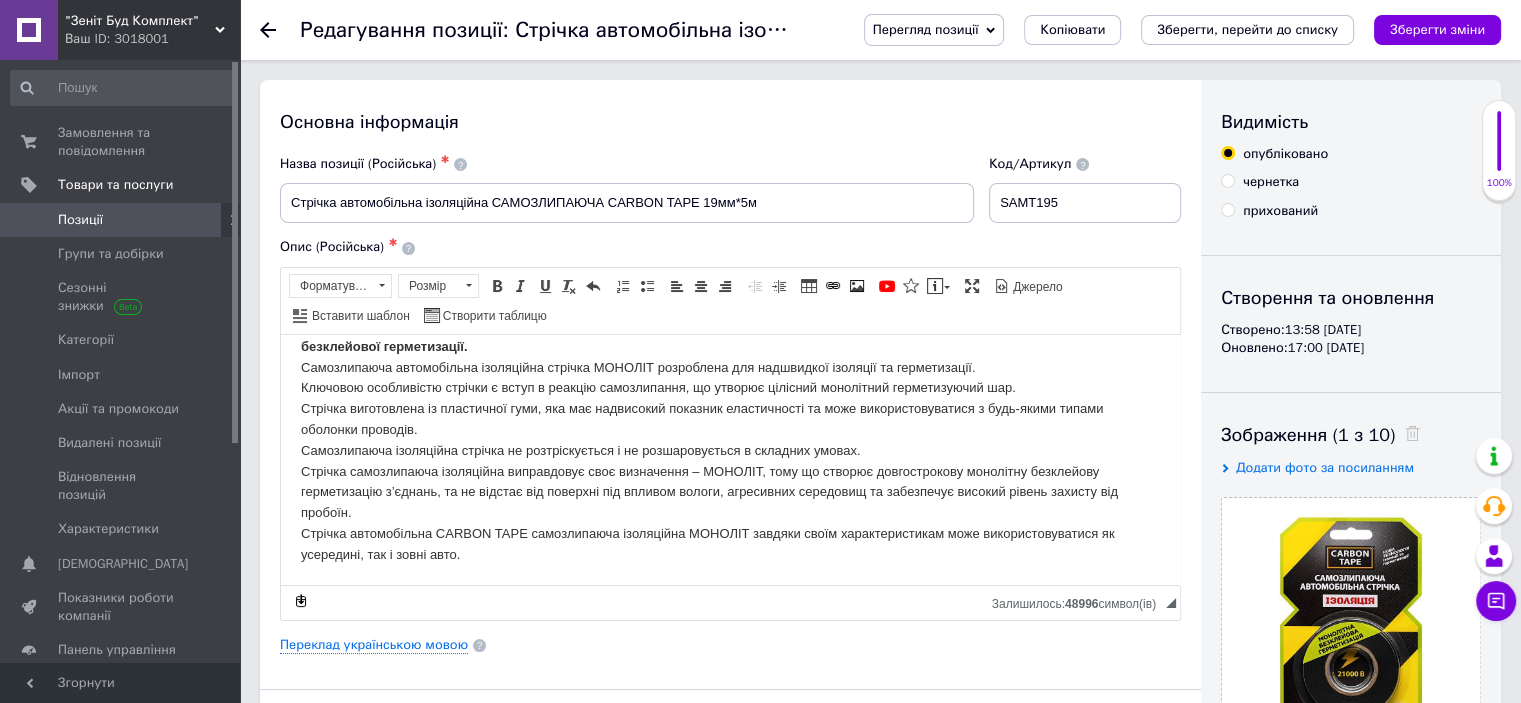 scroll, scrollTop: 400, scrollLeft: 0, axis: vertical 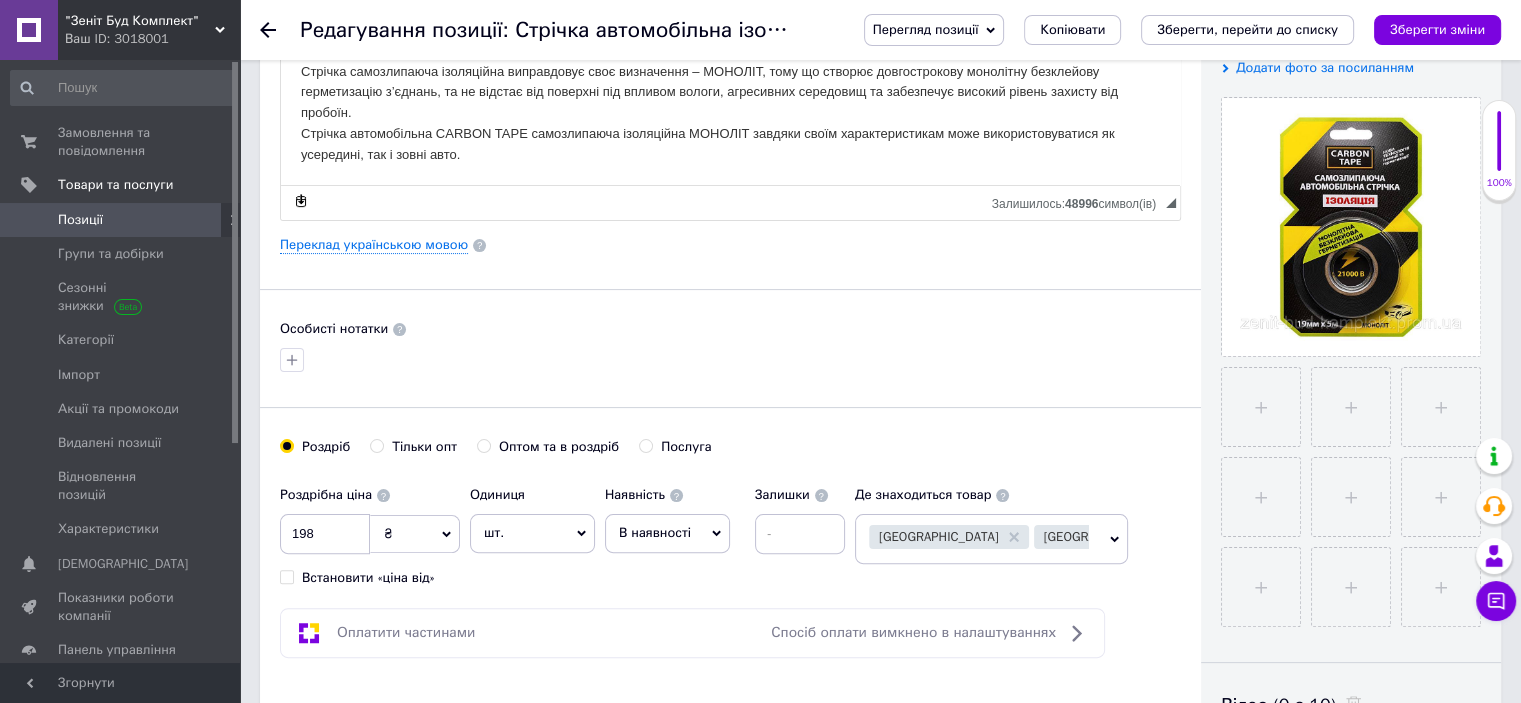 click on "Тільки опт" at bounding box center (376, 445) 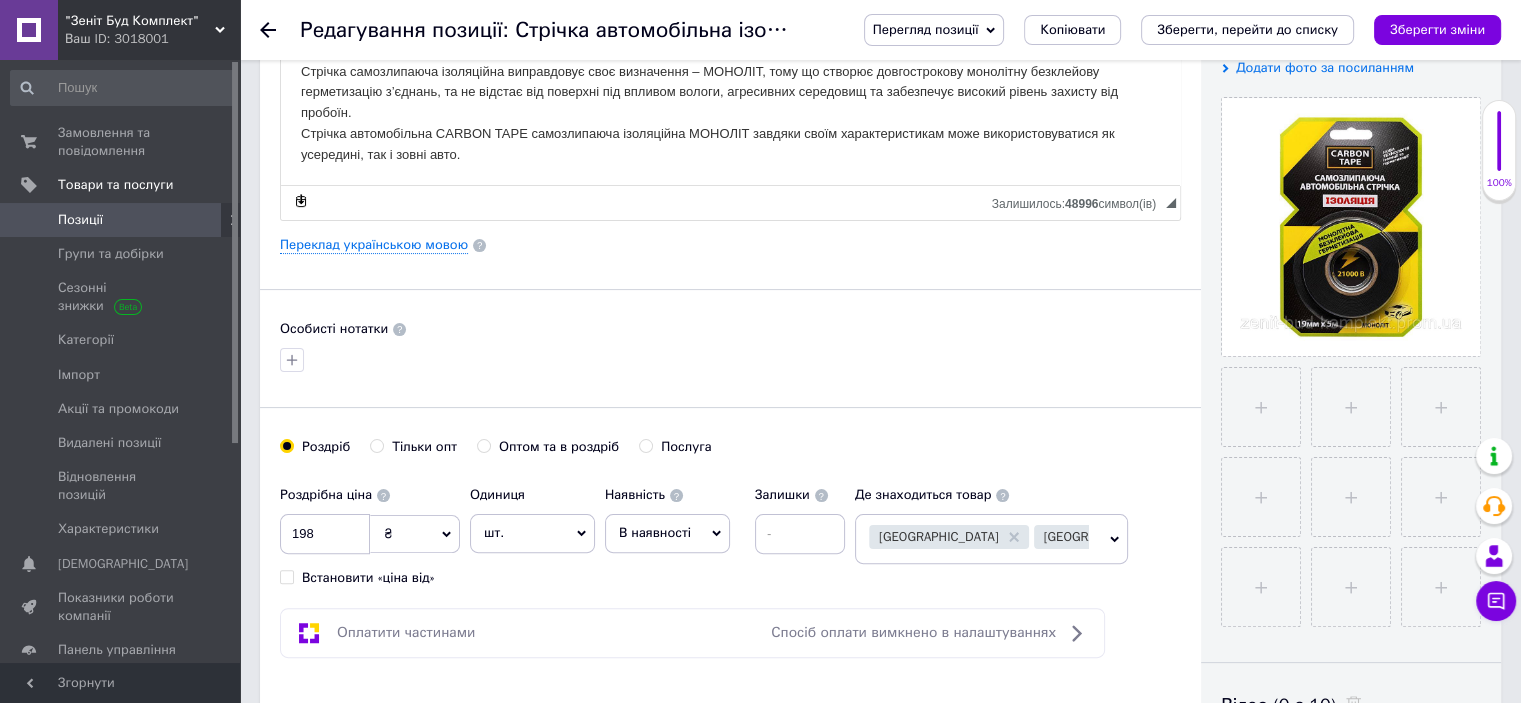 radio on "true" 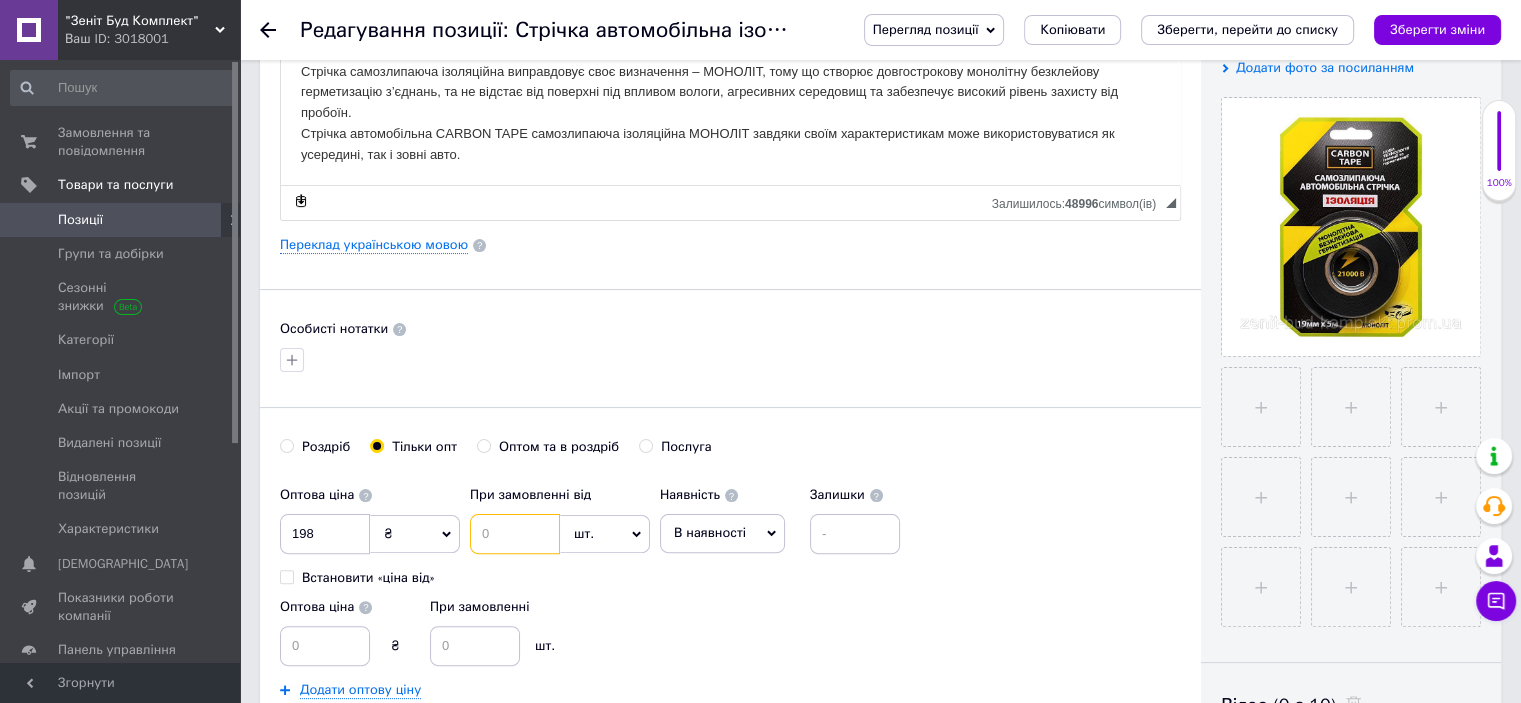click at bounding box center [515, 534] 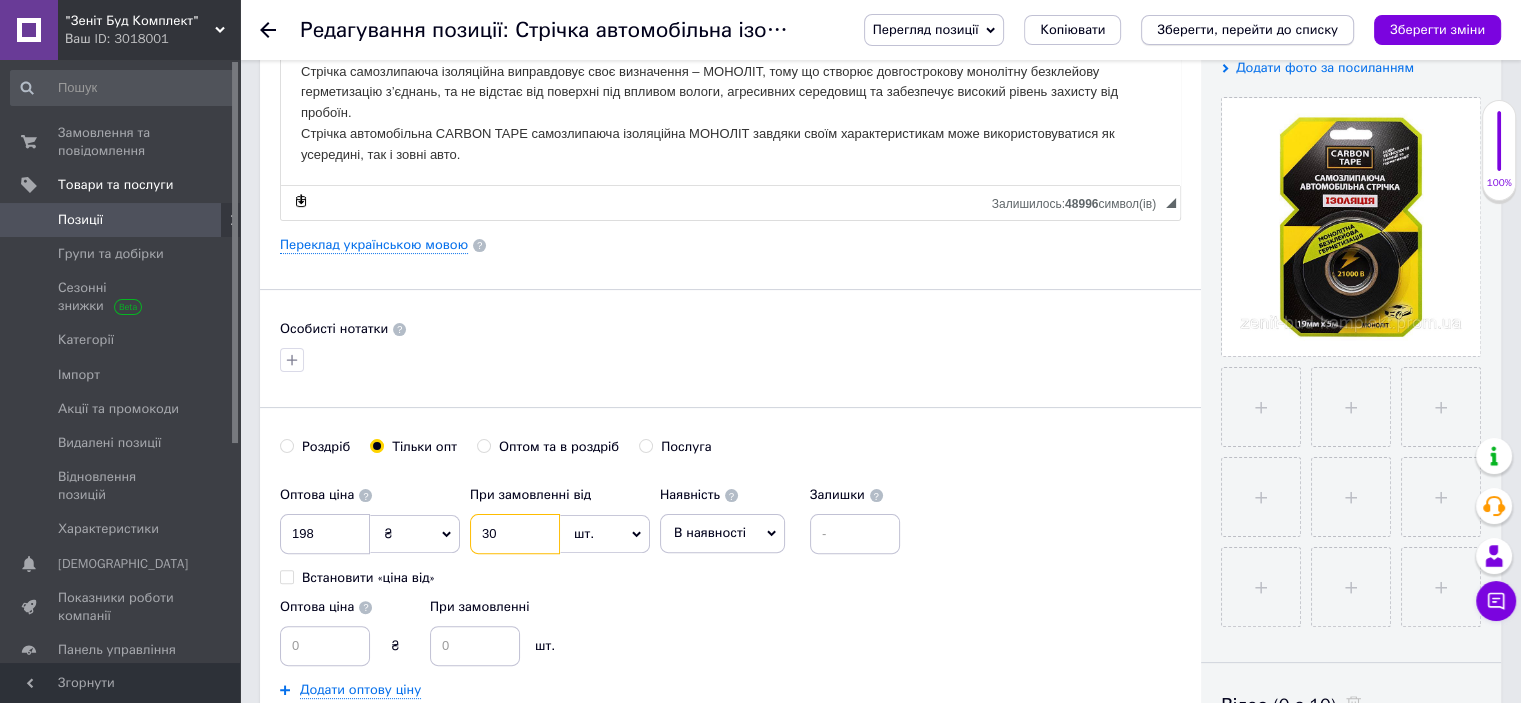 type on "30" 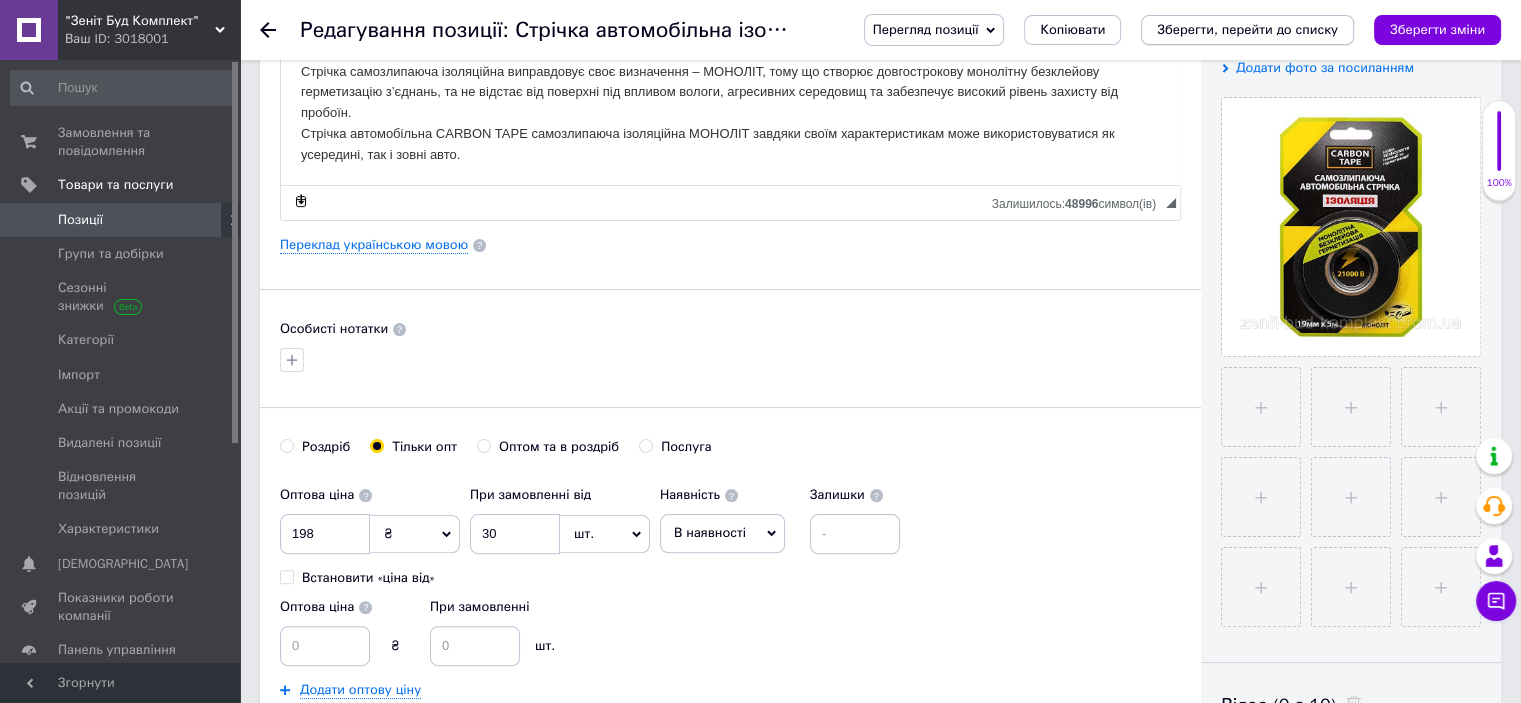 click on "Зберегти, перейти до списку" at bounding box center [1247, 30] 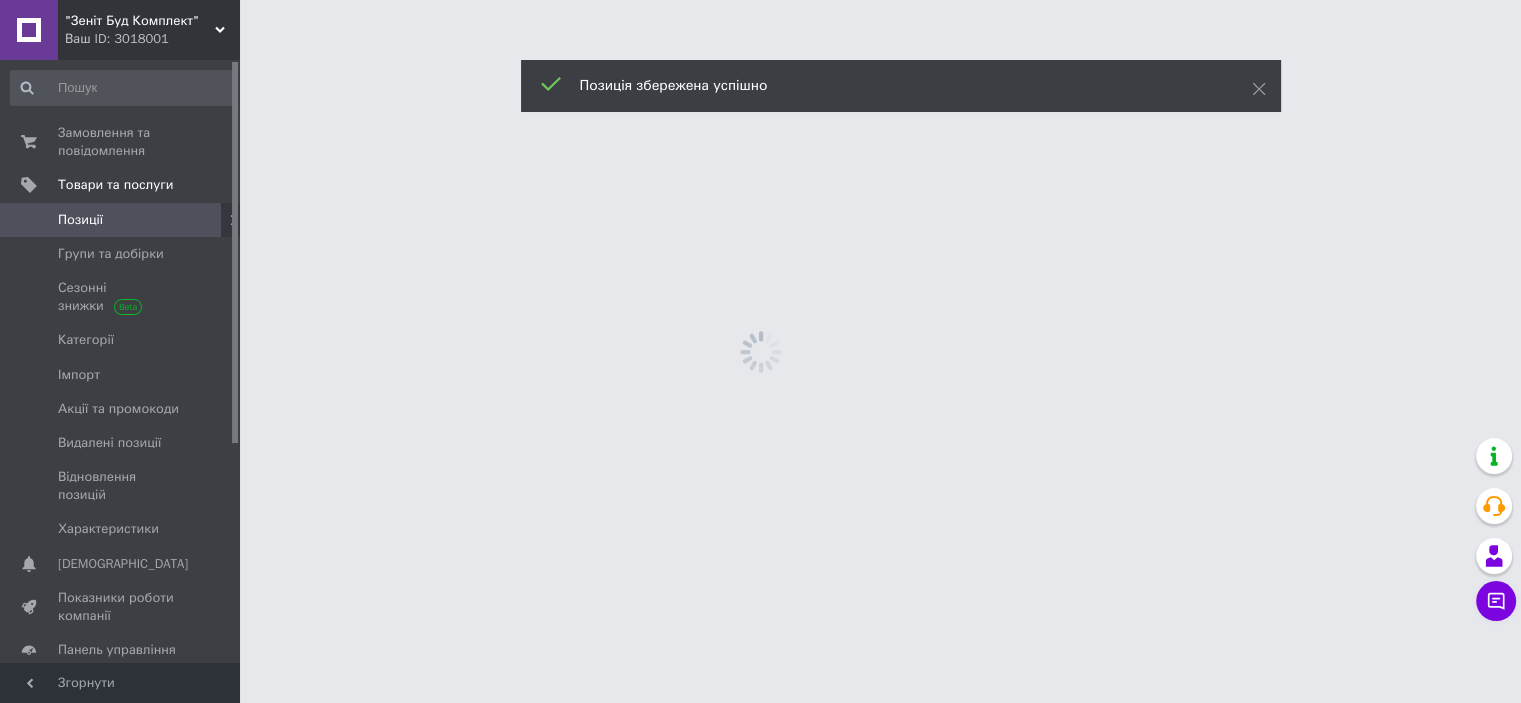 scroll, scrollTop: 0, scrollLeft: 0, axis: both 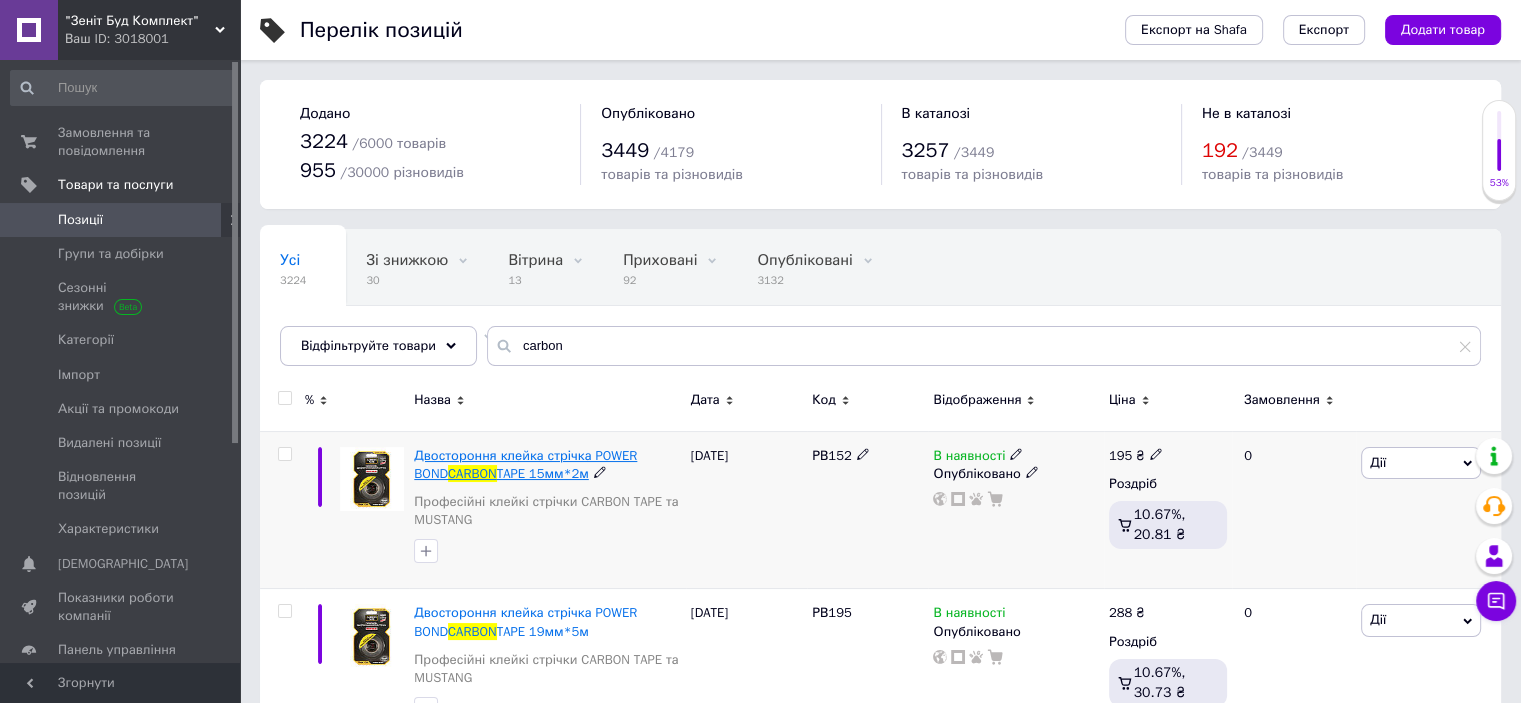 click on "Двостороння клейка стрічка POWER BOND" at bounding box center [525, 464] 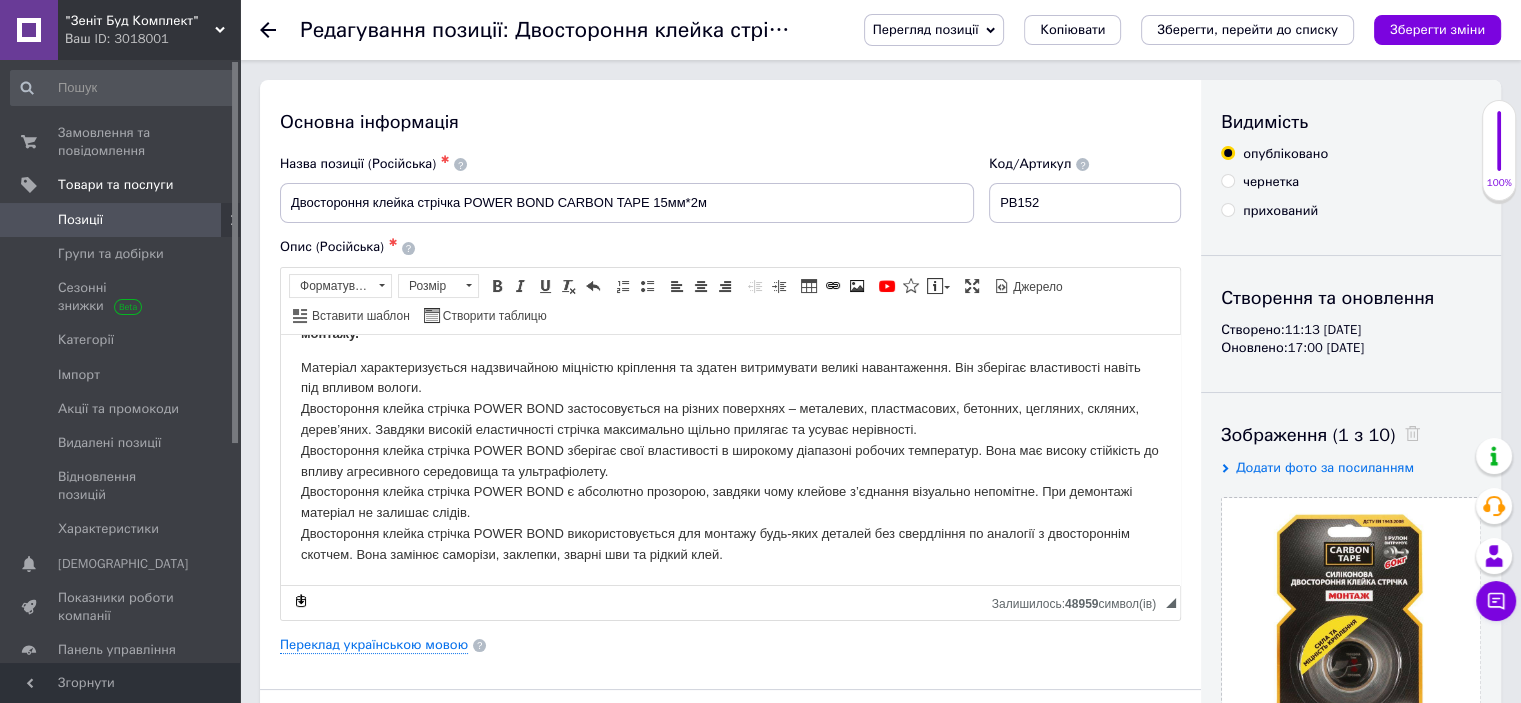 scroll, scrollTop: 500, scrollLeft: 0, axis: vertical 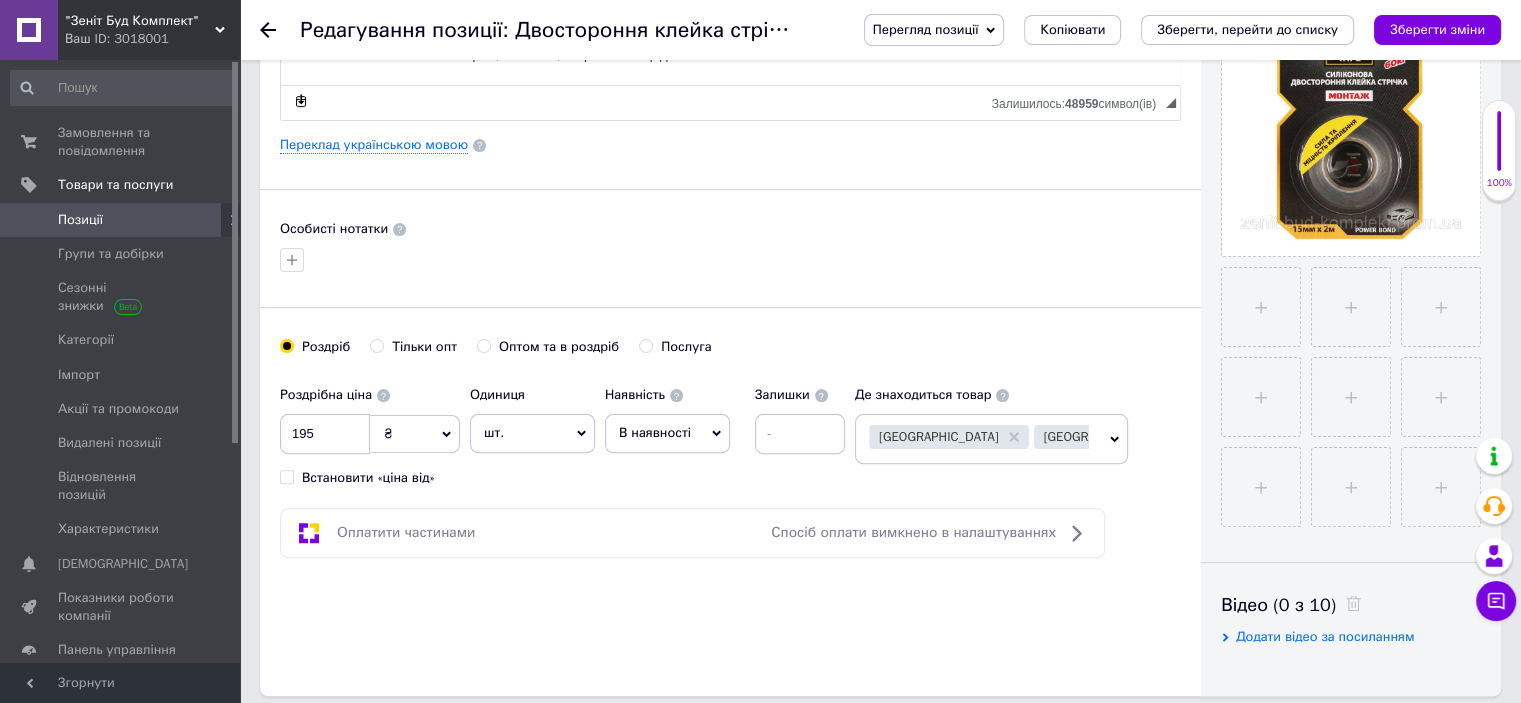 click on "Тільки опт" at bounding box center [376, 345] 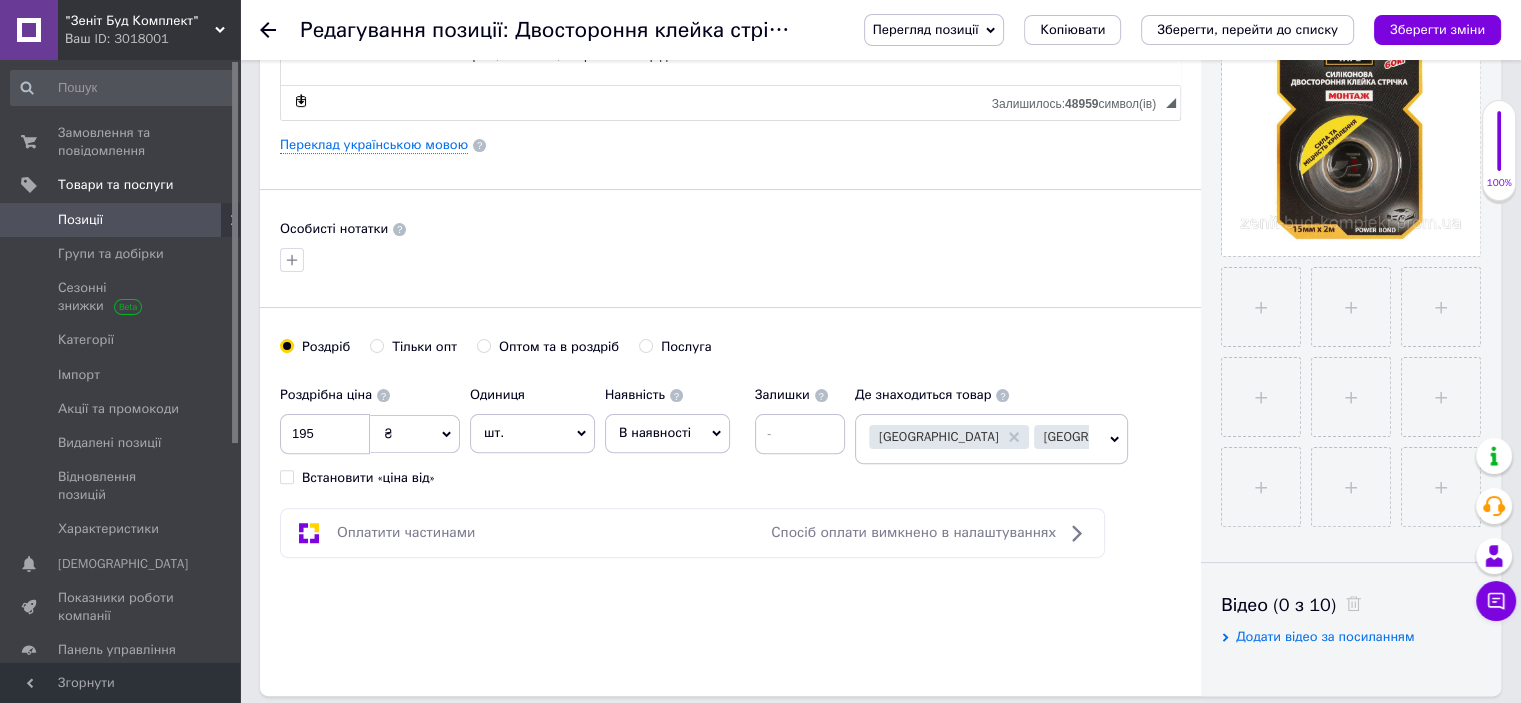 radio on "true" 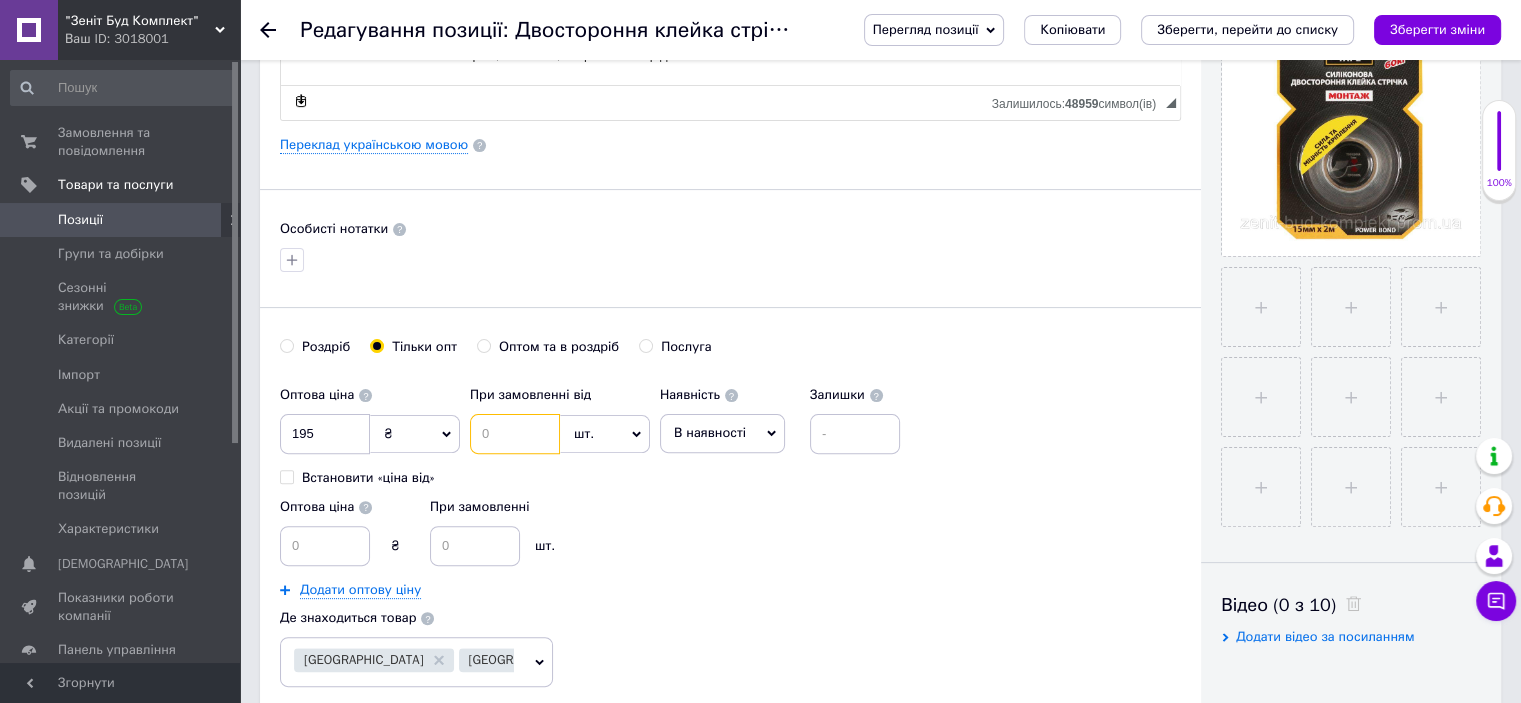 click at bounding box center [515, 434] 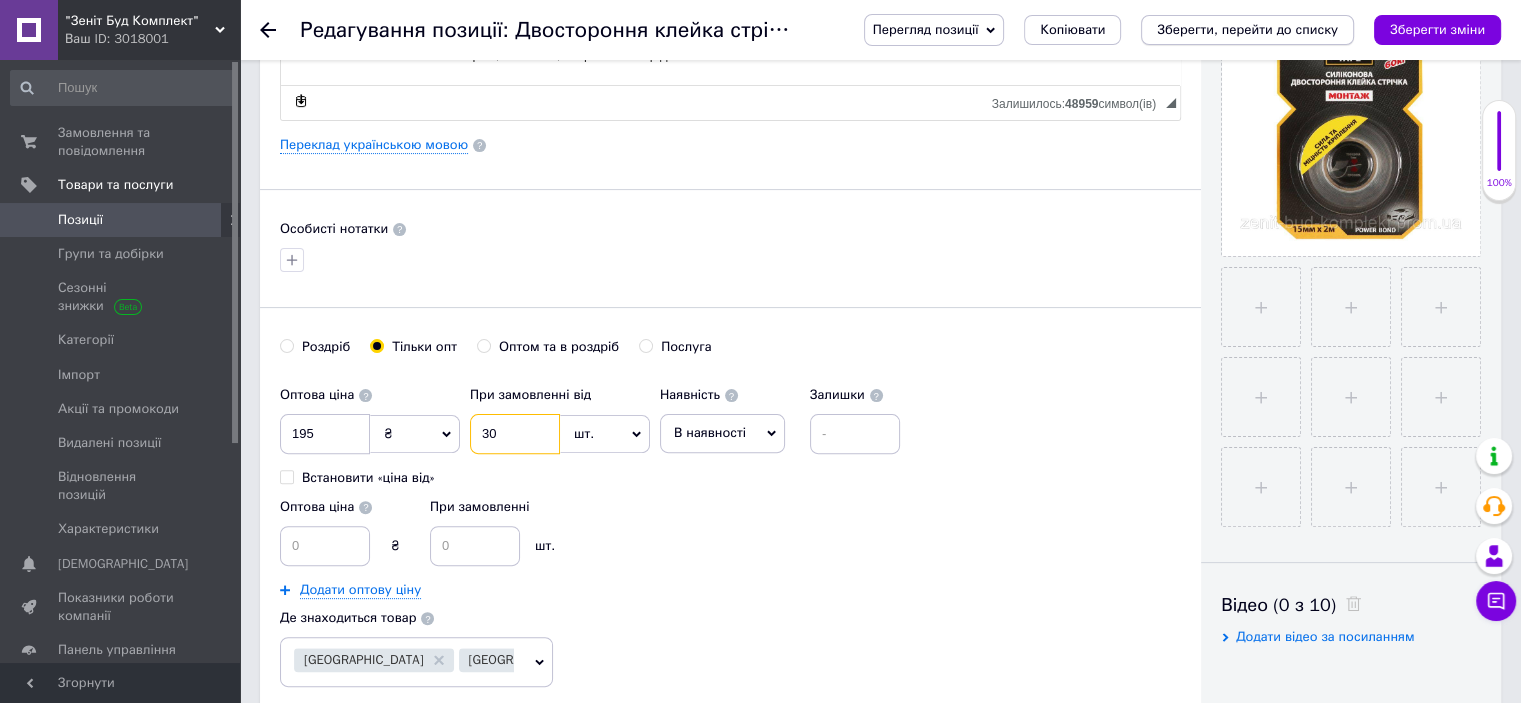 type on "30" 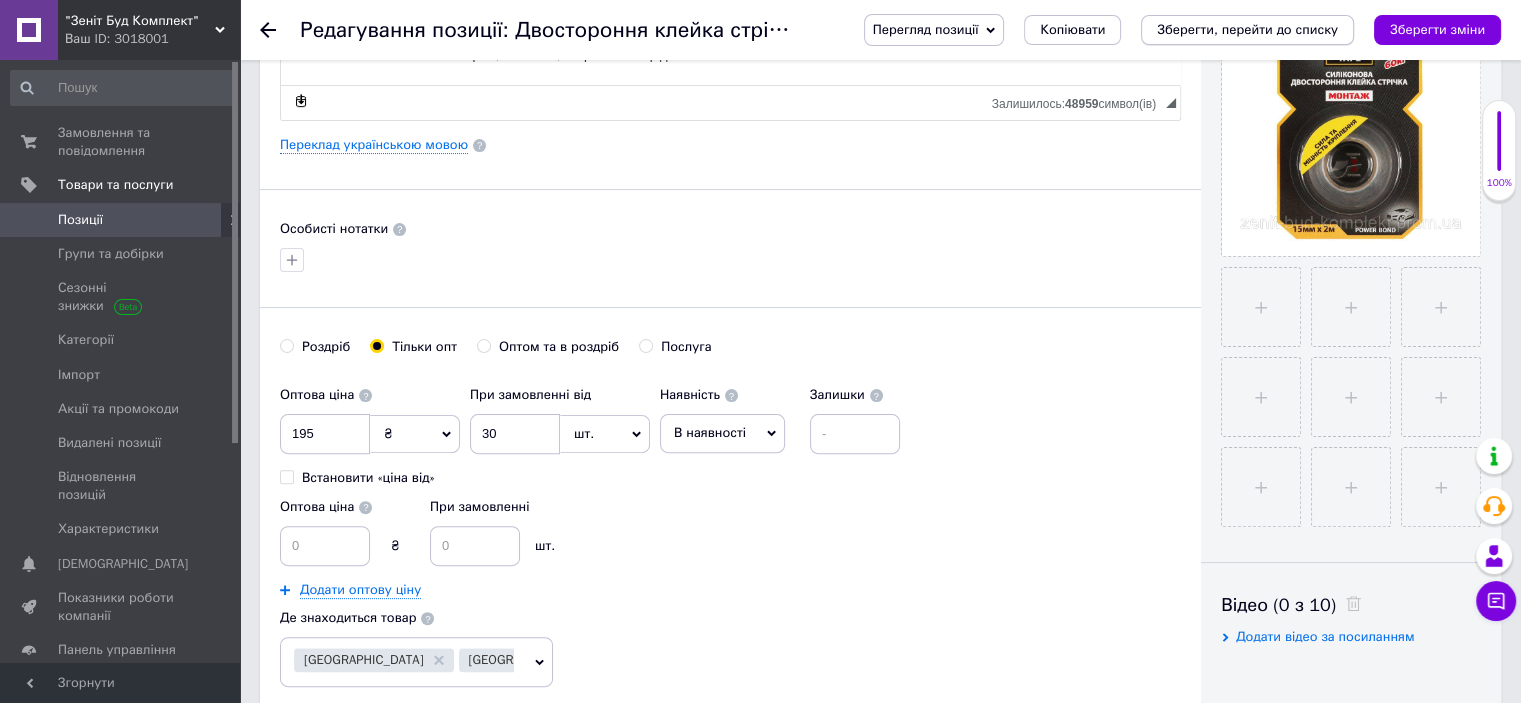 click on "Зберегти, перейти до списку" at bounding box center [1247, 29] 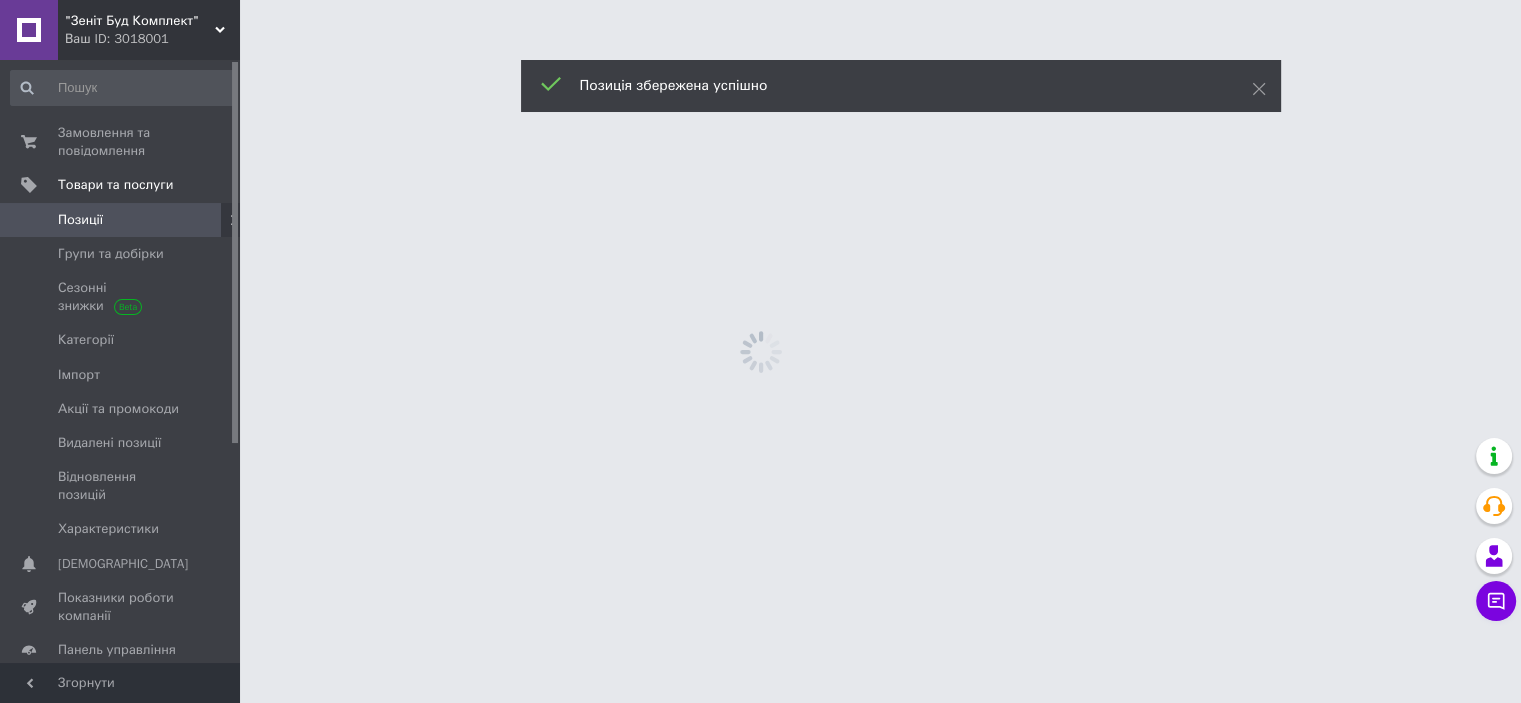 scroll, scrollTop: 0, scrollLeft: 0, axis: both 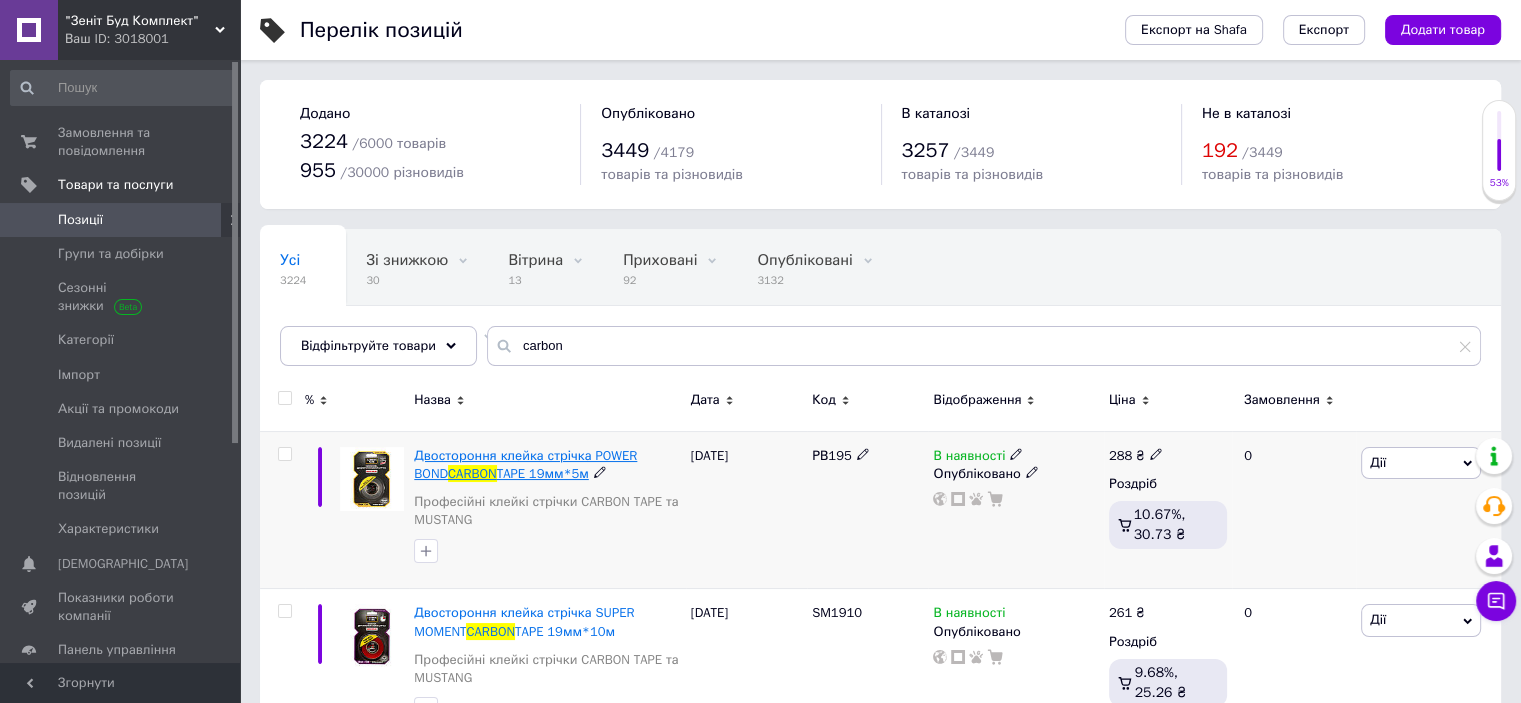 click on "Двостороння клейка стрічка POWER BOND" at bounding box center [525, 464] 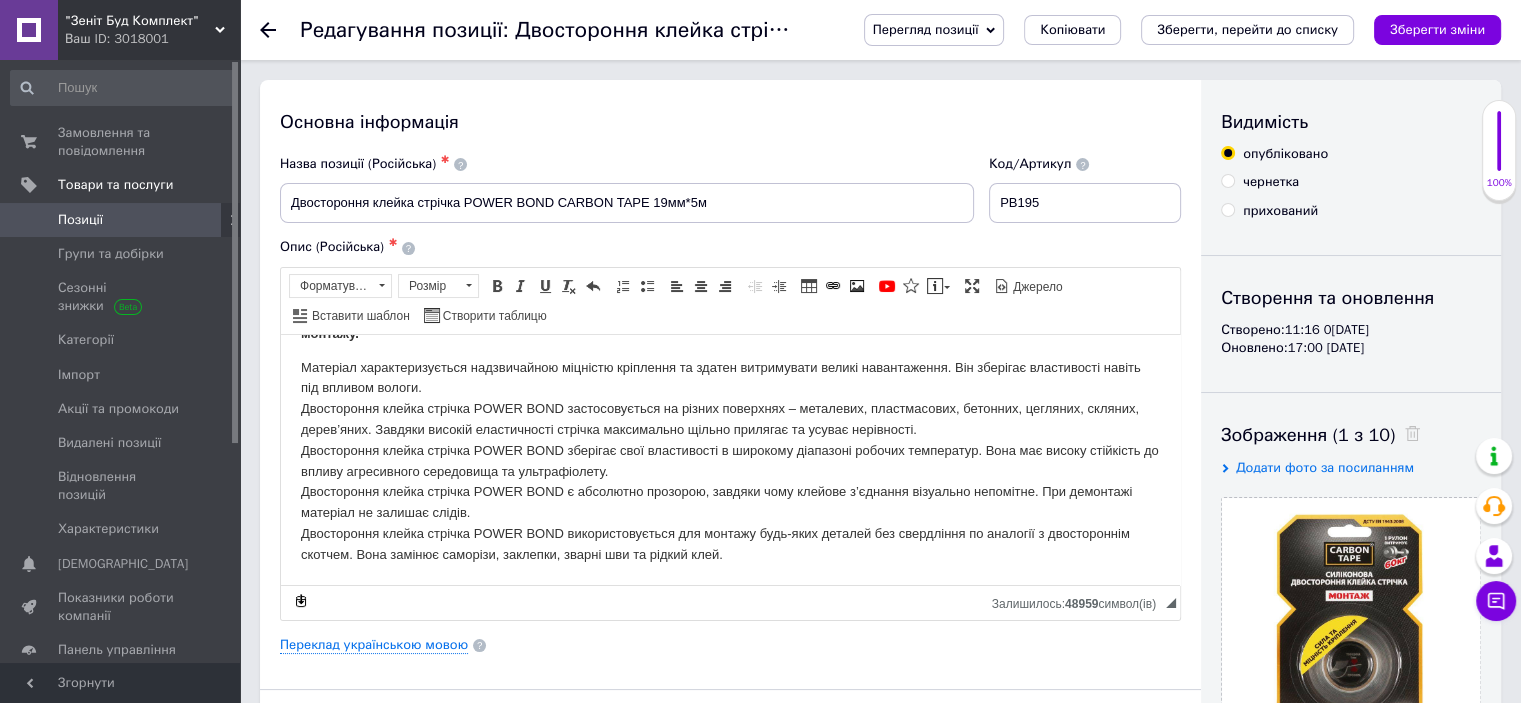 scroll, scrollTop: 400, scrollLeft: 0, axis: vertical 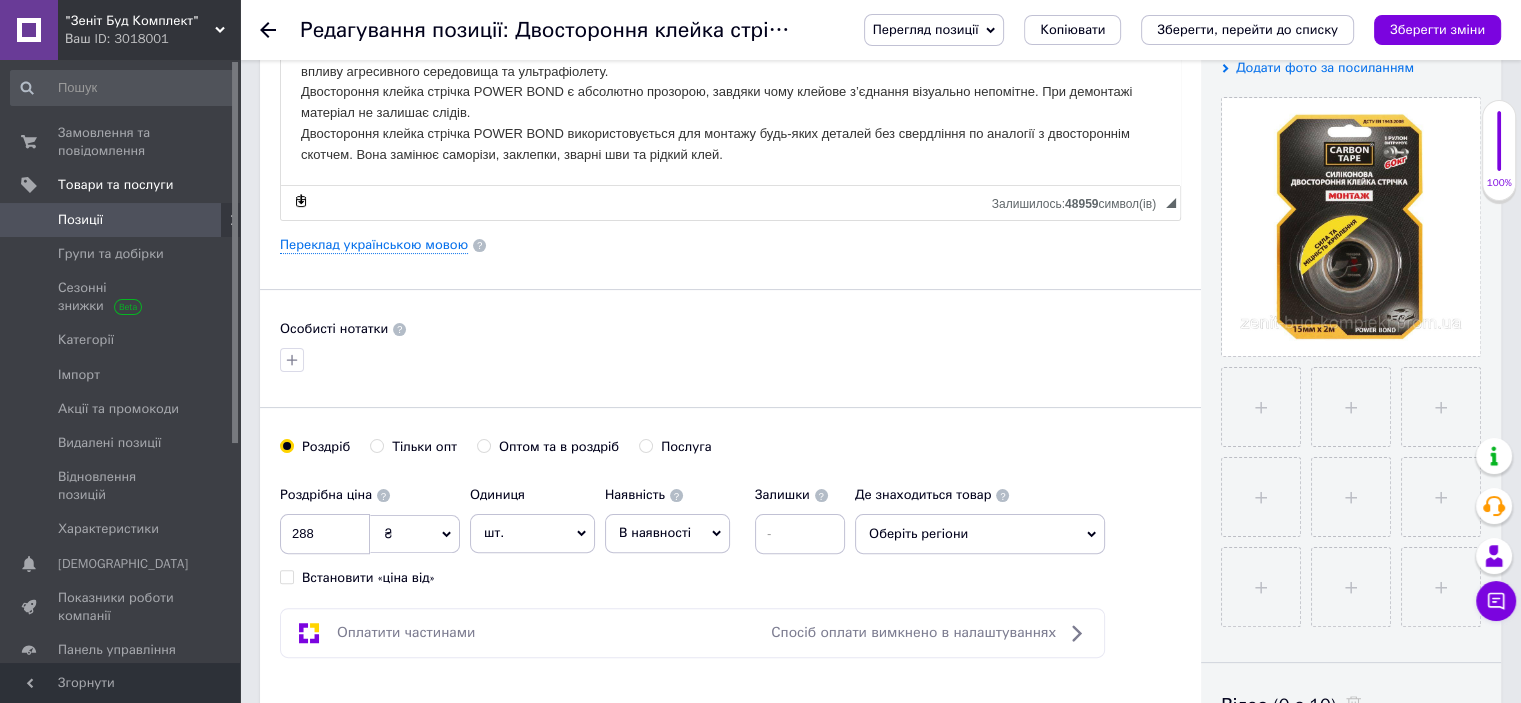 click on "Тільки опт" at bounding box center [376, 445] 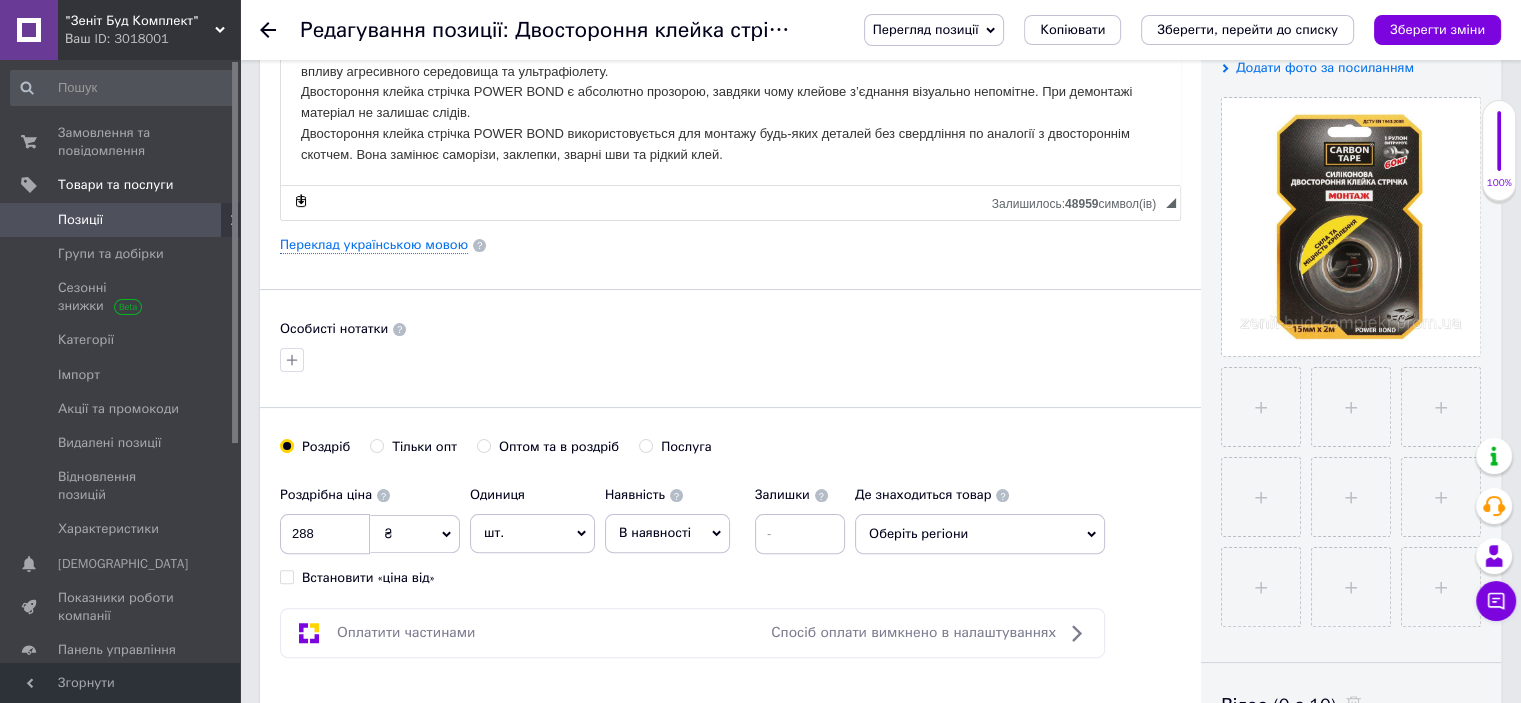 radio on "true" 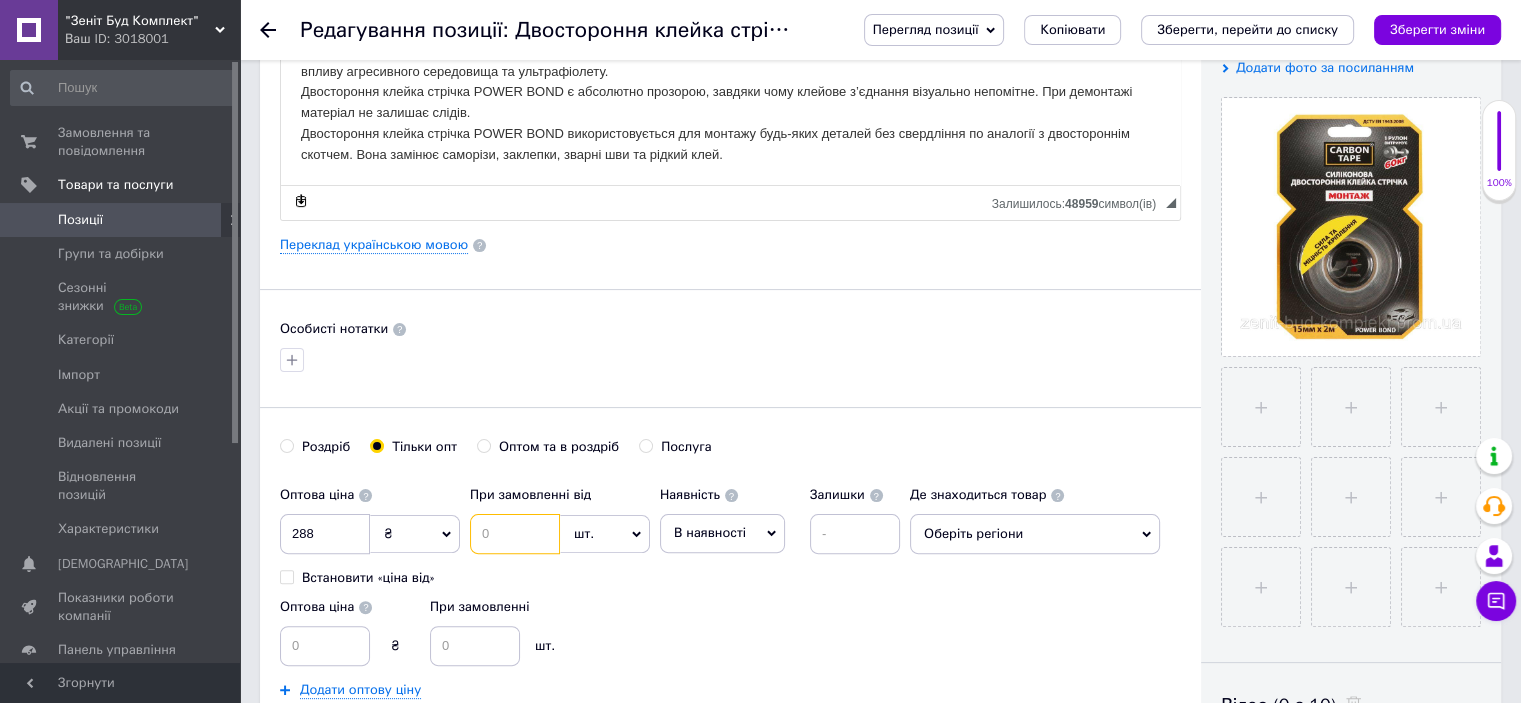 click at bounding box center [515, 534] 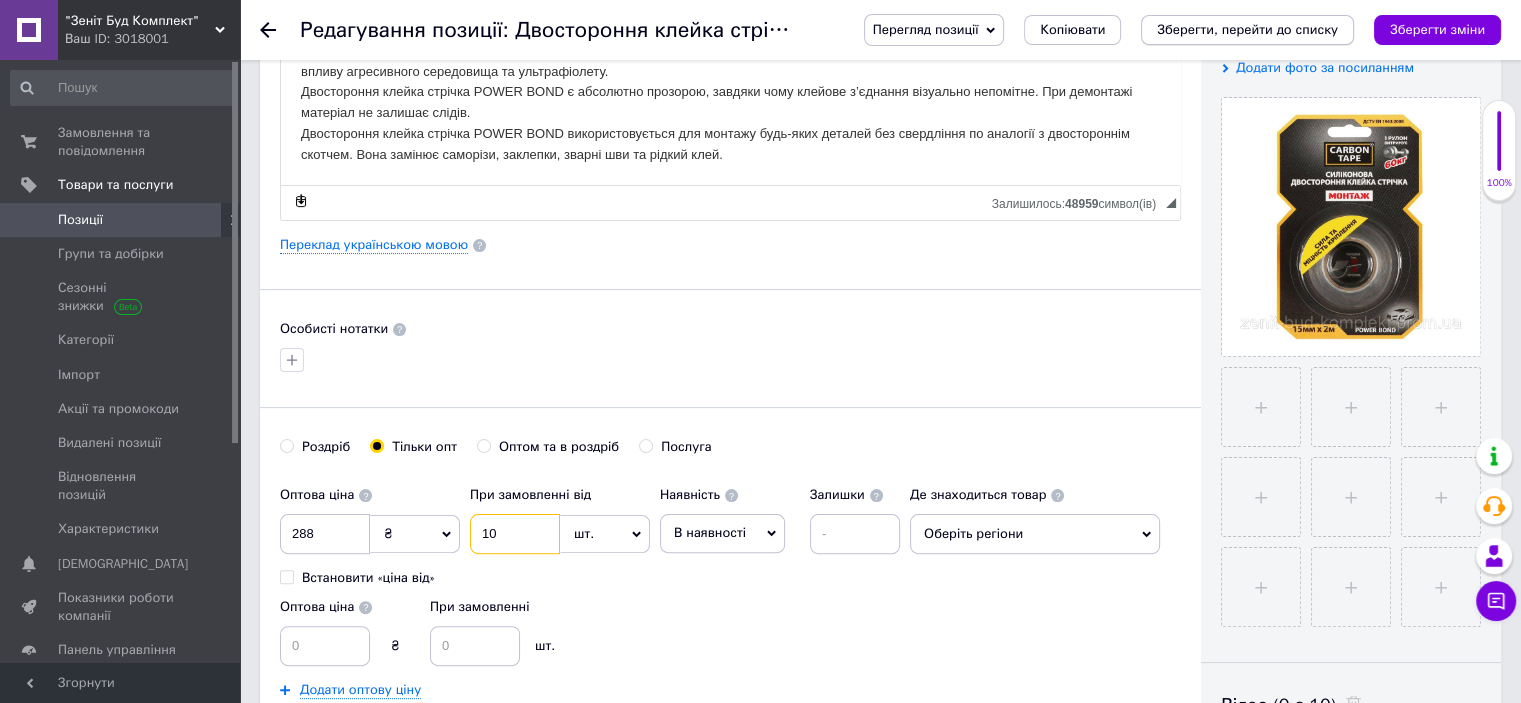 type on "10" 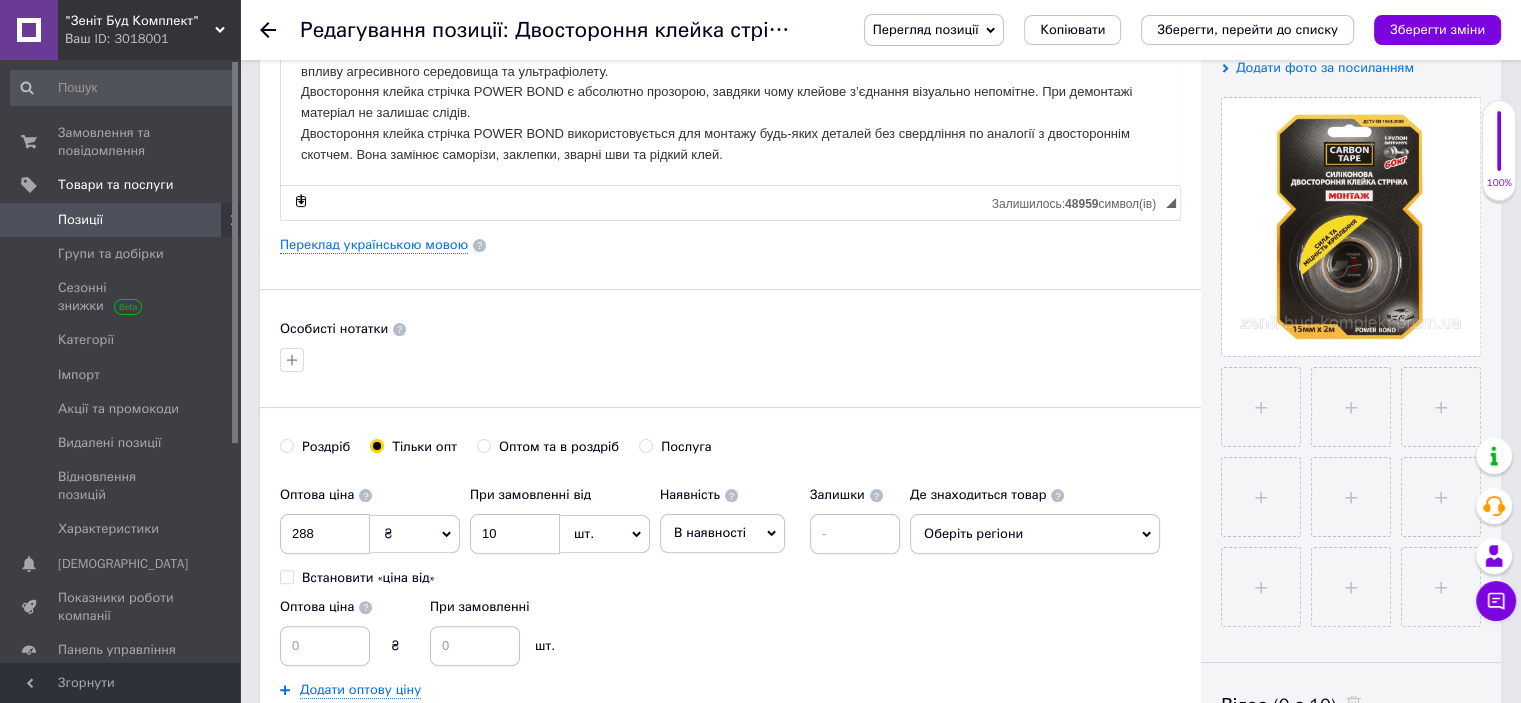 click on "Зберегти, перейти до списку" at bounding box center (1247, 29) 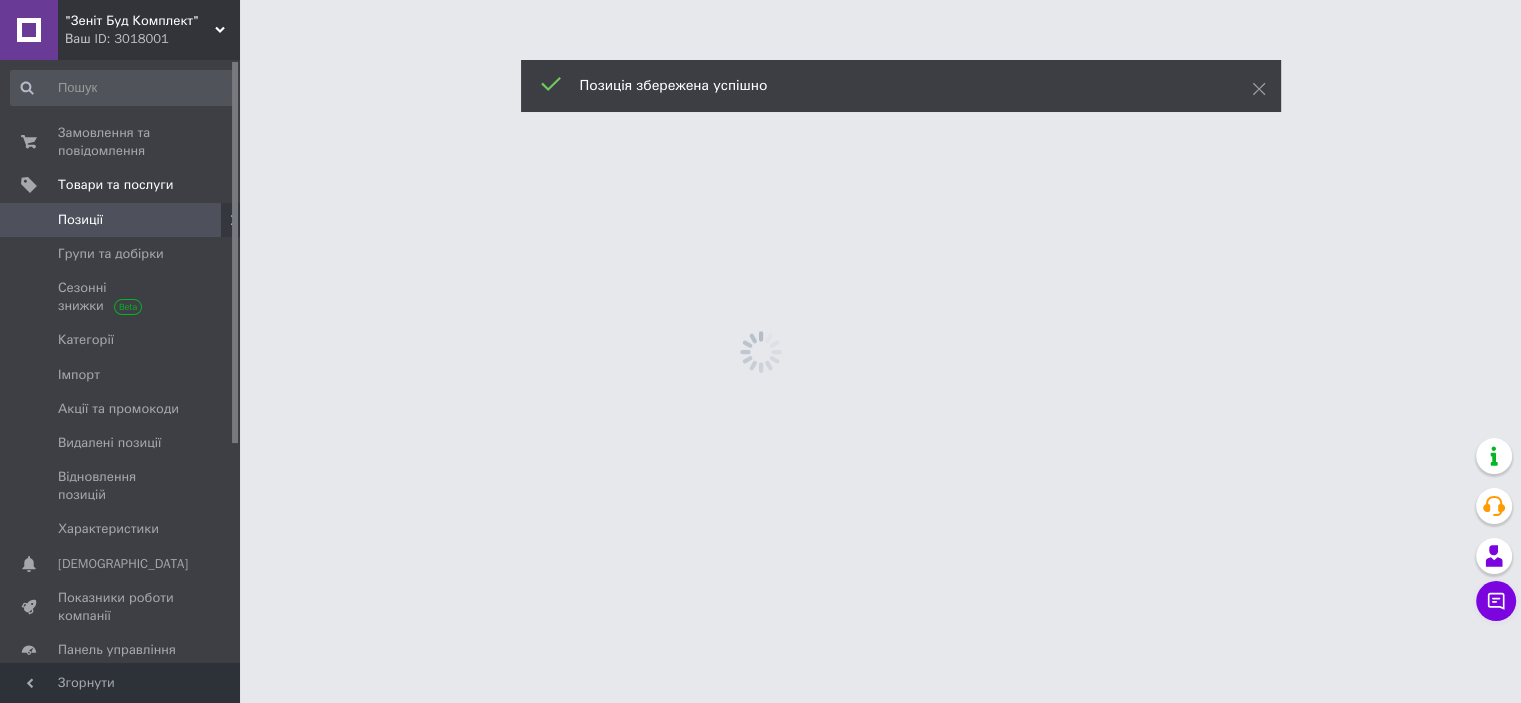 scroll, scrollTop: 0, scrollLeft: 0, axis: both 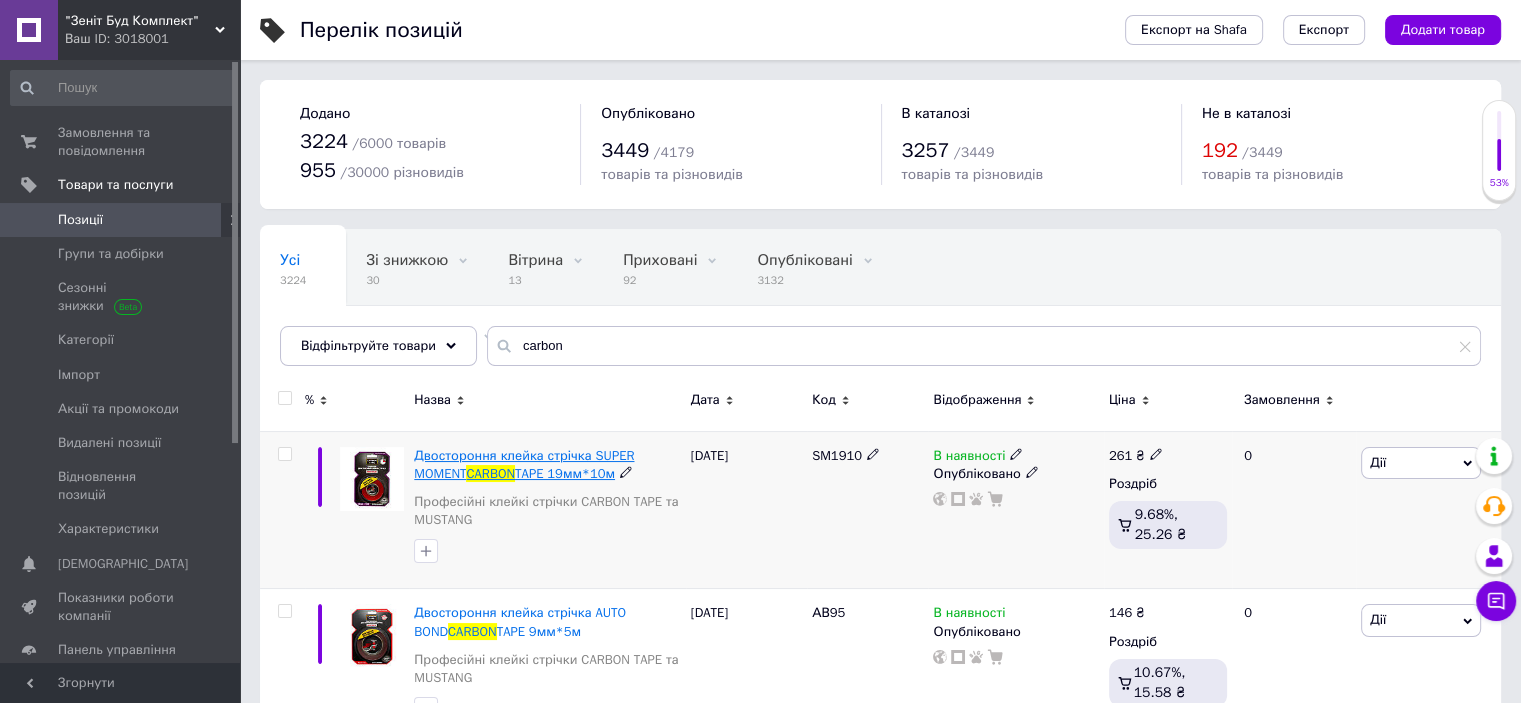 click on "TAPE 19мм*10м" at bounding box center (565, 473) 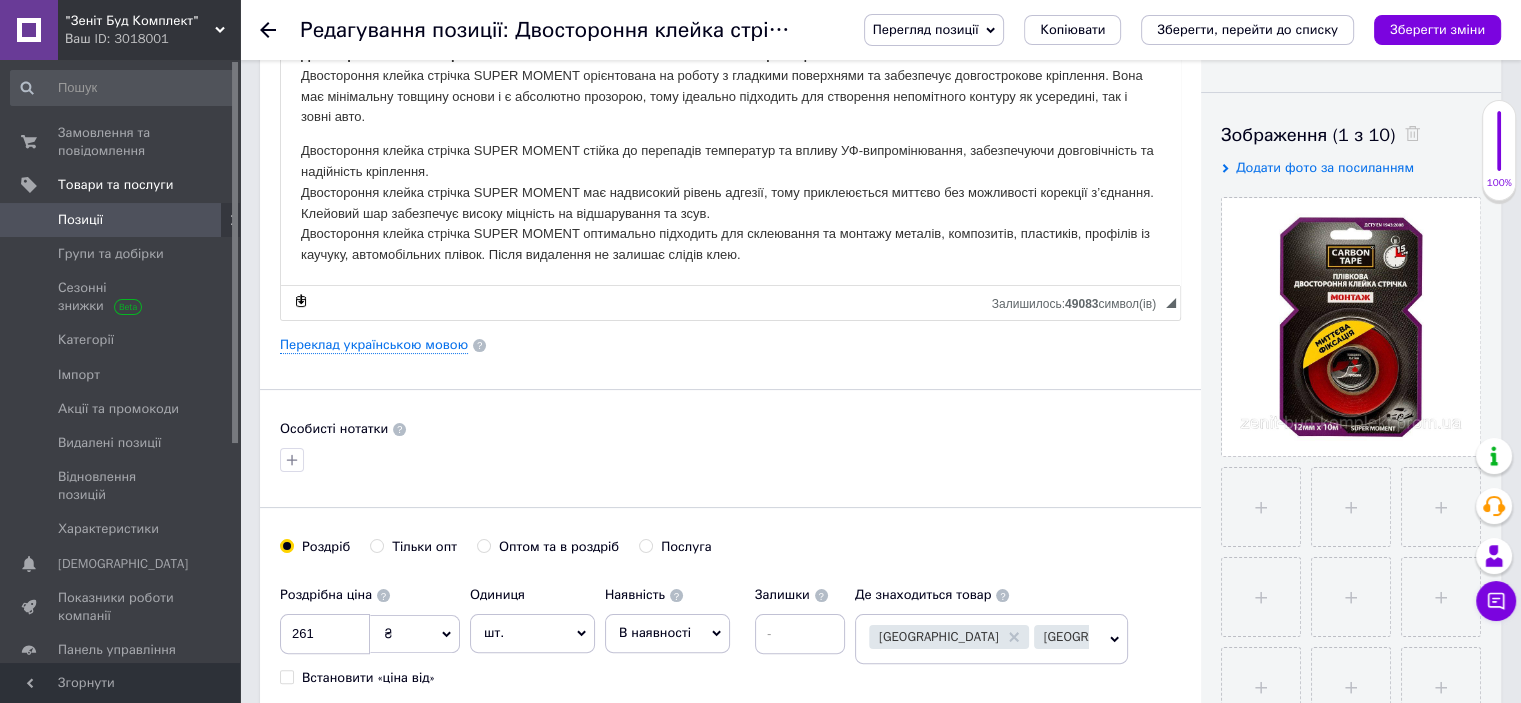 scroll, scrollTop: 500, scrollLeft: 0, axis: vertical 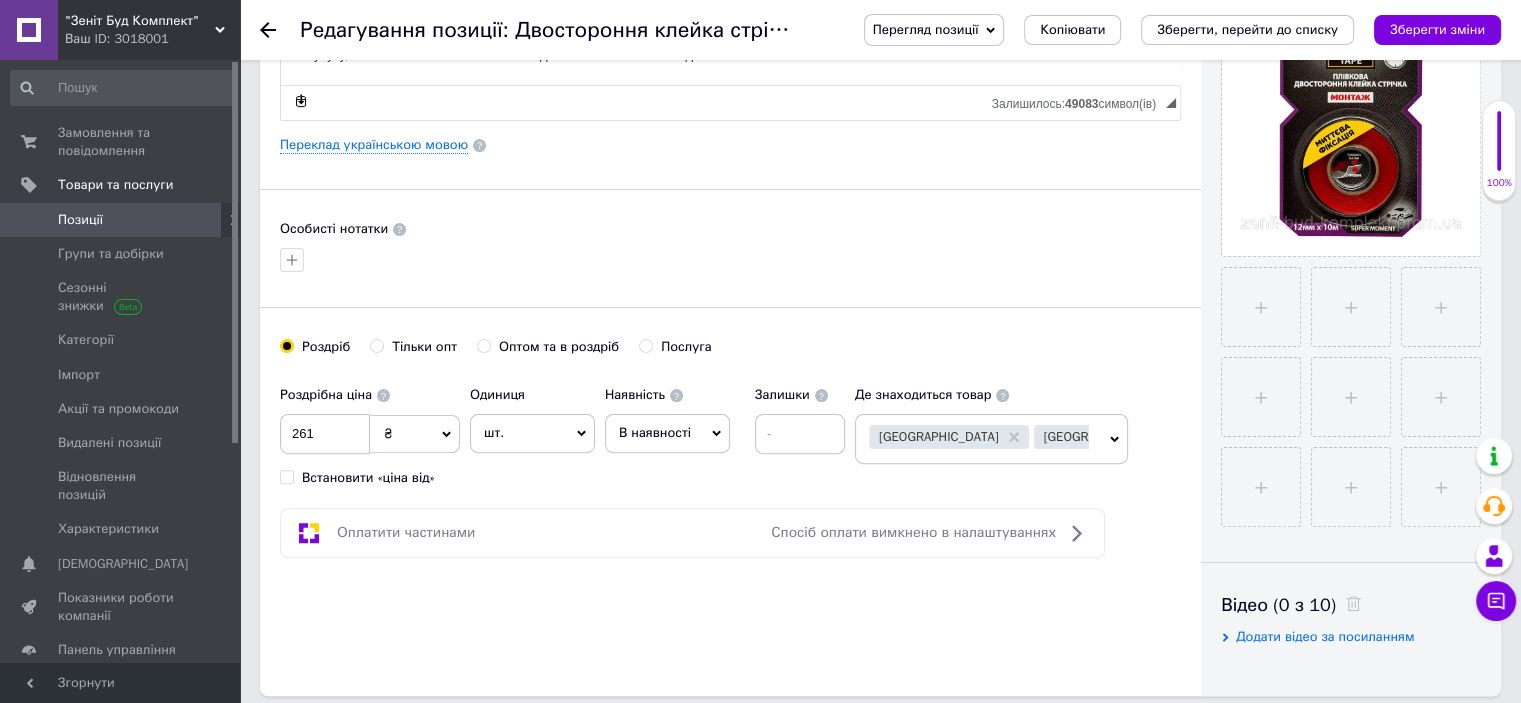 click on "Тільки опт" at bounding box center (376, 345) 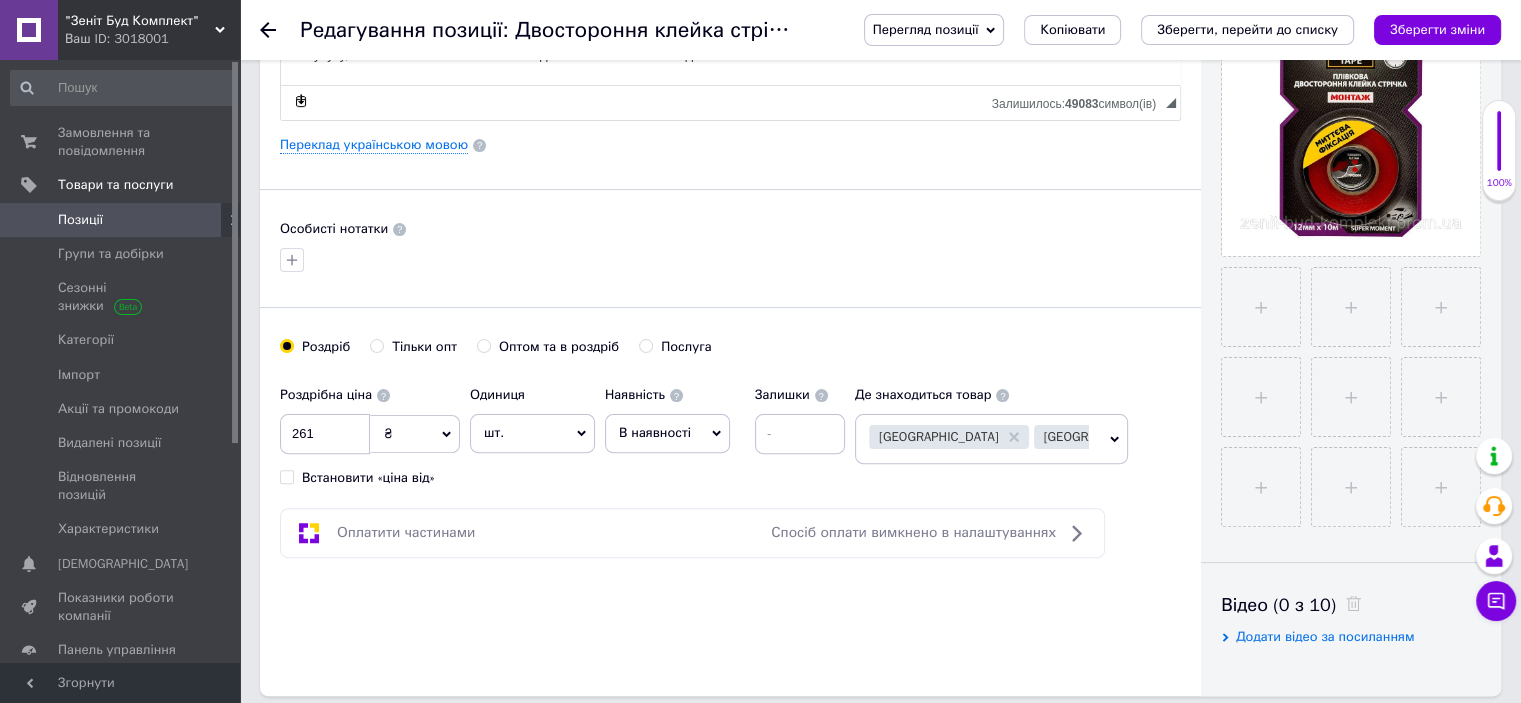 radio on "true" 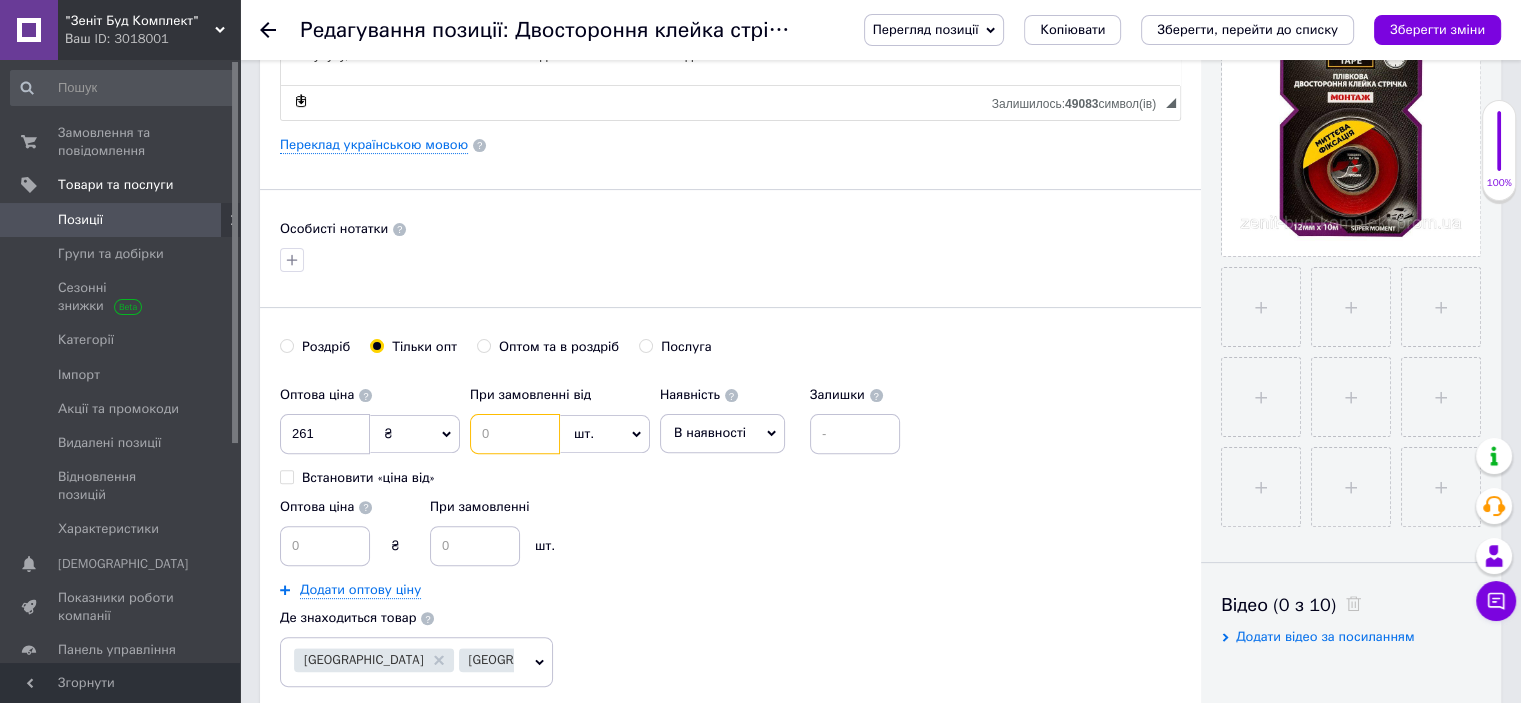 click at bounding box center [515, 434] 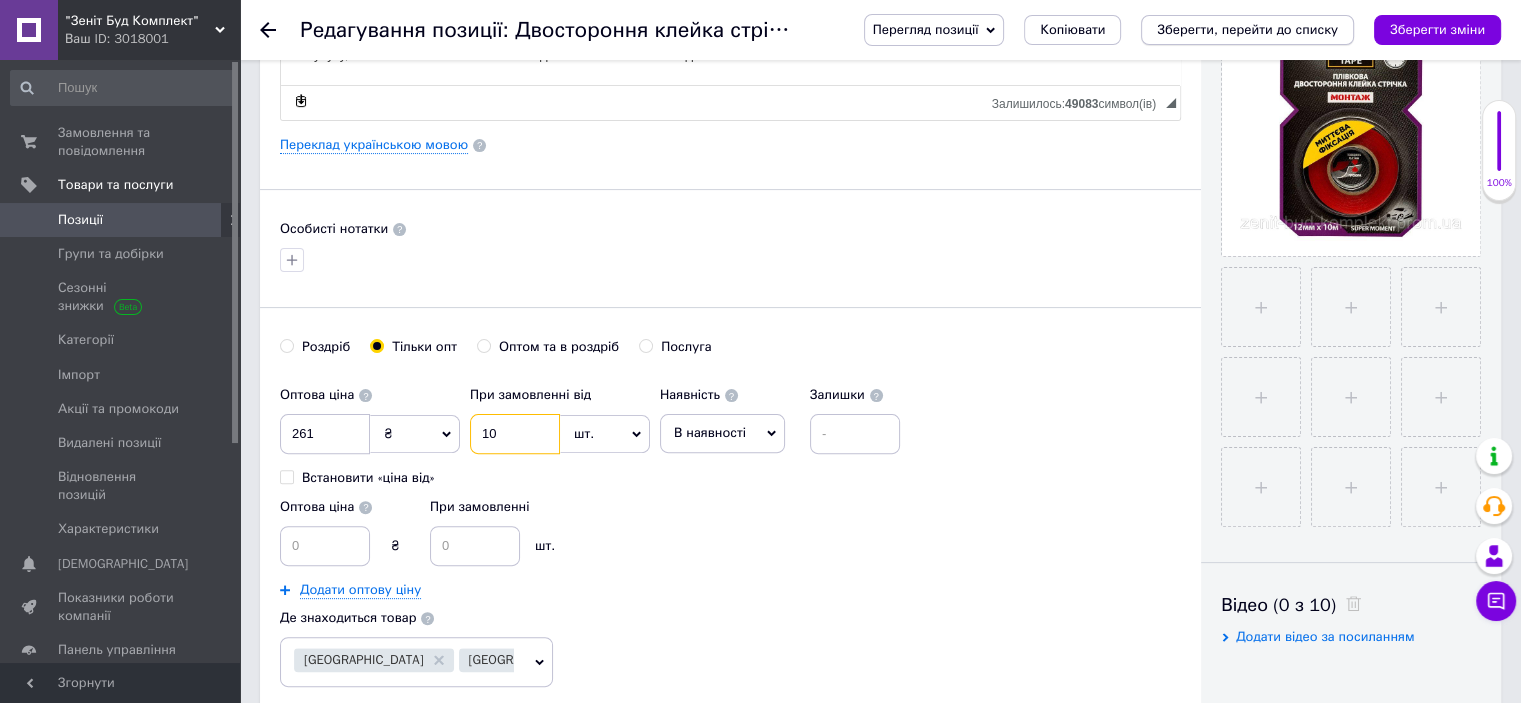 type on "10" 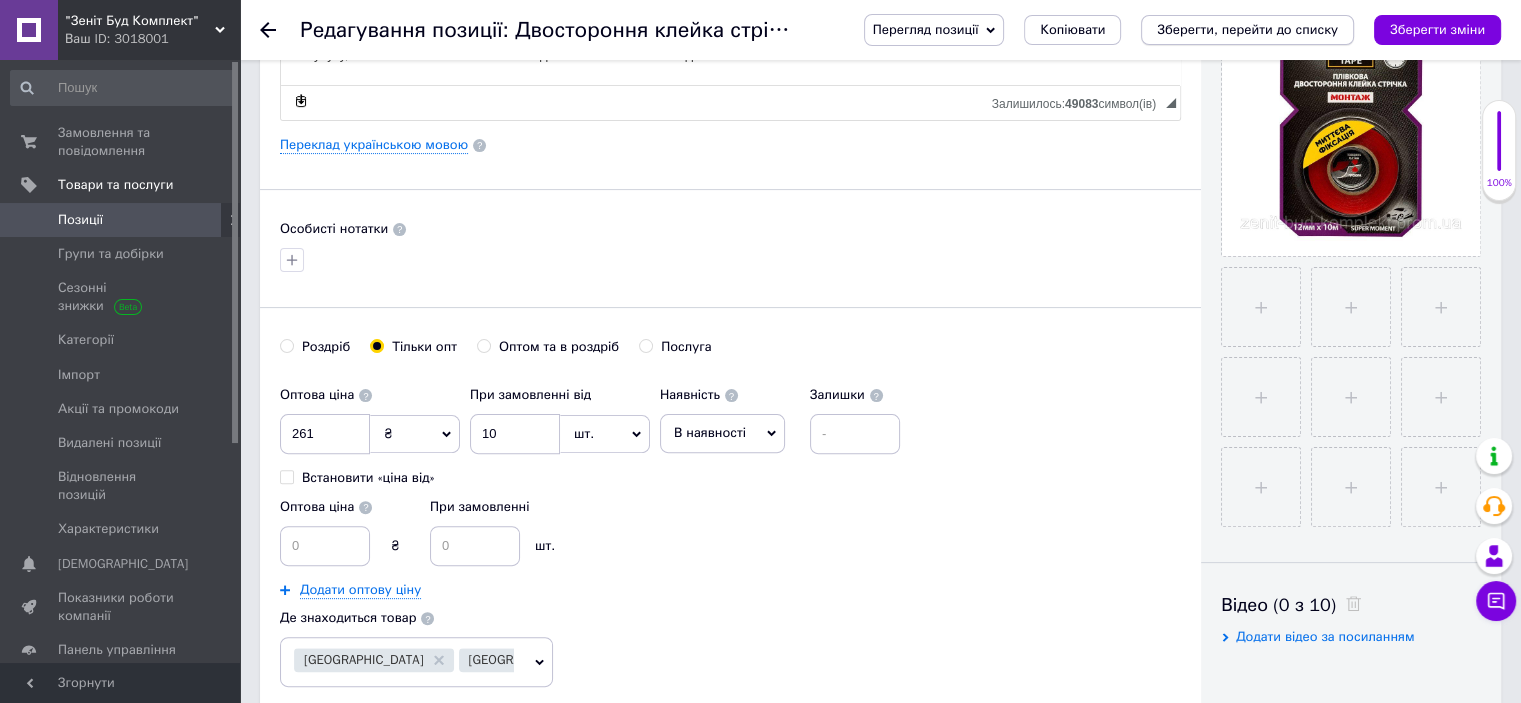 click on "Зберегти, перейти до списку" at bounding box center [1247, 29] 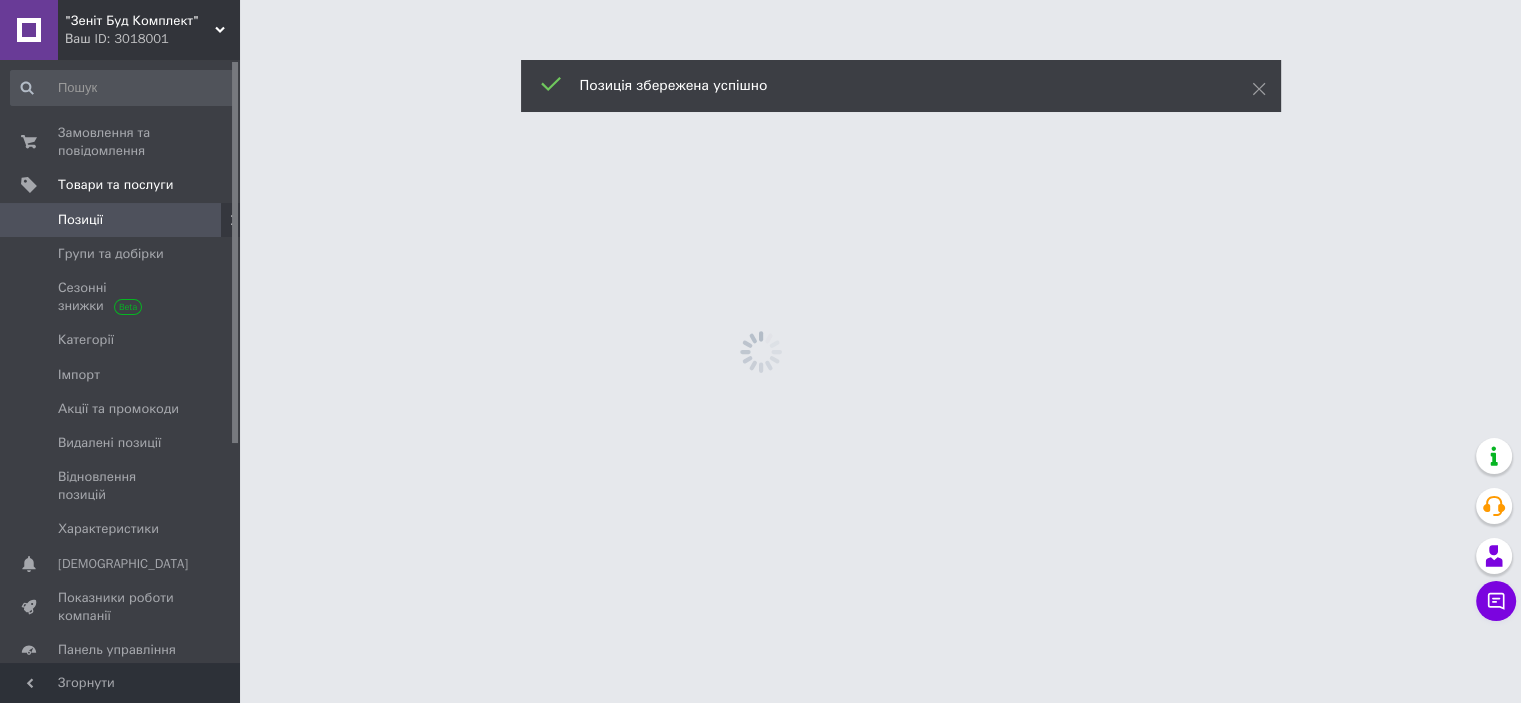 scroll, scrollTop: 0, scrollLeft: 0, axis: both 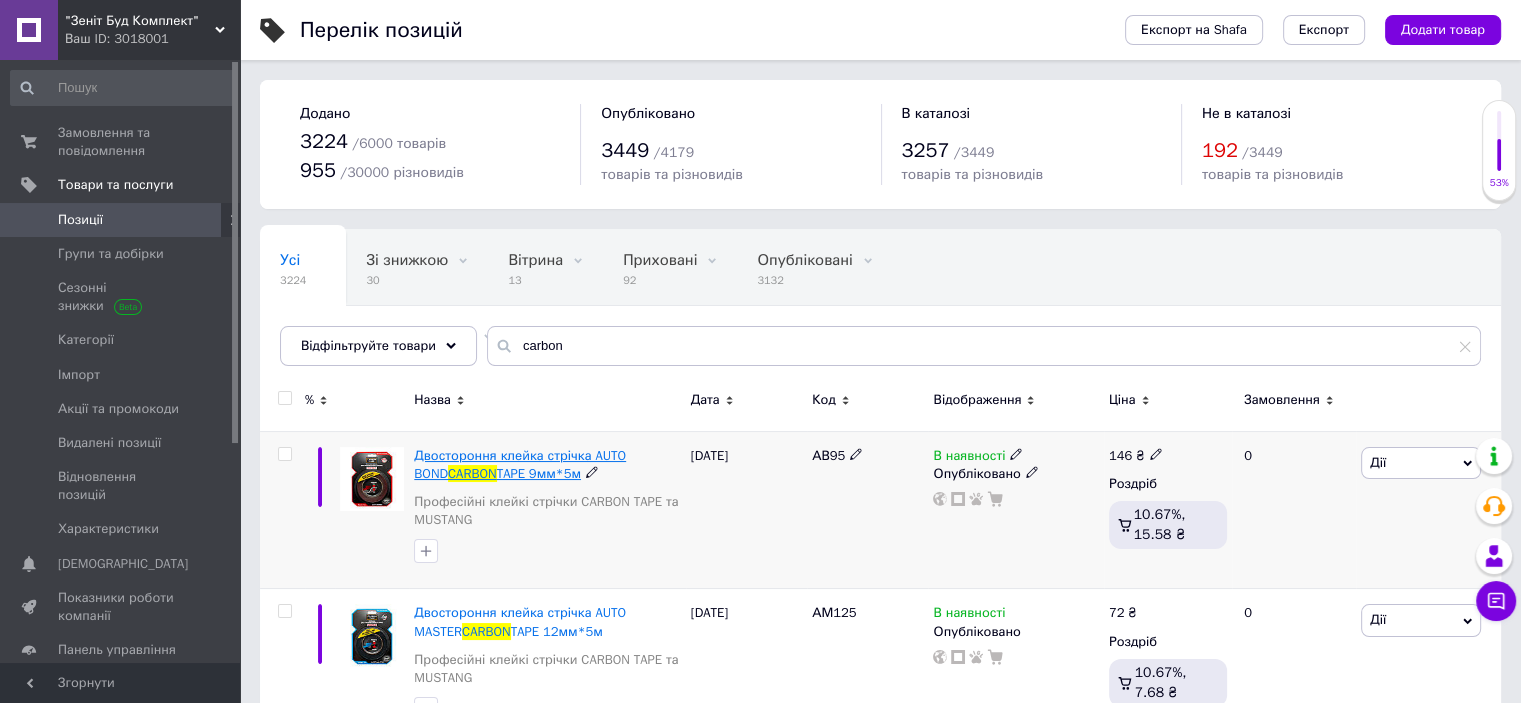 click on "Двостороння клейка стрічка AUTO BOND" at bounding box center (520, 464) 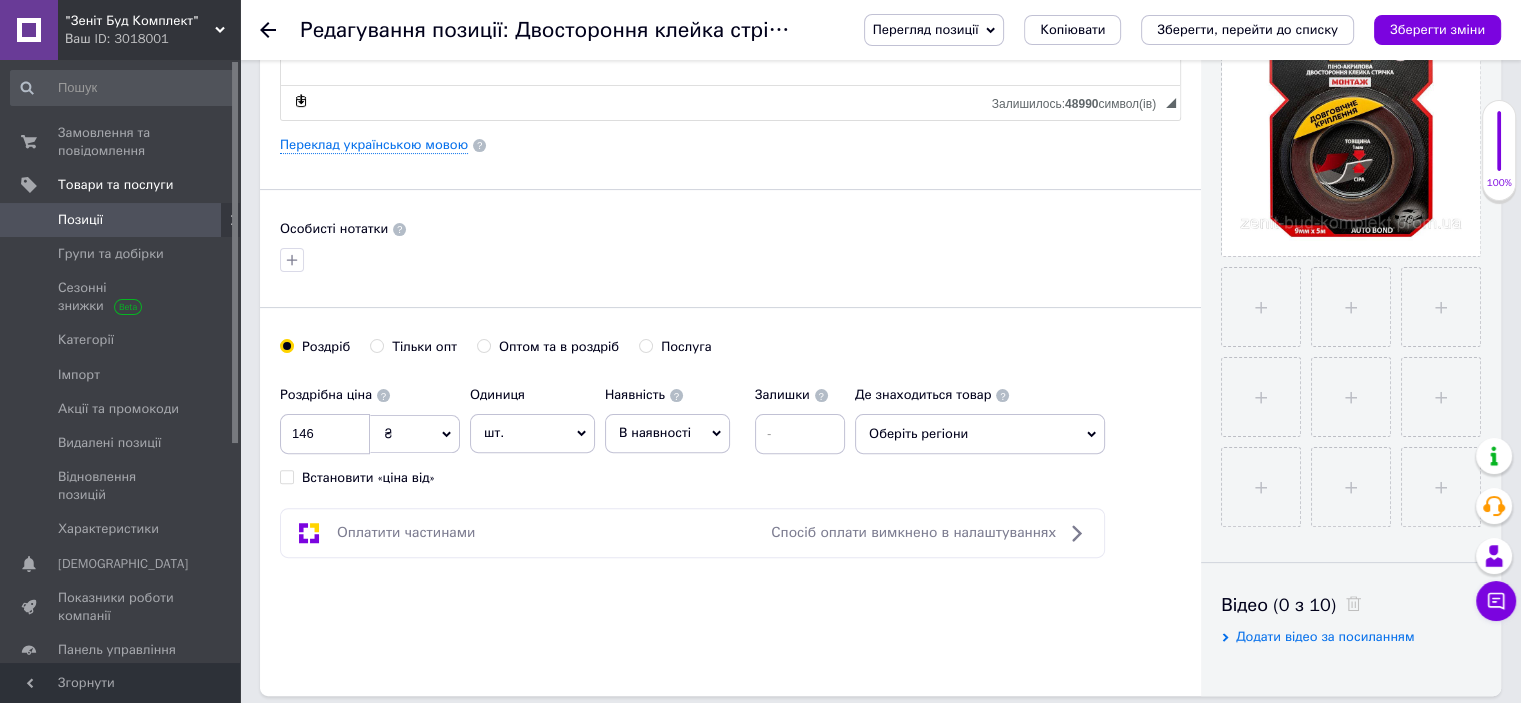 scroll, scrollTop: 600, scrollLeft: 0, axis: vertical 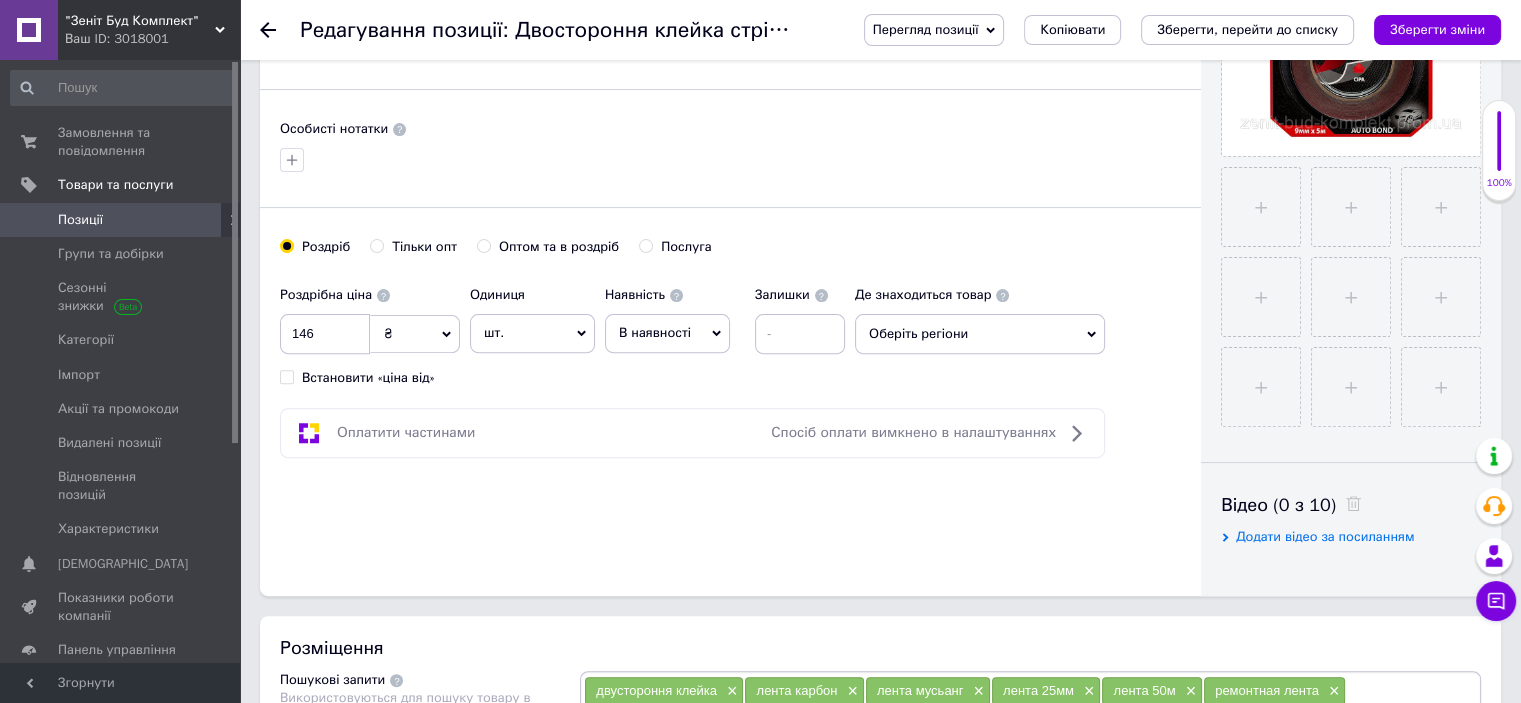 click on "Тільки опт" at bounding box center [376, 245] 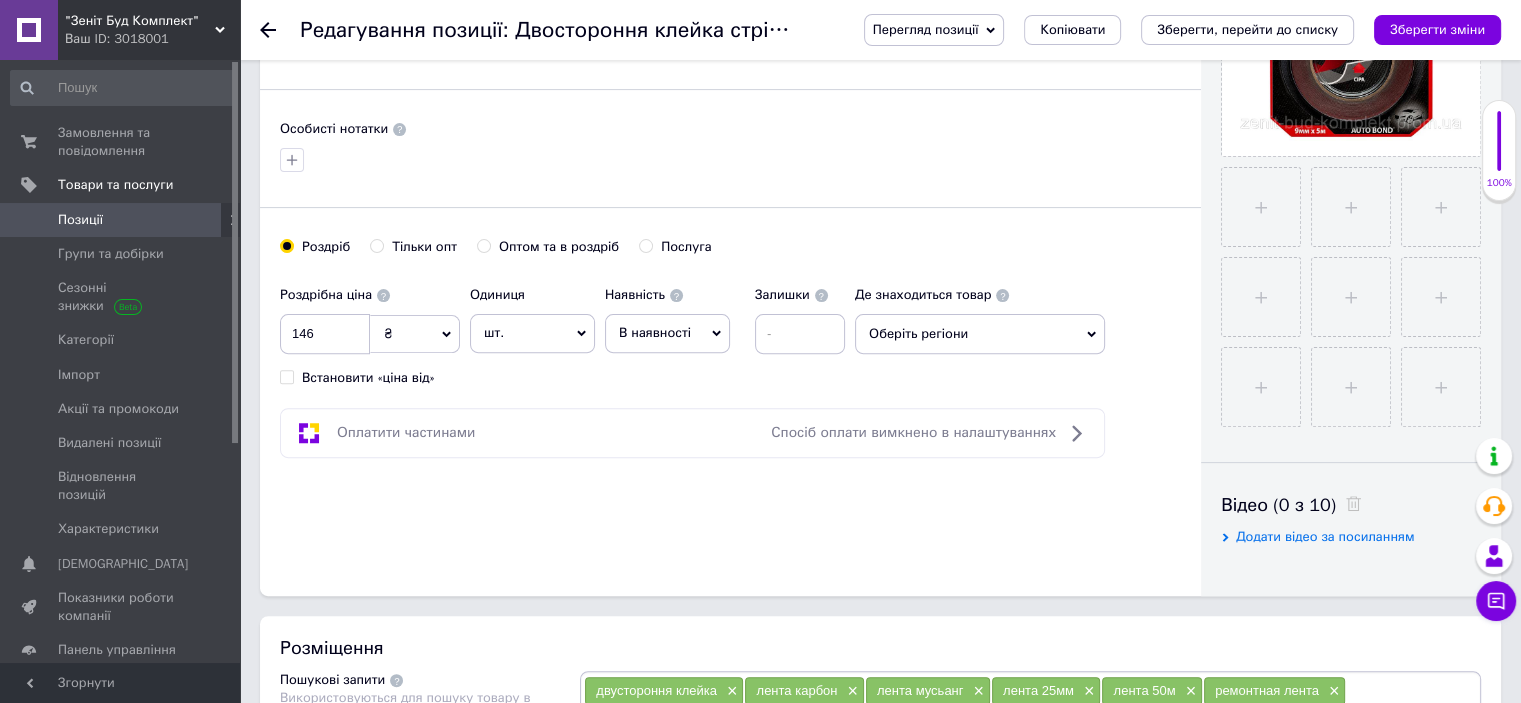 radio on "true" 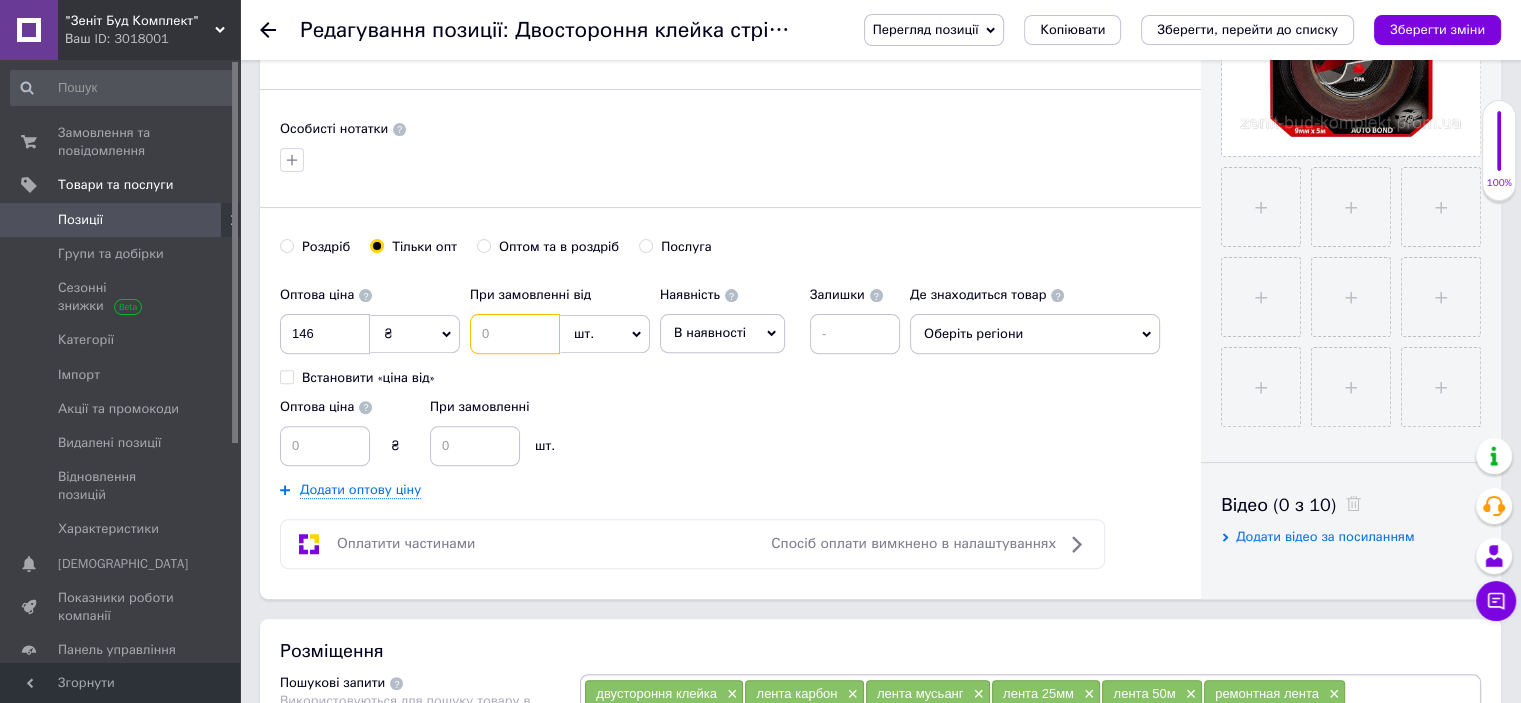 click at bounding box center (515, 334) 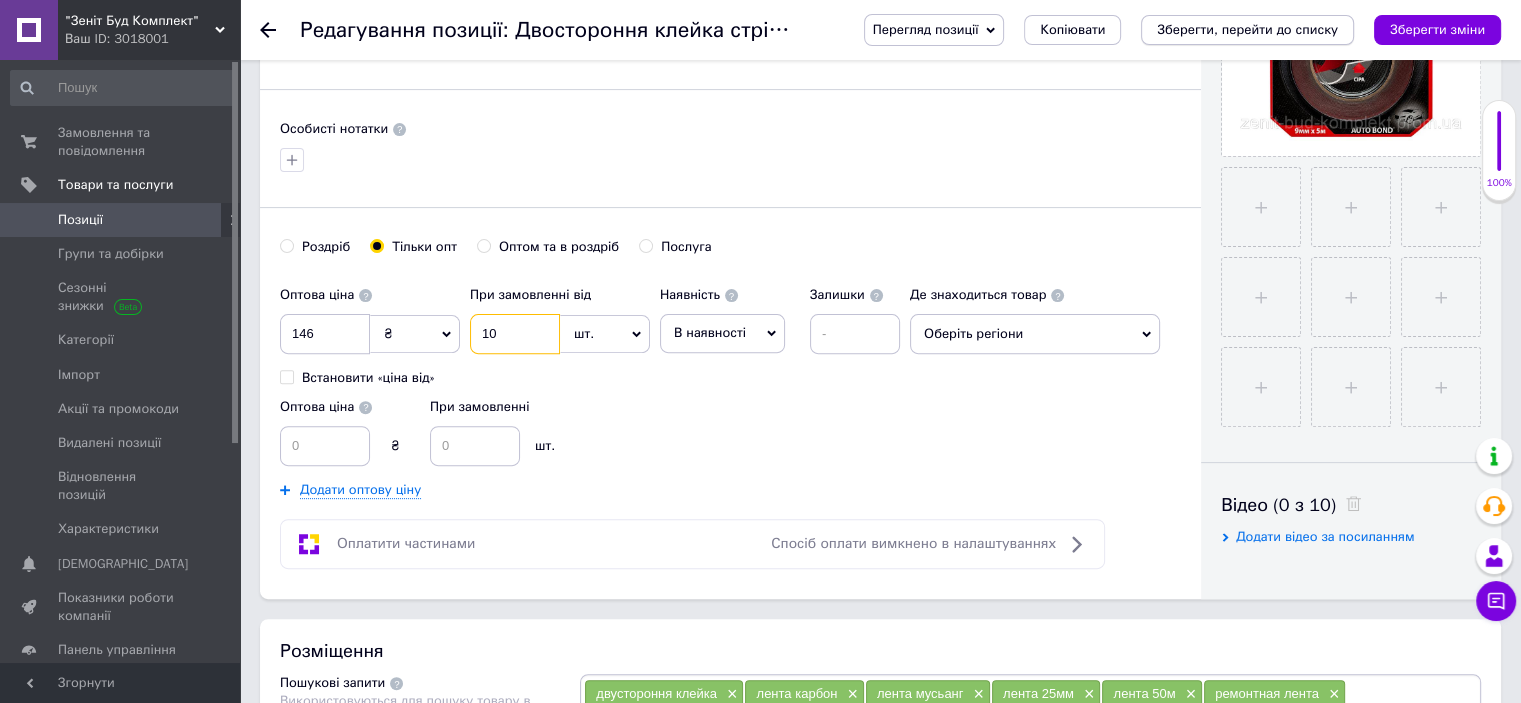type on "10" 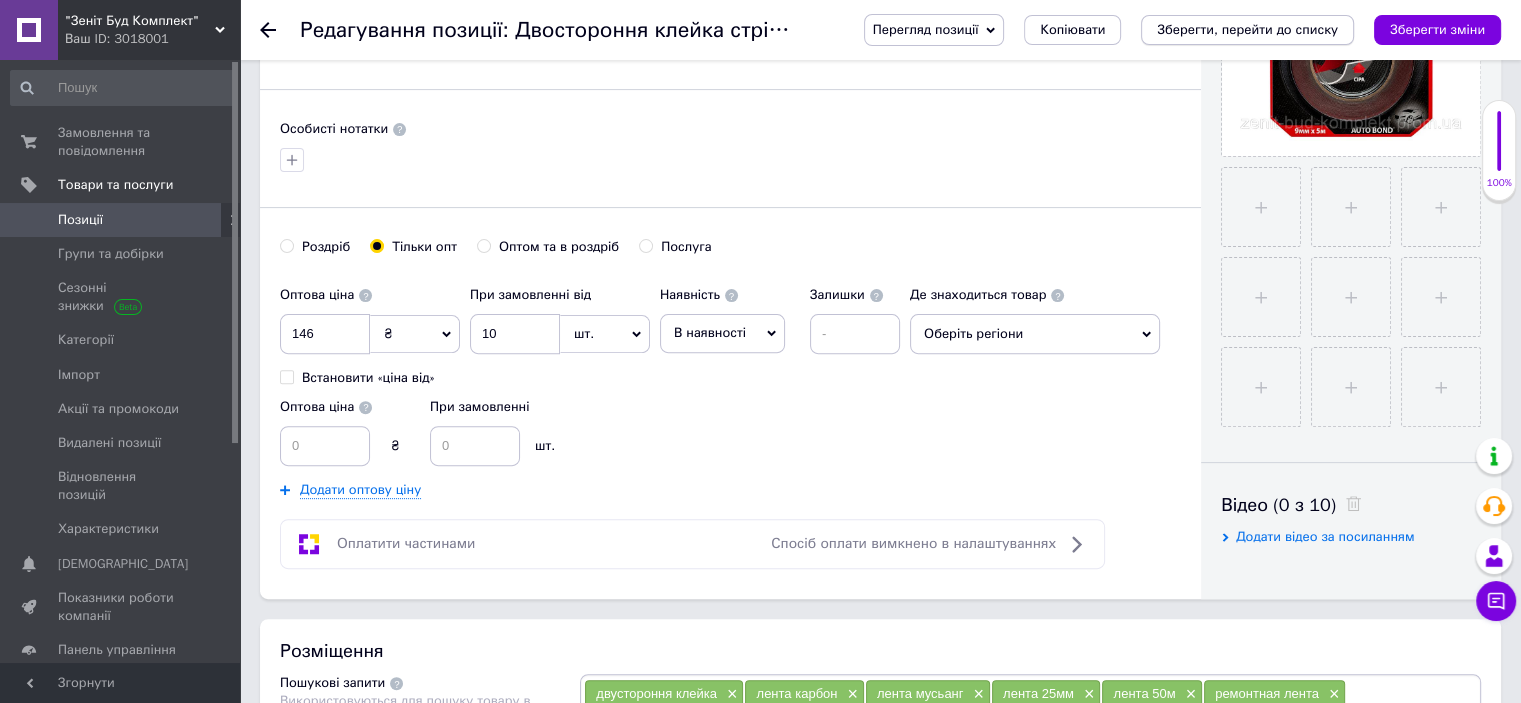 click on "Зберегти, перейти до списку" at bounding box center [1247, 29] 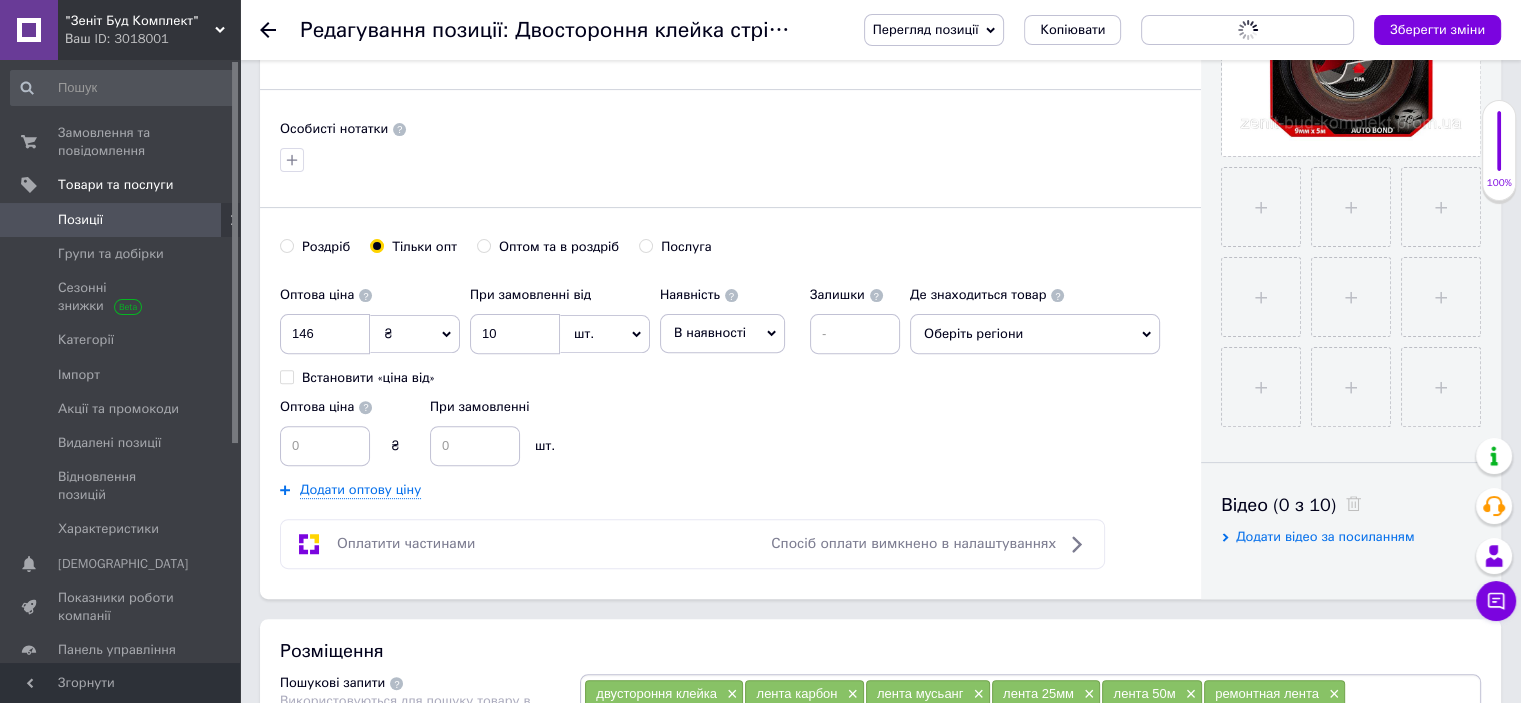 scroll, scrollTop: 0, scrollLeft: 0, axis: both 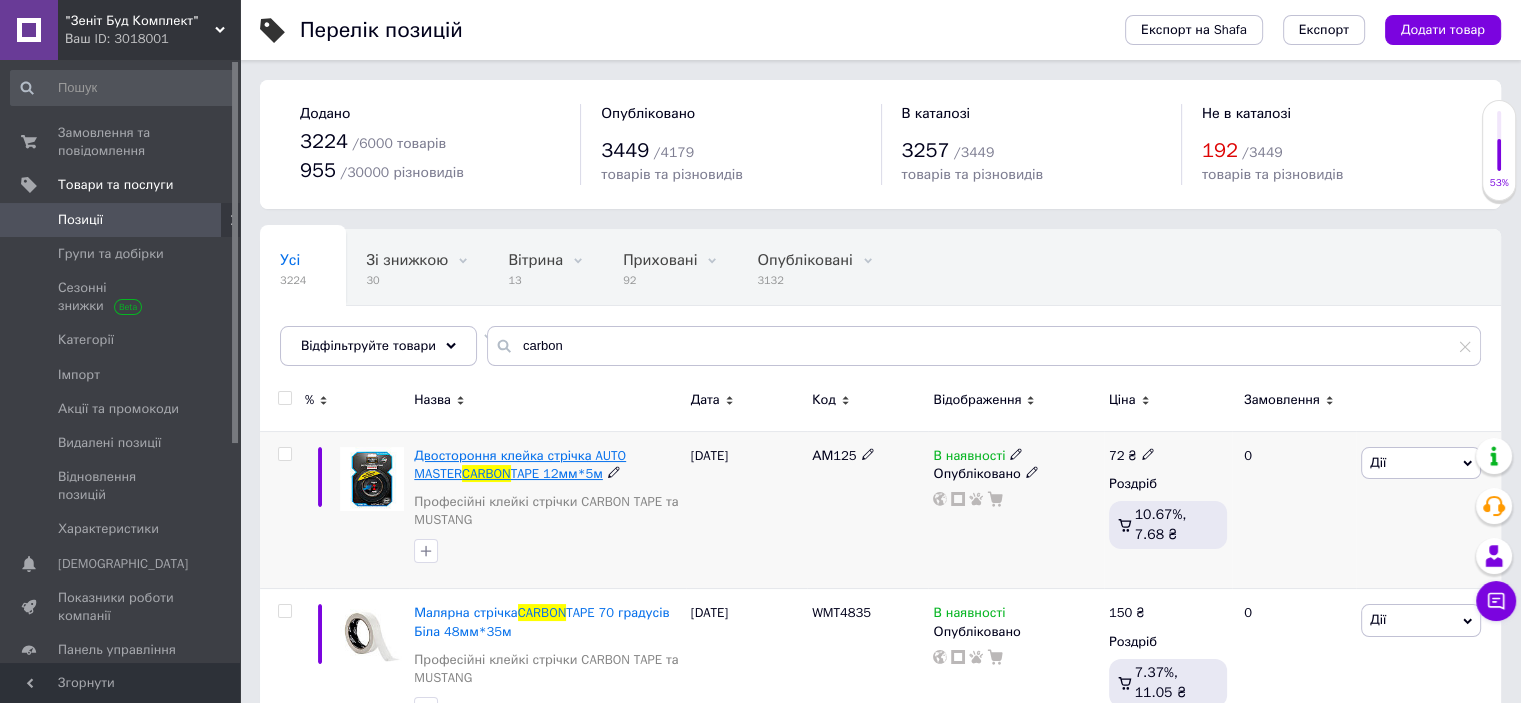 click on "TAPE 12мм*5м" at bounding box center (557, 473) 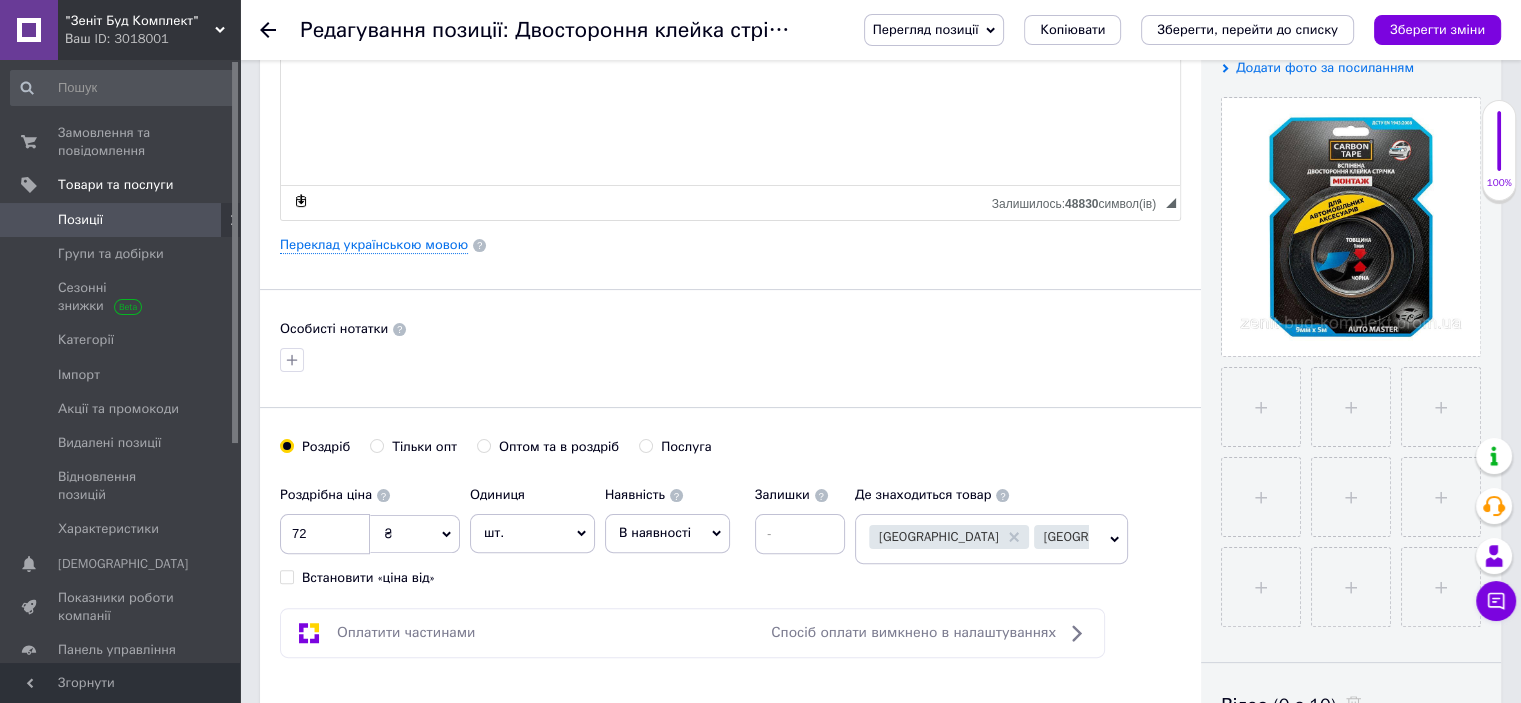 scroll, scrollTop: 500, scrollLeft: 0, axis: vertical 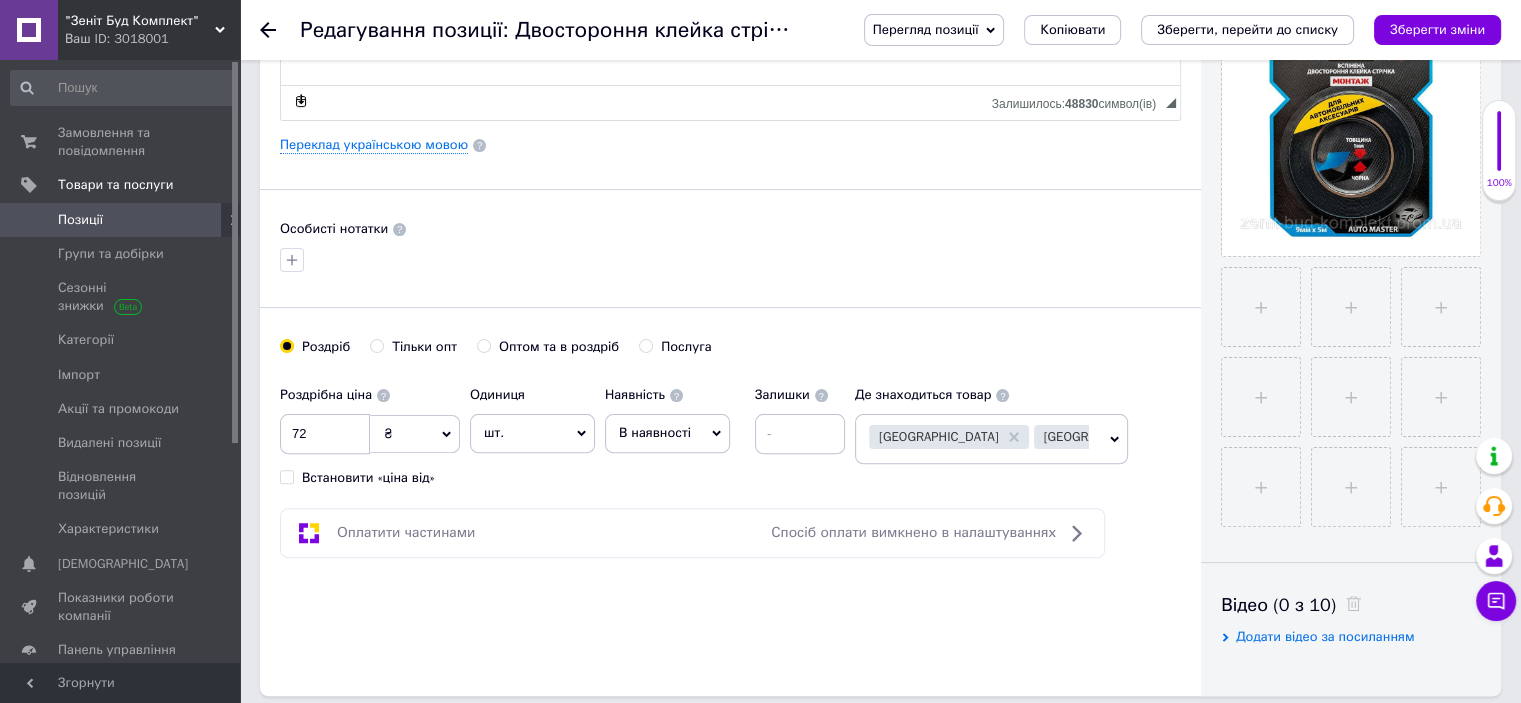 click on "Тільки опт" at bounding box center [376, 345] 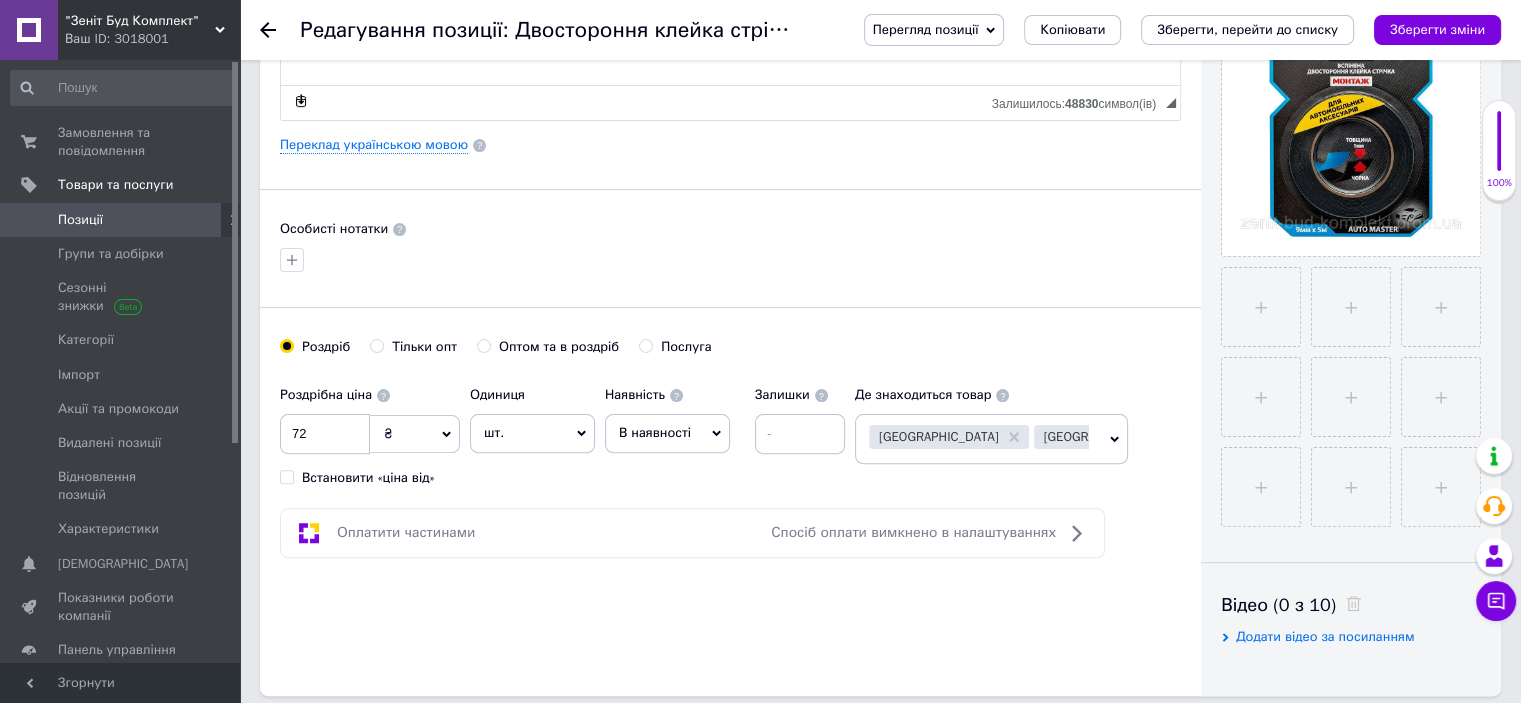 radio on "true" 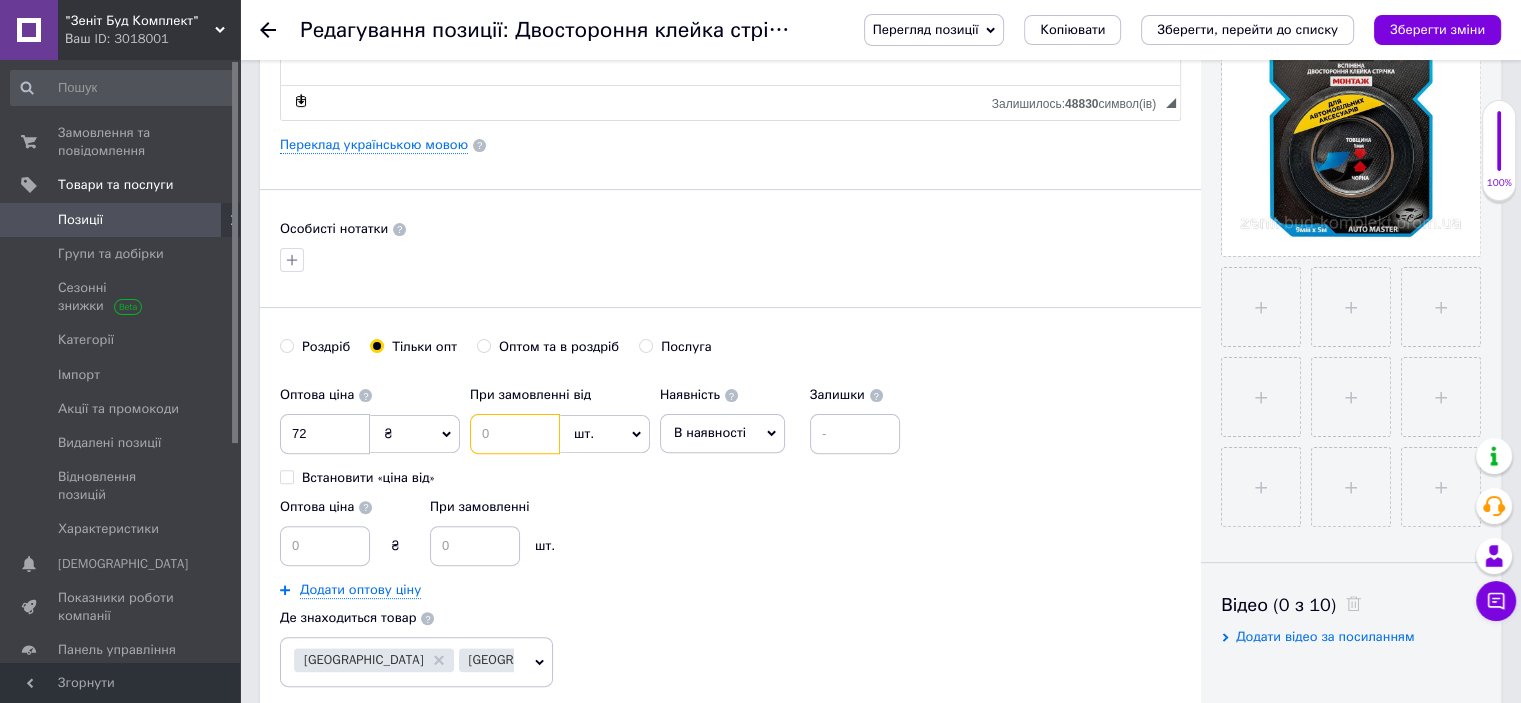 click at bounding box center [515, 434] 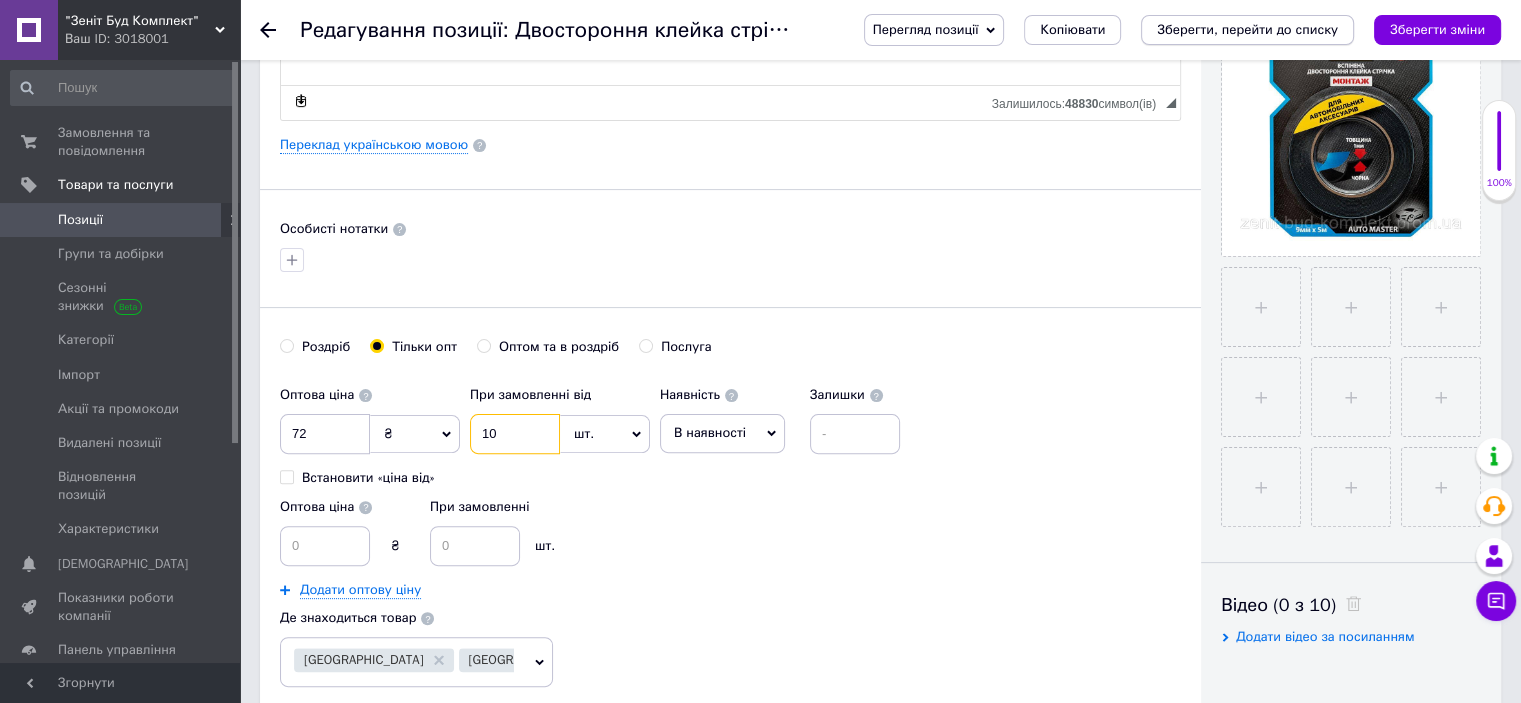 type on "10" 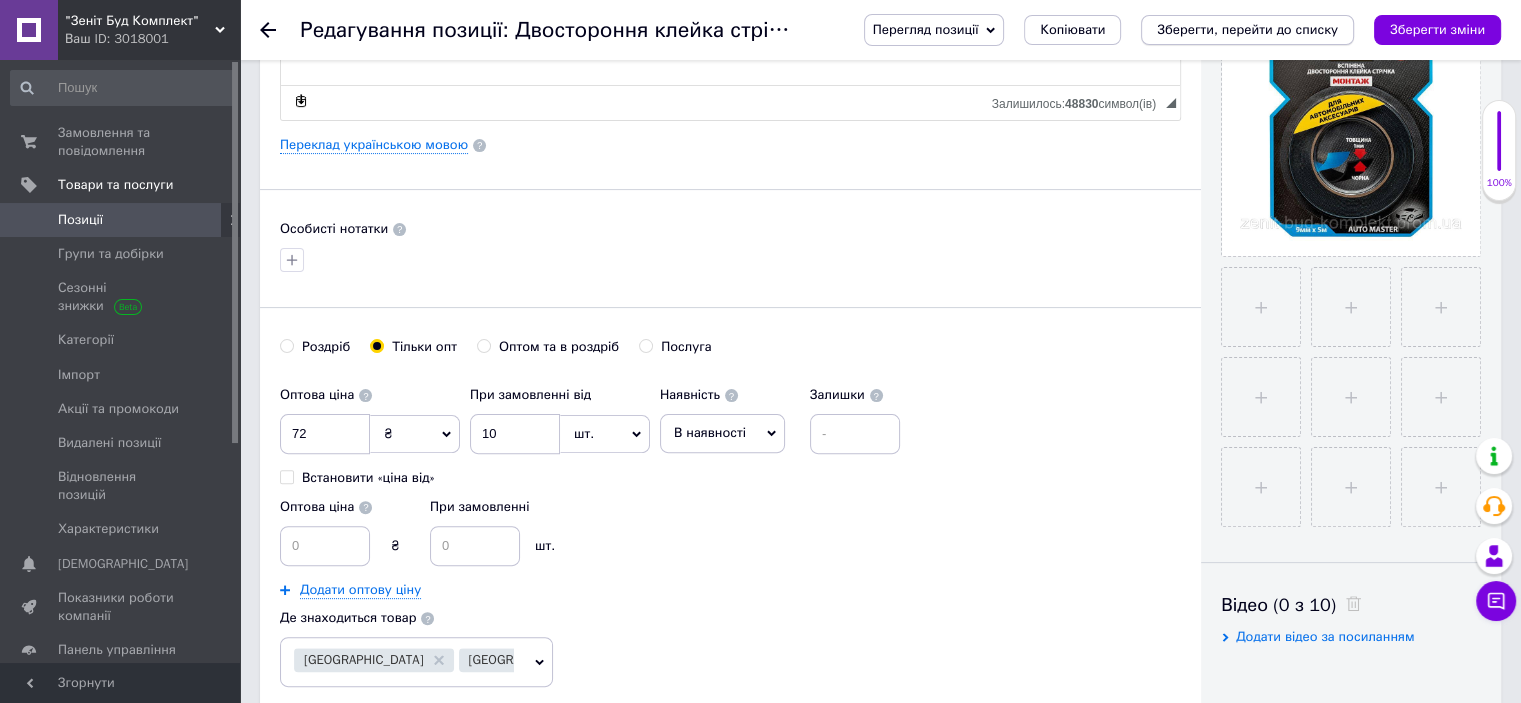 click on "Зберегти, перейти до списку" at bounding box center [1247, 29] 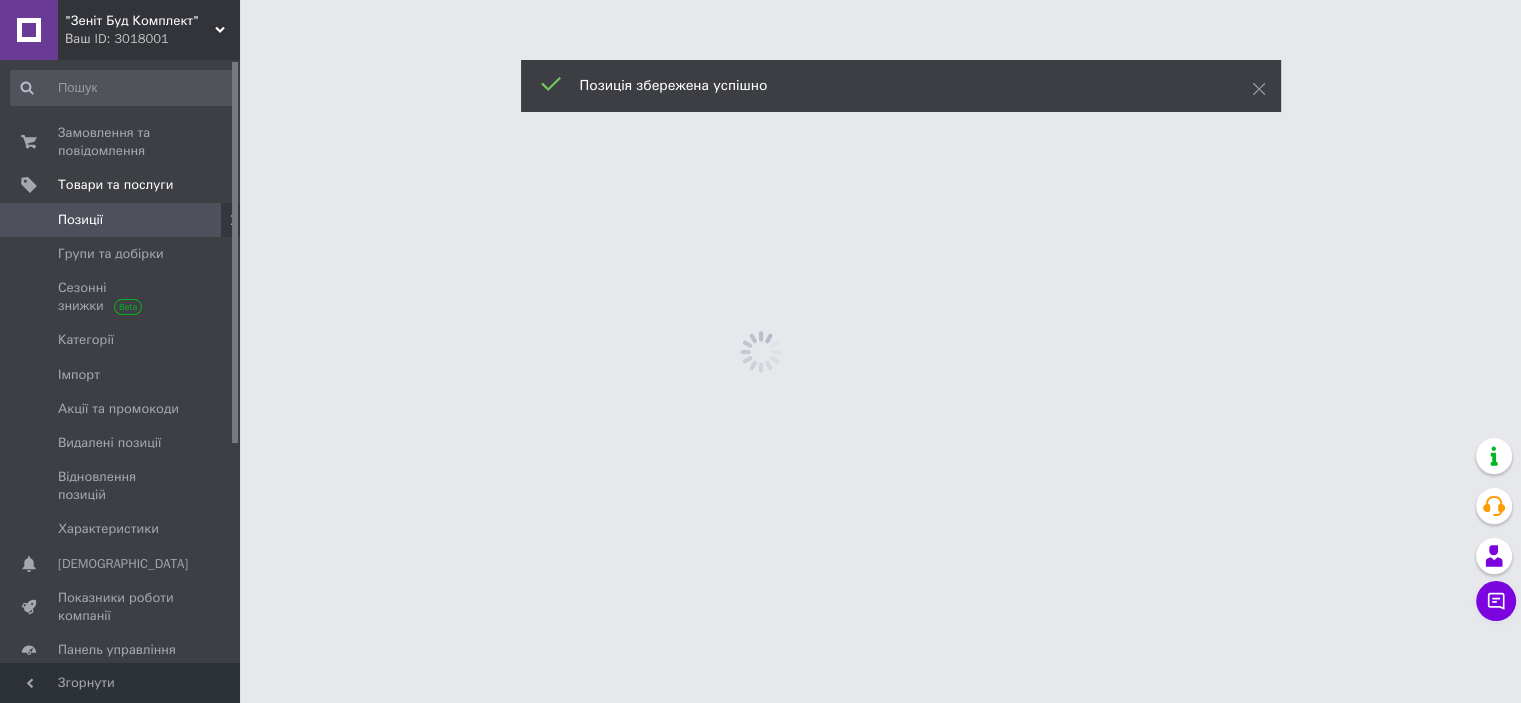 scroll, scrollTop: 0, scrollLeft: 0, axis: both 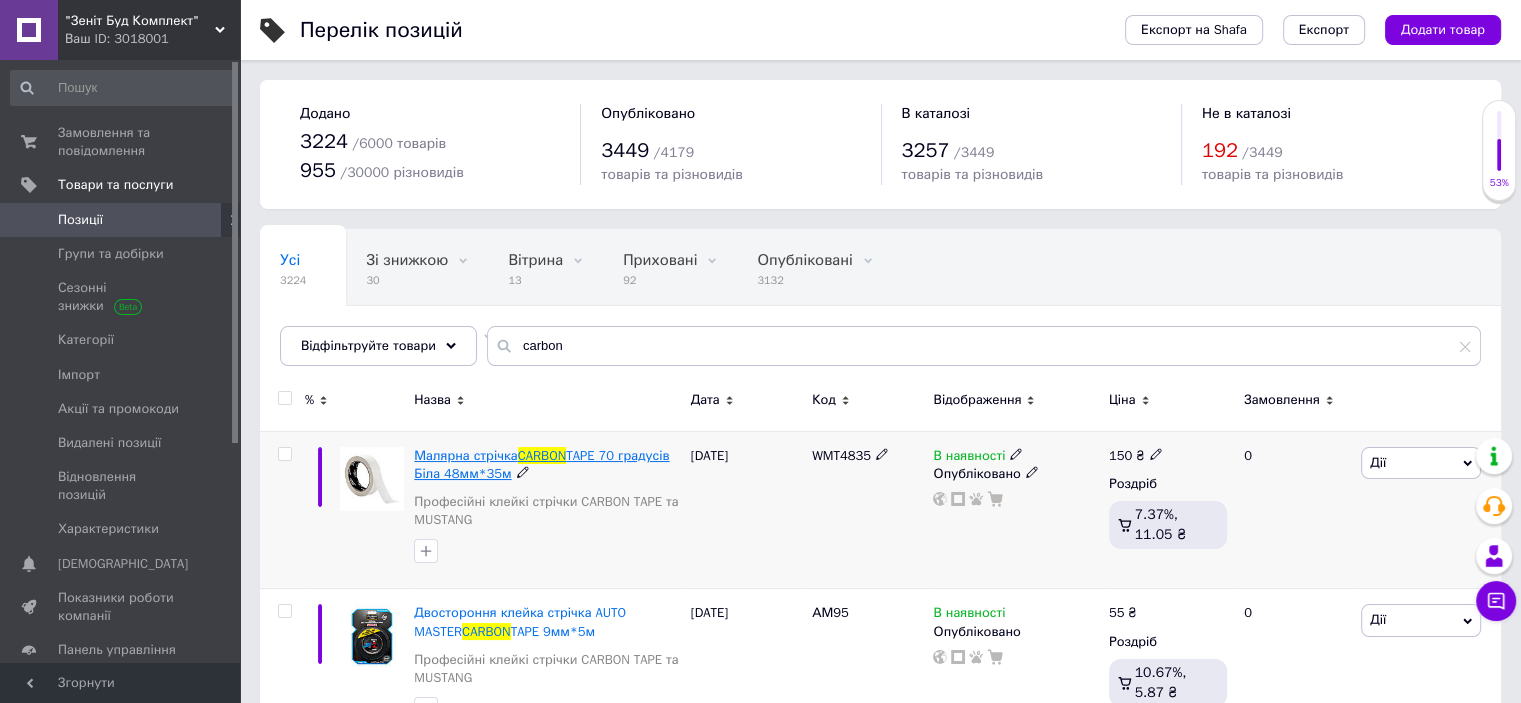 click on "CARBON" at bounding box center (542, 455) 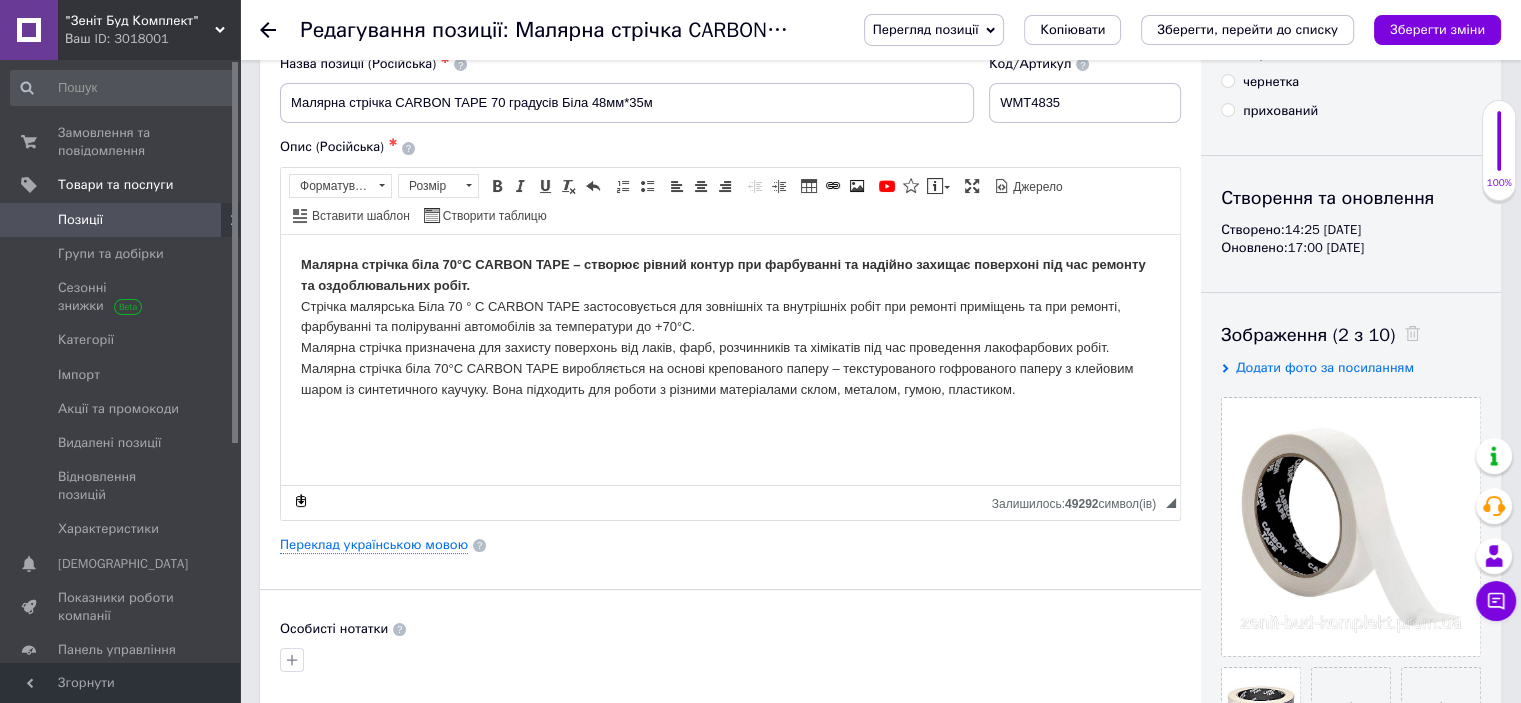 scroll, scrollTop: 500, scrollLeft: 0, axis: vertical 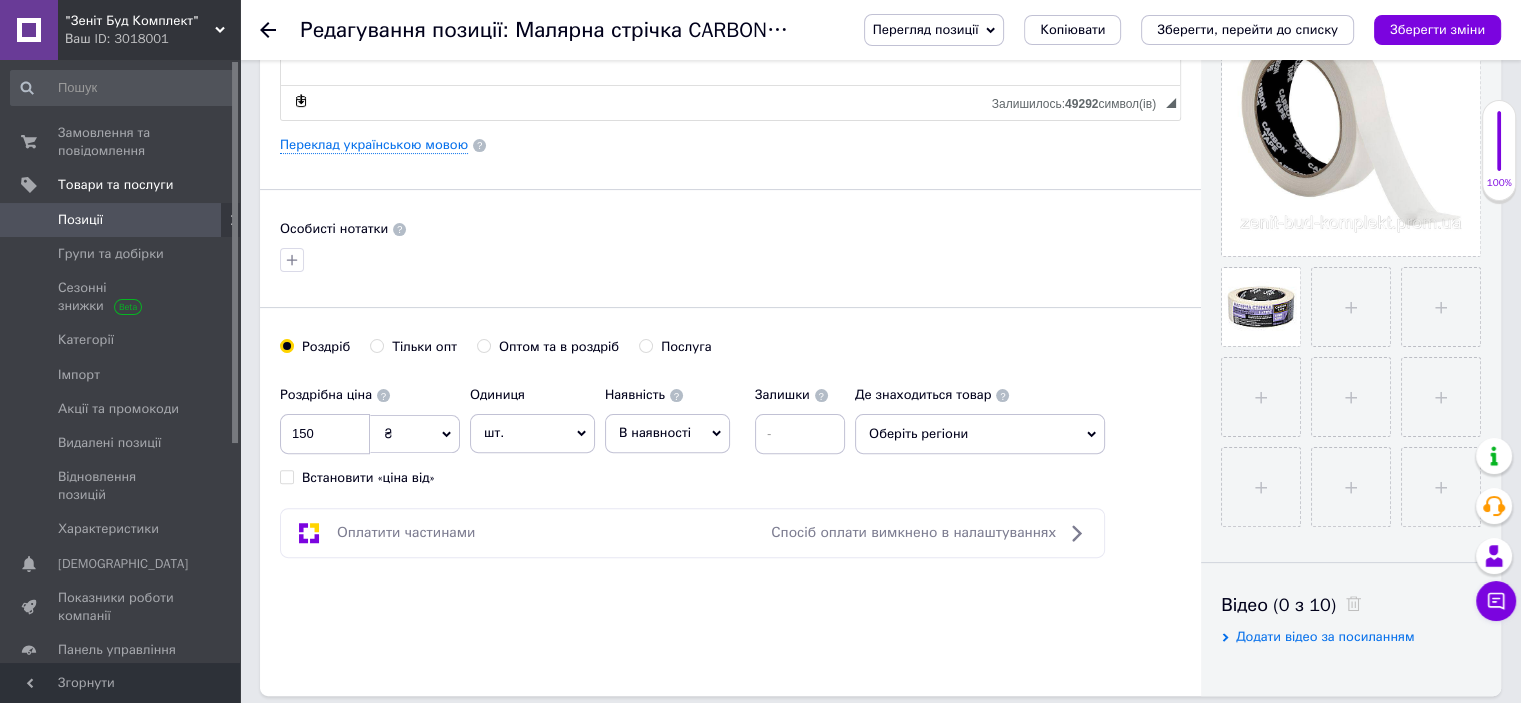 click on "Тільки опт" at bounding box center (376, 345) 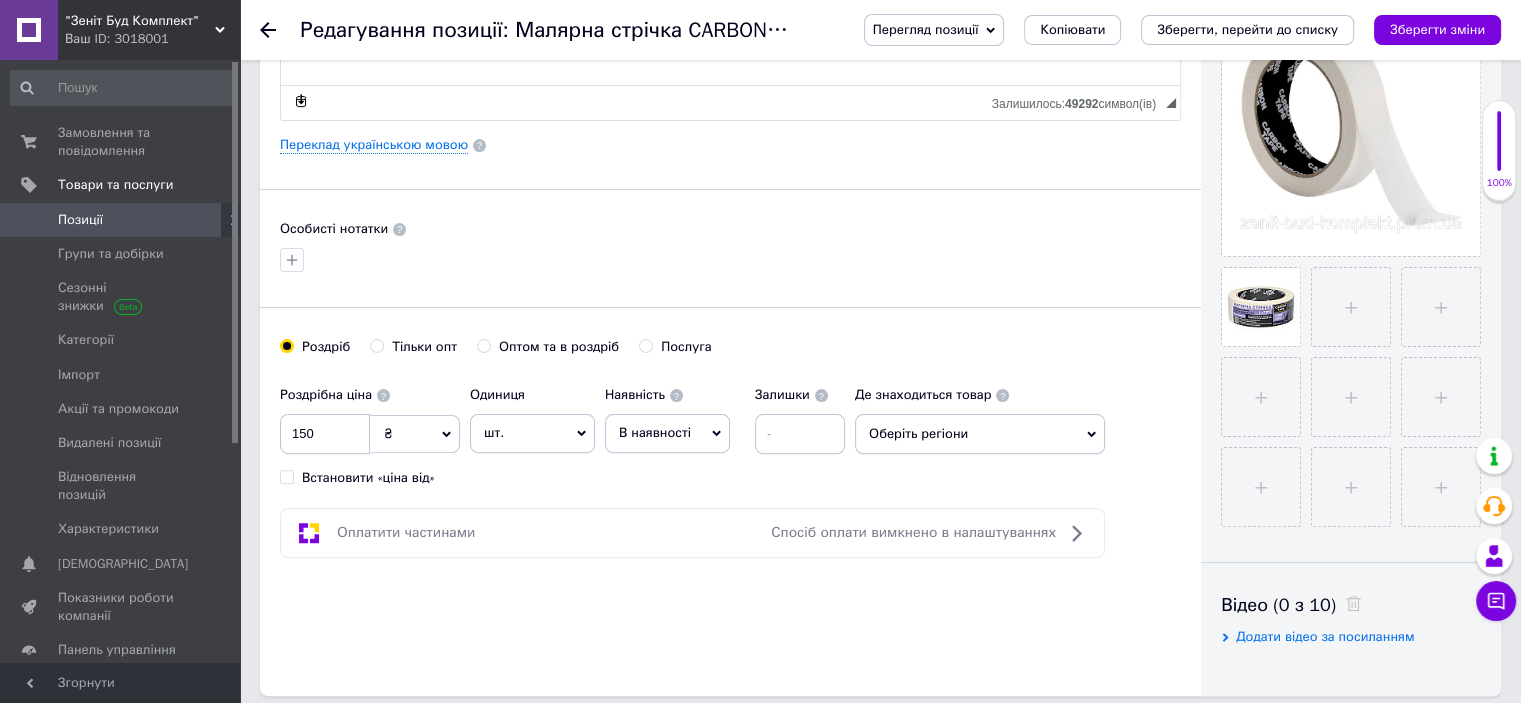 radio on "true" 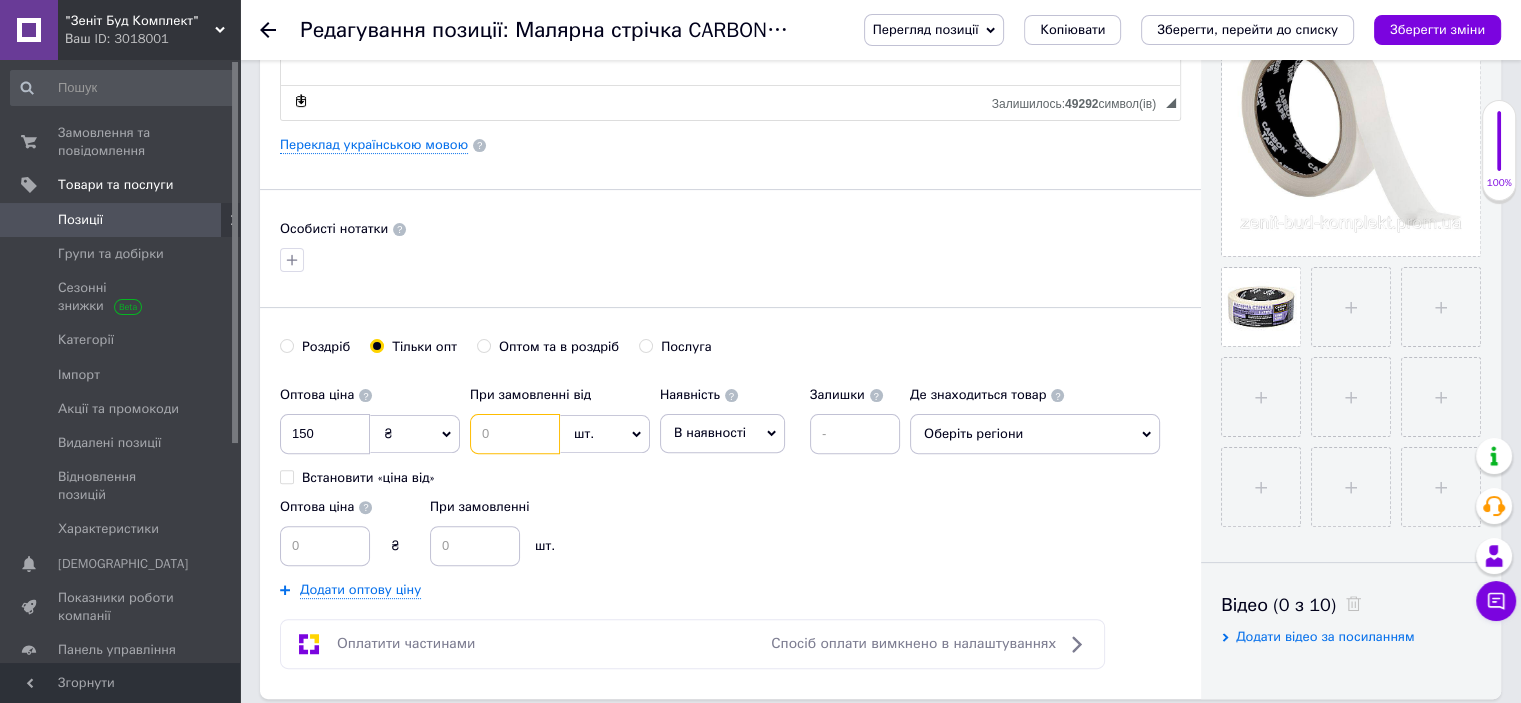 click at bounding box center (515, 434) 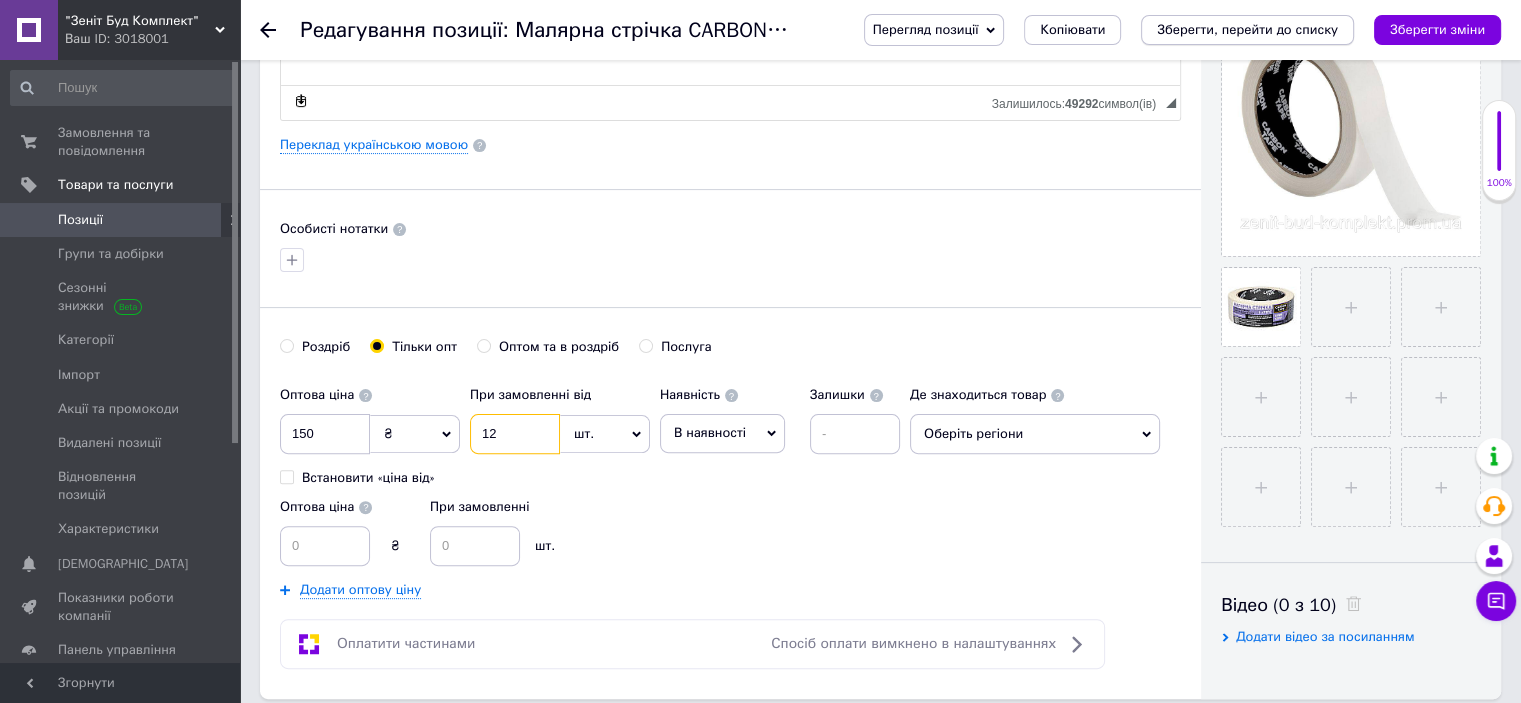 type on "12" 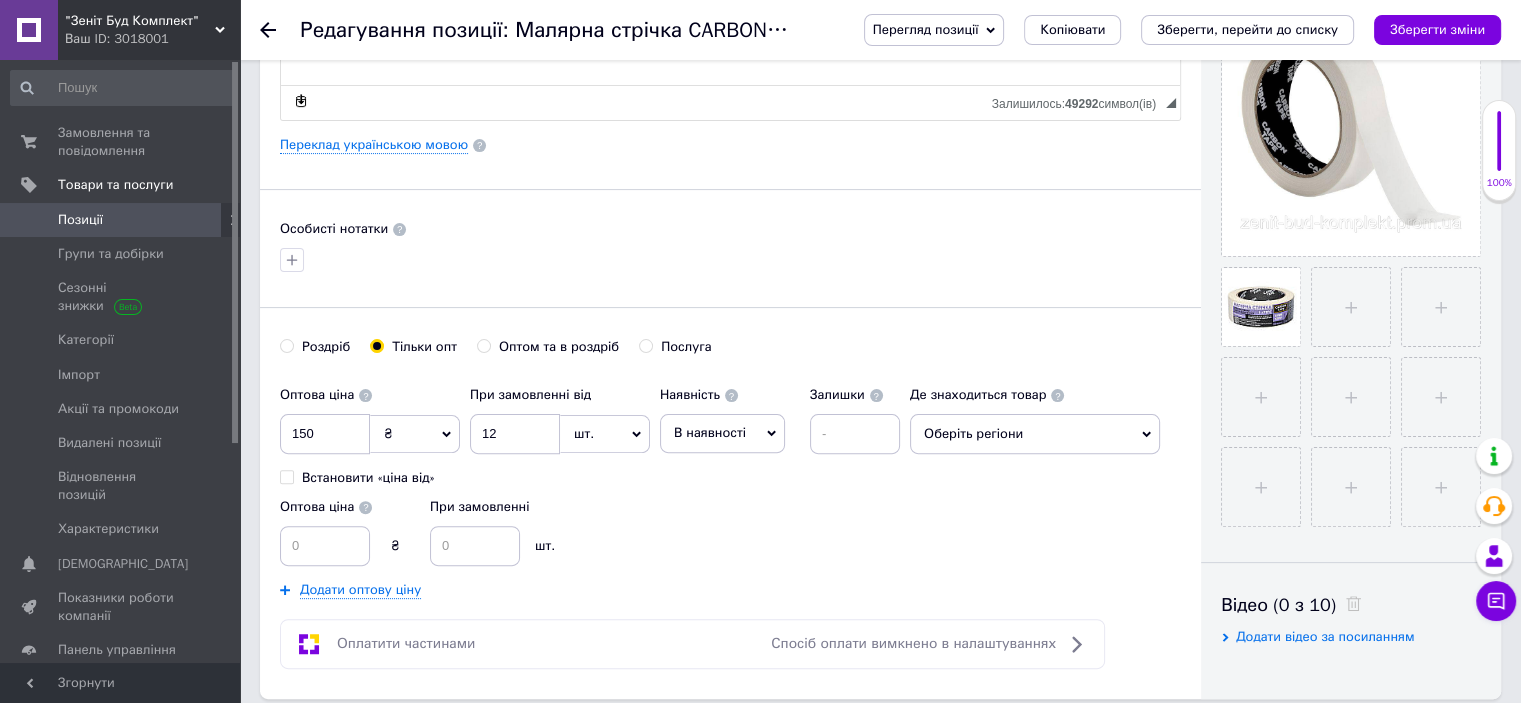 click on "Зберегти, перейти до списку" at bounding box center [1247, 29] 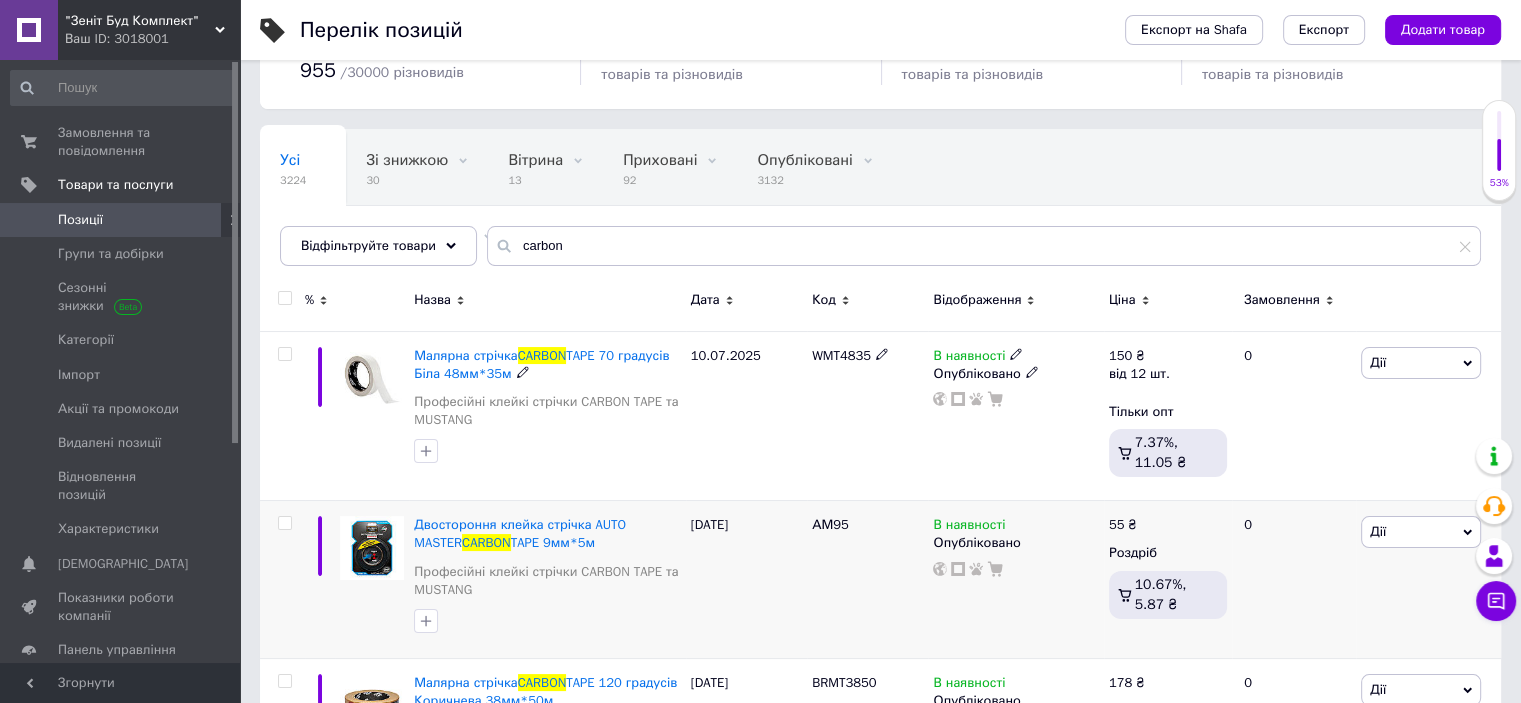 scroll, scrollTop: 200, scrollLeft: 0, axis: vertical 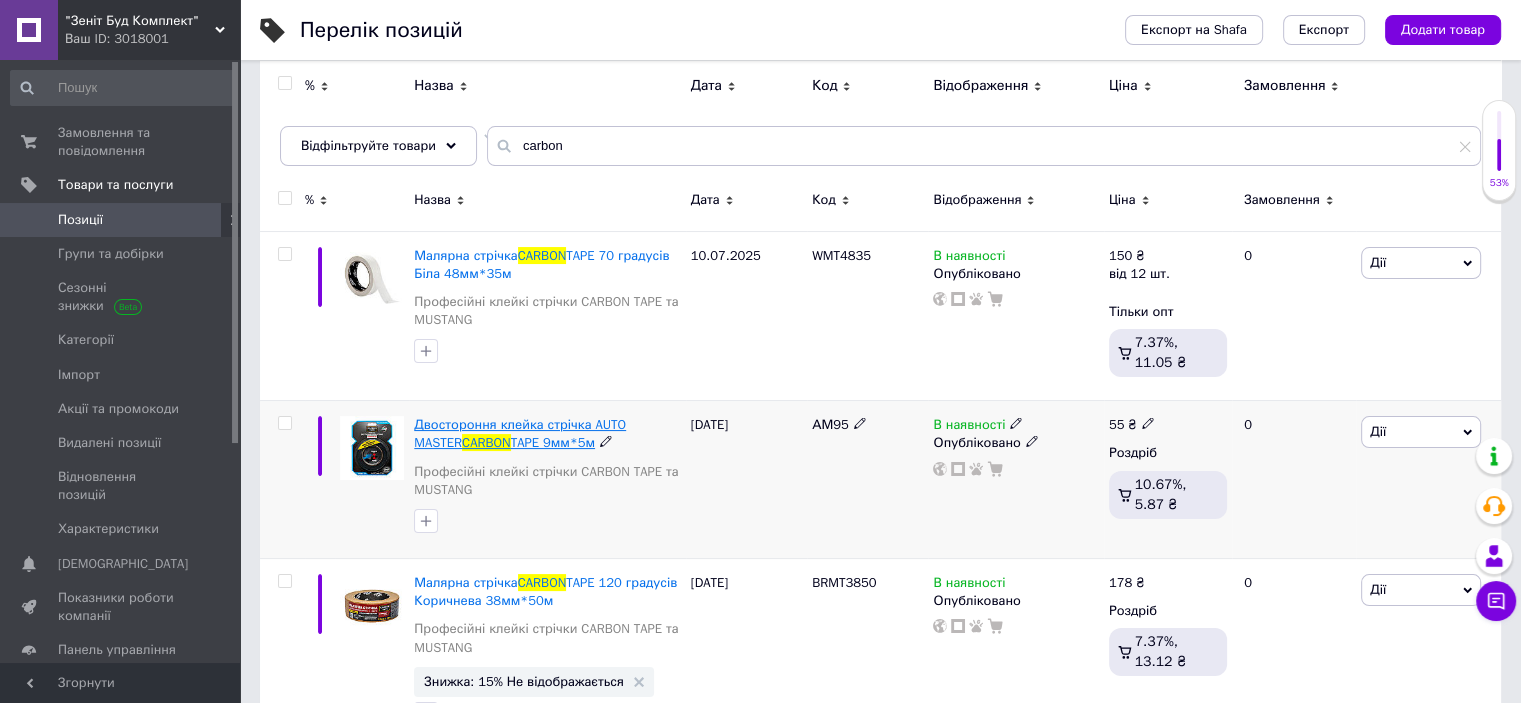 click on "Двостороння клейка стрічка AUTO MASTER" at bounding box center [520, 433] 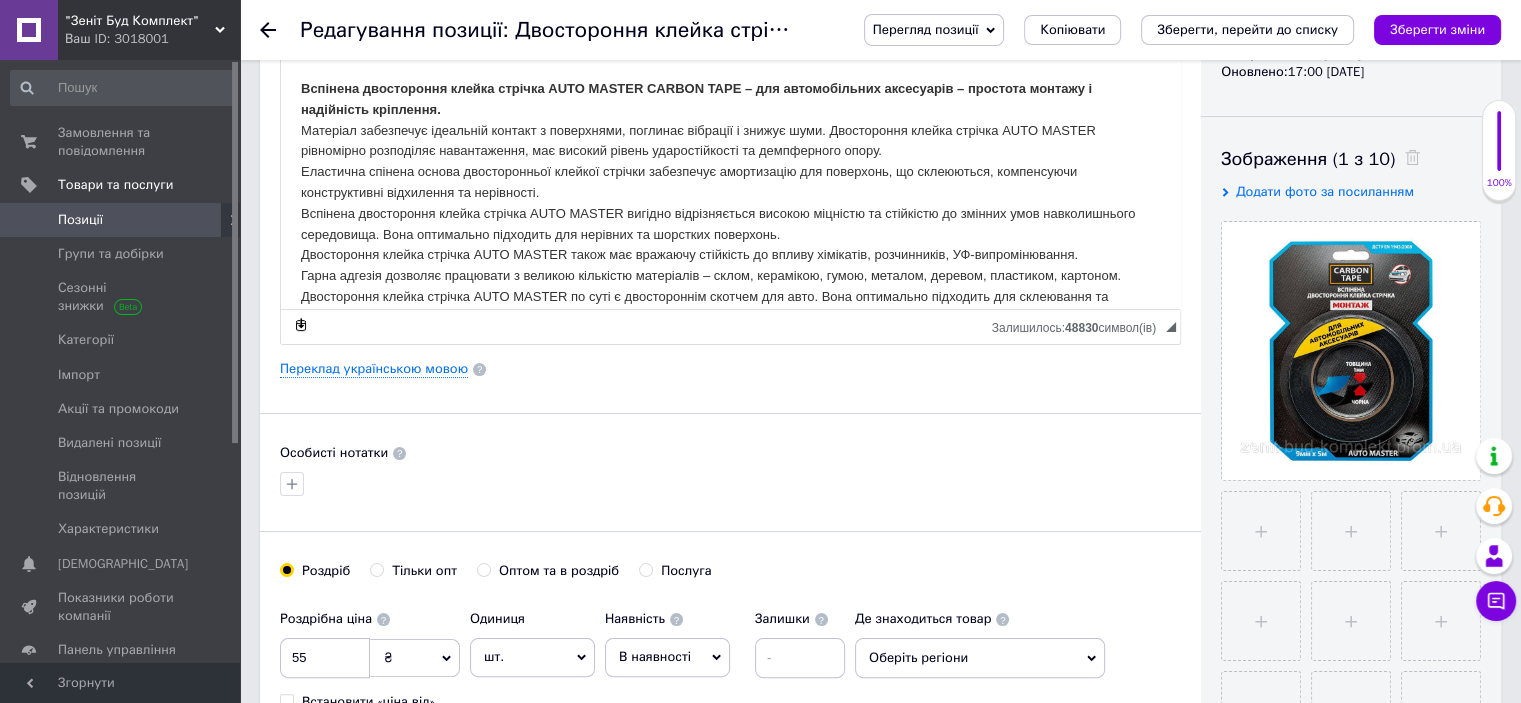 scroll, scrollTop: 39, scrollLeft: 0, axis: vertical 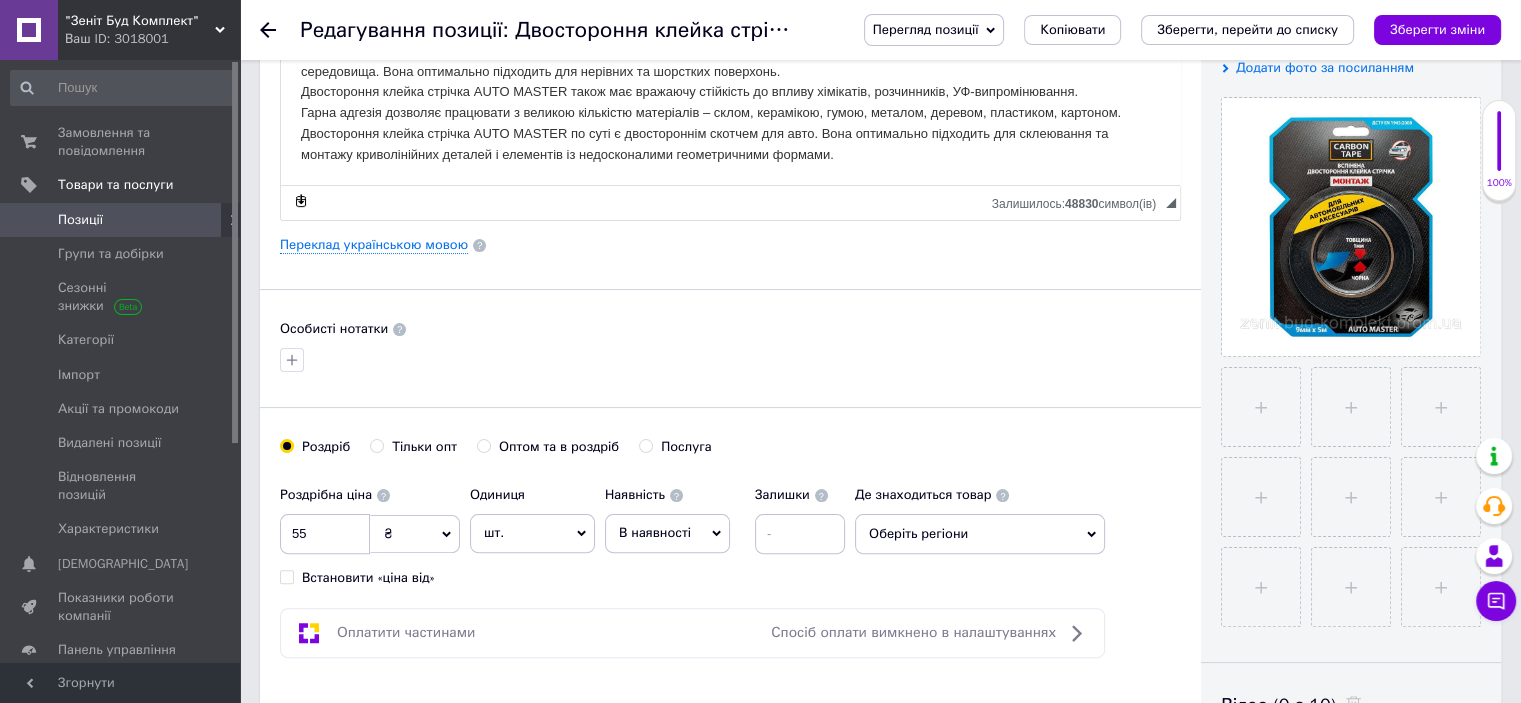 click on "Тільки опт" at bounding box center (376, 445) 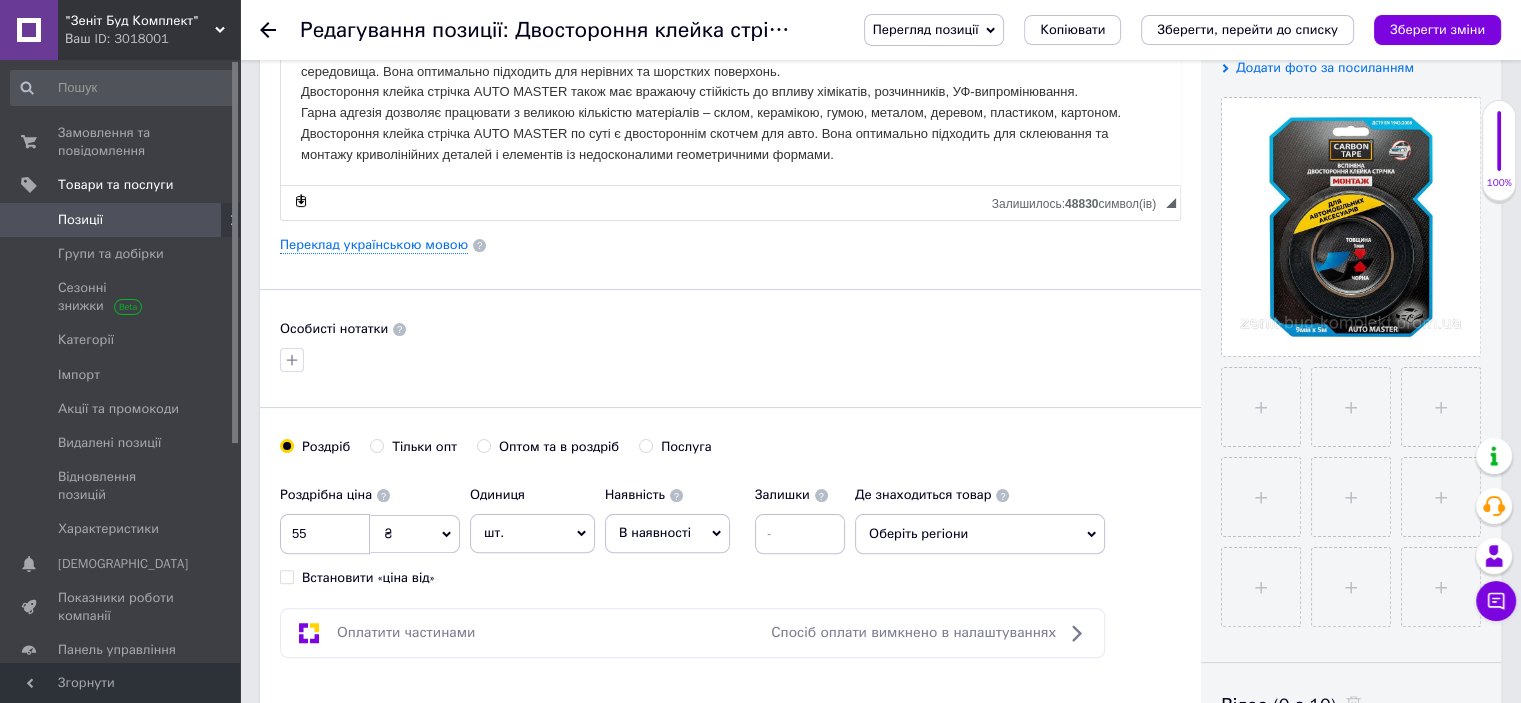 radio on "true" 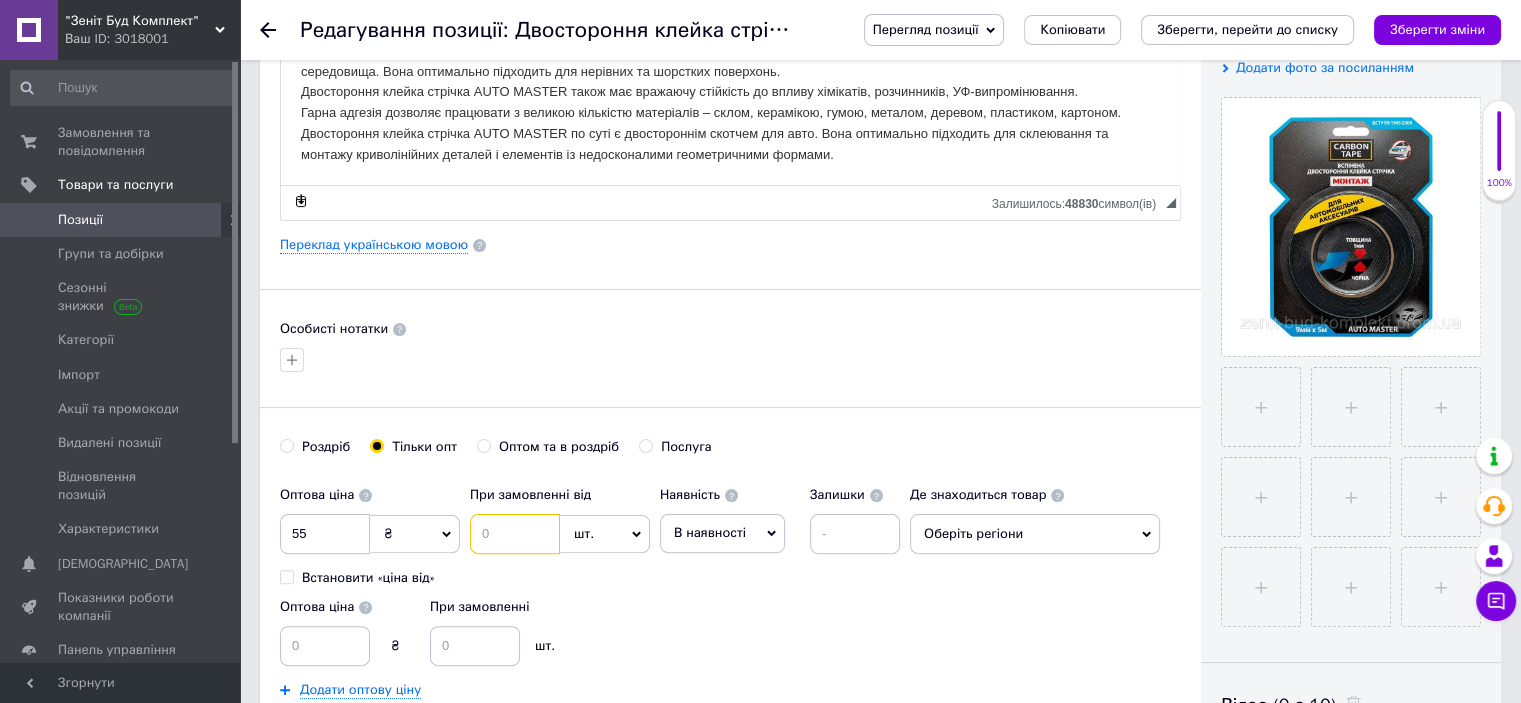 click at bounding box center (515, 534) 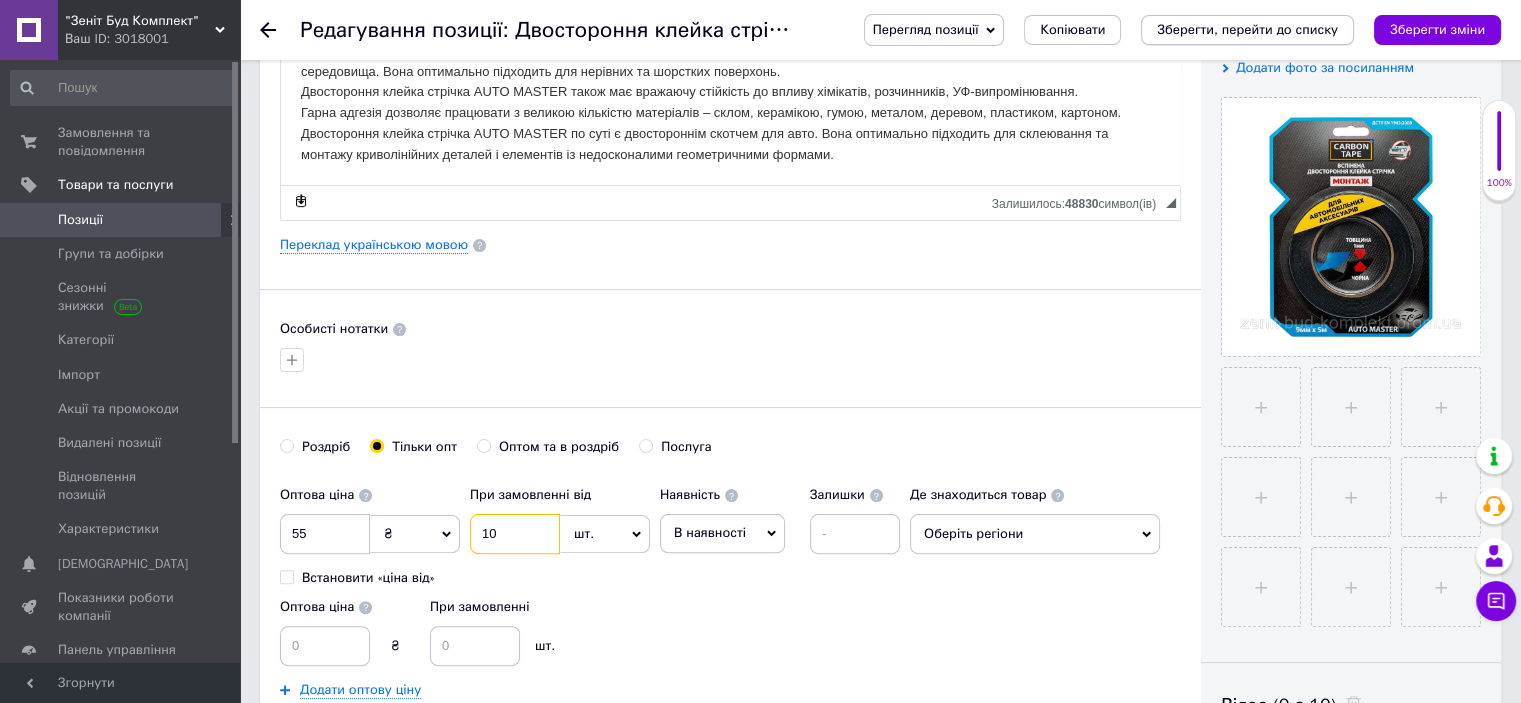 type on "10" 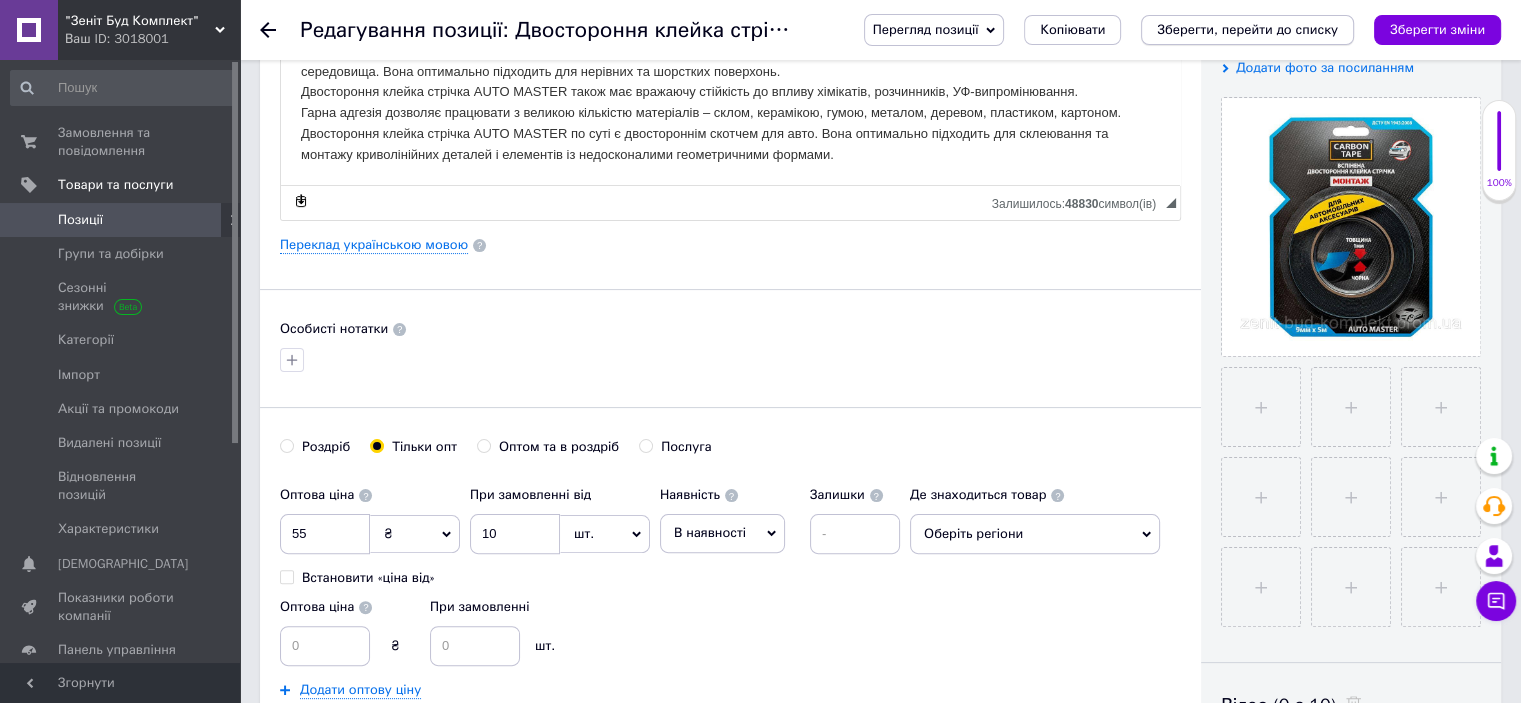 click on "Зберегти, перейти до списку" at bounding box center (1247, 29) 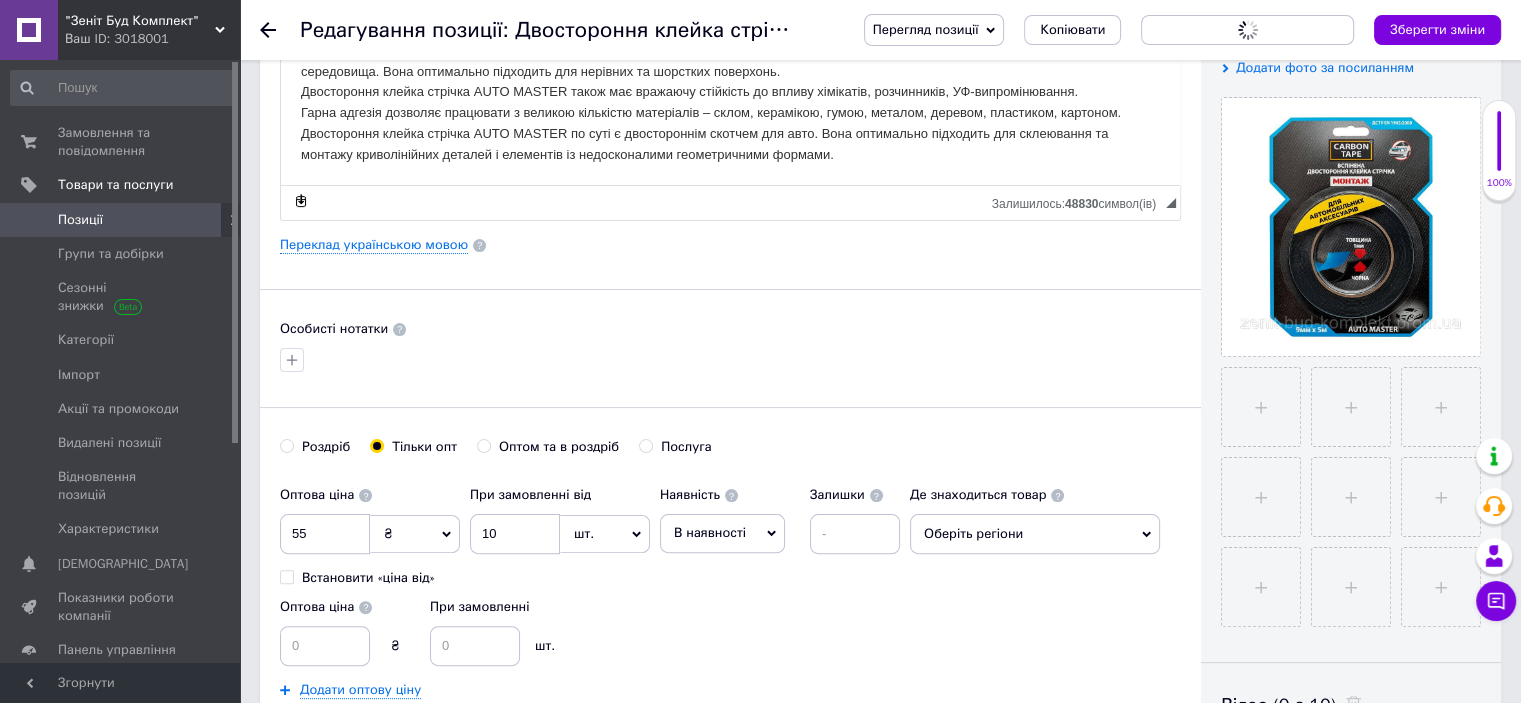 scroll, scrollTop: 0, scrollLeft: 0, axis: both 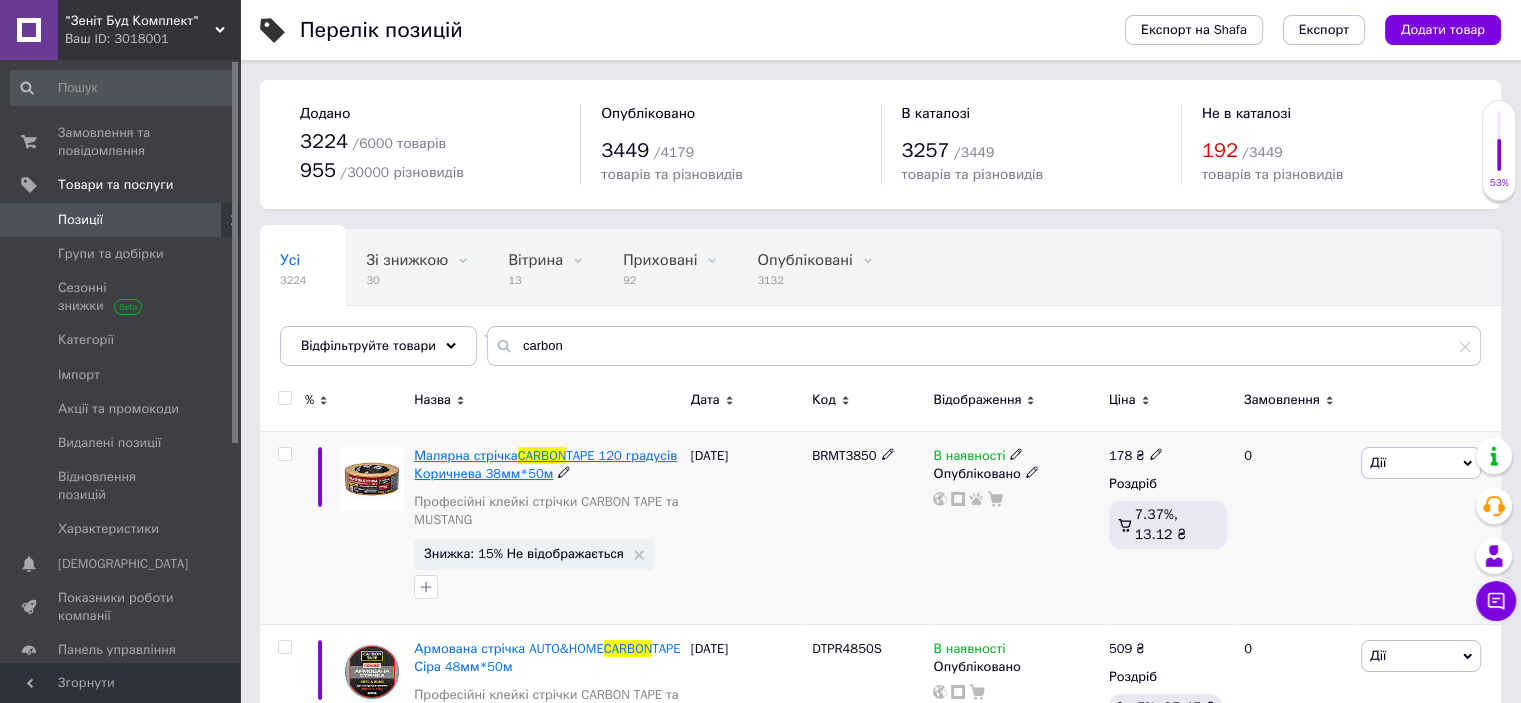 click on "CARBON" at bounding box center [542, 455] 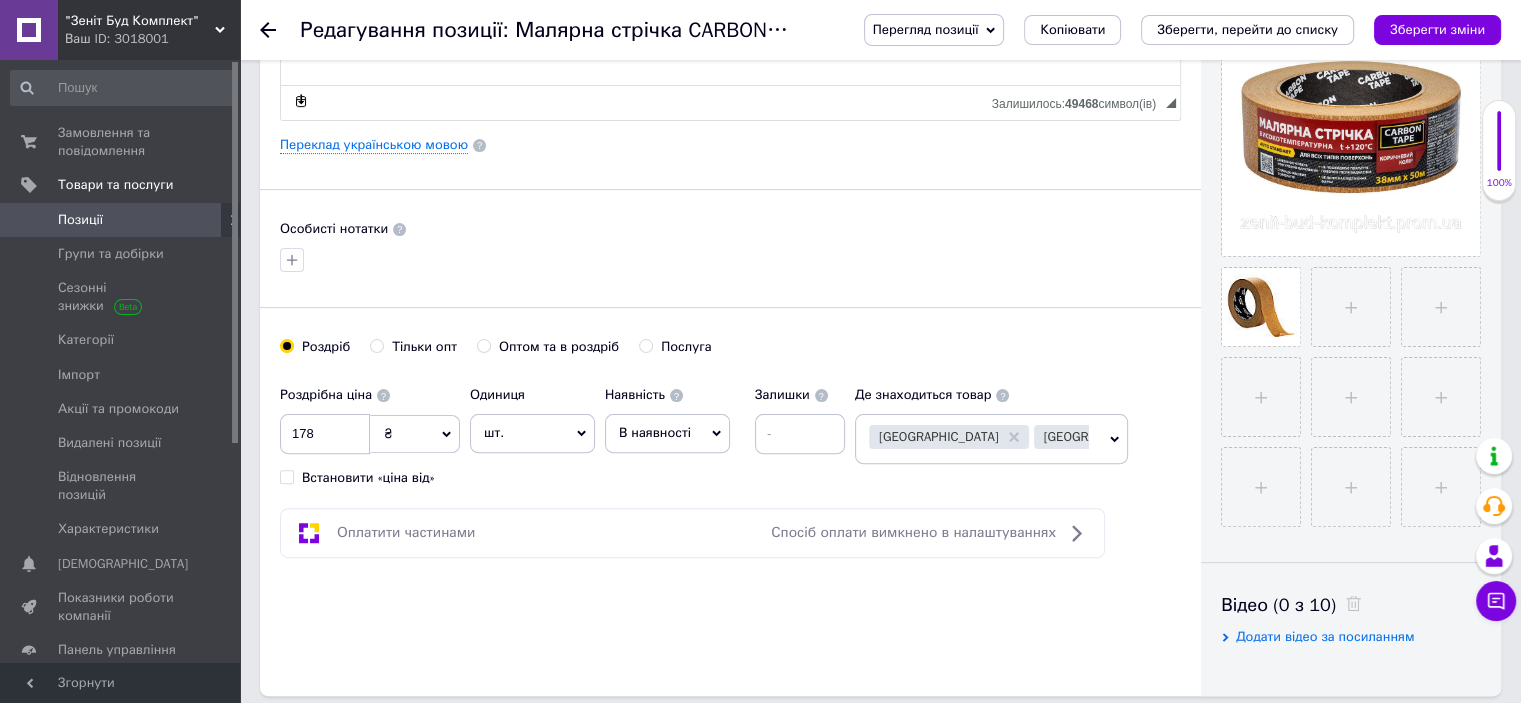 scroll, scrollTop: 600, scrollLeft: 0, axis: vertical 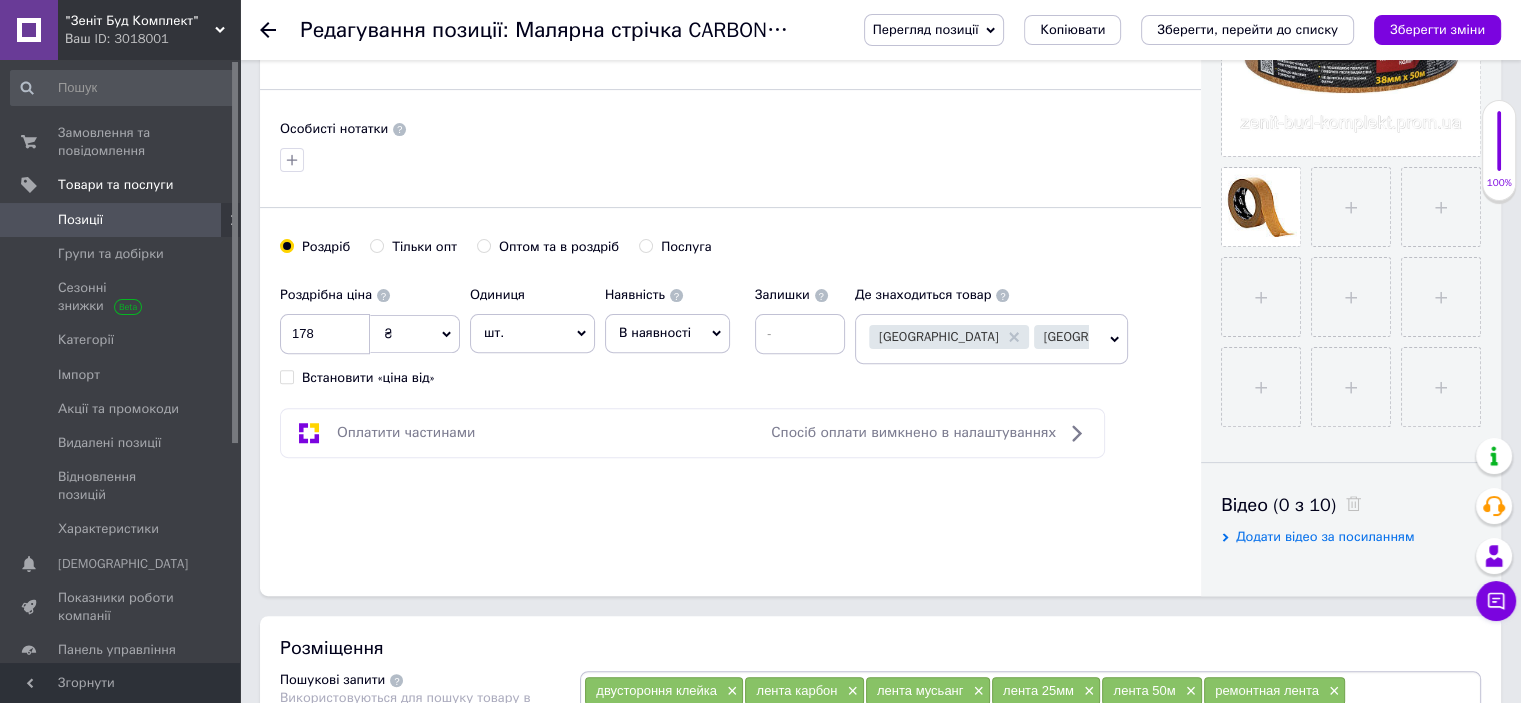 click on "Тільки опт" at bounding box center (376, 245) 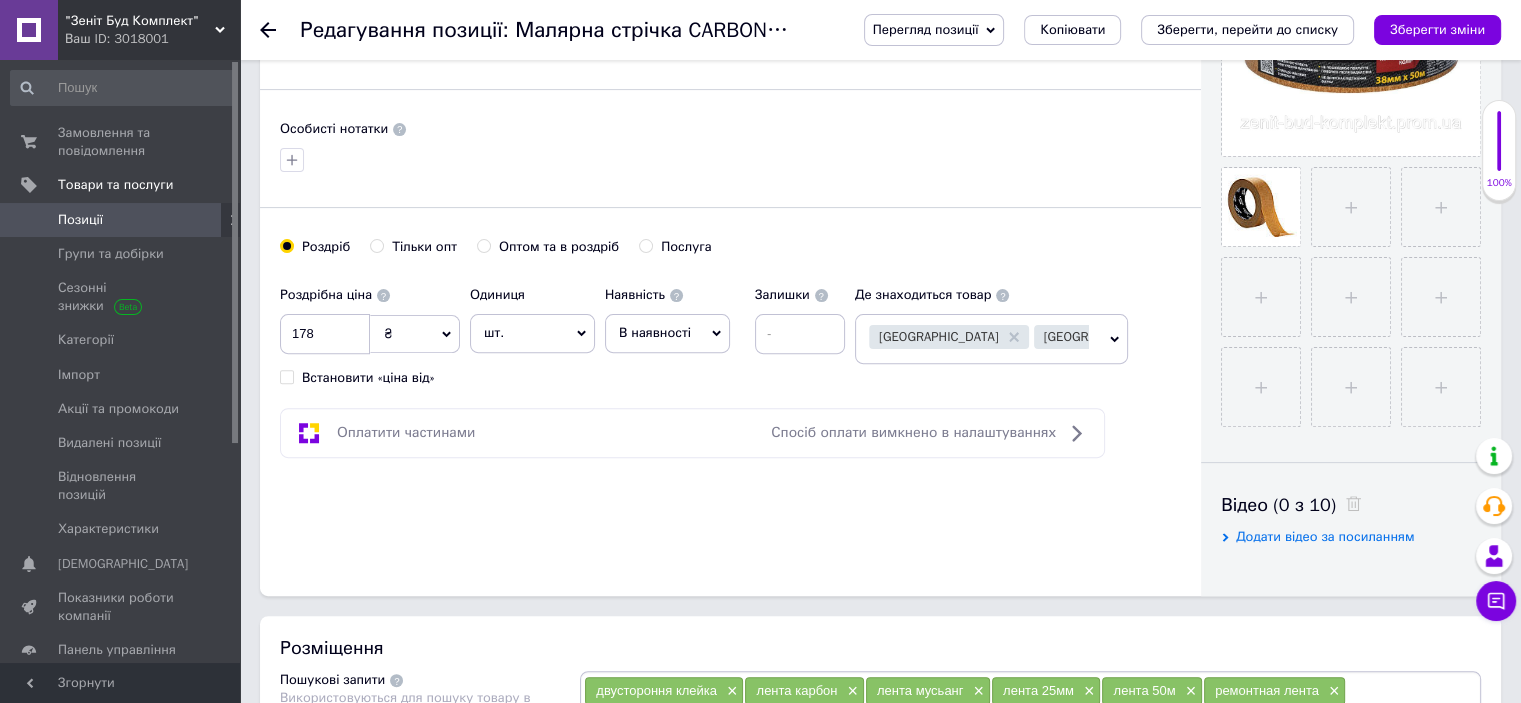 radio on "true" 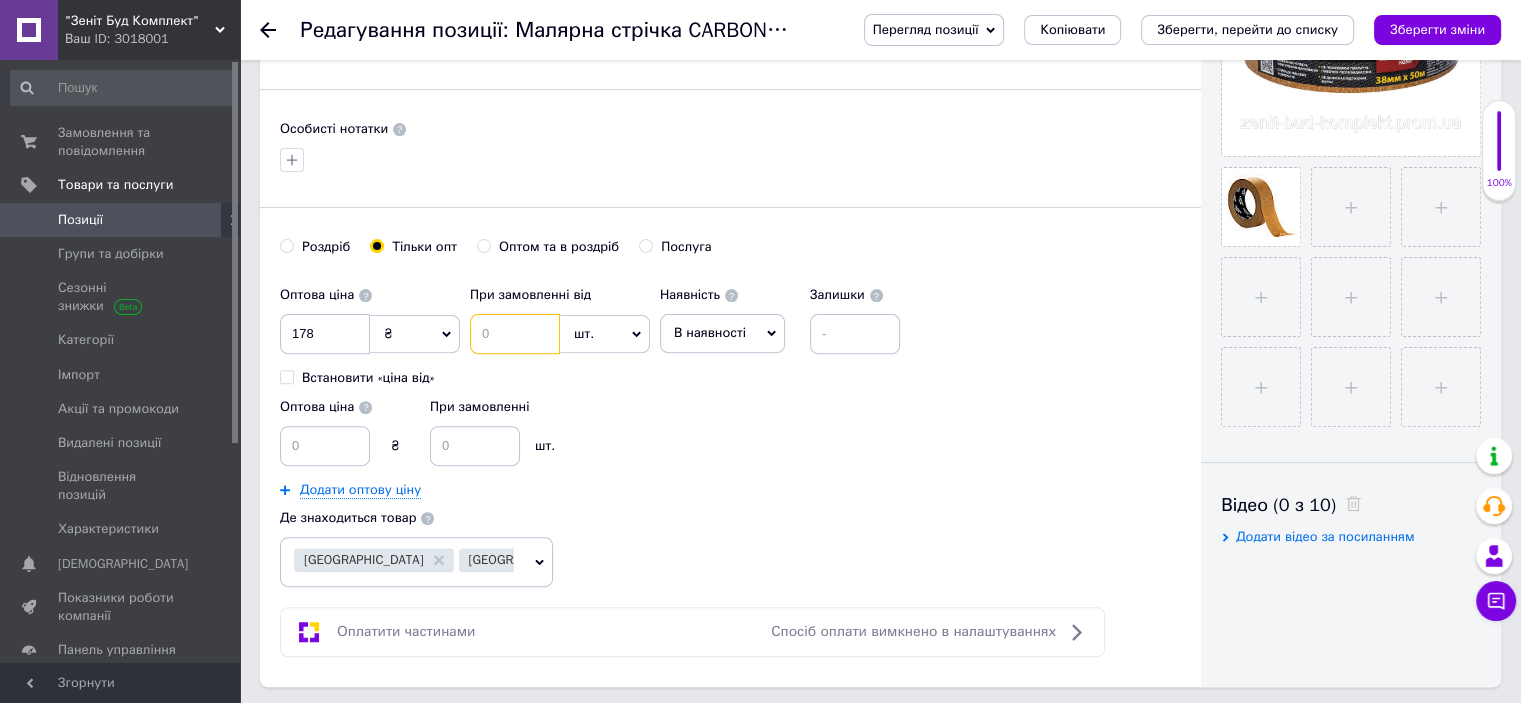 click at bounding box center (515, 334) 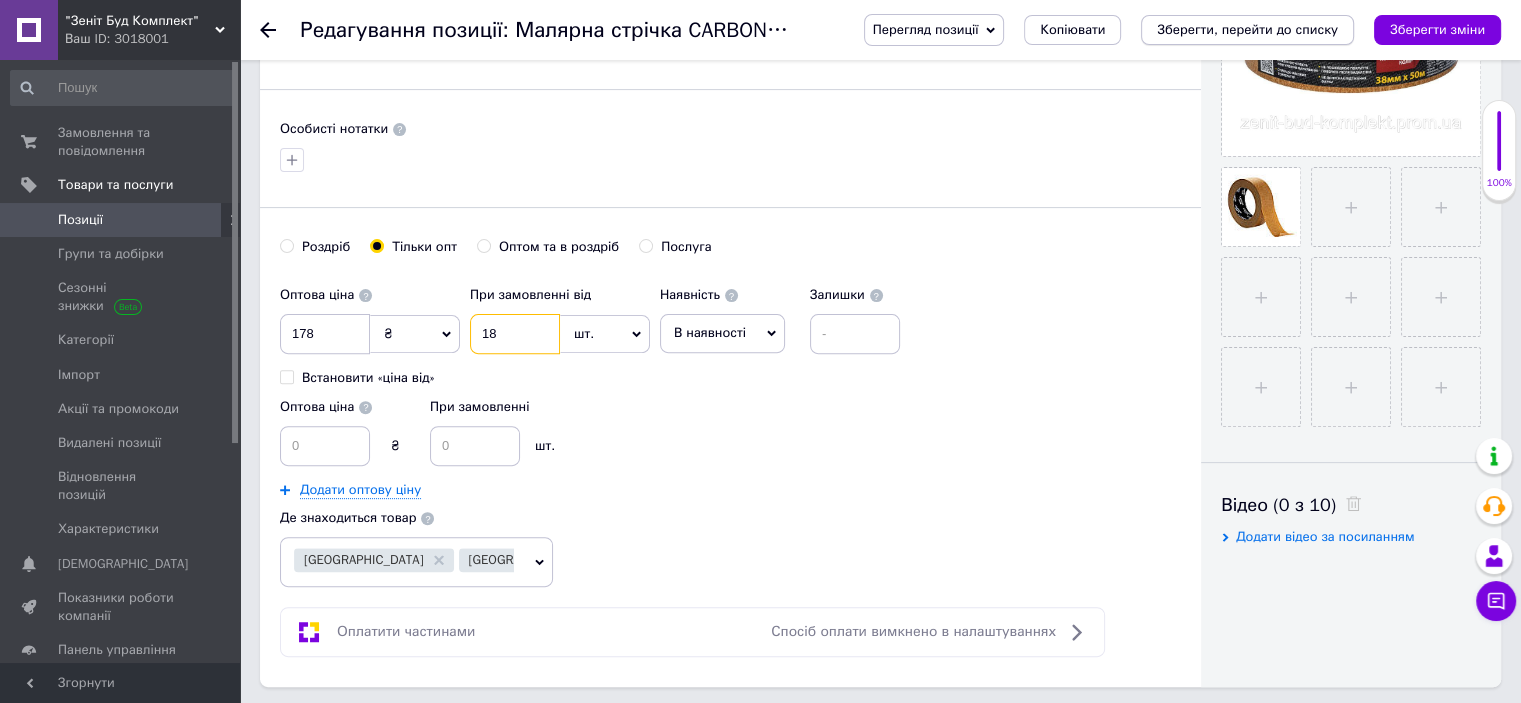 type on "18" 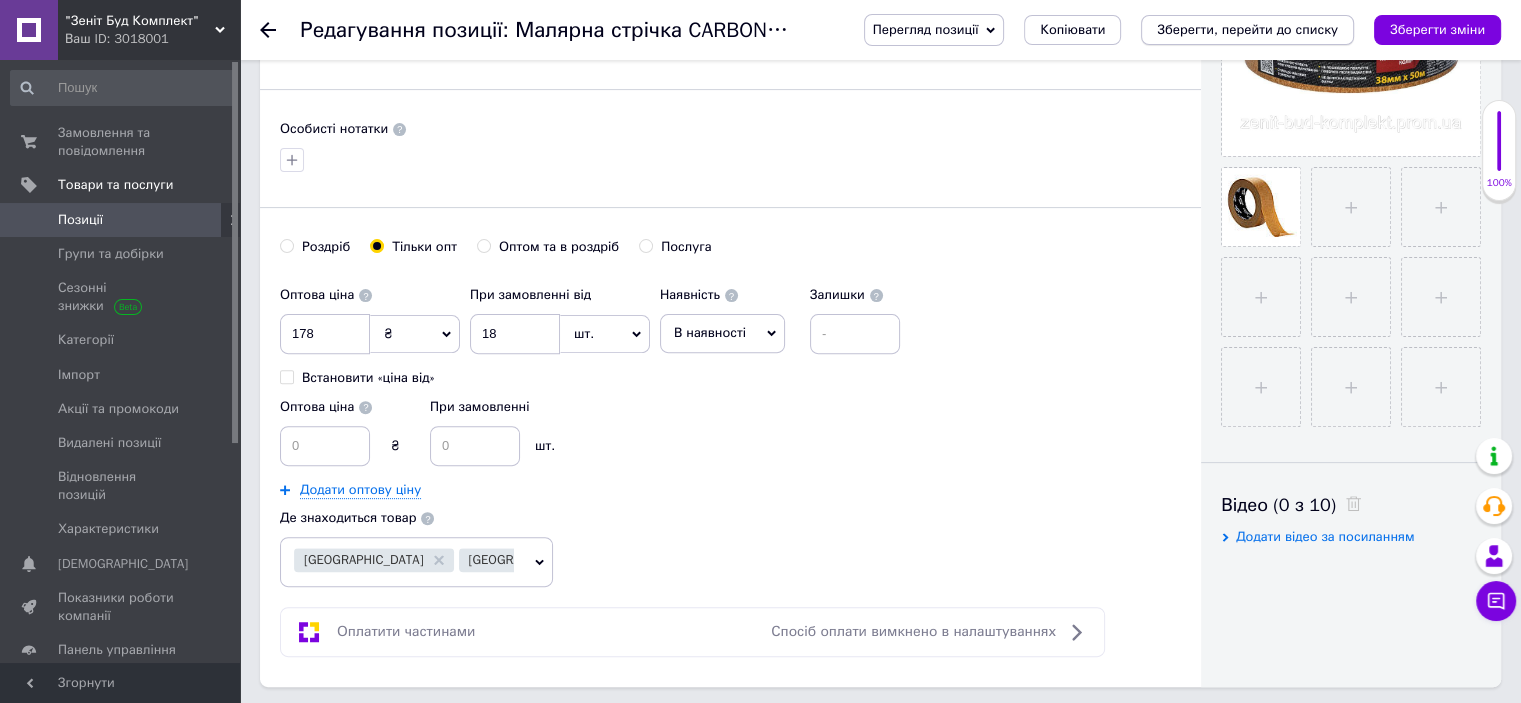 click on "Зберегти, перейти до списку" at bounding box center [1247, 29] 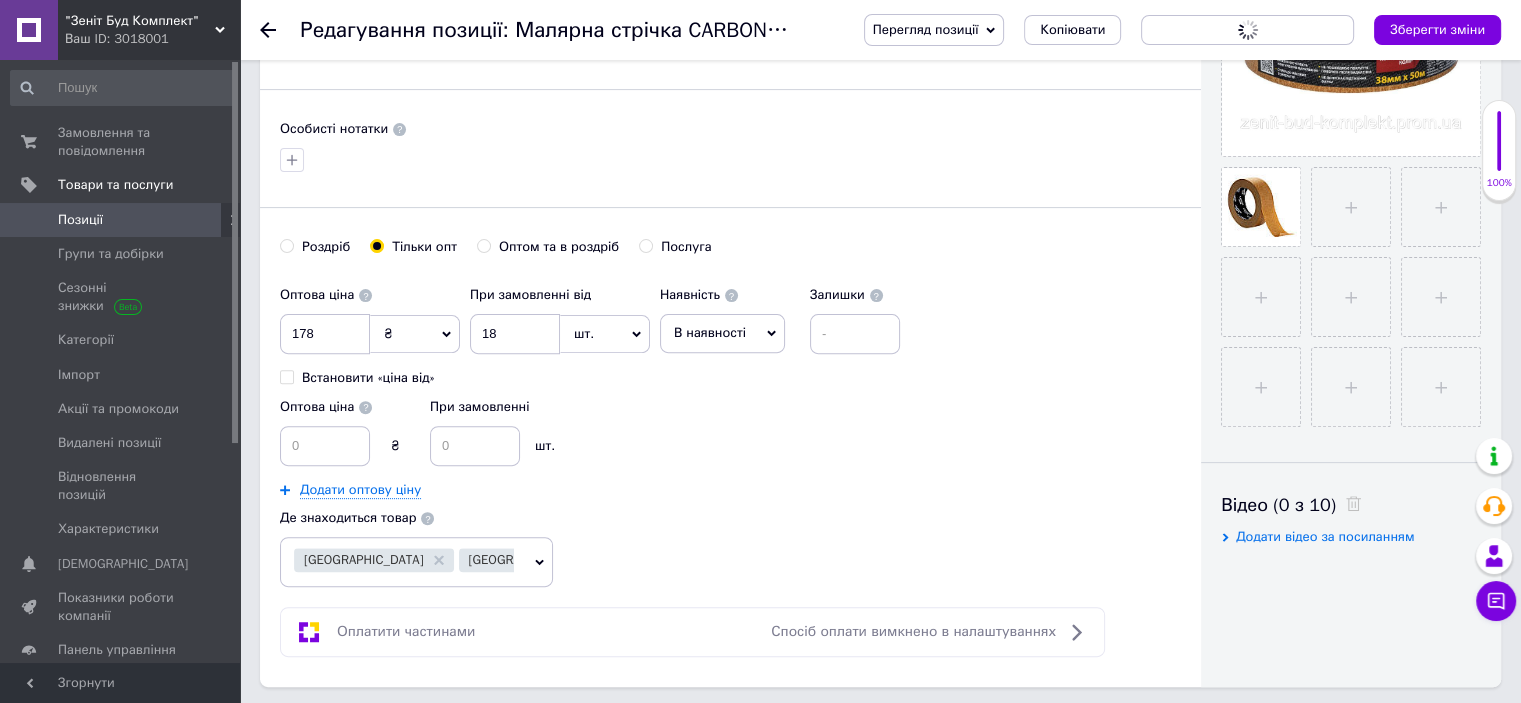 scroll, scrollTop: 0, scrollLeft: 0, axis: both 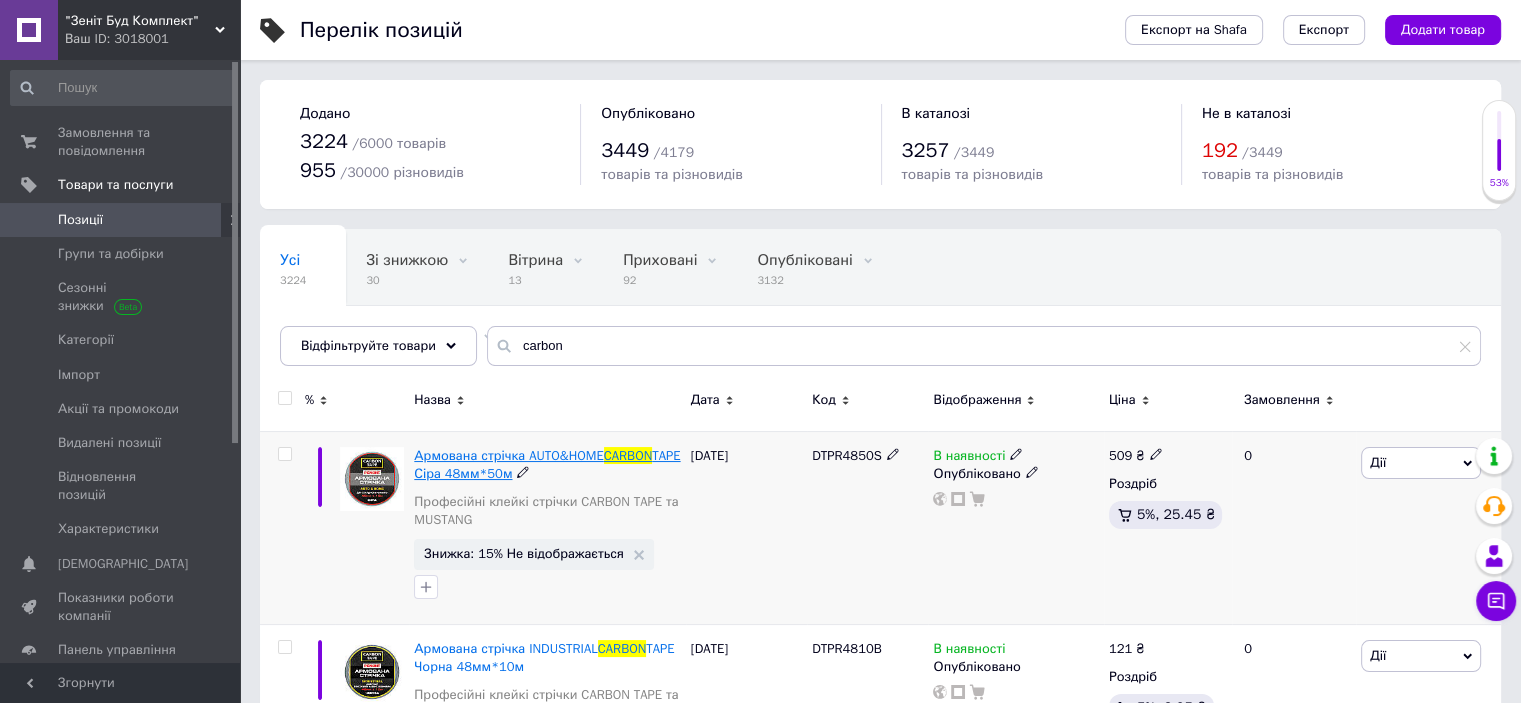 click on "Армована стрічка AUTO&HOME" at bounding box center [508, 455] 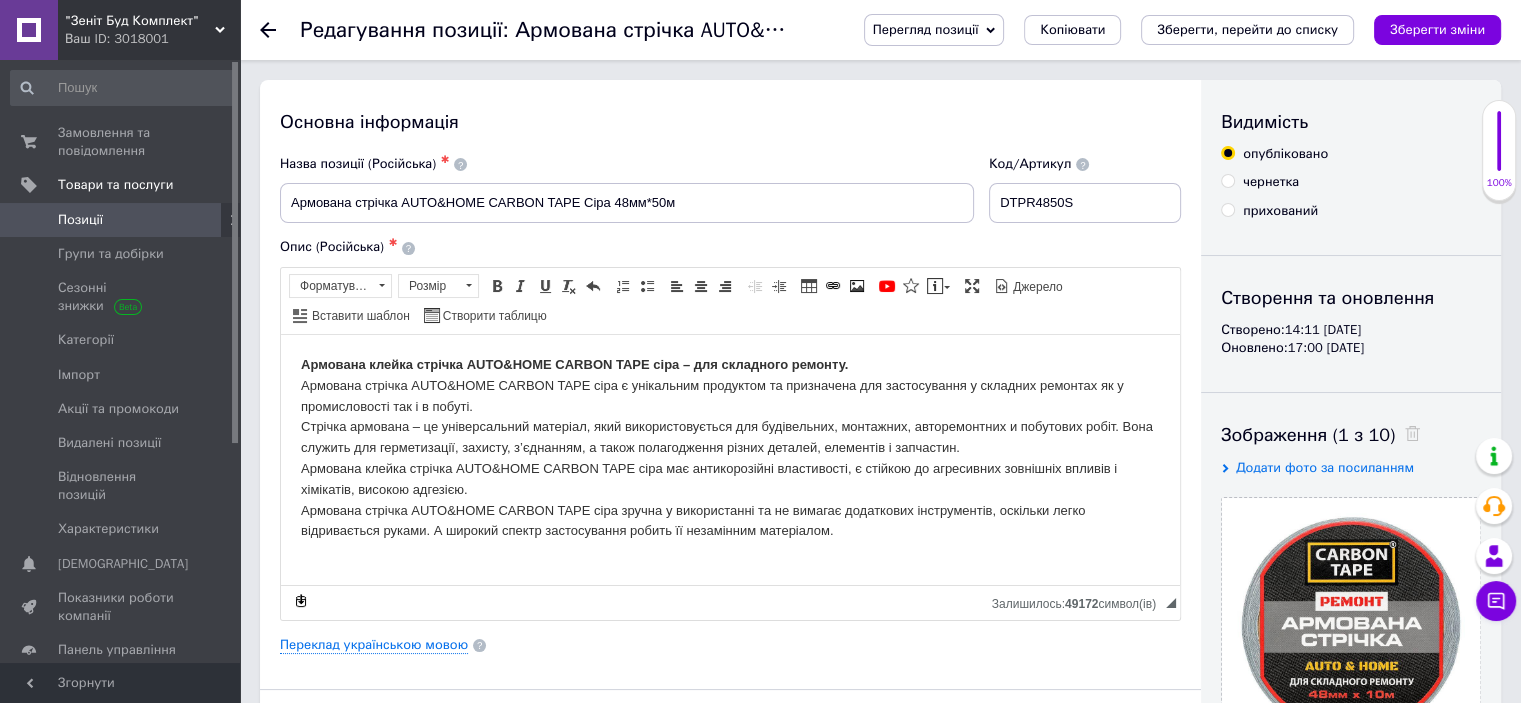 scroll, scrollTop: 600, scrollLeft: 0, axis: vertical 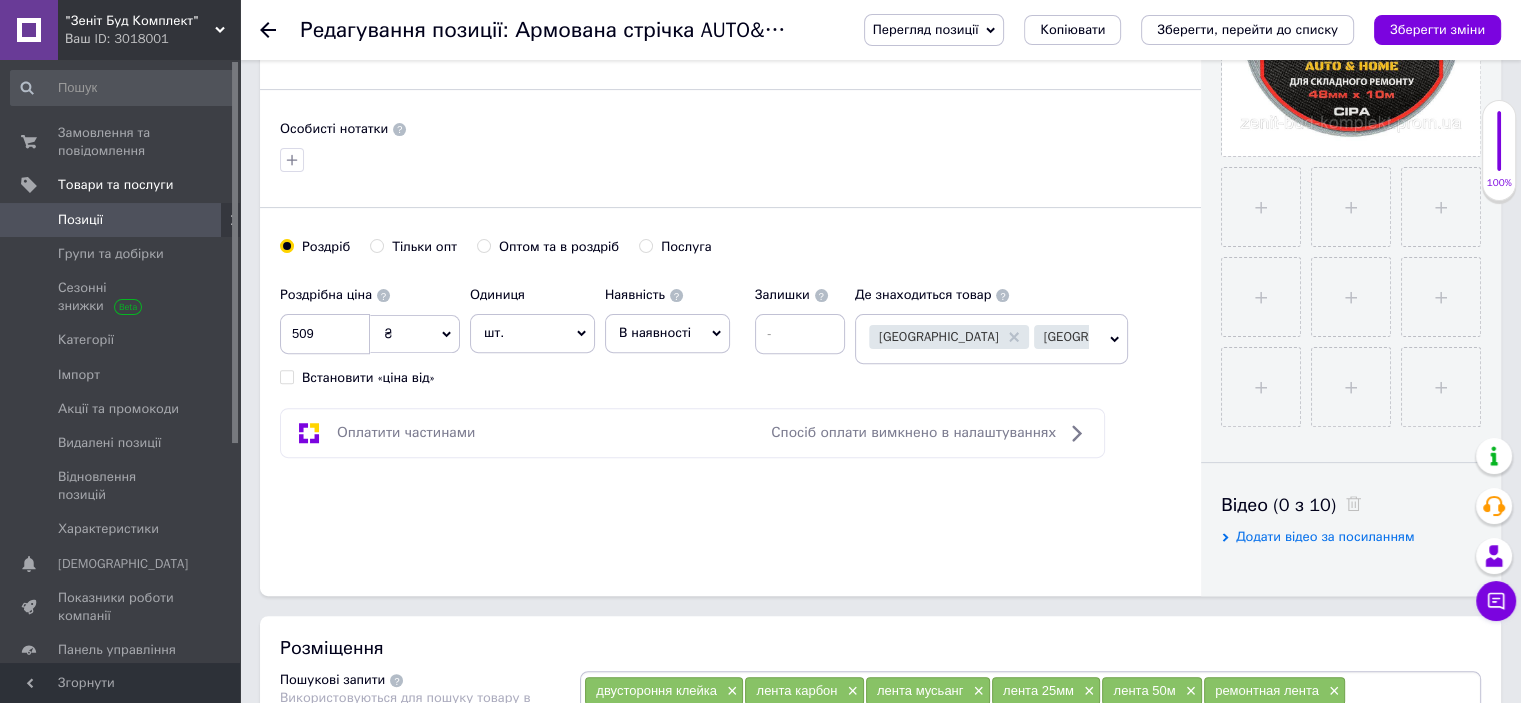 click on "Тільки опт" at bounding box center (376, 245) 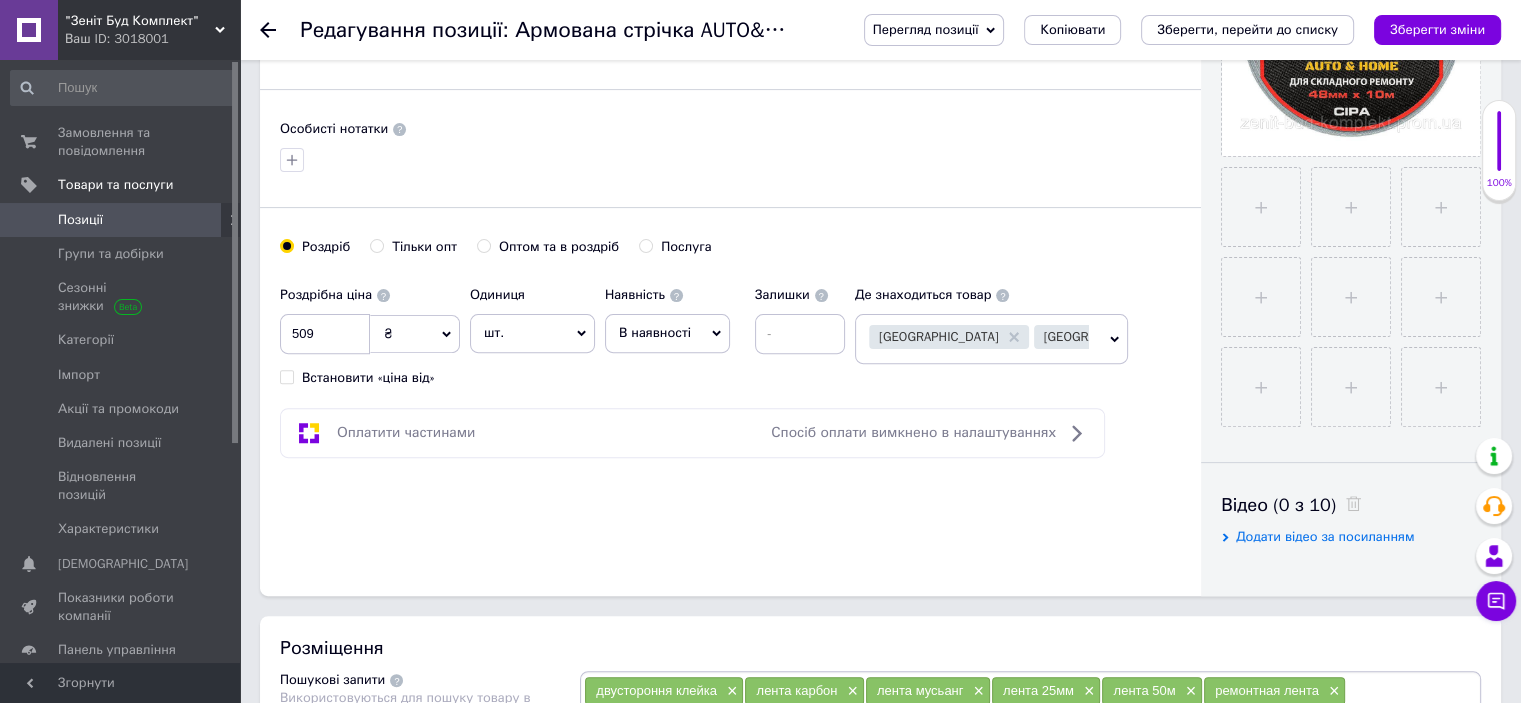 radio on "true" 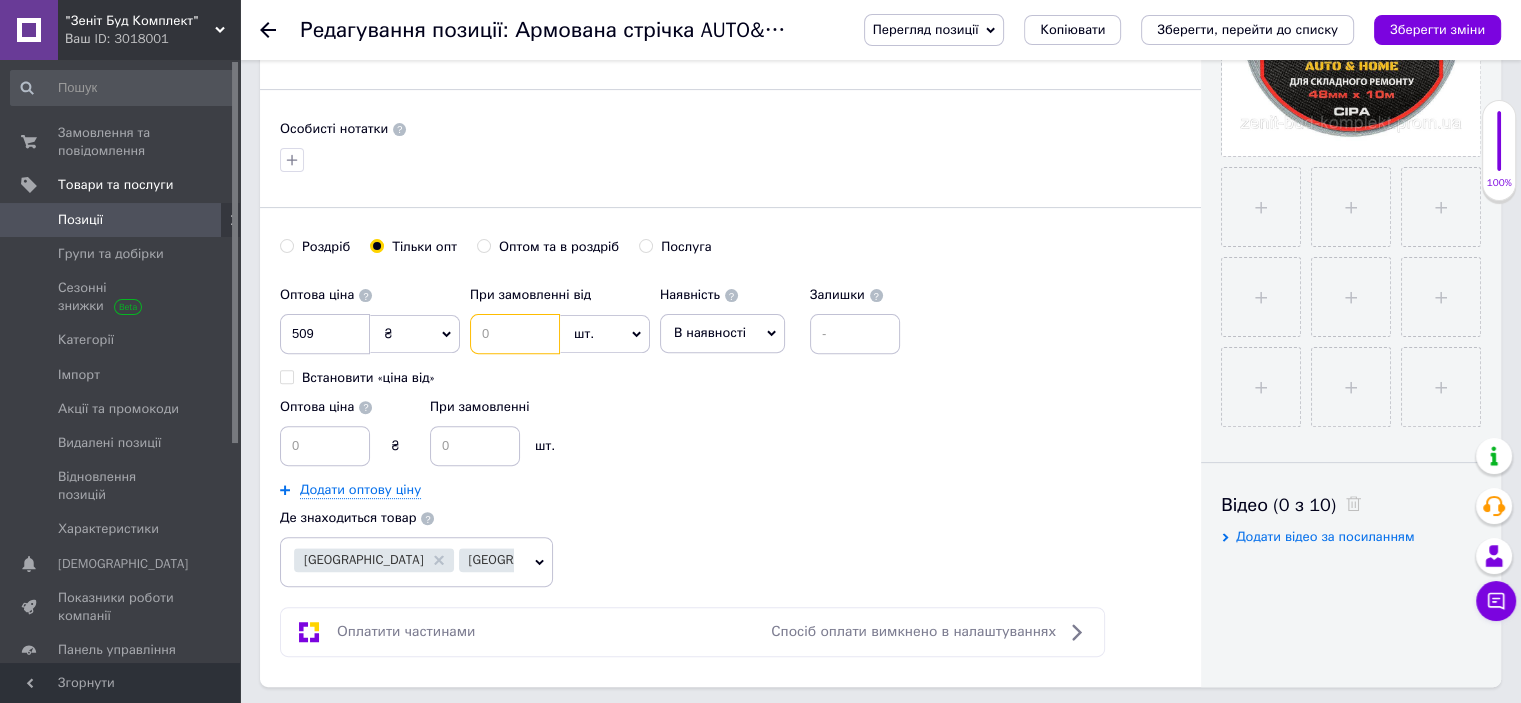 click at bounding box center (515, 334) 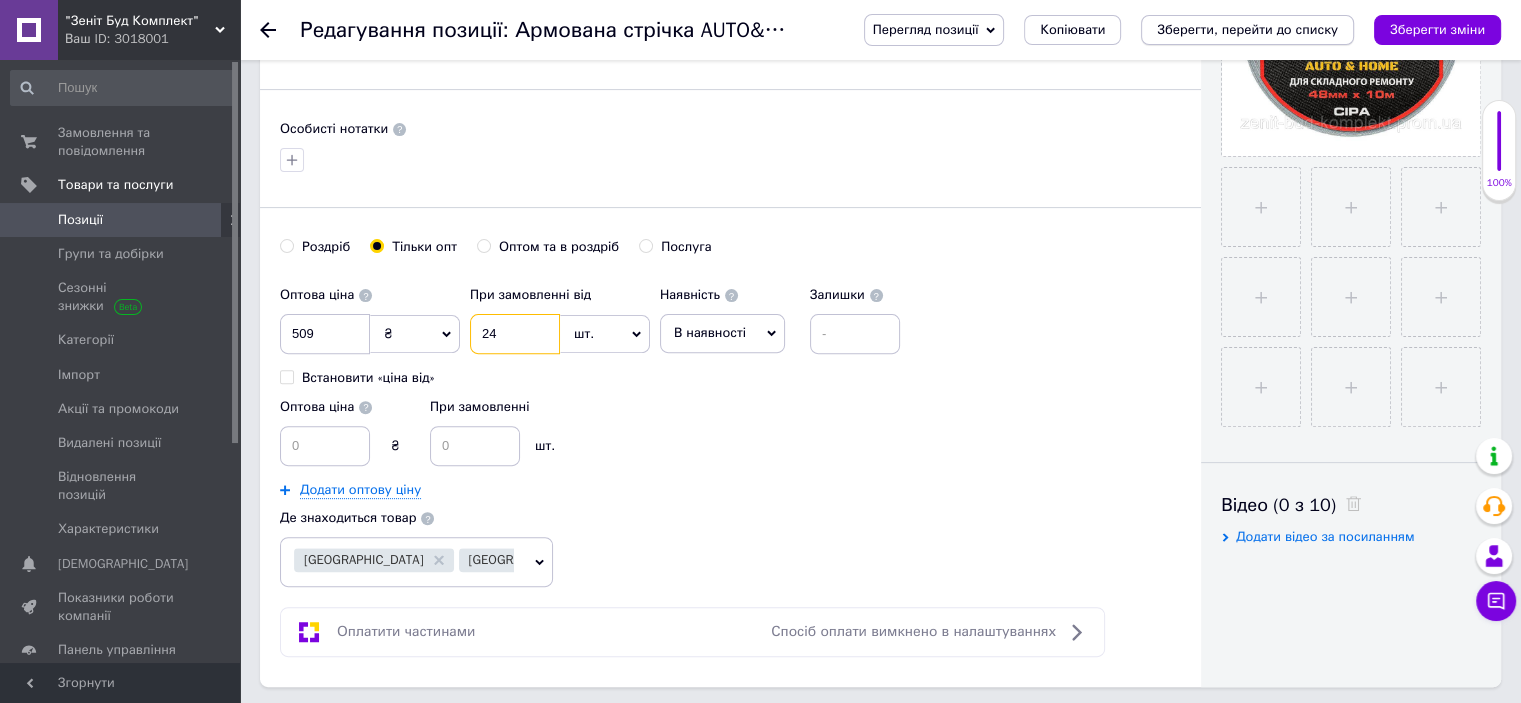 type on "24" 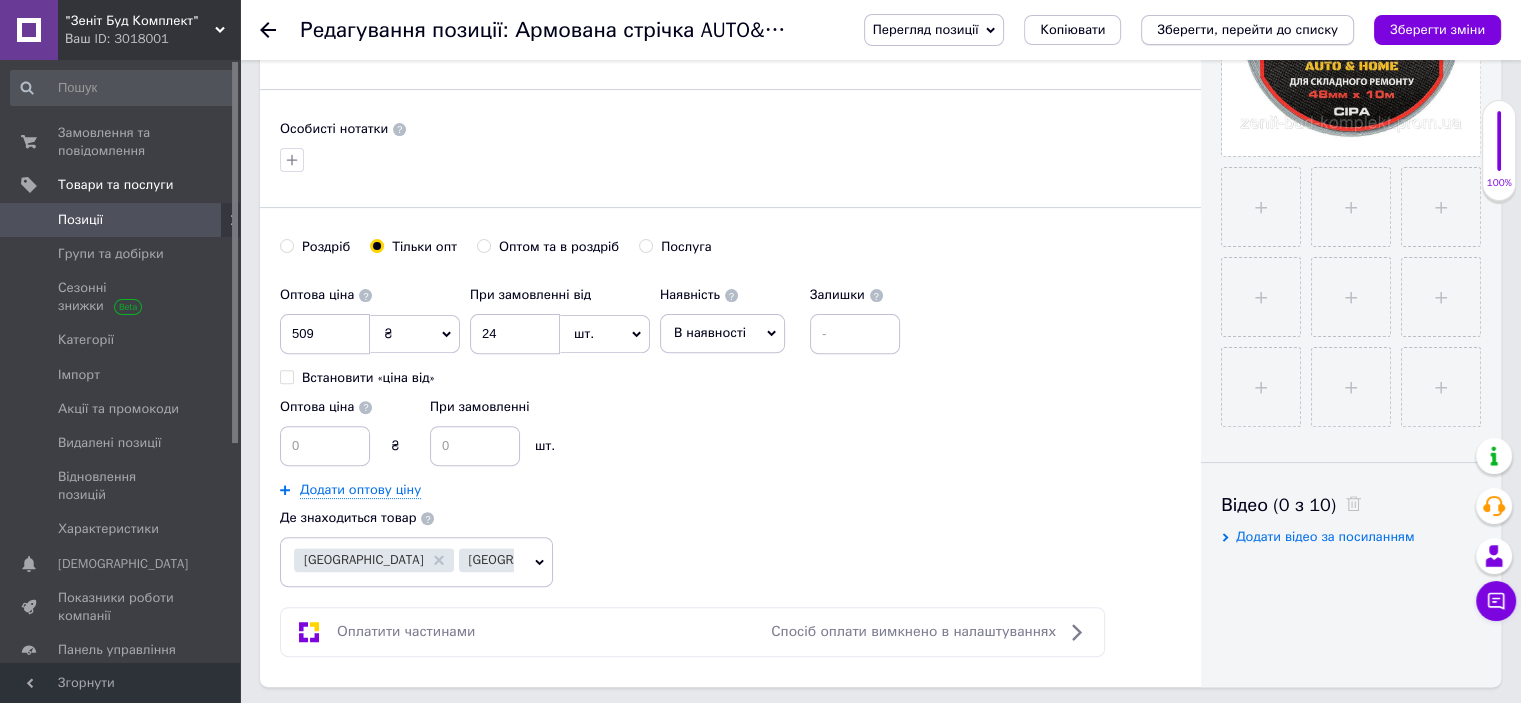 click on "Зберегти, перейти до списку" at bounding box center [1247, 29] 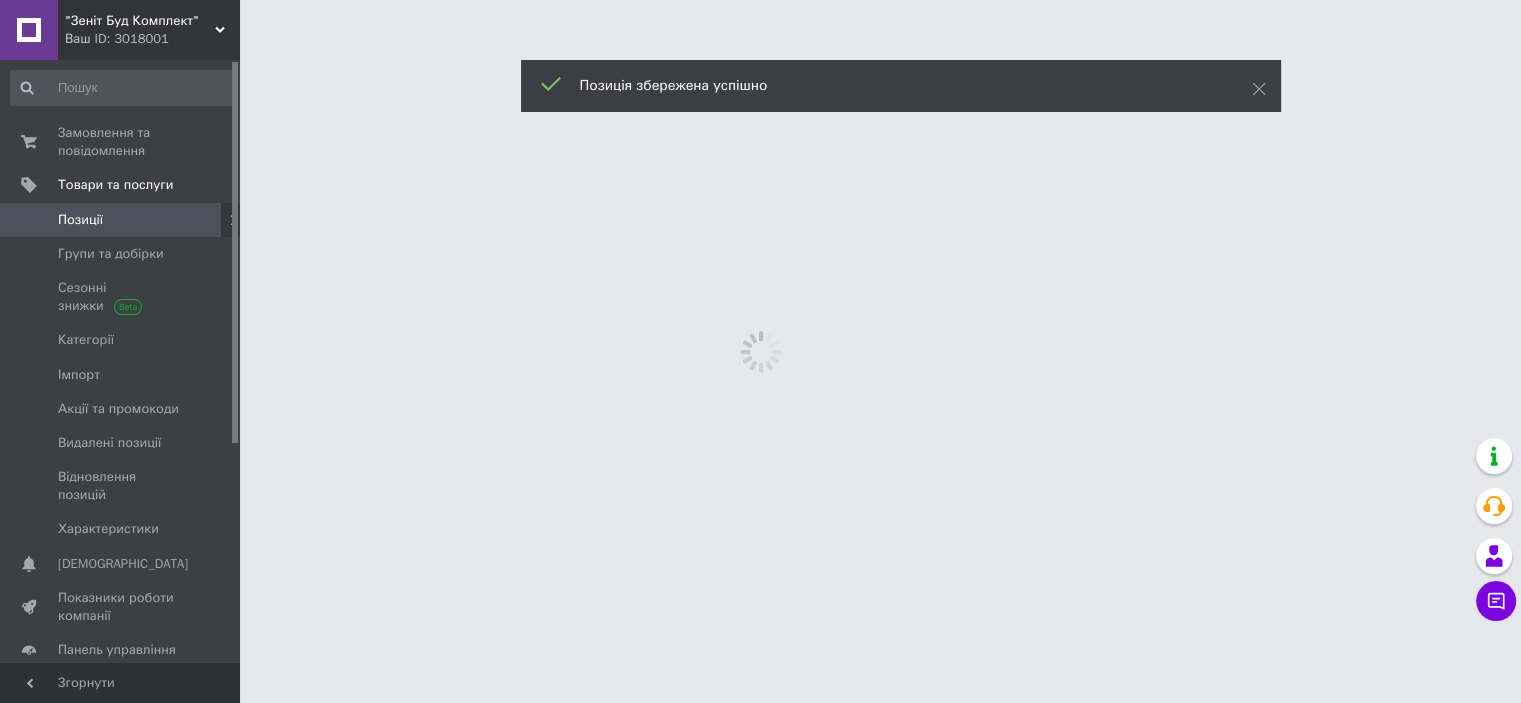 scroll, scrollTop: 0, scrollLeft: 0, axis: both 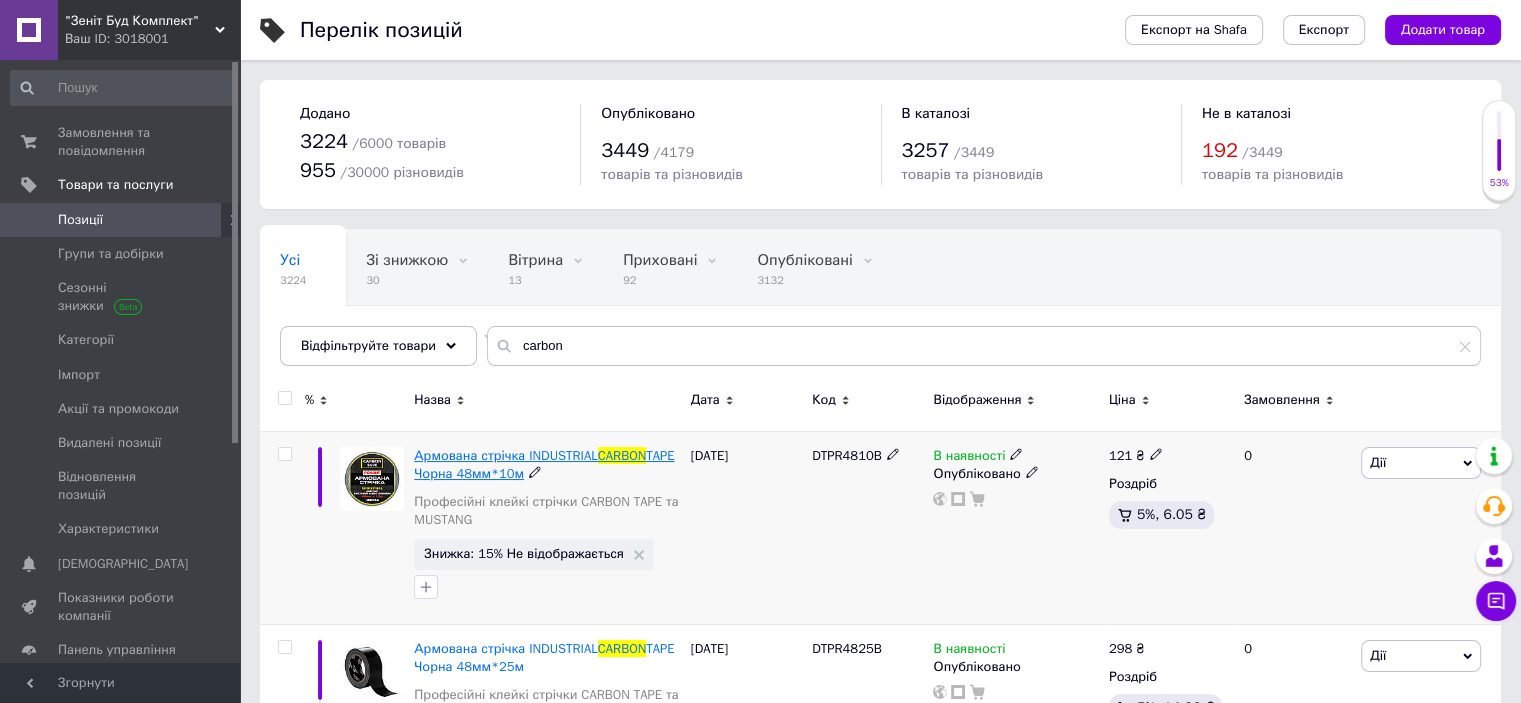click on "Армована стрічка INDUSTRIAL" at bounding box center [505, 455] 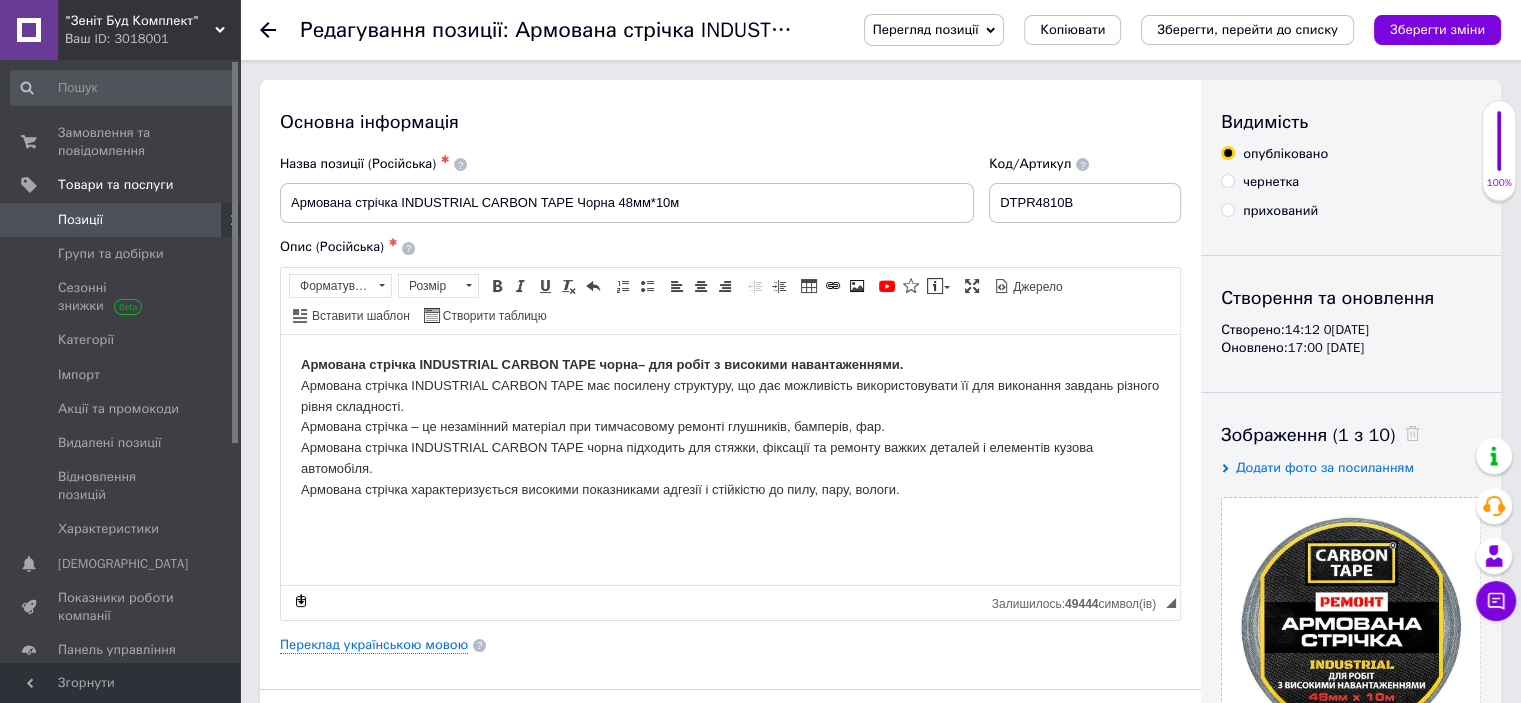scroll, scrollTop: 500, scrollLeft: 0, axis: vertical 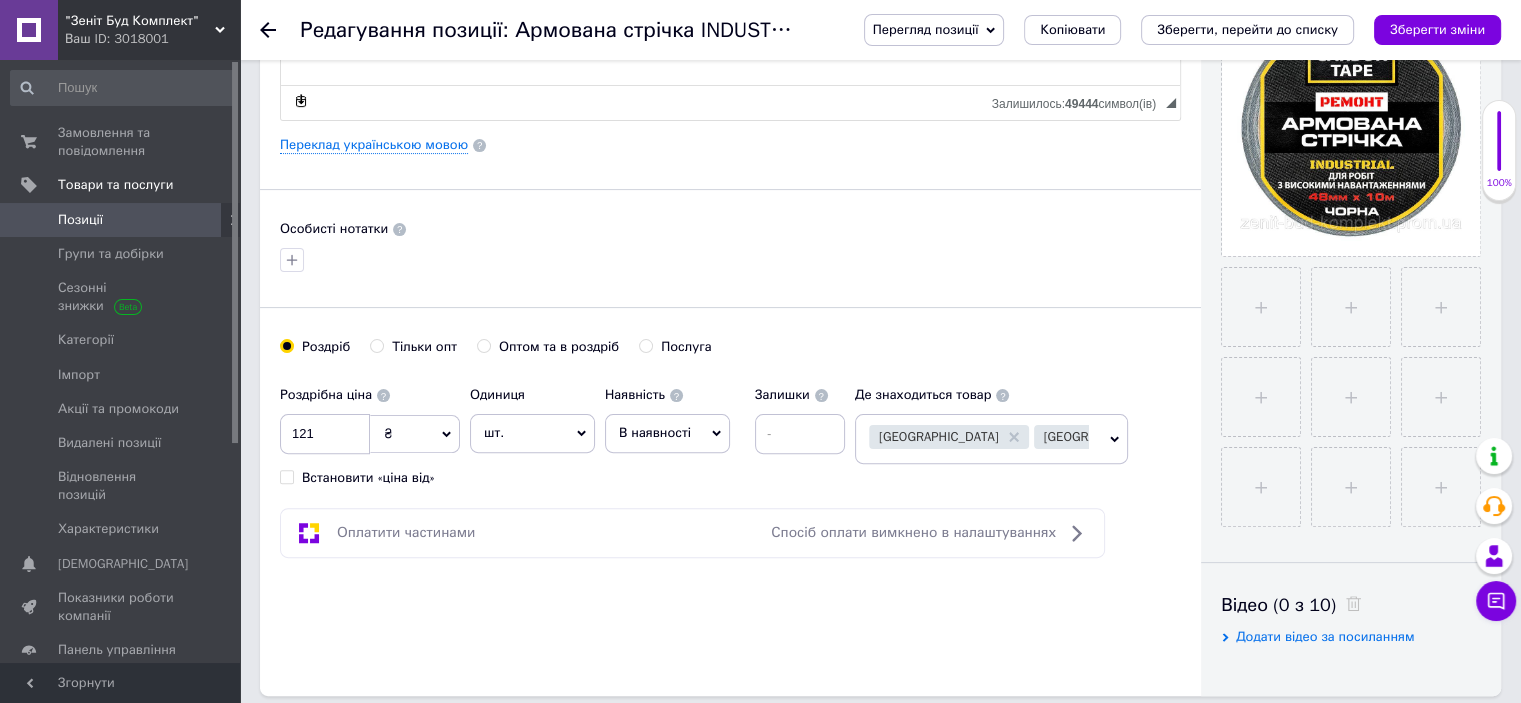 click on "Тільки опт" at bounding box center [376, 345] 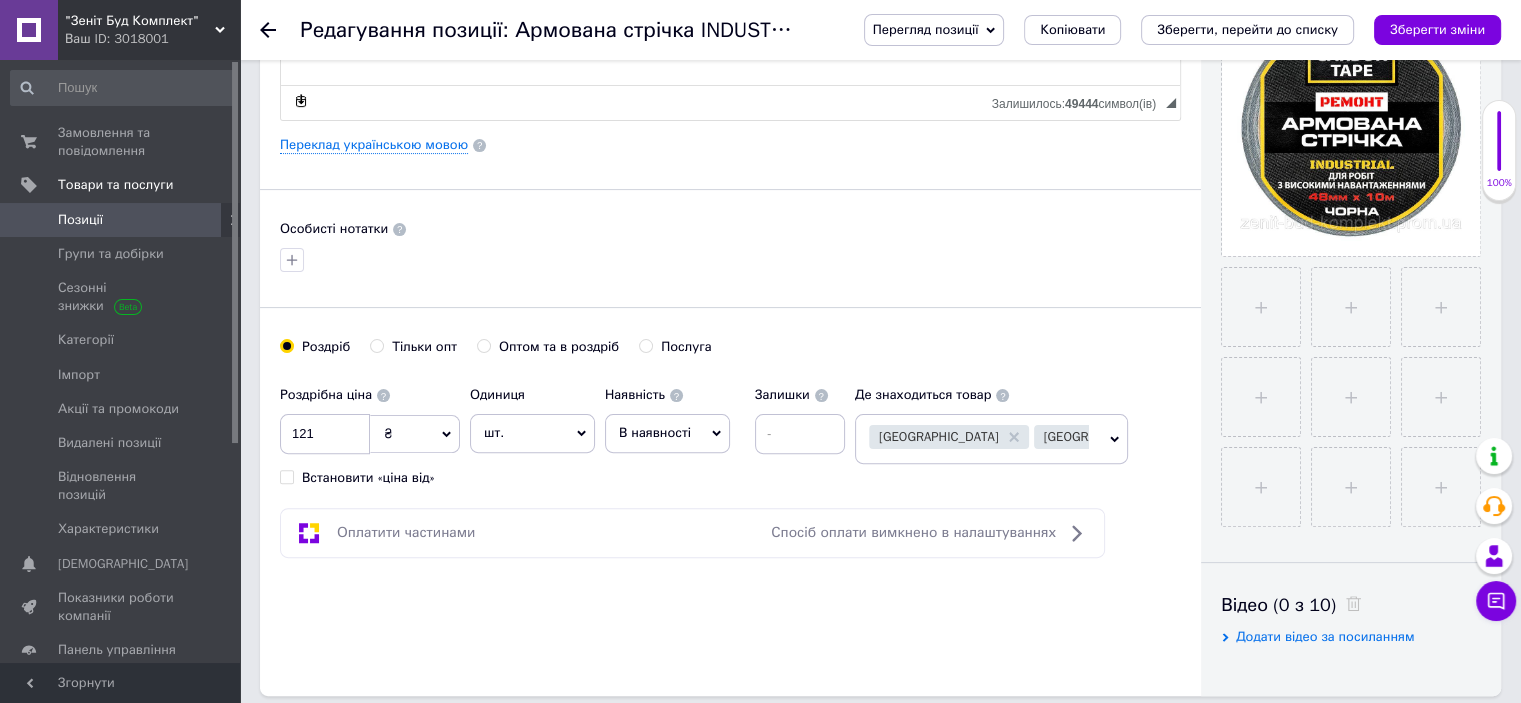radio on "true" 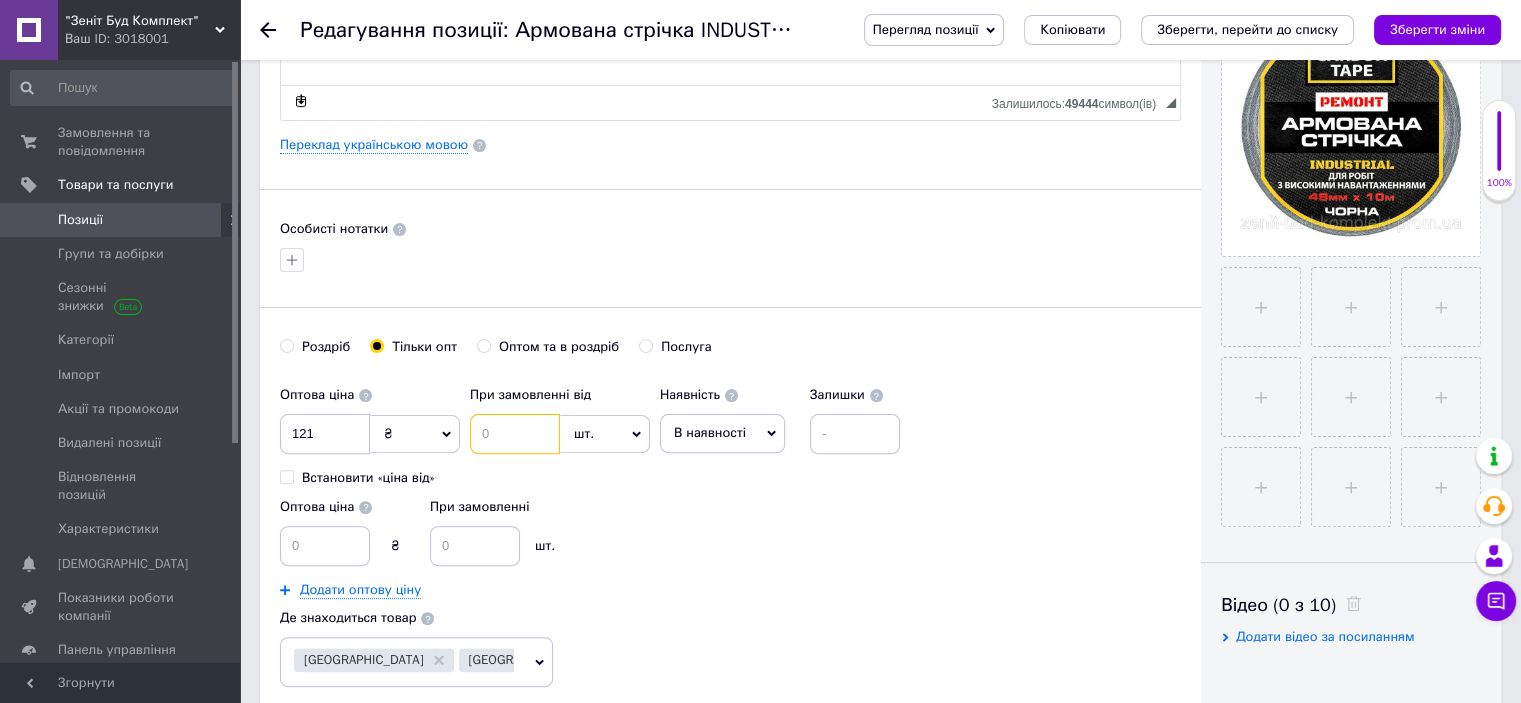 click at bounding box center [515, 434] 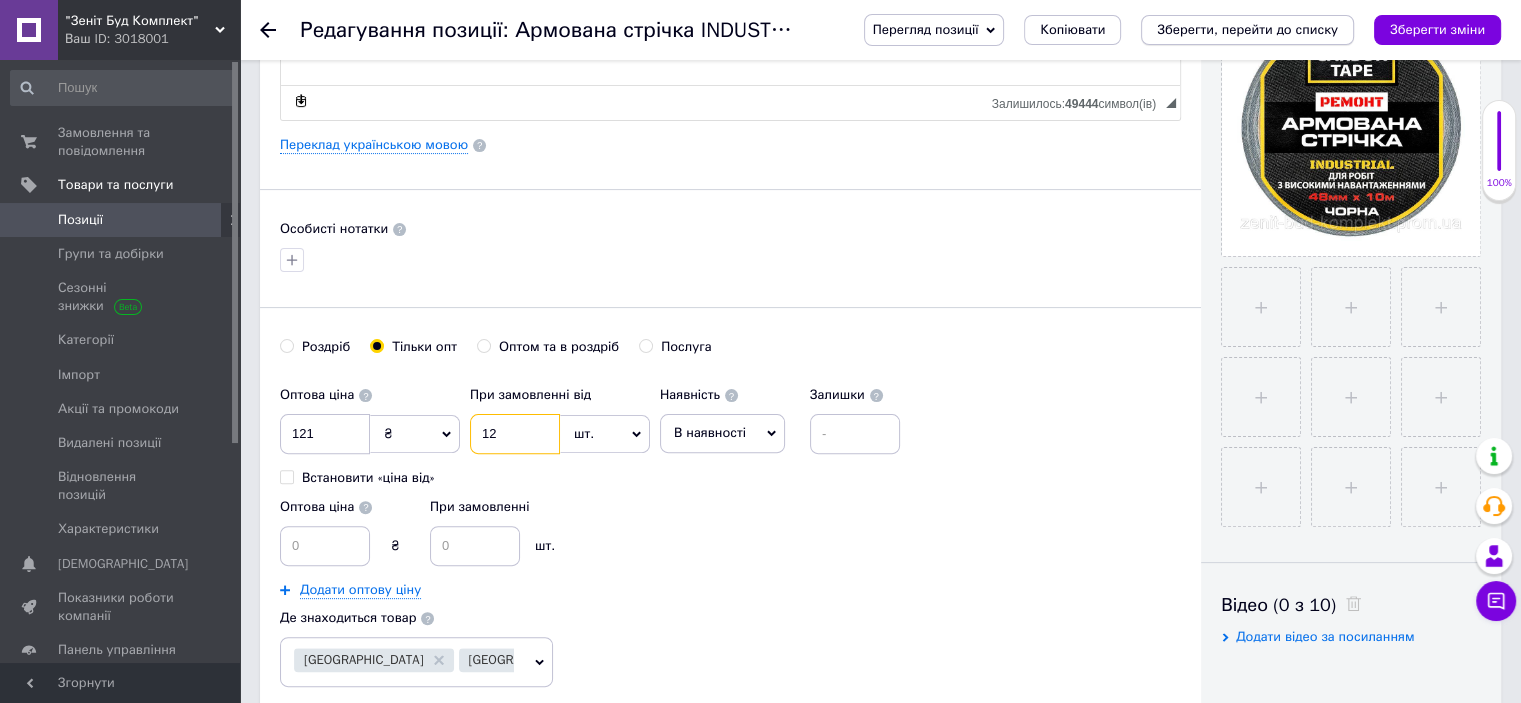 type on "12" 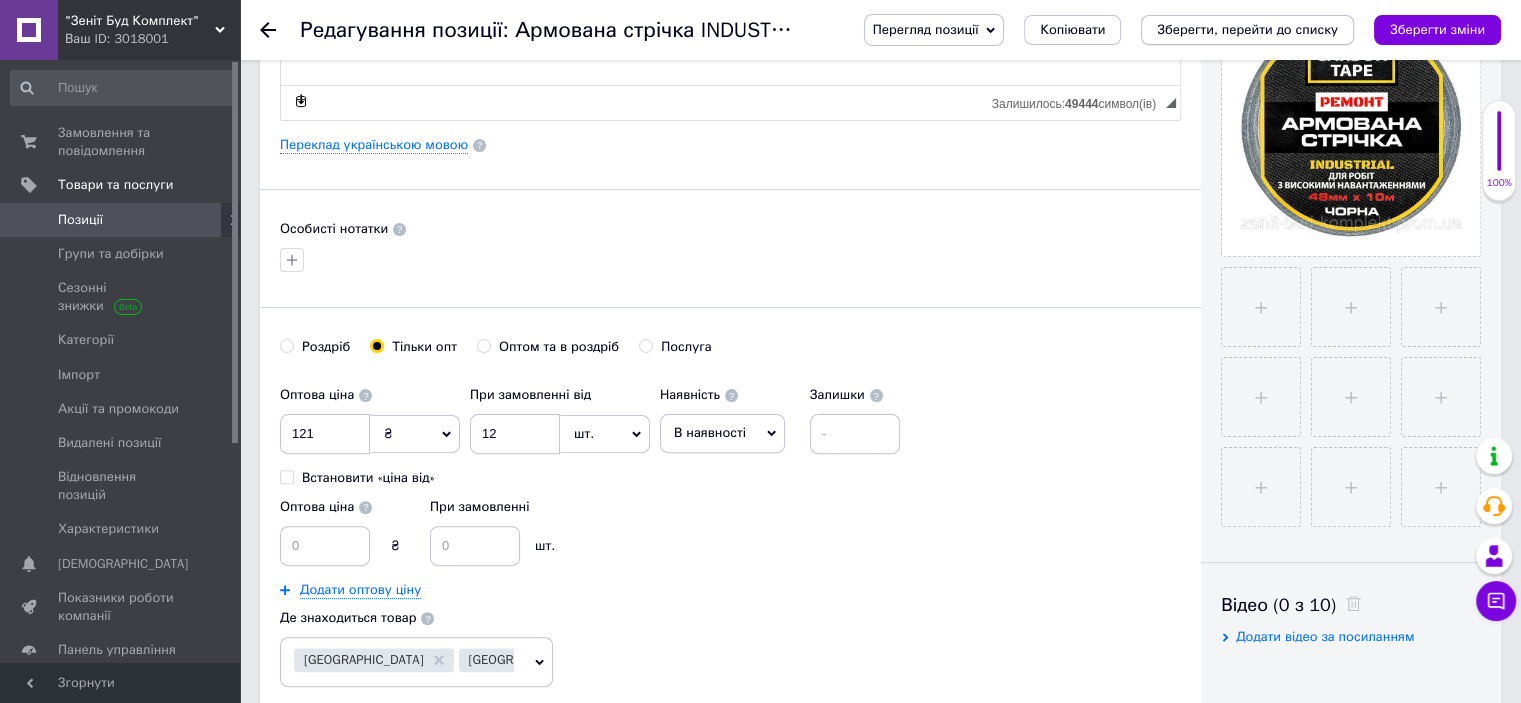 click on "Зберегти, перейти до списку" at bounding box center [1247, 29] 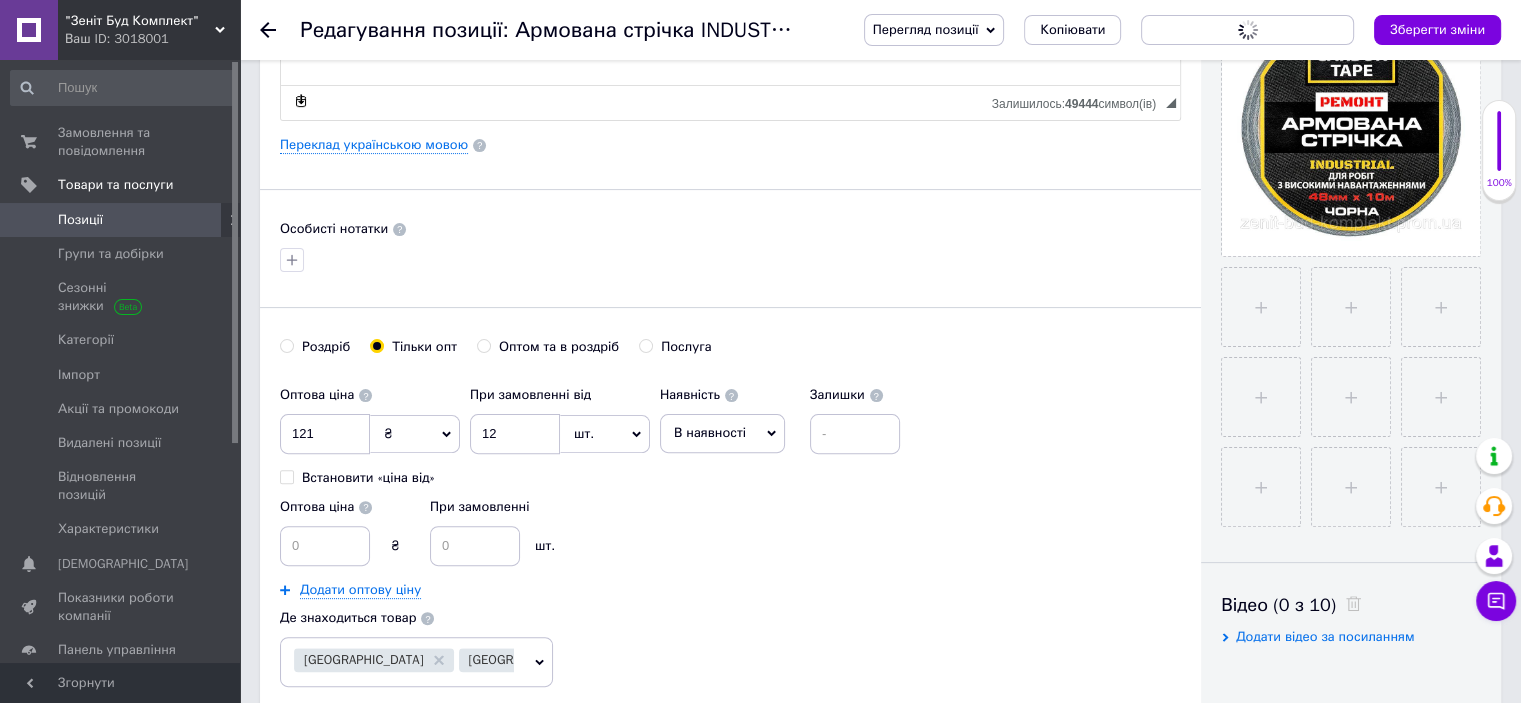 scroll, scrollTop: 0, scrollLeft: 0, axis: both 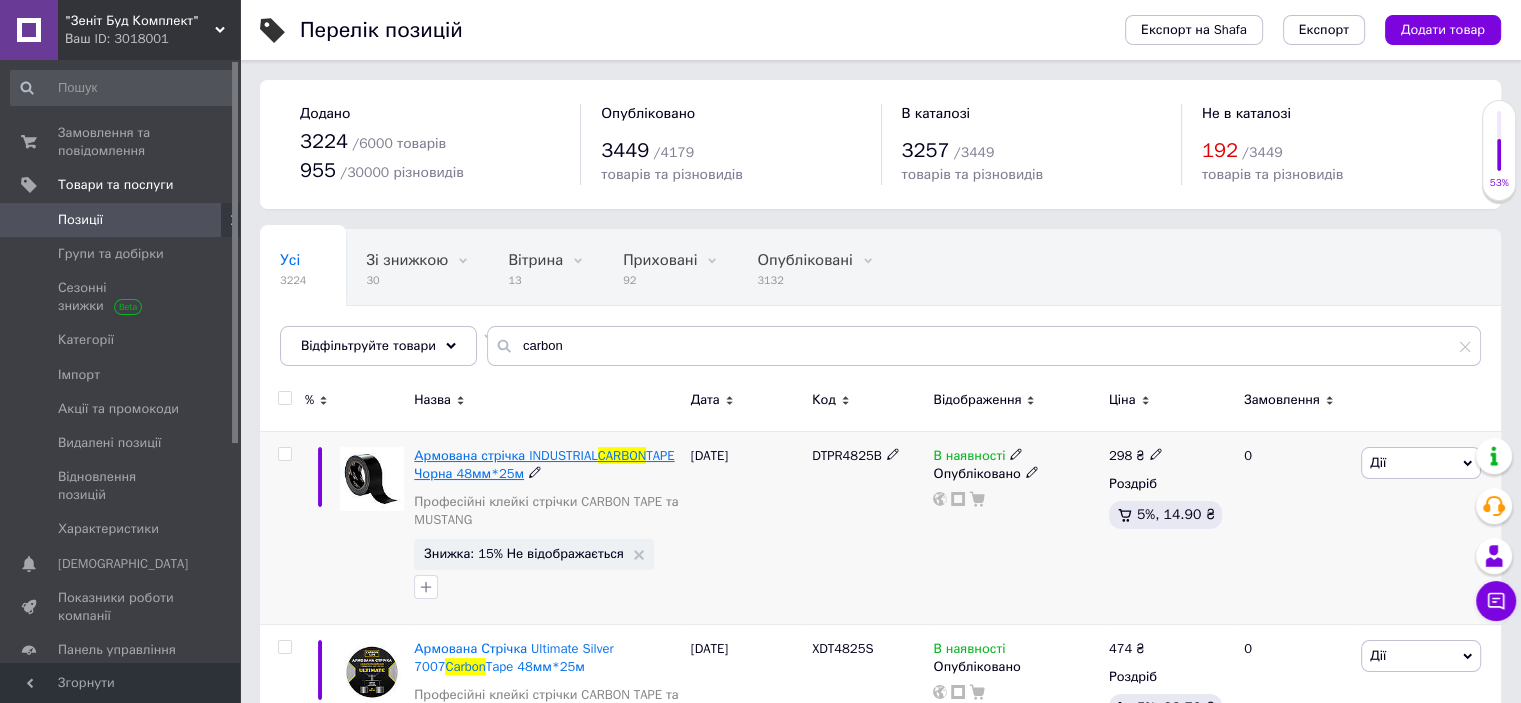 click on "Армована стрічка INDUSTRIAL" at bounding box center [505, 455] 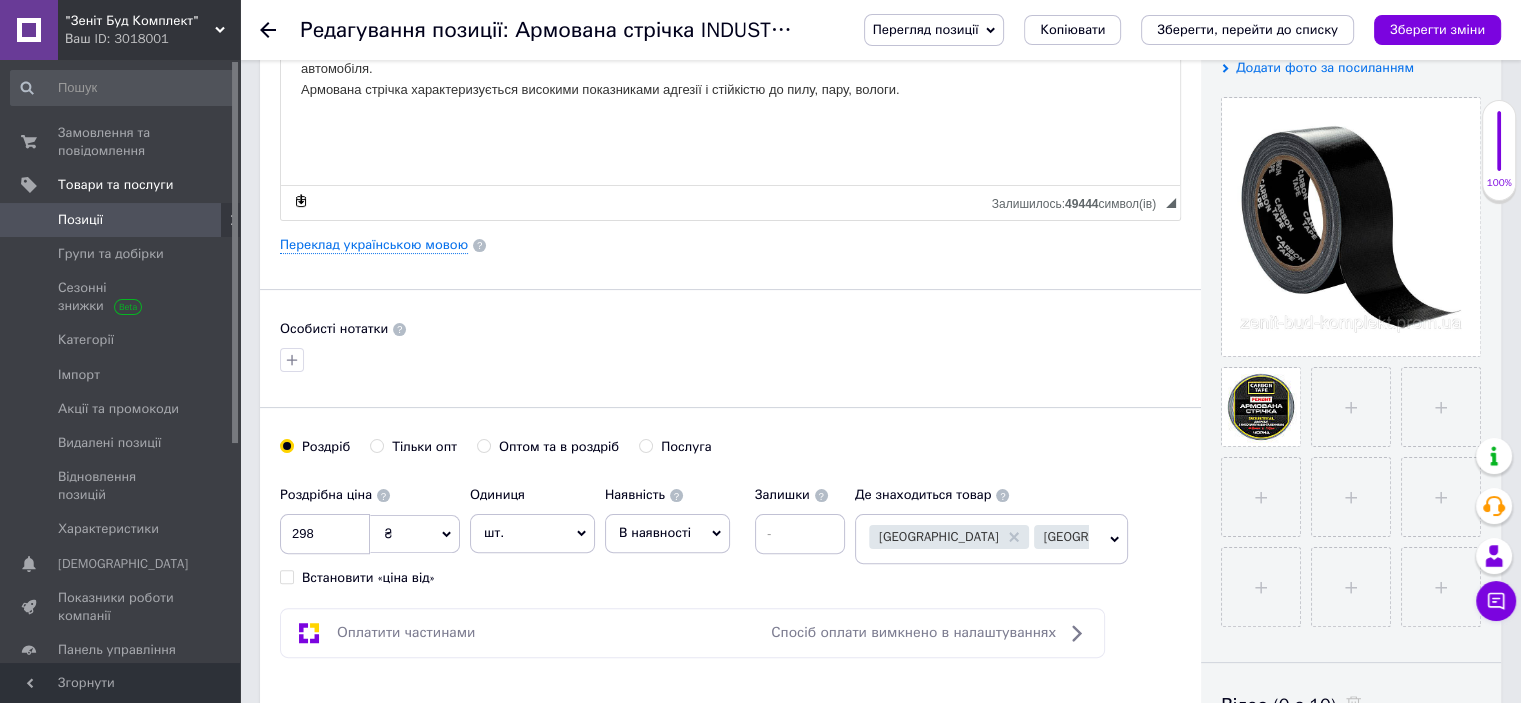 scroll, scrollTop: 500, scrollLeft: 0, axis: vertical 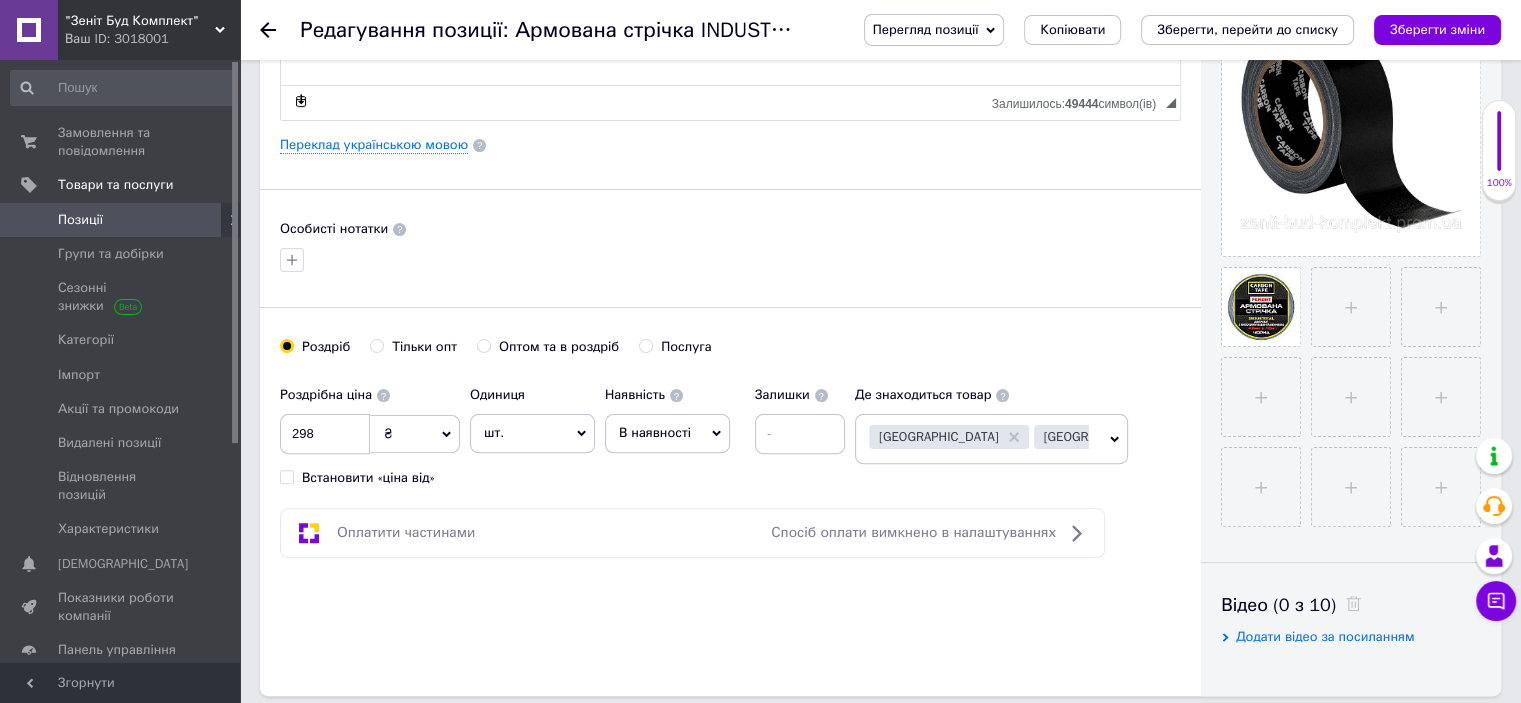 click on "Тільки опт" at bounding box center [376, 345] 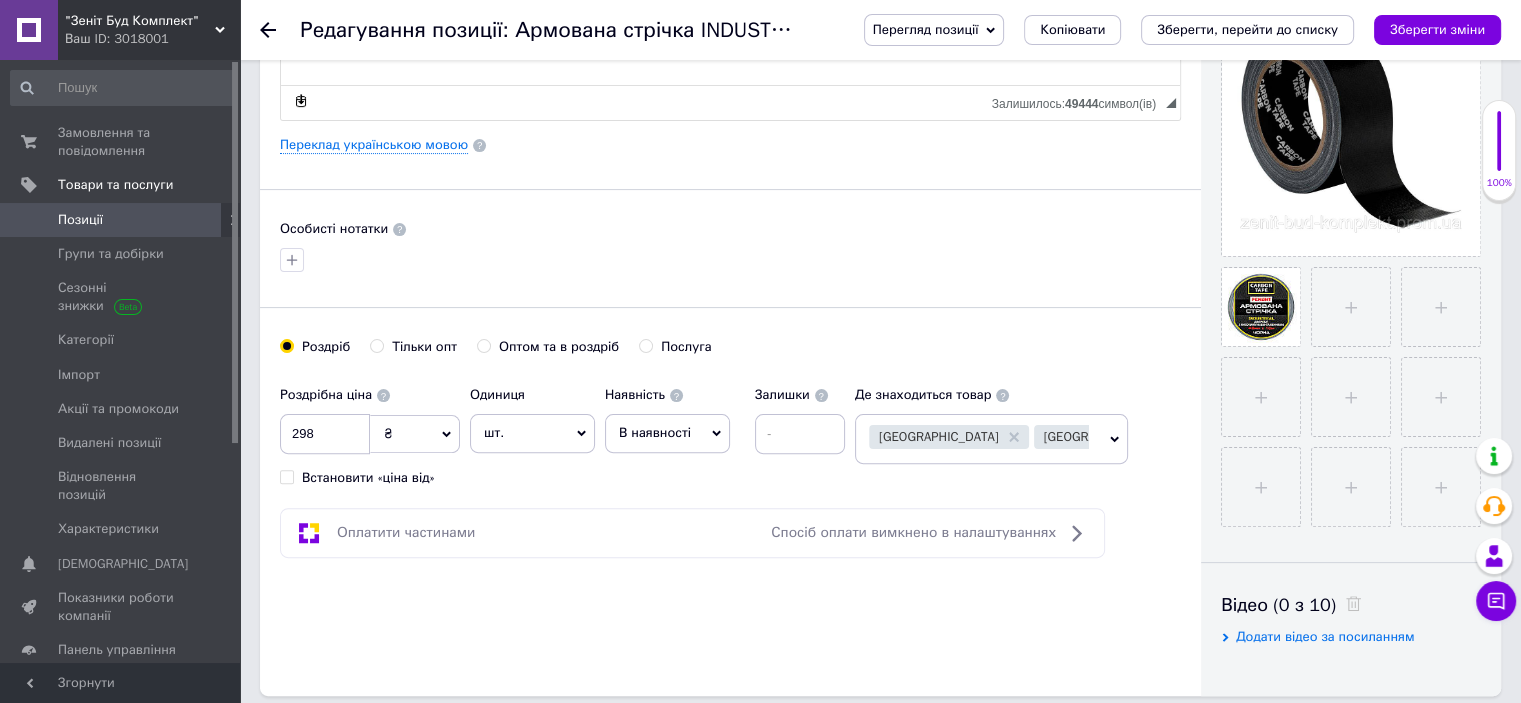 radio on "true" 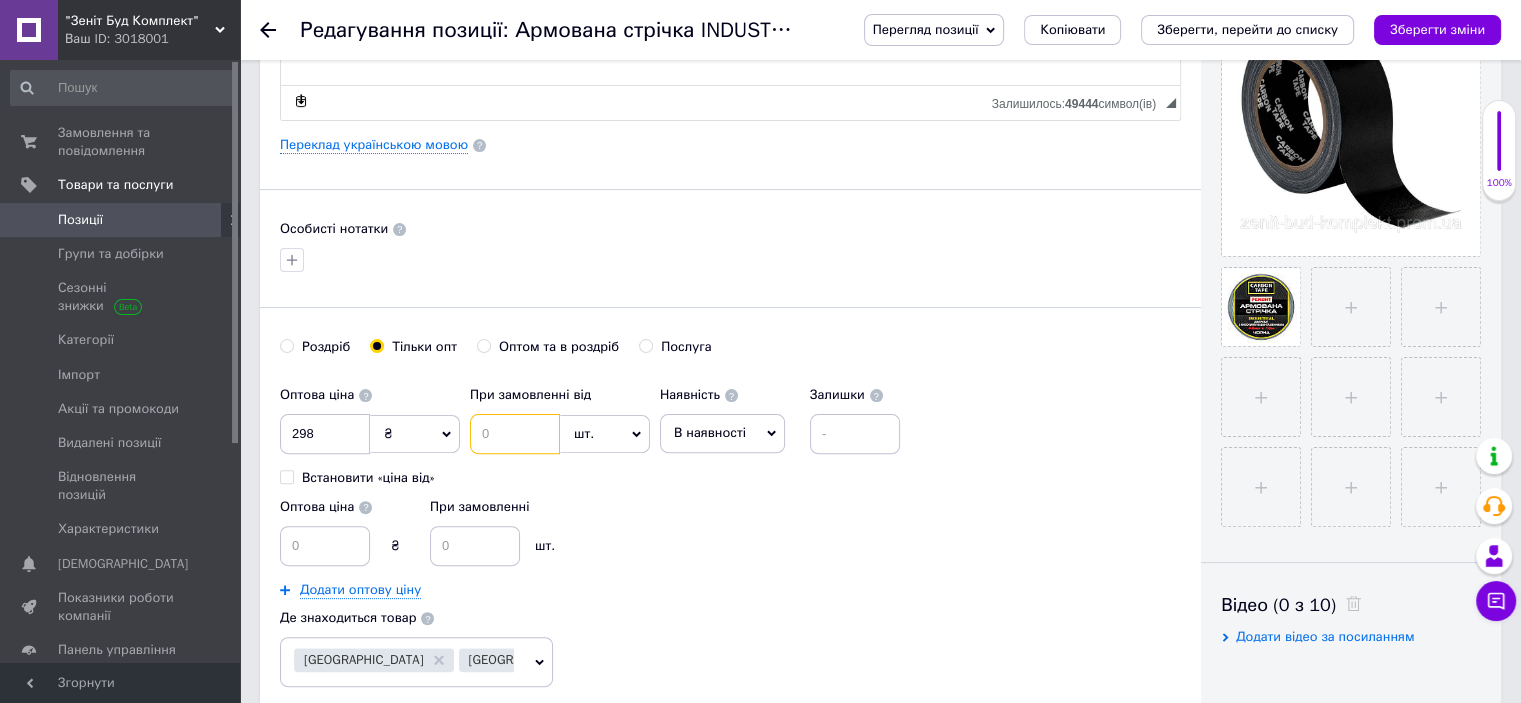 click at bounding box center (515, 434) 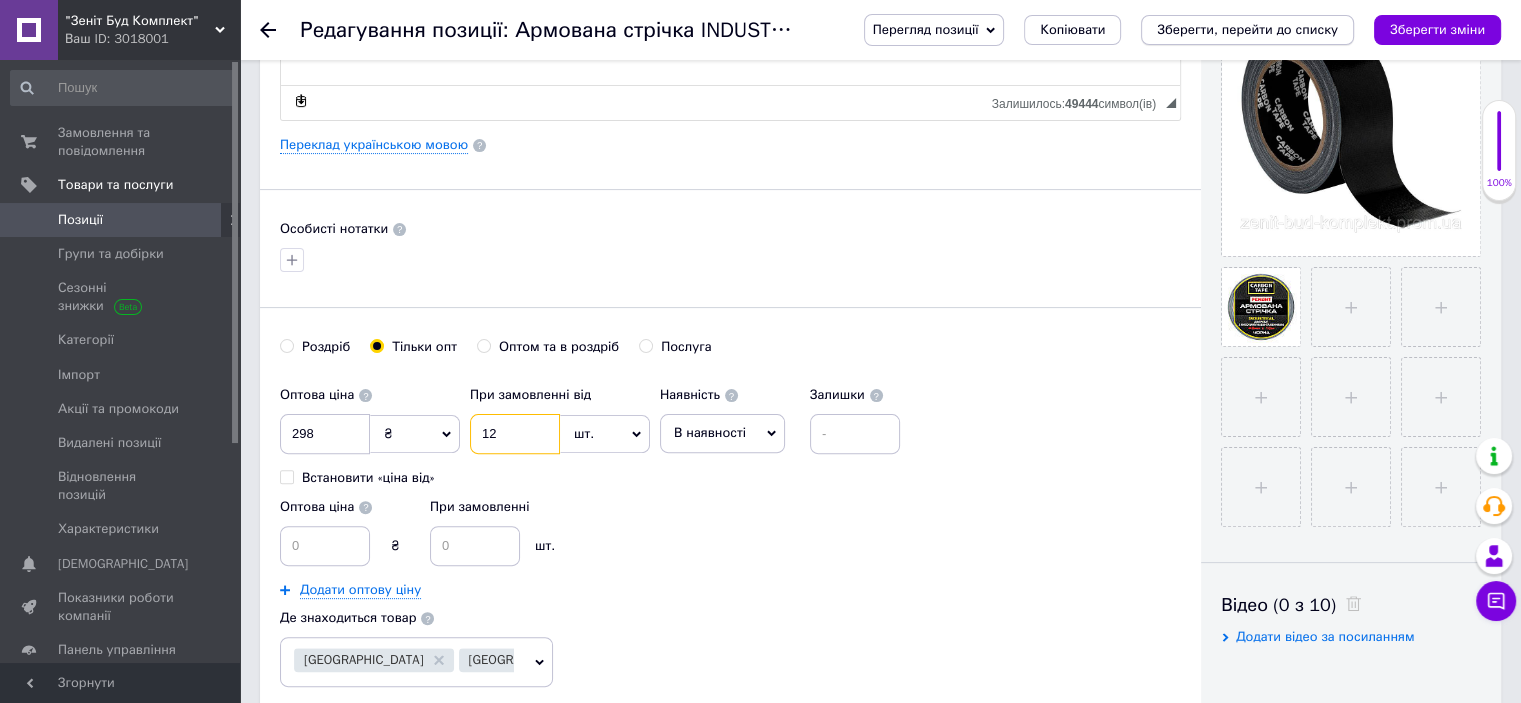 type on "12" 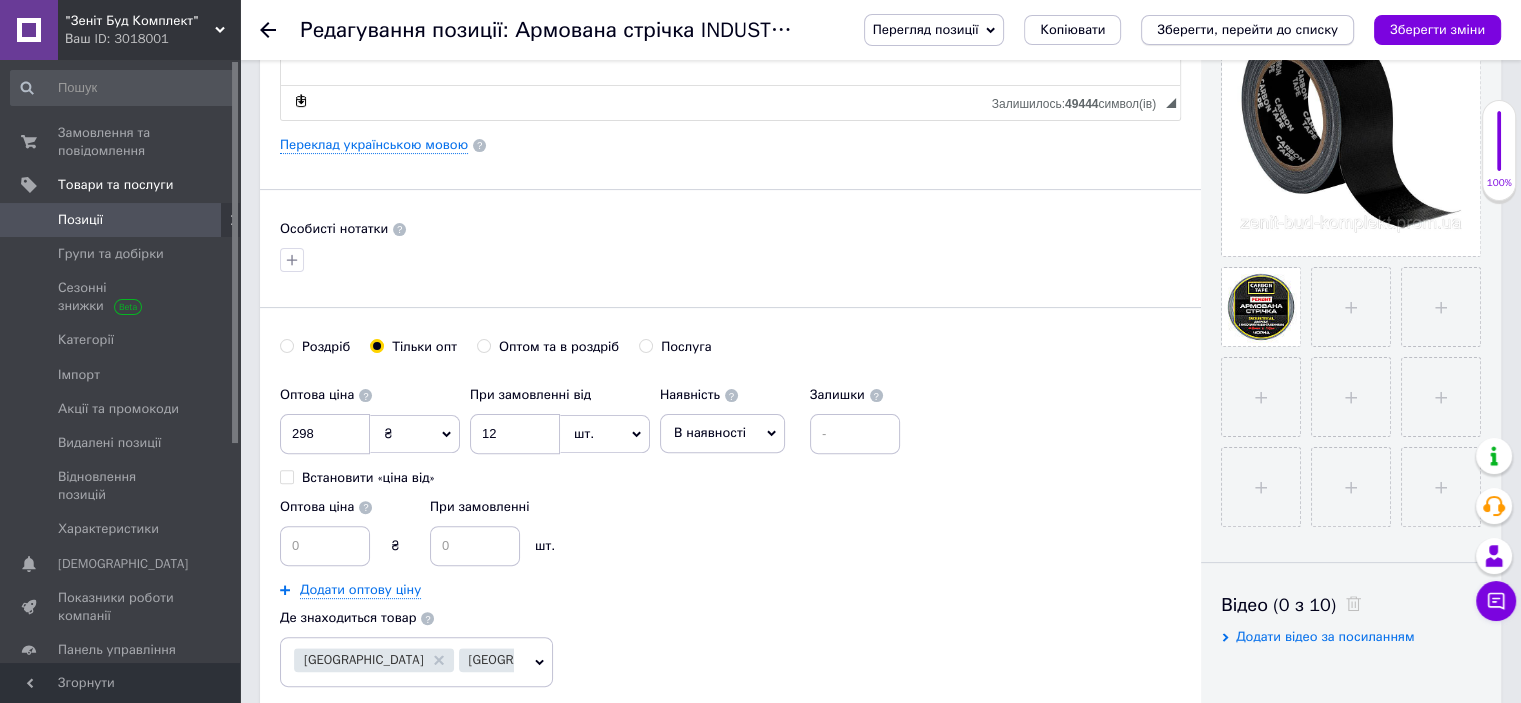 click on "Зберегти, перейти до списку" at bounding box center (1247, 29) 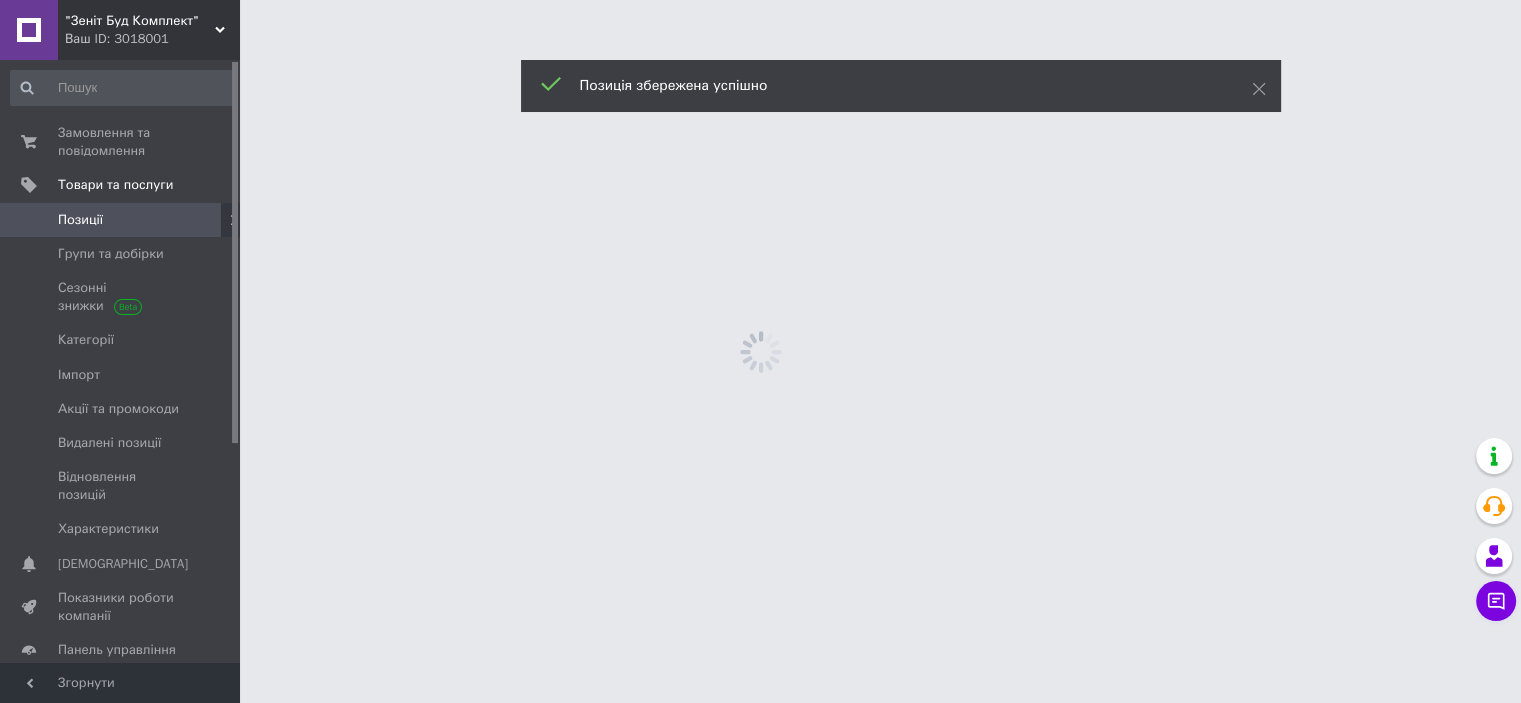 scroll, scrollTop: 0, scrollLeft: 0, axis: both 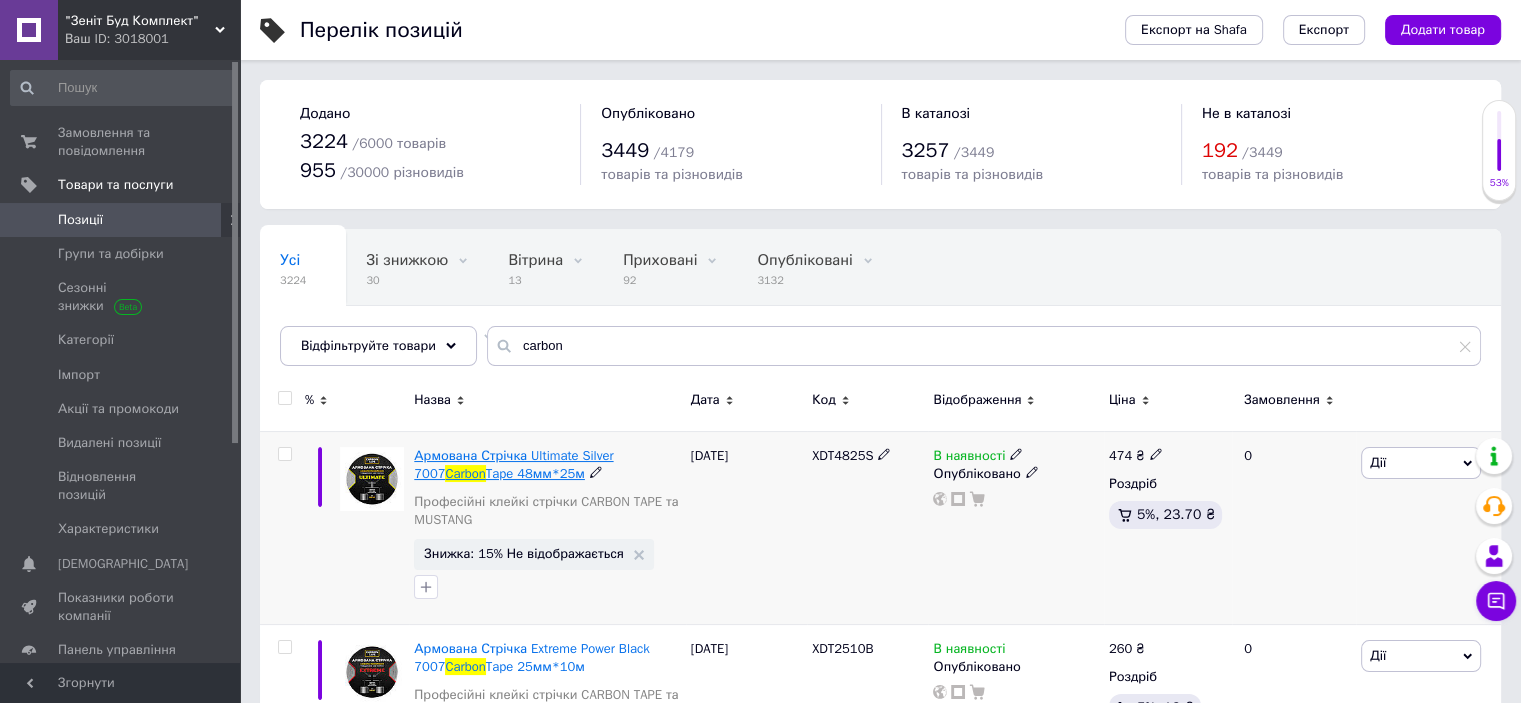 click on "Tape 48мм*25м" at bounding box center (535, 473) 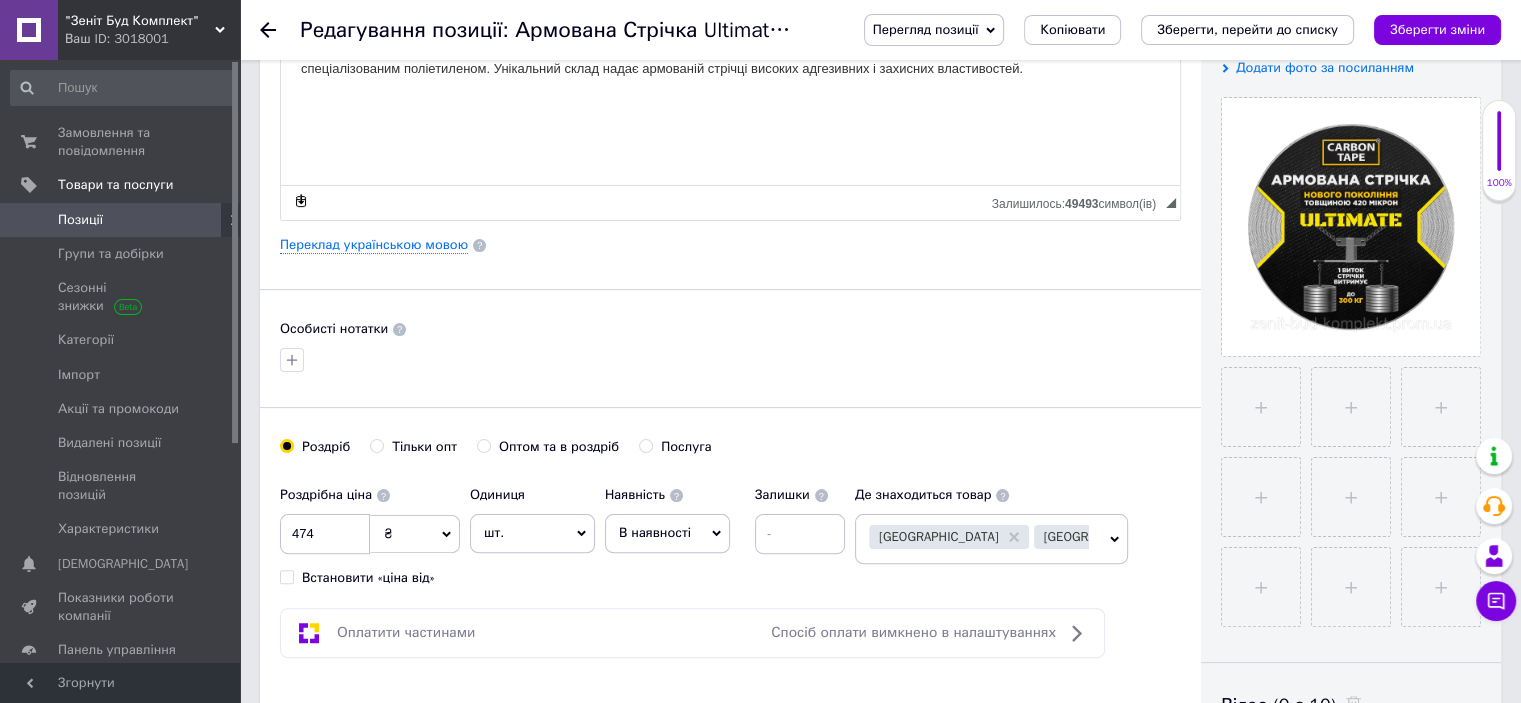 scroll, scrollTop: 500, scrollLeft: 0, axis: vertical 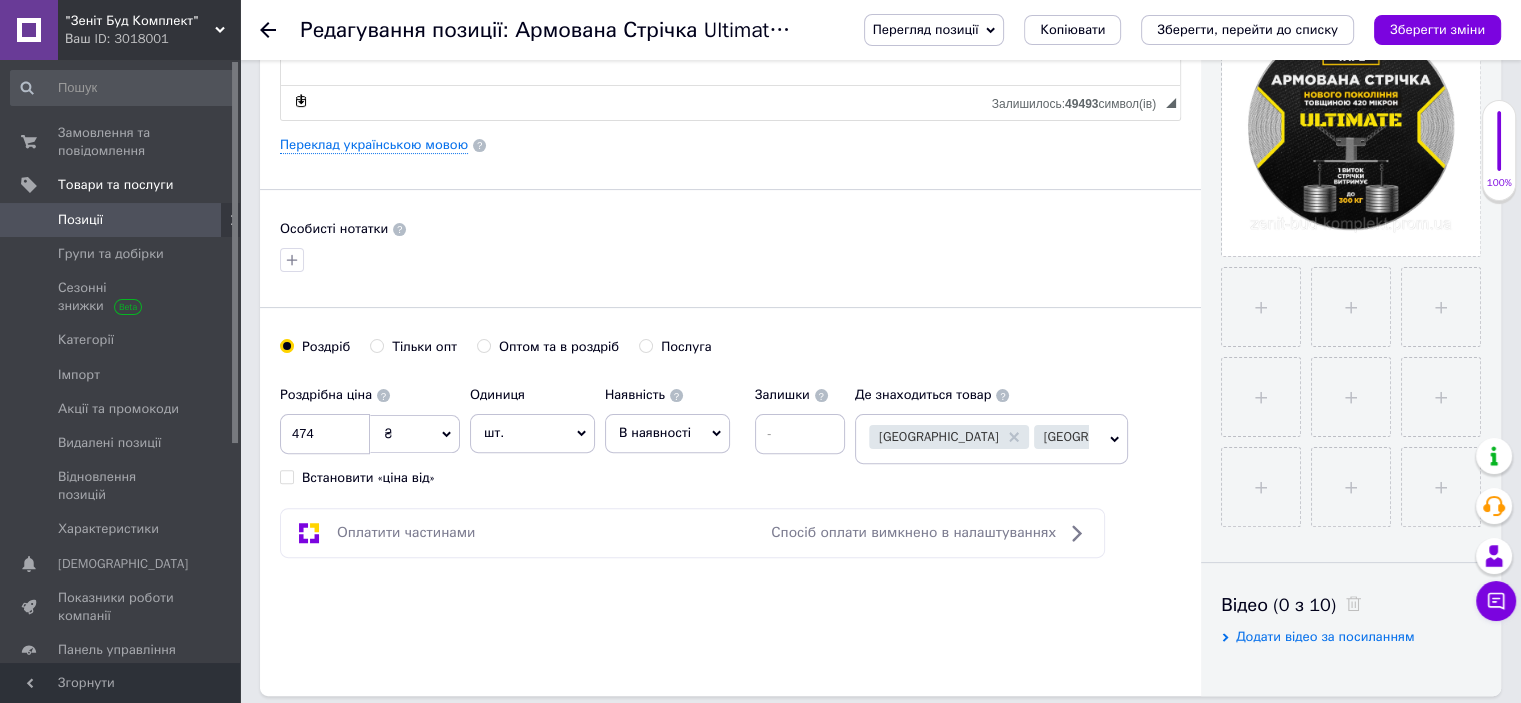click on "Тільки опт" at bounding box center [376, 345] 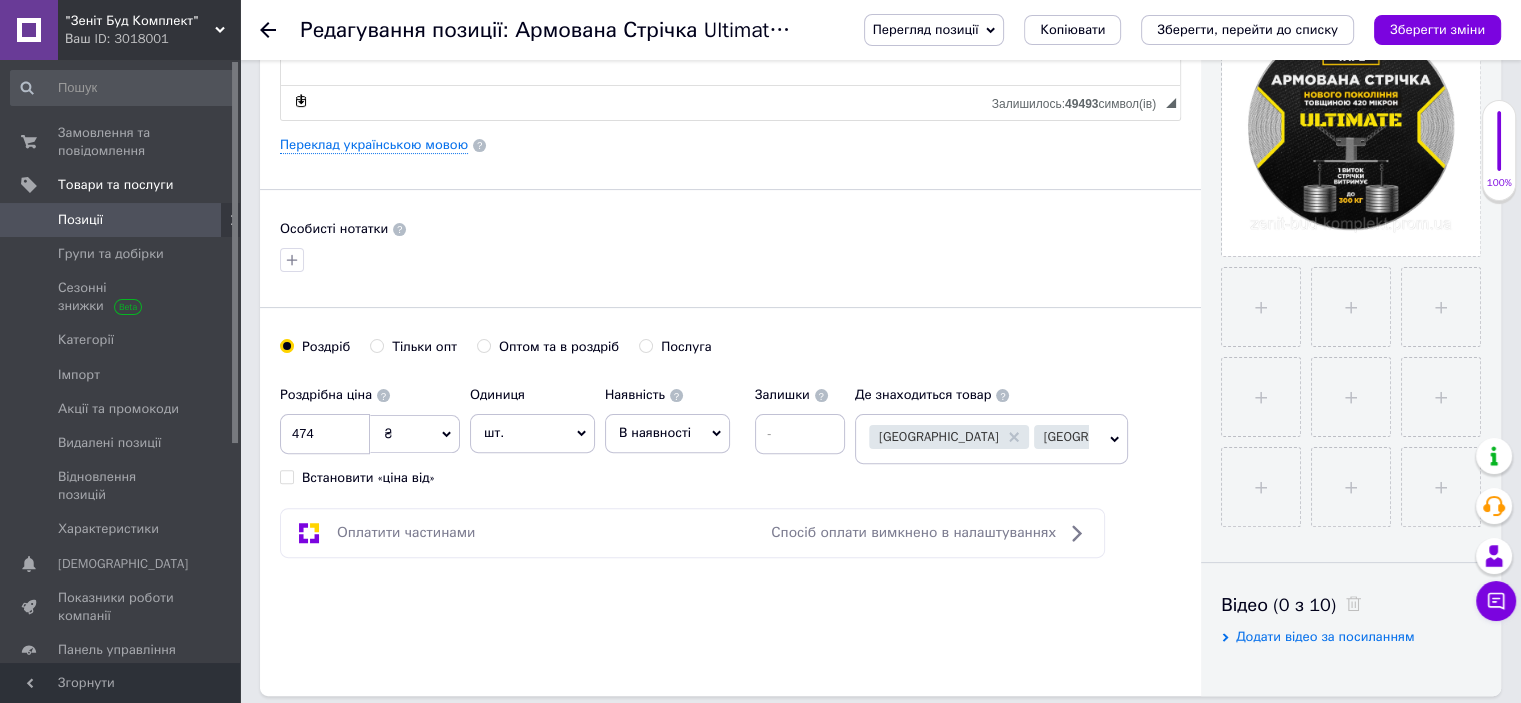 radio on "true" 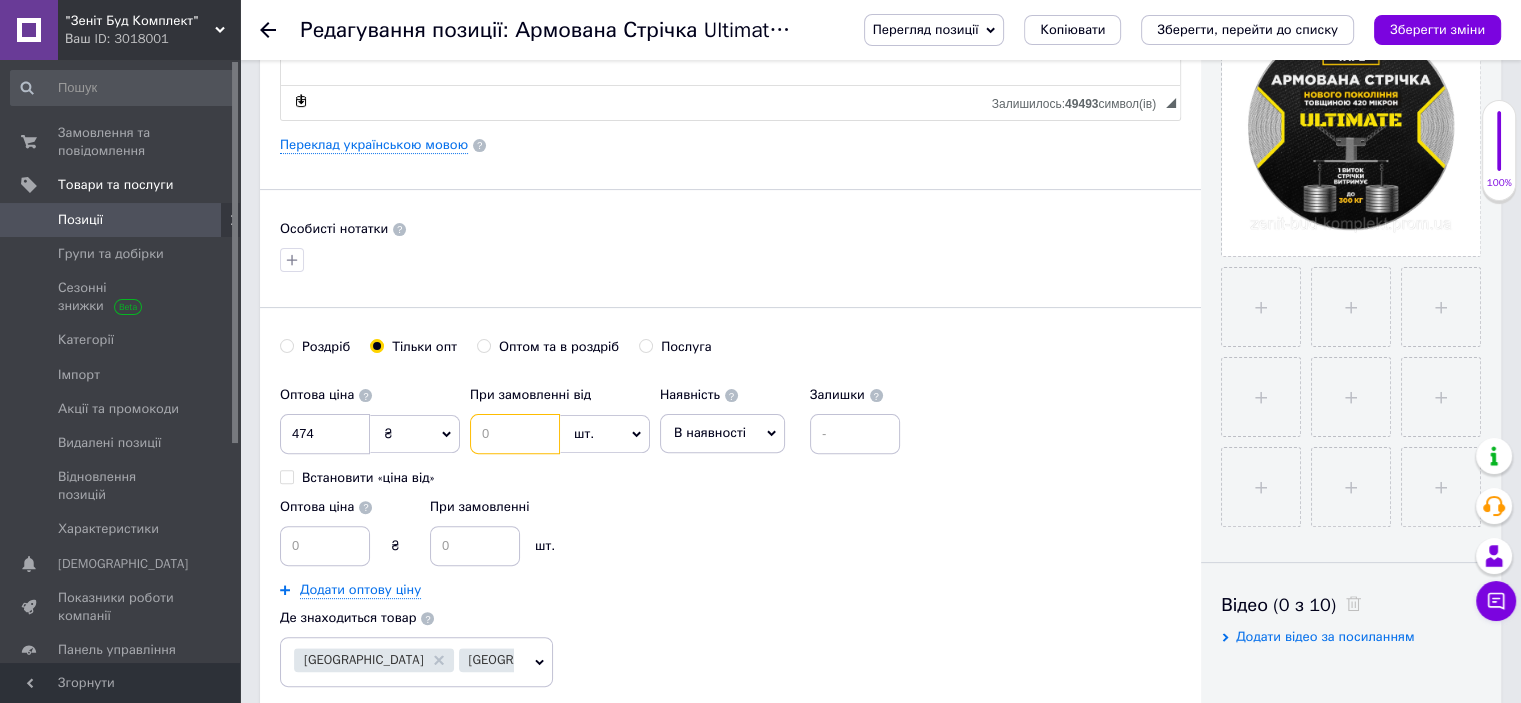 click at bounding box center (515, 434) 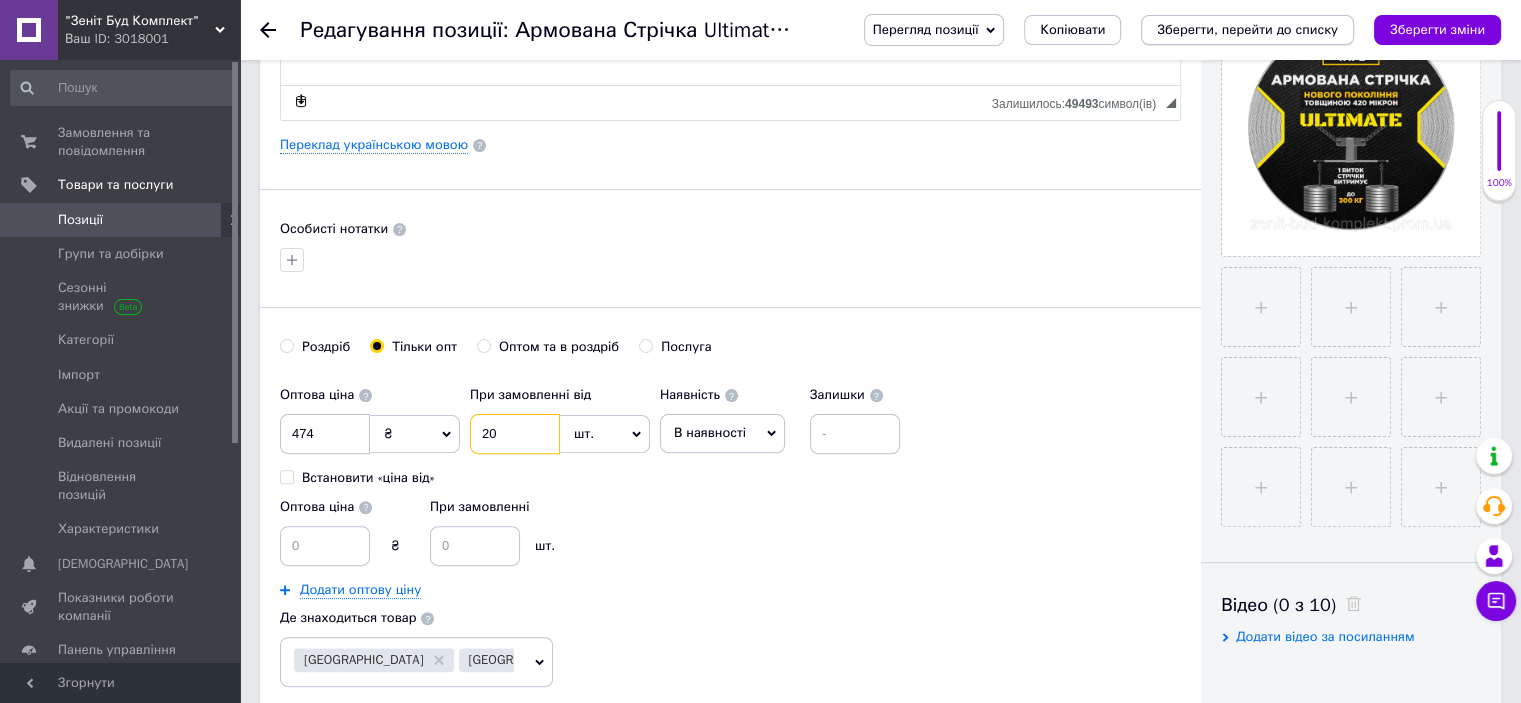 type on "20" 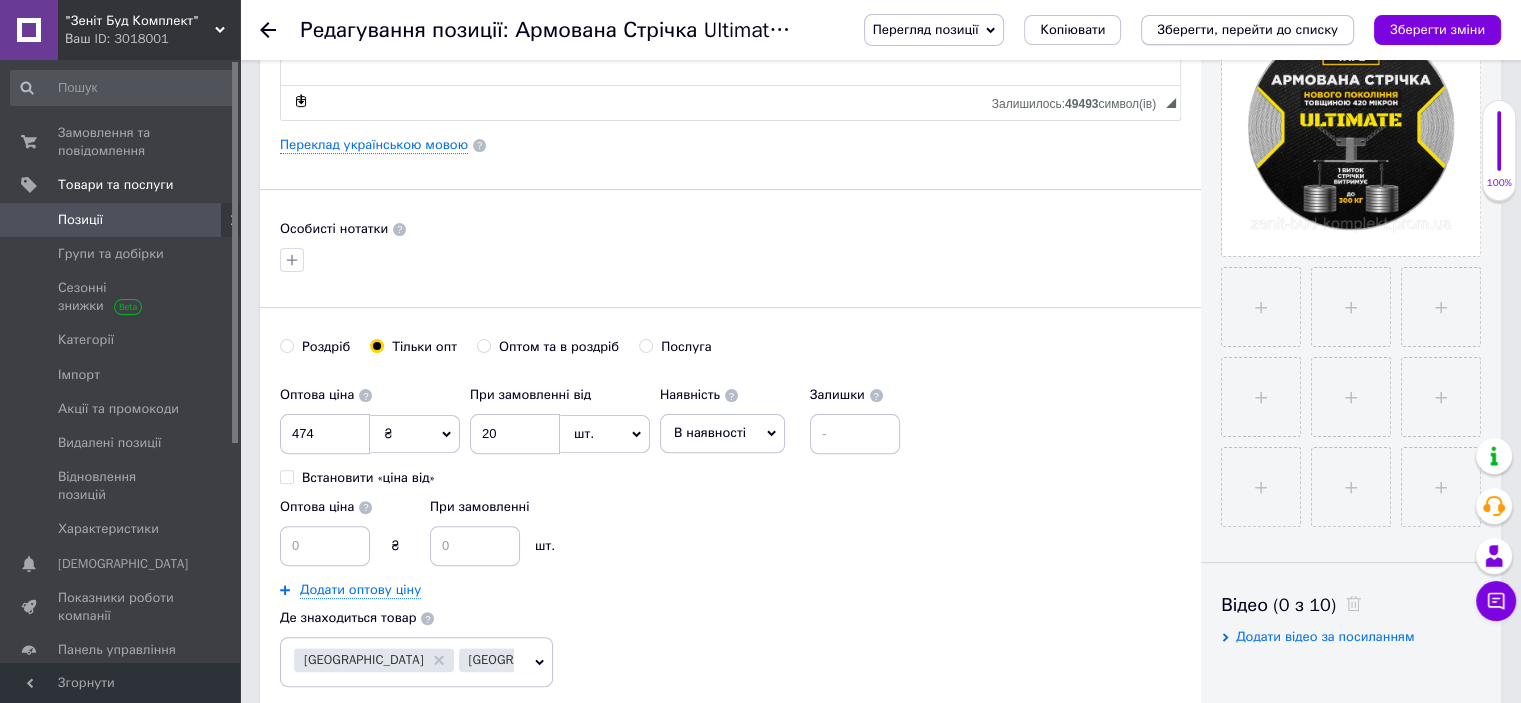 click on "Зберегти, перейти до списку" at bounding box center [1247, 29] 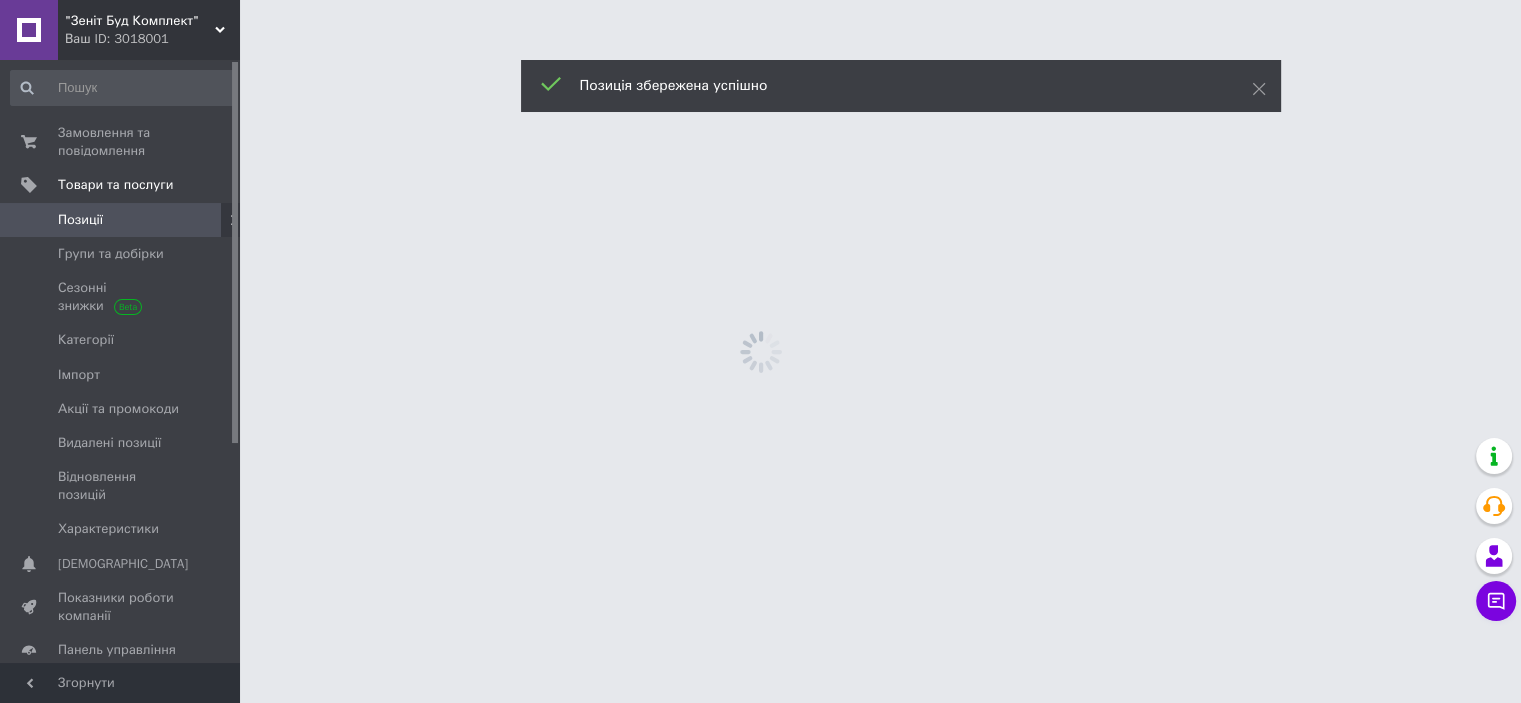scroll, scrollTop: 0, scrollLeft: 0, axis: both 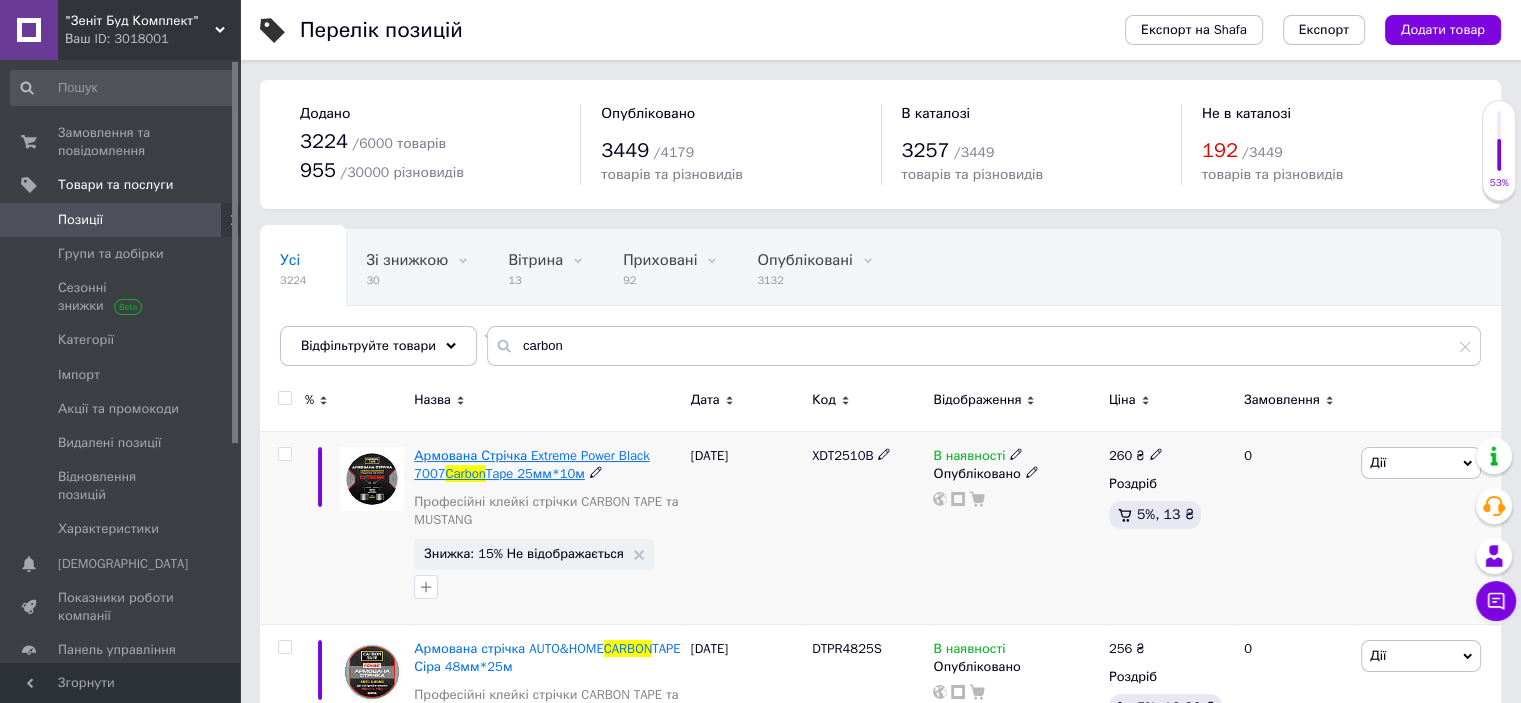 click on "Tape 25мм*10м" at bounding box center [535, 473] 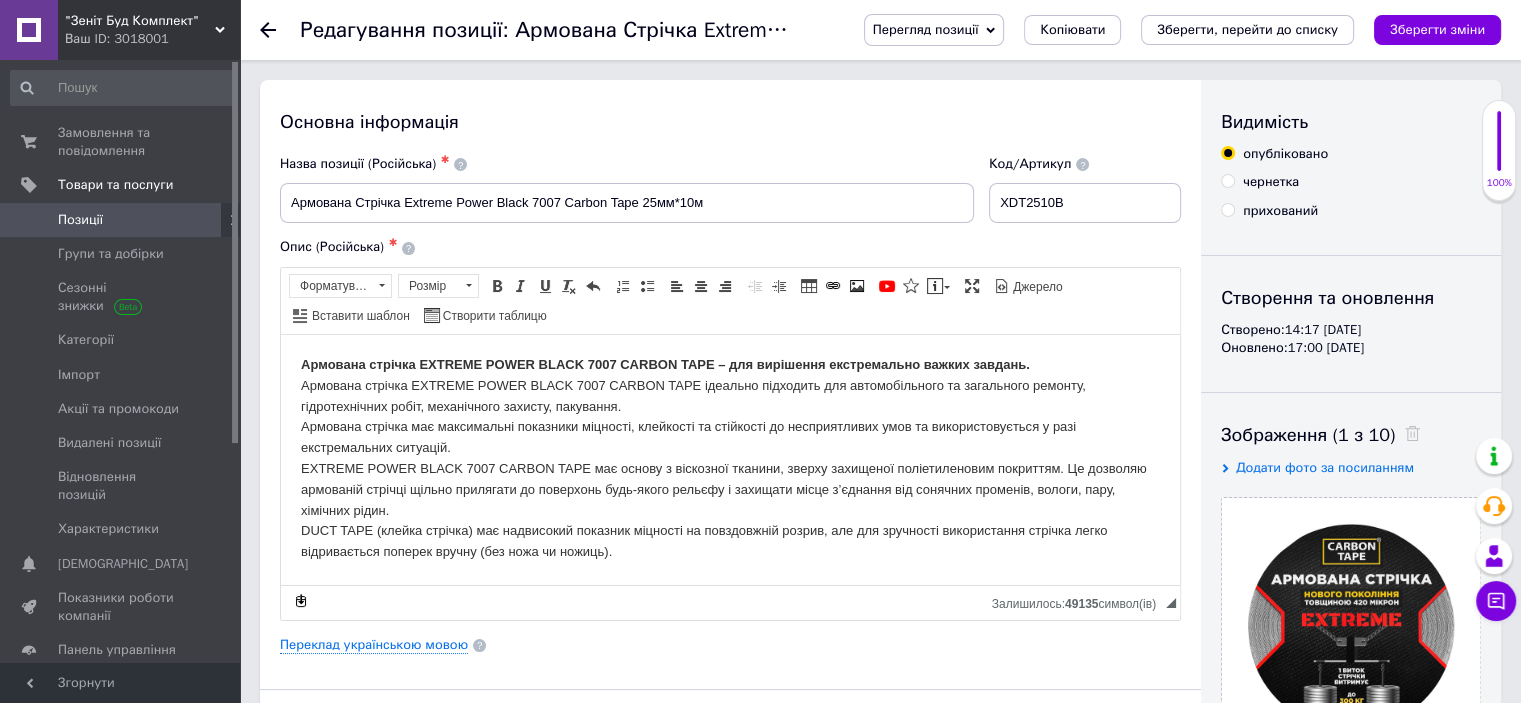 scroll, scrollTop: 500, scrollLeft: 0, axis: vertical 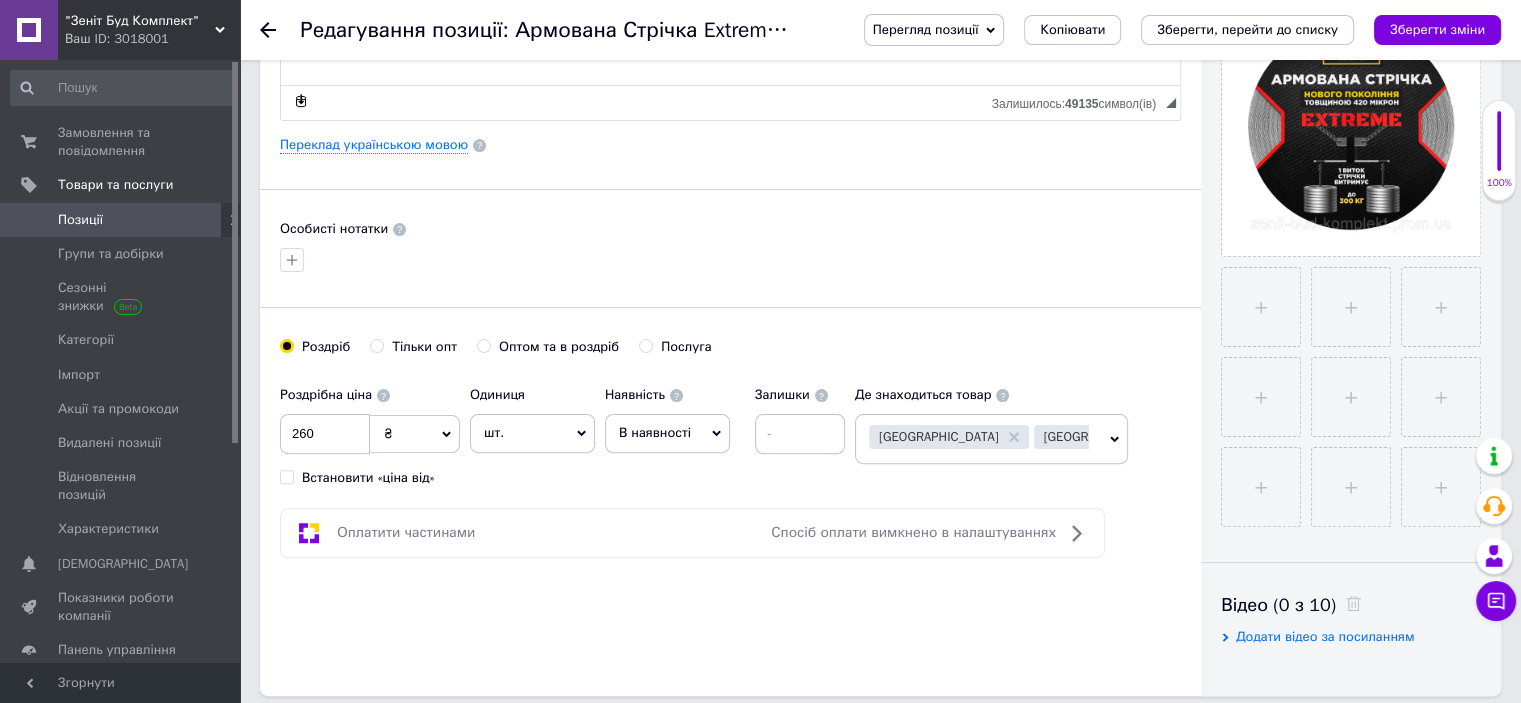 click on "Тільки опт" at bounding box center (376, 345) 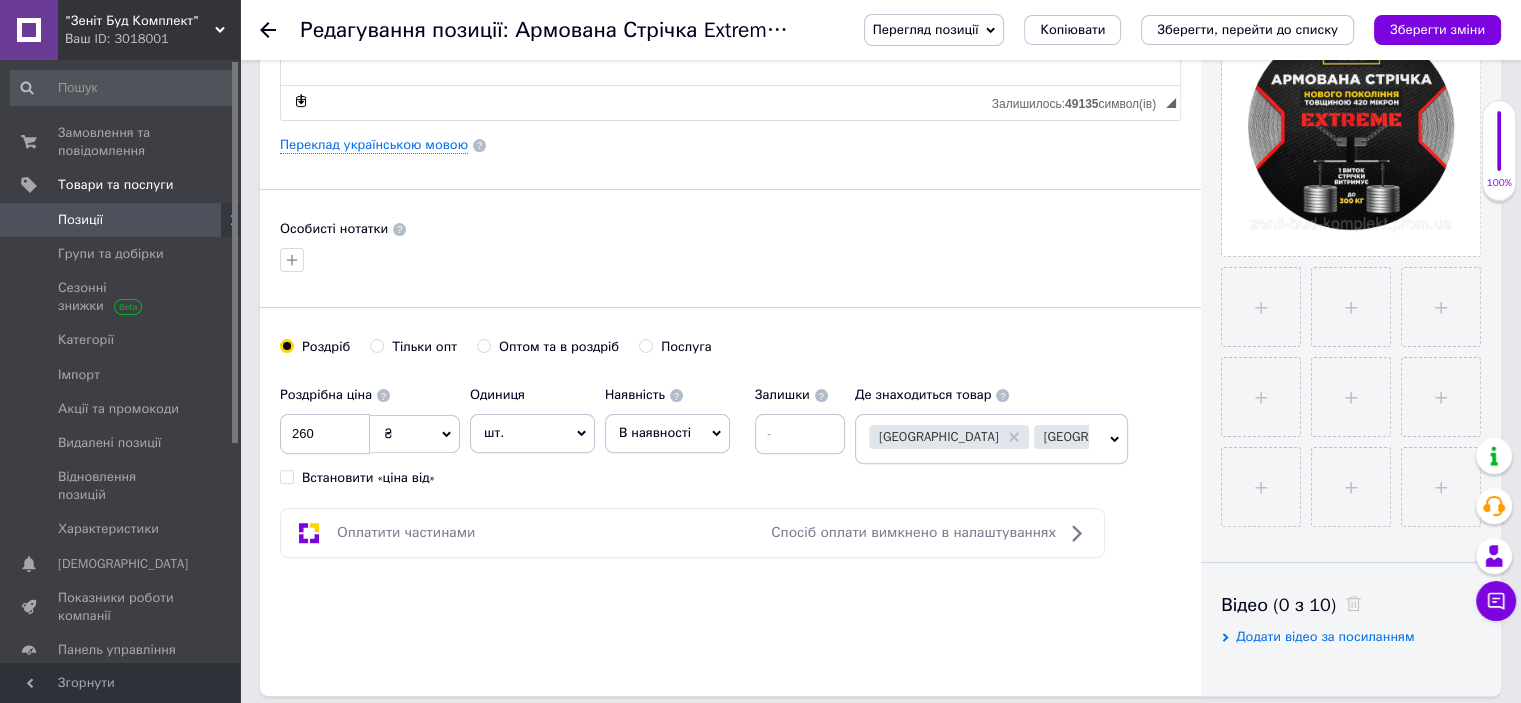 radio on "true" 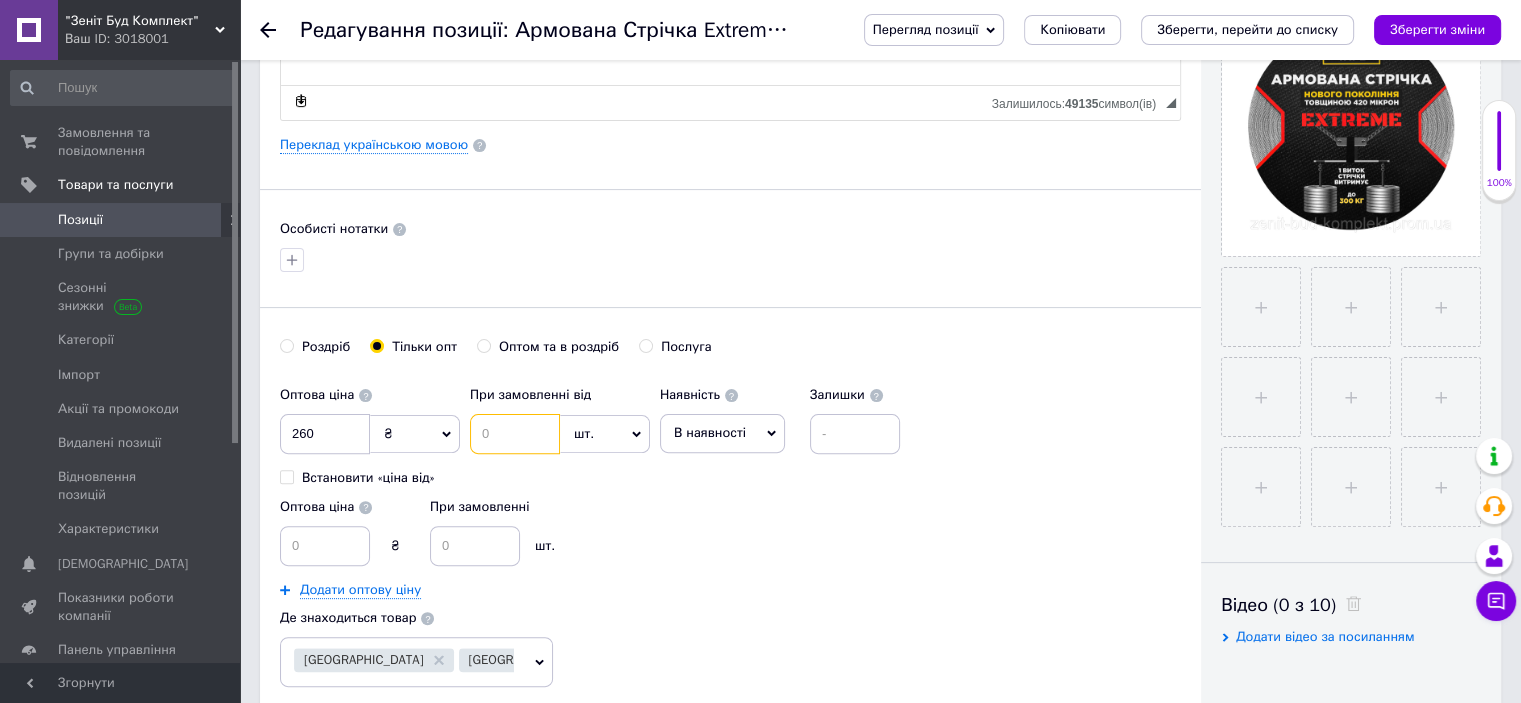 click at bounding box center [515, 434] 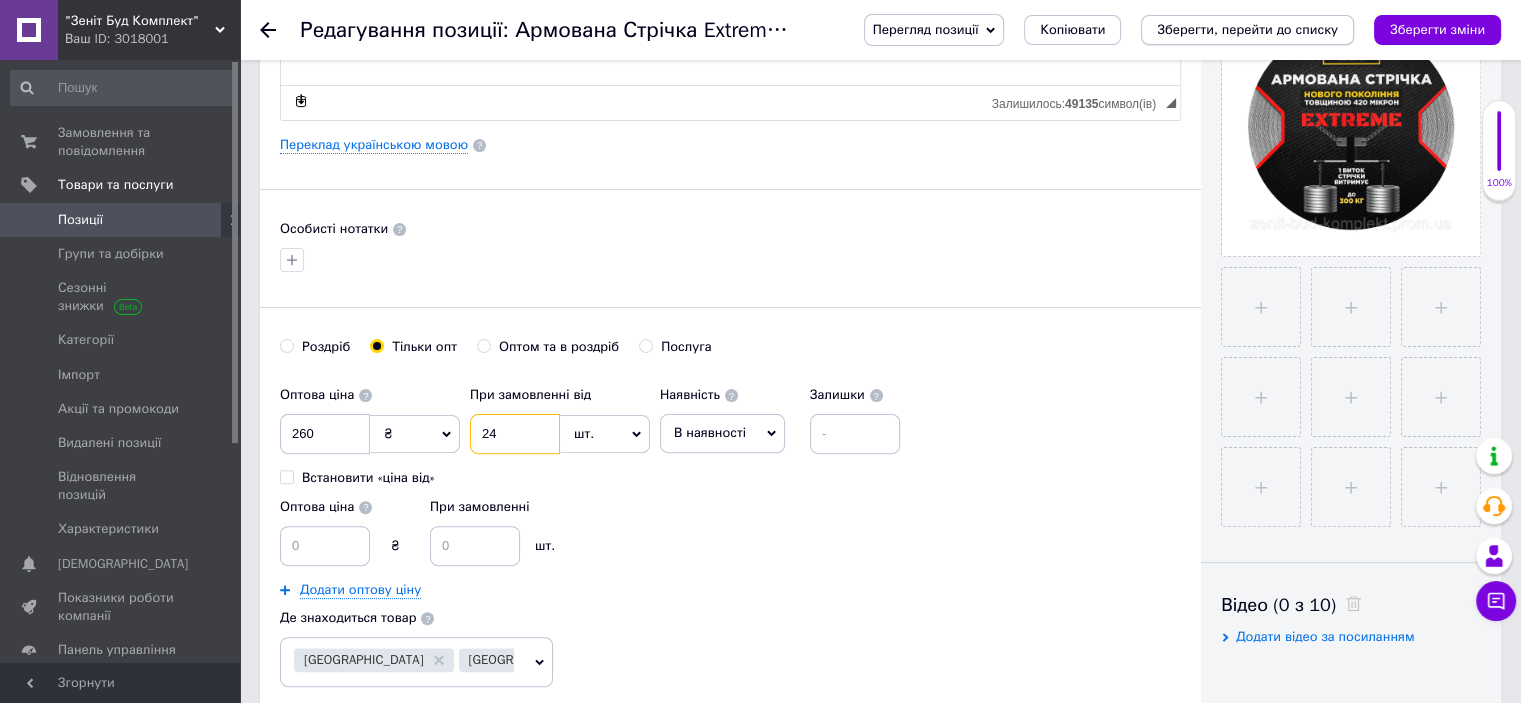 type on "24" 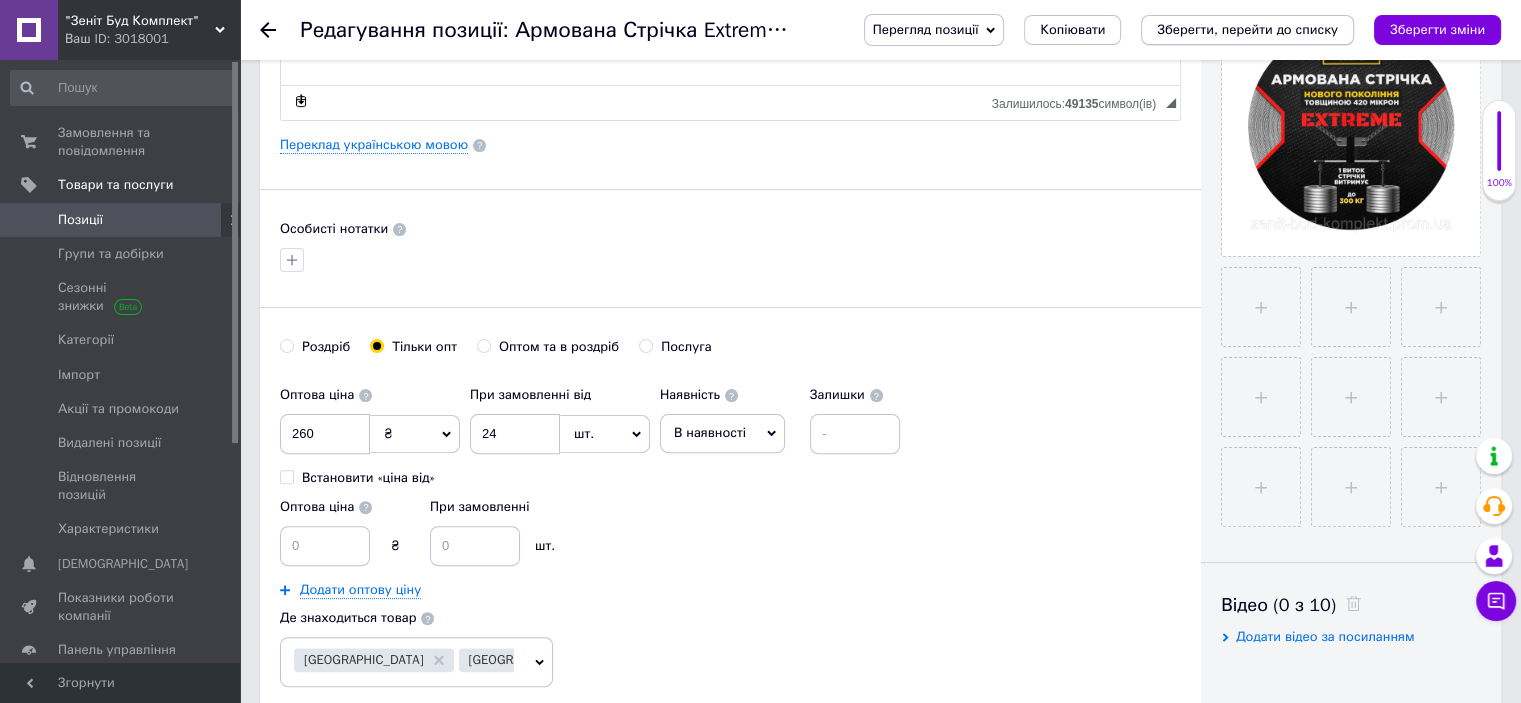 click on "Зберегти, перейти до списку" at bounding box center (1247, 29) 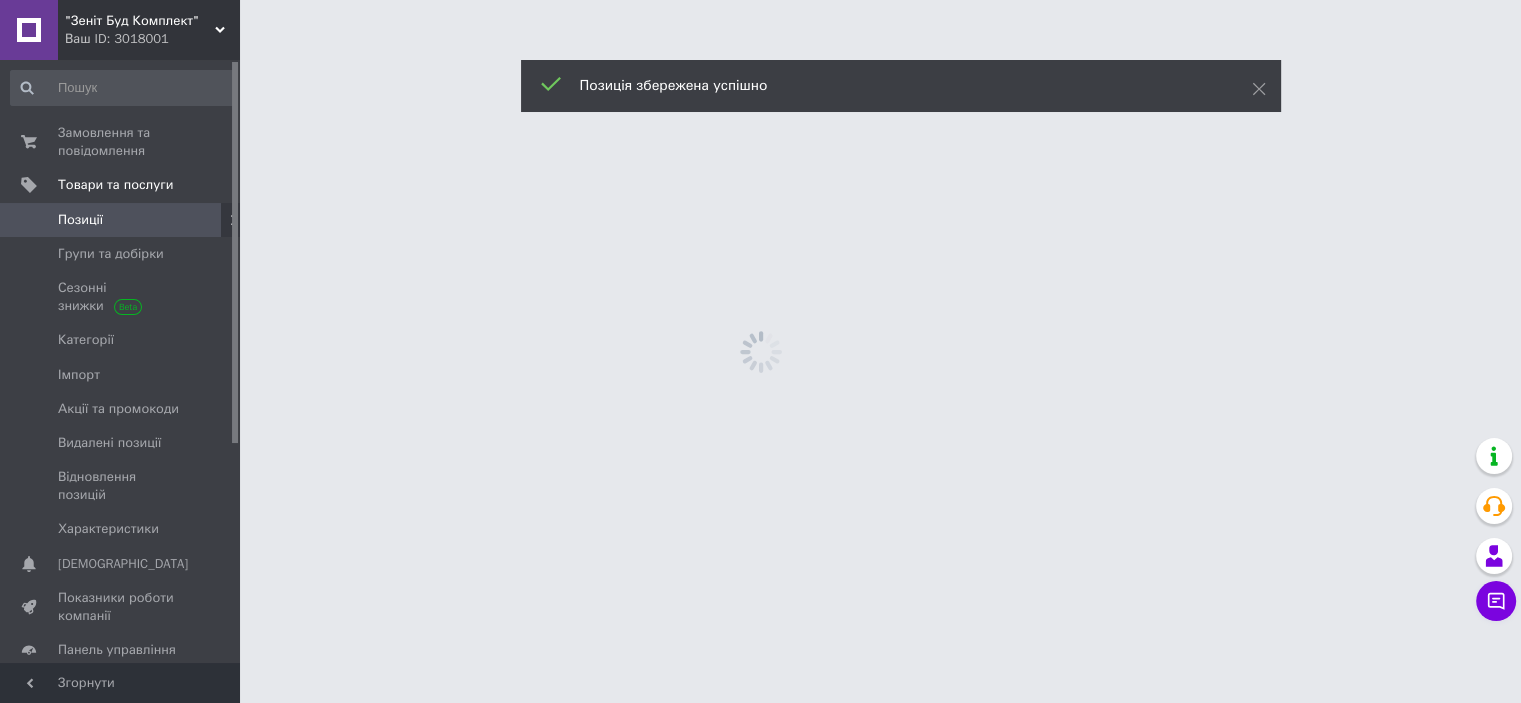 scroll, scrollTop: 0, scrollLeft: 0, axis: both 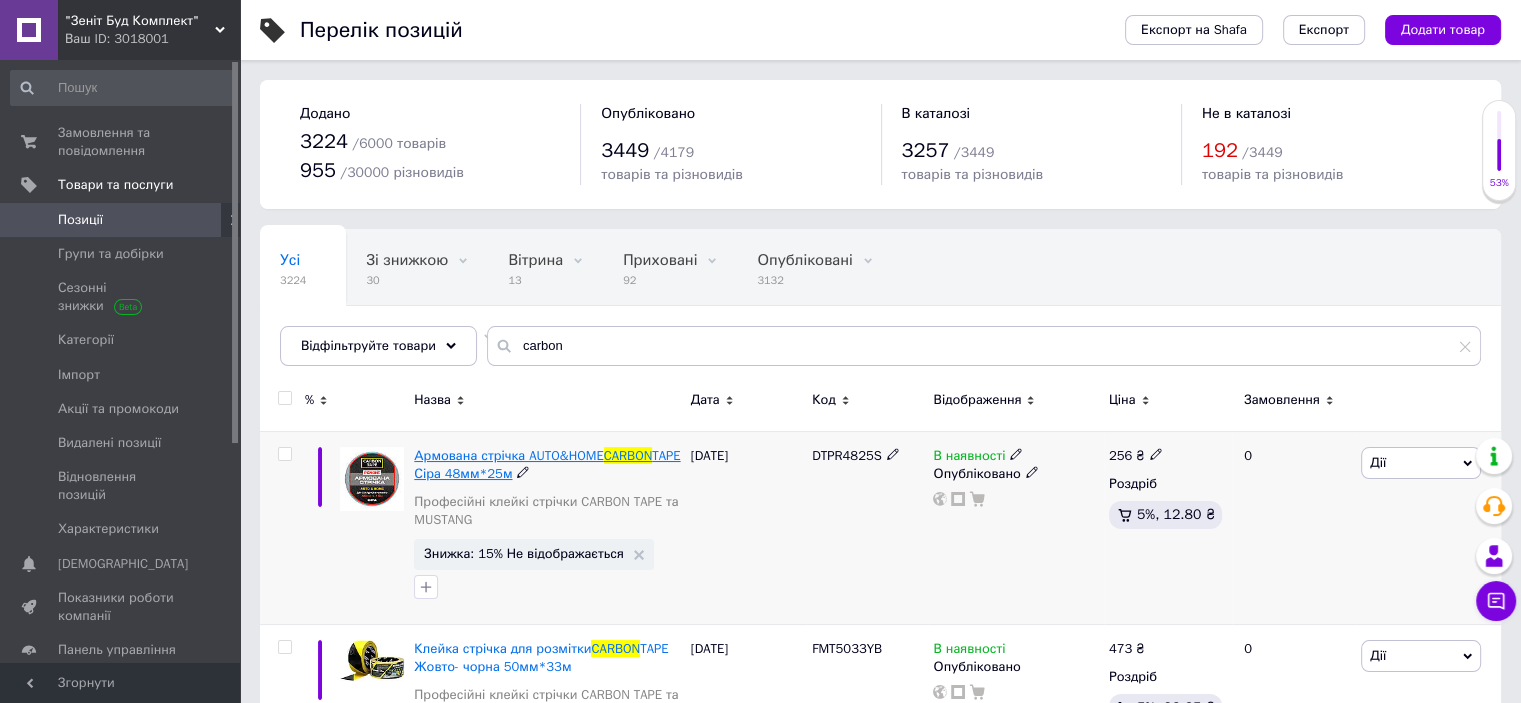 click on "Армована стрічка AUTO&HOME" at bounding box center (508, 455) 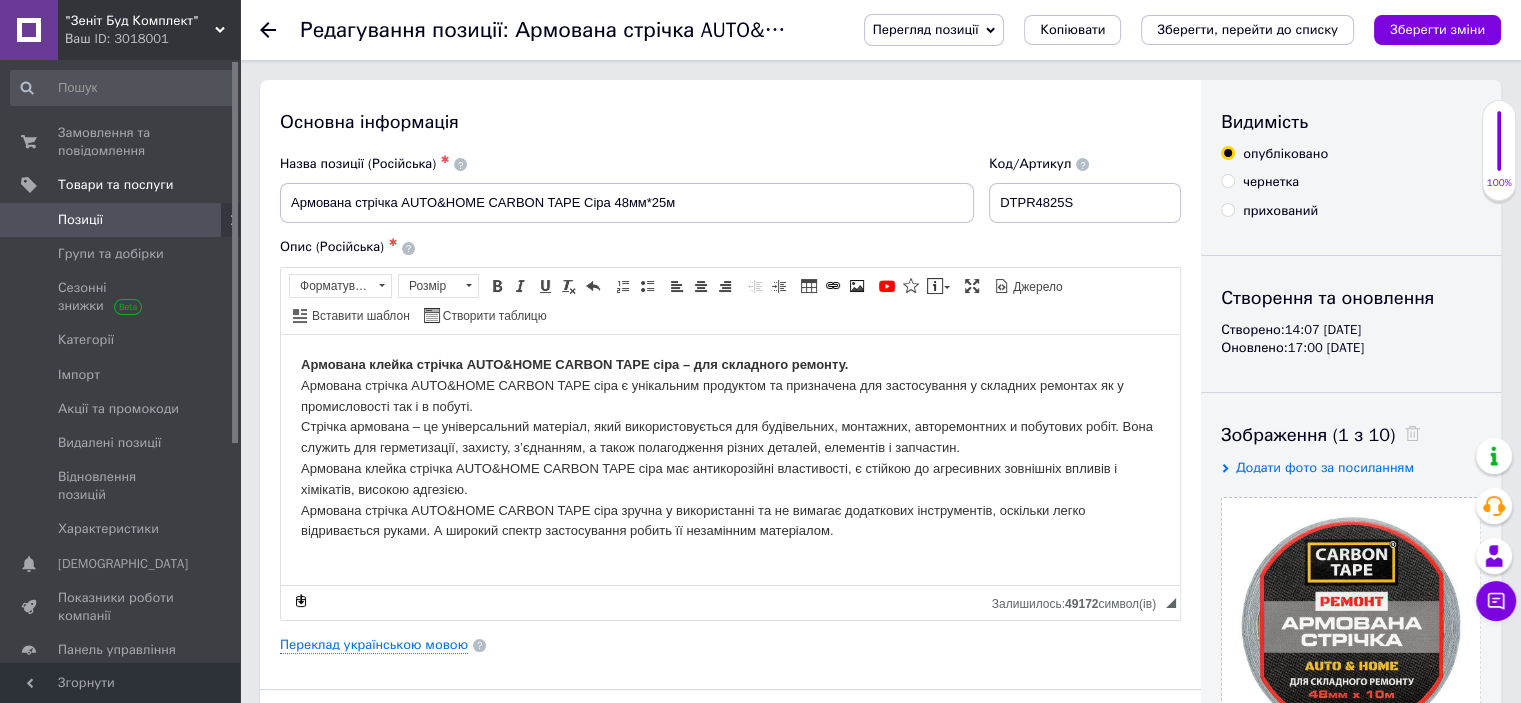 scroll, scrollTop: 600, scrollLeft: 0, axis: vertical 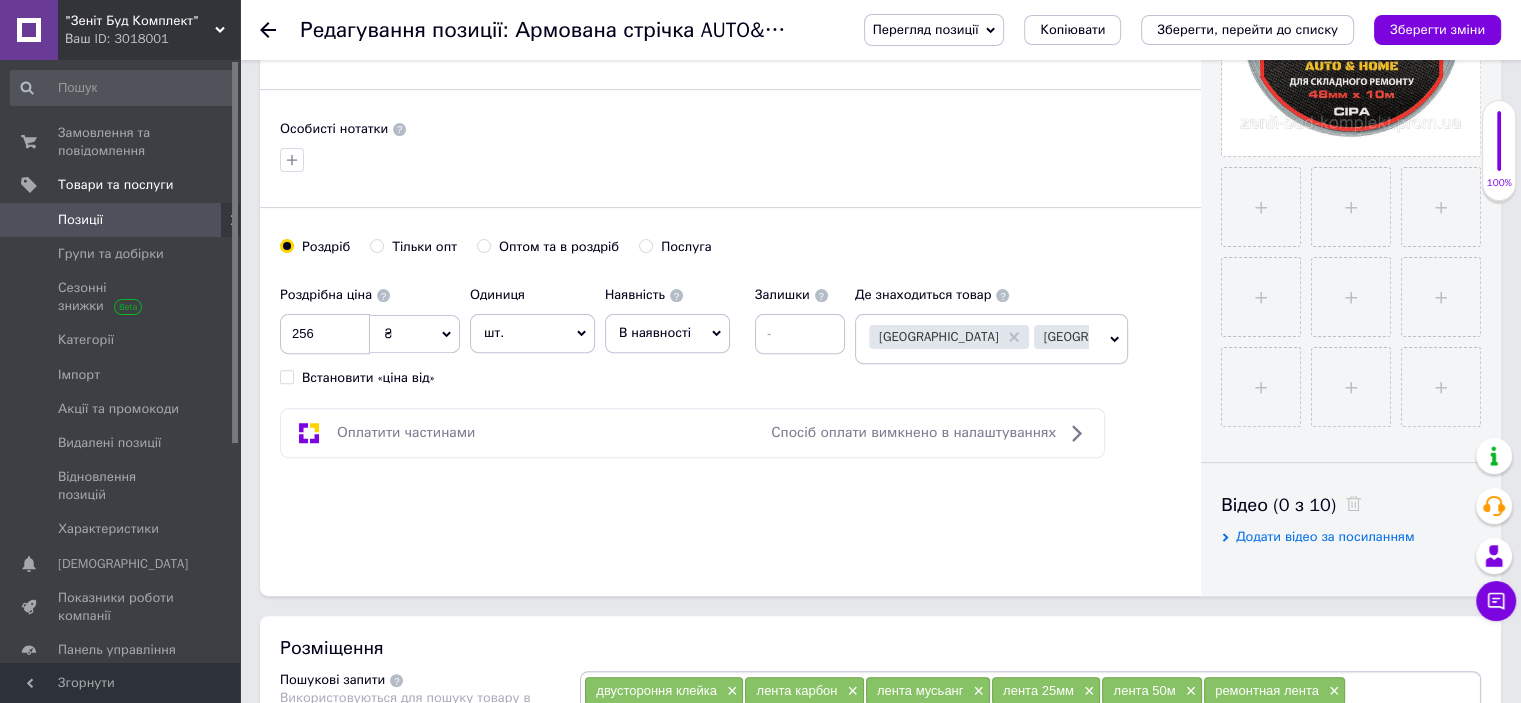 click on "Тільки опт" at bounding box center (376, 245) 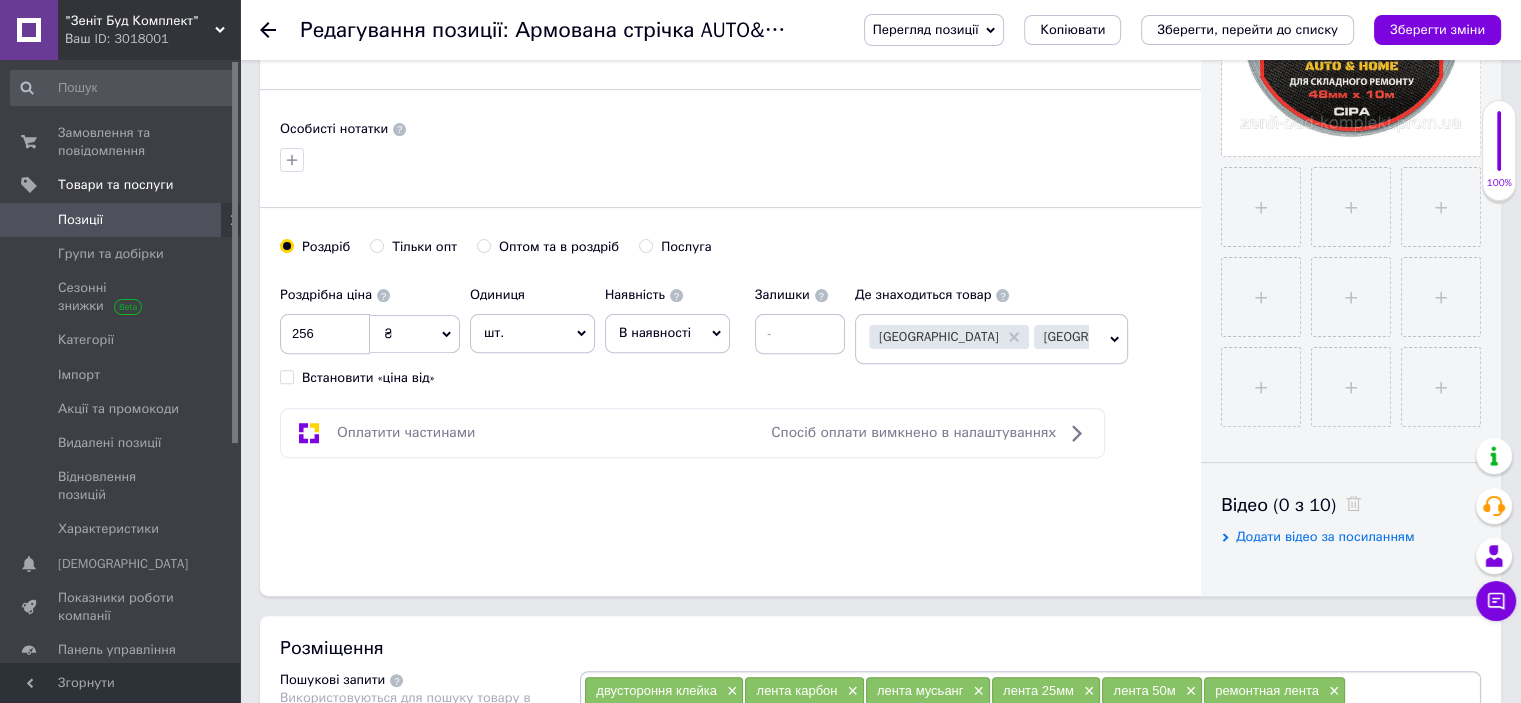 radio on "true" 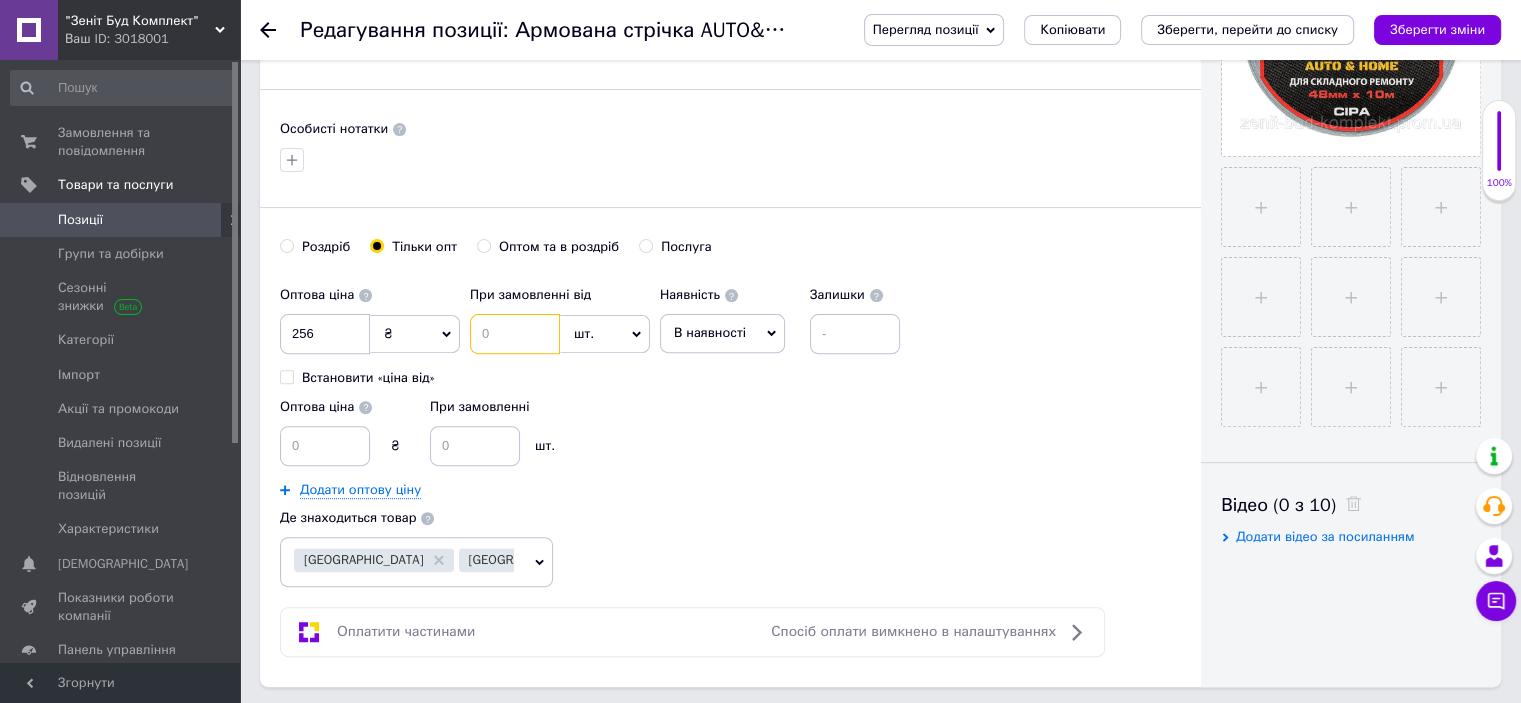 click at bounding box center [515, 334] 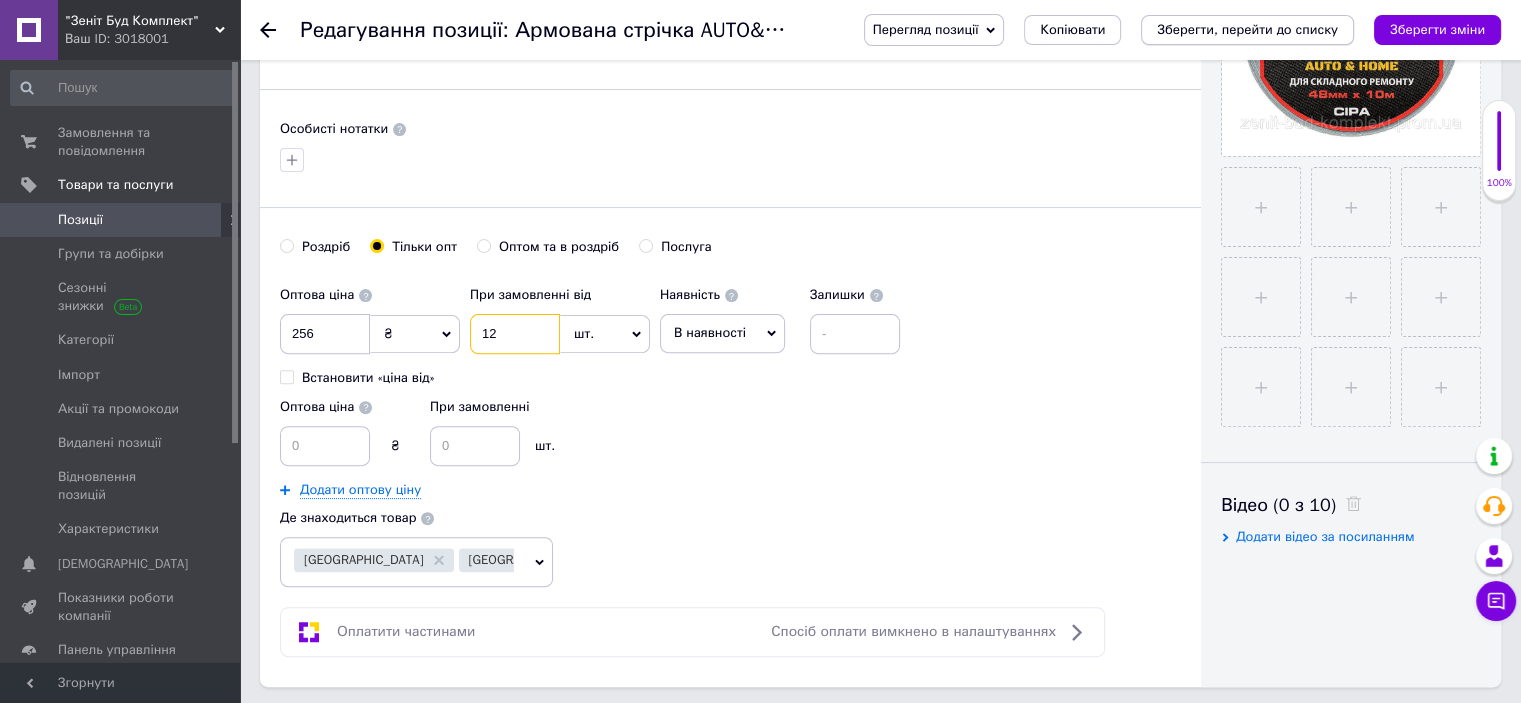 type on "12" 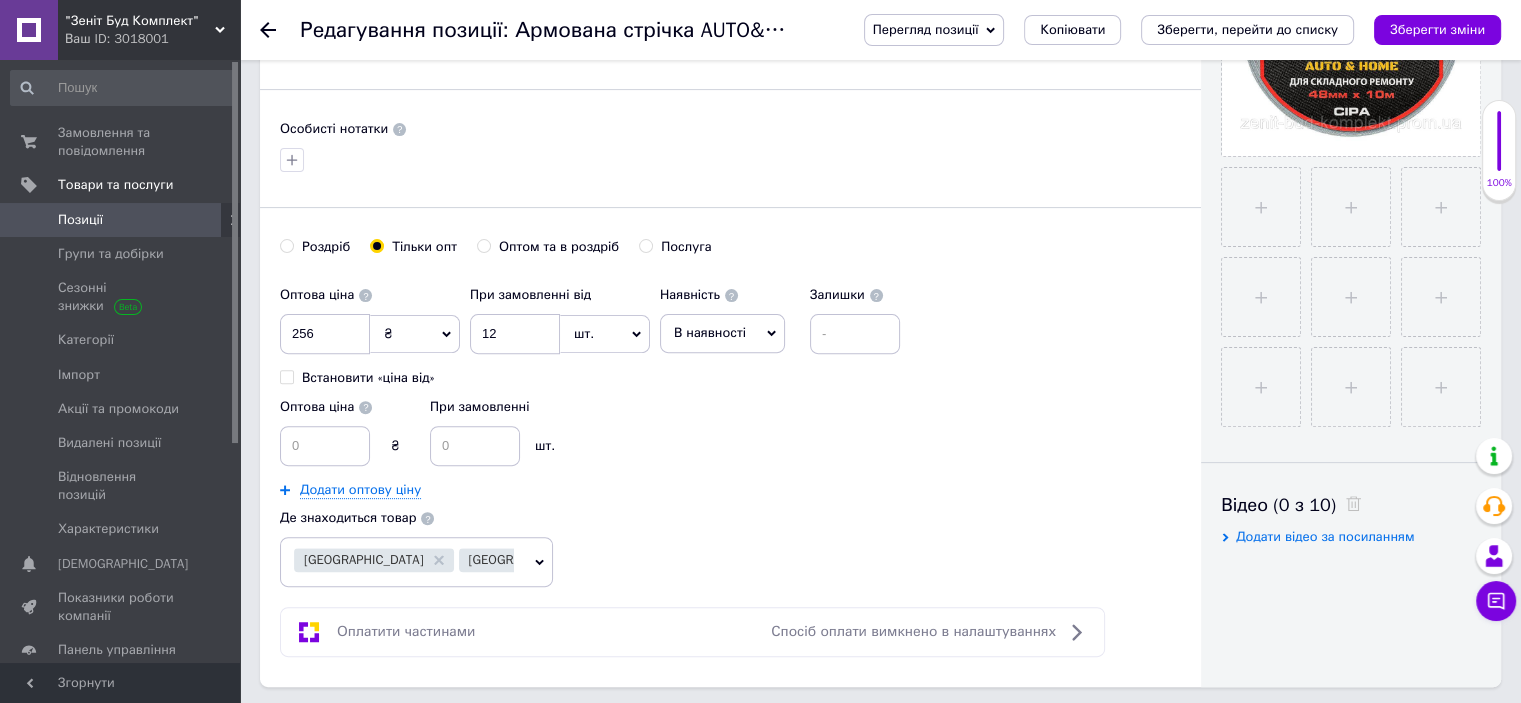 click on "Зберегти, перейти до списку" at bounding box center (1247, 29) 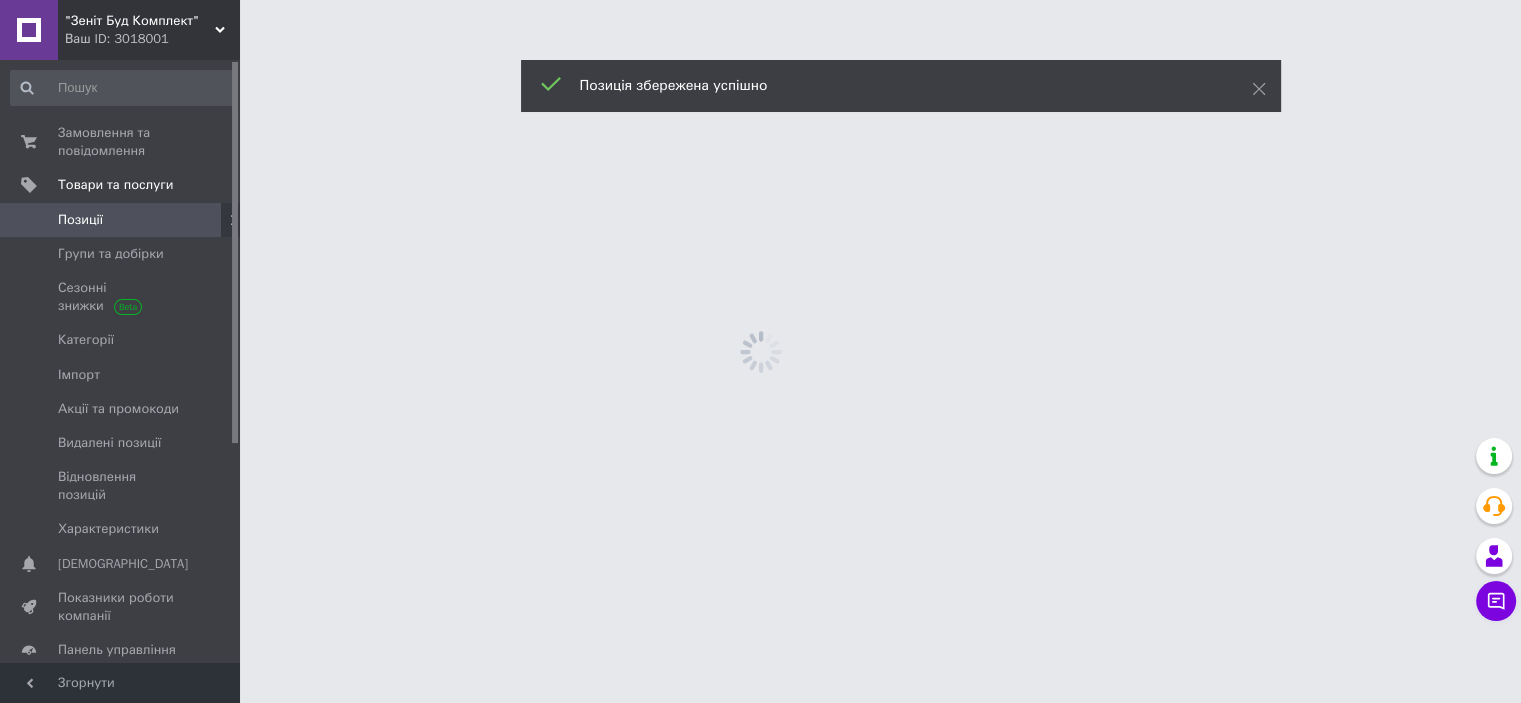 scroll, scrollTop: 0, scrollLeft: 0, axis: both 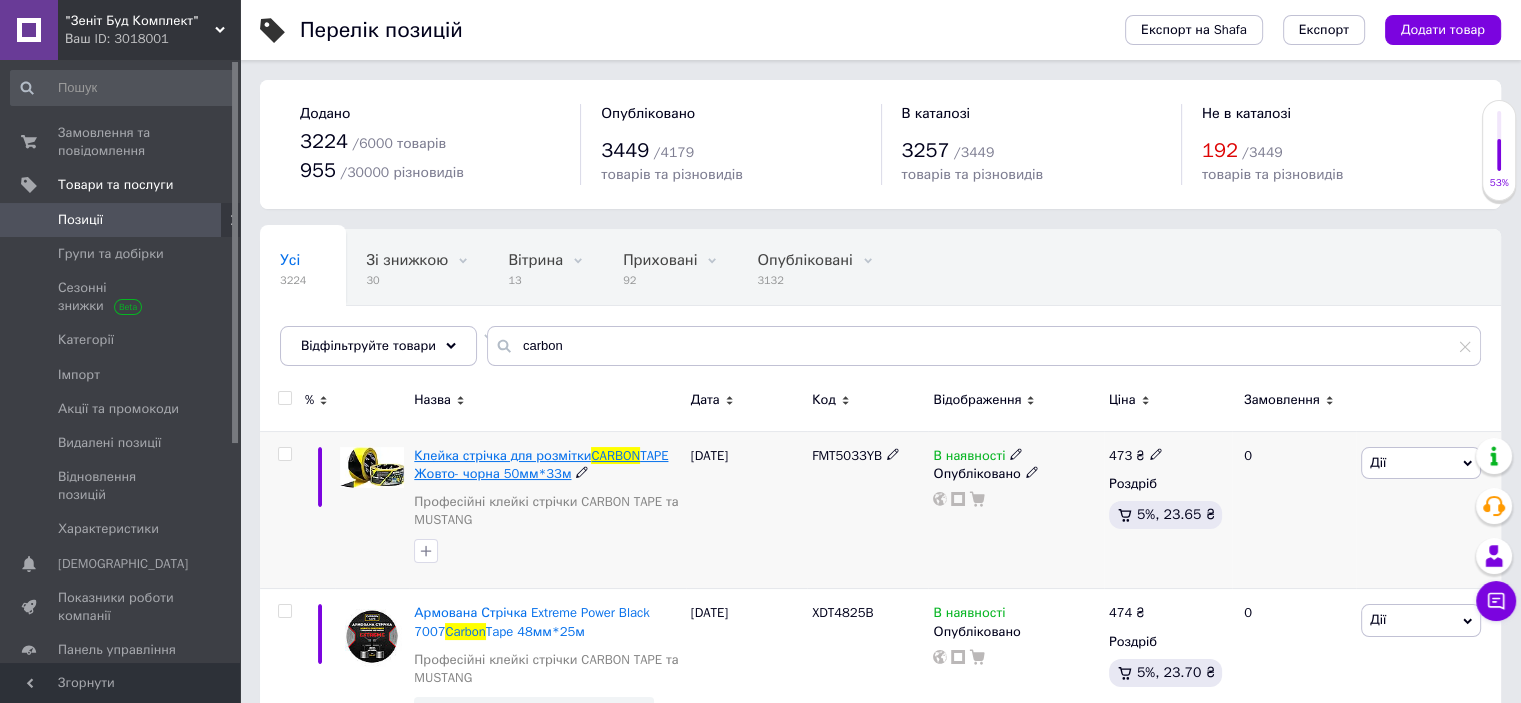 click on "Клейка стрічка для розмітки" at bounding box center [502, 455] 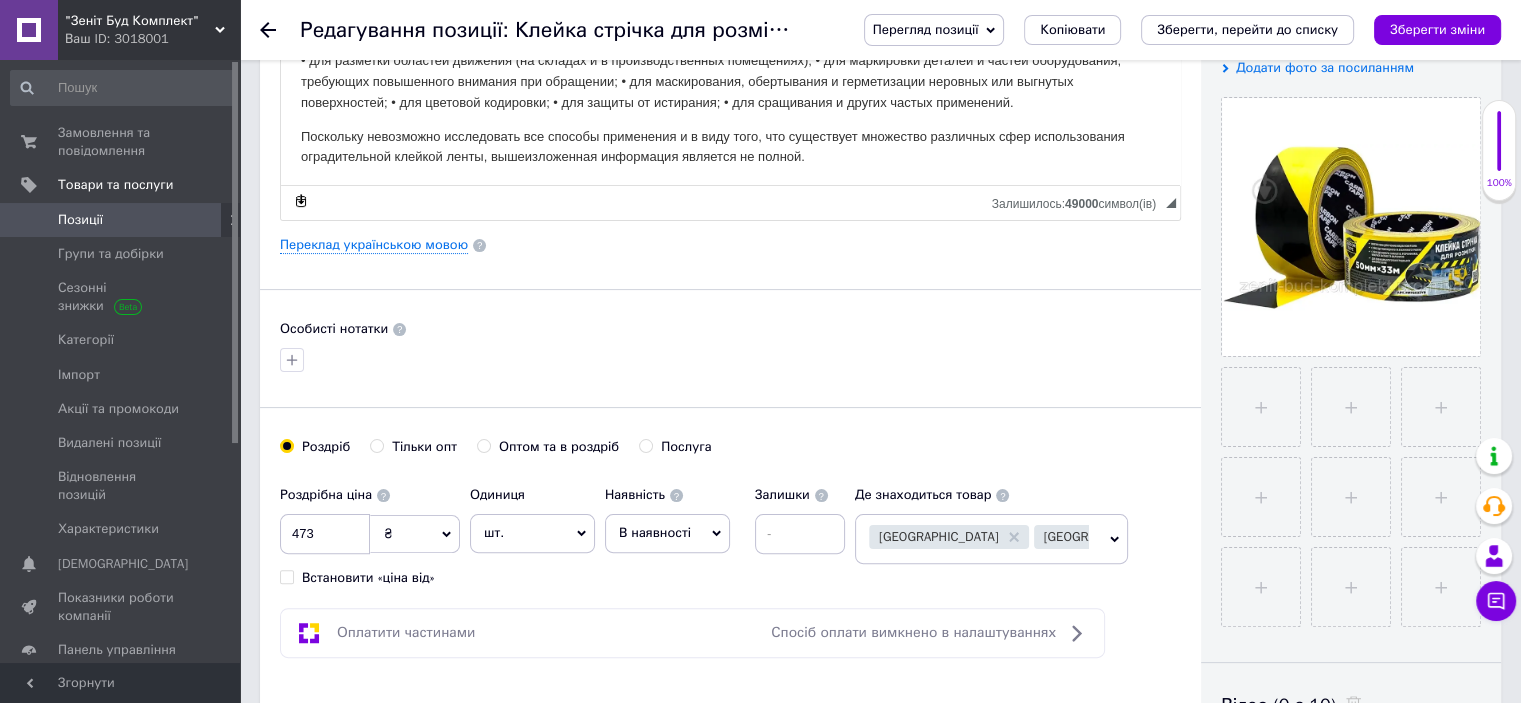 scroll, scrollTop: 3, scrollLeft: 0, axis: vertical 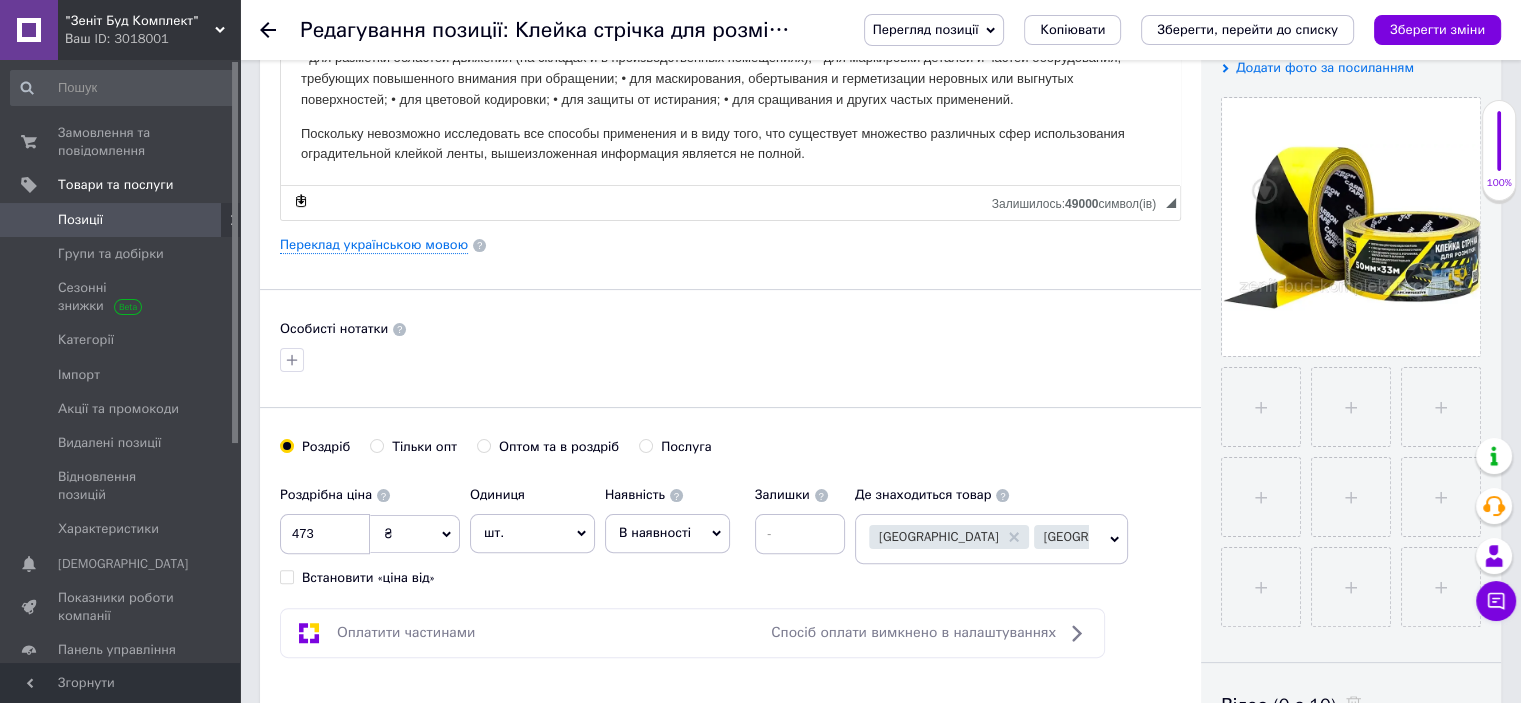 click on "Тільки опт" at bounding box center [376, 445] 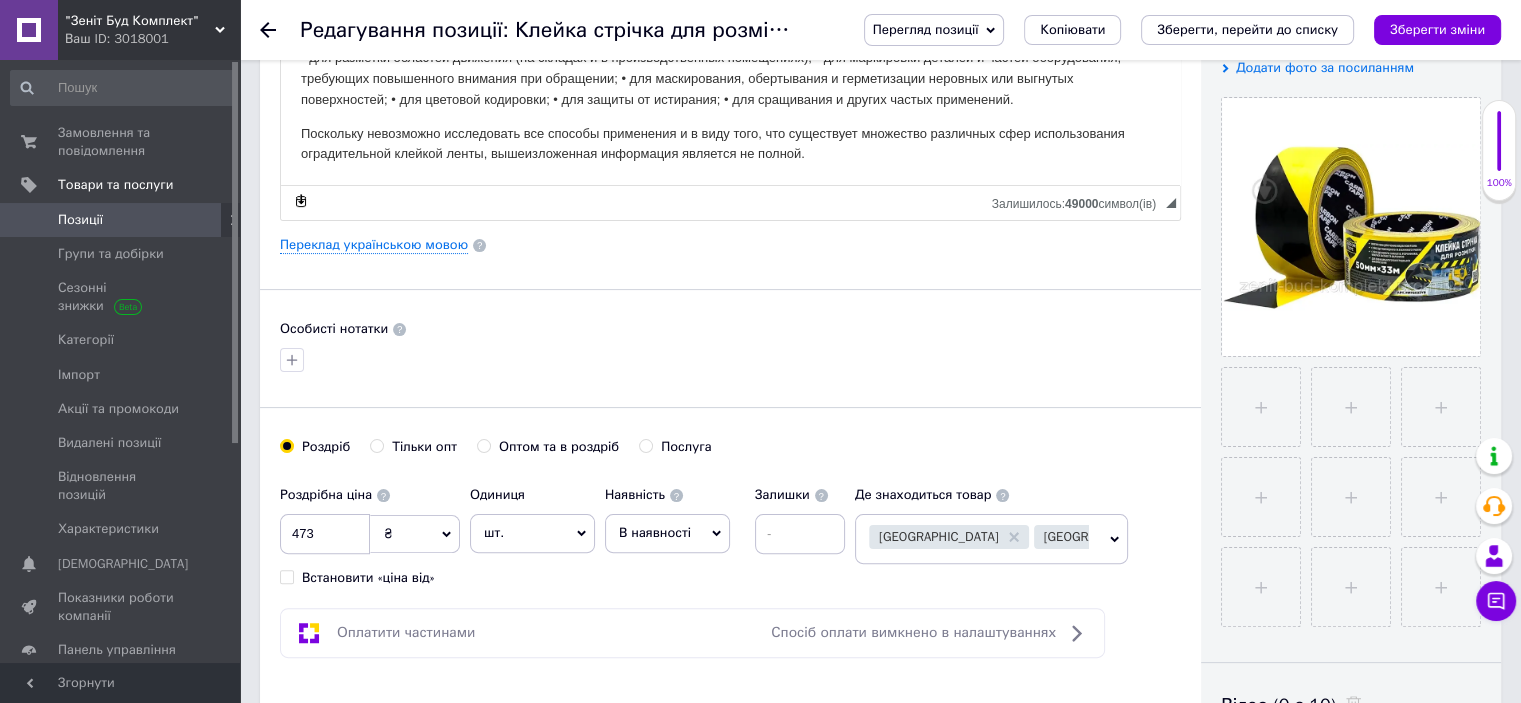 radio on "true" 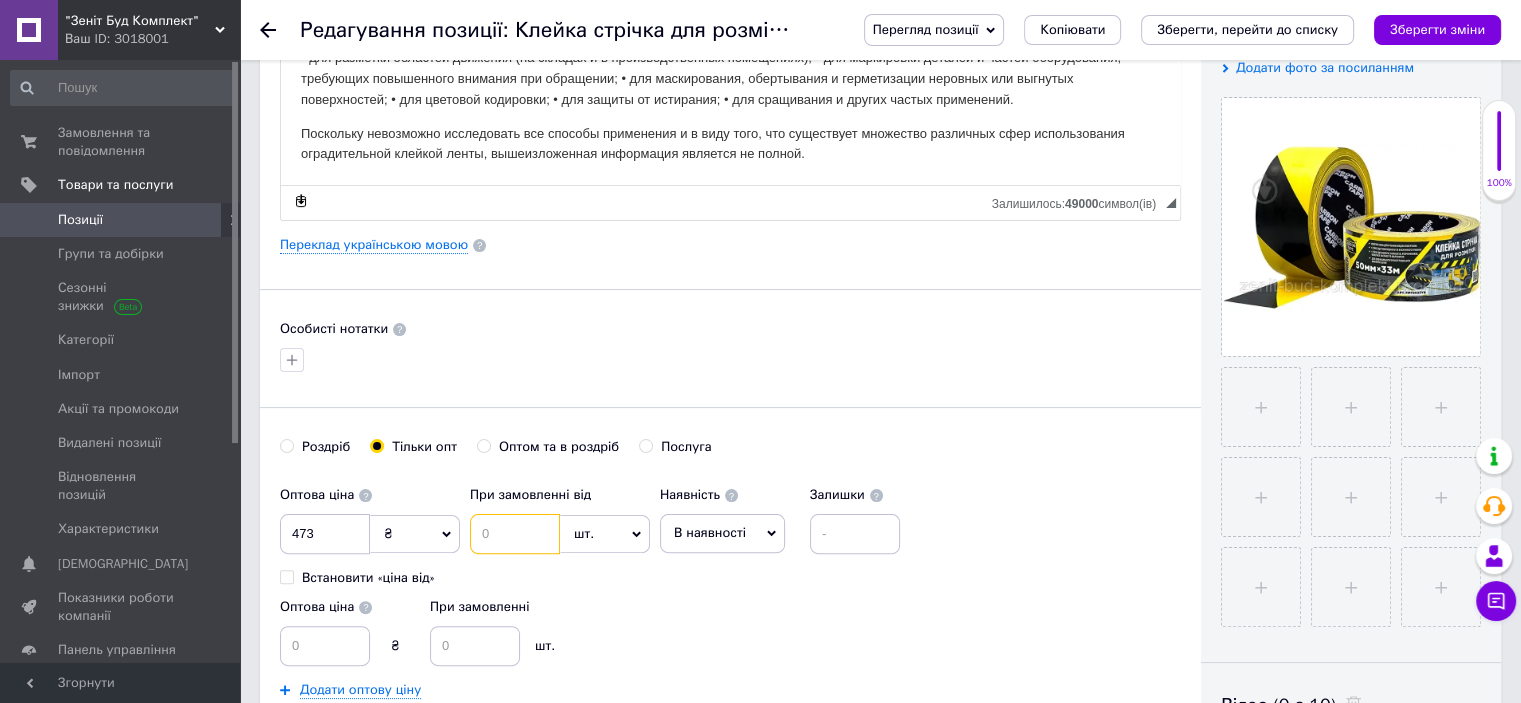 click at bounding box center (515, 534) 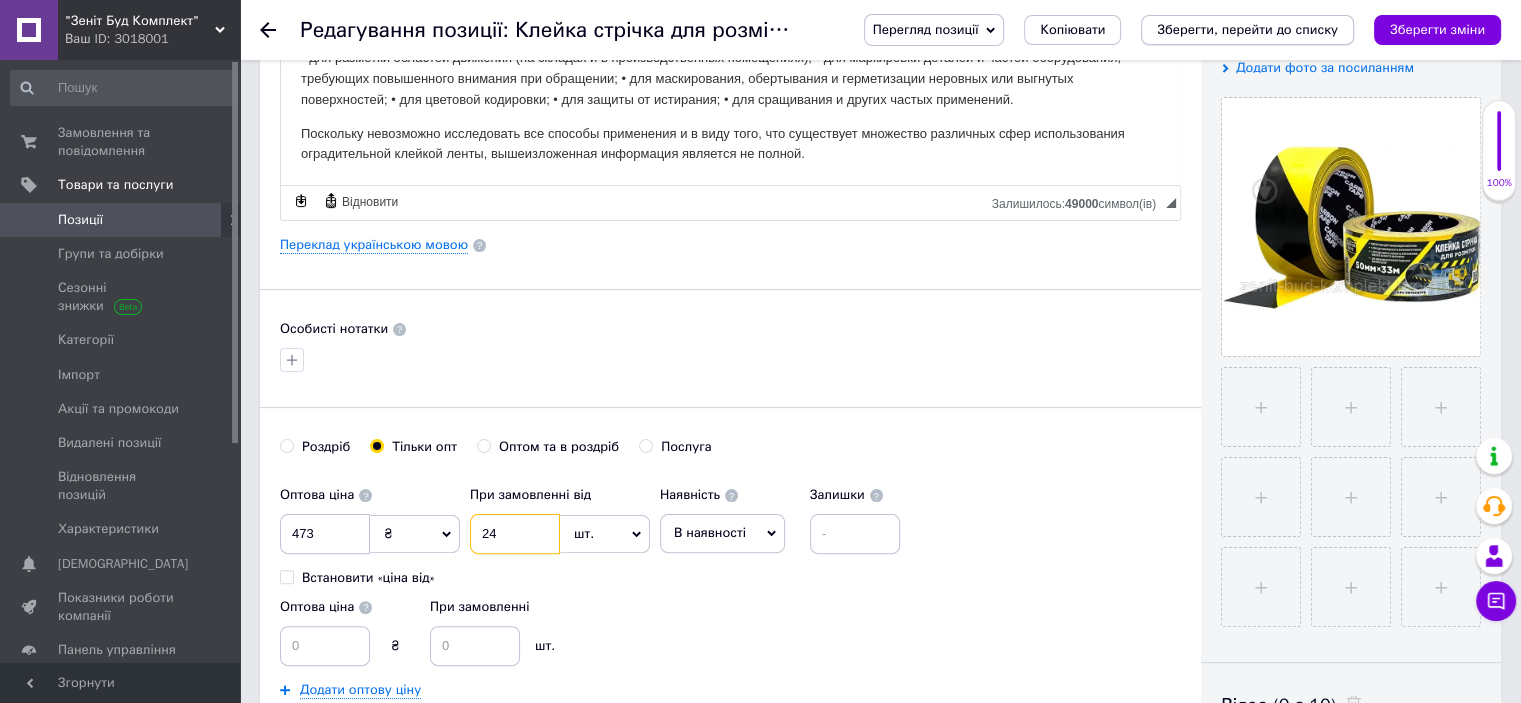 type on "24" 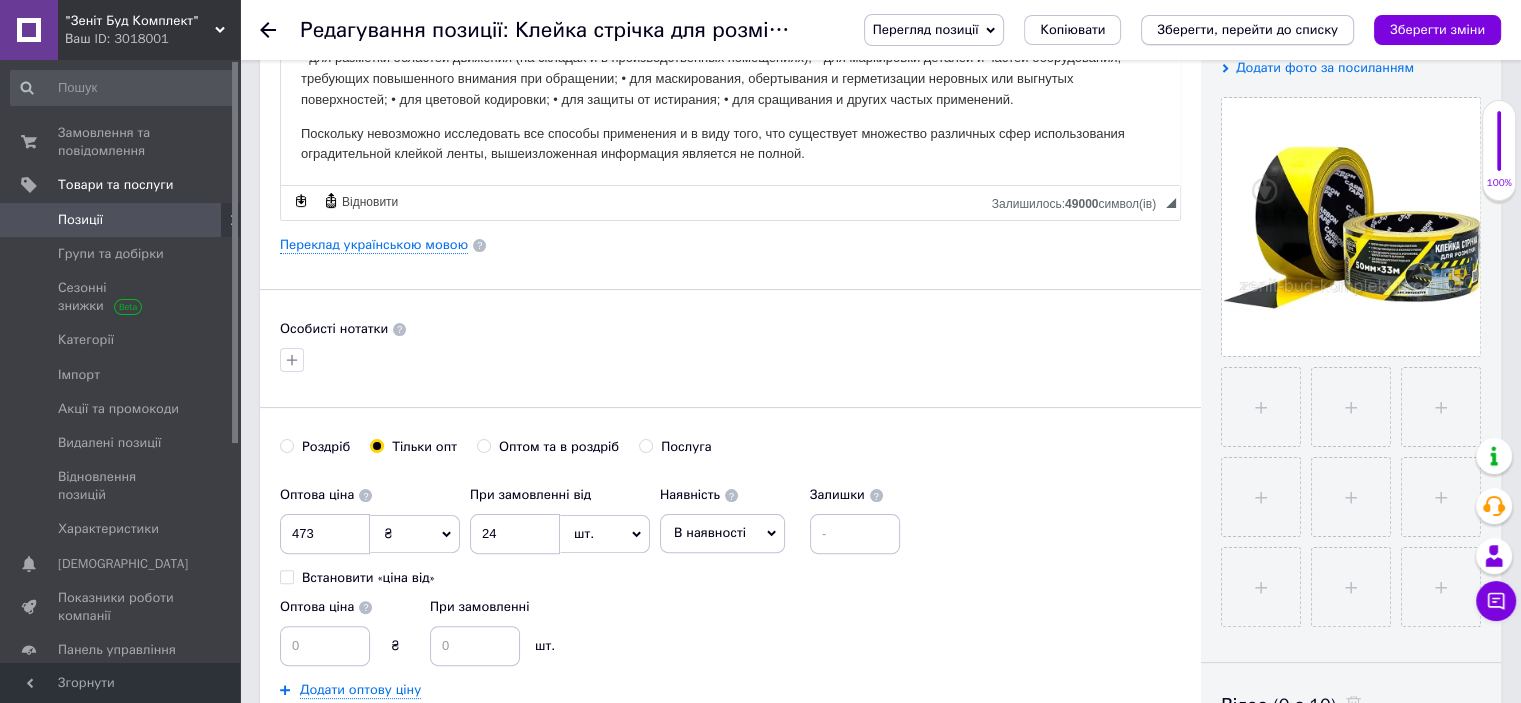 click on "Зберегти, перейти до списку" at bounding box center (1247, 29) 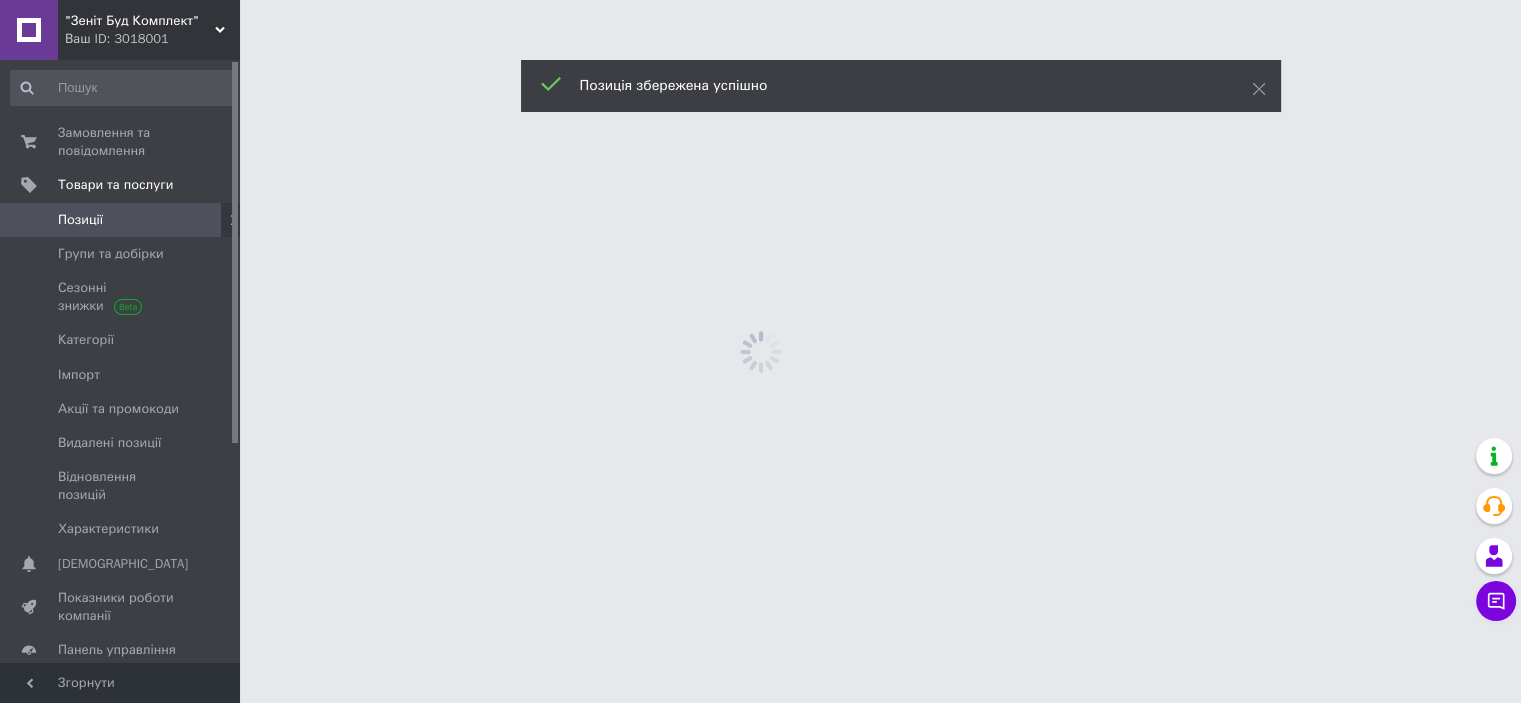 scroll, scrollTop: 0, scrollLeft: 0, axis: both 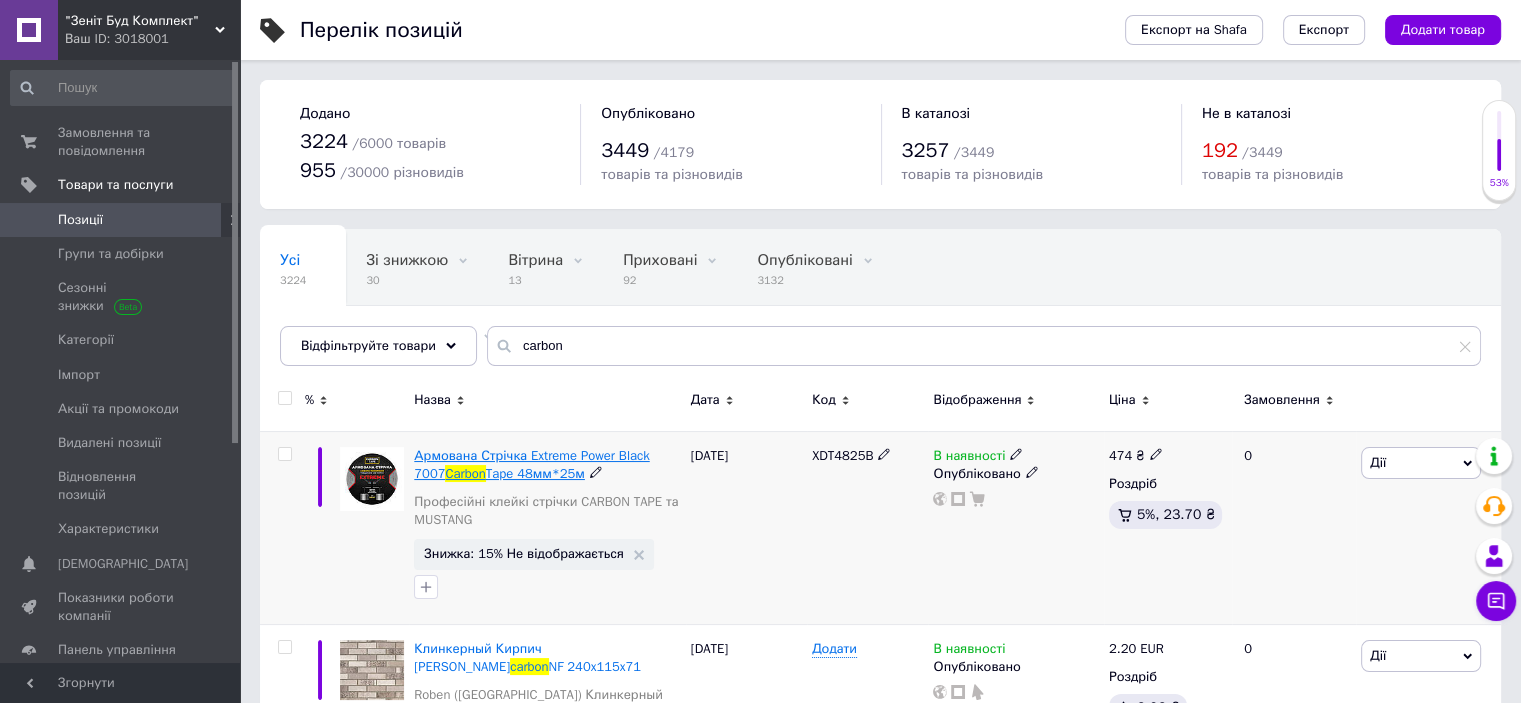click on "Армована Стрічка Extreme Power Black 7007" at bounding box center [531, 464] 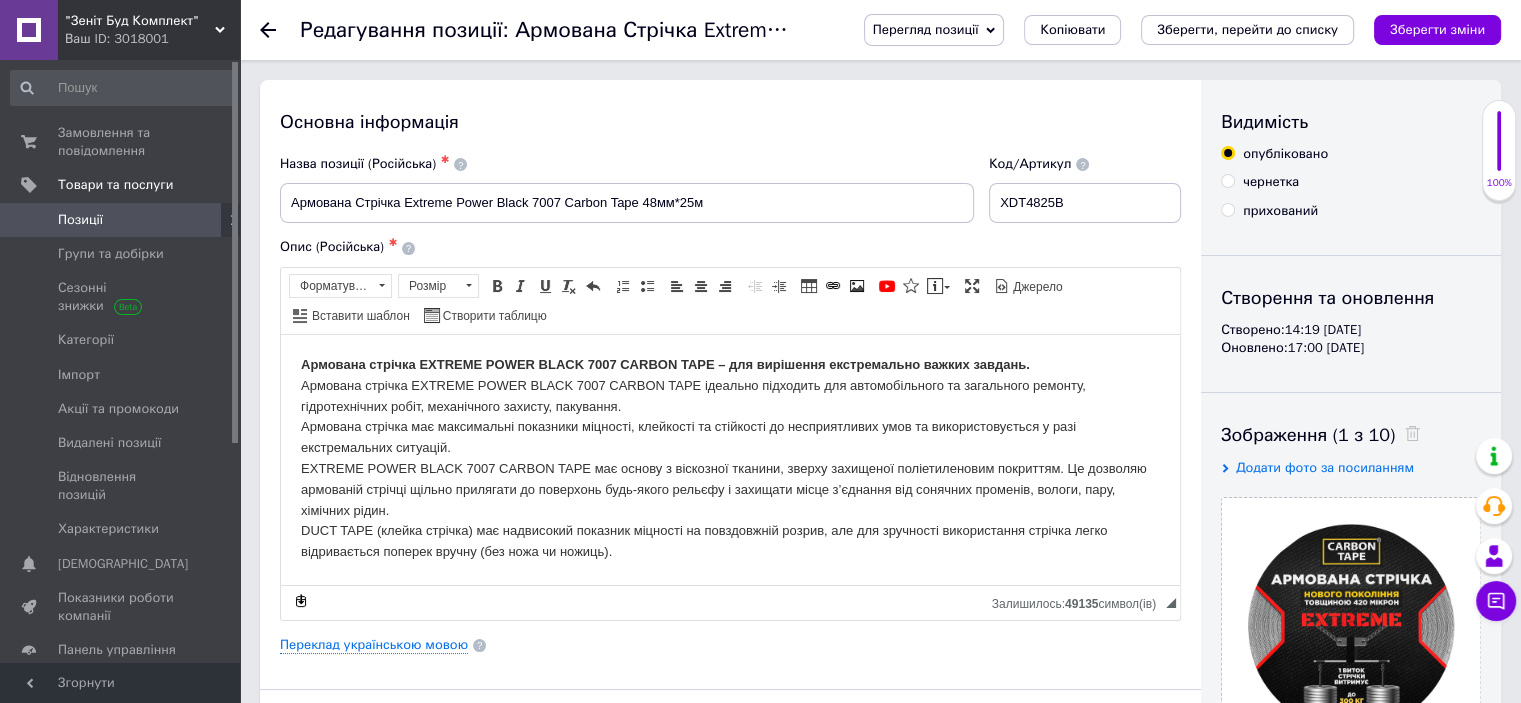 scroll, scrollTop: 500, scrollLeft: 0, axis: vertical 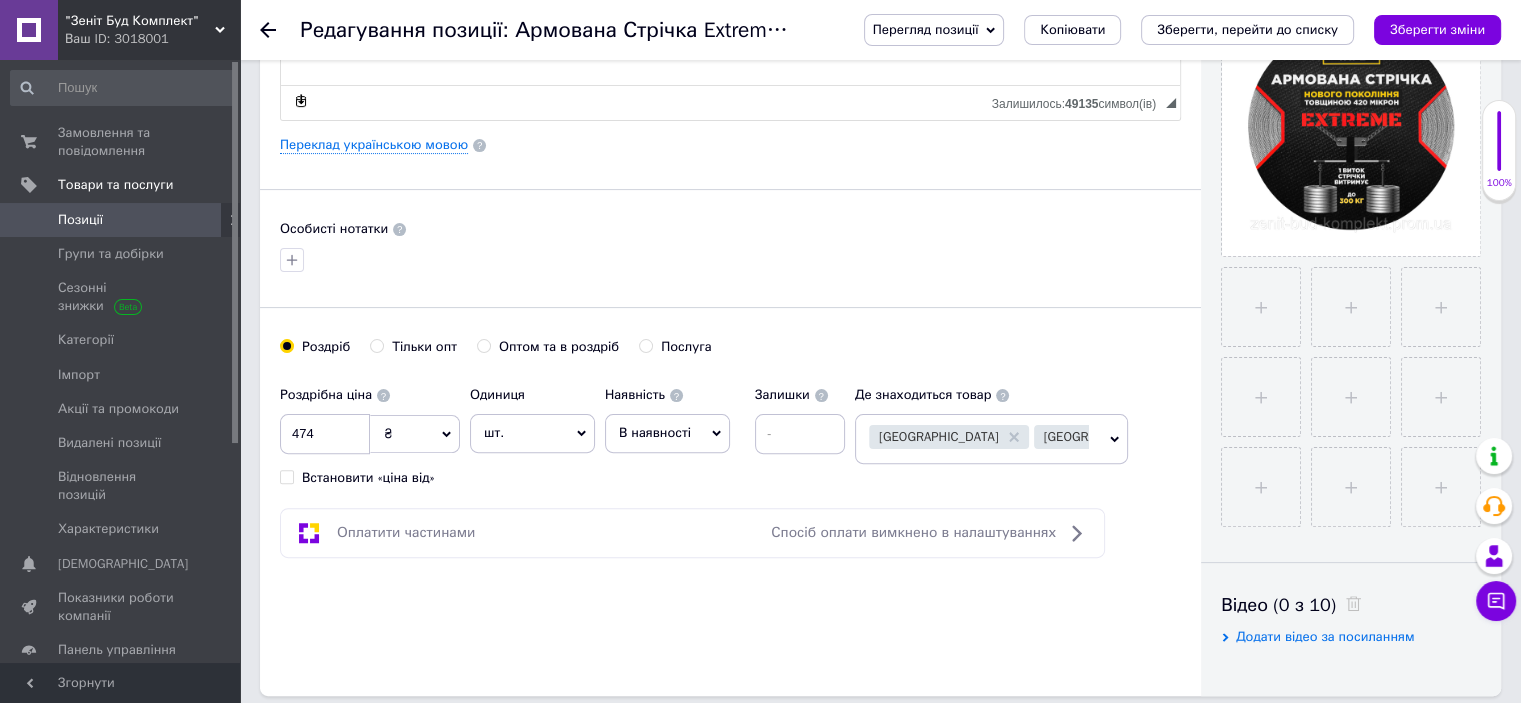 click on "Тільки опт" at bounding box center (376, 345) 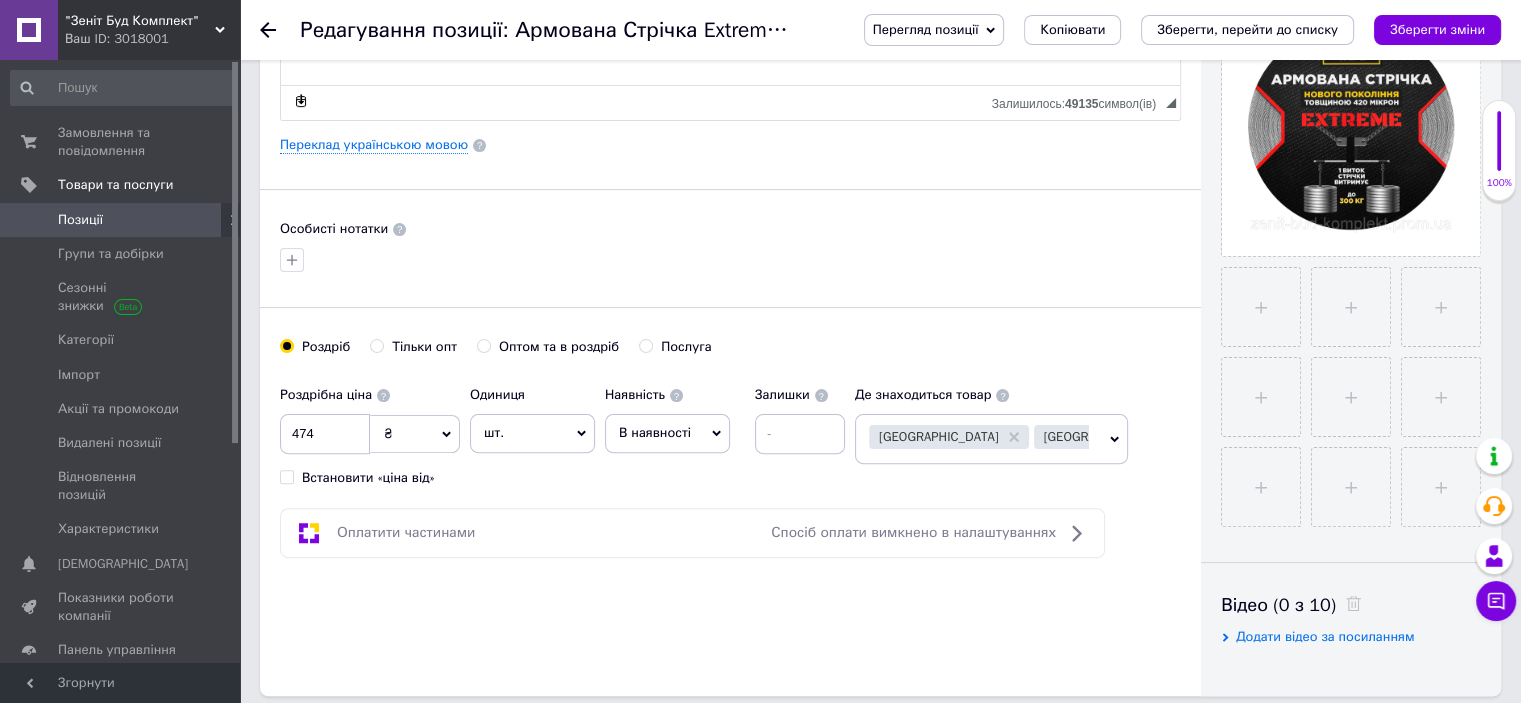 radio on "true" 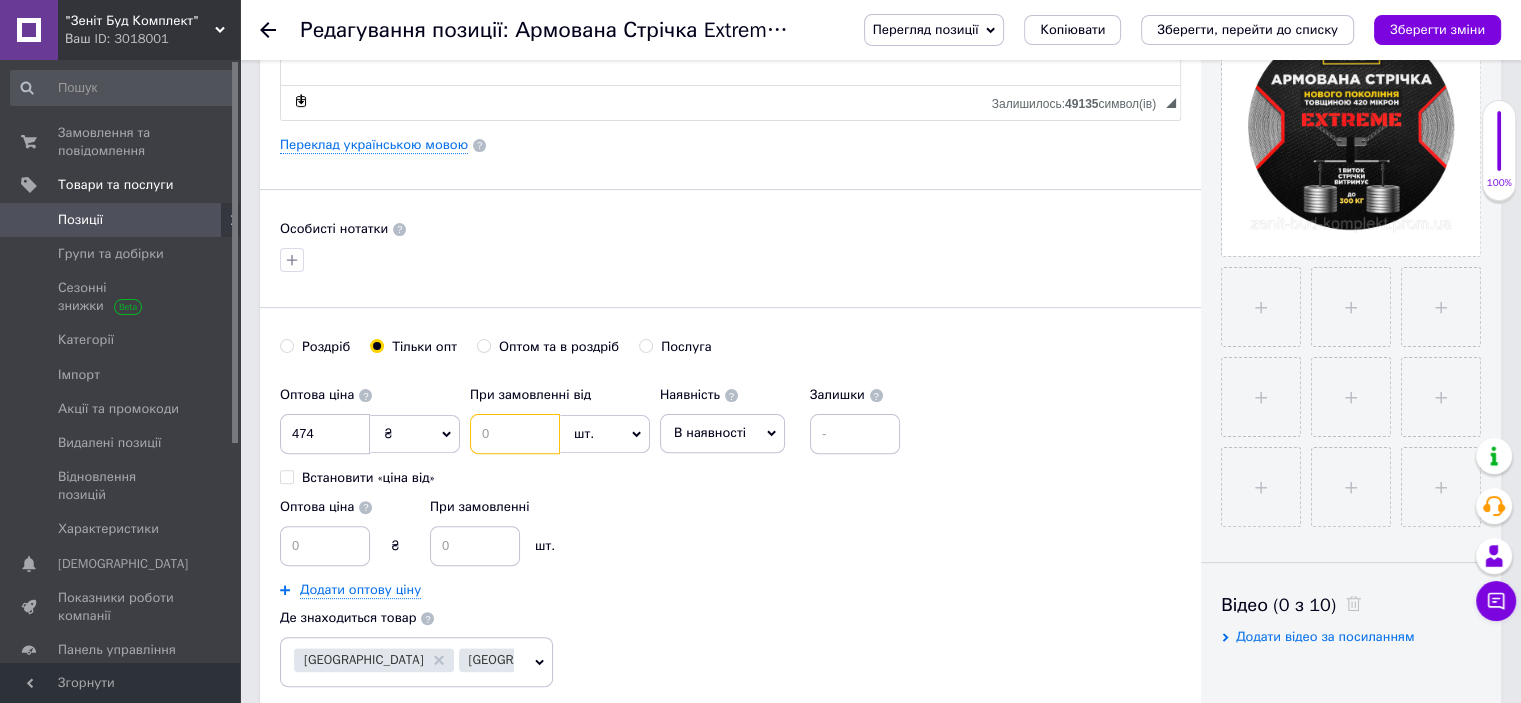 click at bounding box center [515, 434] 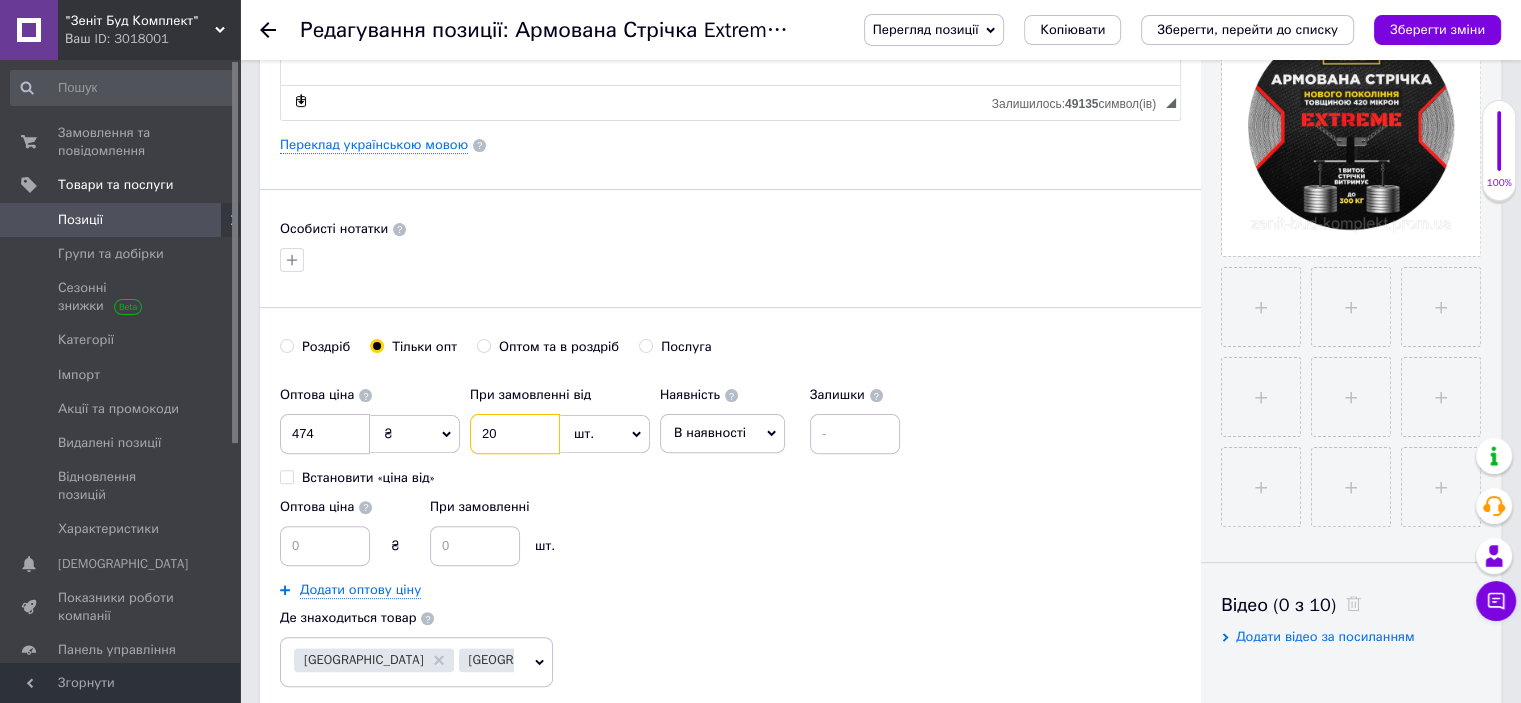 type on "20" 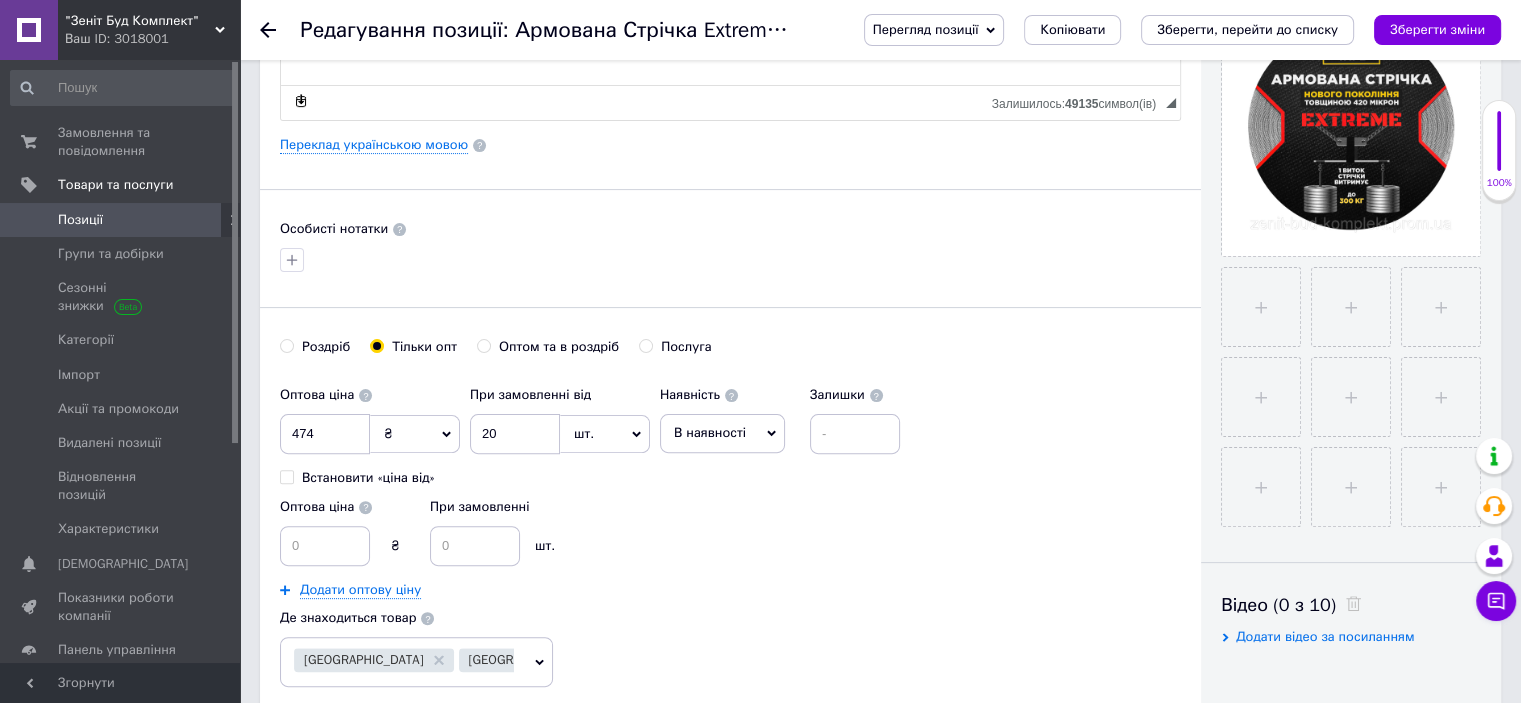 click on "Зберегти, перейти до списку" at bounding box center [1247, 29] 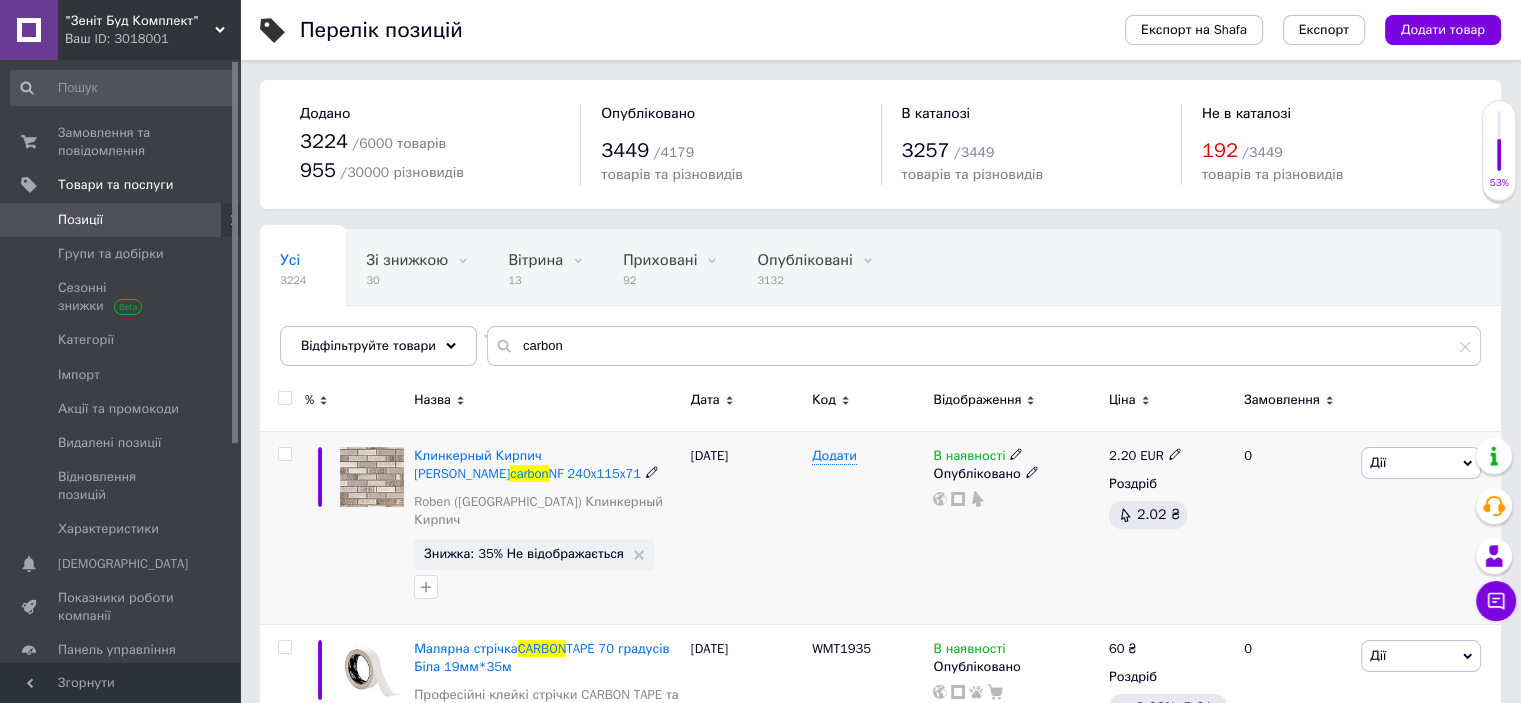 scroll, scrollTop: 200, scrollLeft: 0, axis: vertical 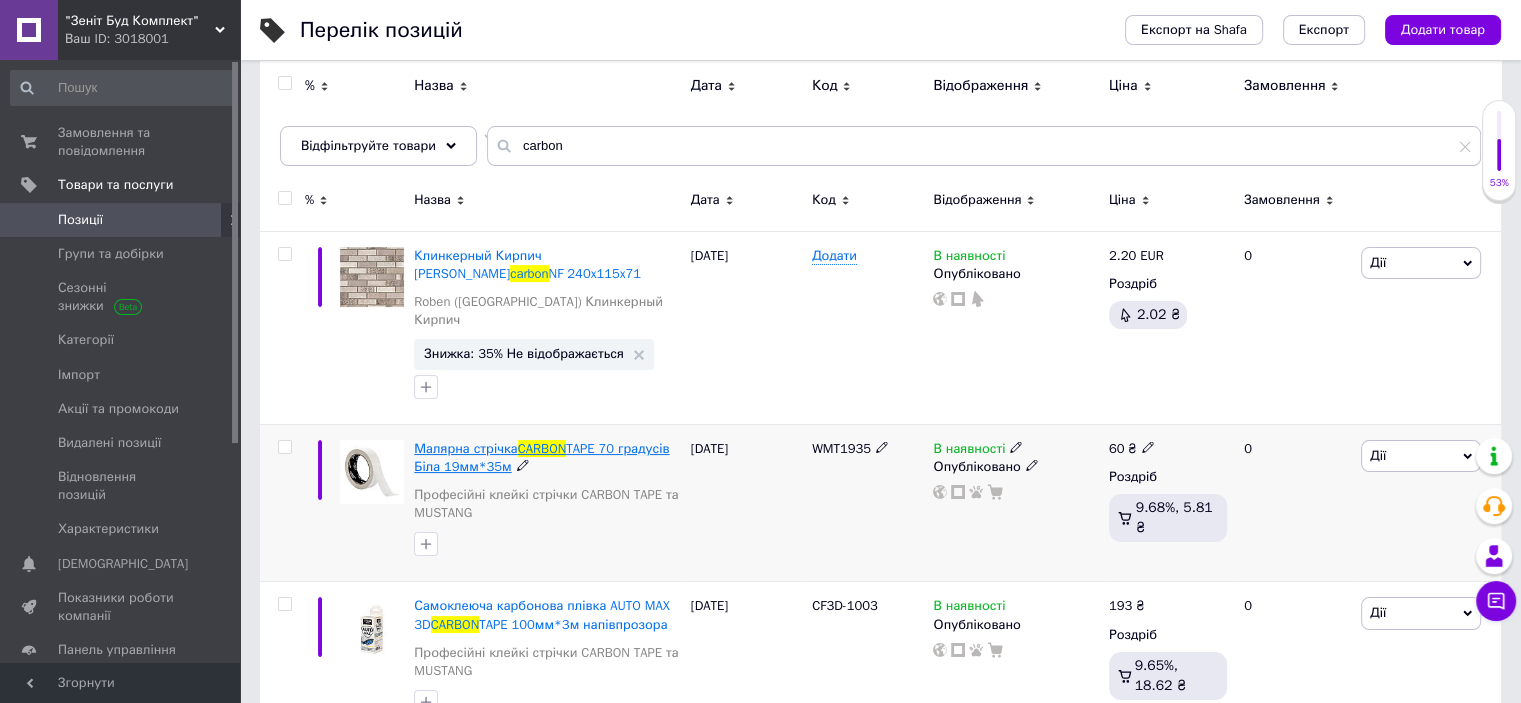 click on "CARBON" at bounding box center (542, 448) 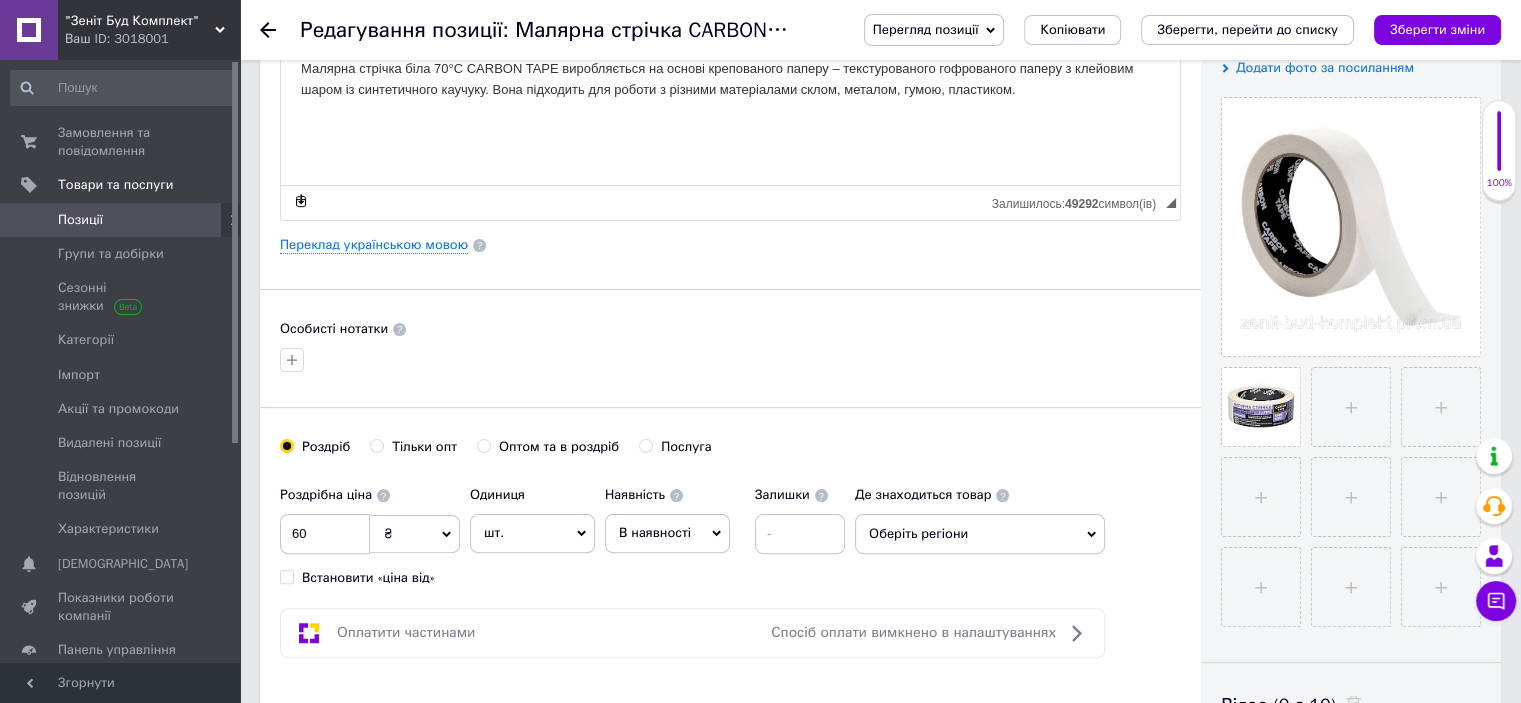 scroll, scrollTop: 500, scrollLeft: 0, axis: vertical 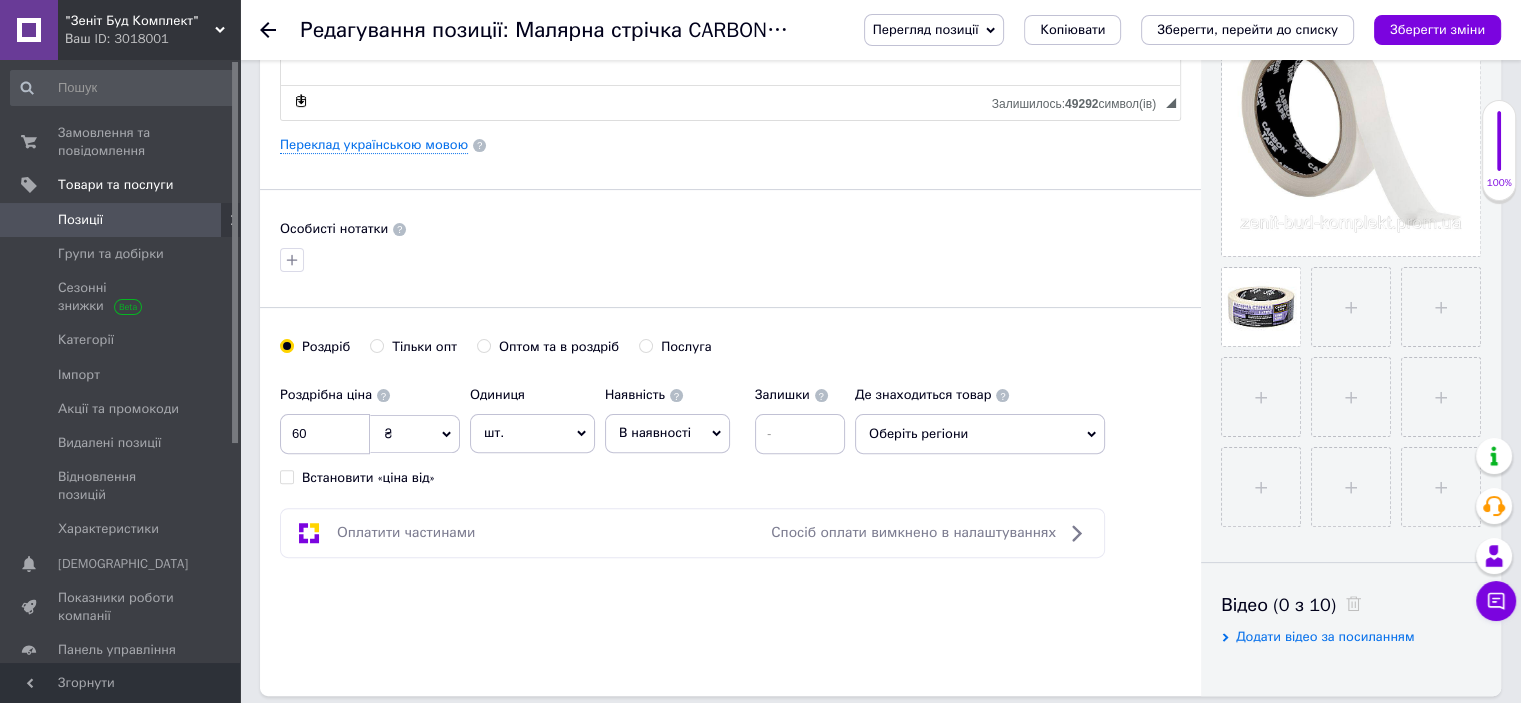 click on "Тільки опт" at bounding box center [376, 345] 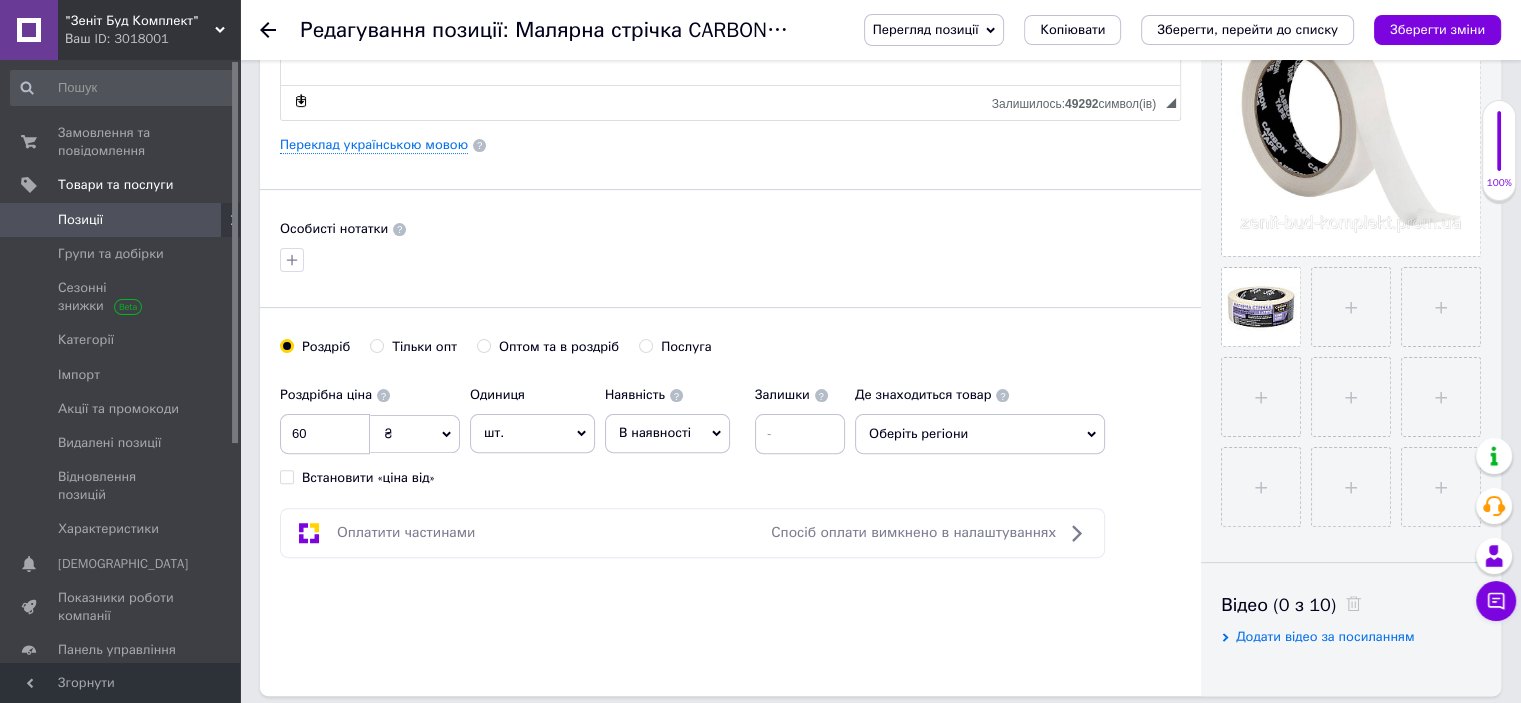 radio on "true" 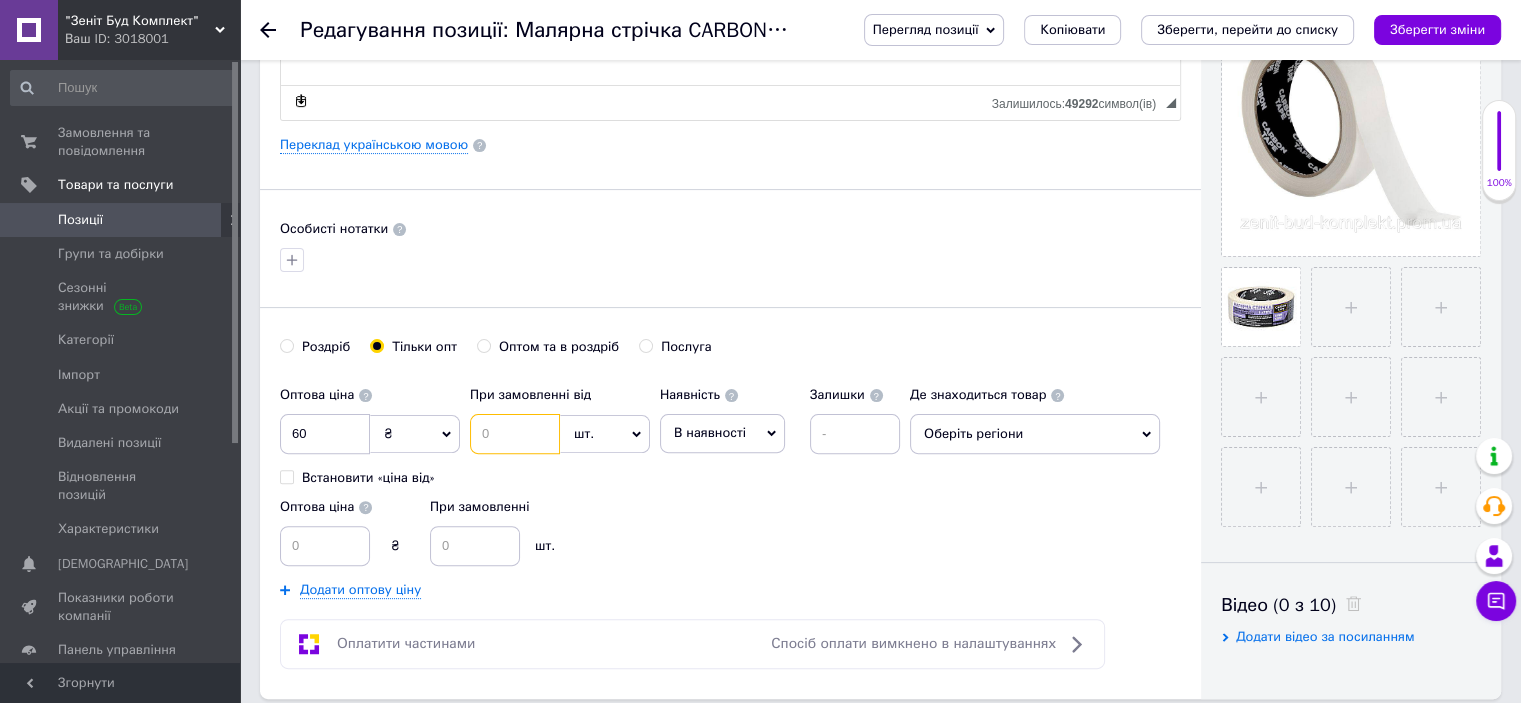 click at bounding box center [515, 434] 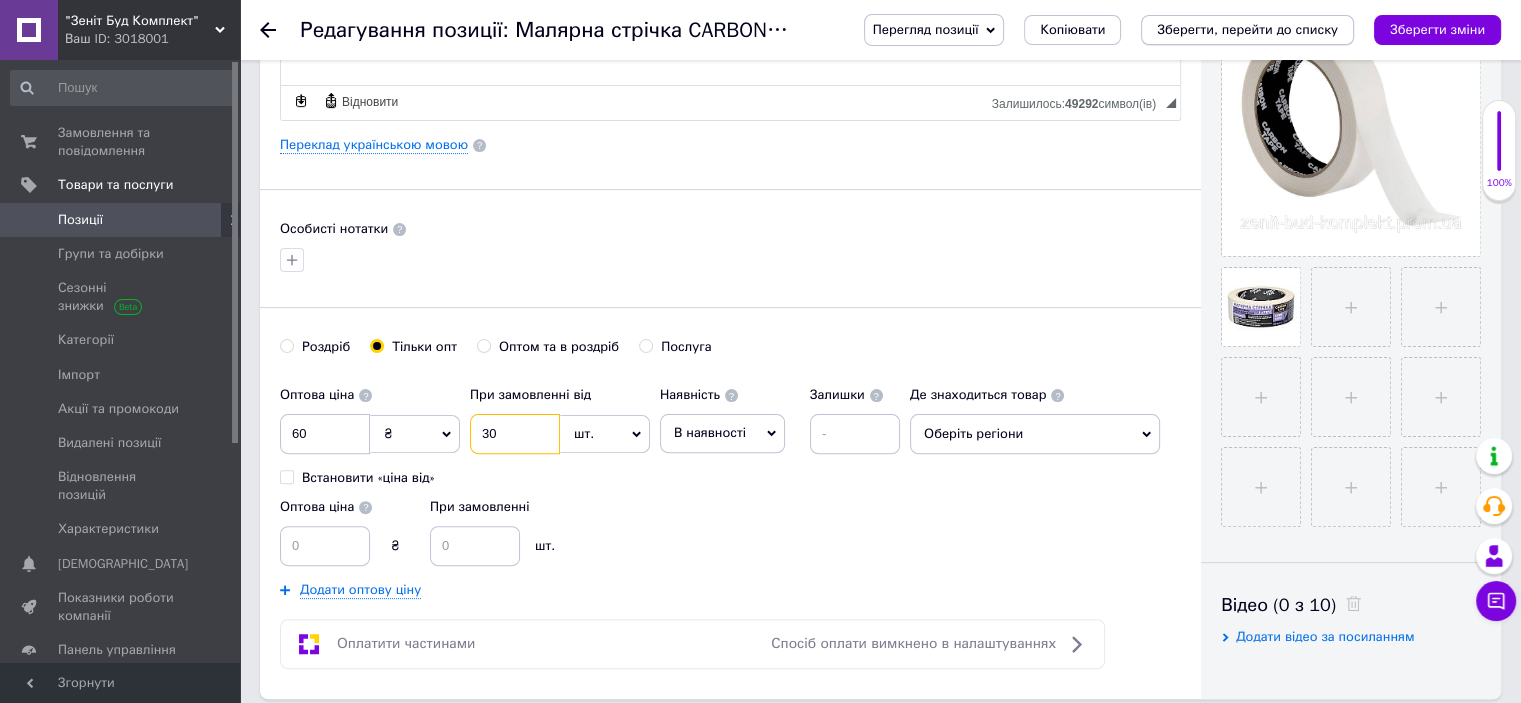 type on "30" 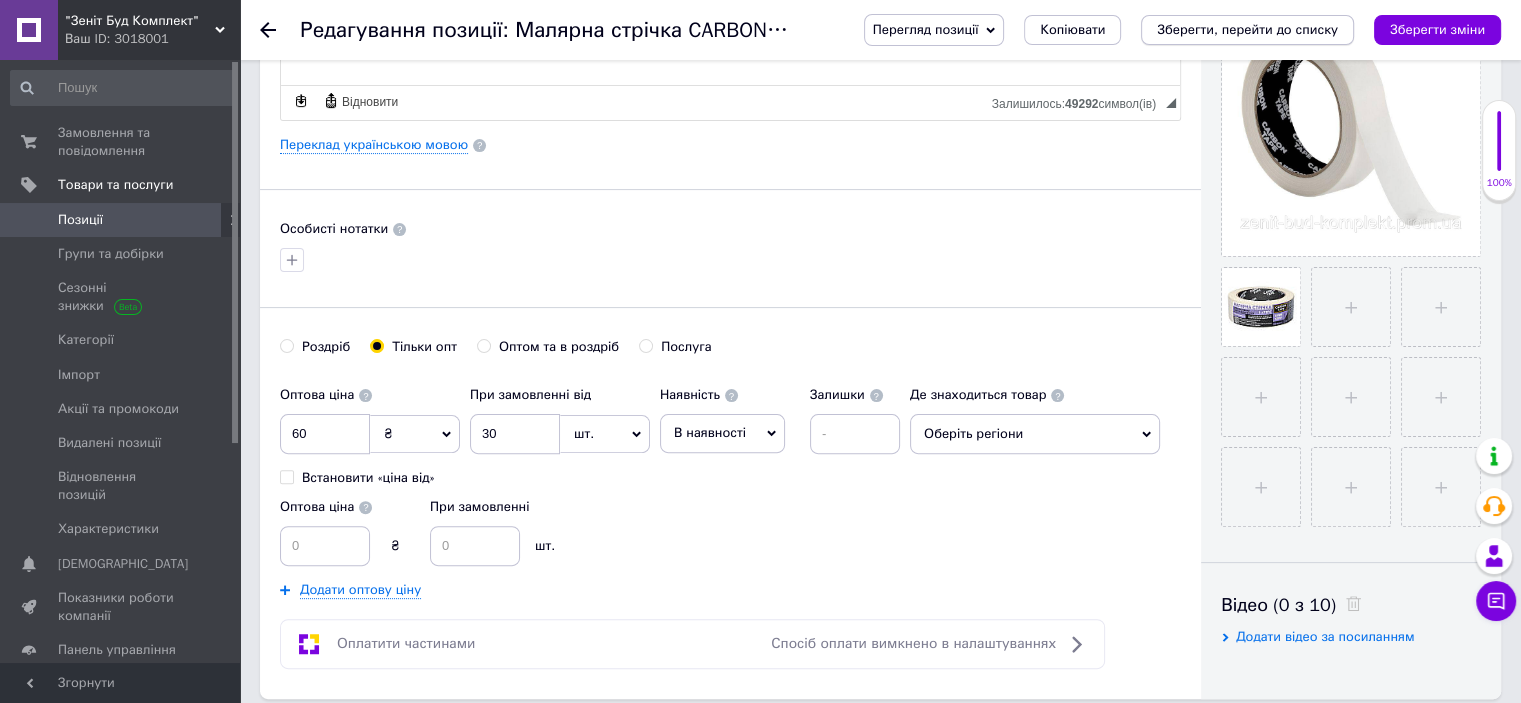 click on "Зберегти, перейти до списку" at bounding box center [1247, 29] 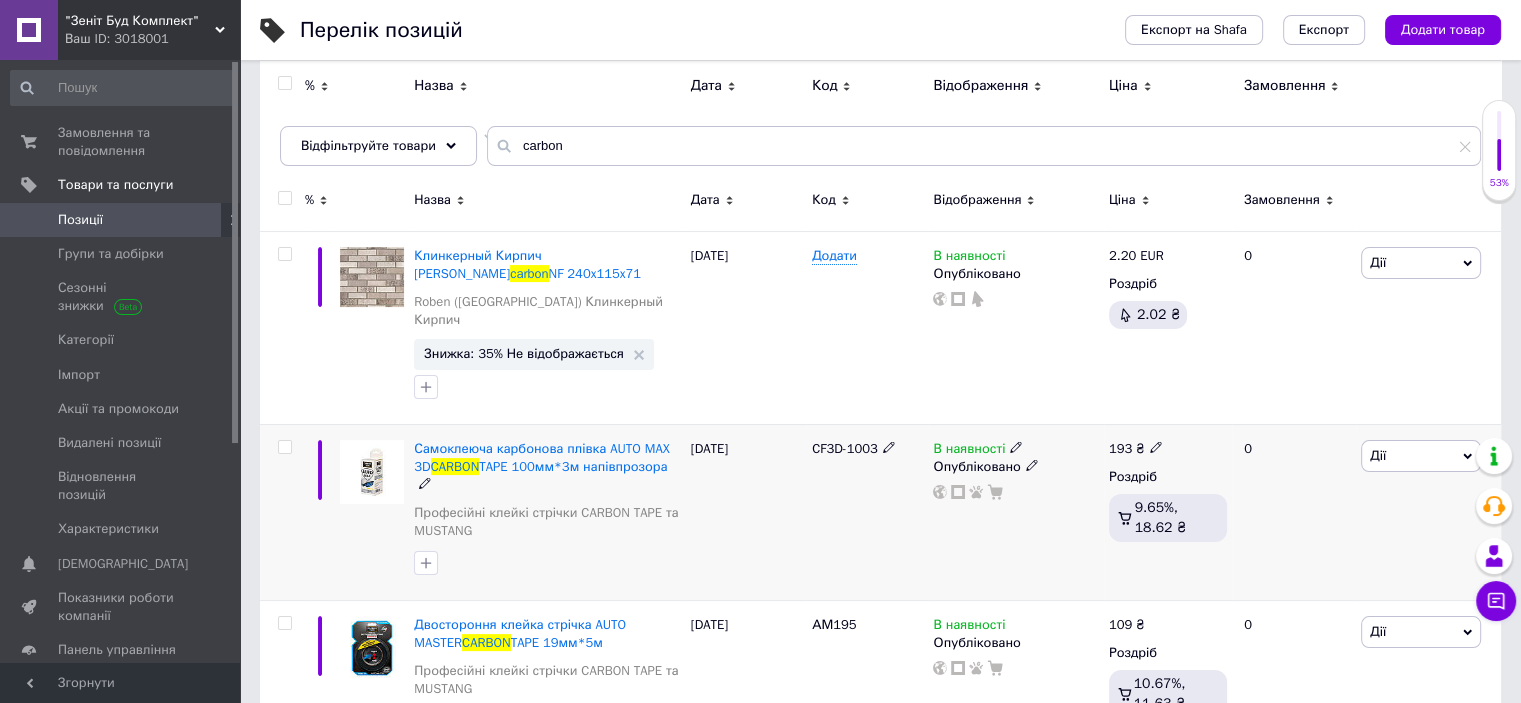 scroll, scrollTop: 300, scrollLeft: 0, axis: vertical 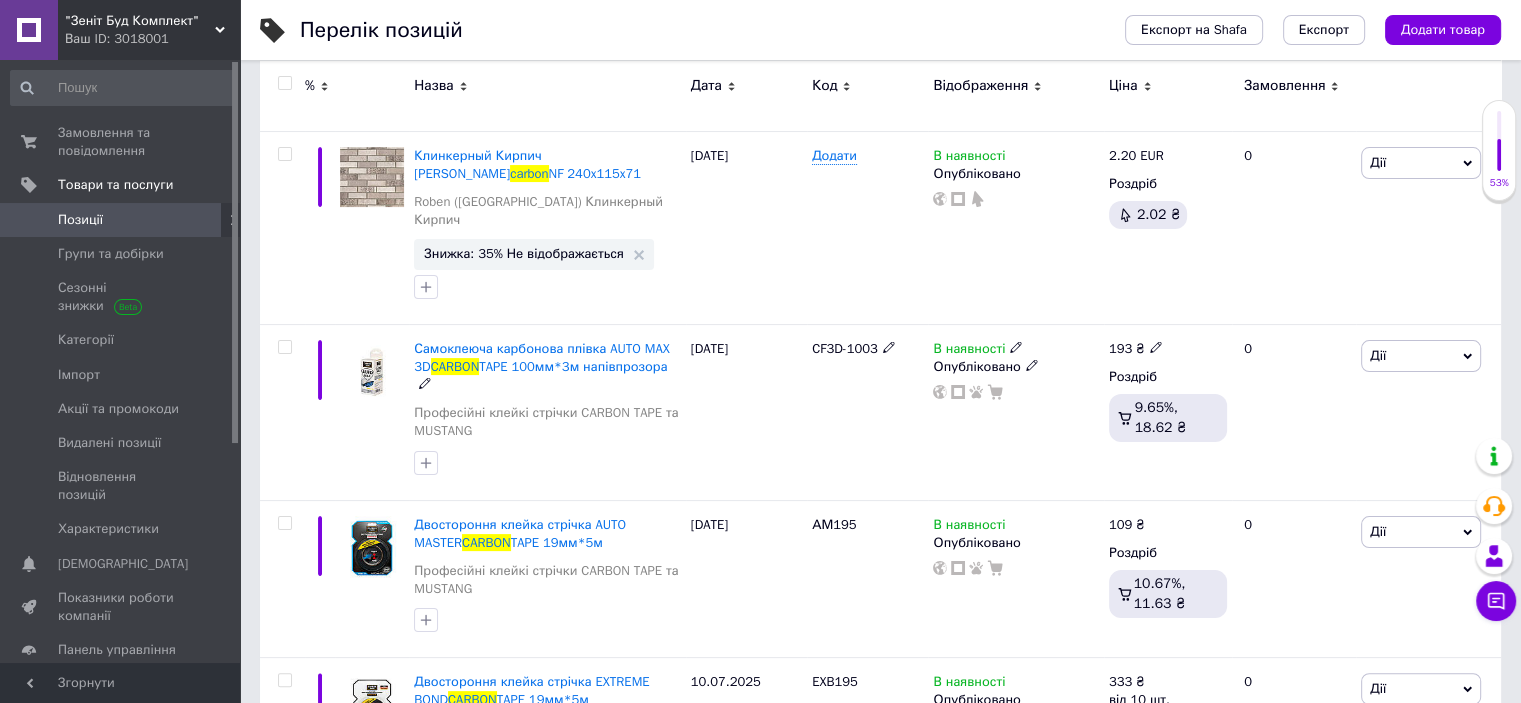click on "TAPE 100мм*3м напівпрозора" at bounding box center [573, 366] 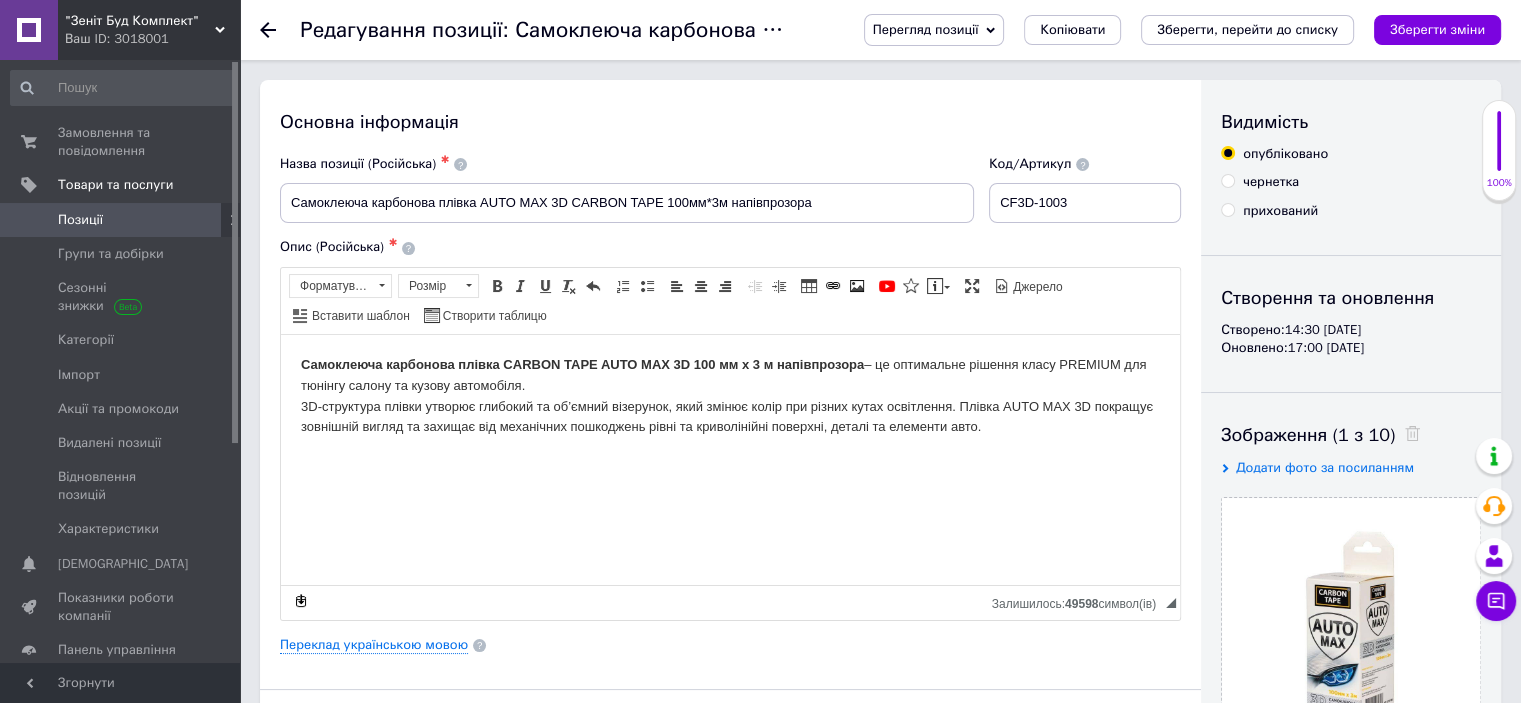 scroll, scrollTop: 700, scrollLeft: 0, axis: vertical 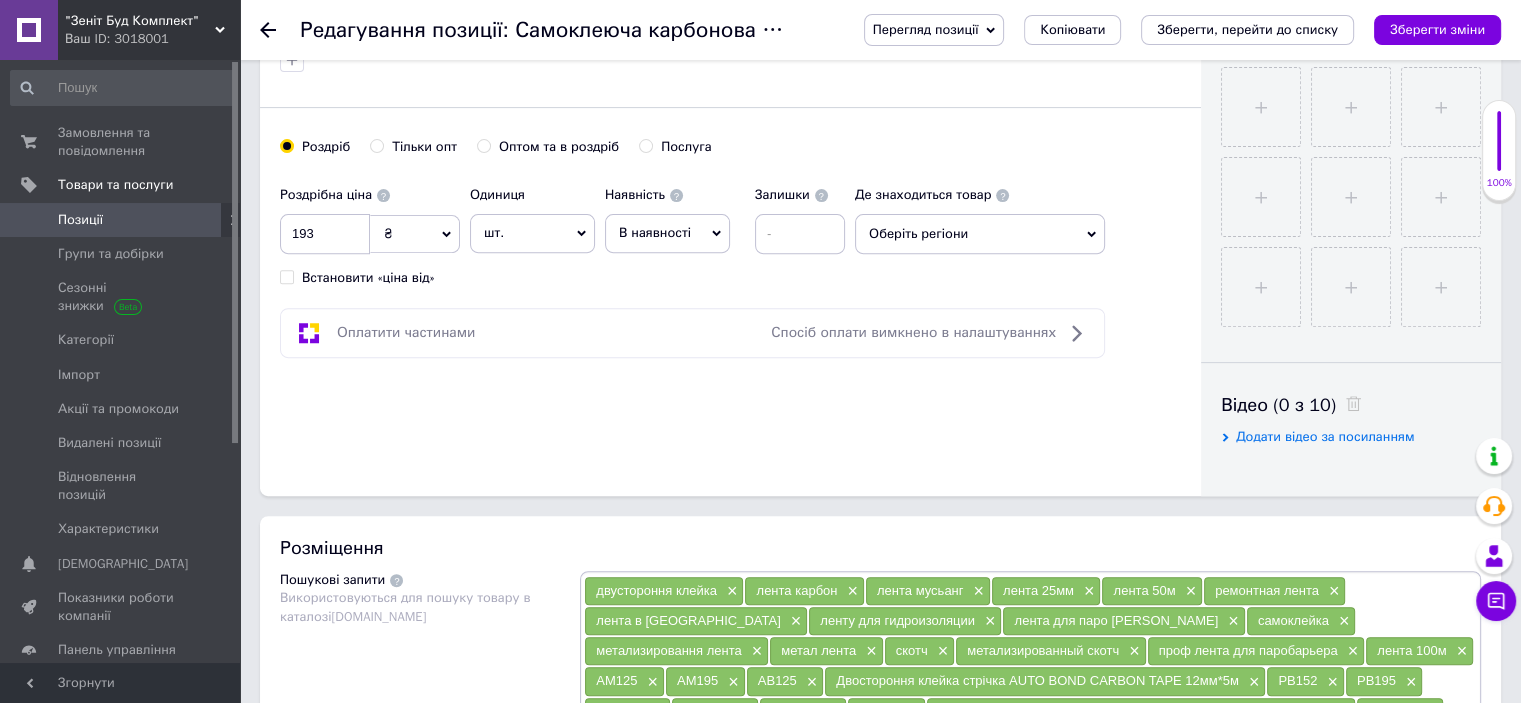 click on "Тільки опт" at bounding box center (376, 145) 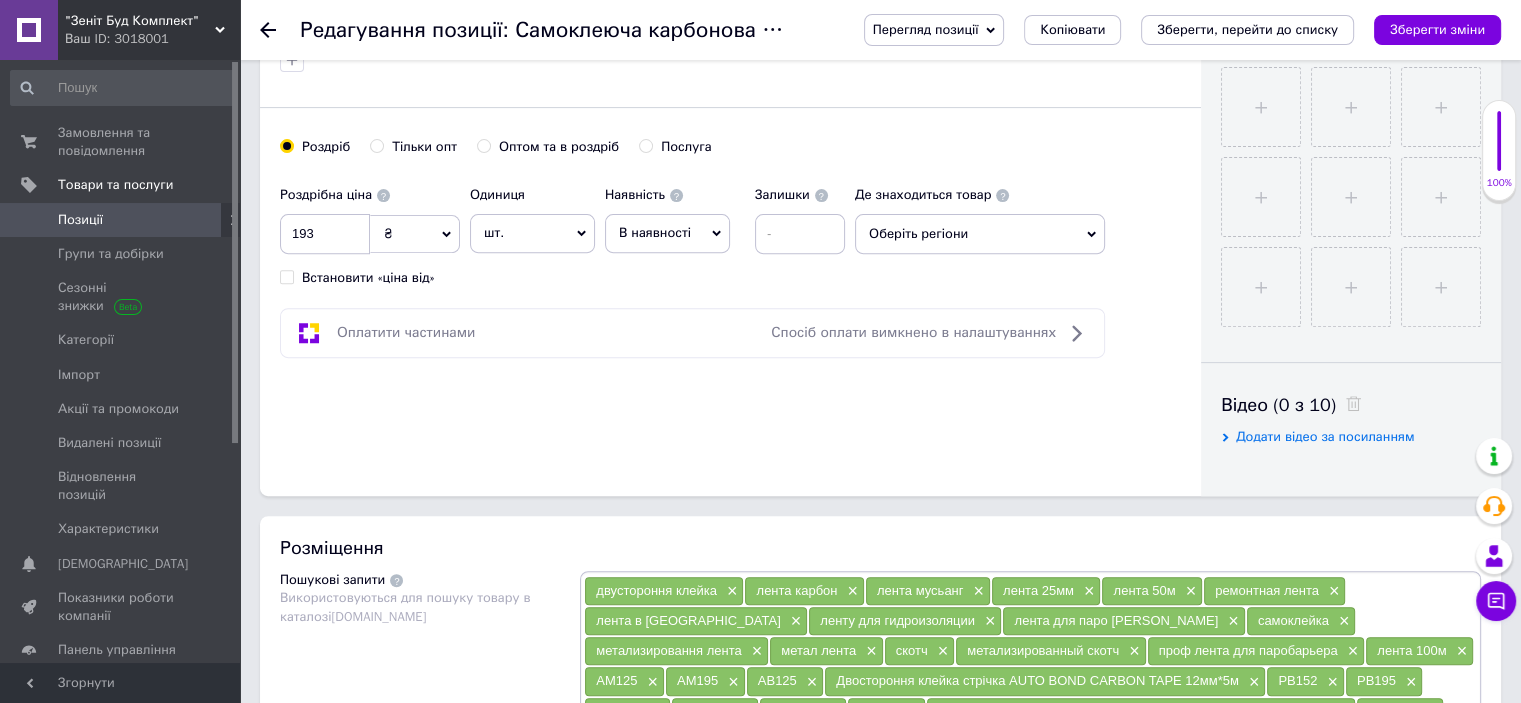 radio on "true" 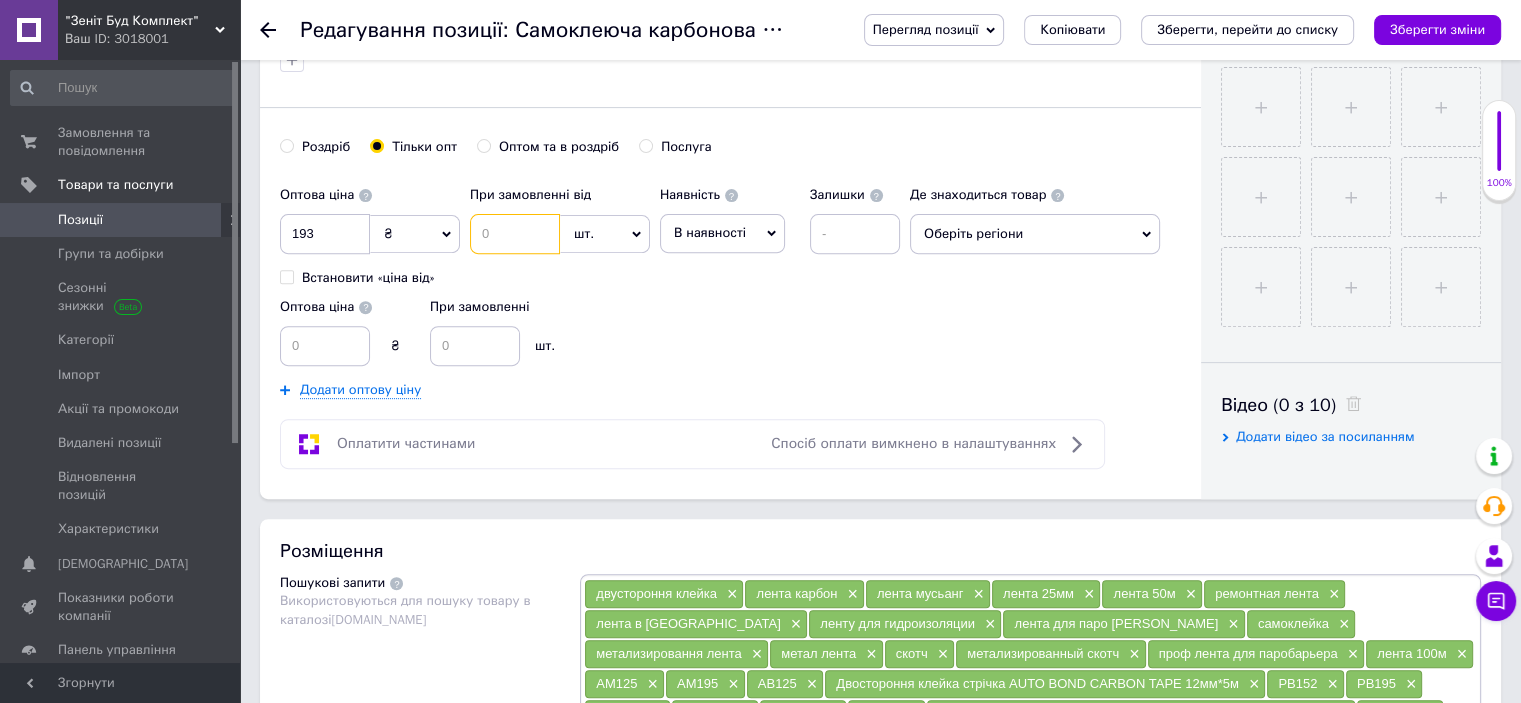 click at bounding box center (515, 234) 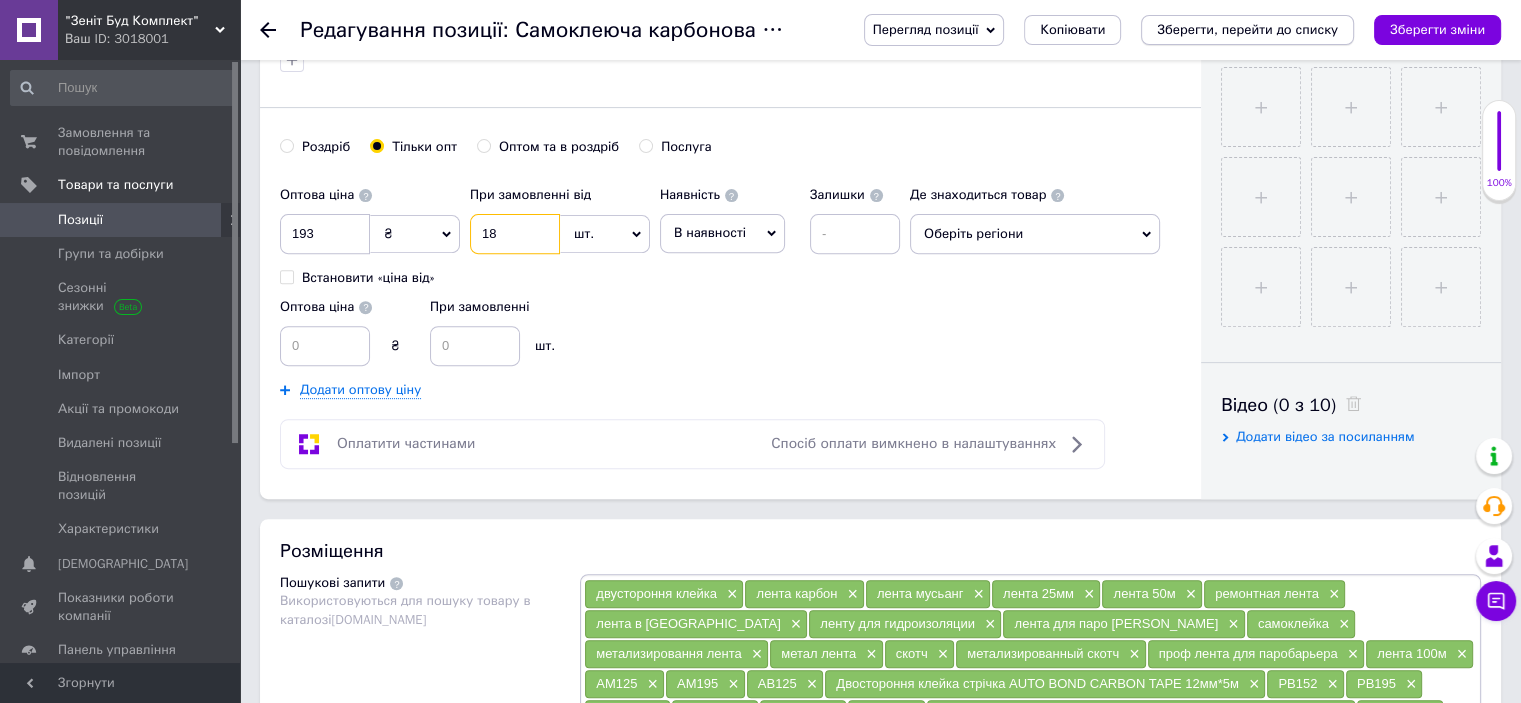 type on "18" 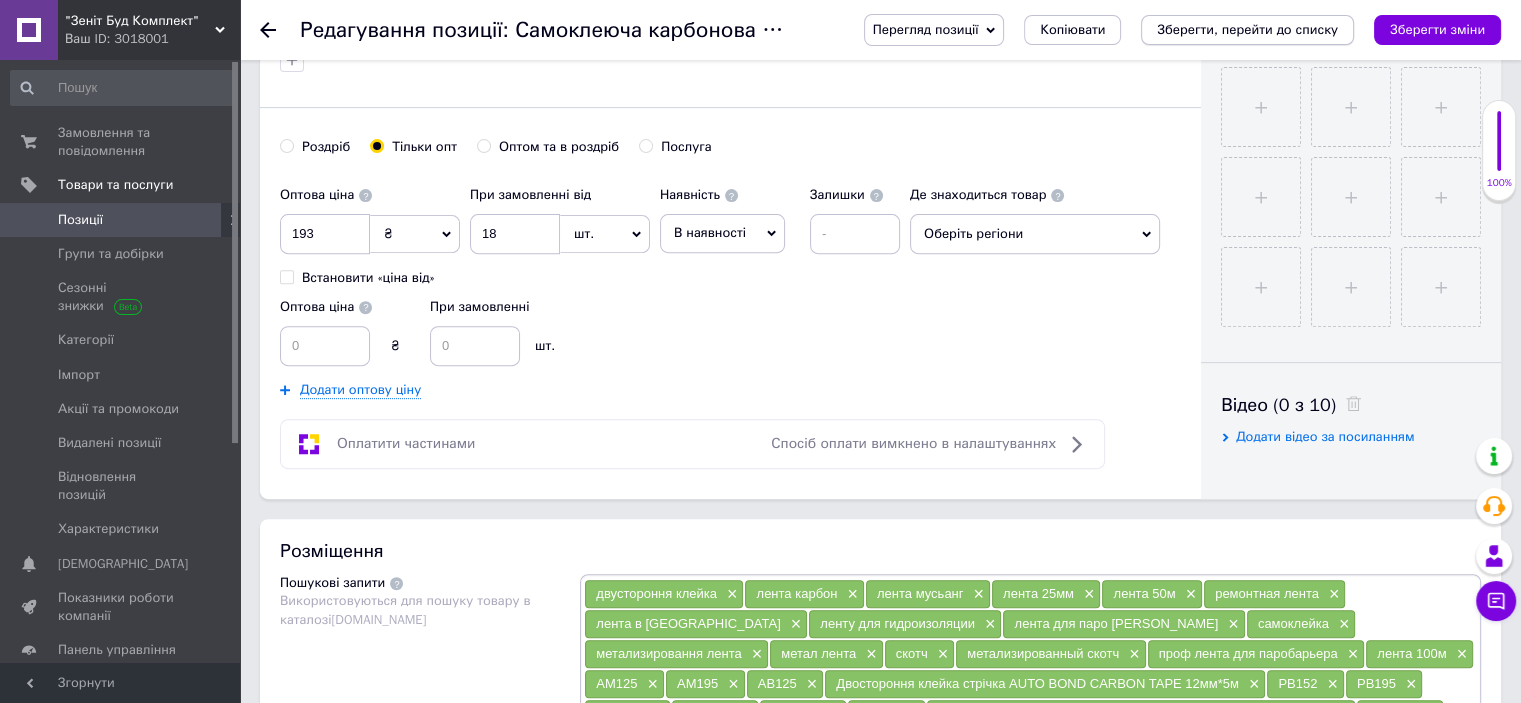 click on "Зберегти, перейти до списку" at bounding box center [1247, 29] 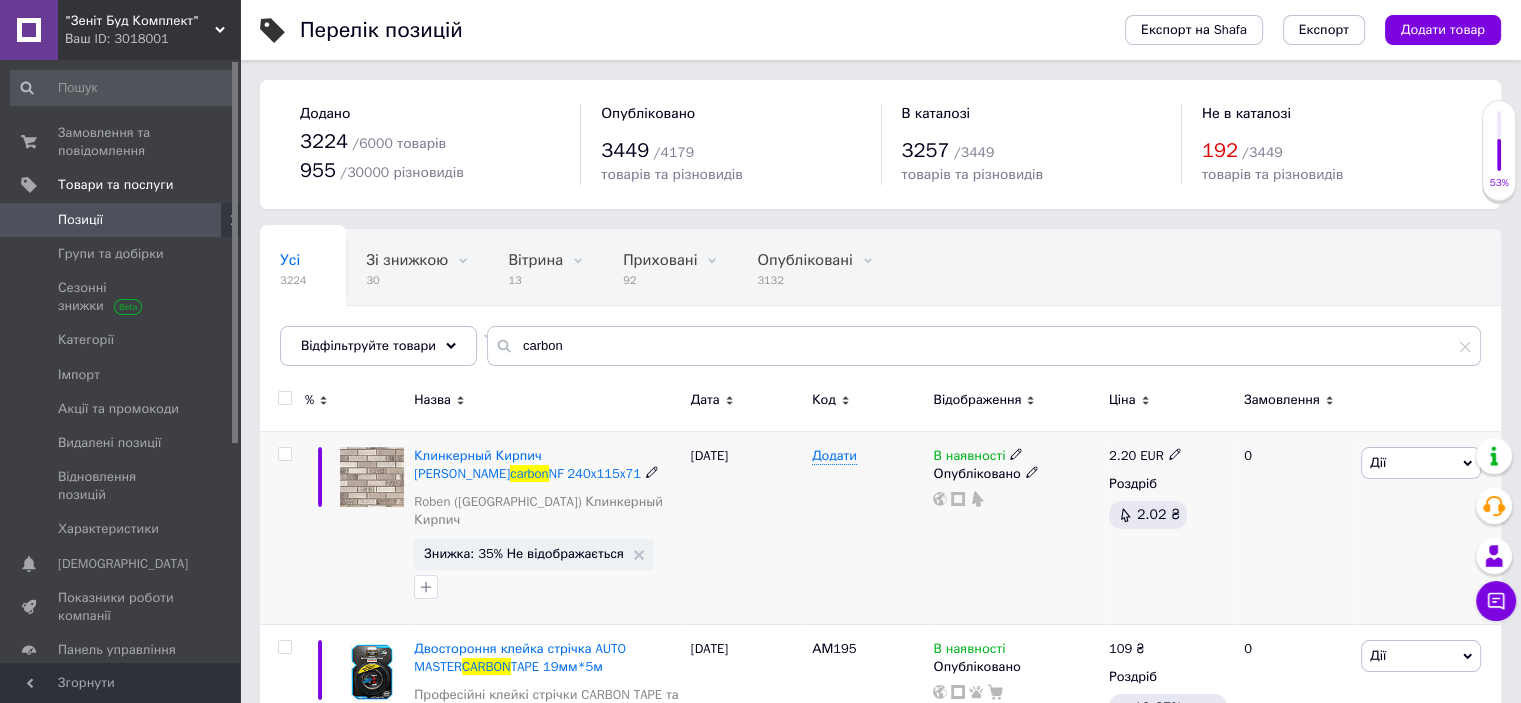 scroll, scrollTop: 200, scrollLeft: 0, axis: vertical 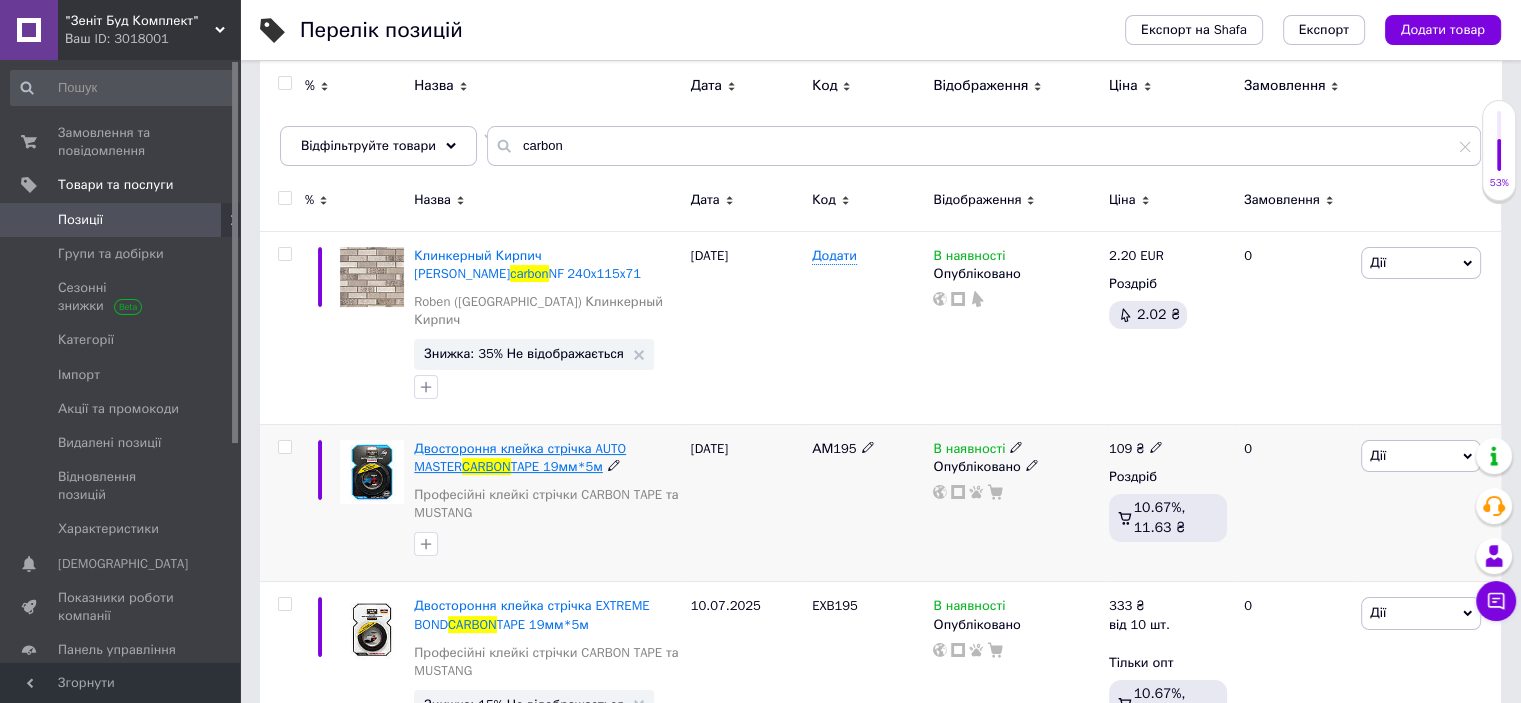 click on "Двостороння клейка стрічка AUTO MASTER" at bounding box center (520, 457) 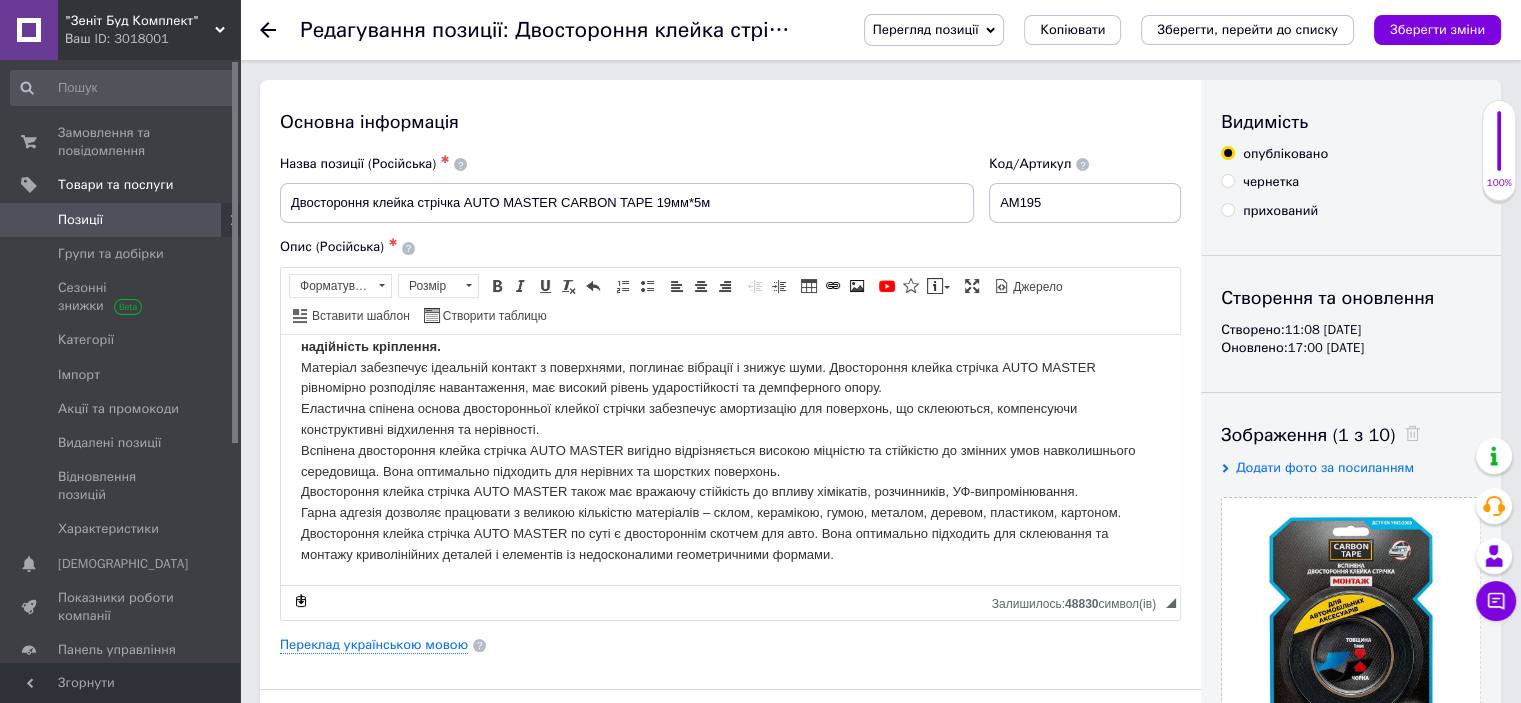 scroll, scrollTop: 600, scrollLeft: 0, axis: vertical 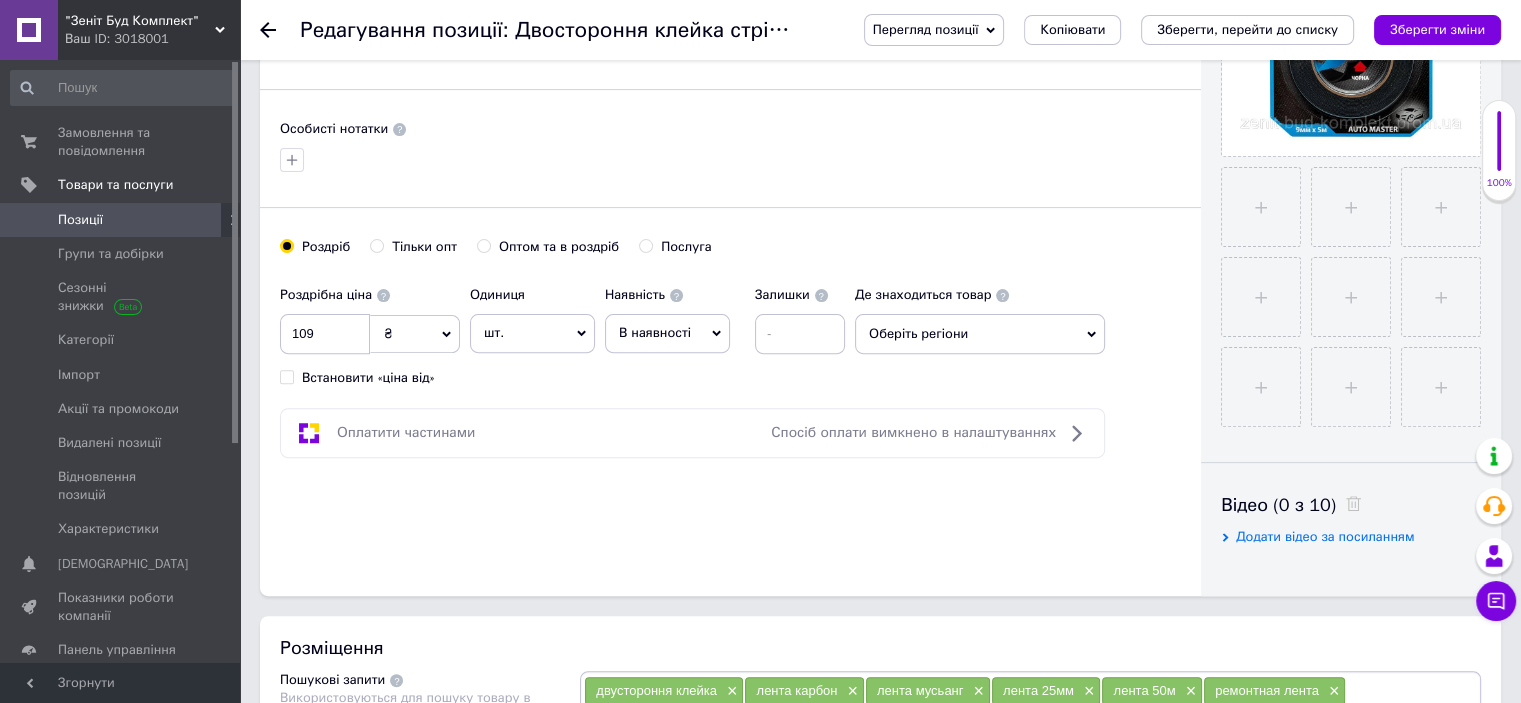 click on "Тільки опт" at bounding box center (376, 245) 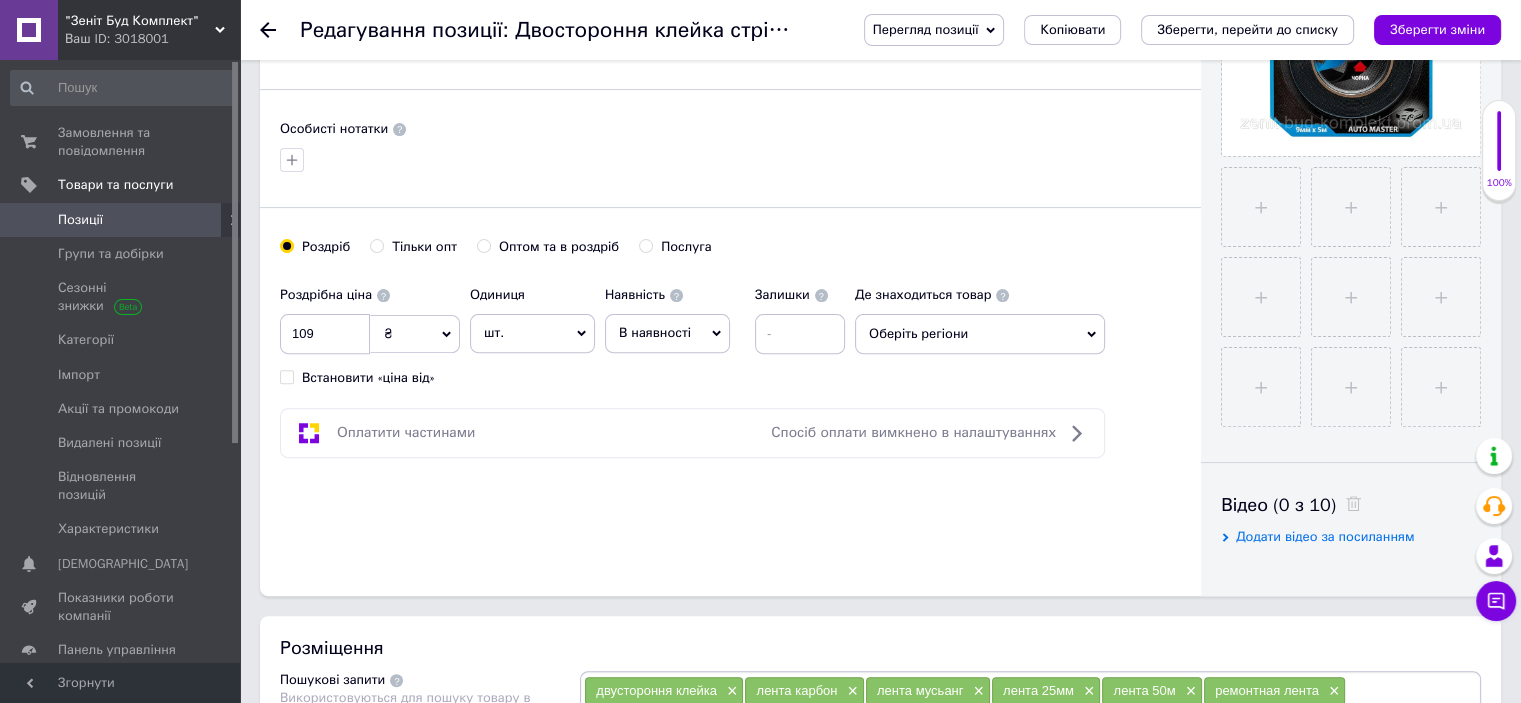 radio on "true" 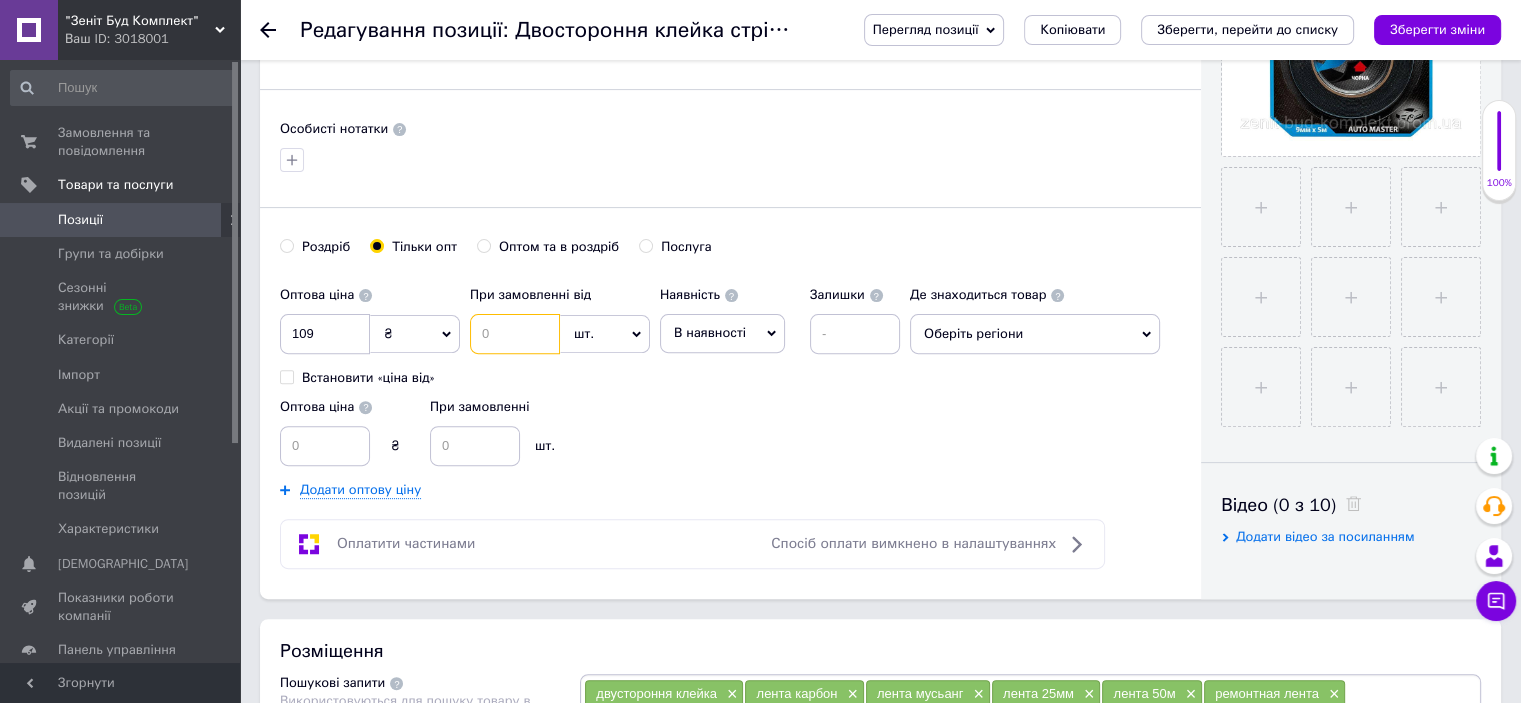 click at bounding box center (515, 334) 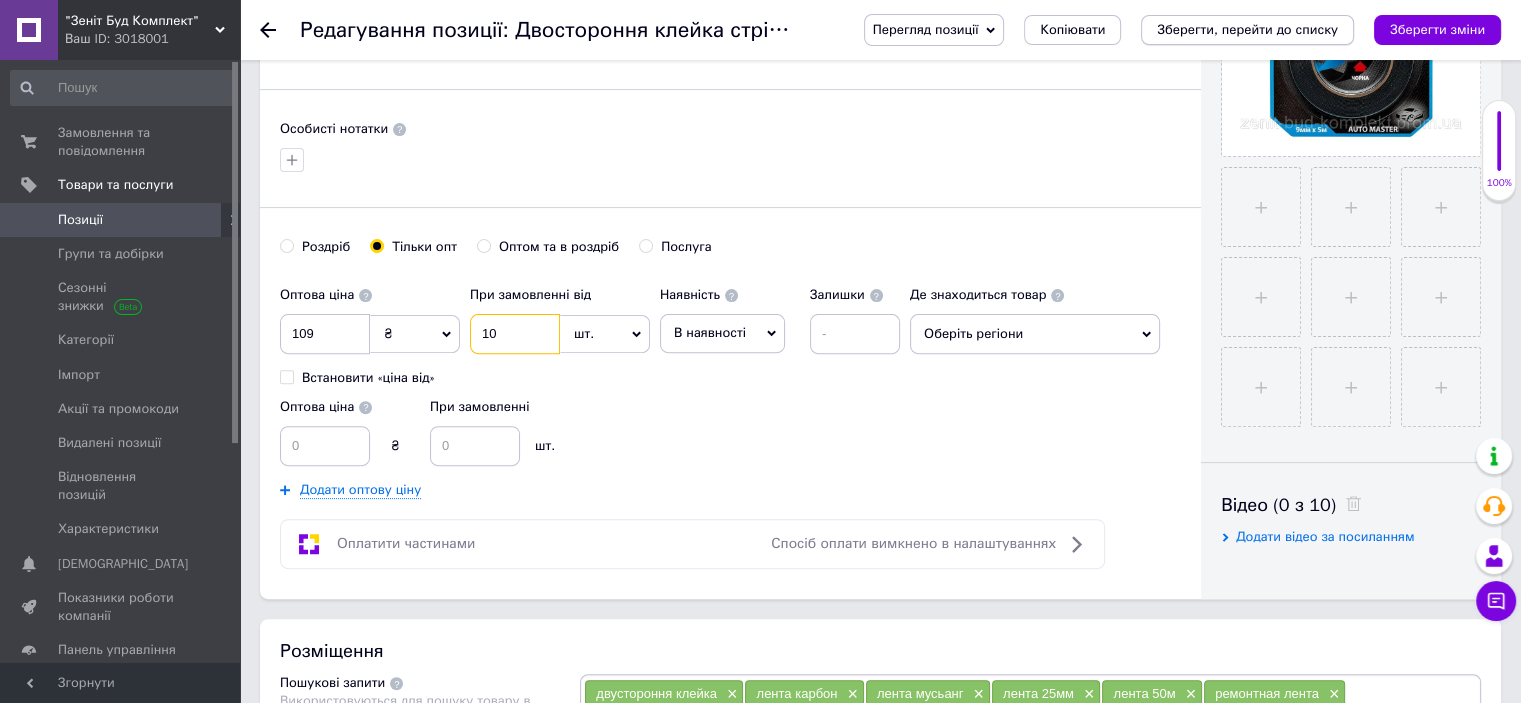 type on "10" 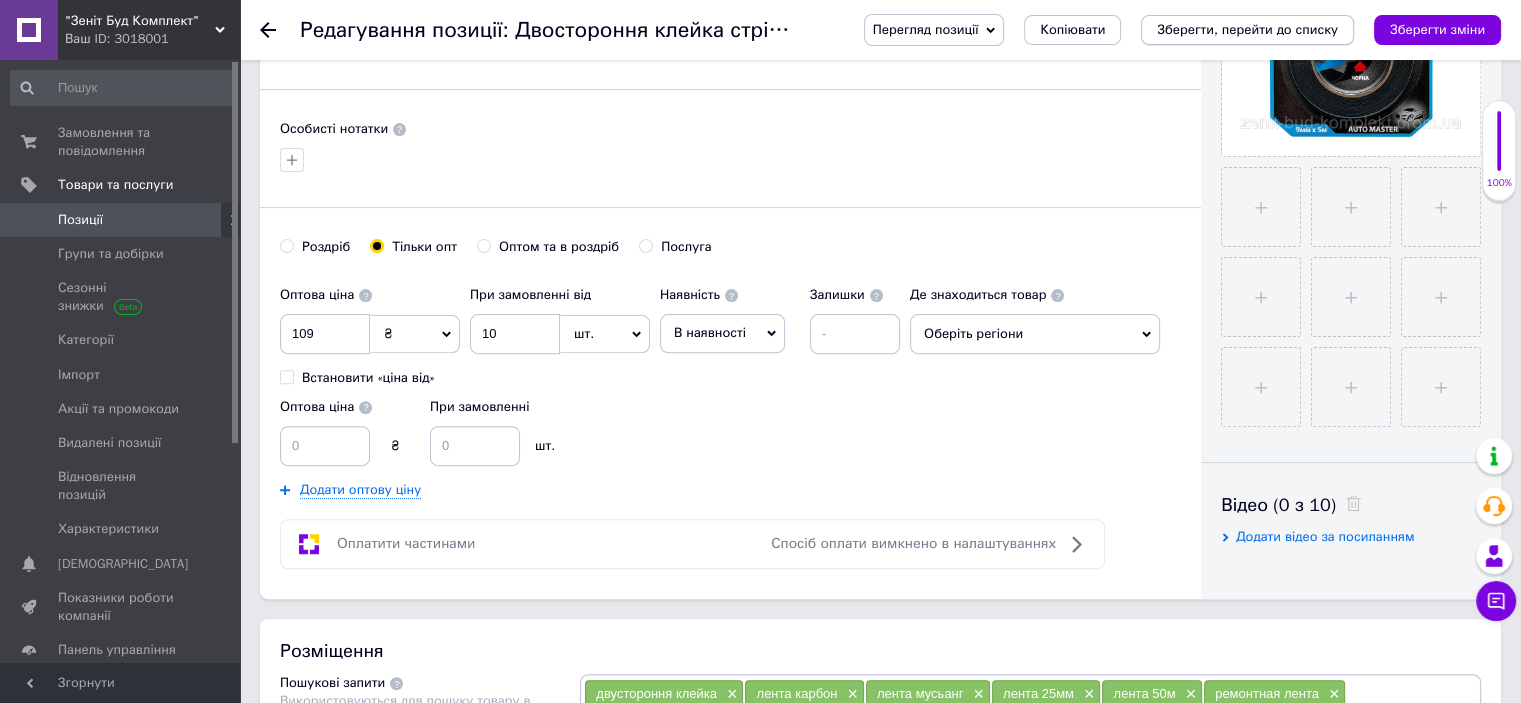 click on "Зберегти, перейти до списку" at bounding box center (1247, 29) 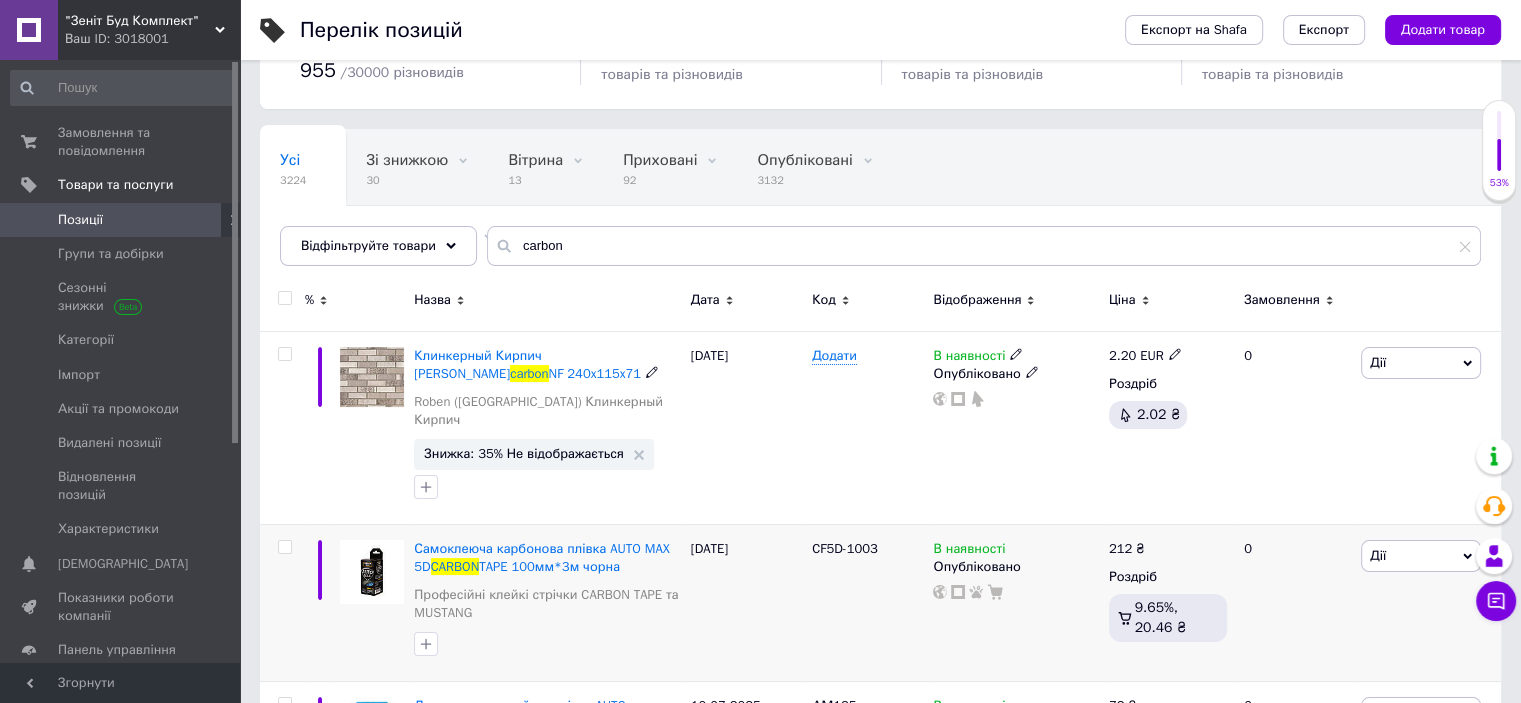scroll, scrollTop: 300, scrollLeft: 0, axis: vertical 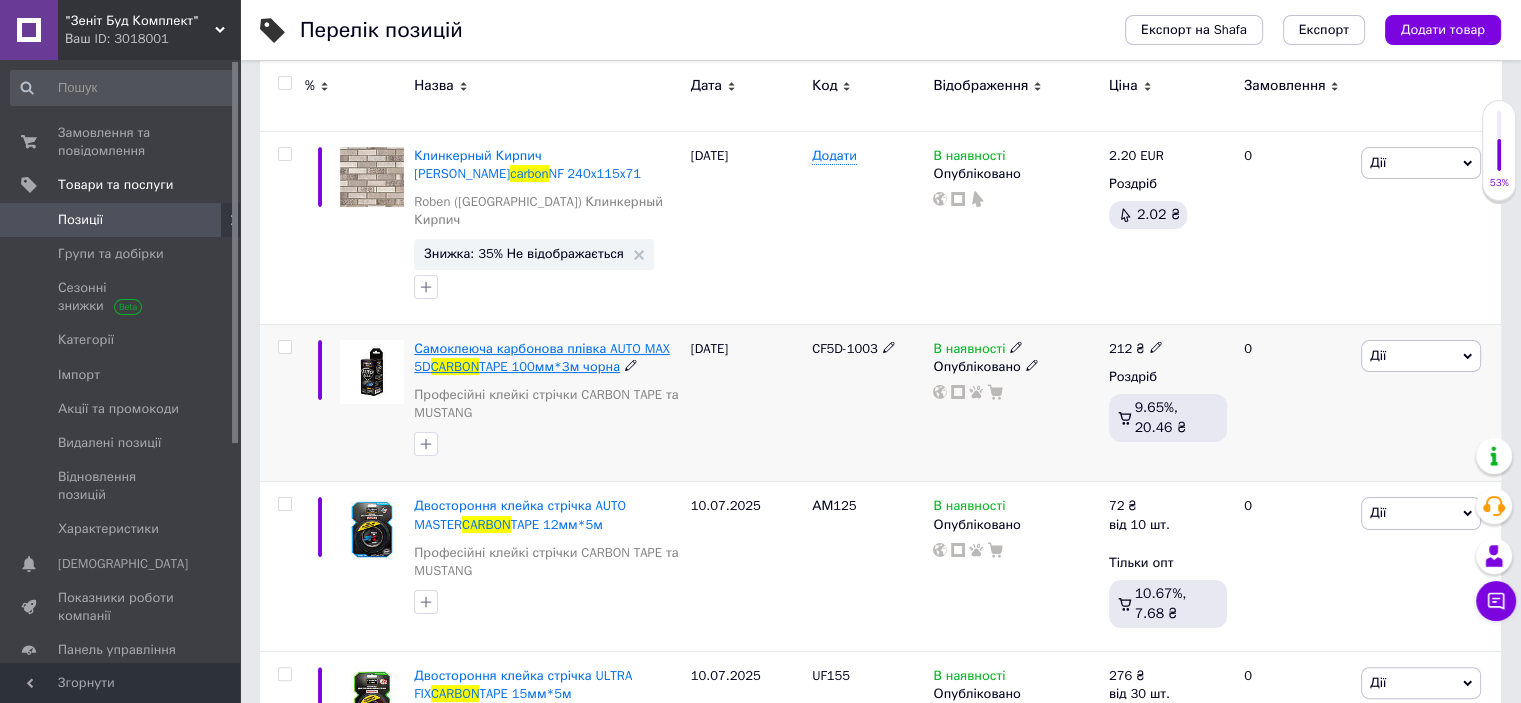 click on "TAPE 100мм*3м чорна" at bounding box center (549, 366) 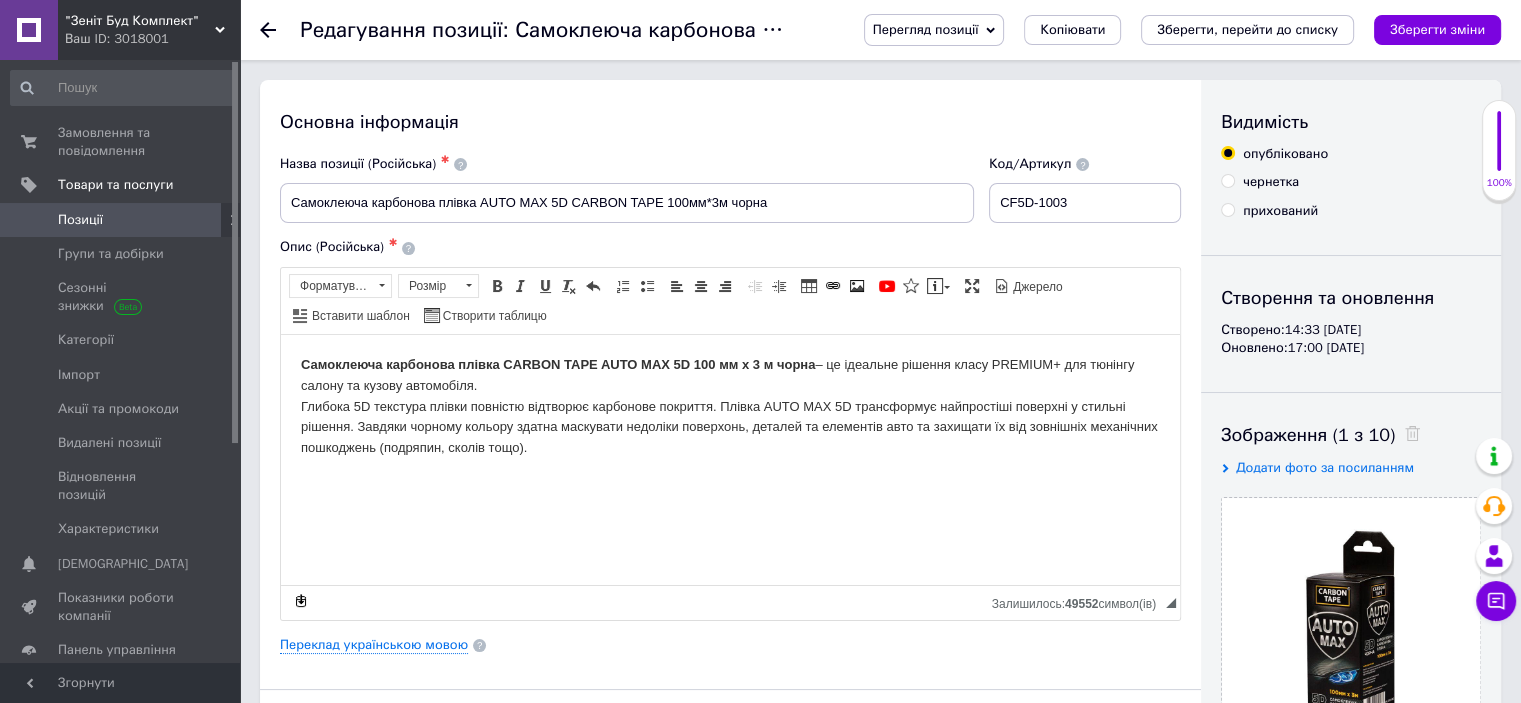 scroll, scrollTop: 400, scrollLeft: 0, axis: vertical 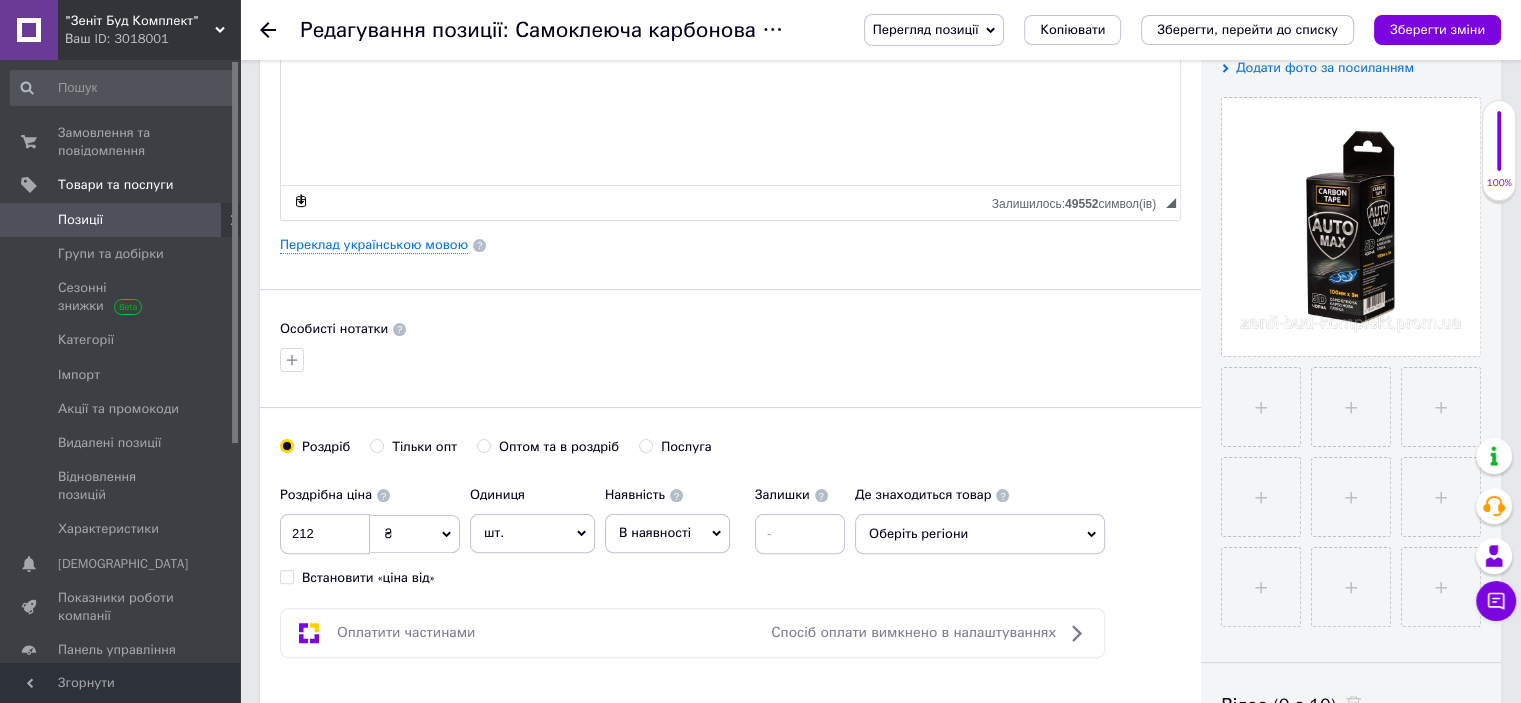 click at bounding box center [377, 446] 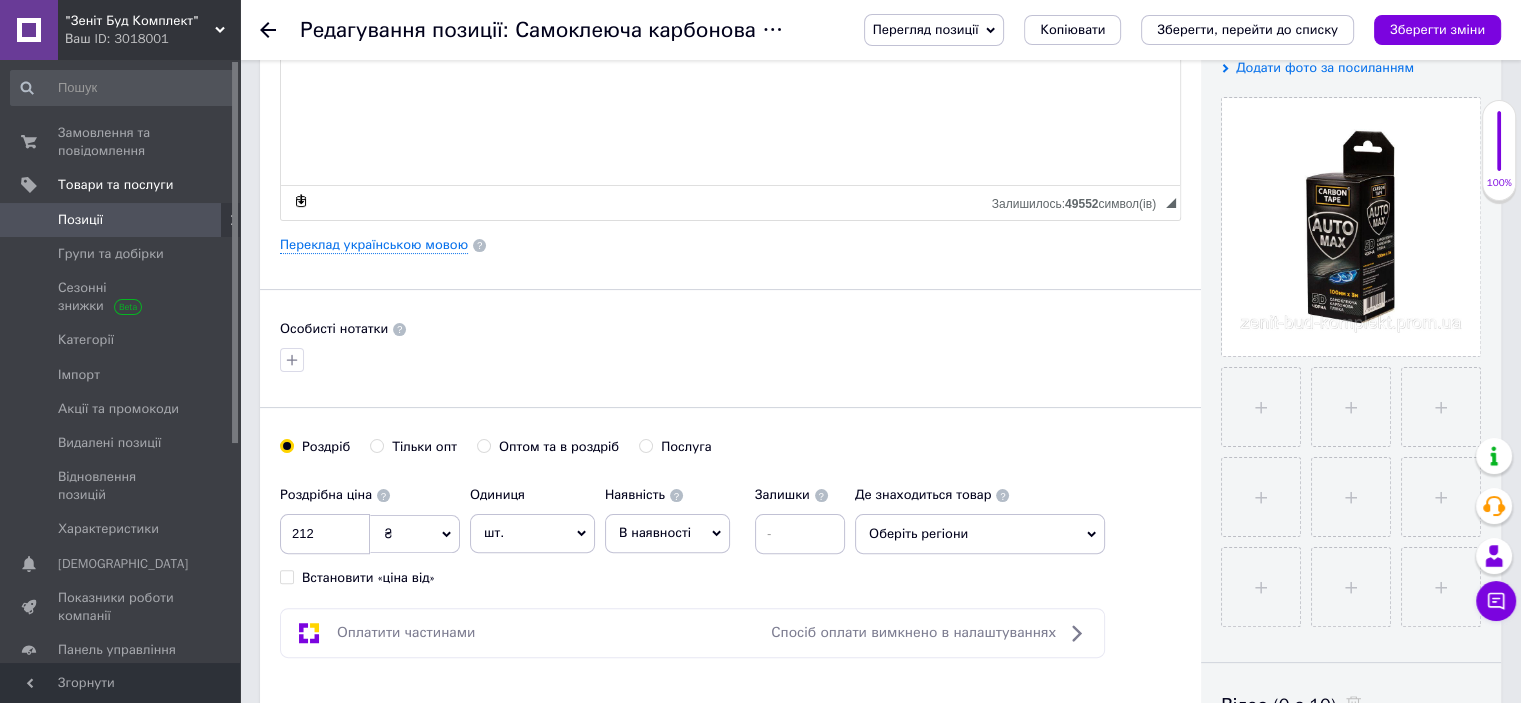 radio on "true" 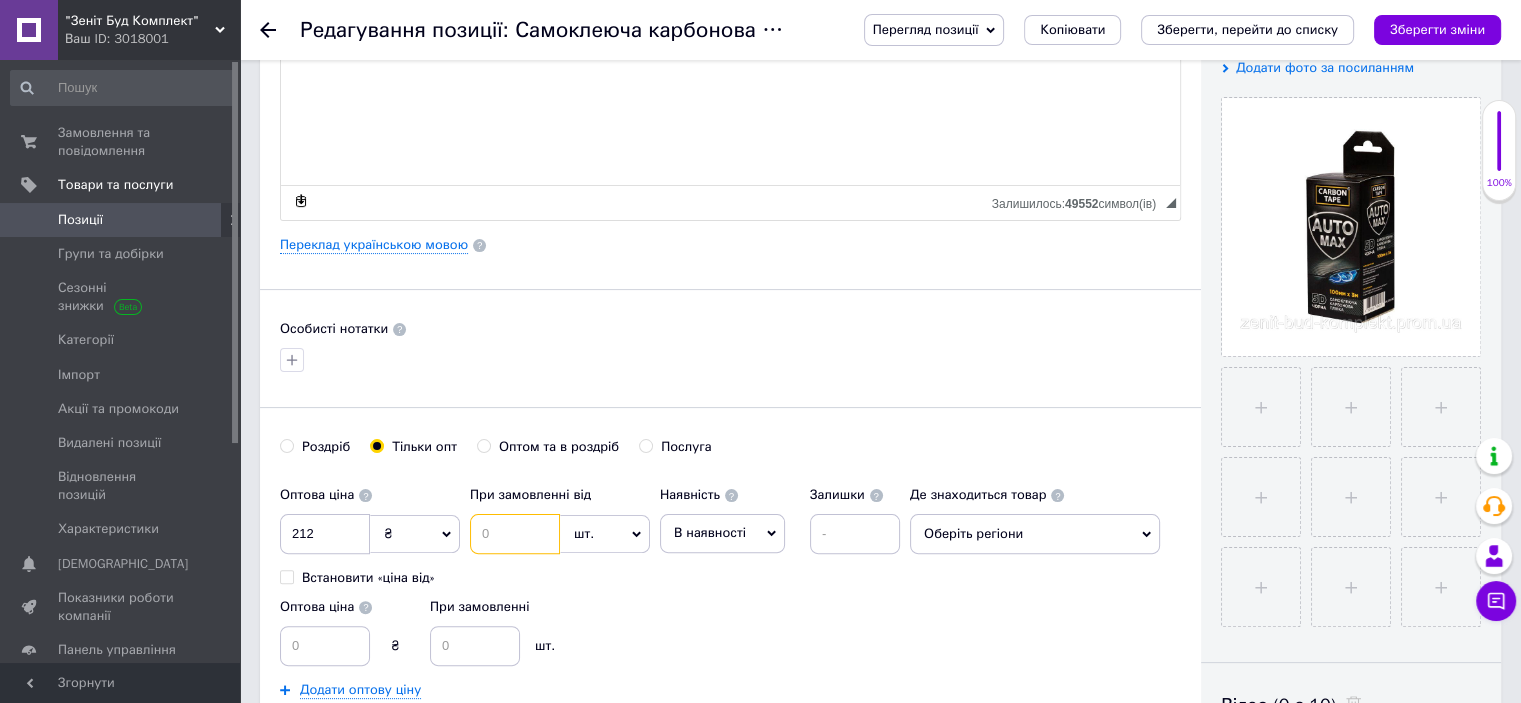 click at bounding box center (515, 534) 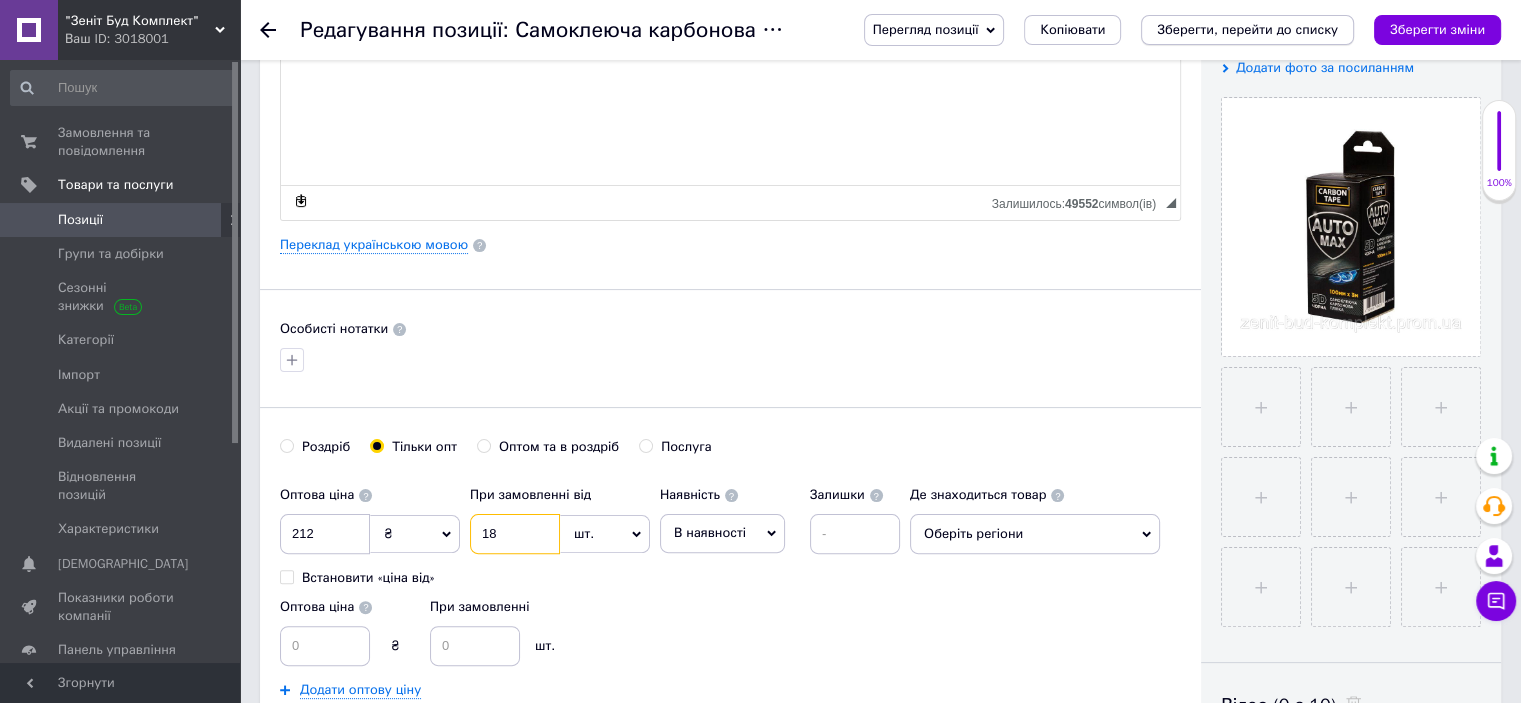 type on "18" 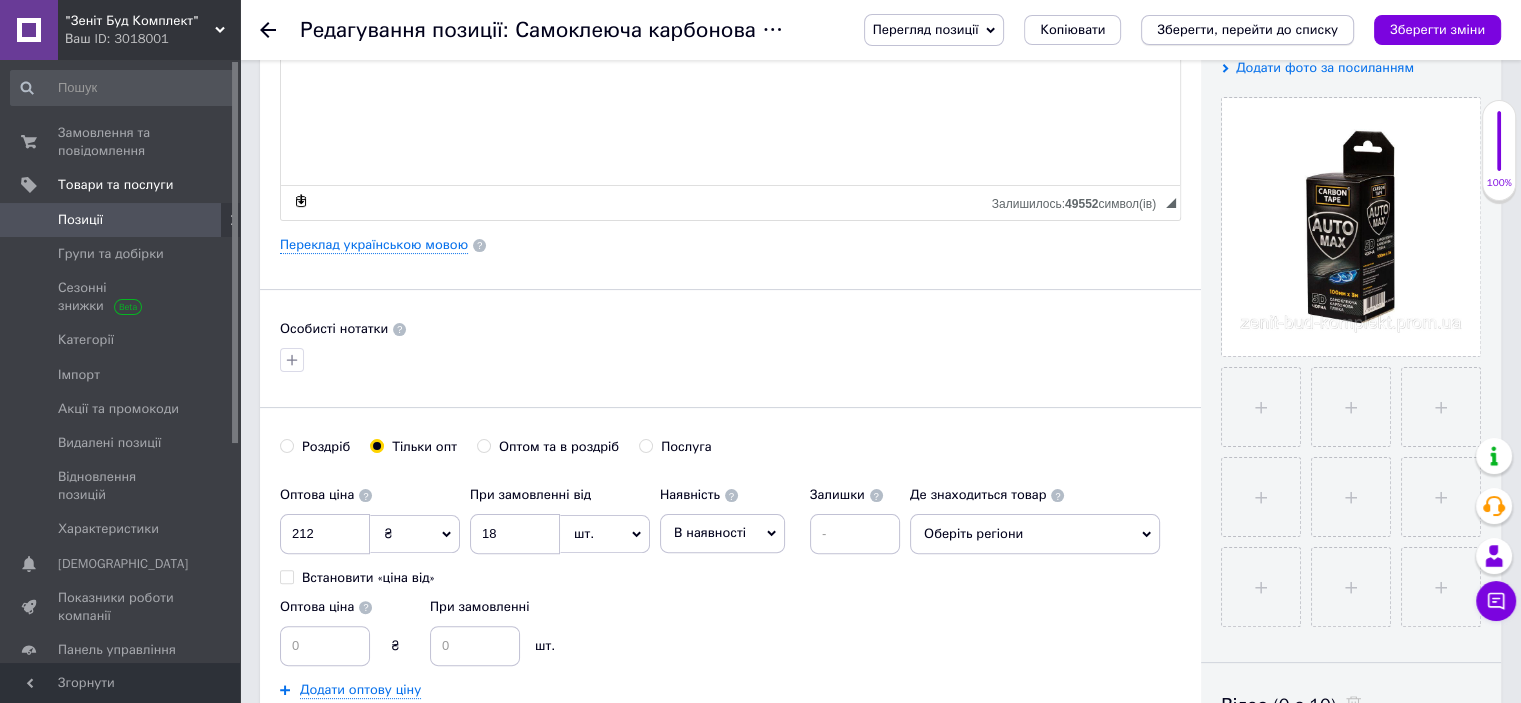 click on "Зберегти, перейти до списку" at bounding box center (1247, 29) 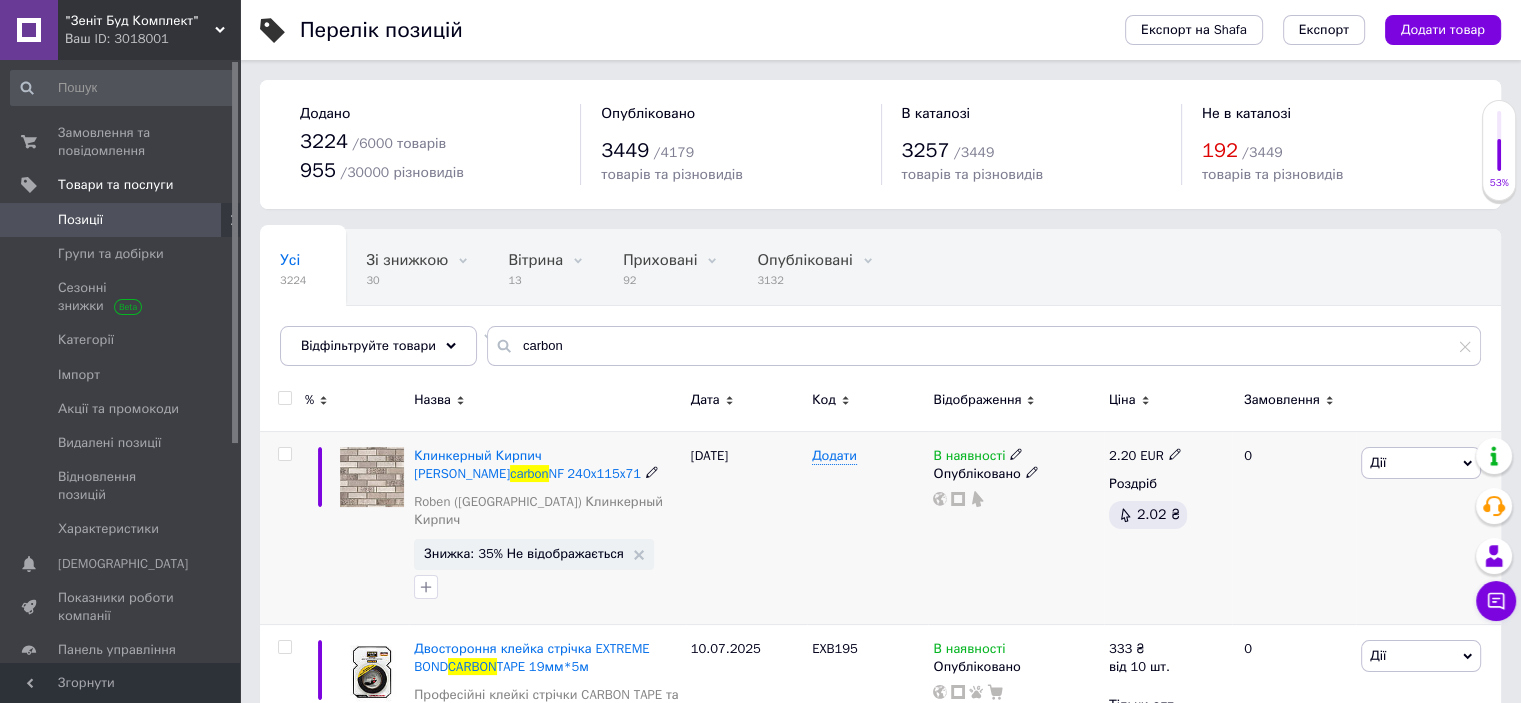 scroll, scrollTop: 200, scrollLeft: 0, axis: vertical 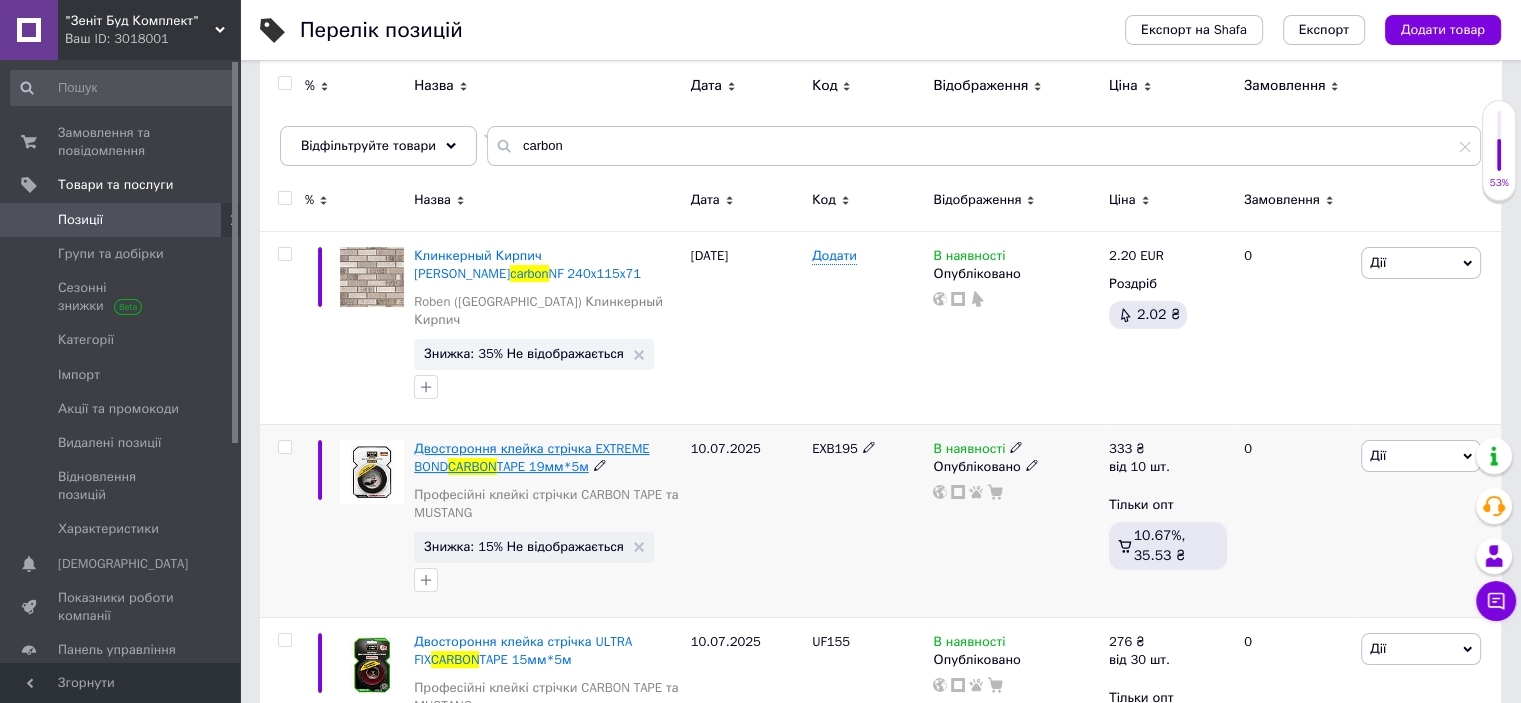 click on "TAPE 19мм*5м" at bounding box center [543, 466] 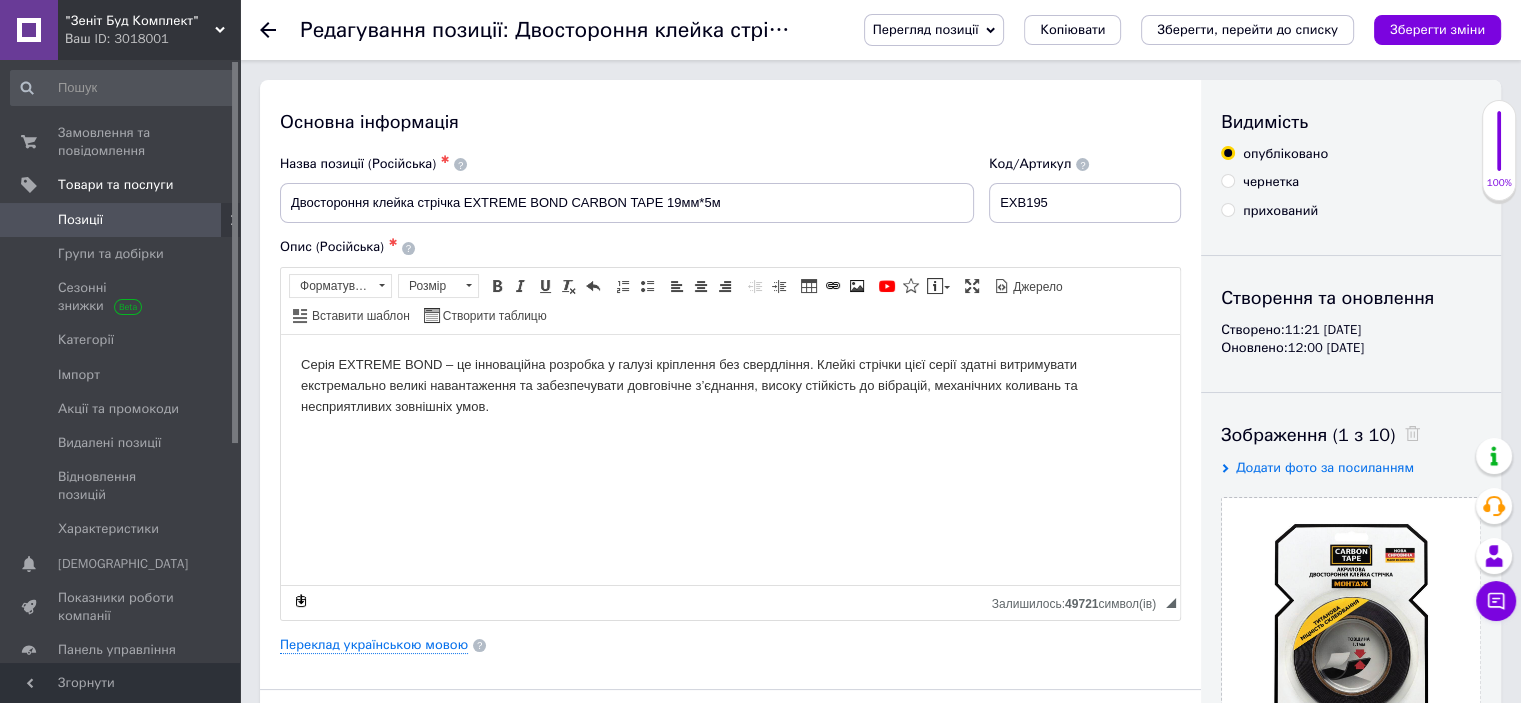 scroll, scrollTop: 700, scrollLeft: 0, axis: vertical 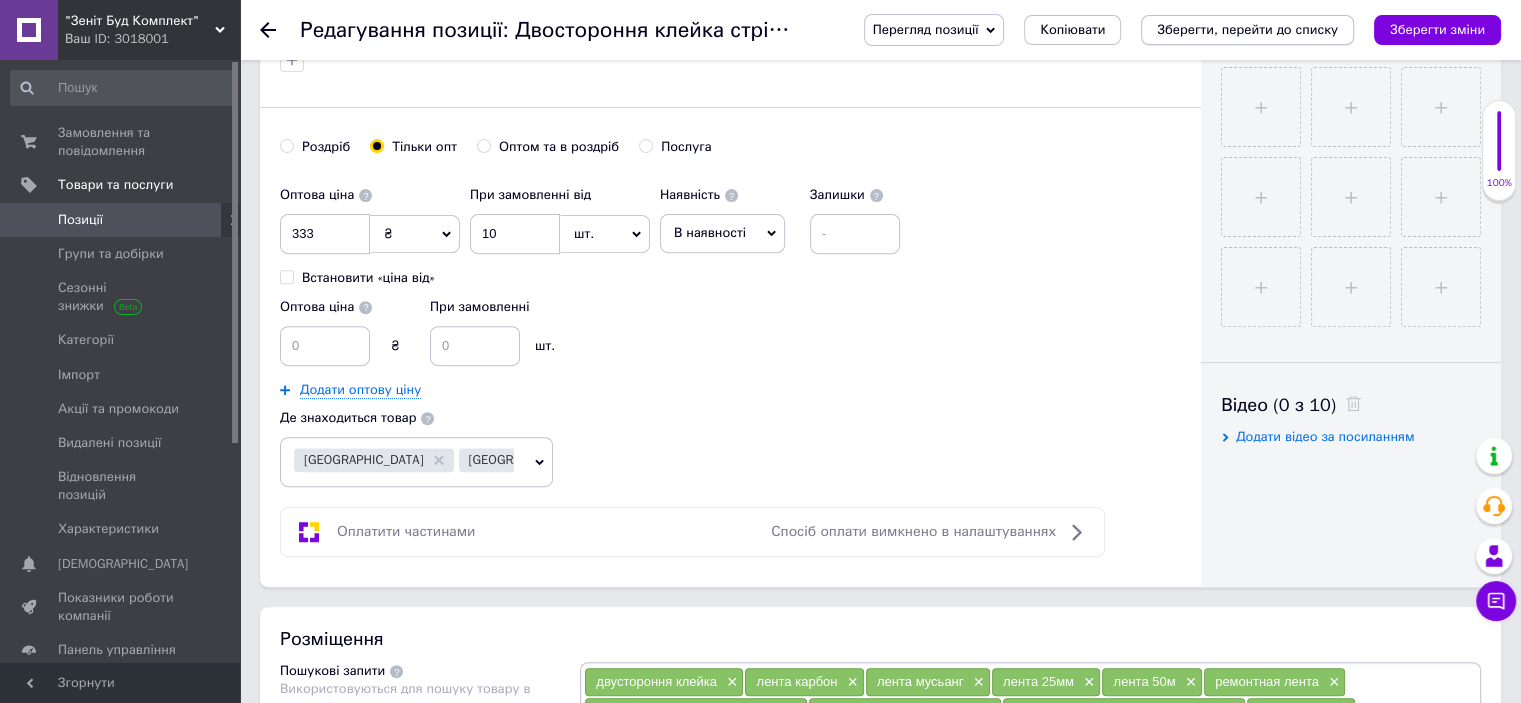 click on "Зберегти, перейти до списку" at bounding box center [1247, 29] 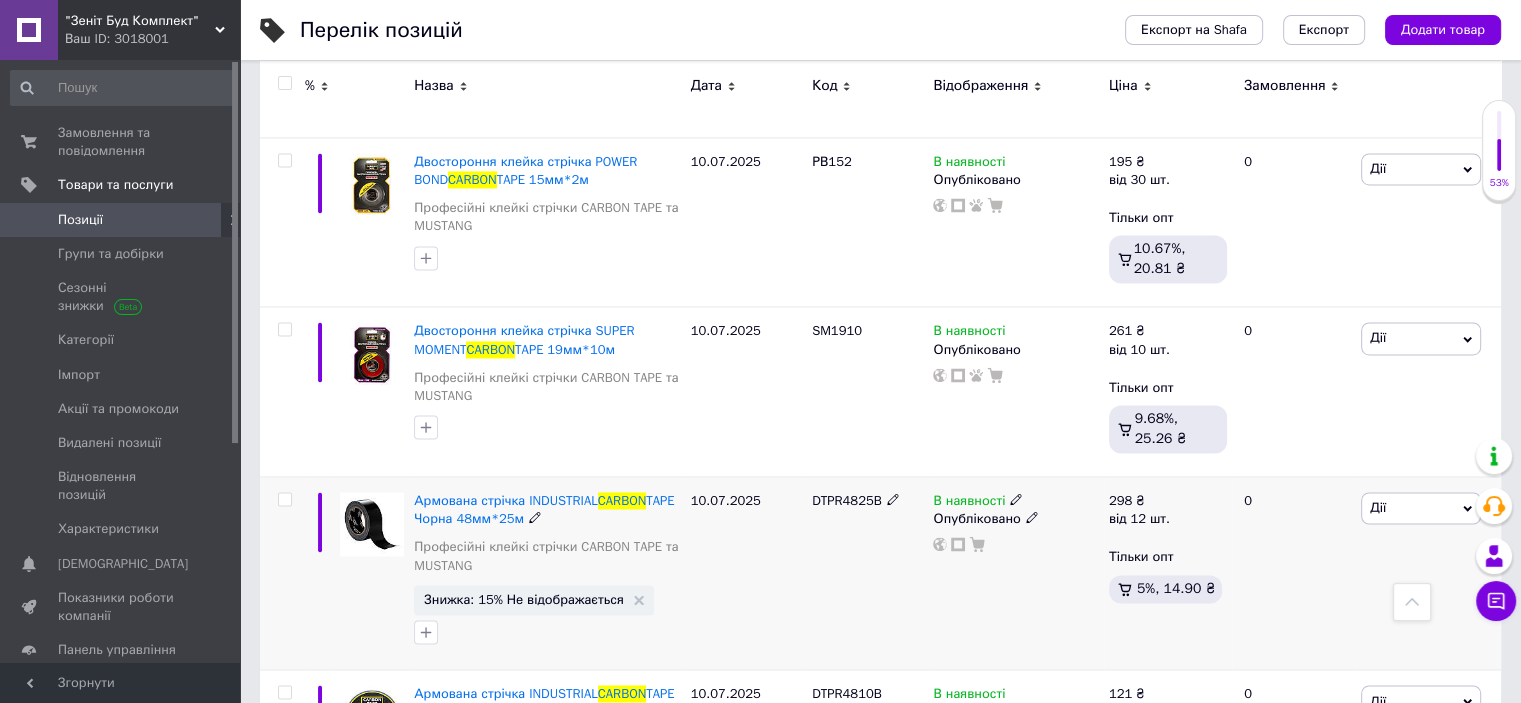 scroll, scrollTop: 3300, scrollLeft: 0, axis: vertical 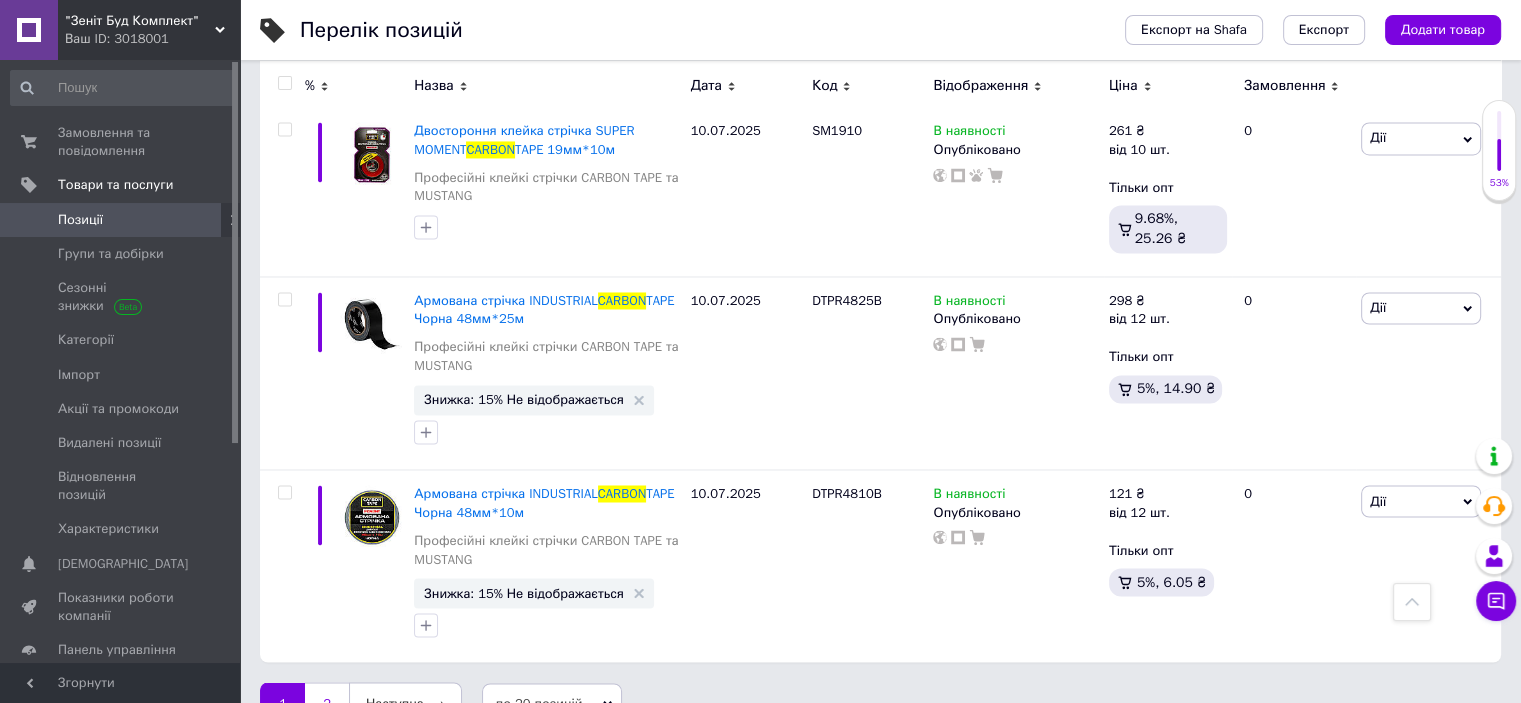 click on "2" at bounding box center [327, 703] 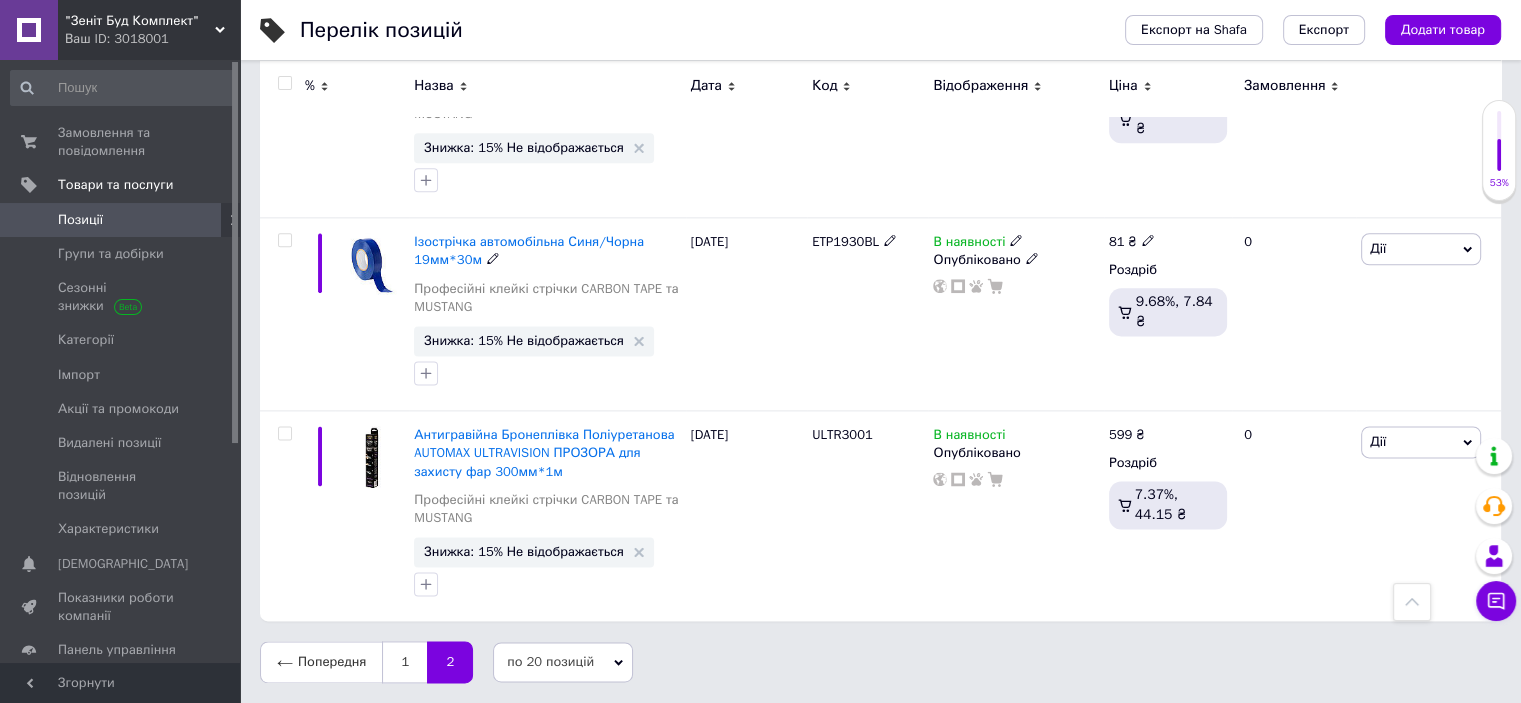 scroll, scrollTop: 2544, scrollLeft: 0, axis: vertical 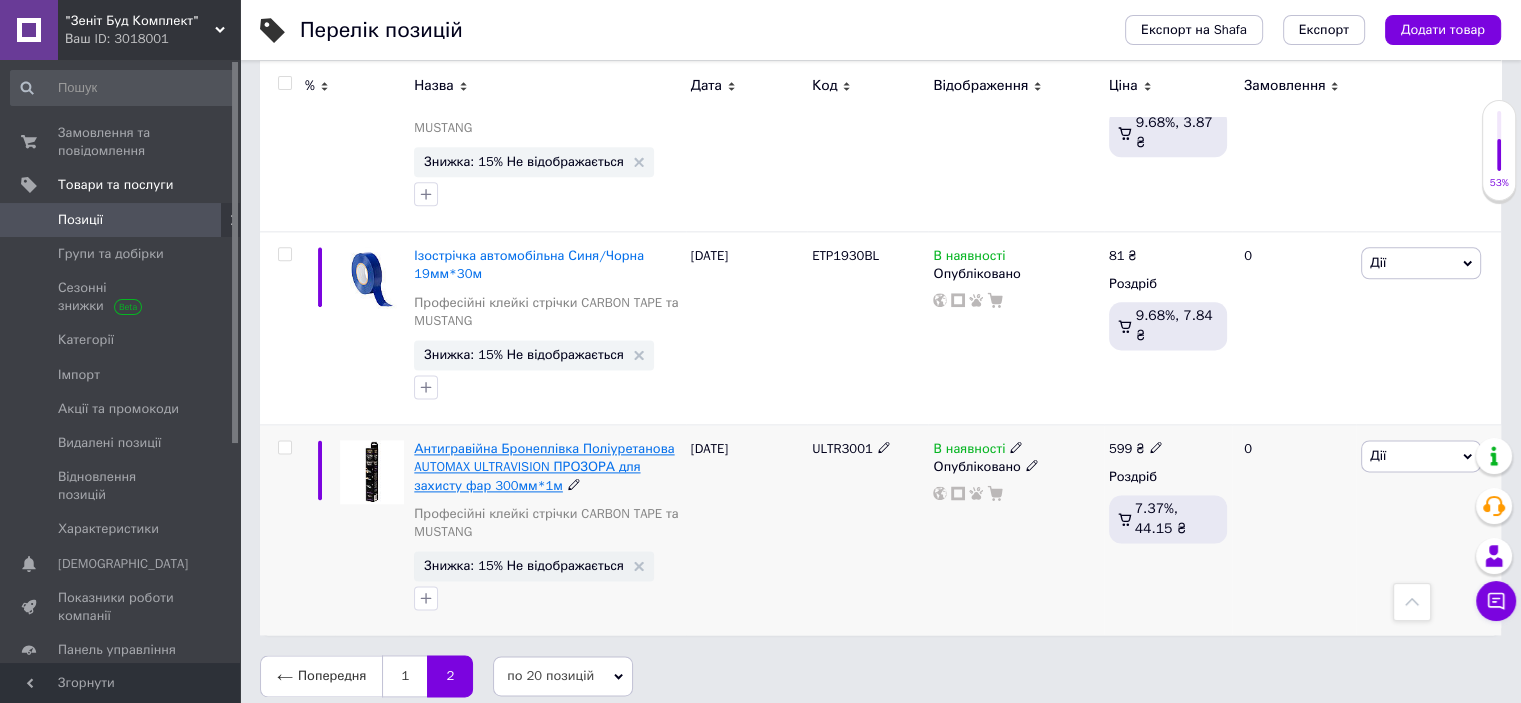 click on "Антигравійна Бронеплівка Поліуретанова AUTOMAX ULTRAVISION ПРОЗОРА для захисту фар 300мм*1м" at bounding box center (544, 466) 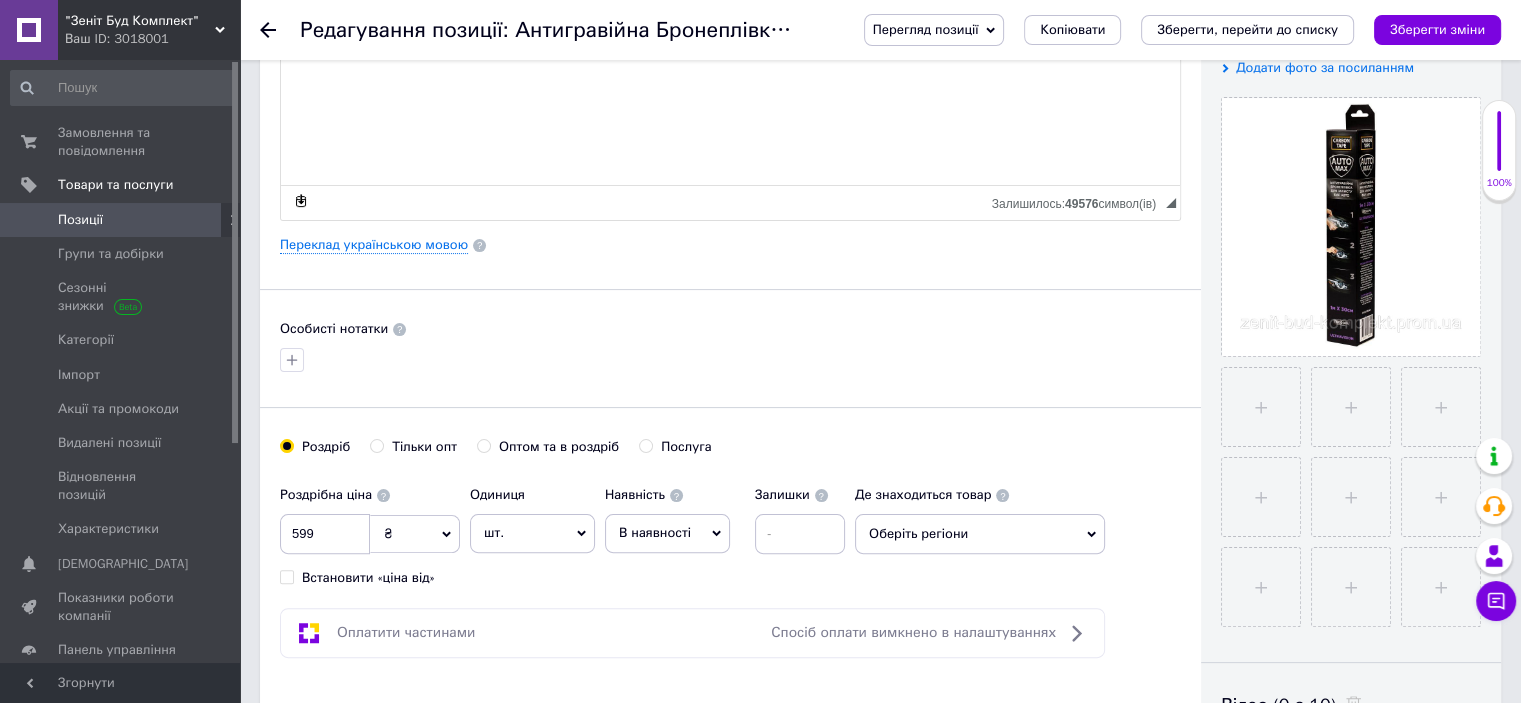 scroll, scrollTop: 600, scrollLeft: 0, axis: vertical 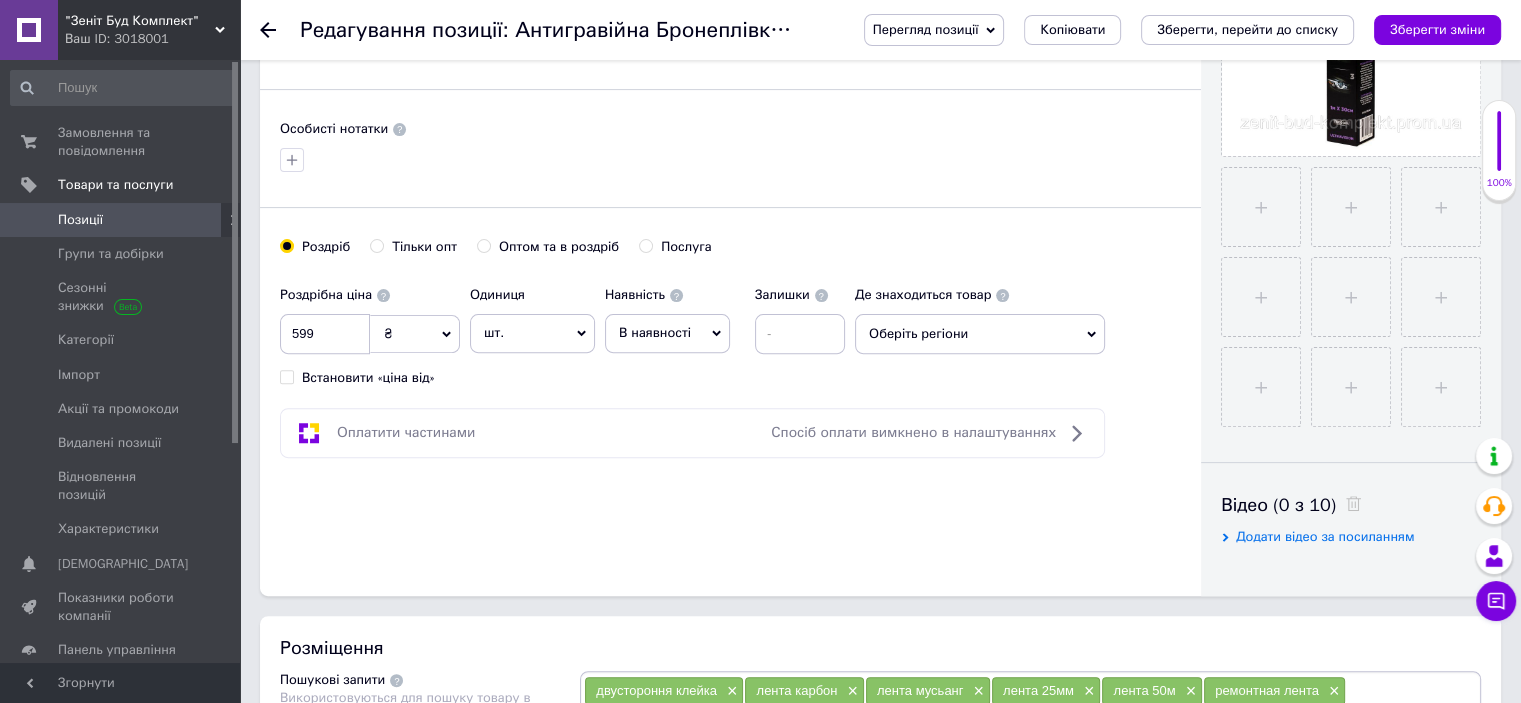 click on "Тільки опт" at bounding box center (376, 245) 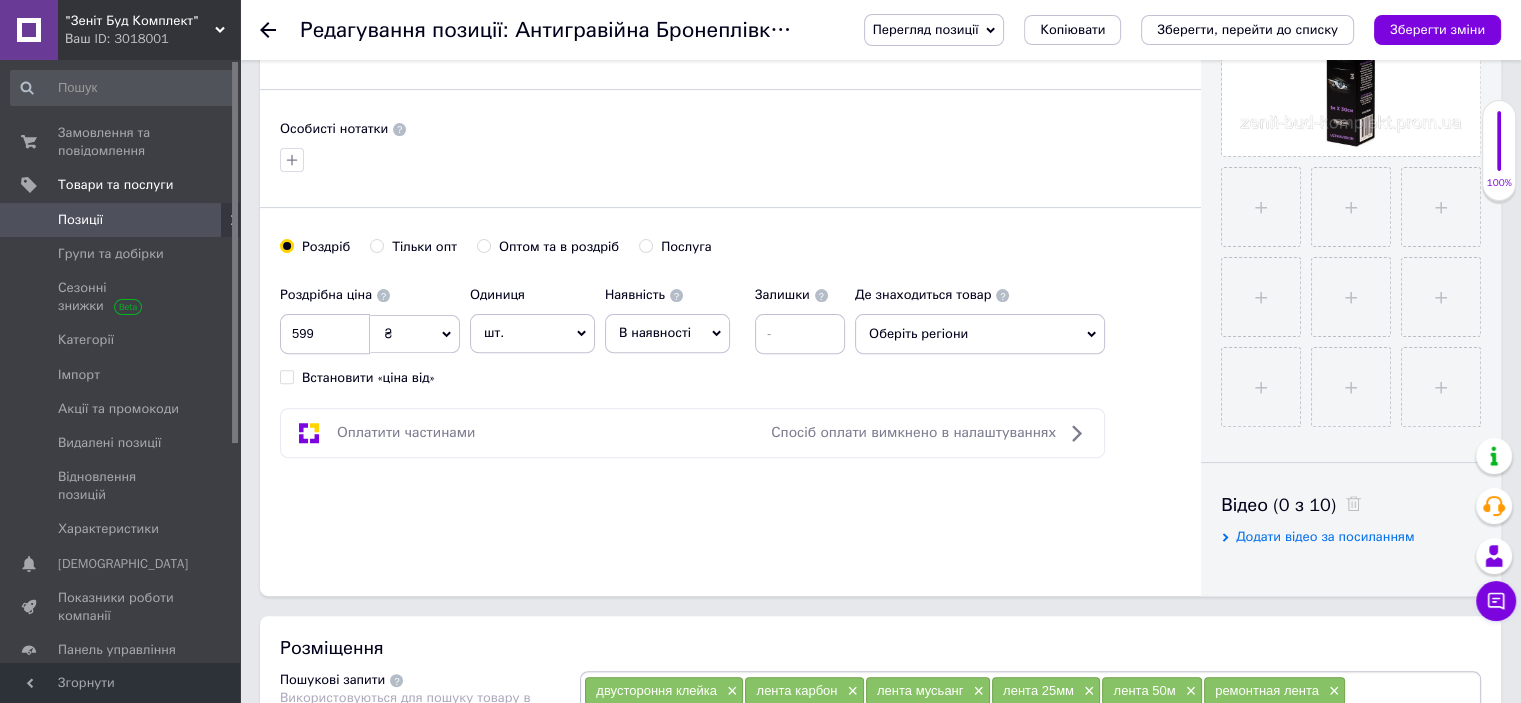 radio on "true" 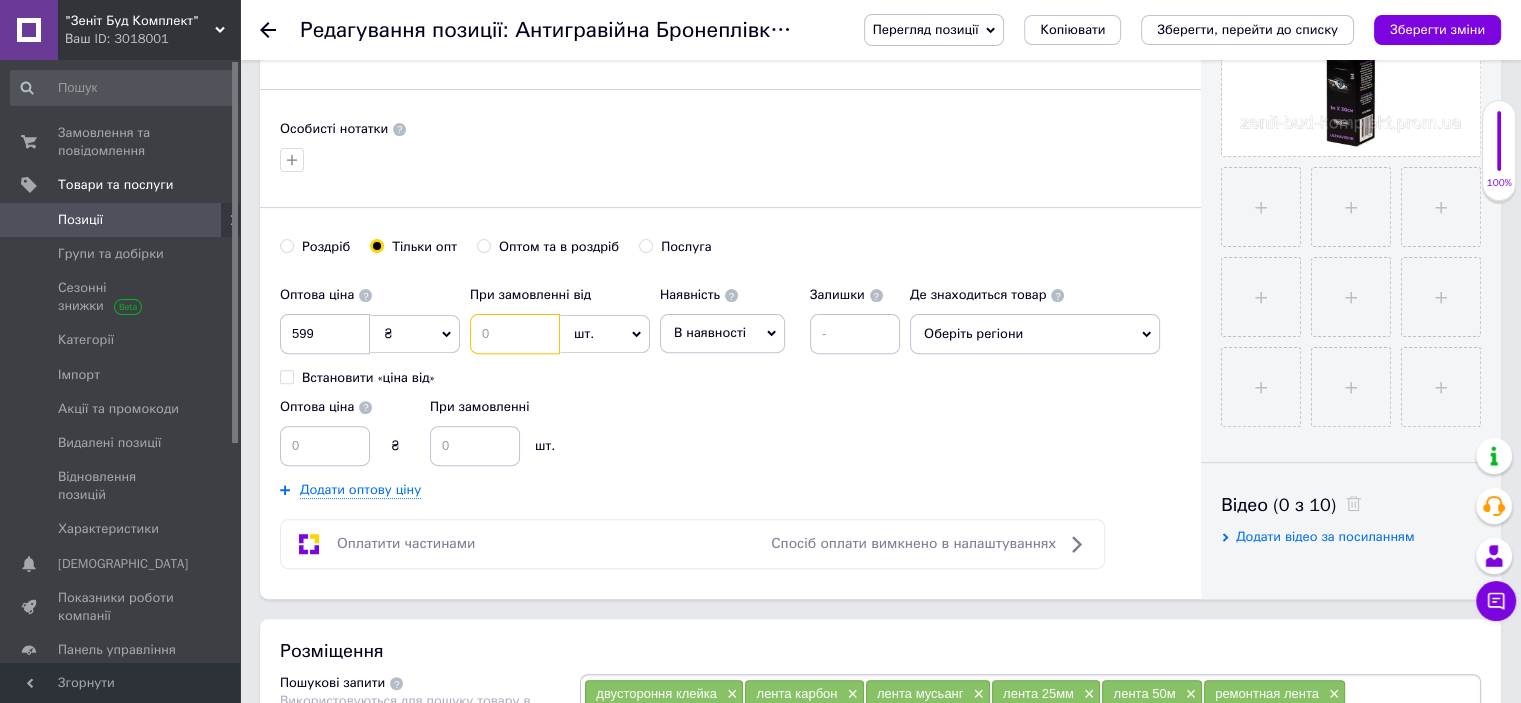 click at bounding box center (515, 334) 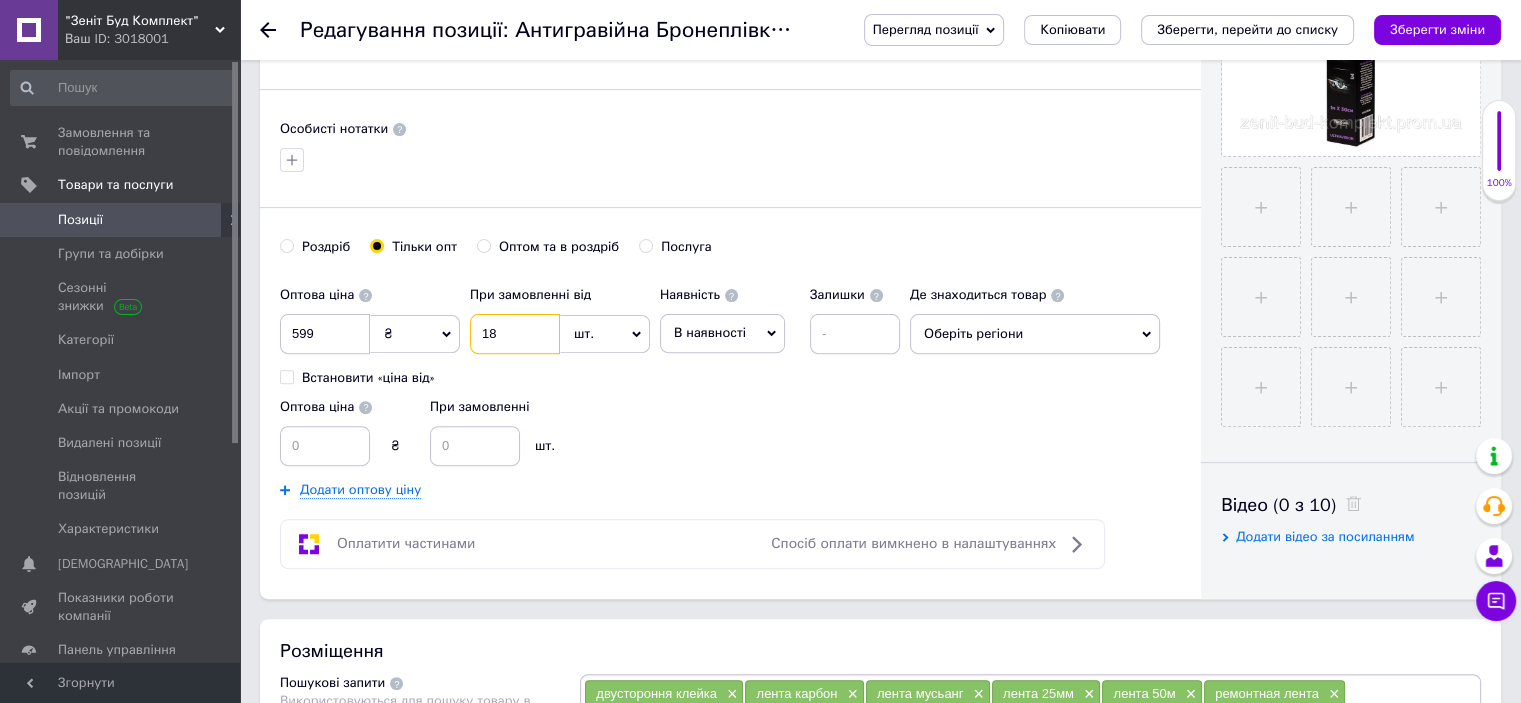 type on "1" 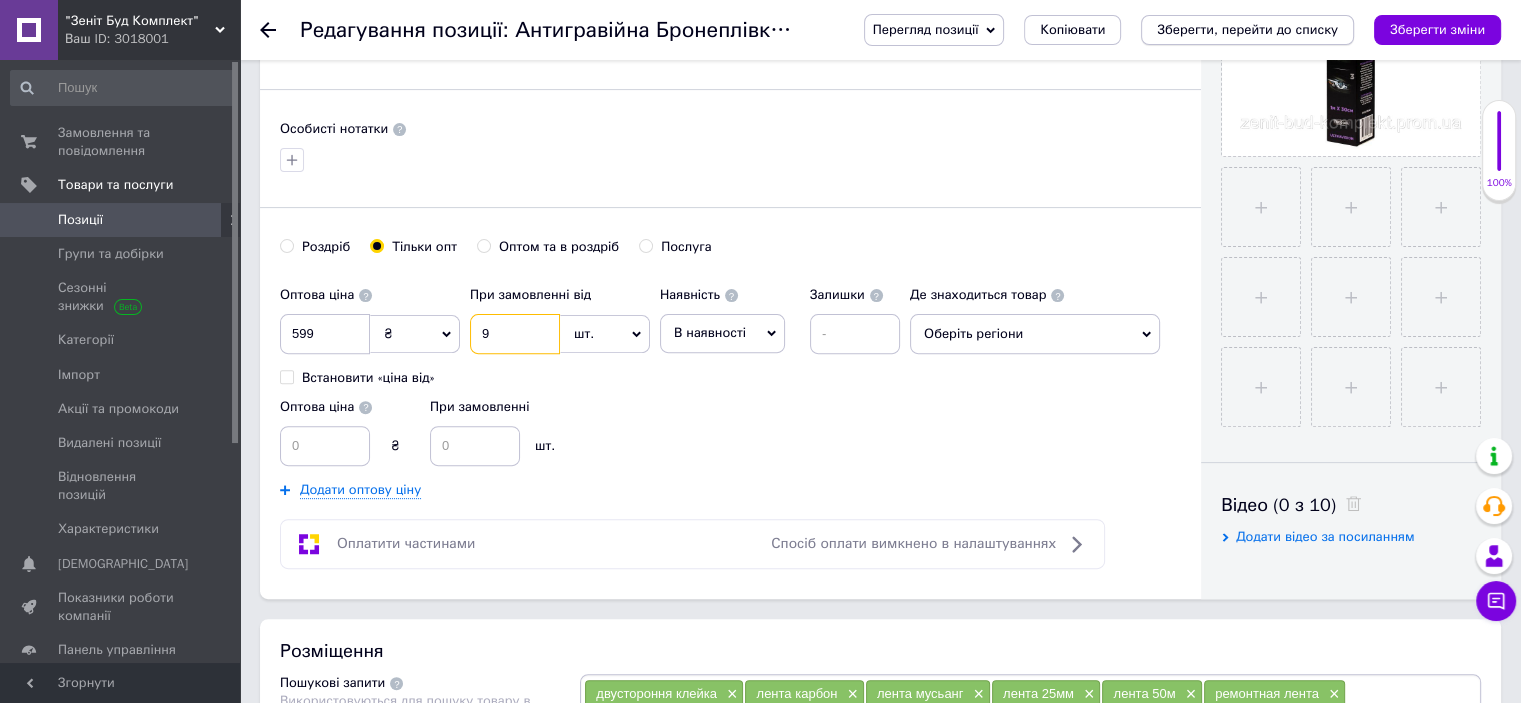 type on "9" 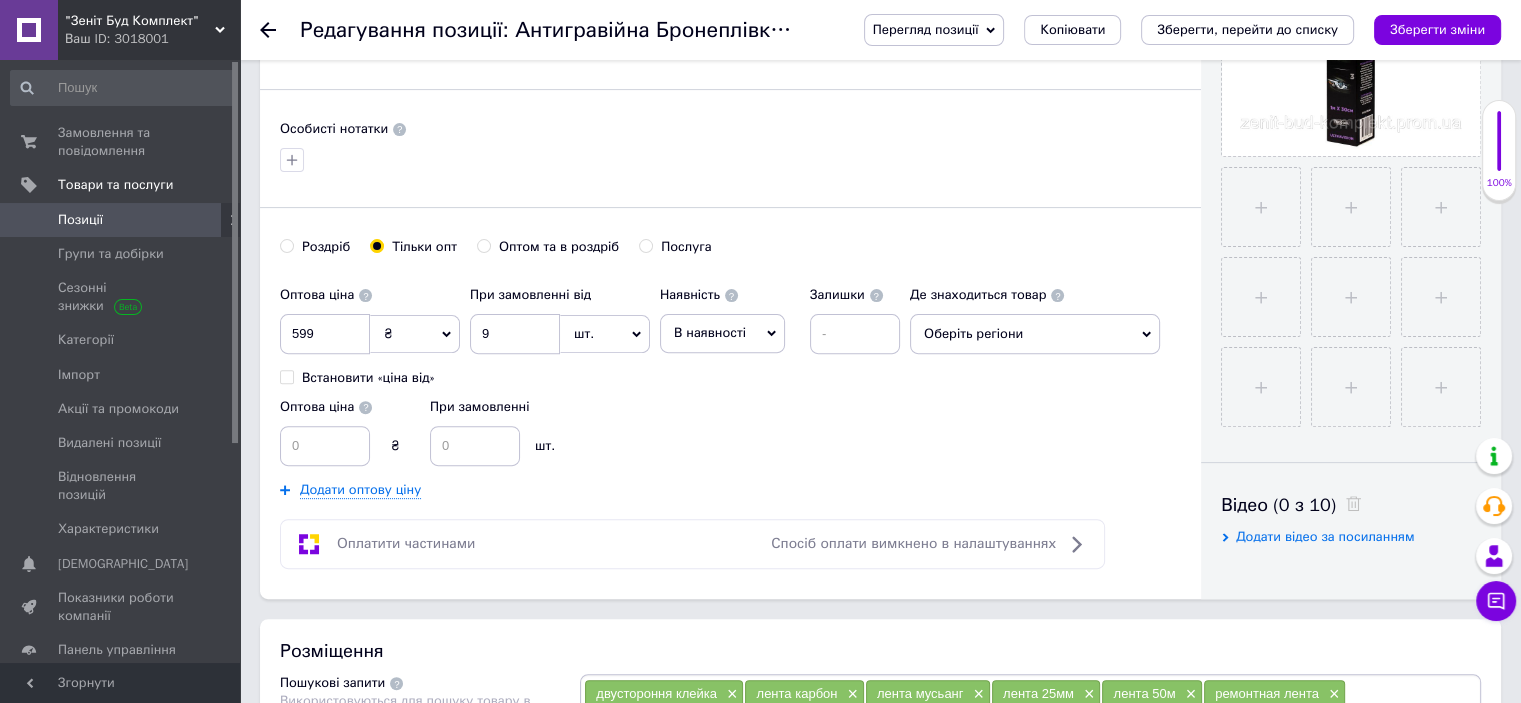 click on "Зберегти, перейти до списку" at bounding box center [1247, 29] 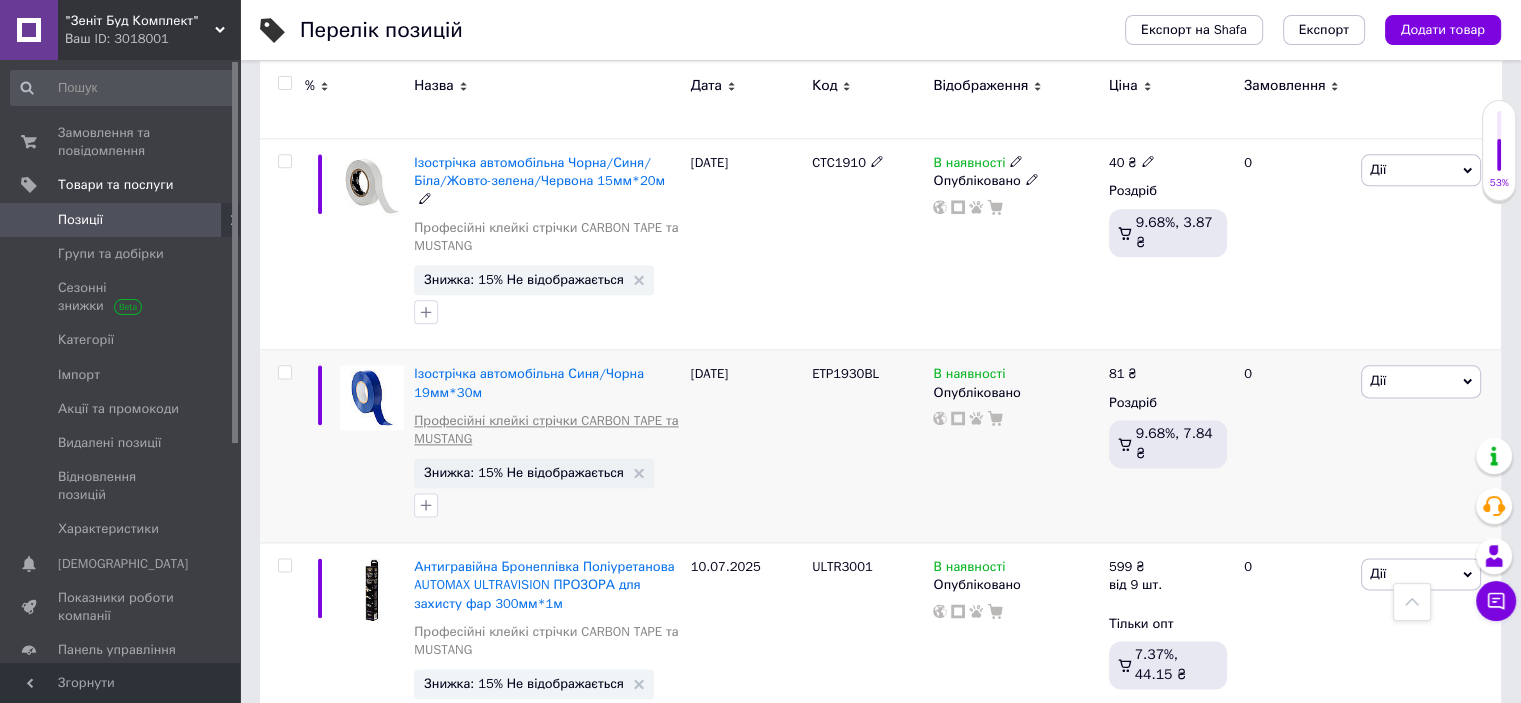 scroll, scrollTop: 2379, scrollLeft: 0, axis: vertical 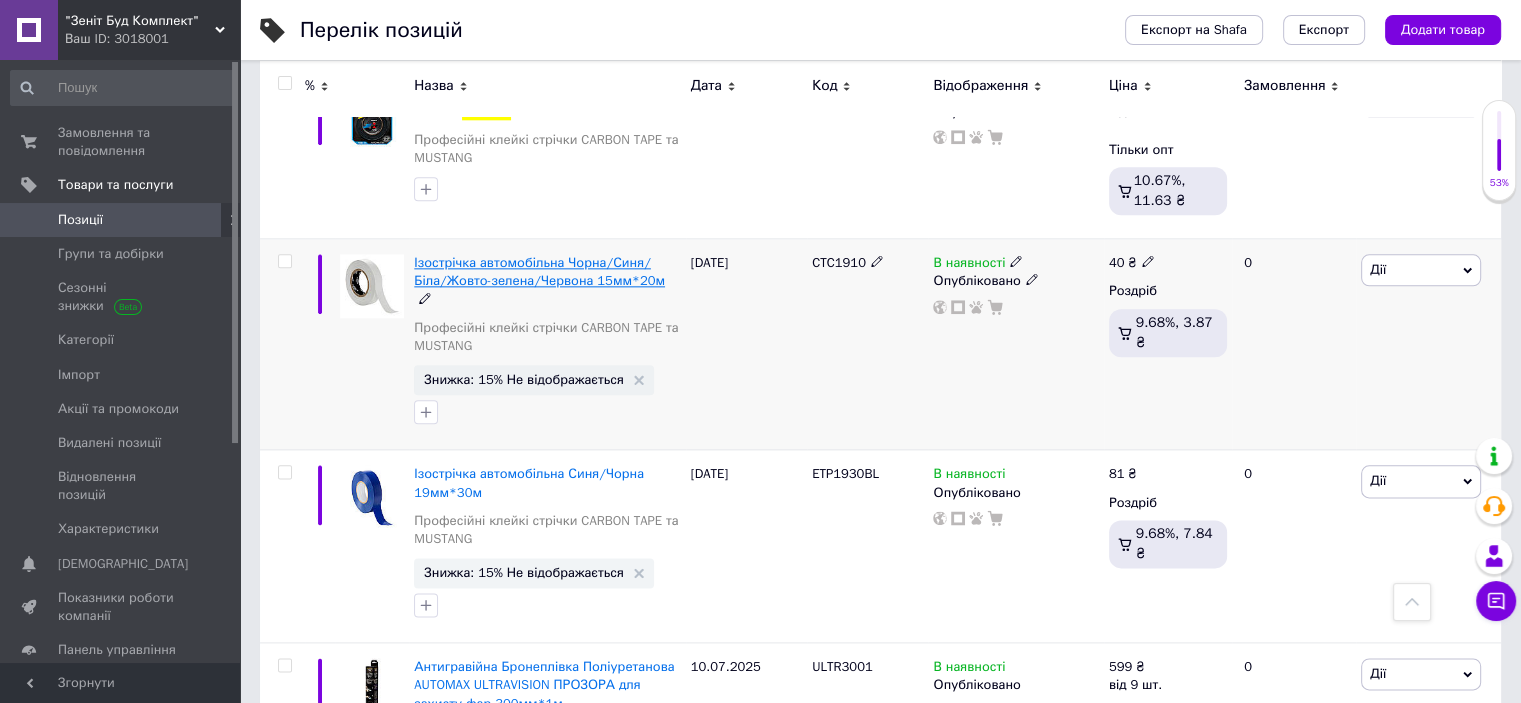 click on "Ізострічка автомобільна Чорна/Синя/Біла/Жовто-зелена/Червона 15мм*20м" at bounding box center (539, 271) 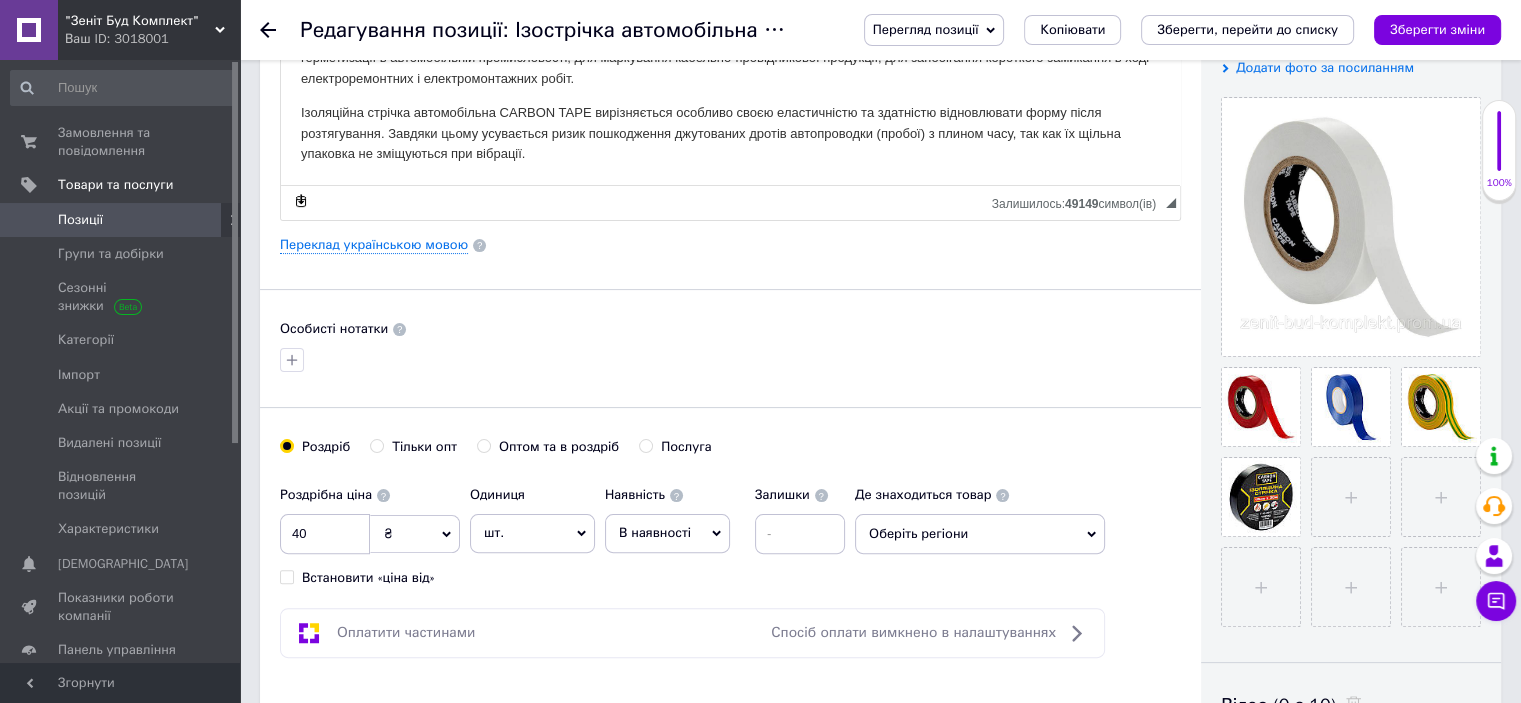 scroll, scrollTop: 500, scrollLeft: 0, axis: vertical 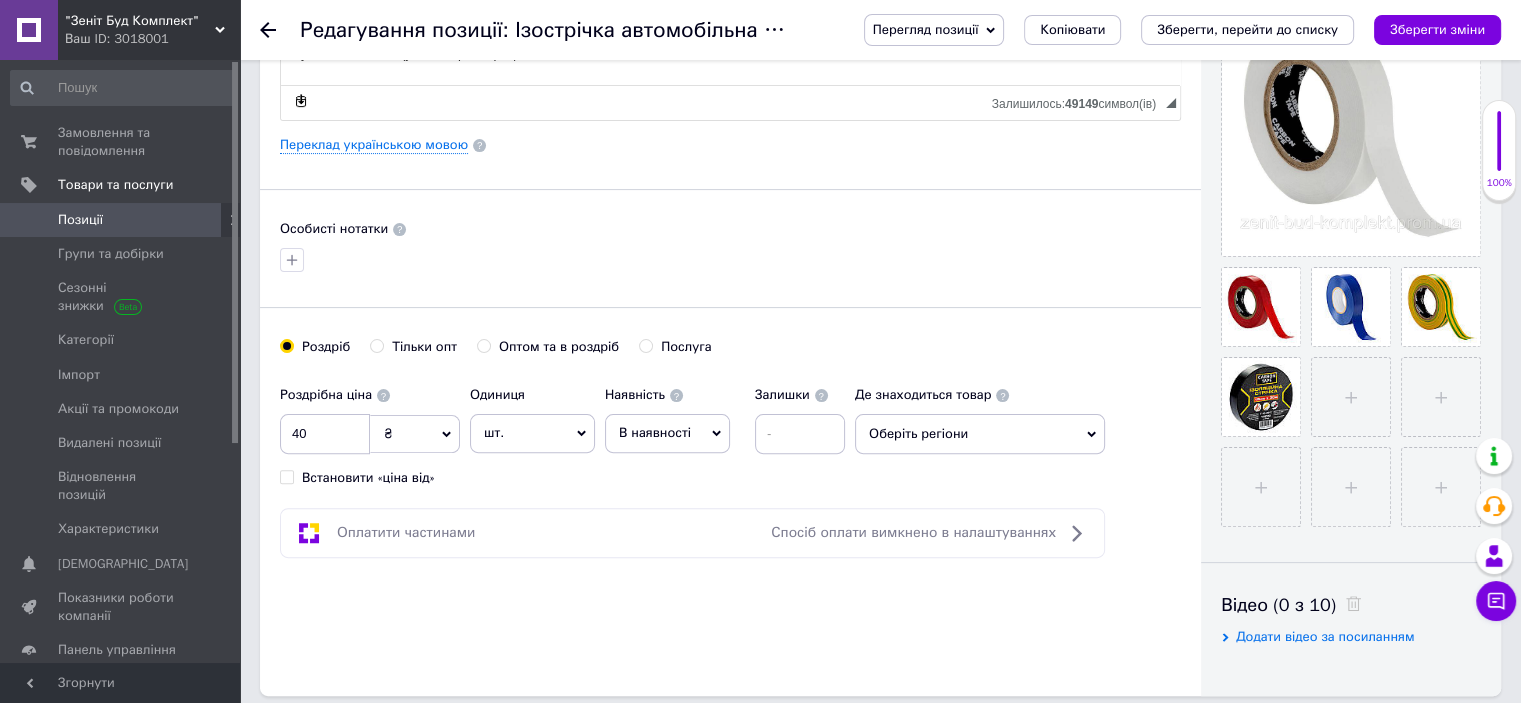 click on "Тільки опт" at bounding box center (376, 345) 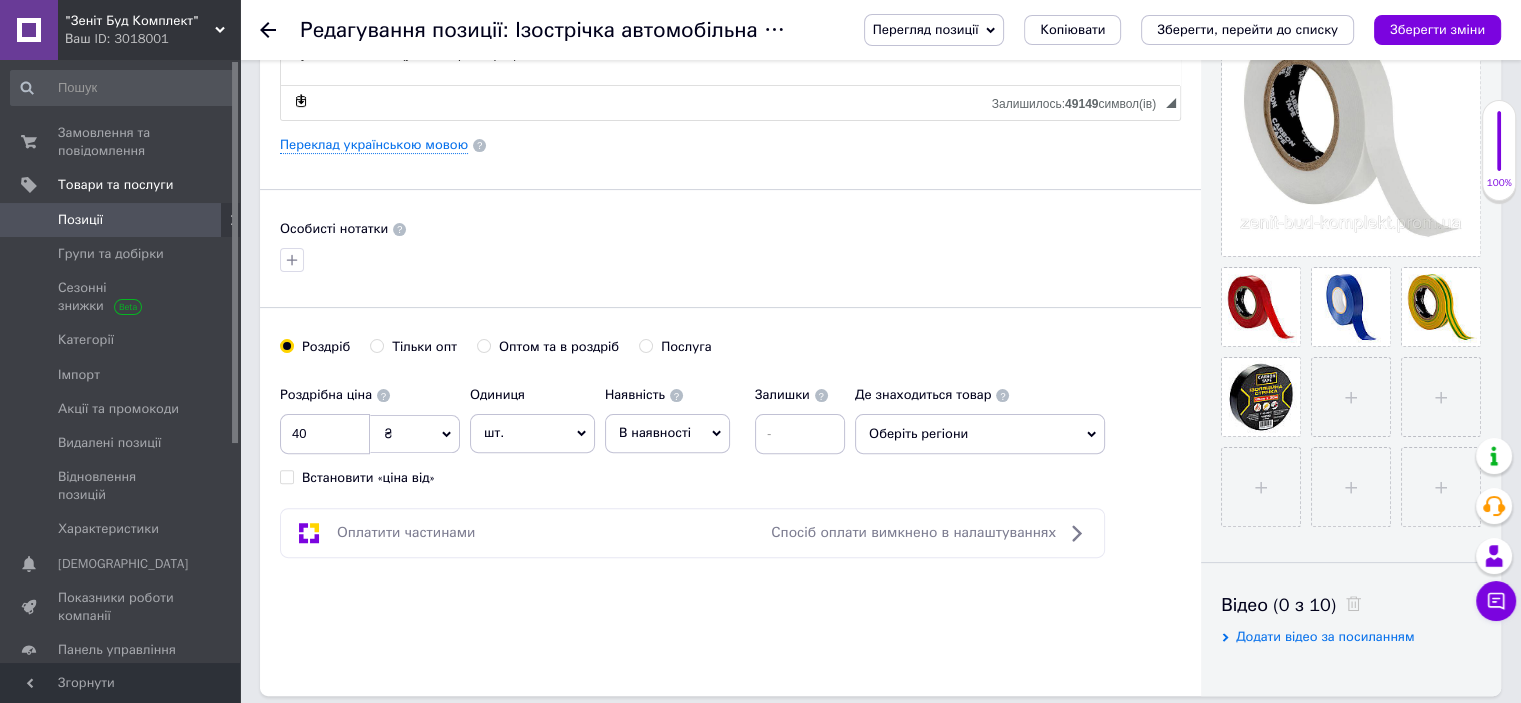 radio on "true" 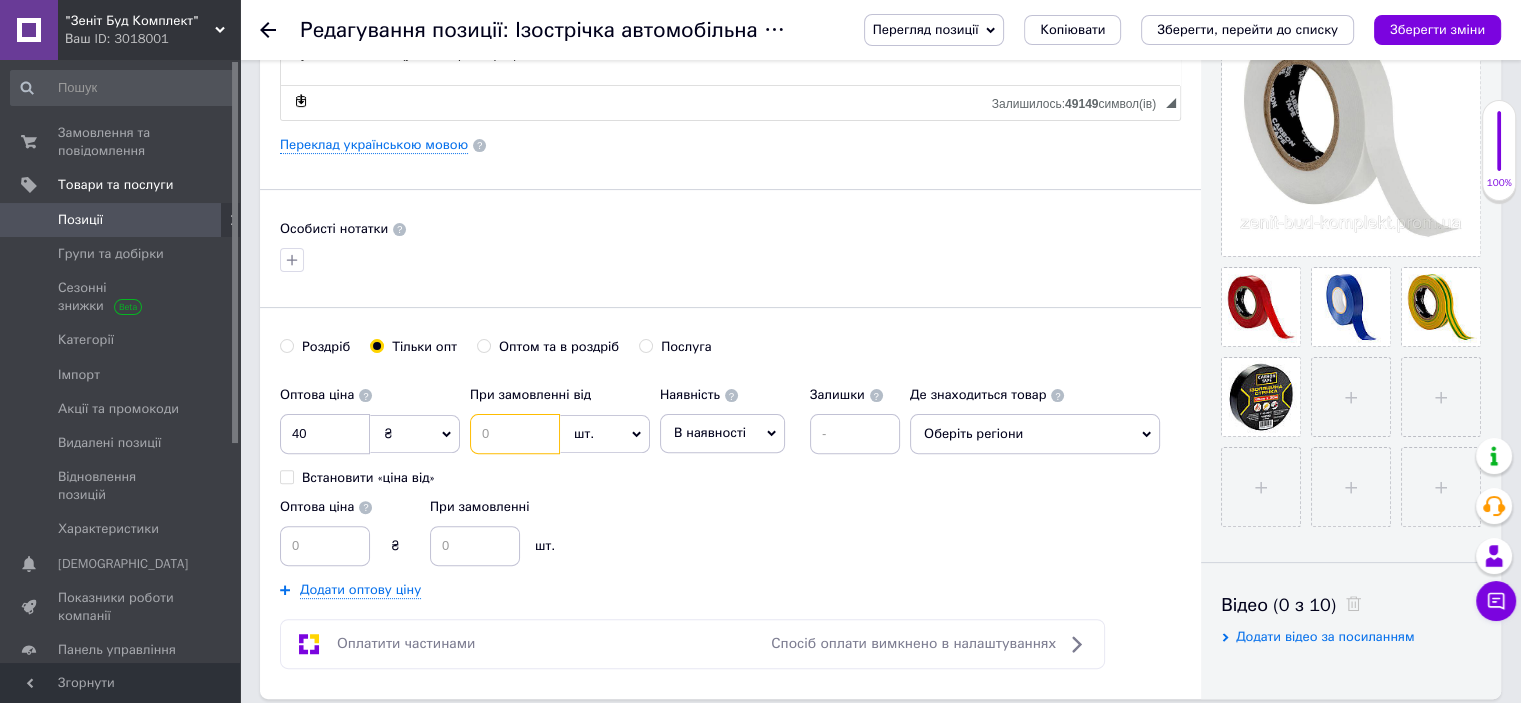 click at bounding box center [515, 434] 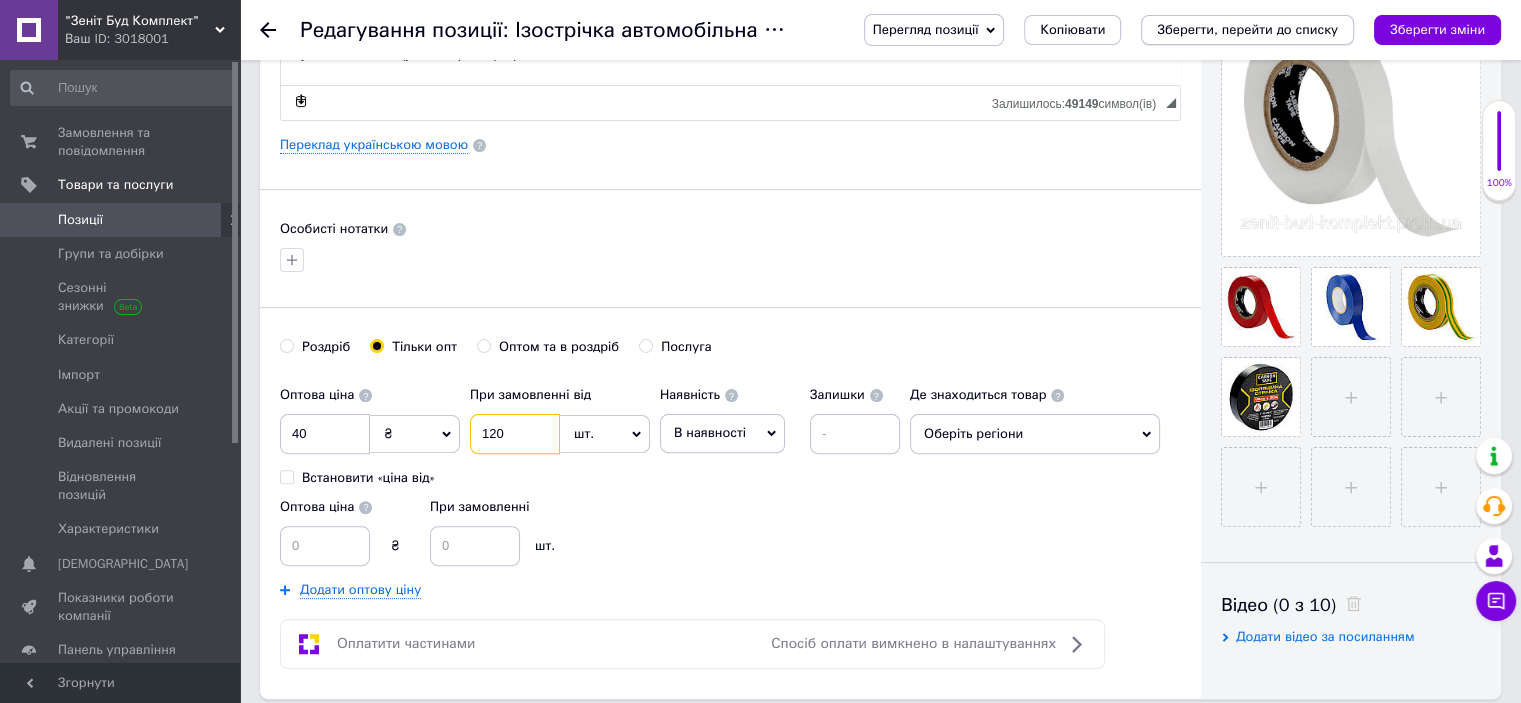 type on "120" 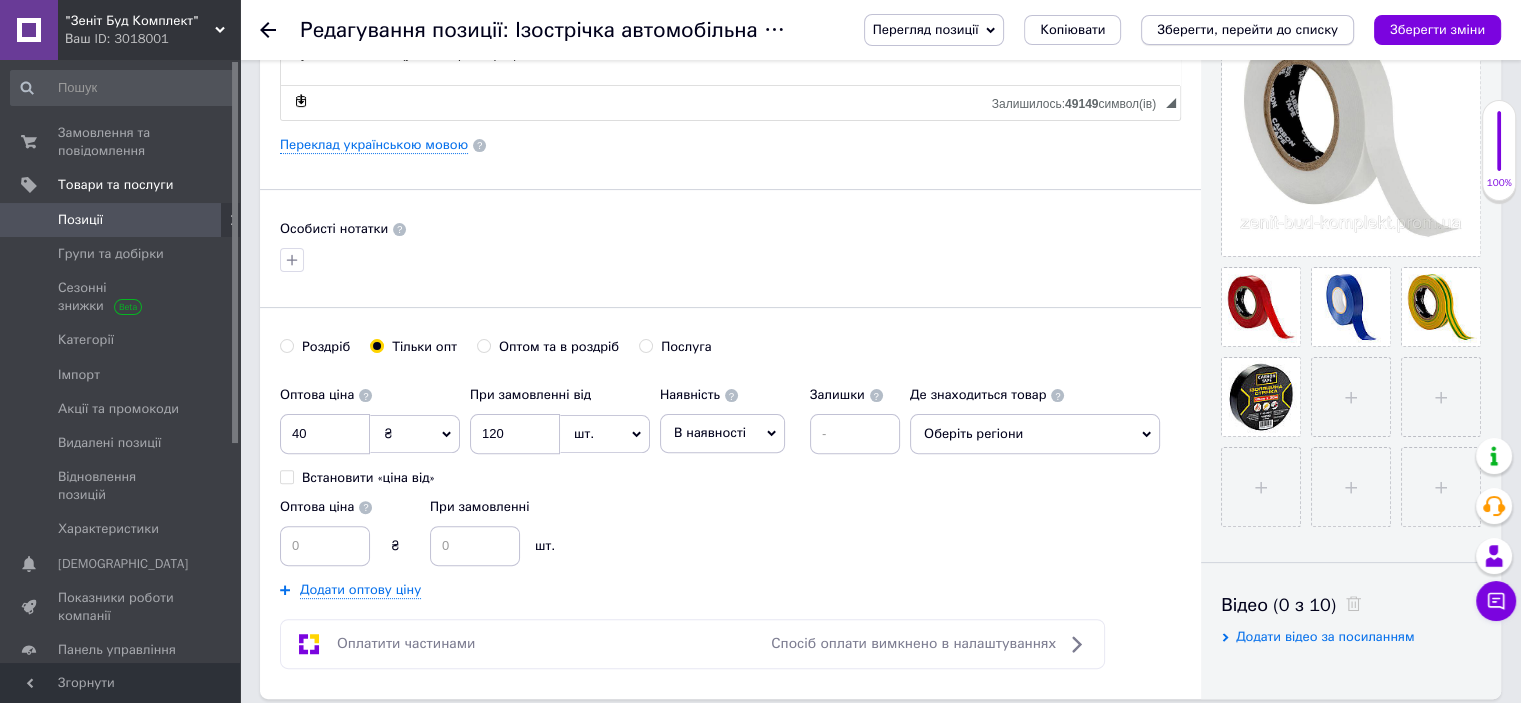 click on "Зберегти, перейти до списку" at bounding box center [1247, 29] 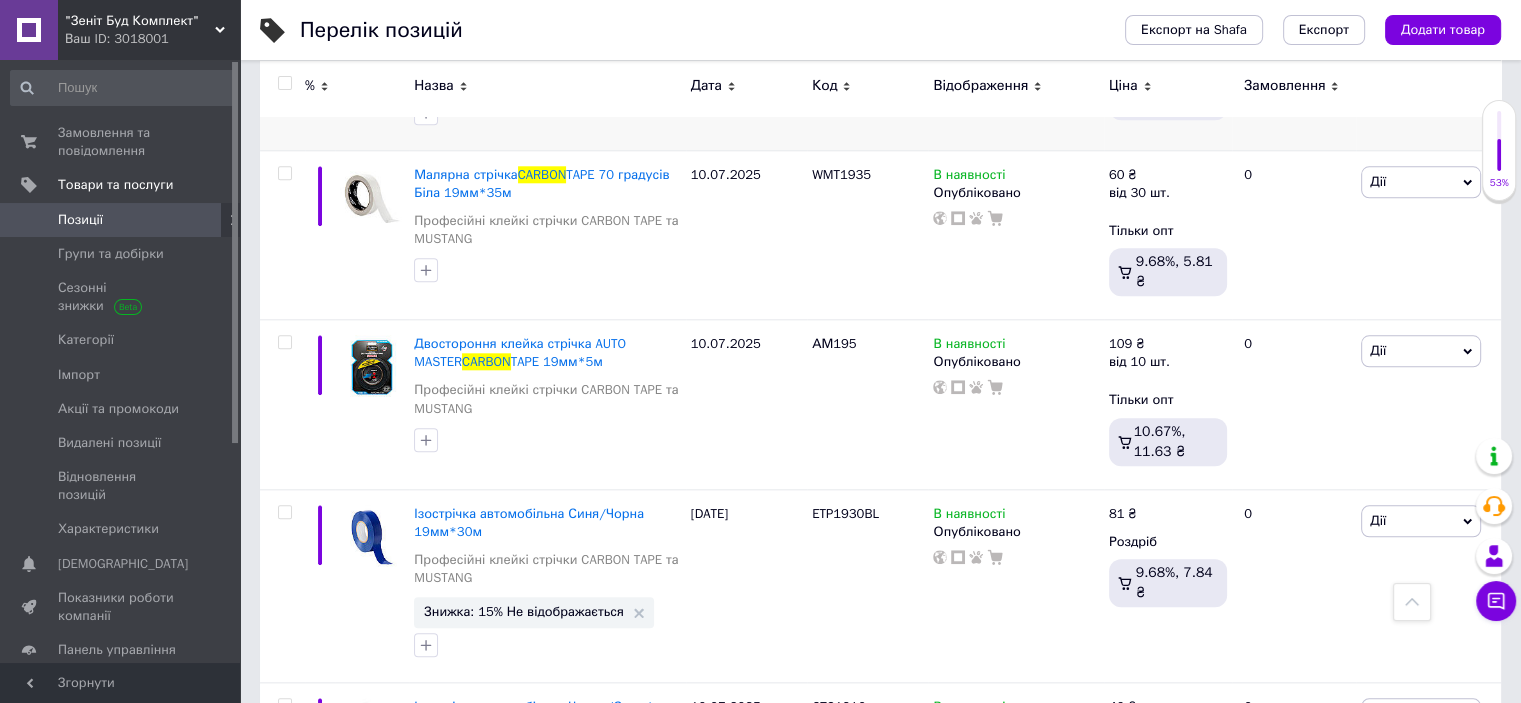 scroll, scrollTop: 2200, scrollLeft: 0, axis: vertical 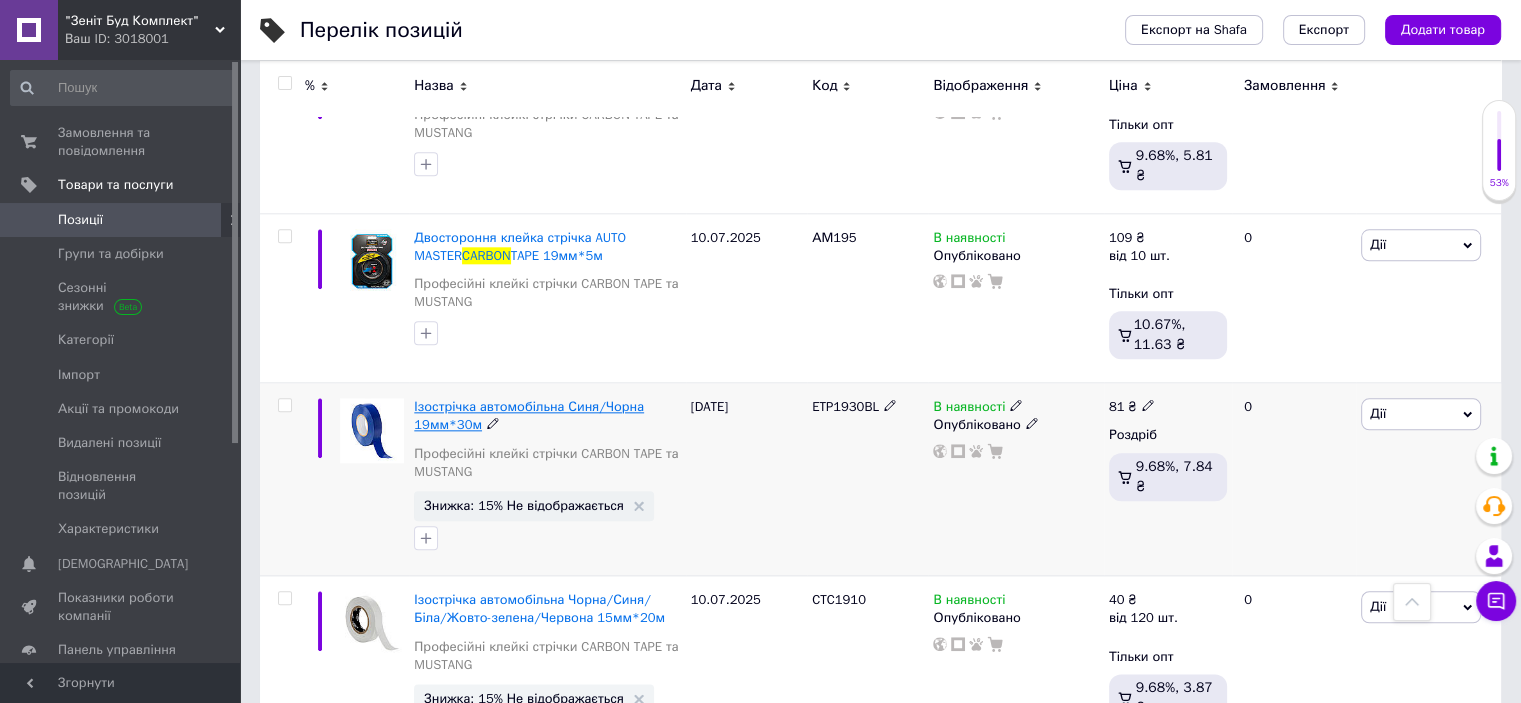 click on "Ізострічка автомобільна Синя/Чорна 19мм*30м" at bounding box center (529, 415) 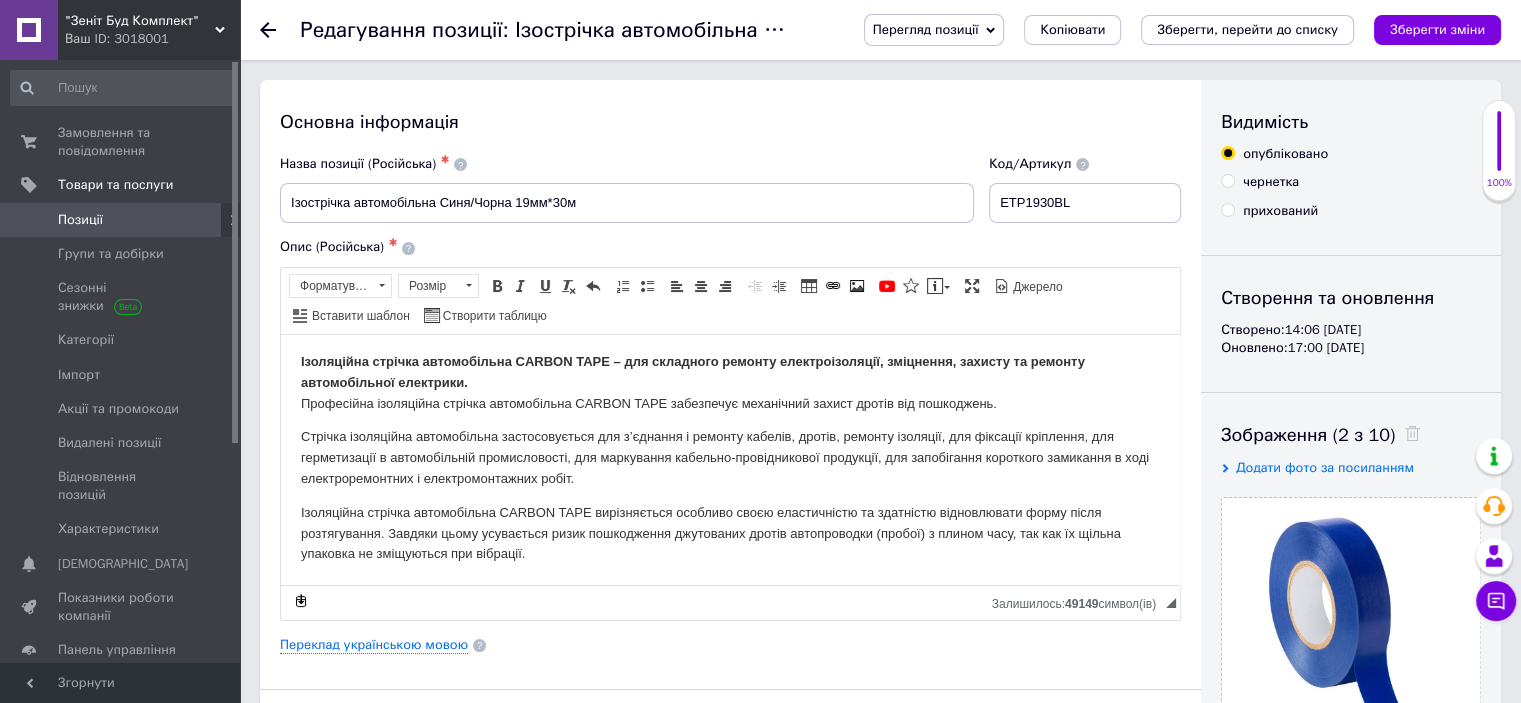 scroll, scrollTop: 300, scrollLeft: 0, axis: vertical 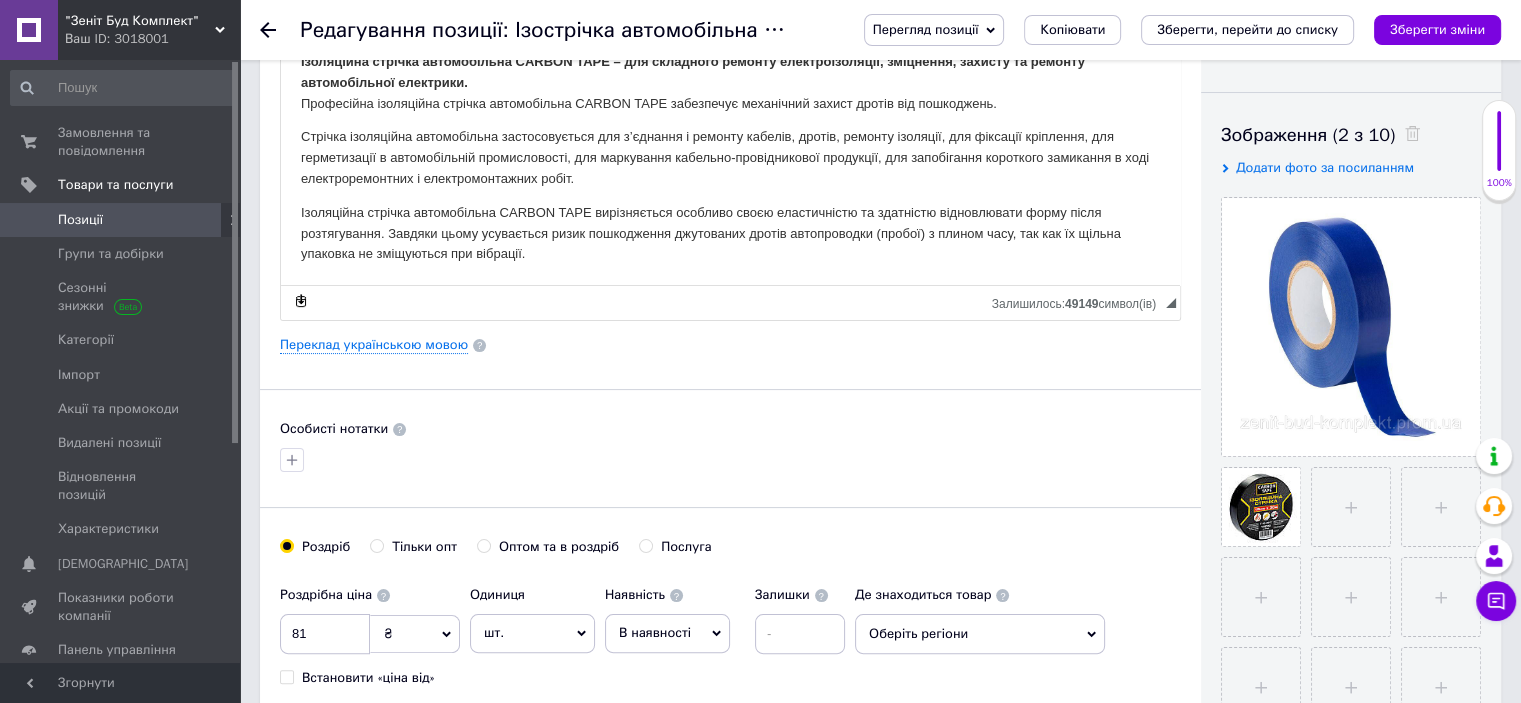 click on "Тільки опт" at bounding box center (376, 545) 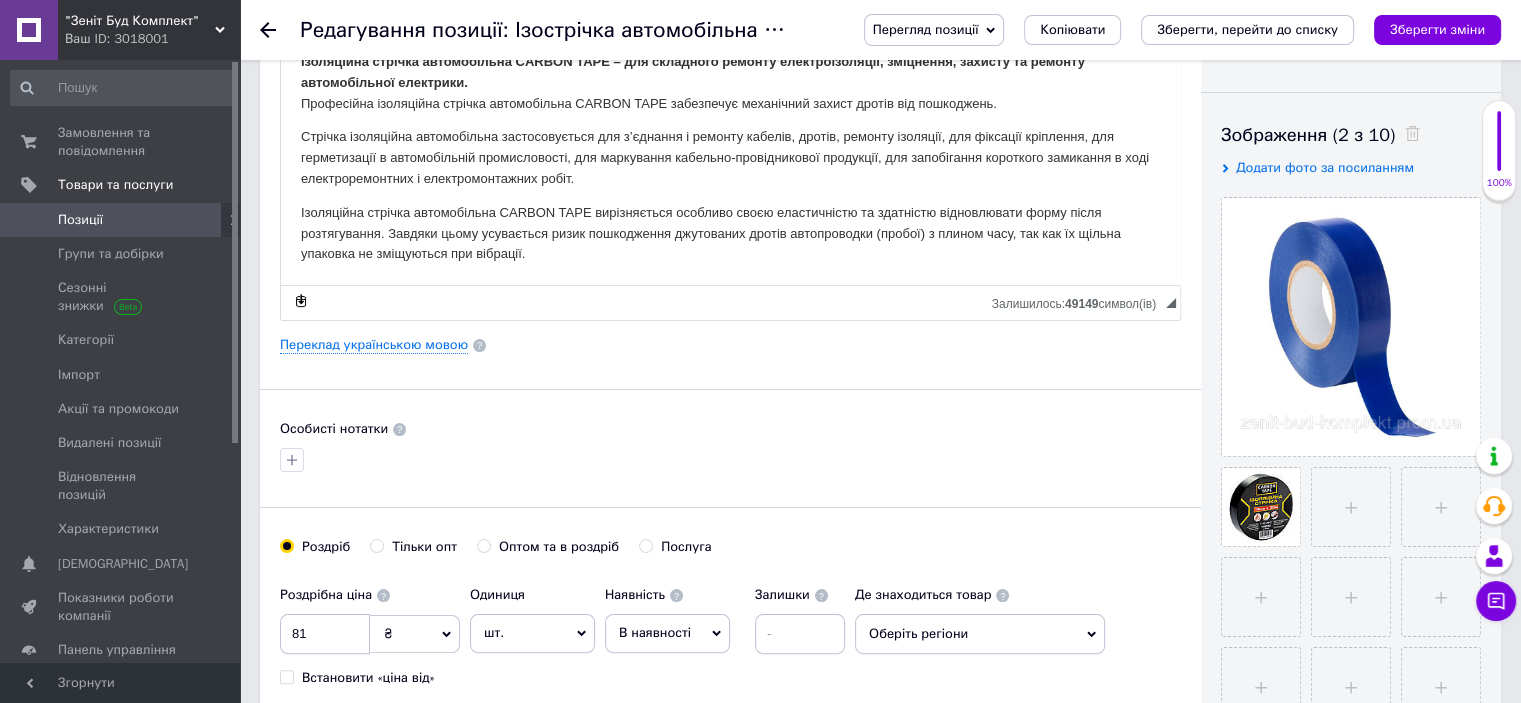 radio on "true" 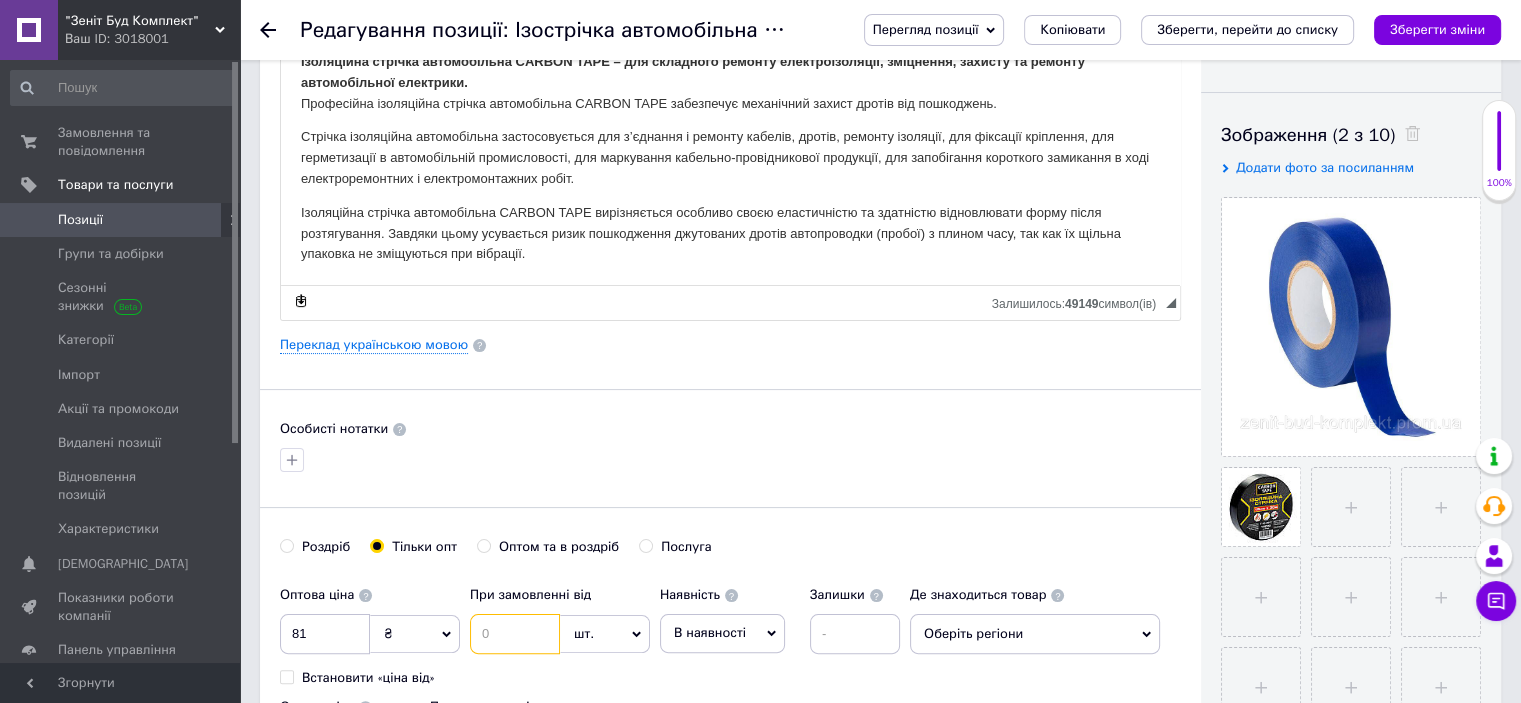 click at bounding box center [515, 634] 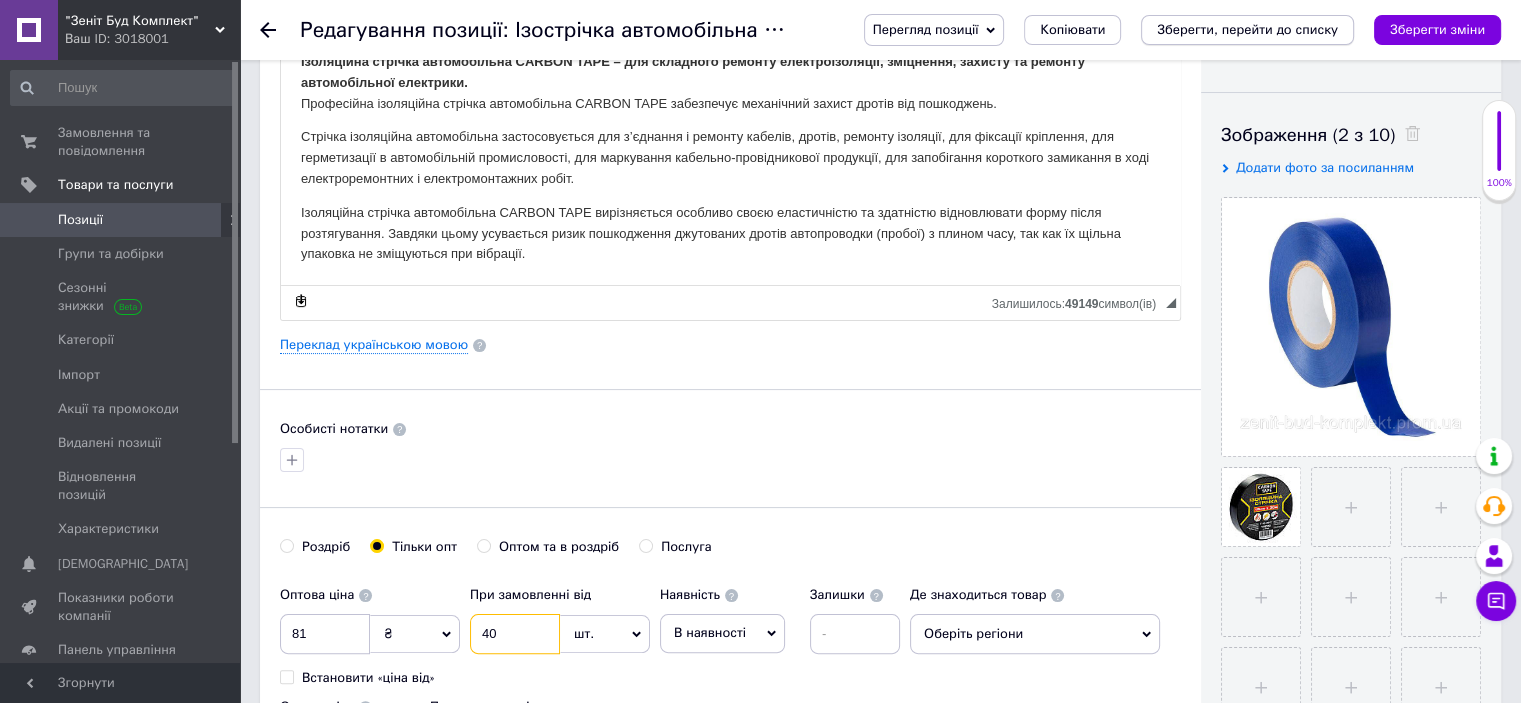 type on "40" 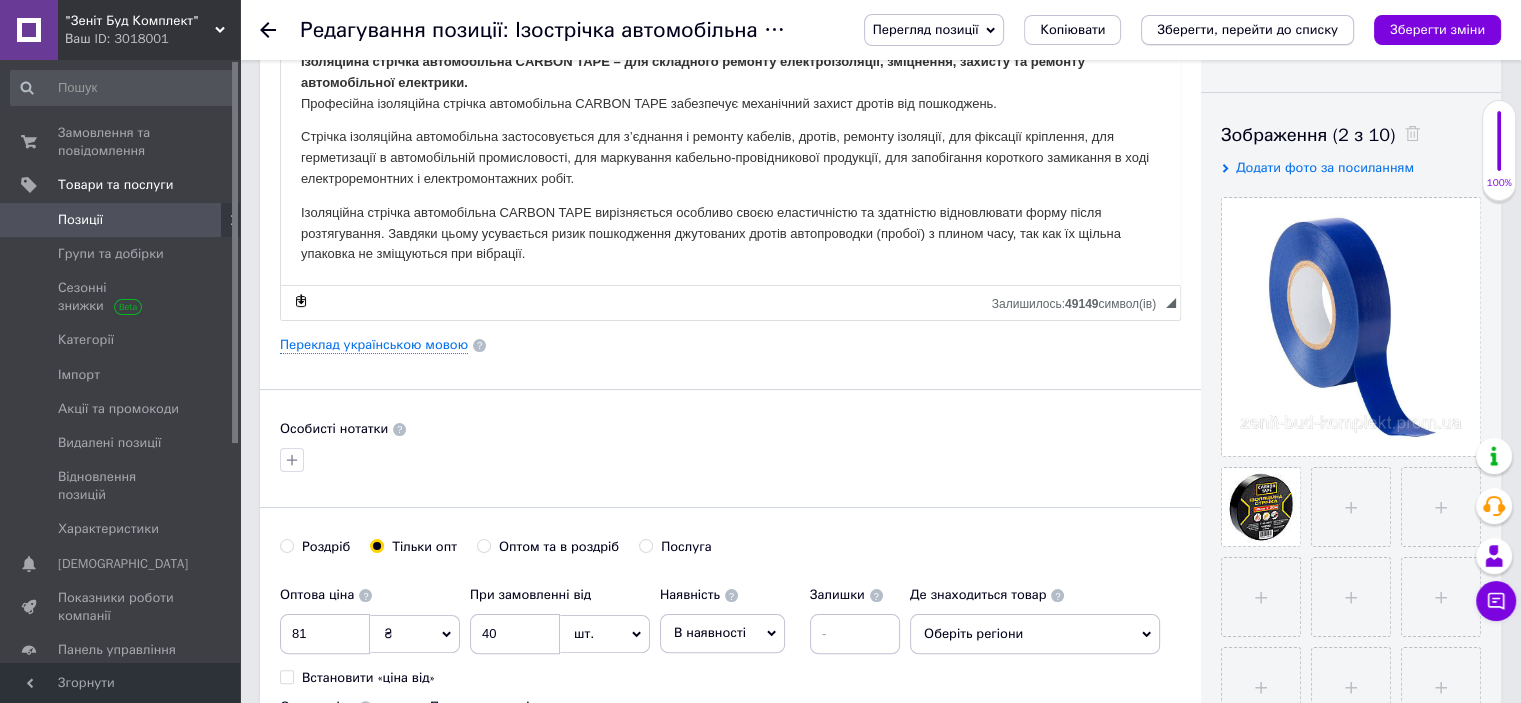 click on "Зберегти, перейти до списку" at bounding box center (1247, 30) 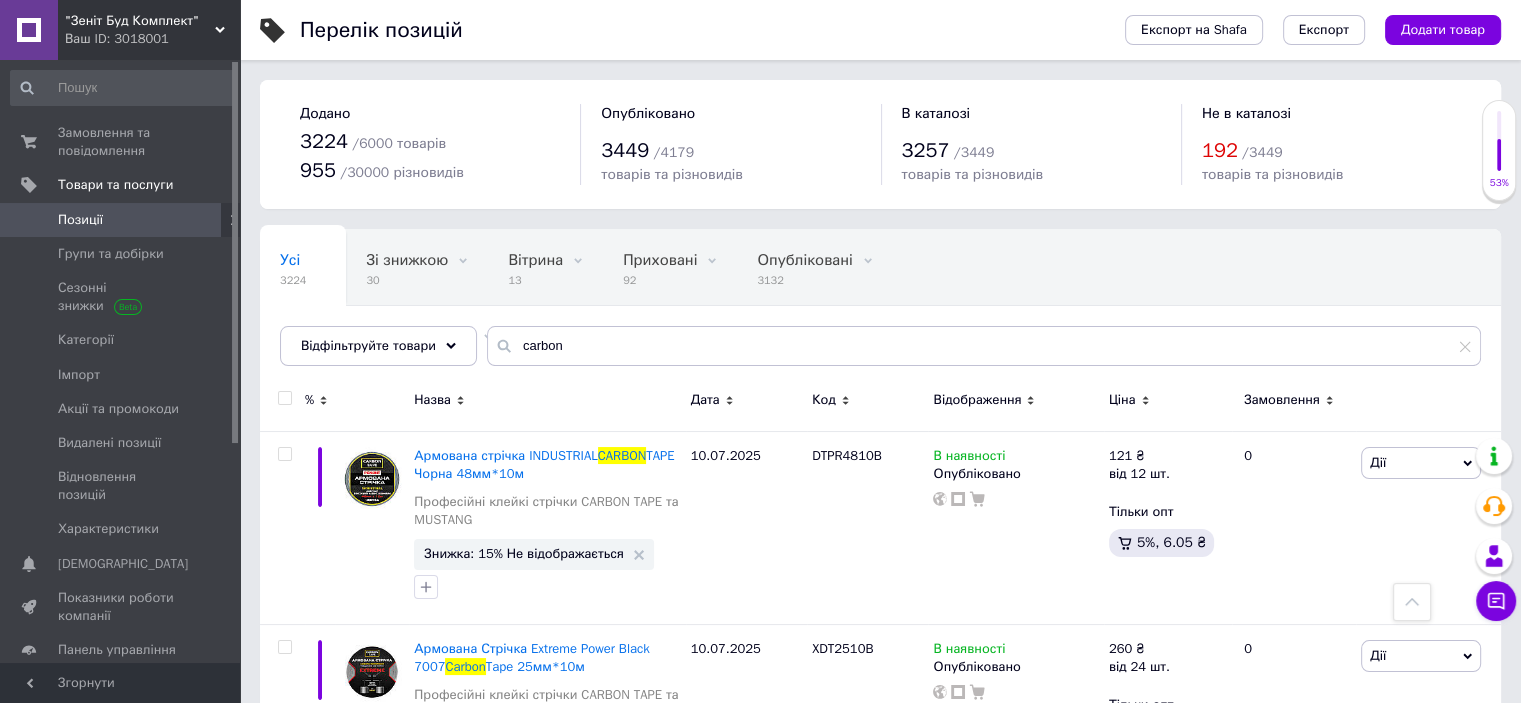 scroll, scrollTop: 615, scrollLeft: 0, axis: vertical 